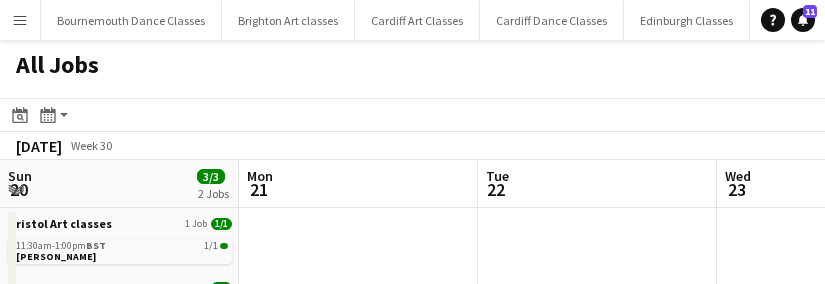 scroll, scrollTop: 0, scrollLeft: 0, axis: both 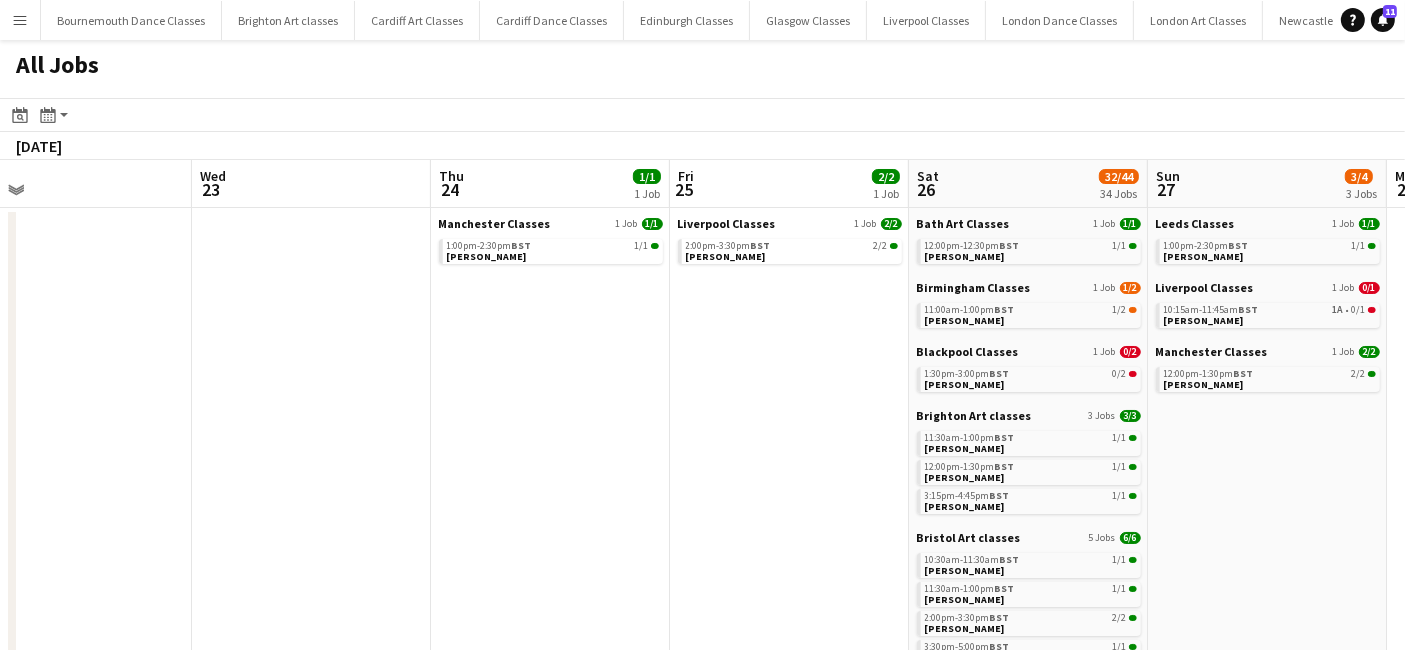 drag, startPoint x: 560, startPoint y: 372, endPoint x: 1115, endPoint y: 424, distance: 557.4307 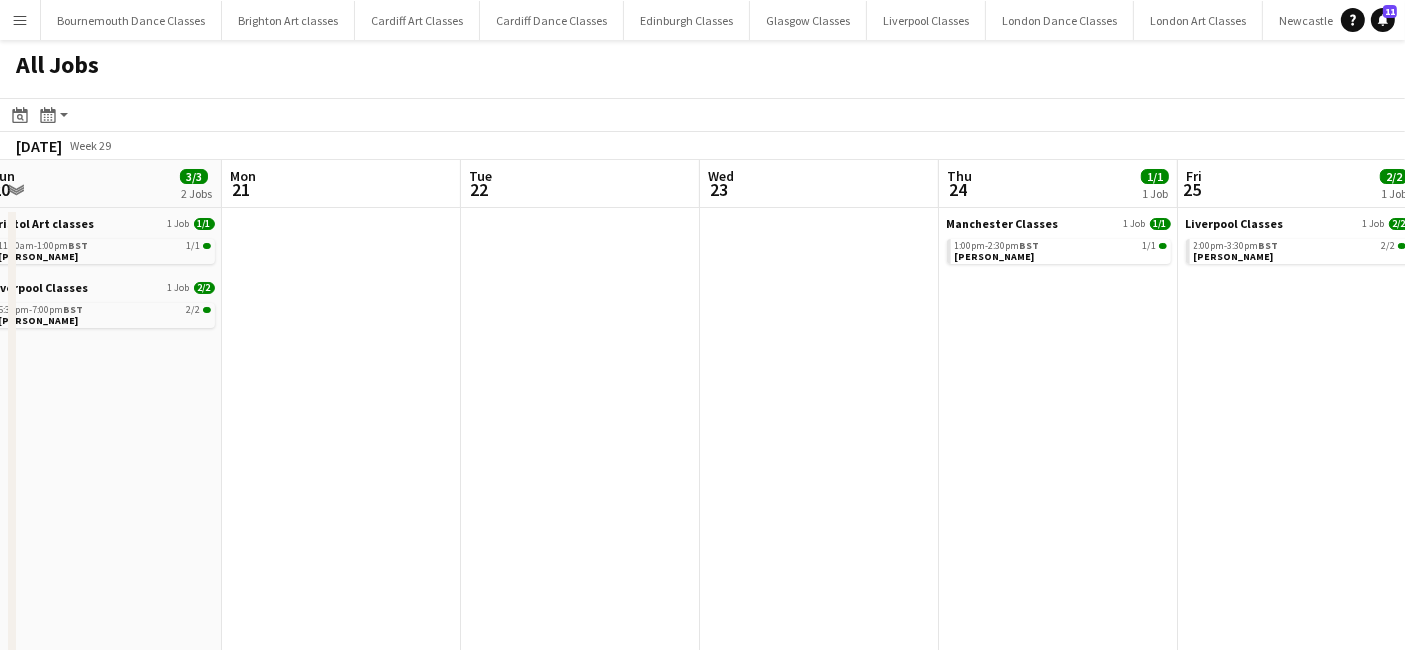 drag, startPoint x: 498, startPoint y: 417, endPoint x: 1199, endPoint y: 462, distance: 702.4429 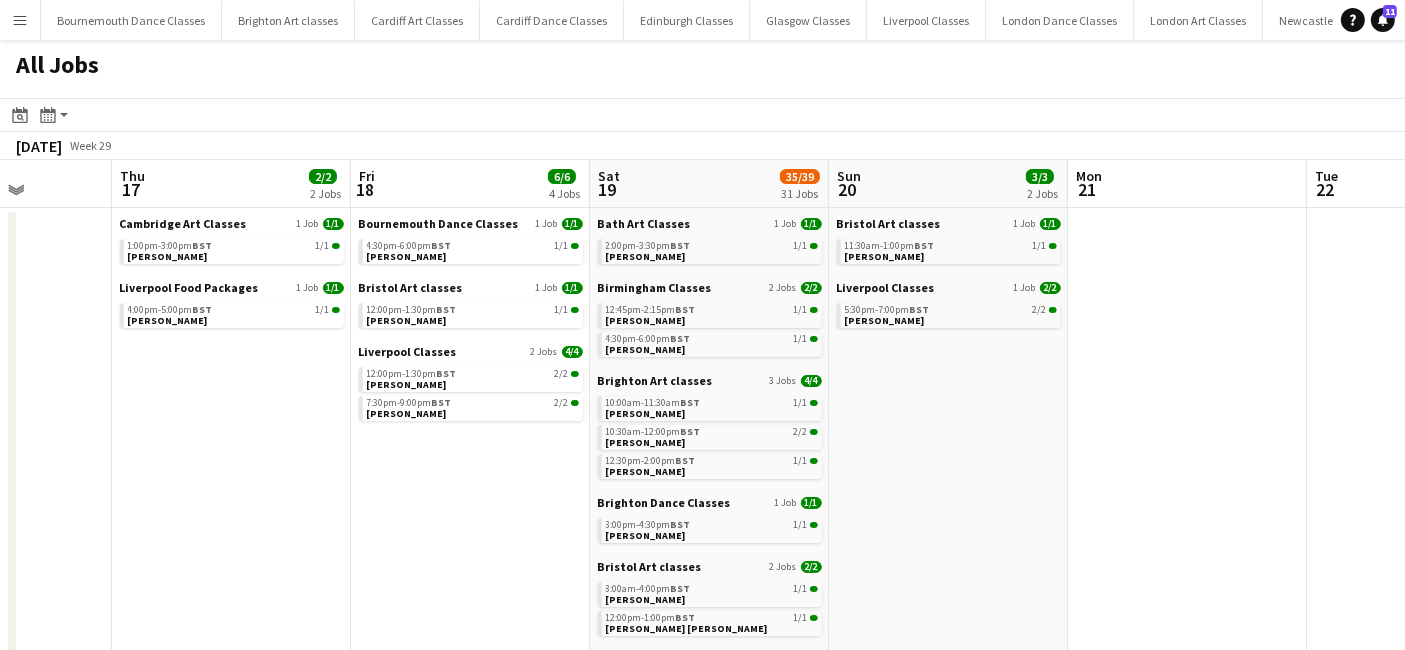 drag, startPoint x: 285, startPoint y: 454, endPoint x: 518, endPoint y: 484, distance: 234.92339 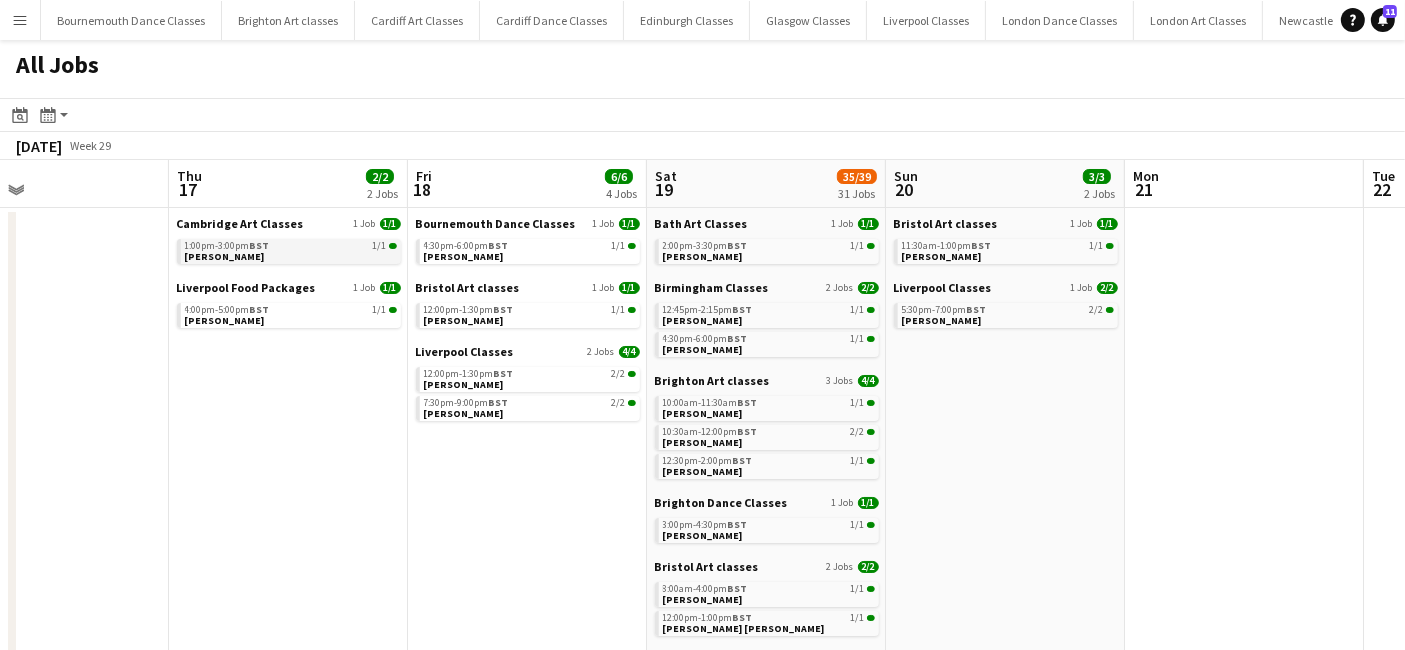 click on "1:00pm-3:00pm    BST   1/1   Ellie Bramer" at bounding box center [291, 250] 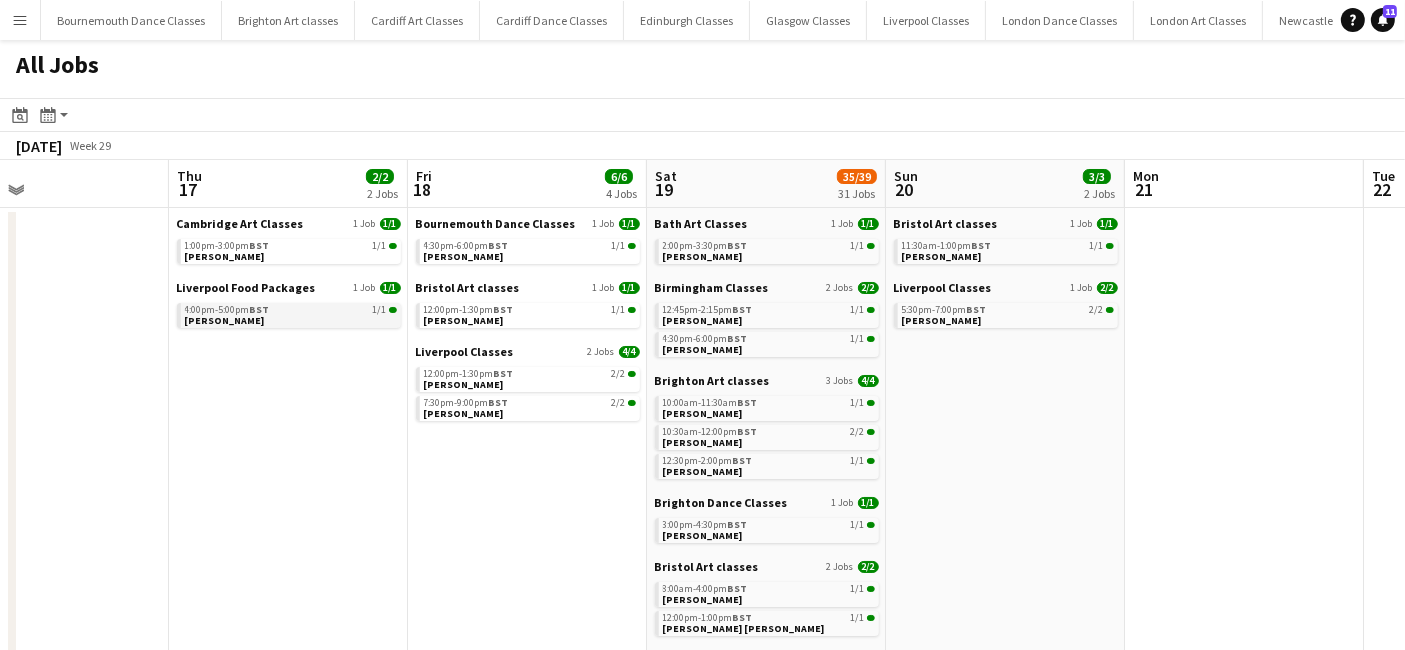 click on "4:00pm-5:00pm    BST   1/1   Nicola Meaney" at bounding box center (291, 314) 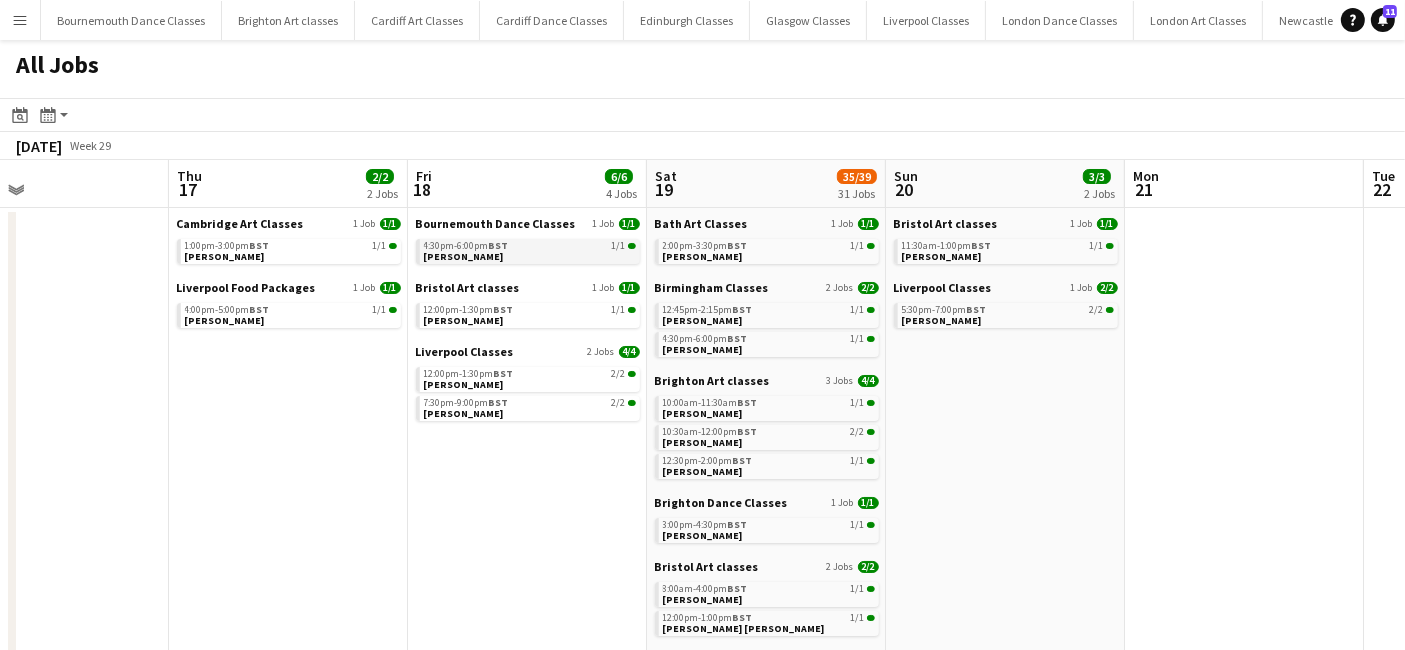 click on "4:30pm-6:00pm    BST   1/1" at bounding box center [530, 246] 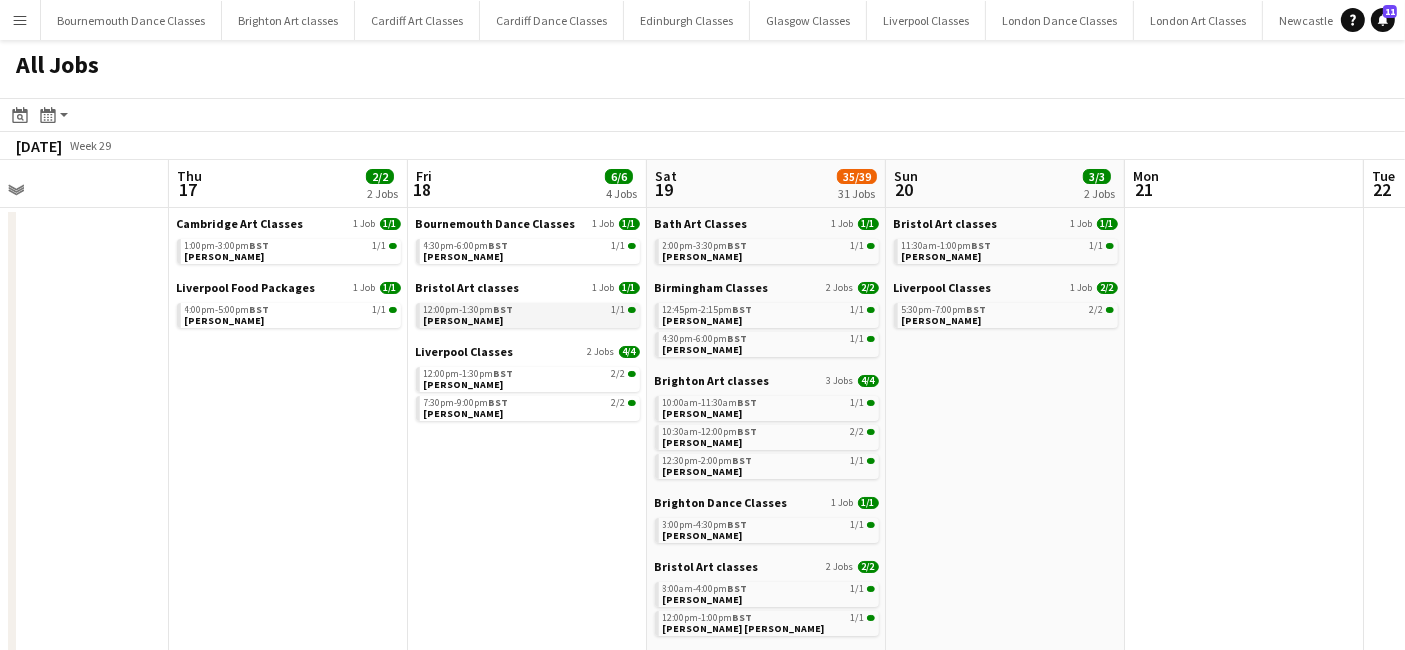 click on "12:00pm-1:30pm    BST   1/1   Katie Jobling" at bounding box center [530, 314] 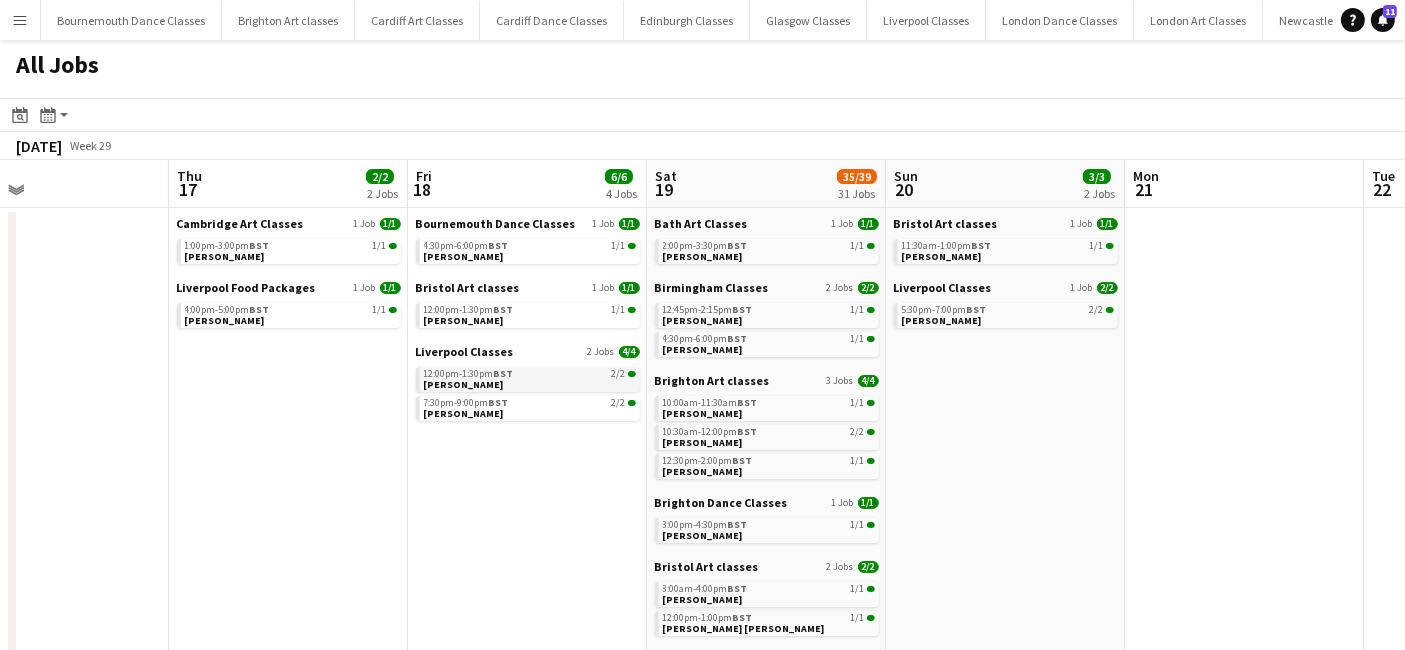 click on "12:00pm-1:30pm    BST" at bounding box center [469, 374] 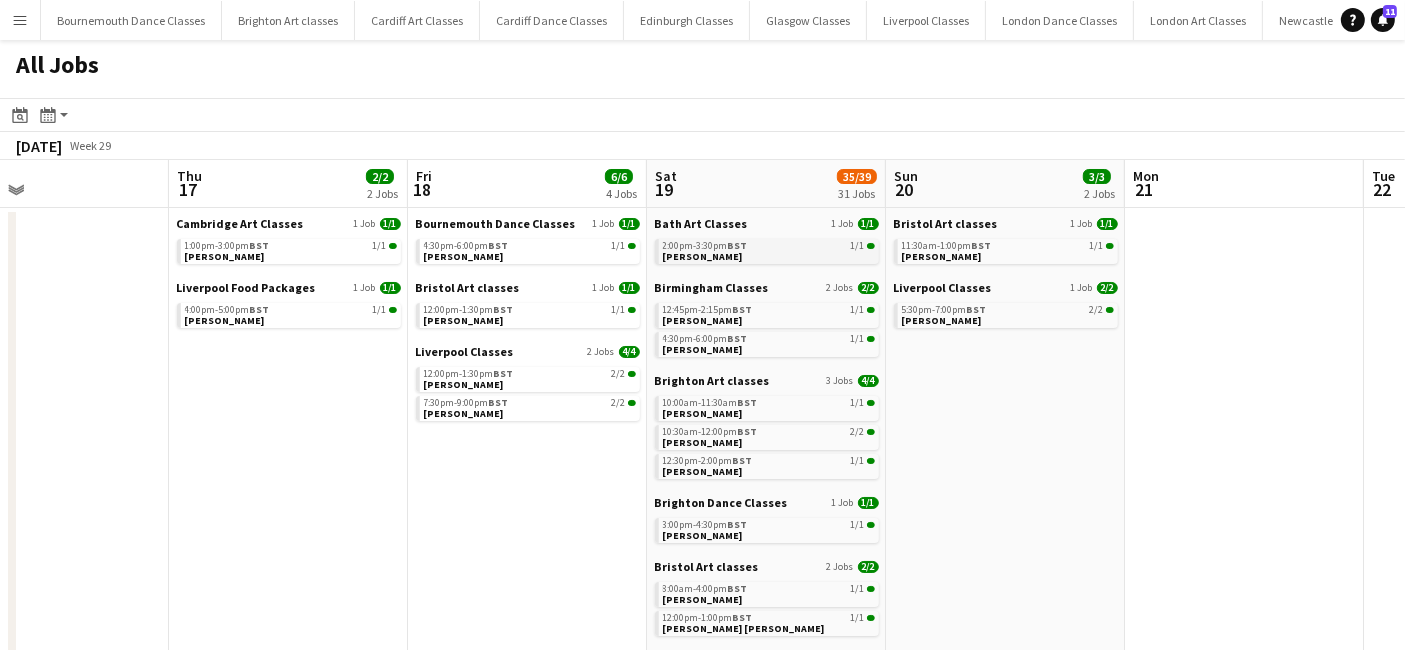 click on "2:00pm-3:30pm    BST   1/1" at bounding box center (769, 246) 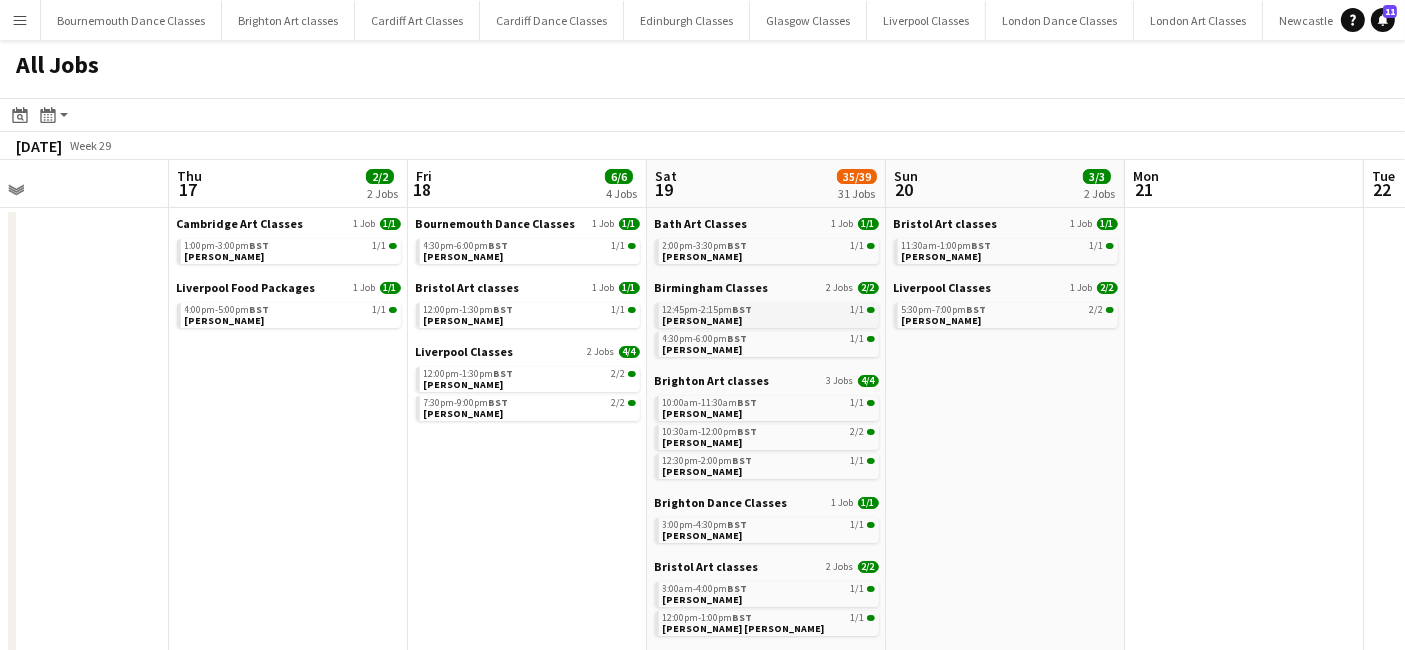 click on "12:45pm-2:15pm    BST" at bounding box center (708, 310) 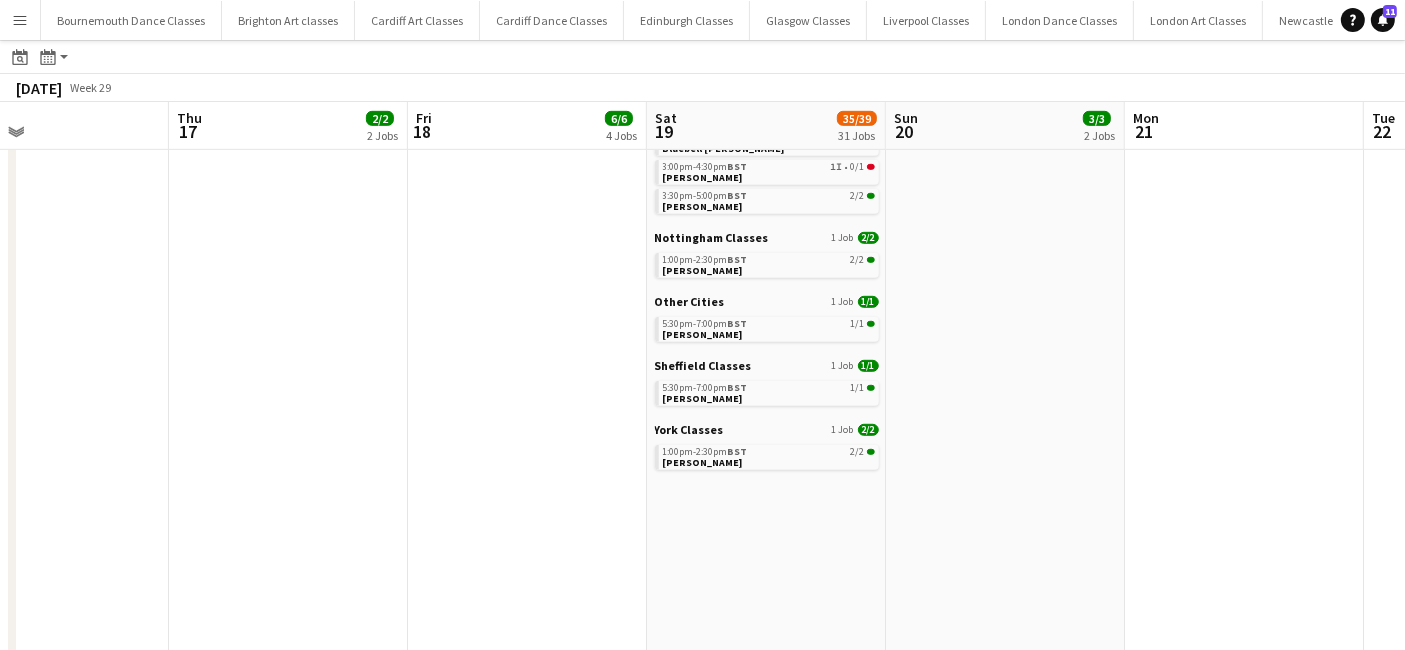 scroll, scrollTop: 814, scrollLeft: 0, axis: vertical 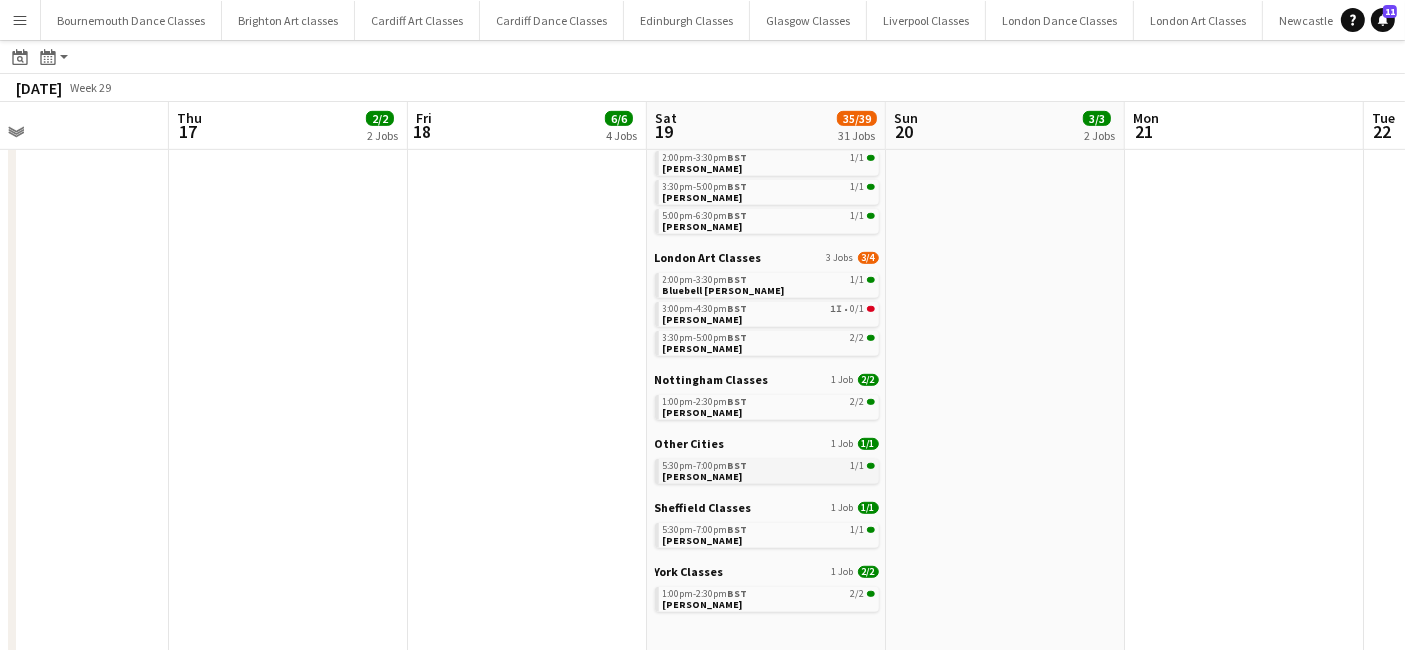 click on "5:30pm-7:00pm    BST   1/1" at bounding box center (769, 466) 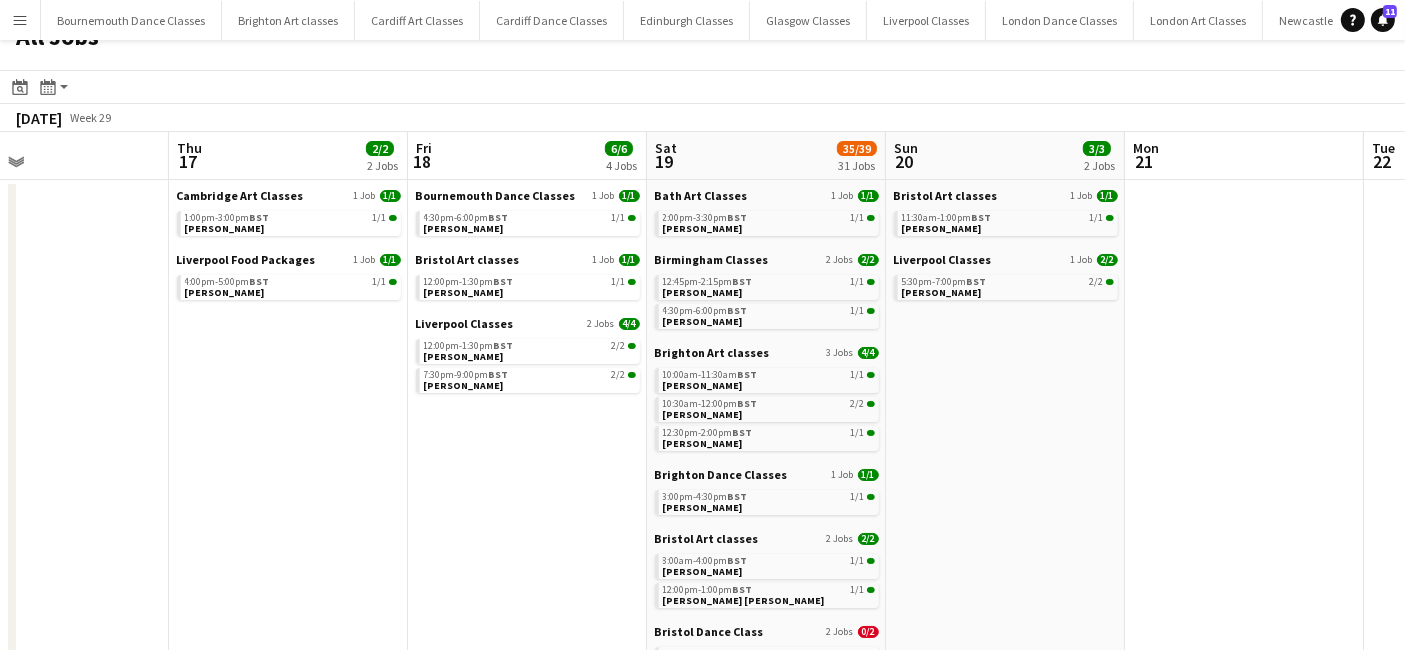 scroll, scrollTop: 0, scrollLeft: 0, axis: both 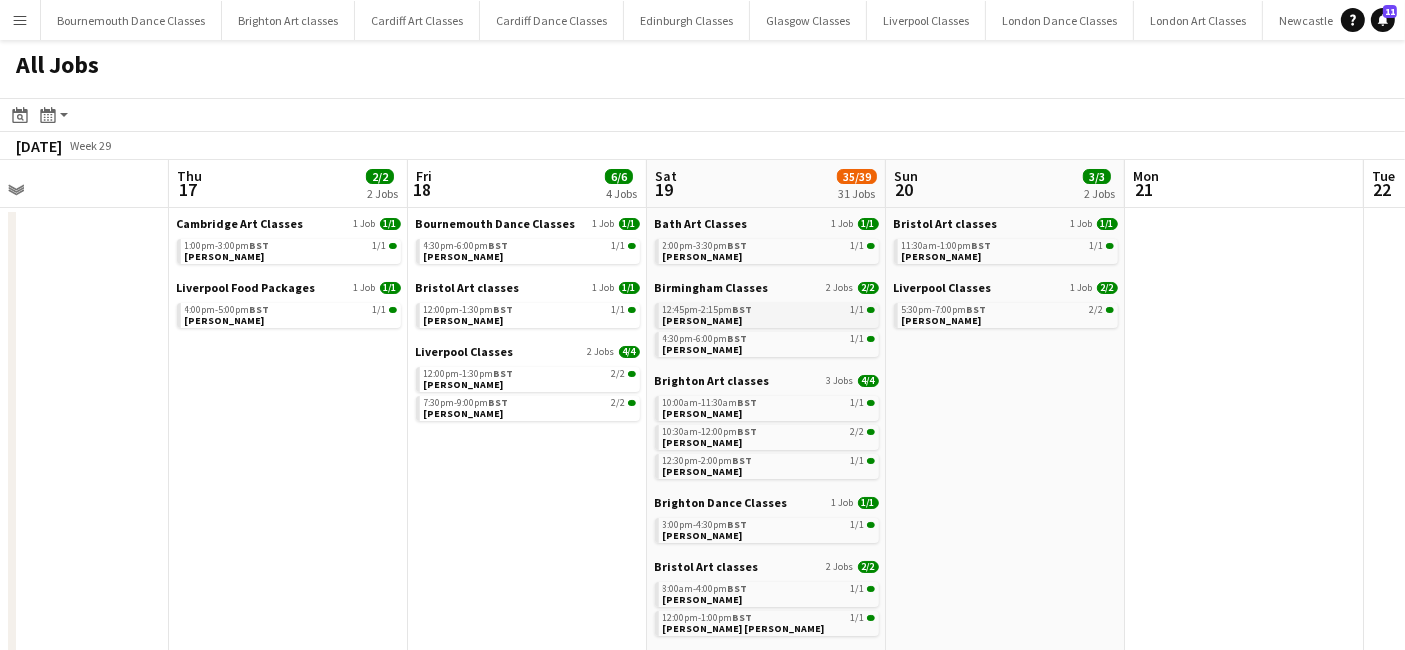 click on "12:45pm-2:15pm    BST   1/1   Sarah Brown" at bounding box center (769, 314) 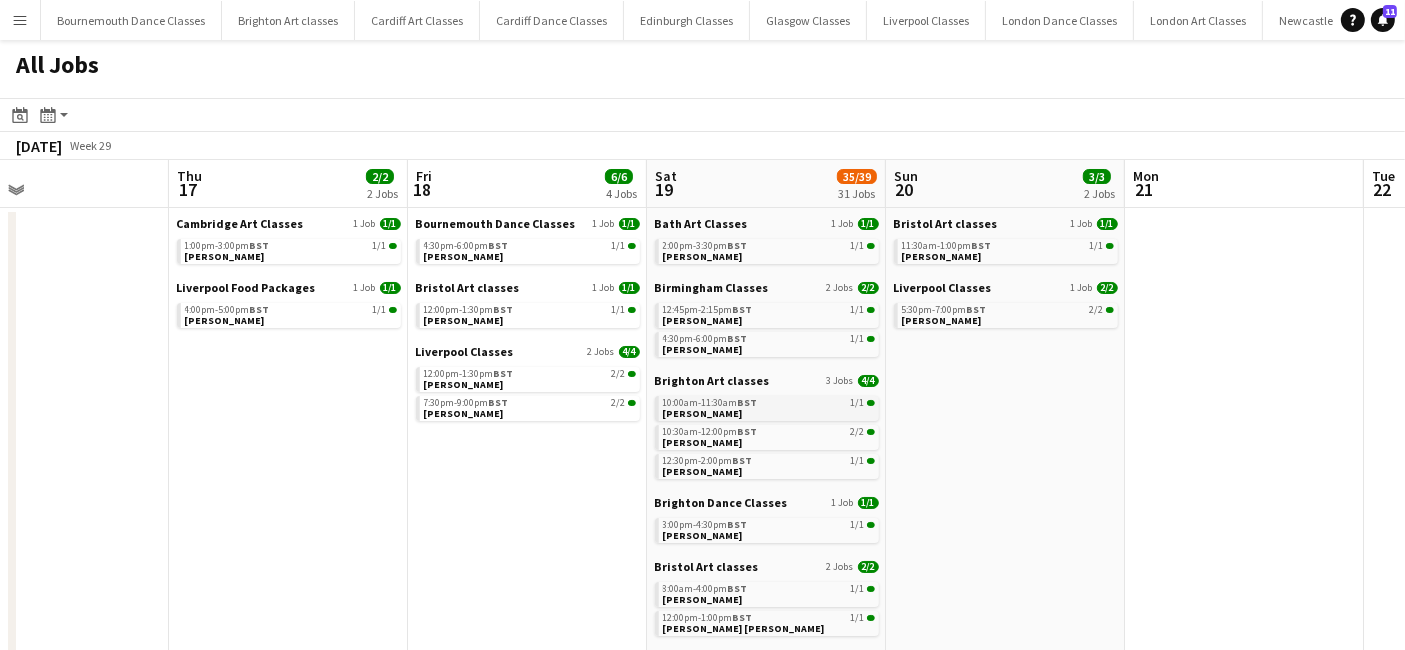click on "Donna Gedsyk" at bounding box center (703, 413) 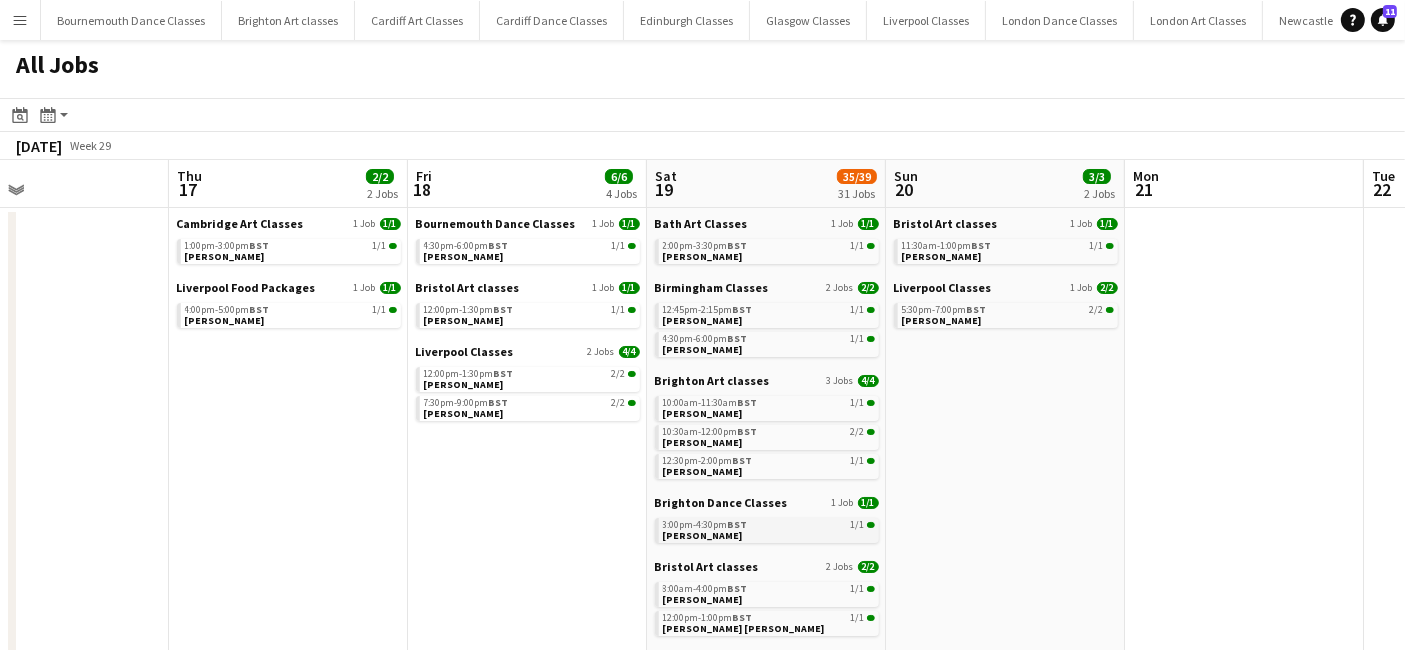 click on "3:00pm-4:30pm    BST   1/1" at bounding box center (769, 525) 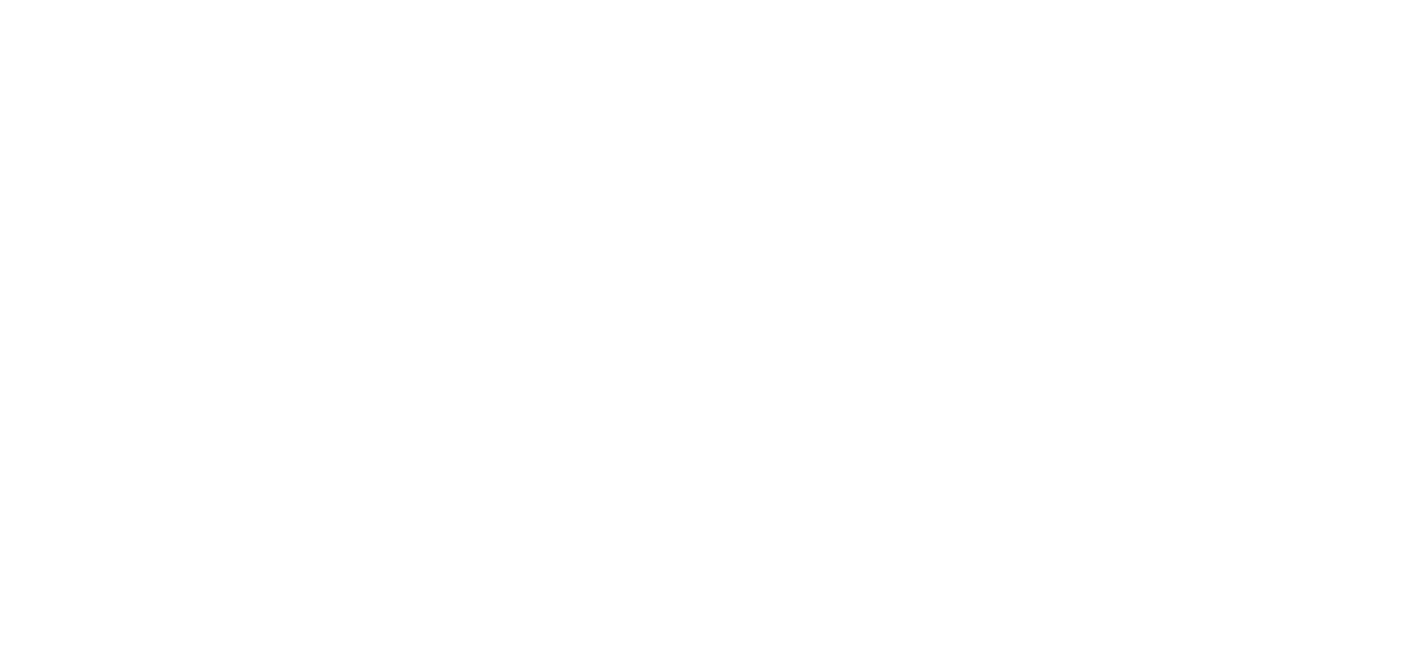 scroll, scrollTop: 0, scrollLeft: 0, axis: both 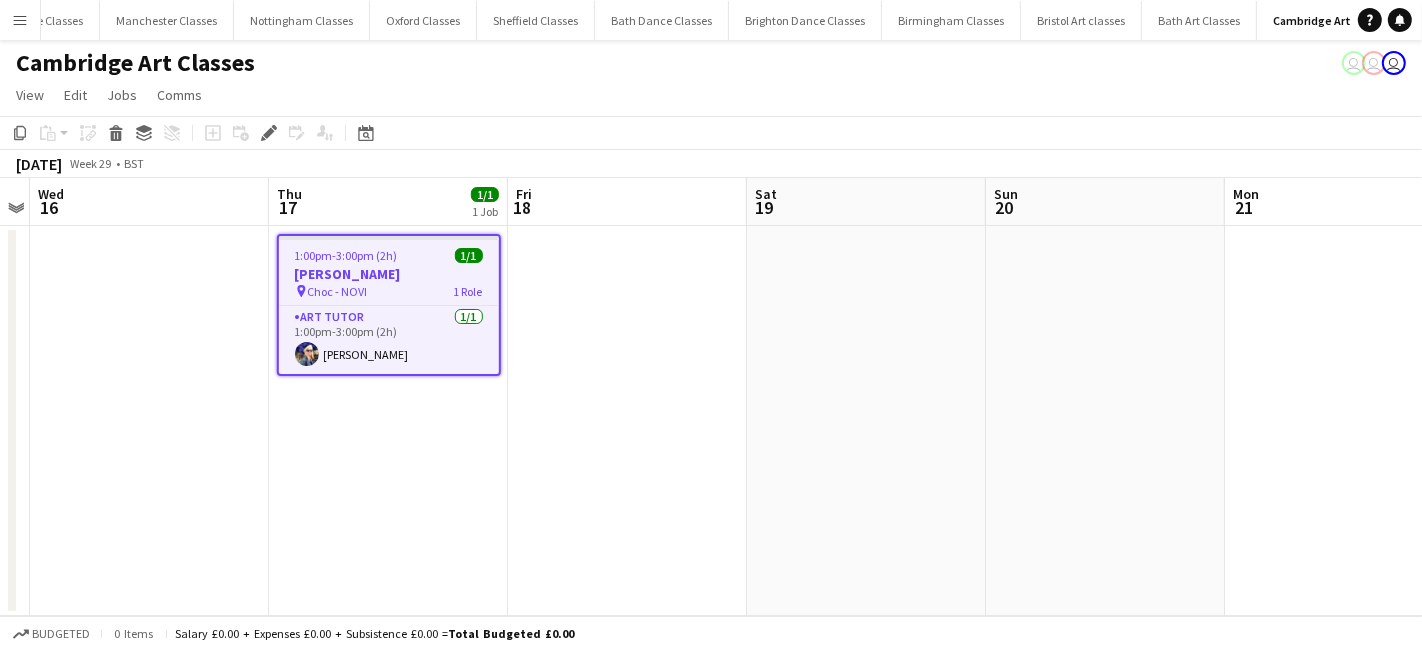 click on "pin
Choc - NOVI   1 Role" at bounding box center [389, 291] 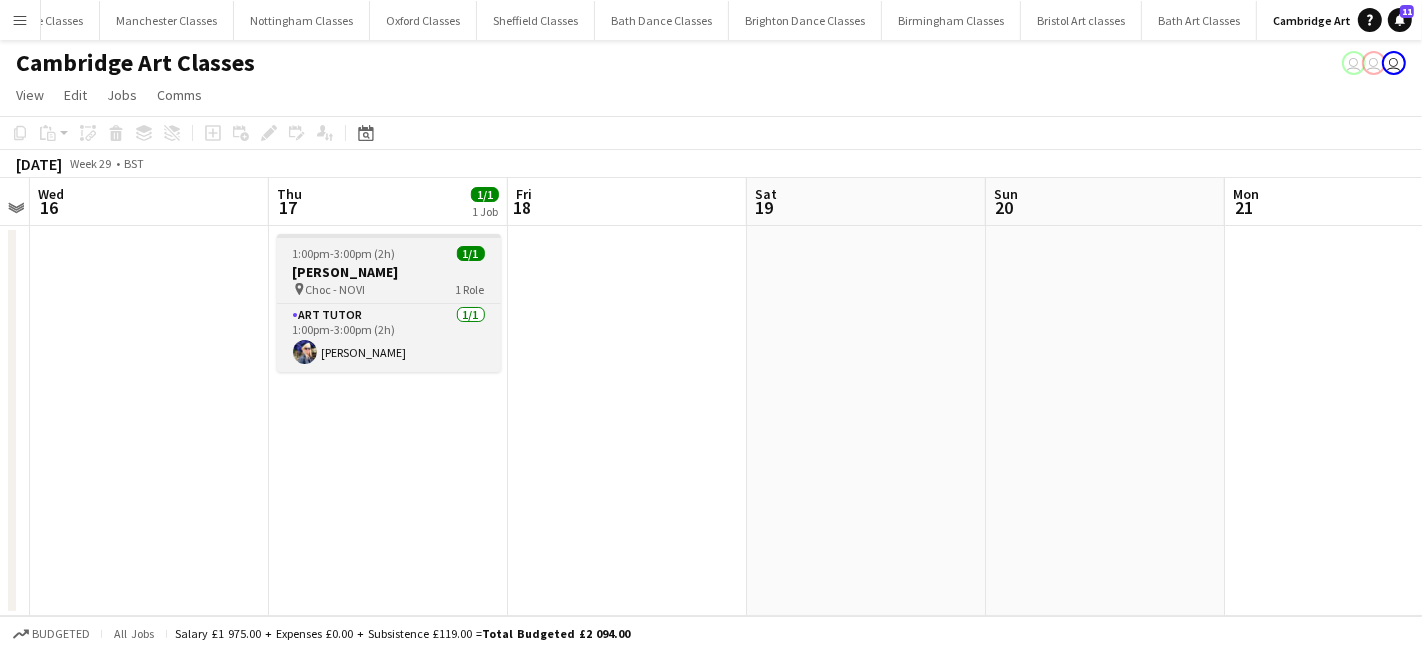 click on "[PERSON_NAME]" at bounding box center (389, 272) 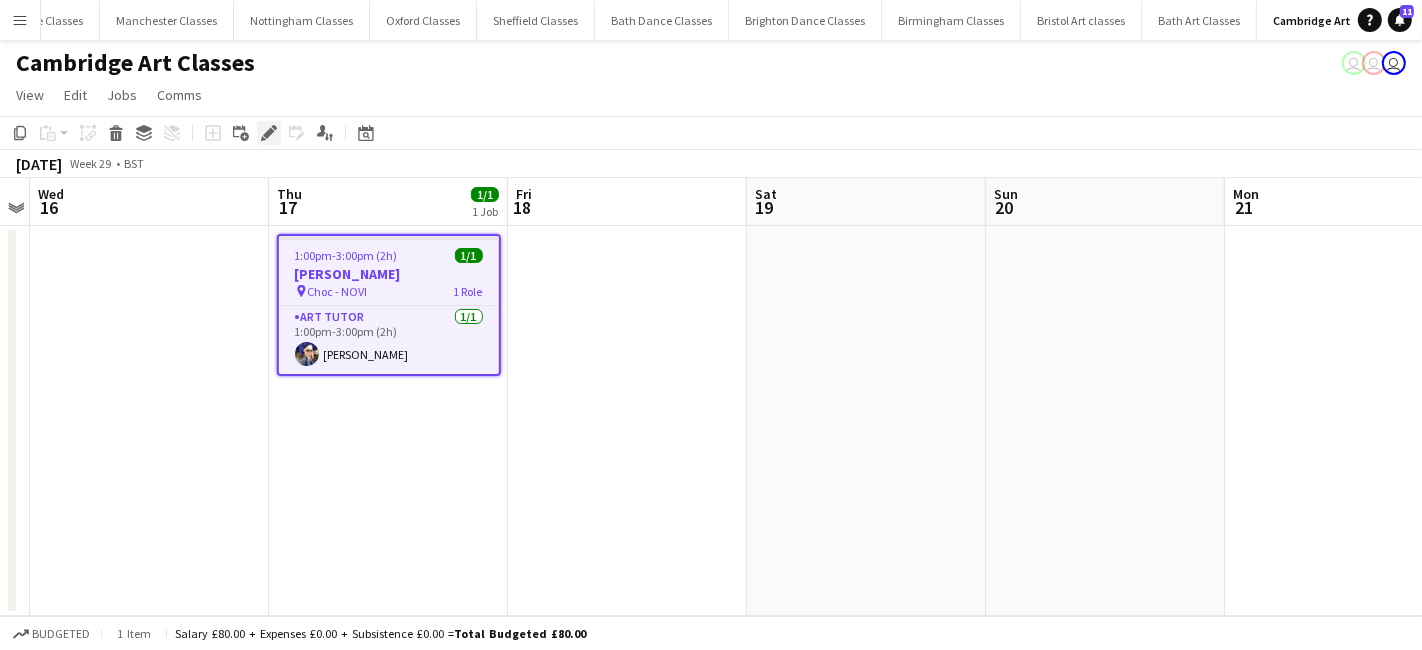 click 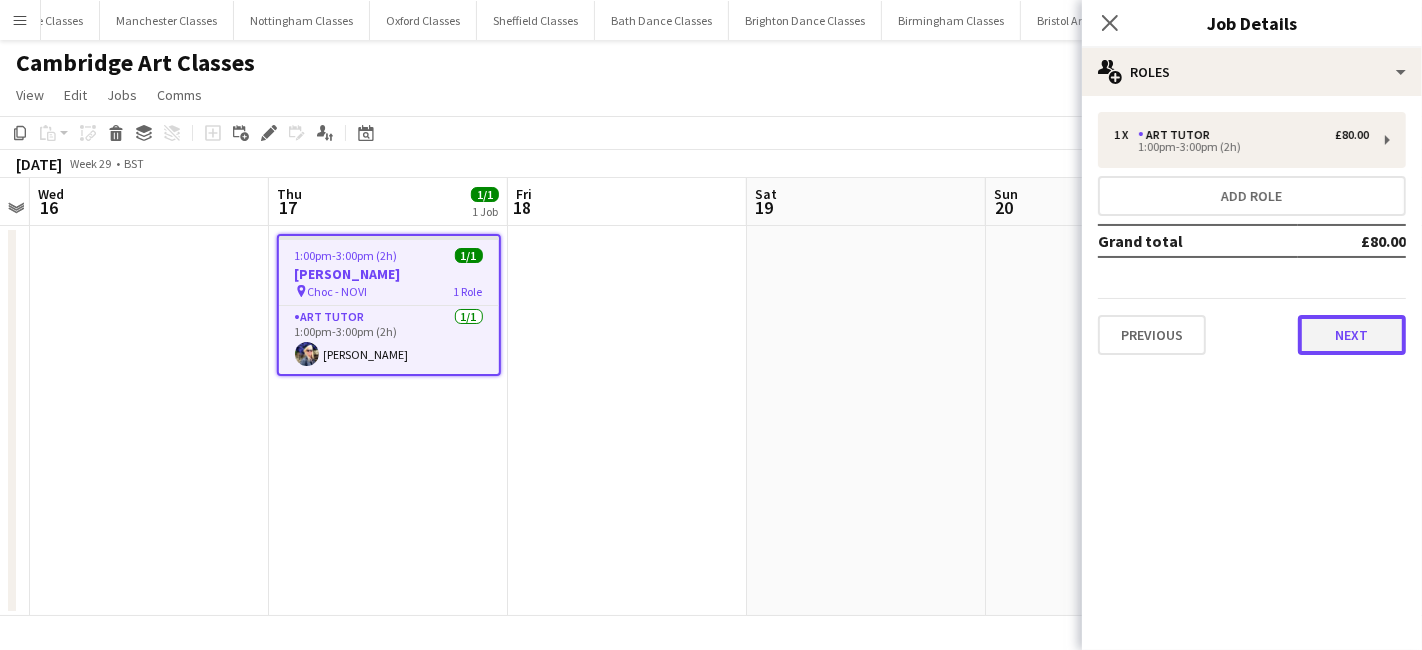 click on "Next" at bounding box center [1352, 335] 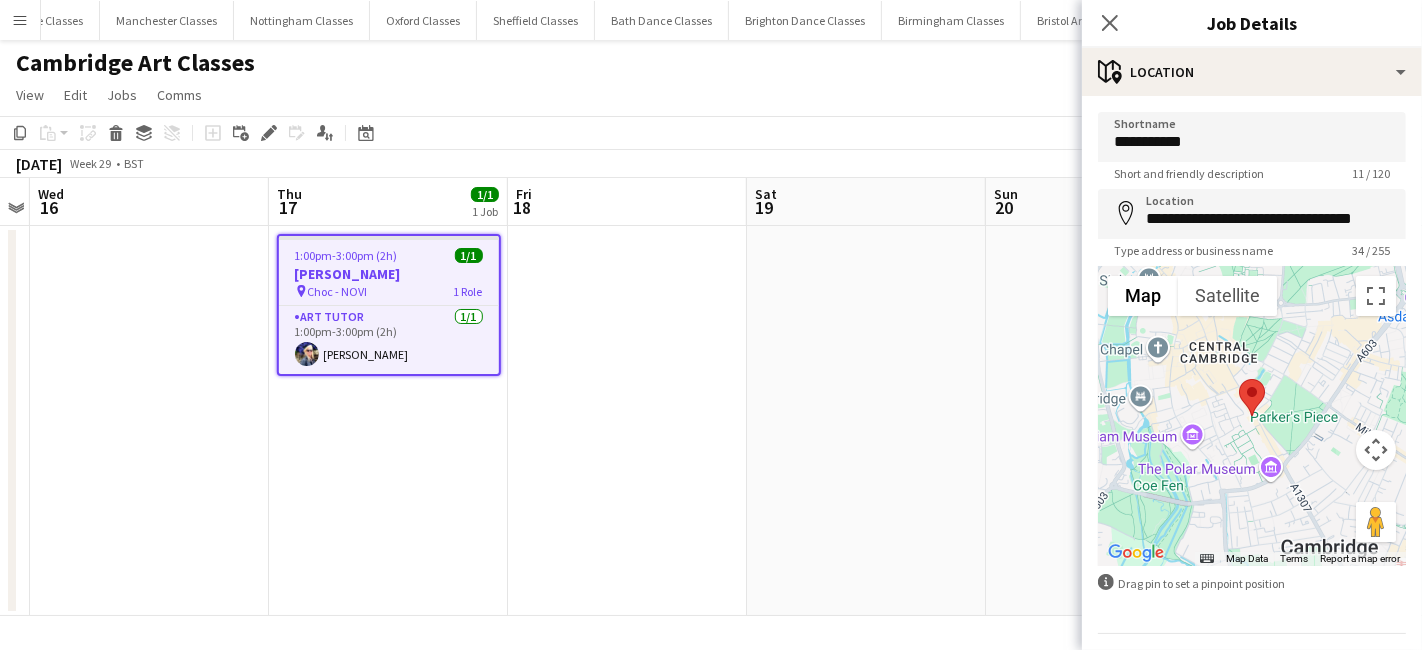 click at bounding box center [866, 421] 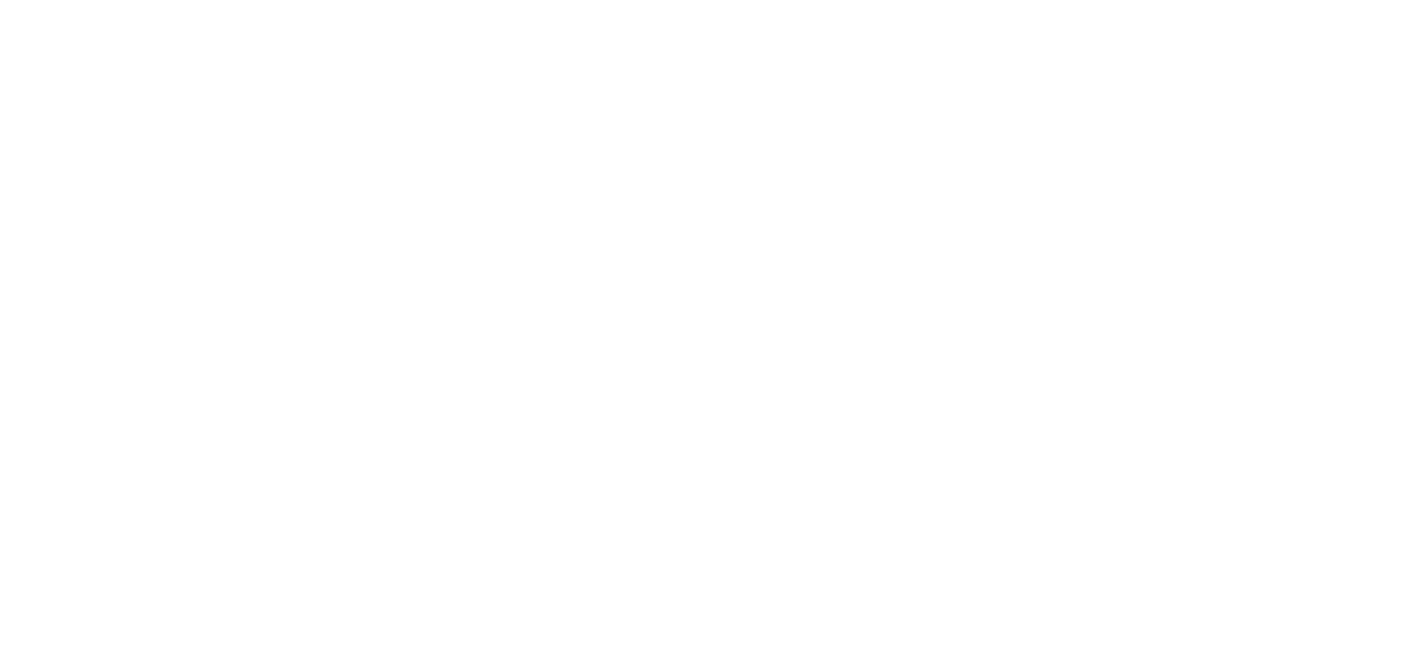 scroll, scrollTop: 0, scrollLeft: 0, axis: both 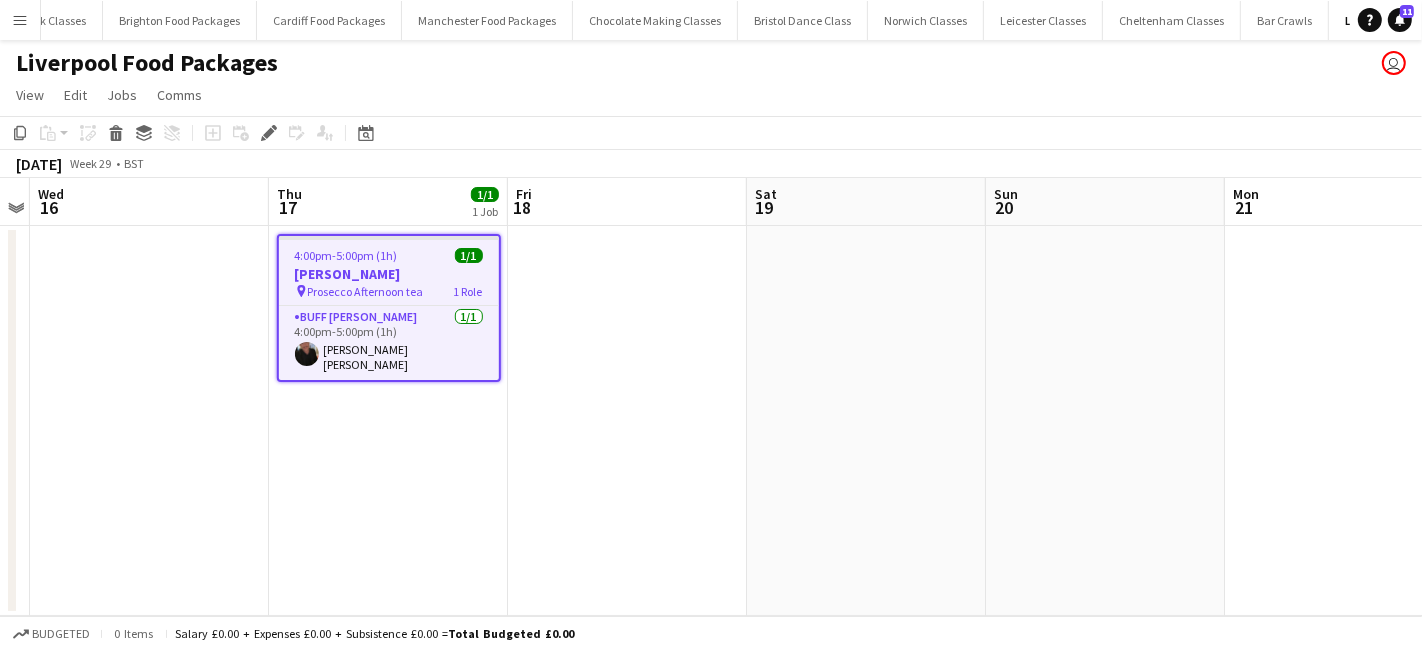 click on "[PERSON_NAME]" at bounding box center (389, 274) 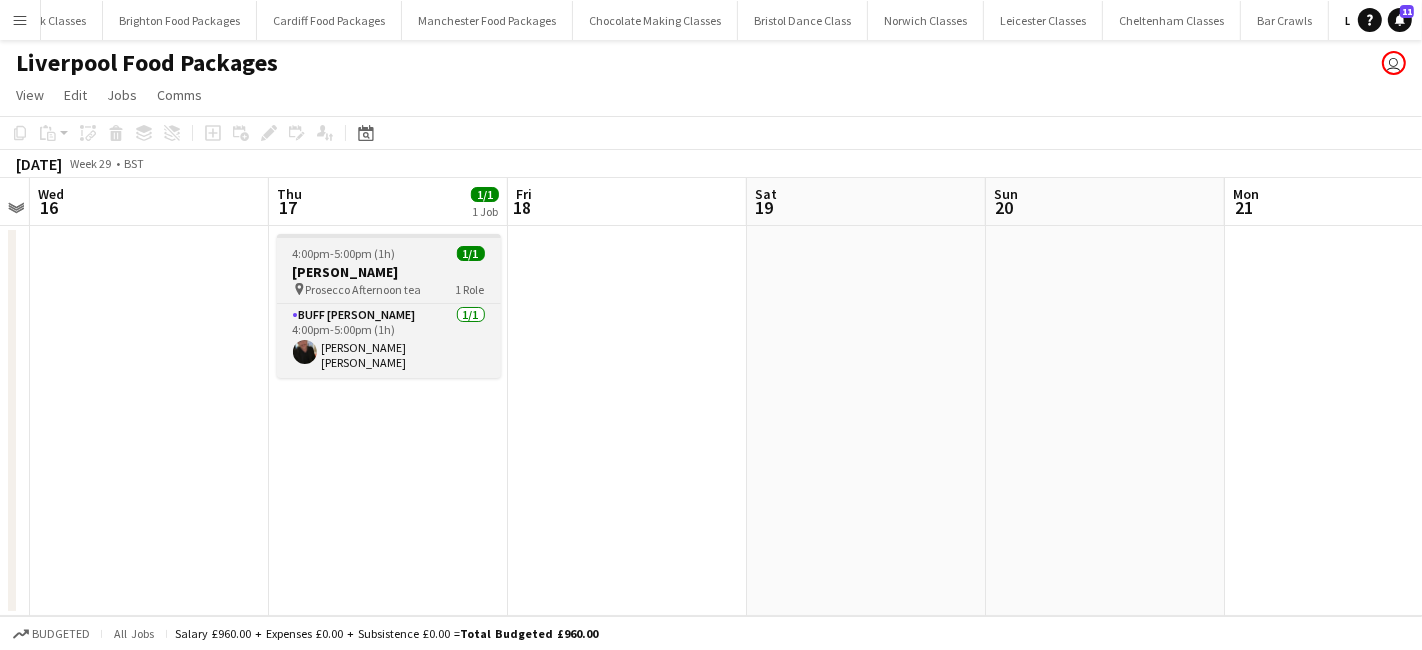 click on "4:00pm-5:00pm (1h)    1/1   Nicola Meaney
pin
Prosecco Afternoon tea    1 Role   Buff Butler   1/1   4:00pm-5:00pm (1h)
Edward Andrew Lyons" at bounding box center [389, 306] 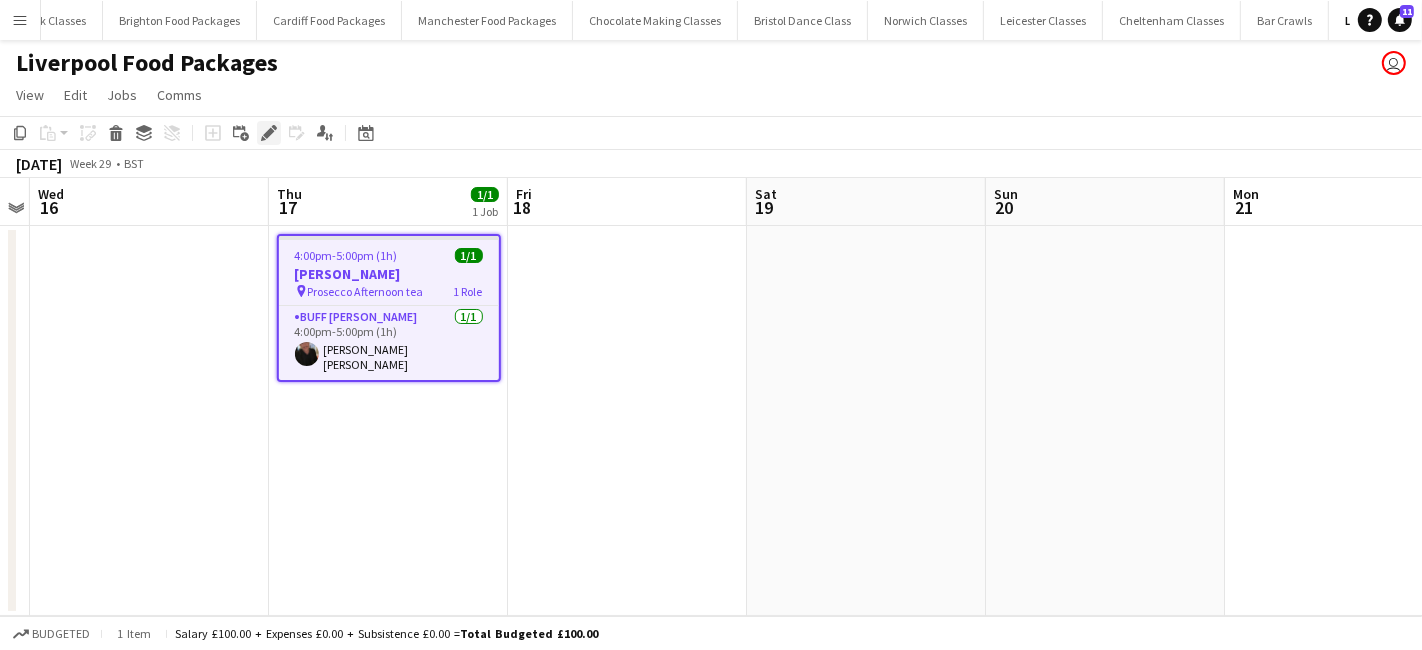 click on "Edit" 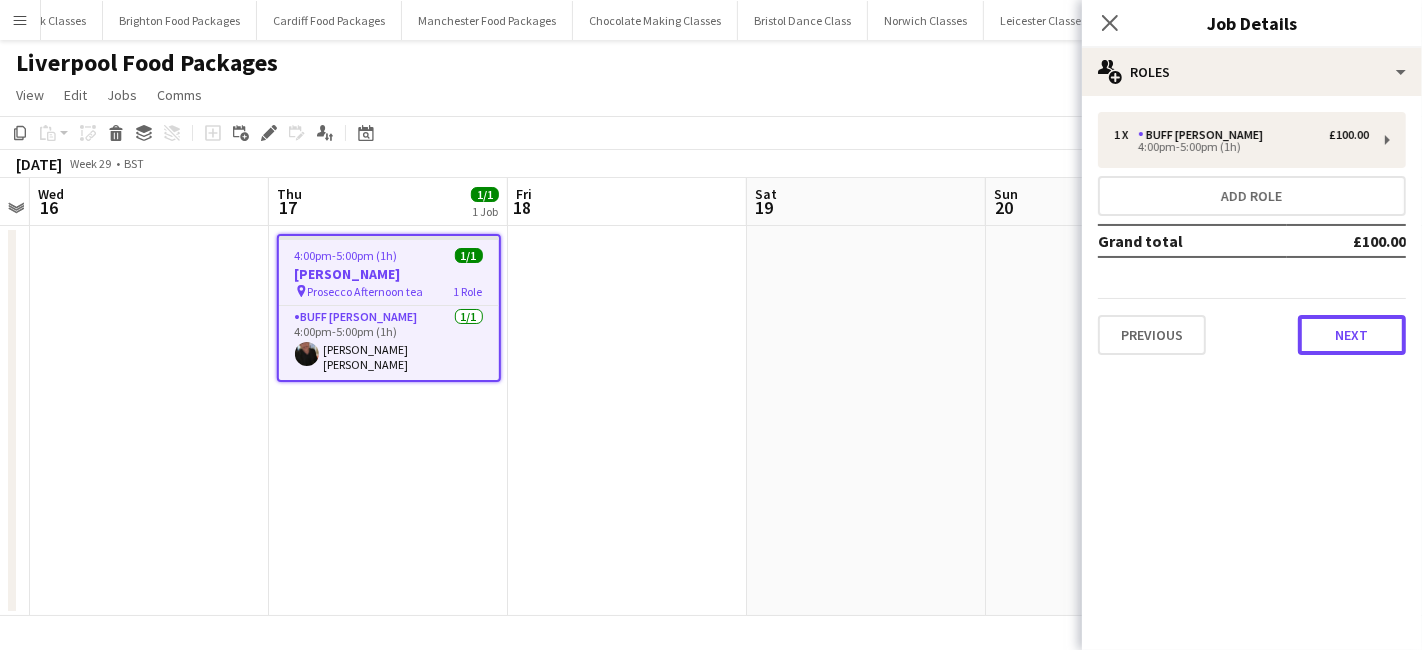 click on "Next" at bounding box center (1352, 335) 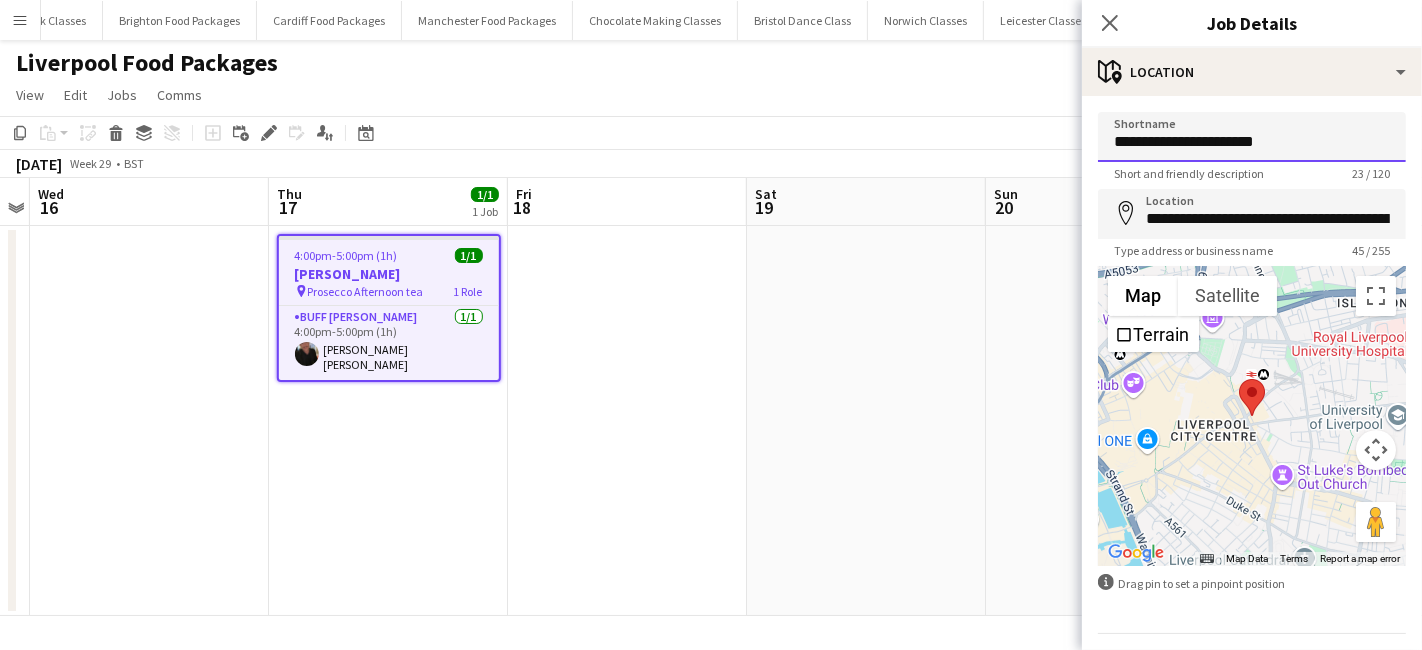 click on "**********" at bounding box center (1252, 137) 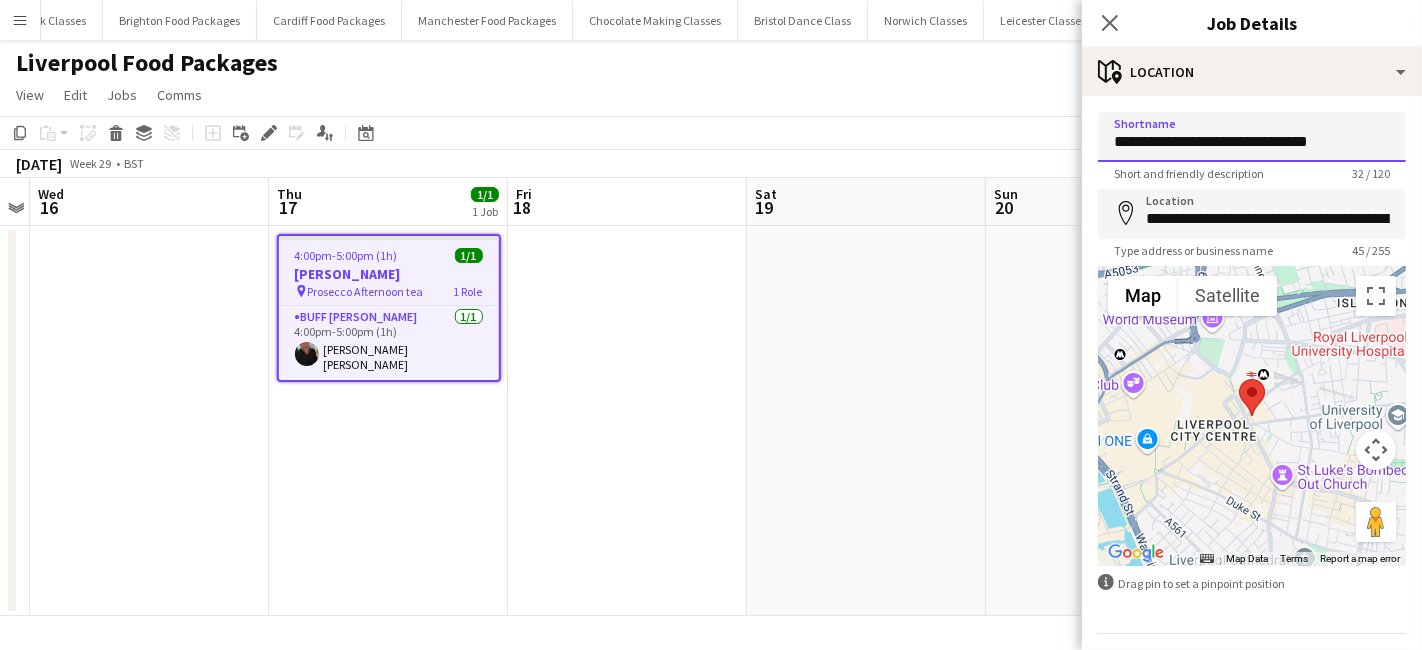 type on "**********" 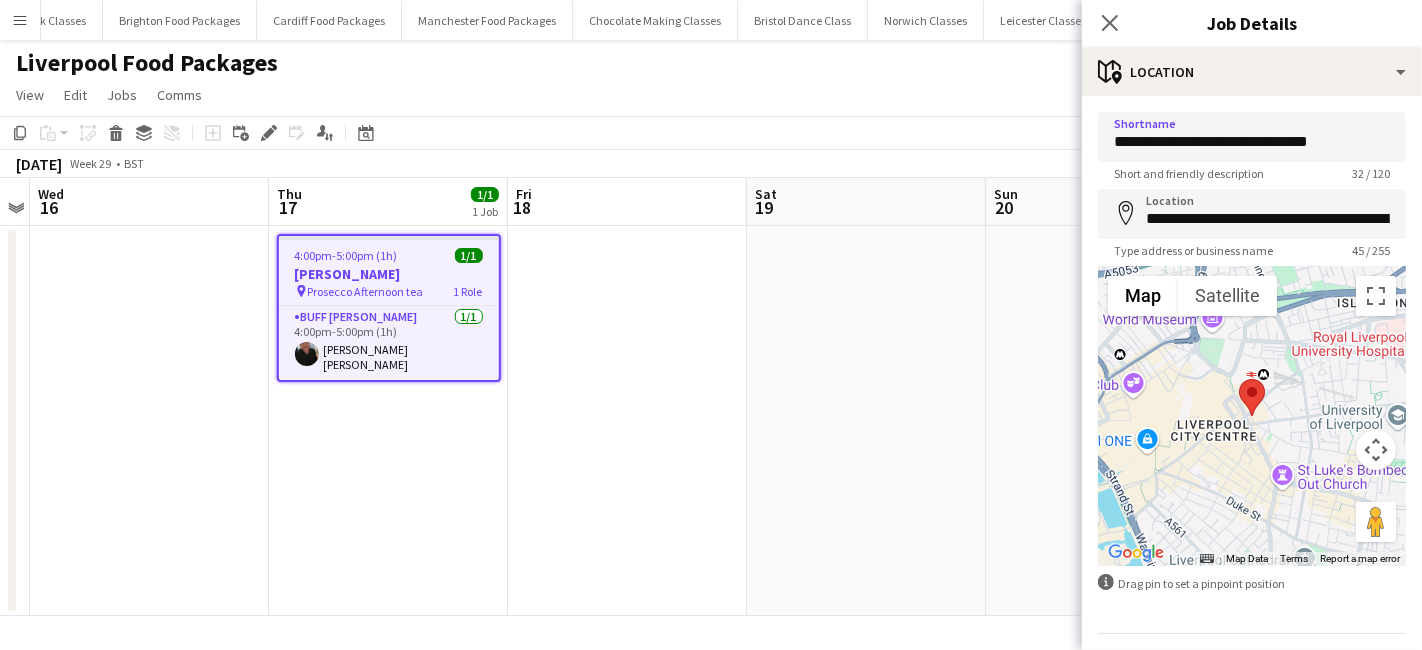 click at bounding box center [1105, 421] 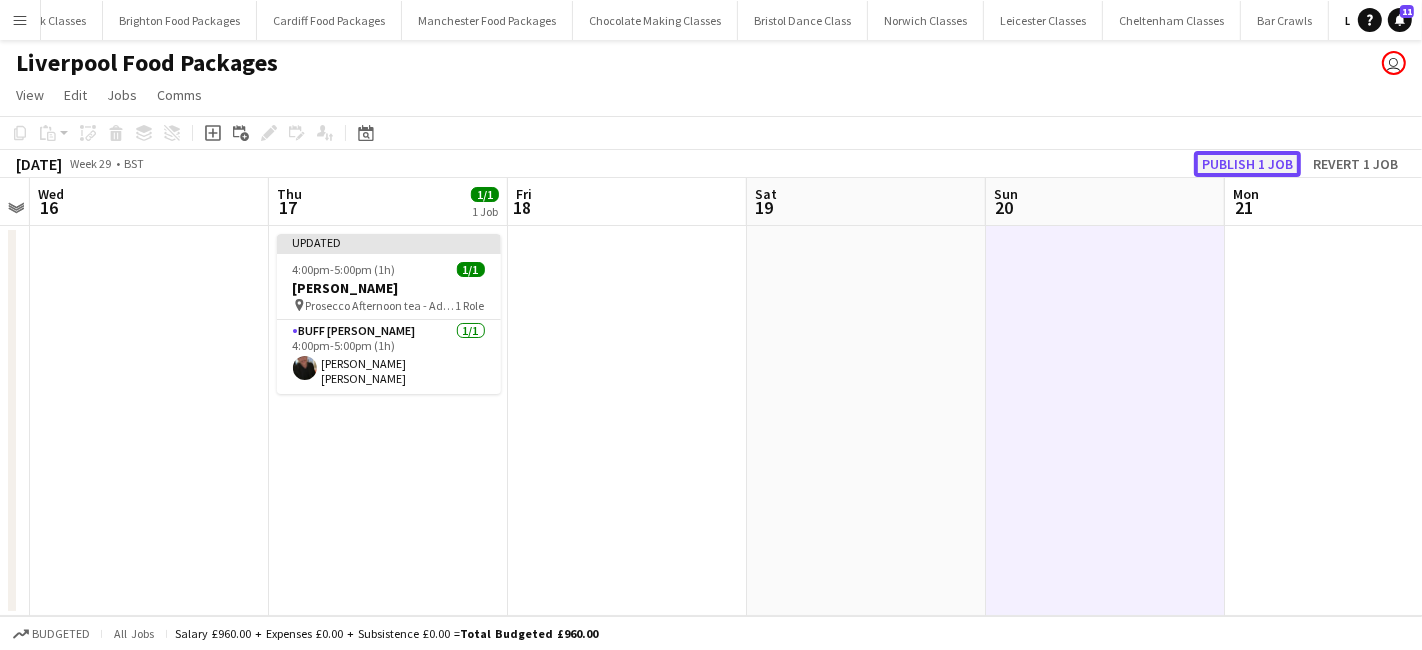 click on "Publish 1 job" 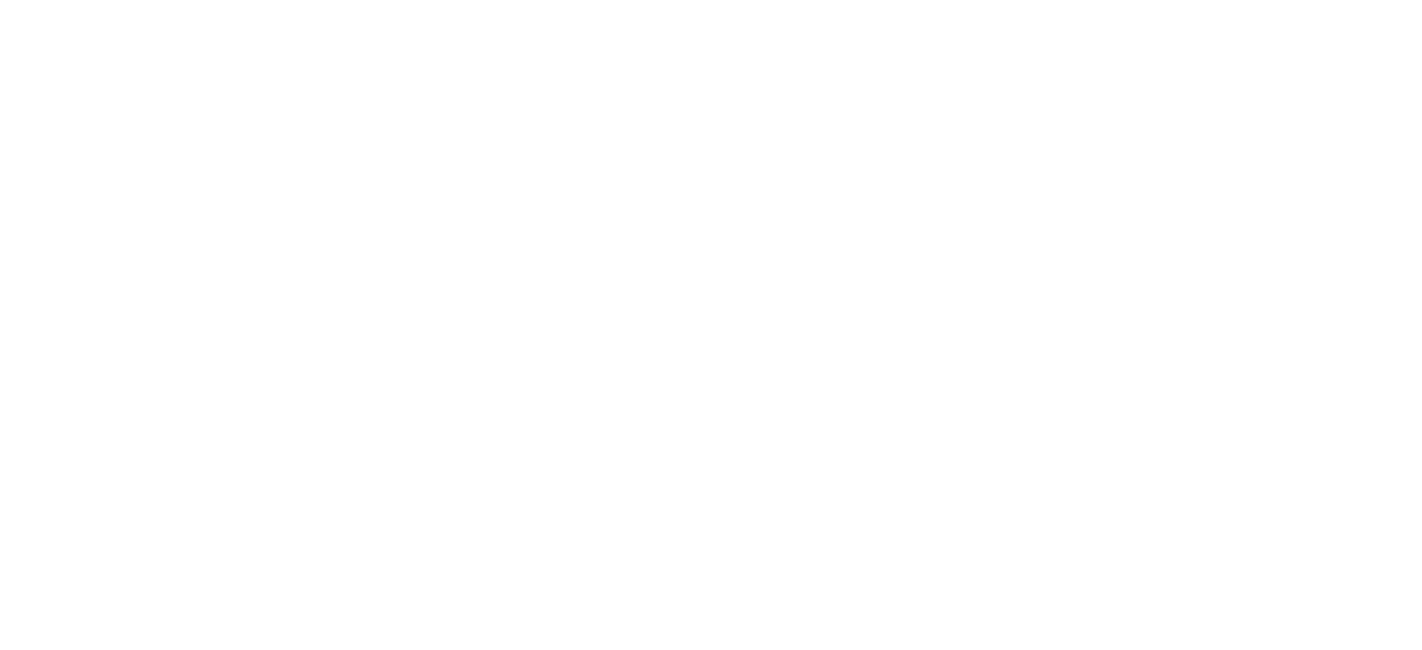 scroll, scrollTop: 0, scrollLeft: 0, axis: both 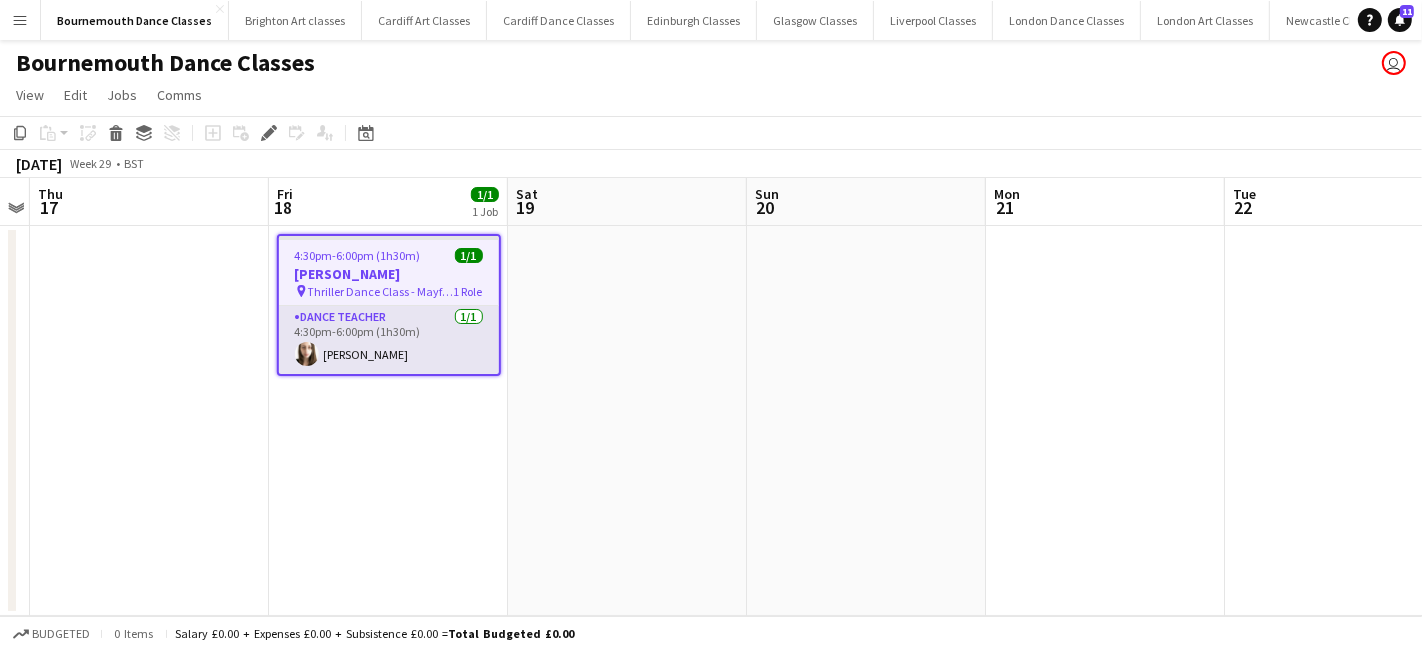 click on "Dance Teacher   1/1   4:30pm-6:00pm (1h30m)
Eloise Podbery" at bounding box center (389, 340) 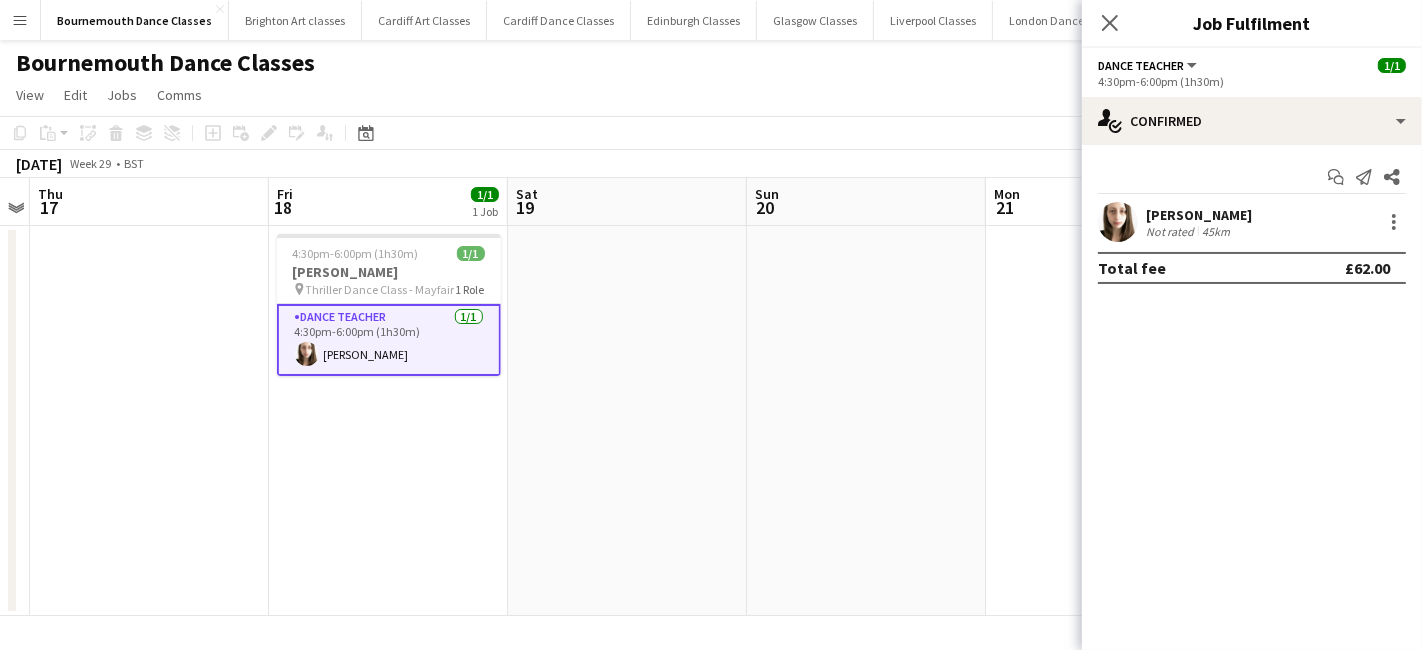 click at bounding box center [627, 421] 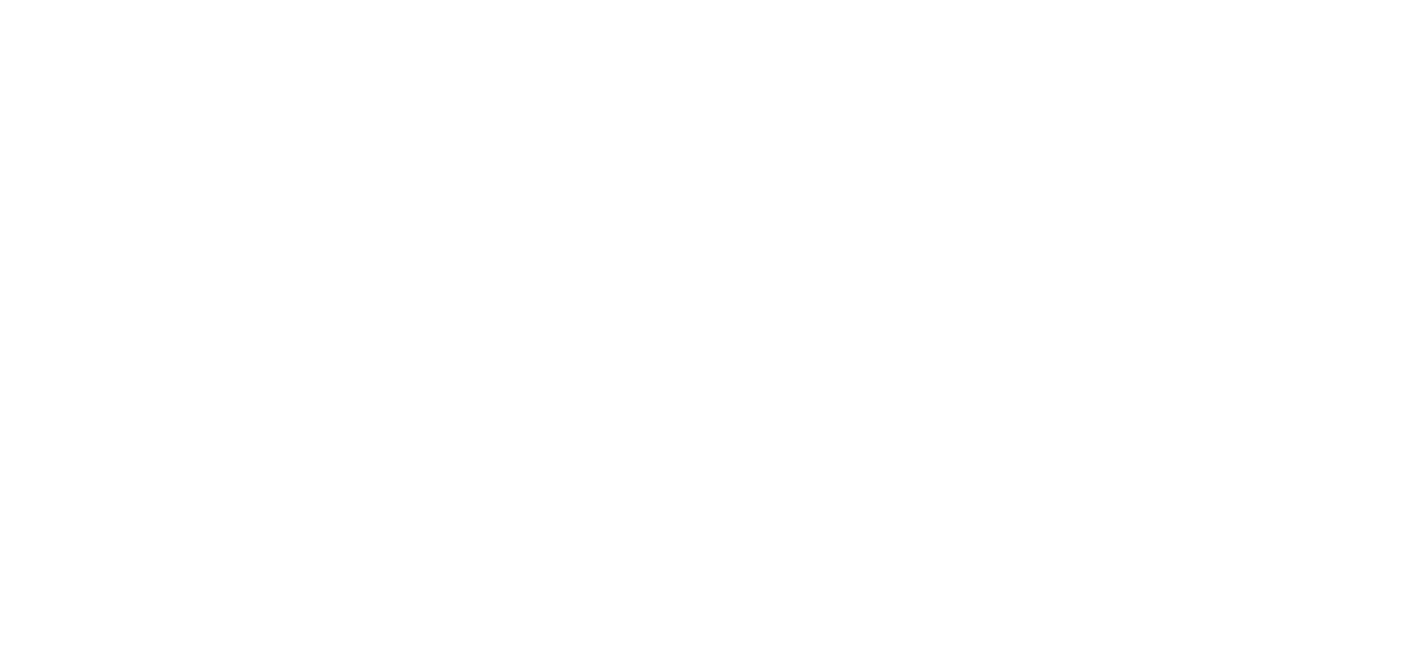 scroll, scrollTop: 0, scrollLeft: 0, axis: both 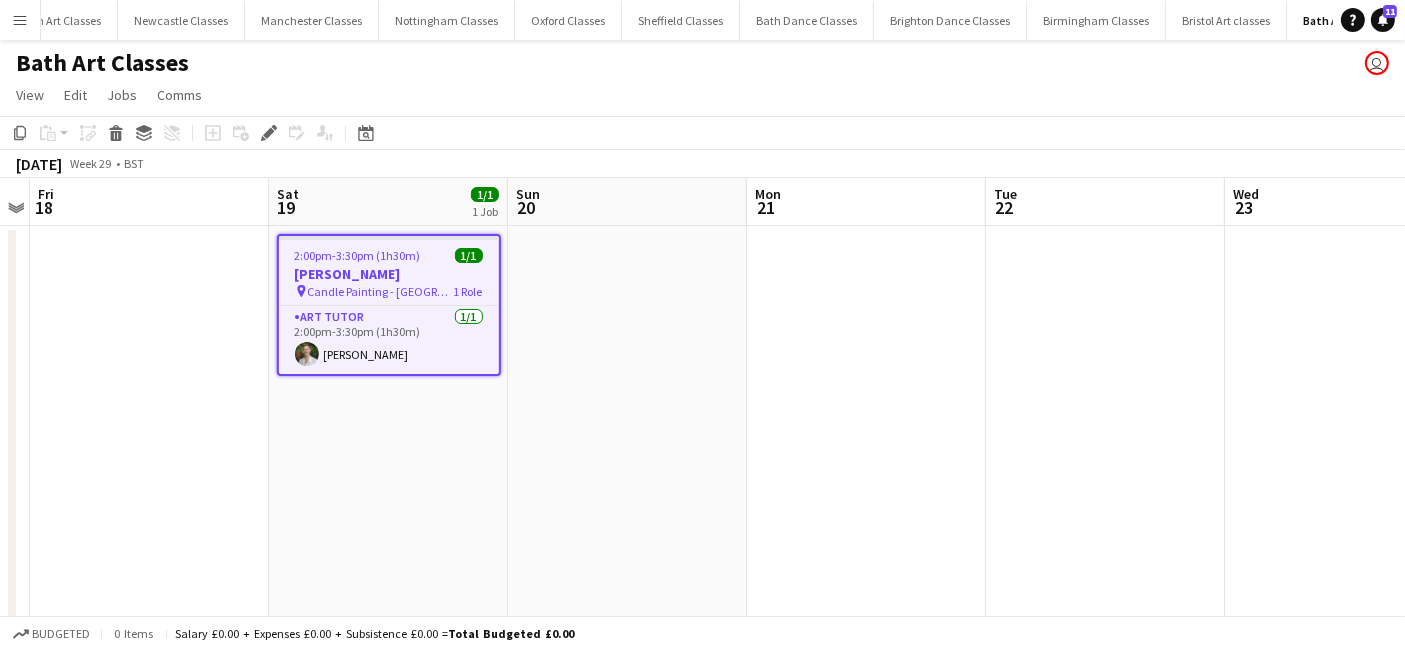 click on "Candle Painting - Westgate" at bounding box center [381, 291] 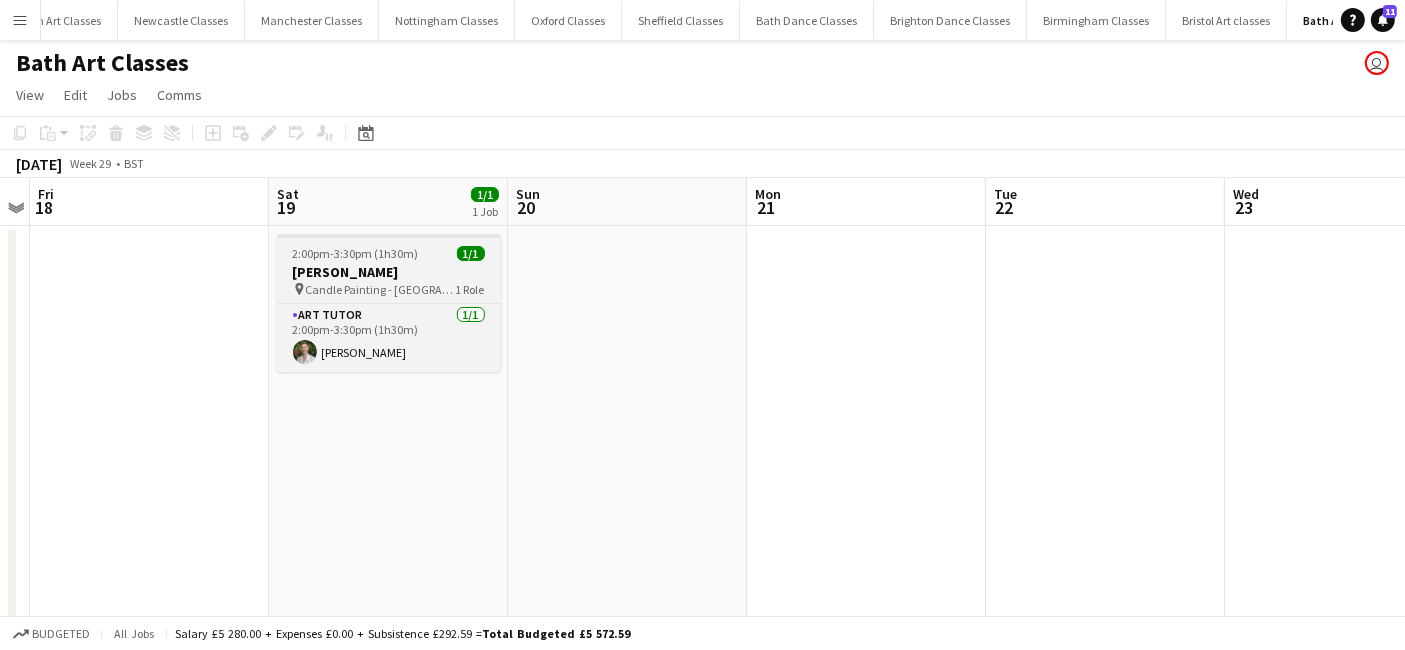 click on "2:00pm-3:30pm (1h30m)" at bounding box center [356, 253] 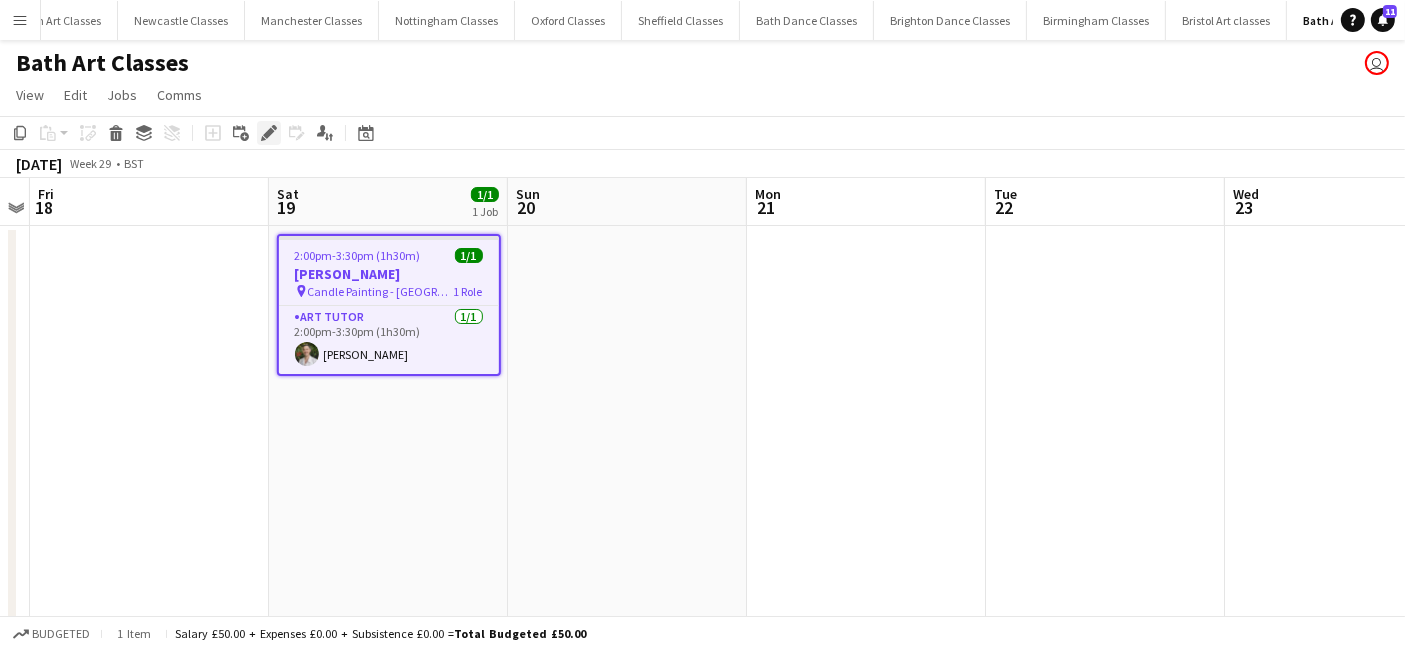 click 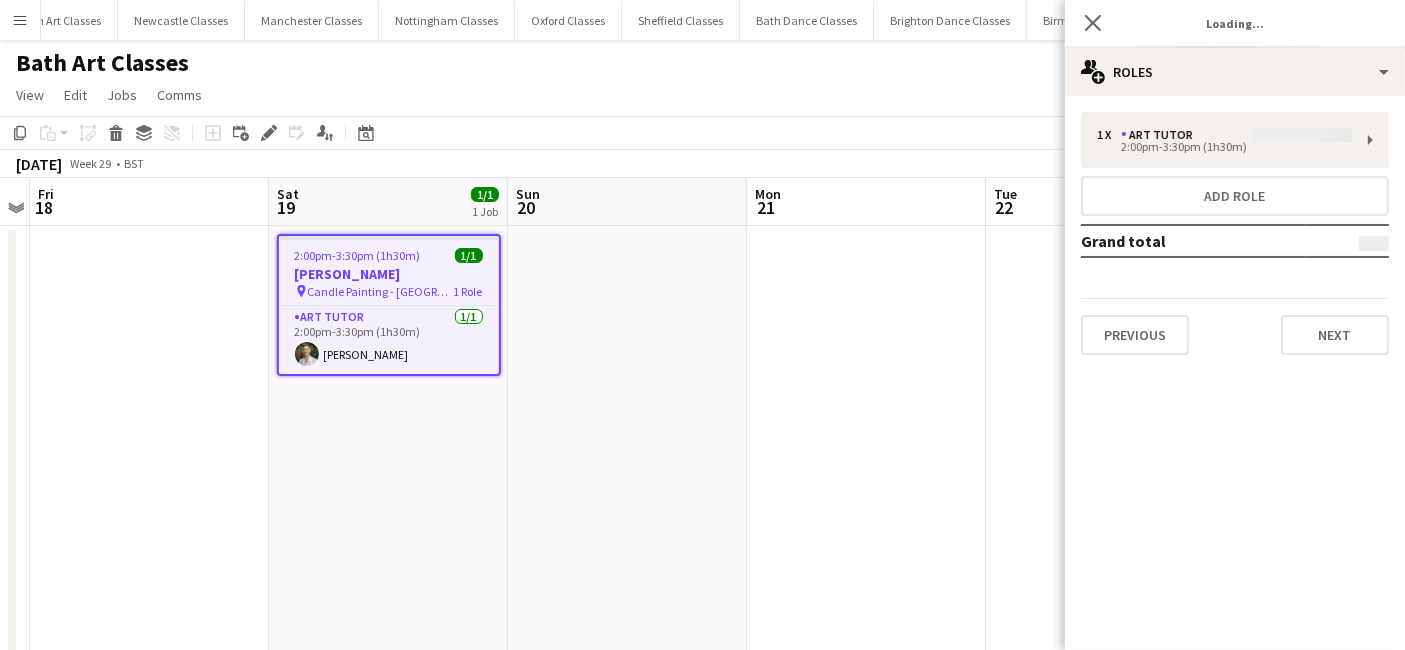 type on "**********" 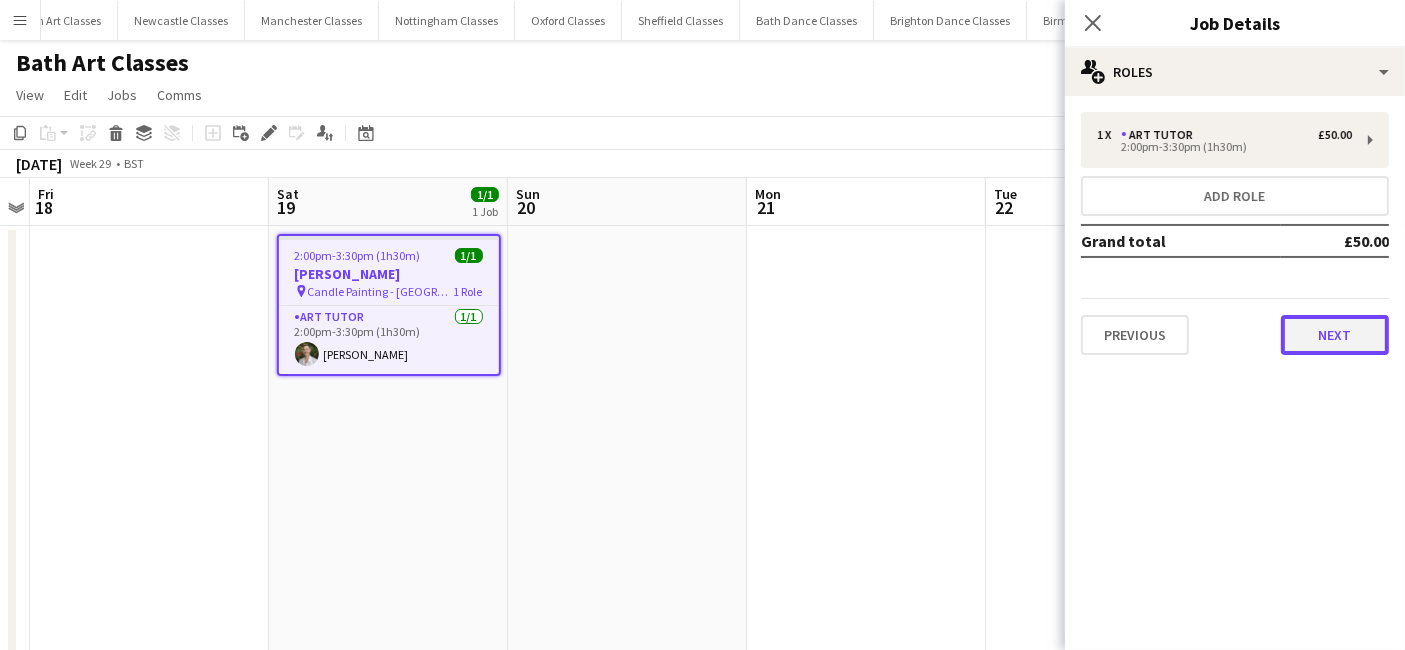 click on "Next" at bounding box center (1335, 335) 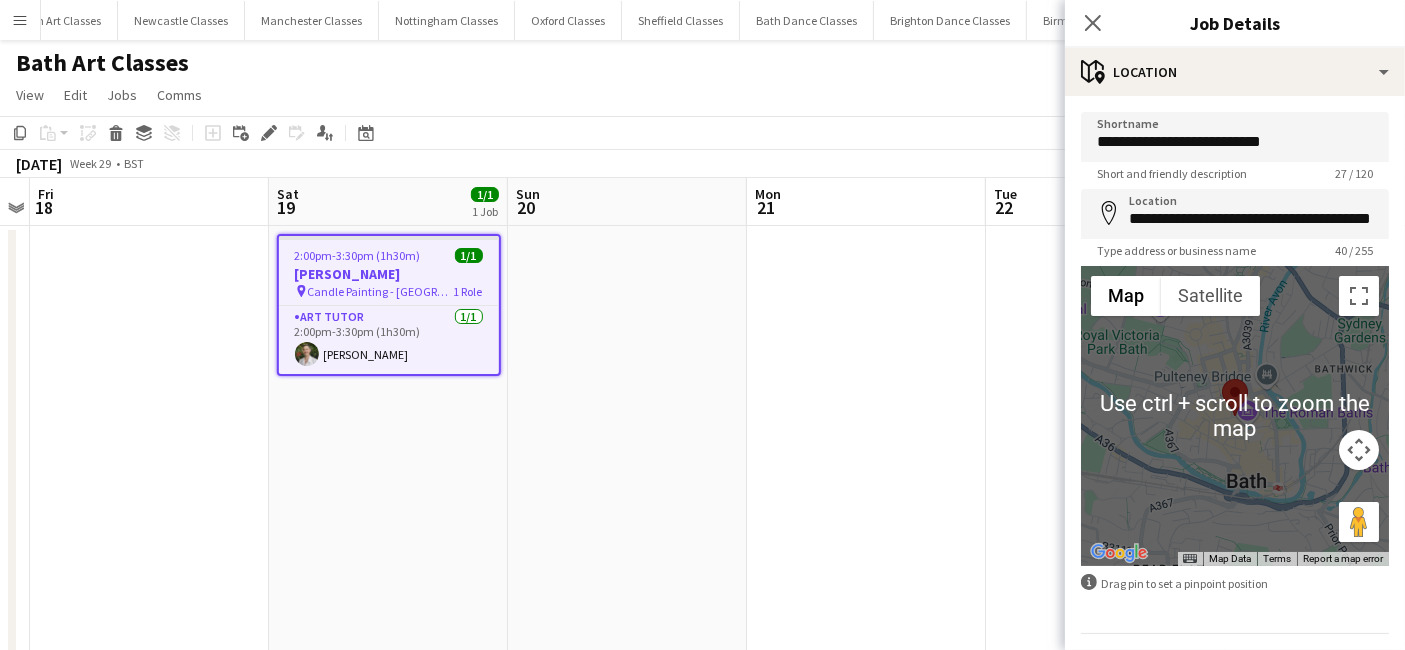 scroll, scrollTop: 53, scrollLeft: 0, axis: vertical 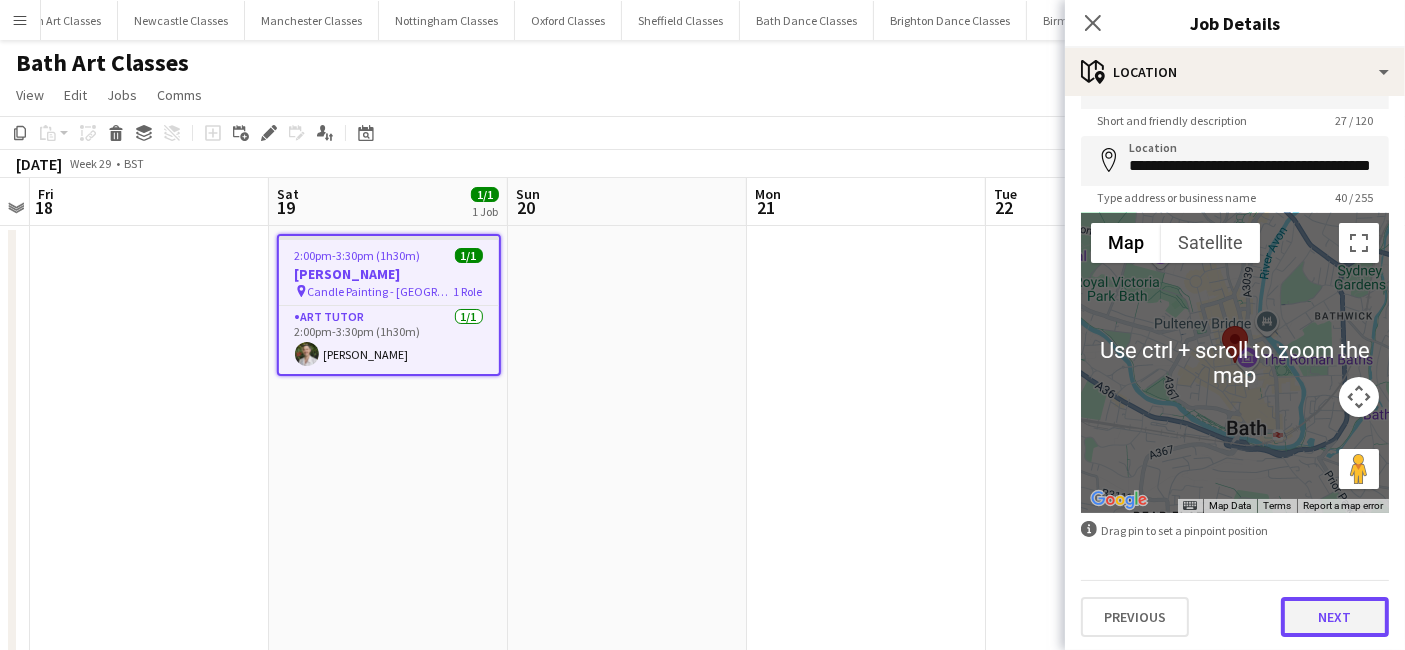click on "Next" at bounding box center [1335, 617] 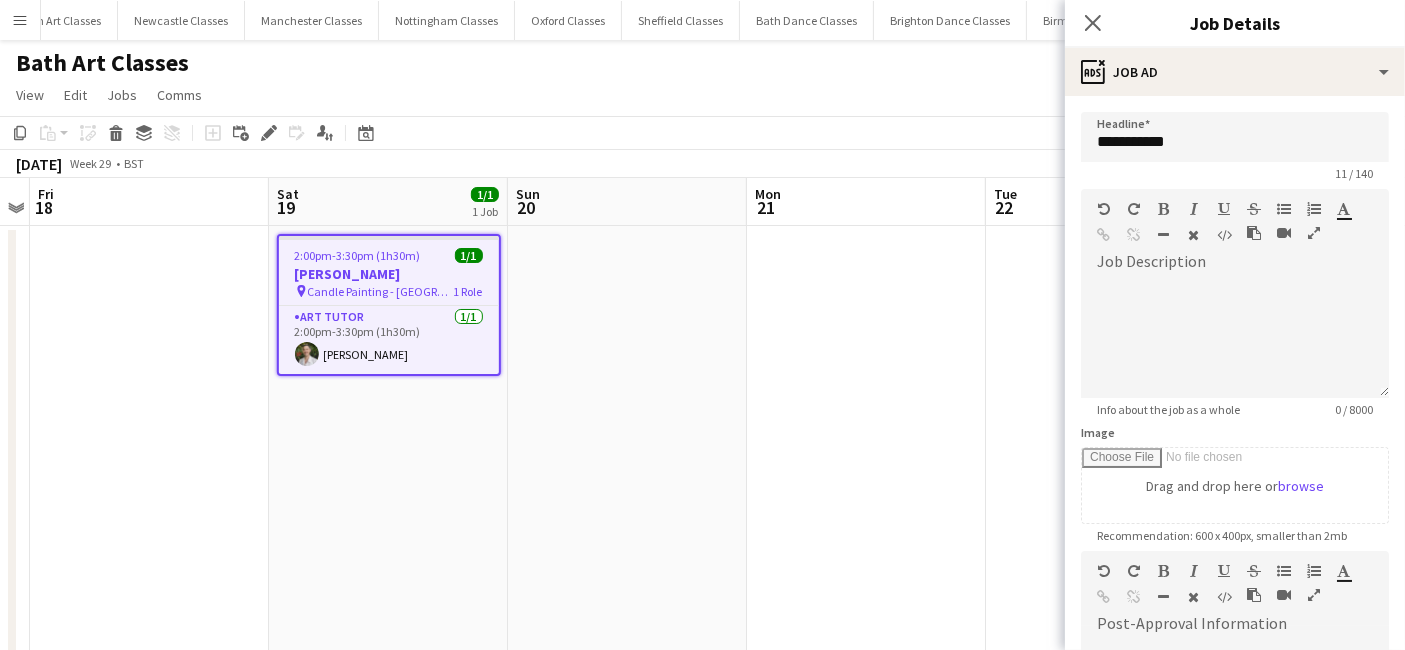 scroll, scrollTop: 0, scrollLeft: 0, axis: both 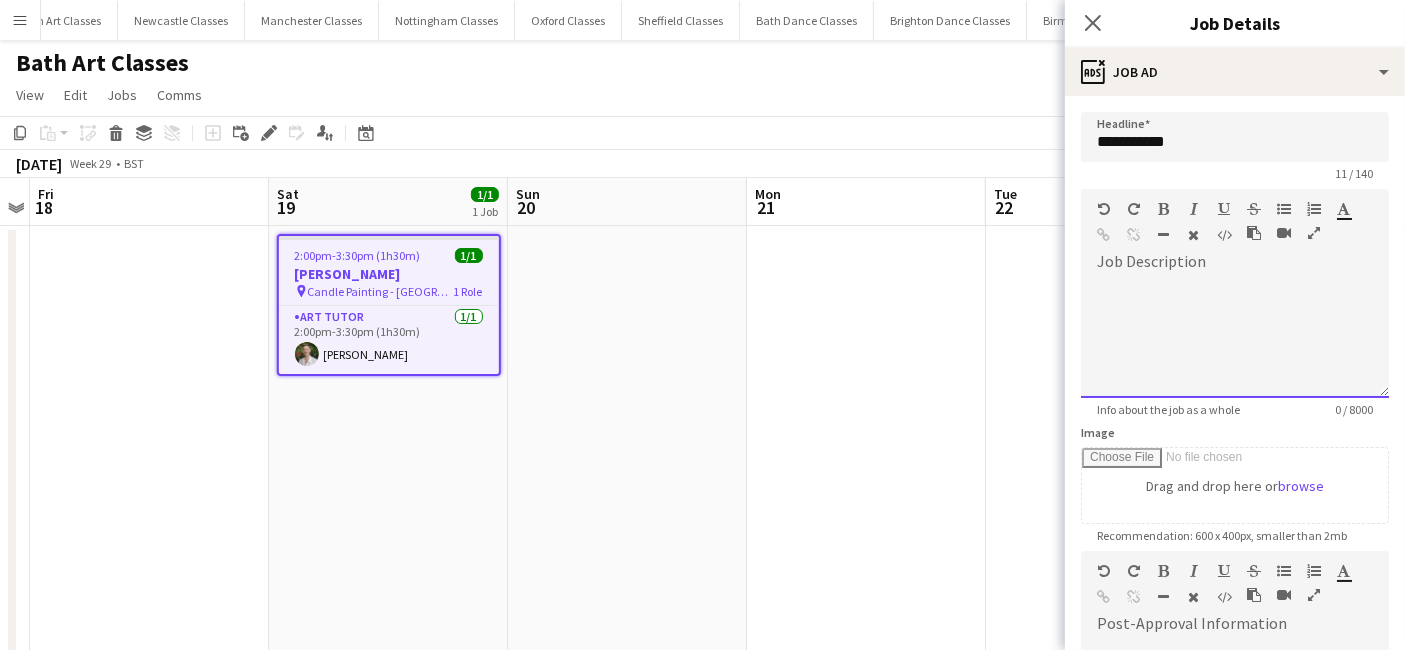 click at bounding box center (1235, 338) 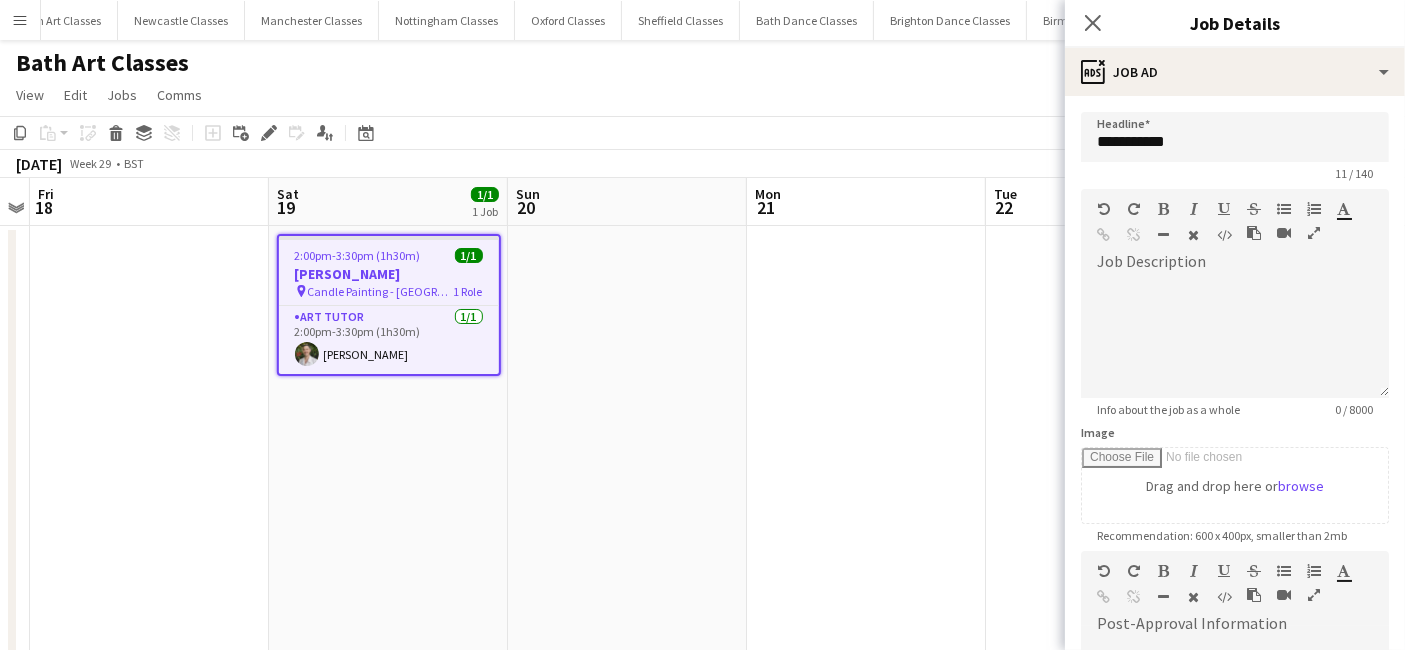 click on "Emma Powell" at bounding box center (389, 274) 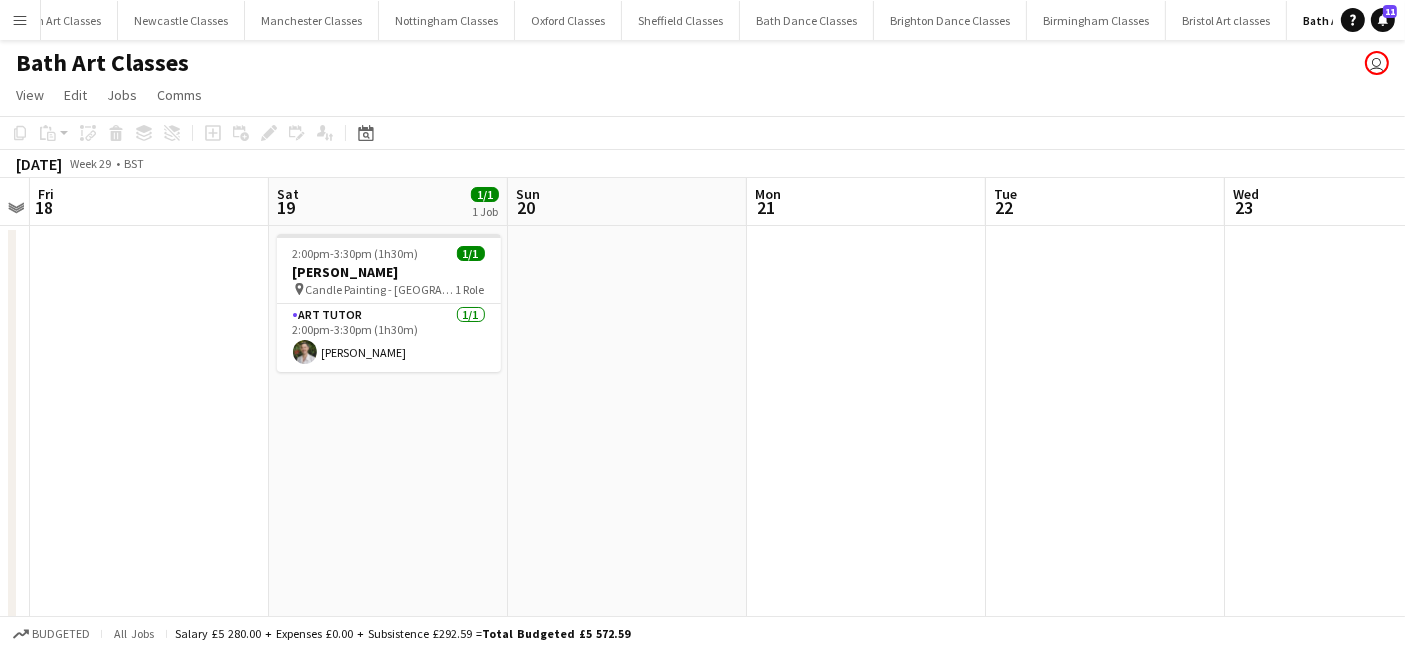click at bounding box center (627, 541) 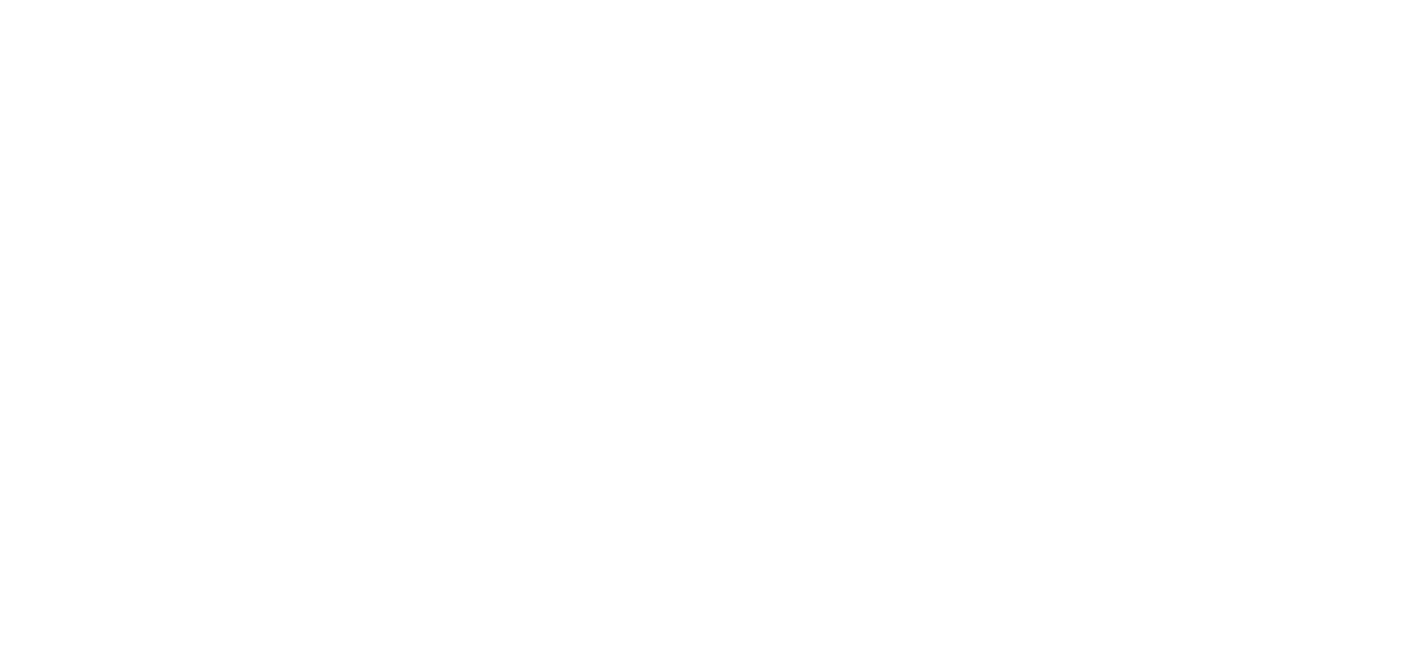 scroll, scrollTop: 0, scrollLeft: 0, axis: both 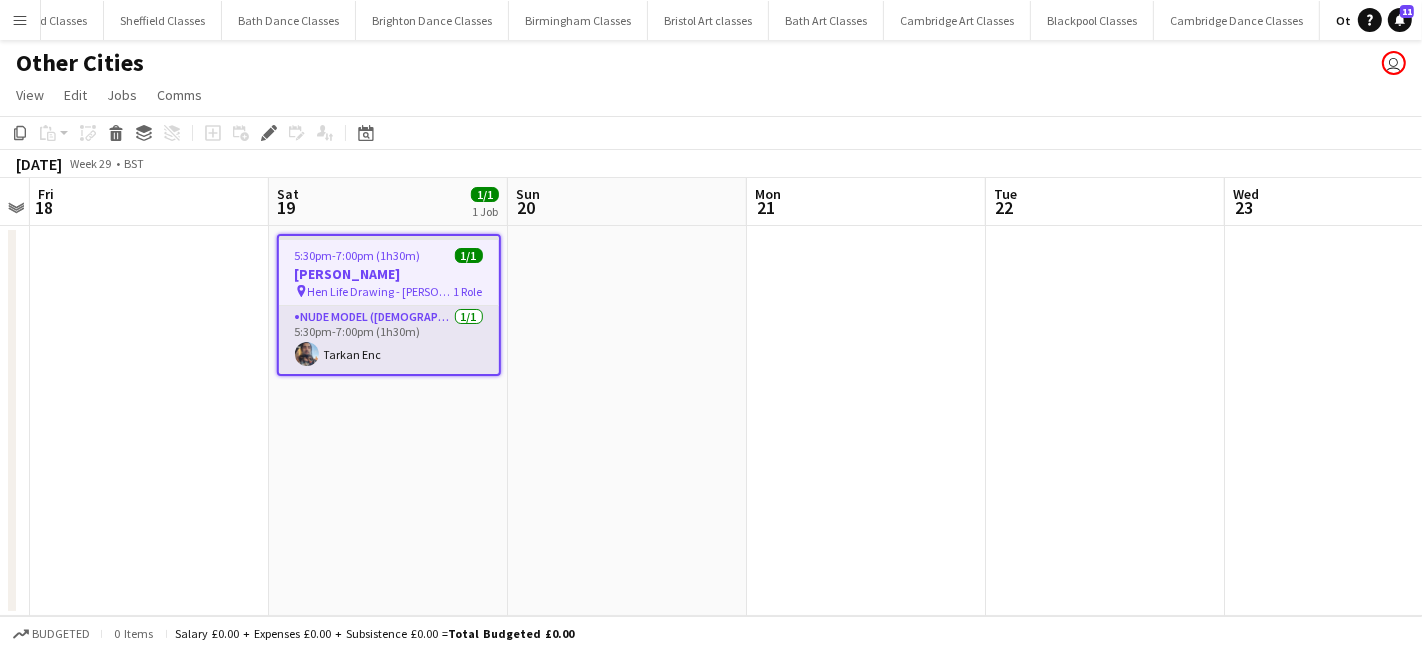 click on "Nude Model (Male)   1/1   5:30pm-7:00pm (1h30m)
Tarkan Enc" at bounding box center [389, 340] 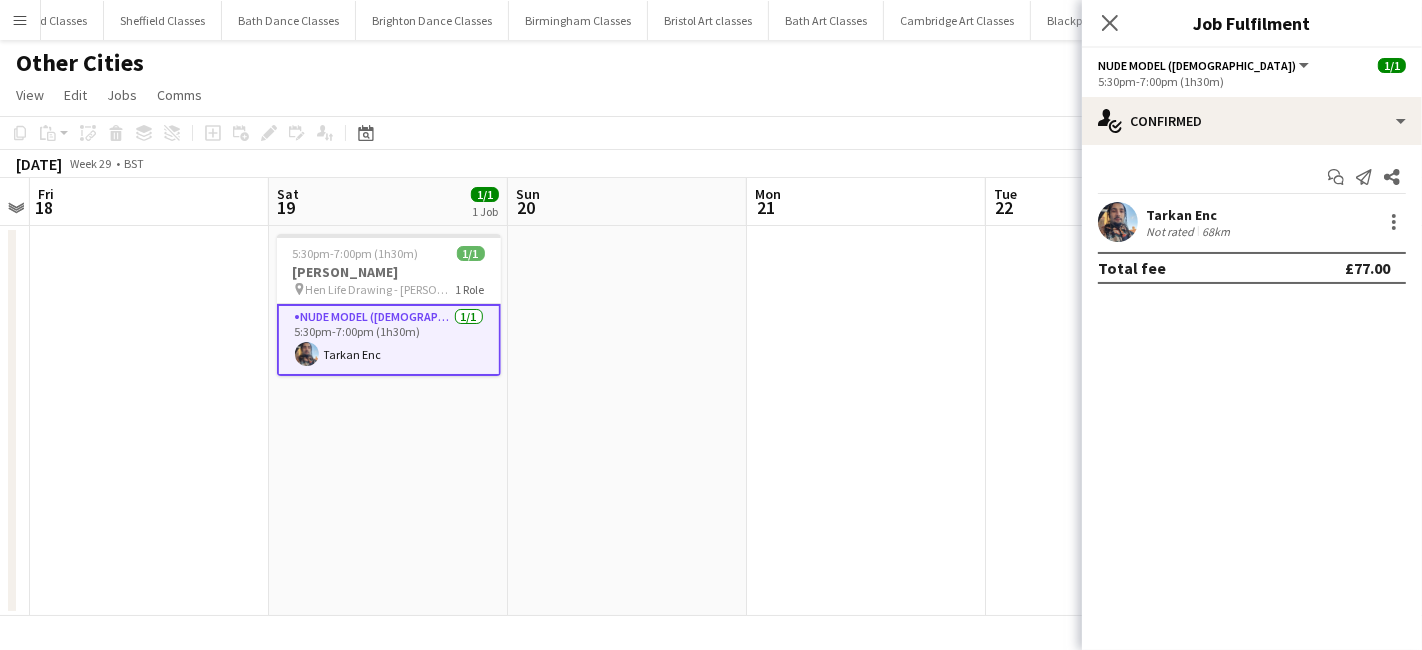 click on "5:30pm-7:00pm (1h30m)    1/1   Wendy Jones
pin
Hen Life Drawing - Leonardo    1 Role   Nude Model (Male)   1/1   5:30pm-7:00pm (1h30m)
Tarkan Enc" at bounding box center (388, 421) 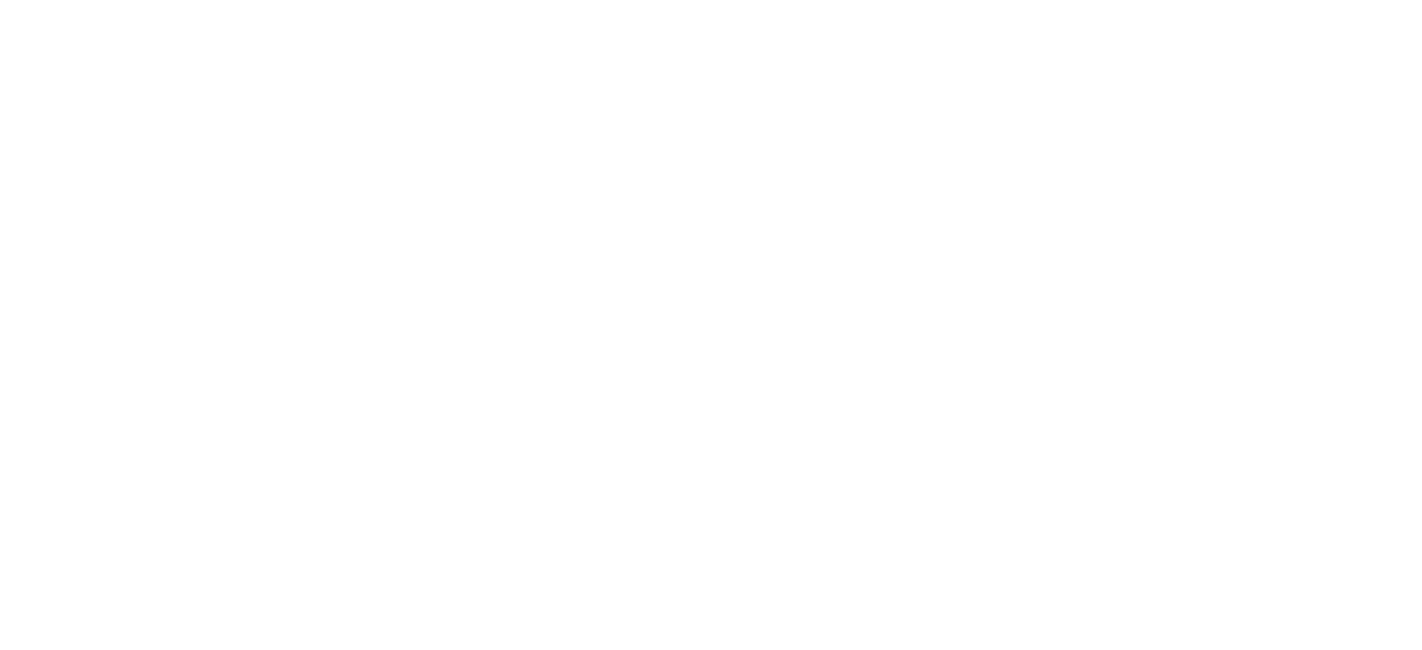 scroll, scrollTop: 0, scrollLeft: 0, axis: both 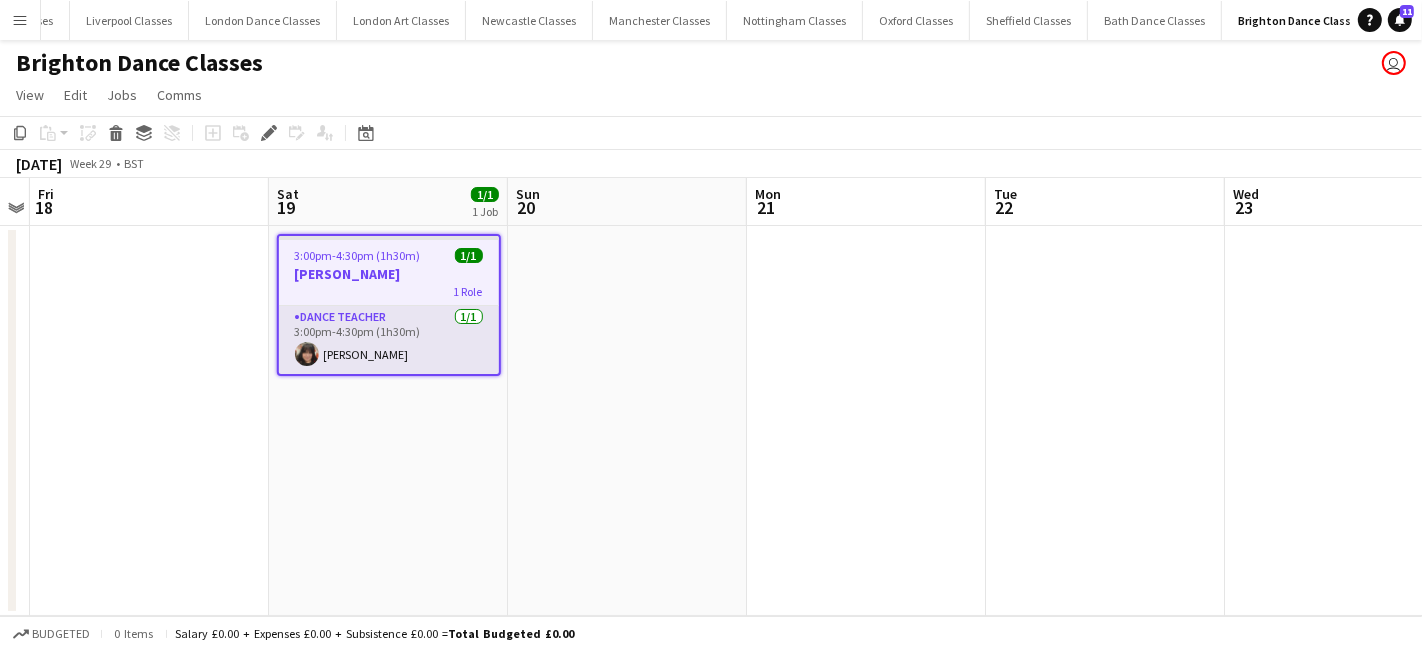 click on "Dance Teacher   1/1   3:00pm-4:30pm (1h30m)
Sascha Cooper" at bounding box center (389, 340) 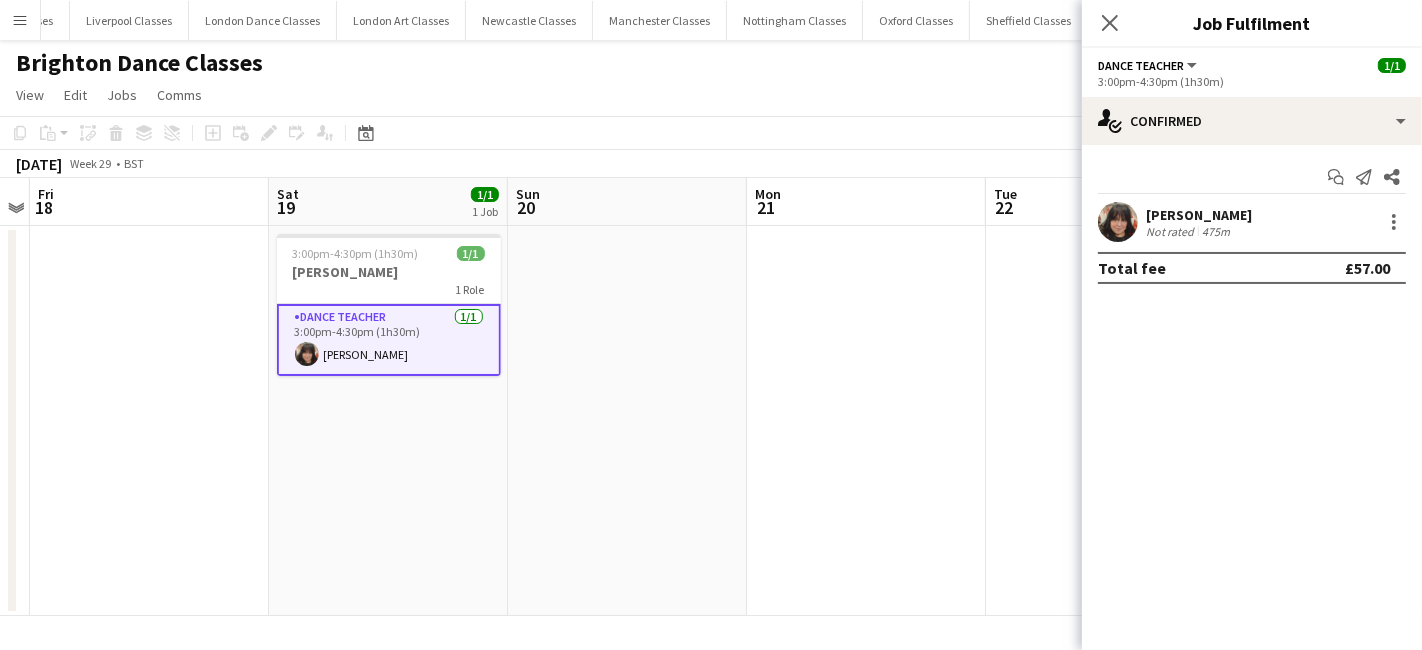 click on "1 Role" at bounding box center [389, 289] 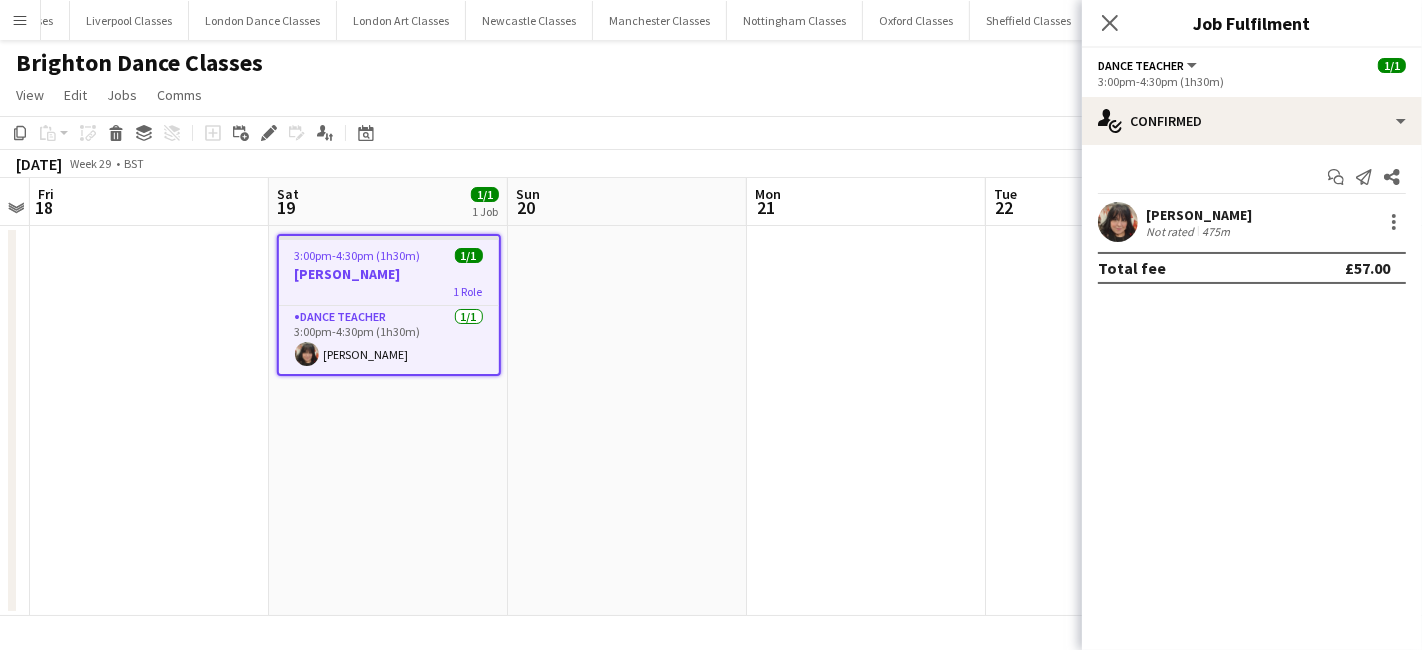 click on "Edit" 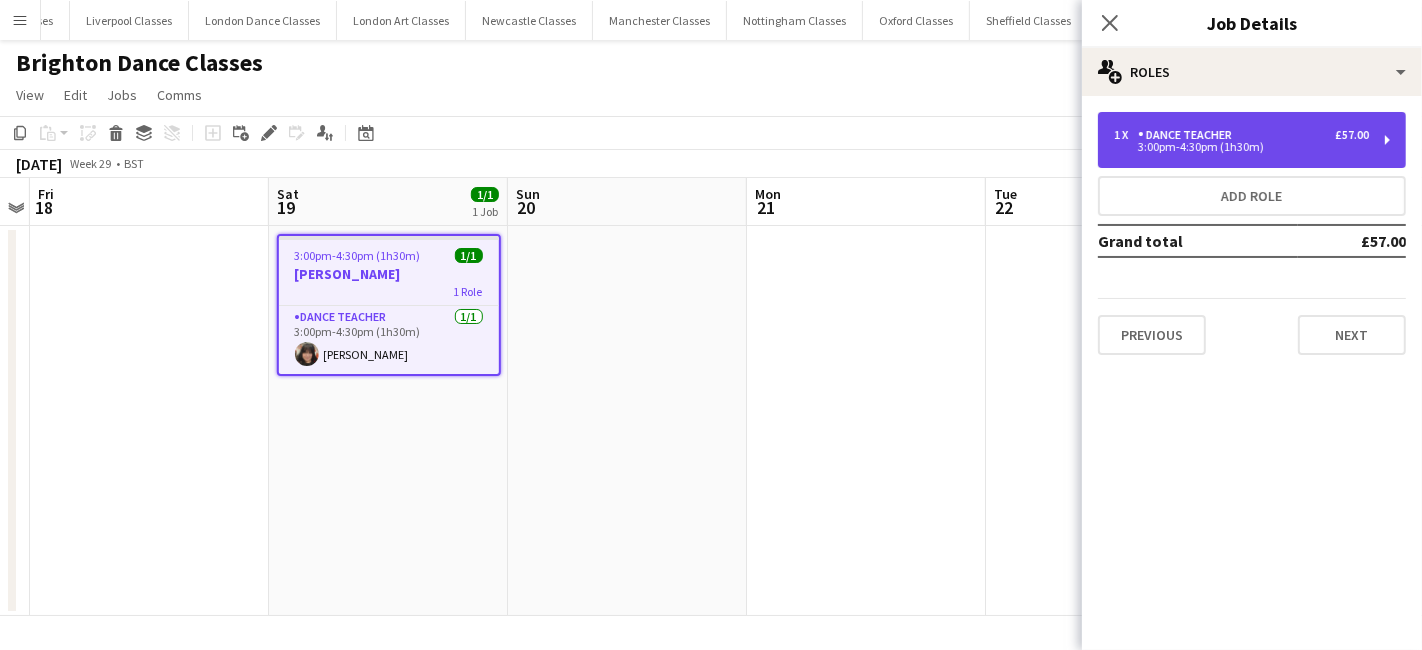 click on "3:00pm-4:30pm (1h30m)" at bounding box center (1241, 147) 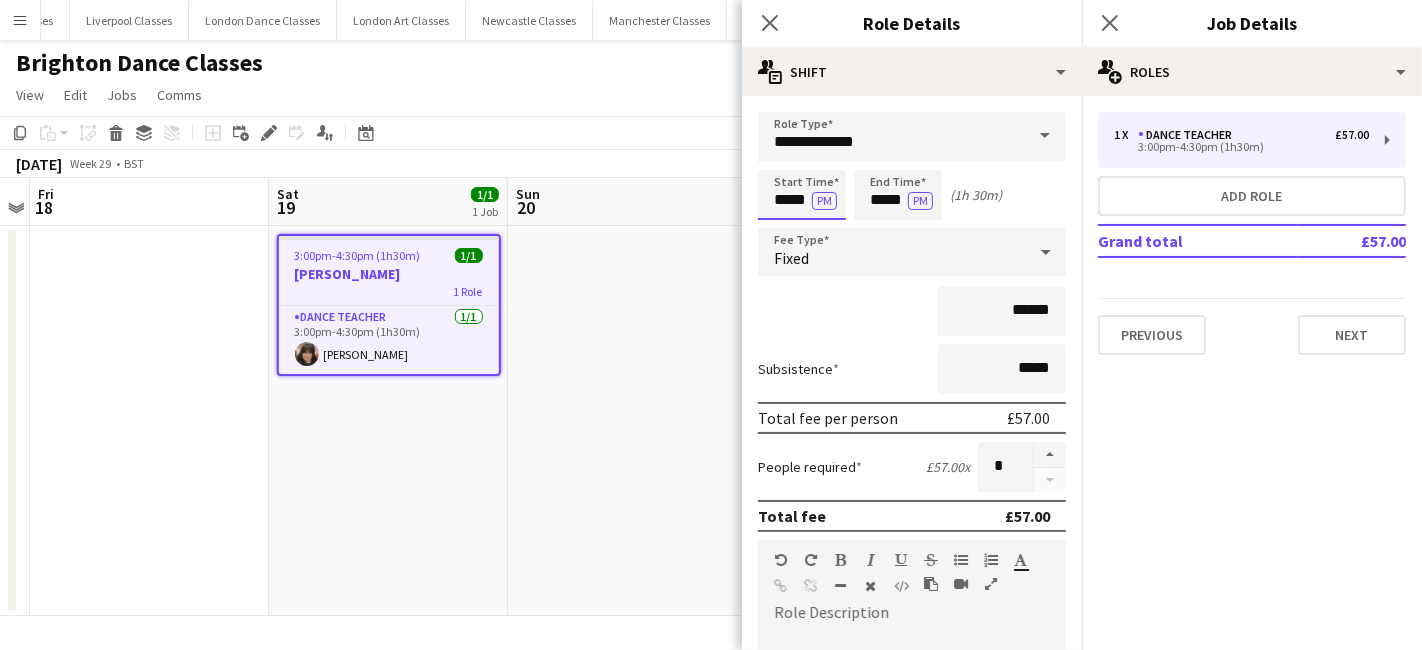 click on "*****" at bounding box center [802, 195] 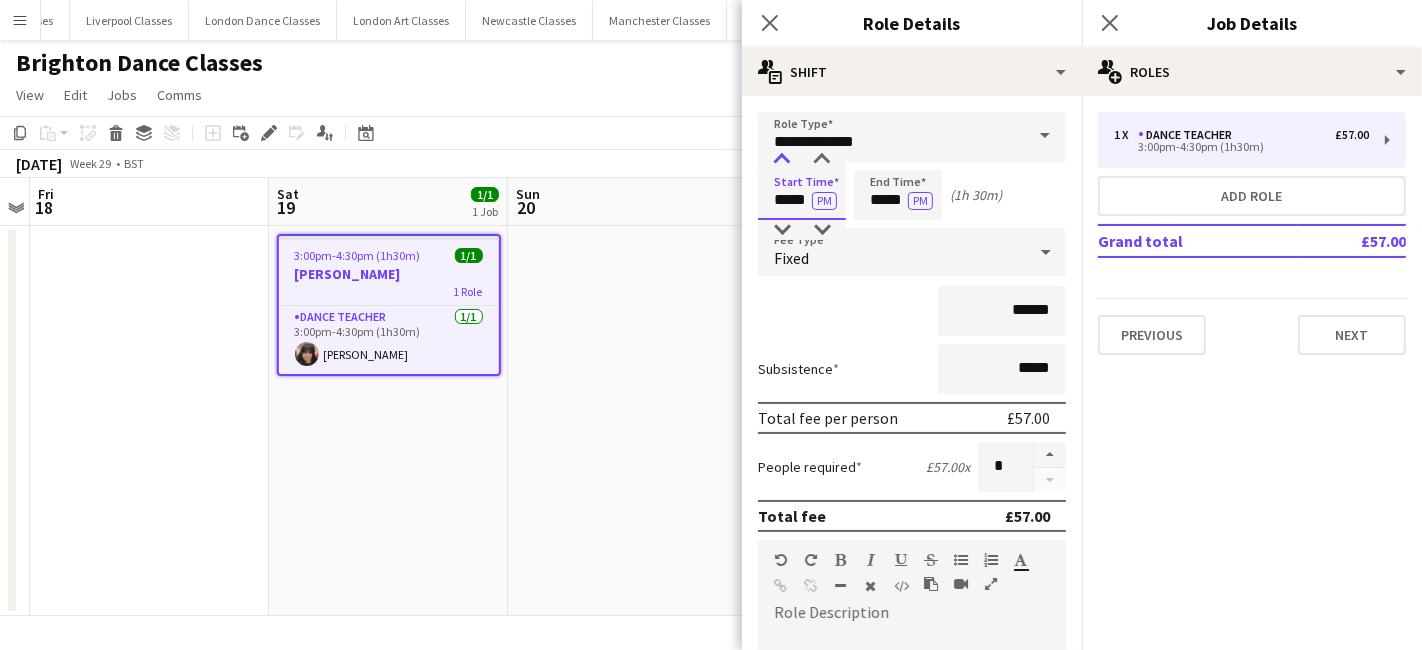 click at bounding box center [782, 160] 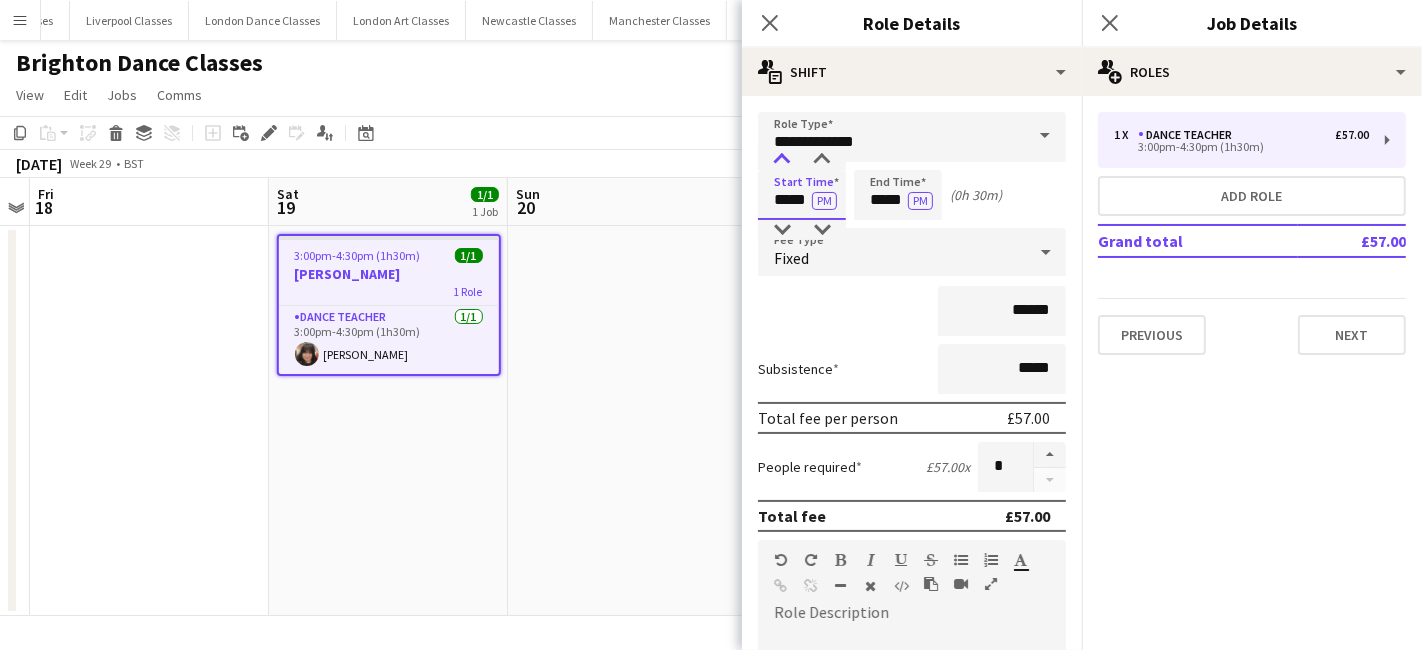 click at bounding box center [782, 160] 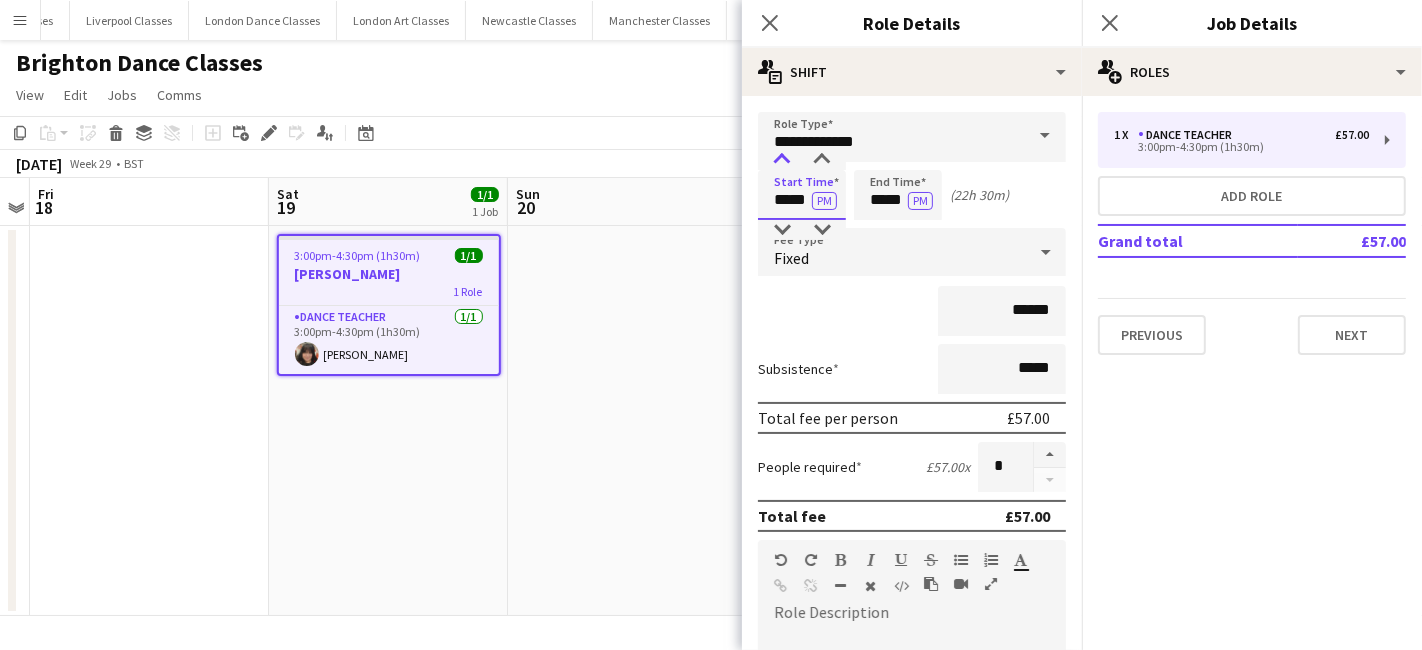 click at bounding box center (782, 160) 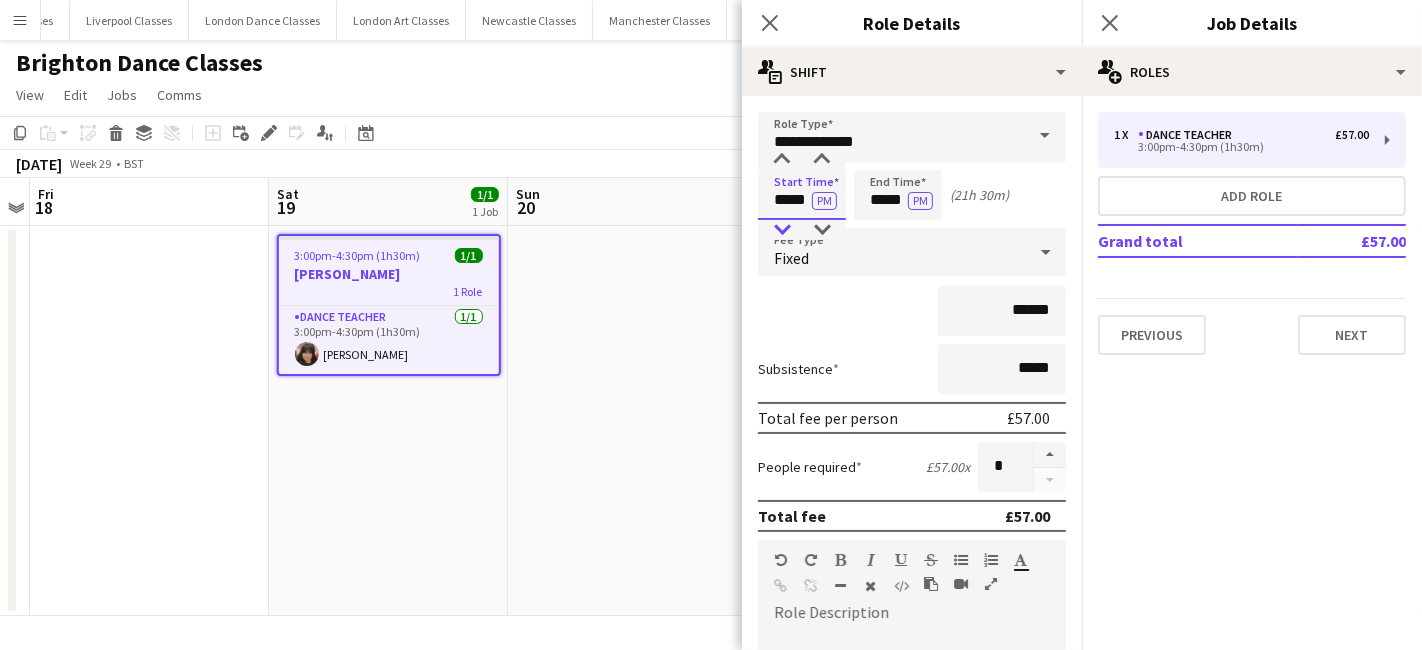 click at bounding box center [782, 230] 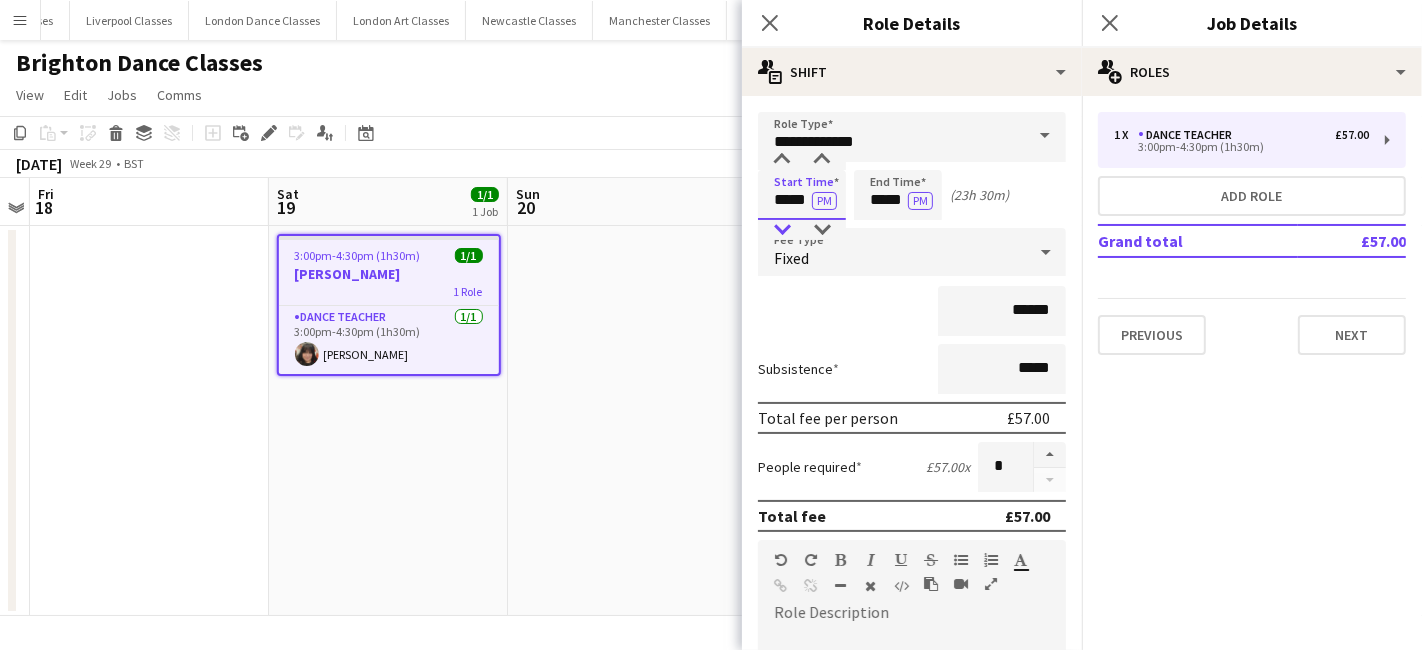 click at bounding box center [782, 230] 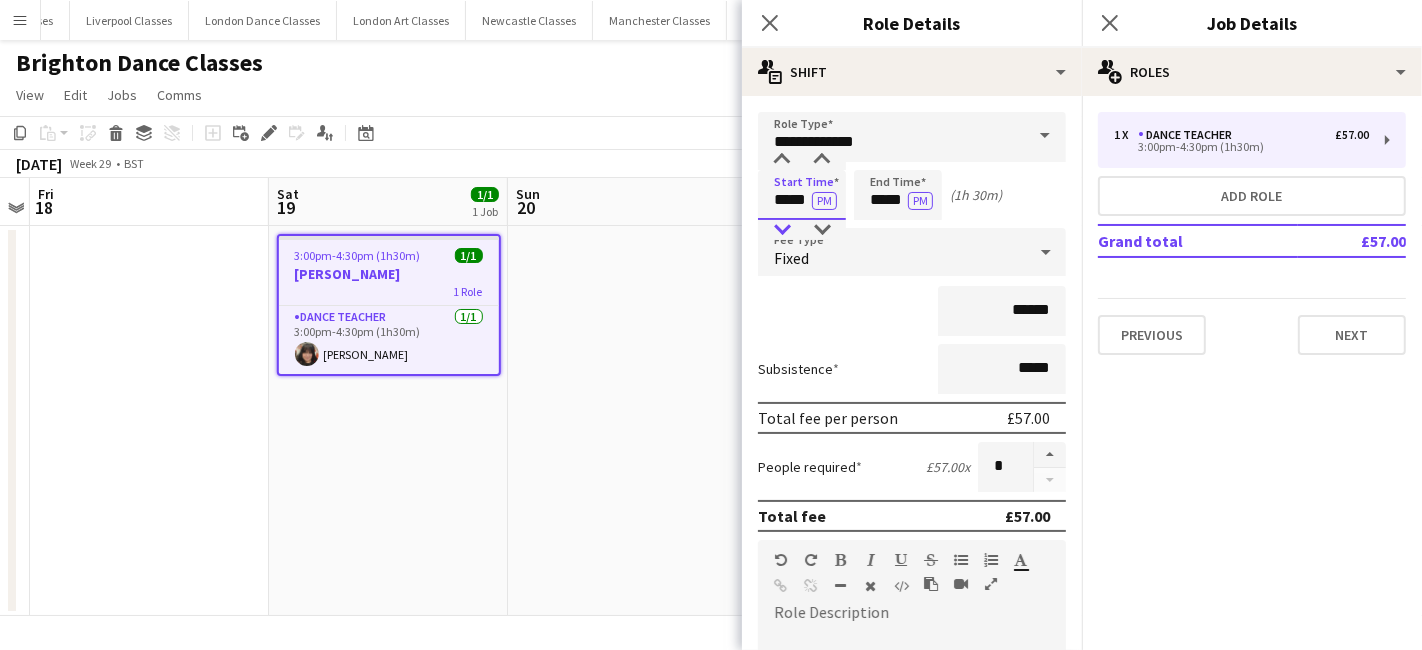 click at bounding box center [782, 230] 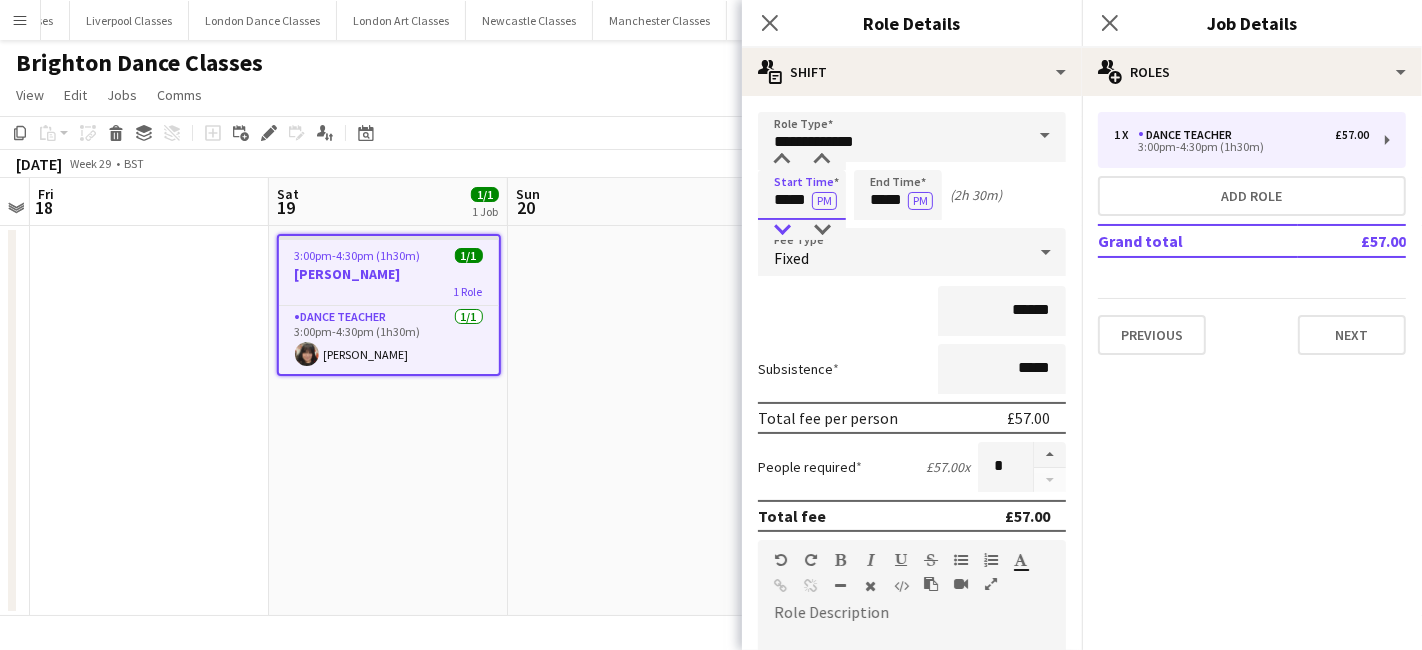 click at bounding box center (782, 230) 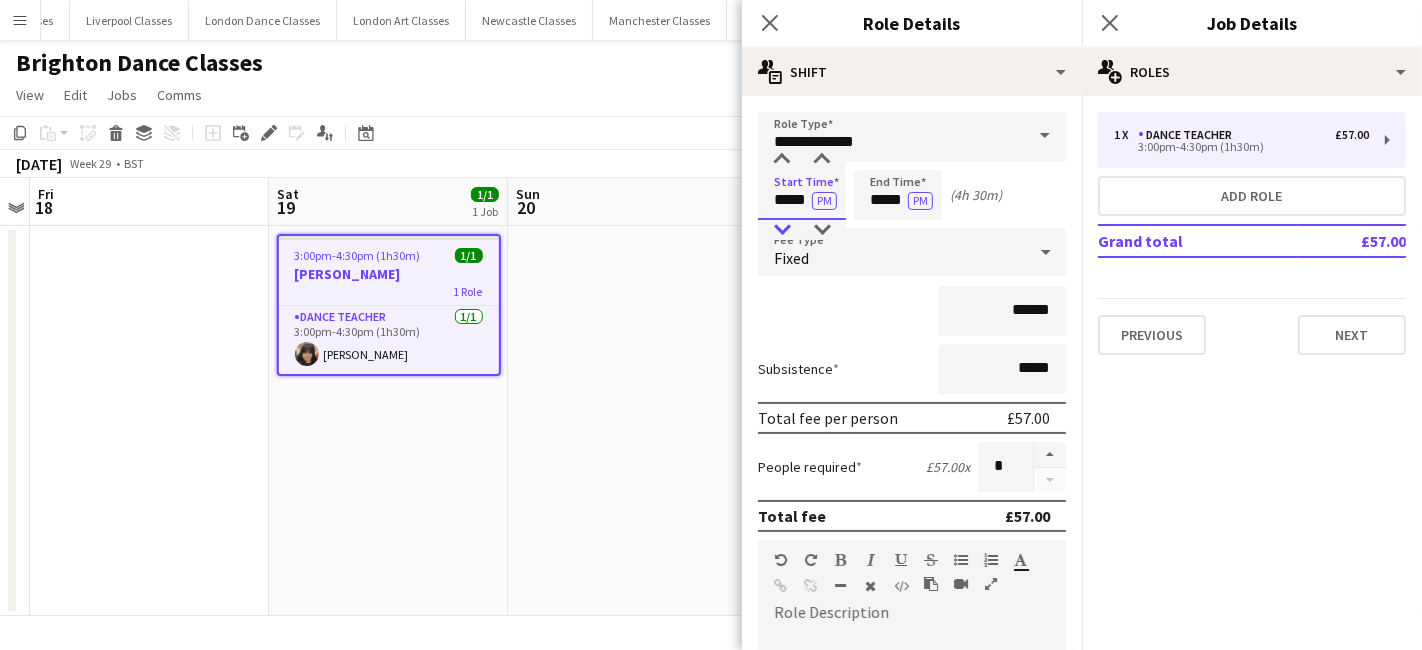 click at bounding box center [782, 230] 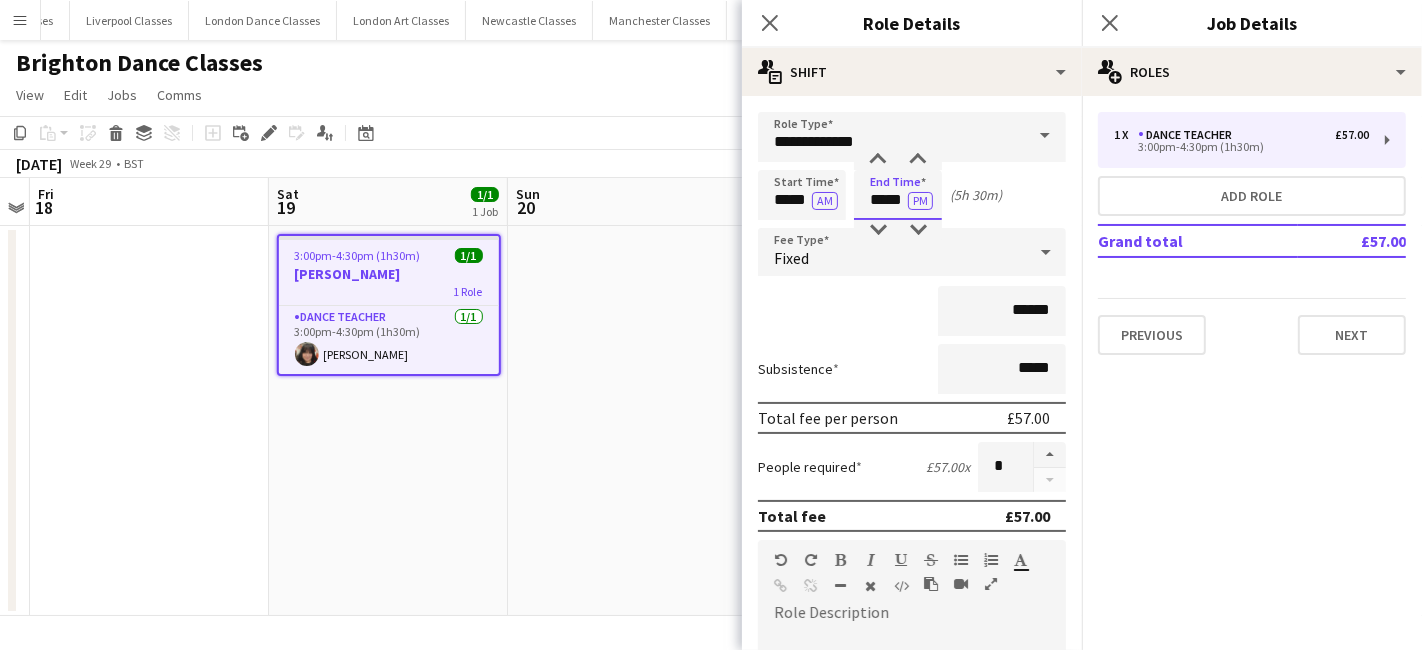 click on "*****" at bounding box center (898, 195) 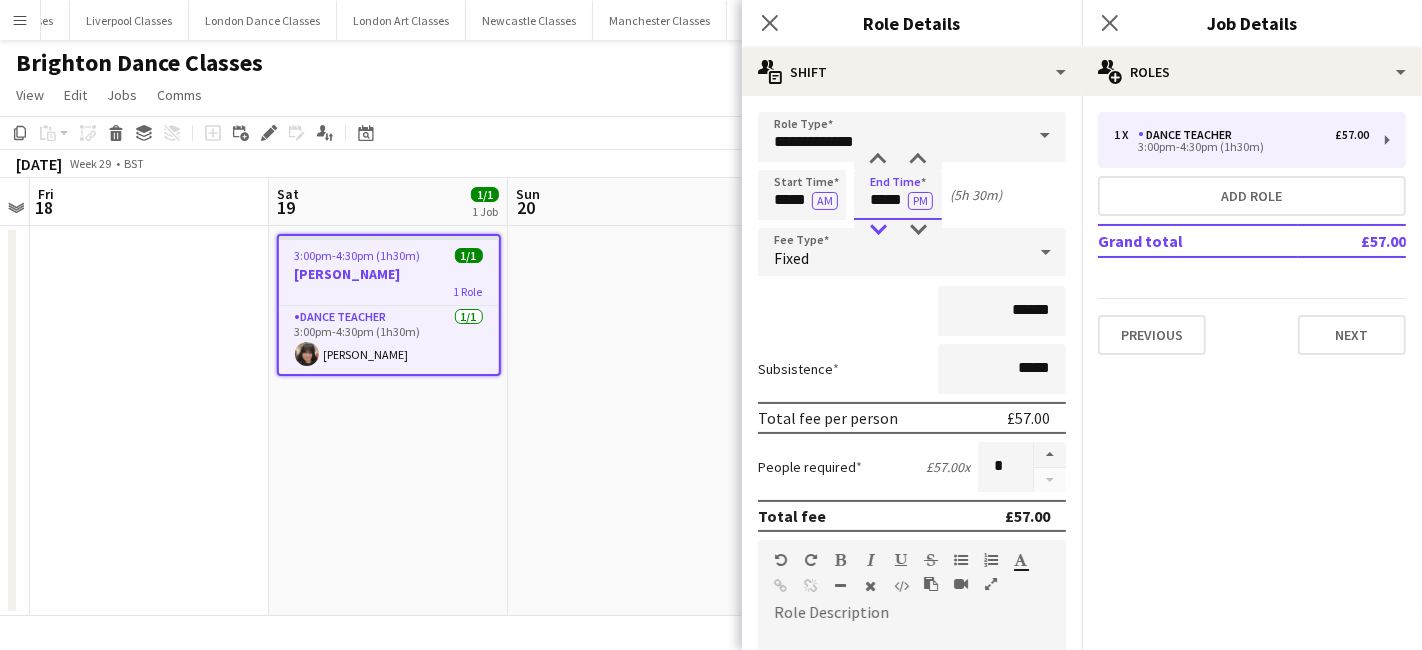 click at bounding box center (878, 230) 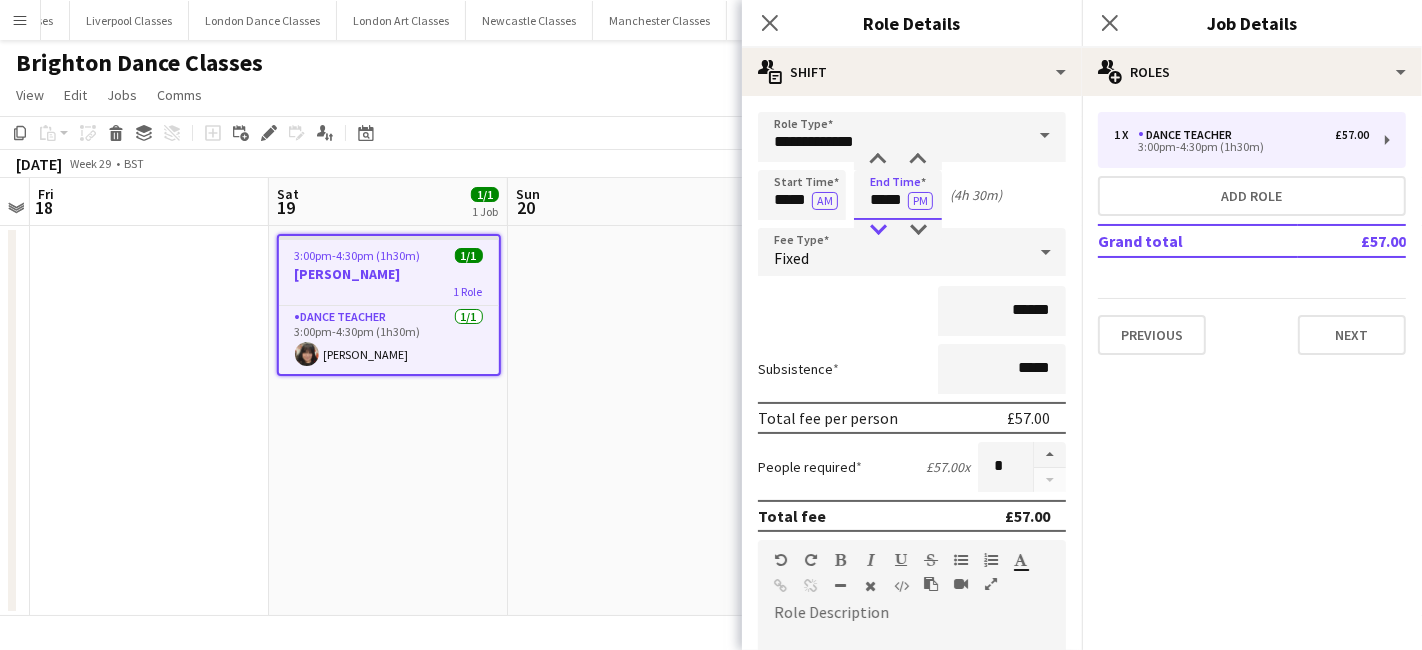 click at bounding box center (878, 230) 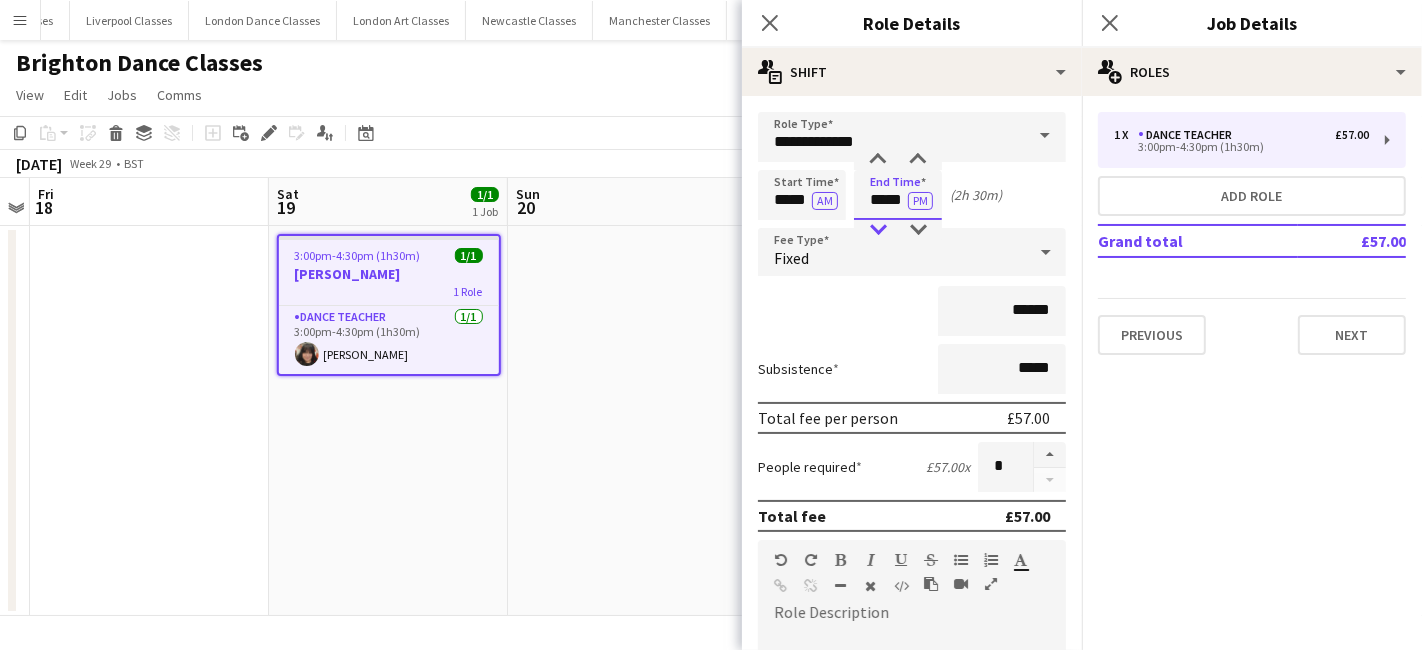 click at bounding box center (878, 230) 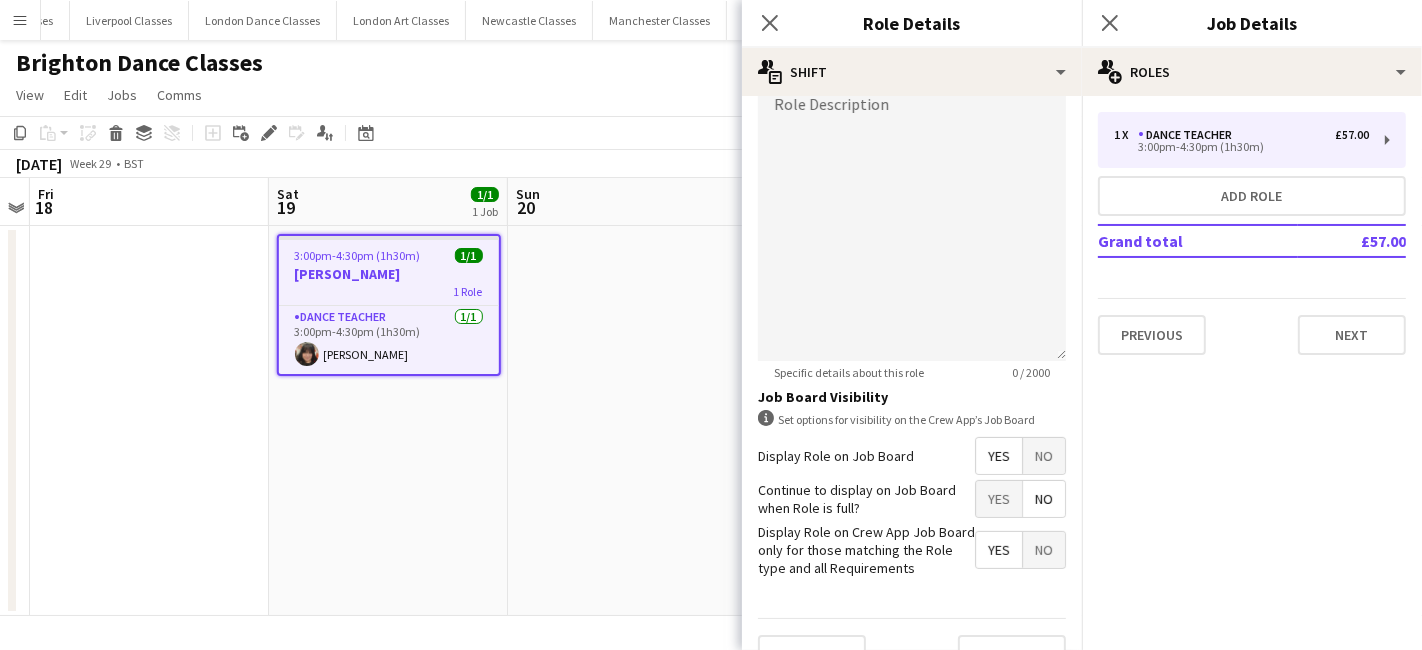 scroll, scrollTop: 542, scrollLeft: 0, axis: vertical 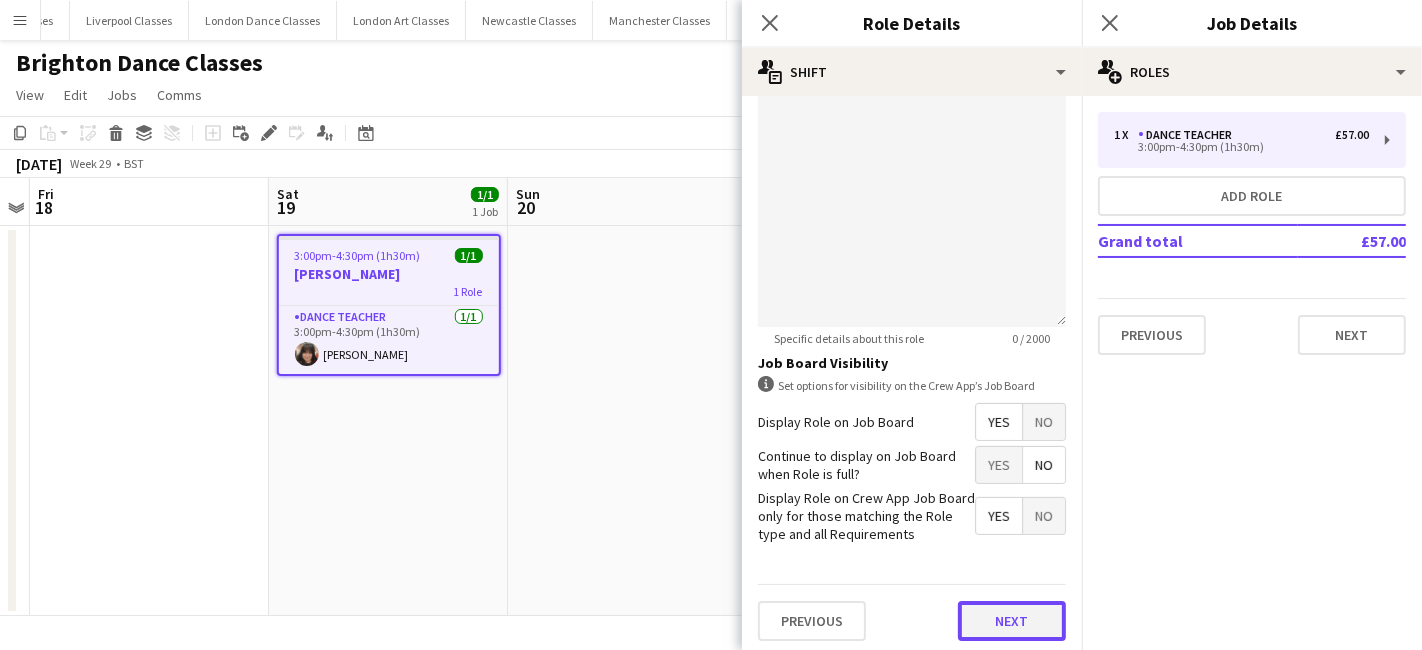 click on "Next" at bounding box center (1012, 621) 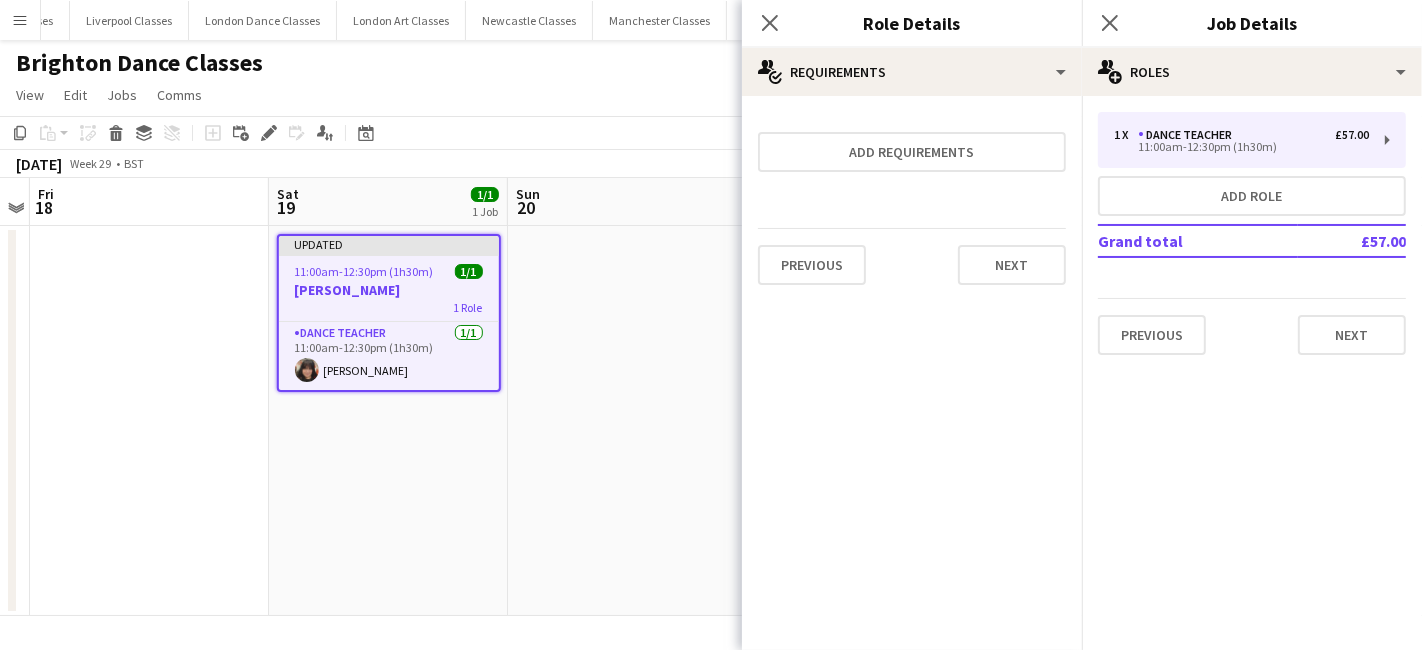 scroll, scrollTop: 0, scrollLeft: 0, axis: both 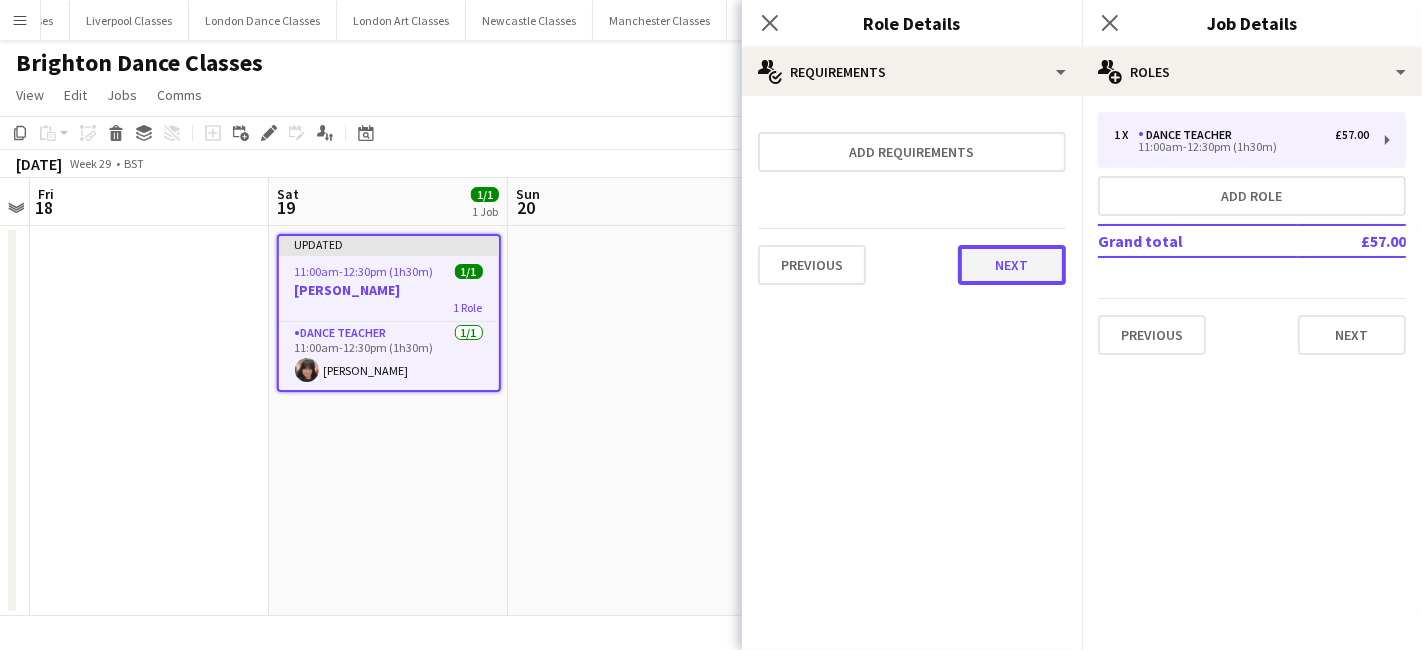 click on "Next" at bounding box center (1012, 265) 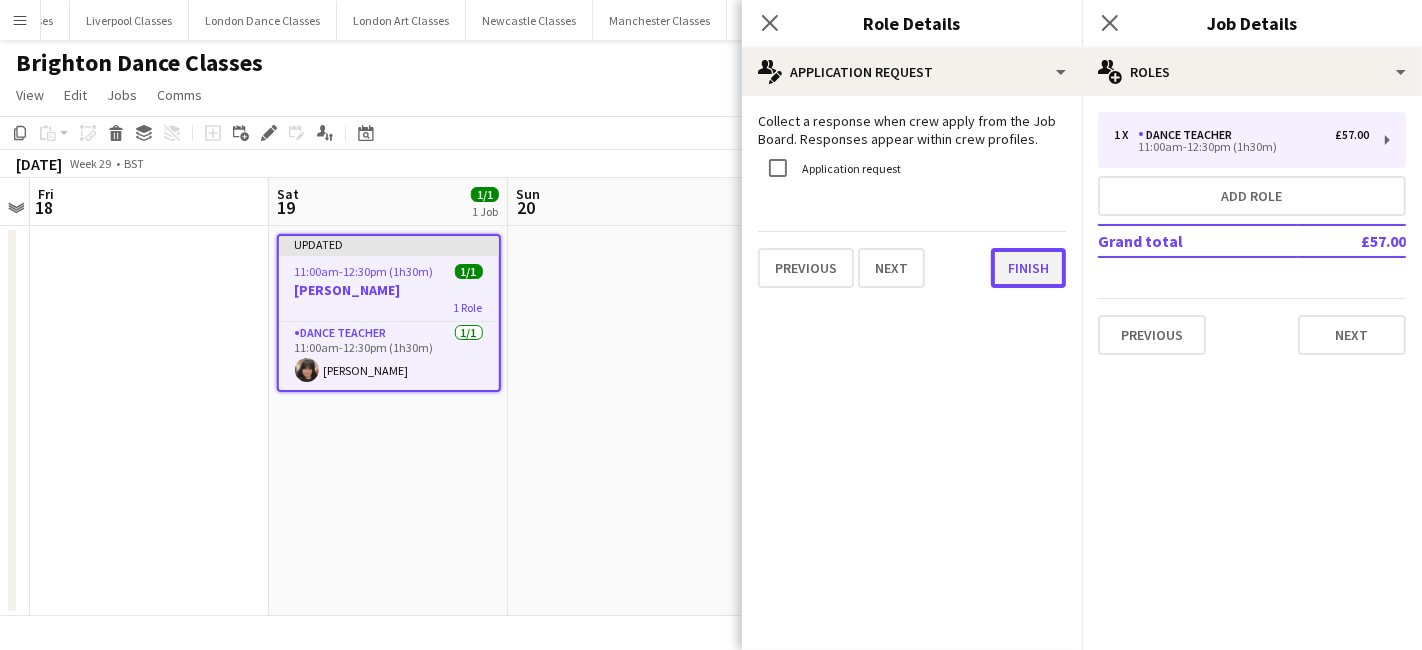 click on "Finish" at bounding box center [1028, 268] 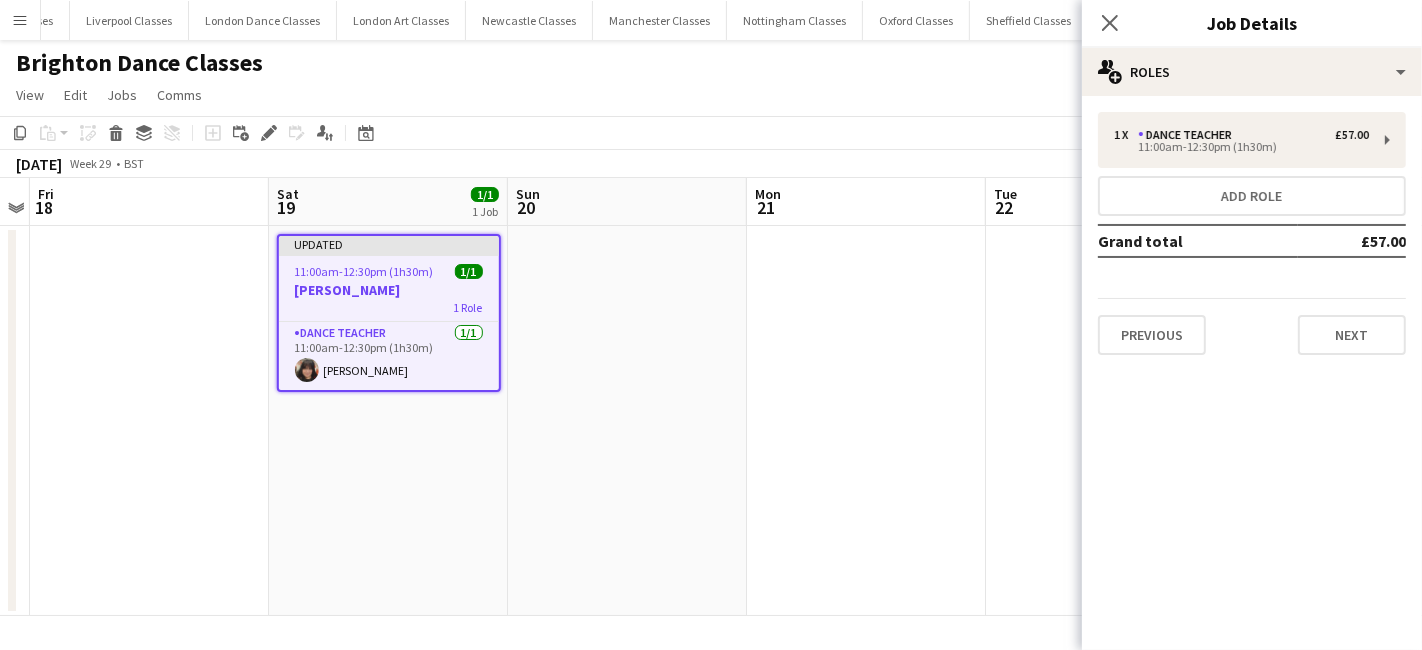 click on "[PERSON_NAME]" at bounding box center (389, 290) 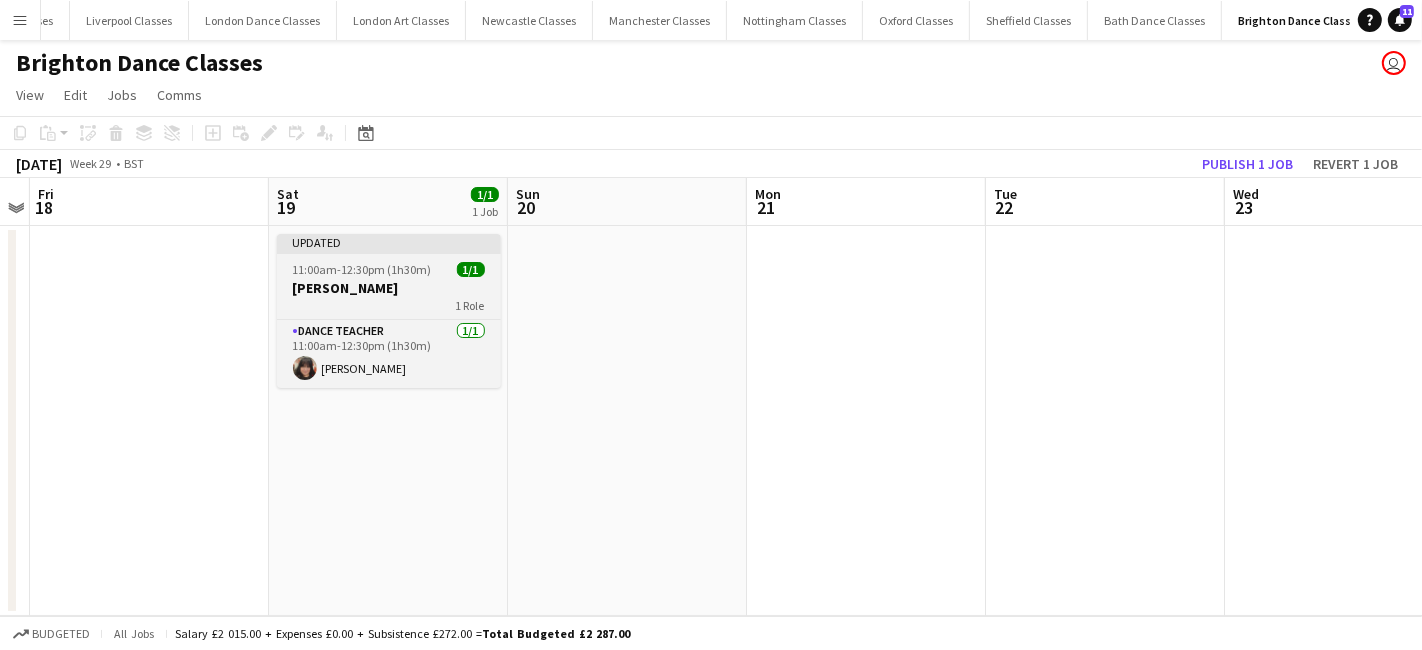 click on "11:00am-12:30pm (1h30m)" at bounding box center (362, 269) 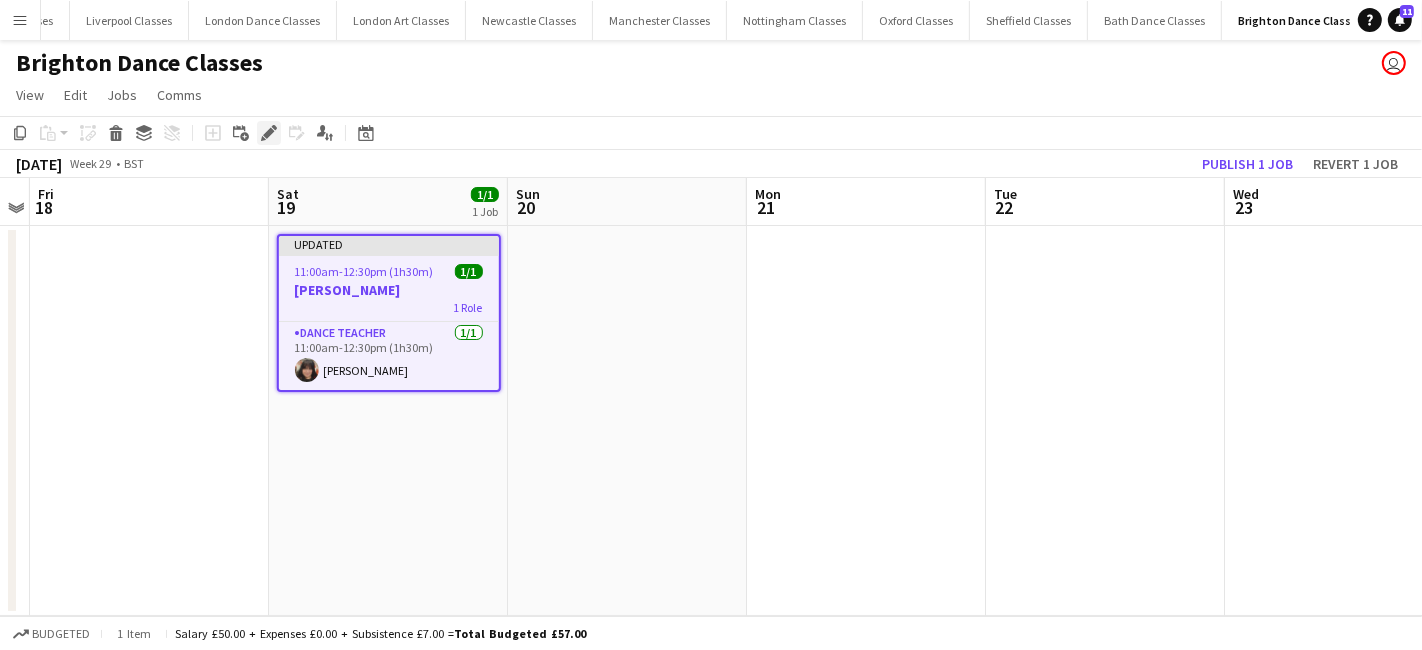 click on "Edit" 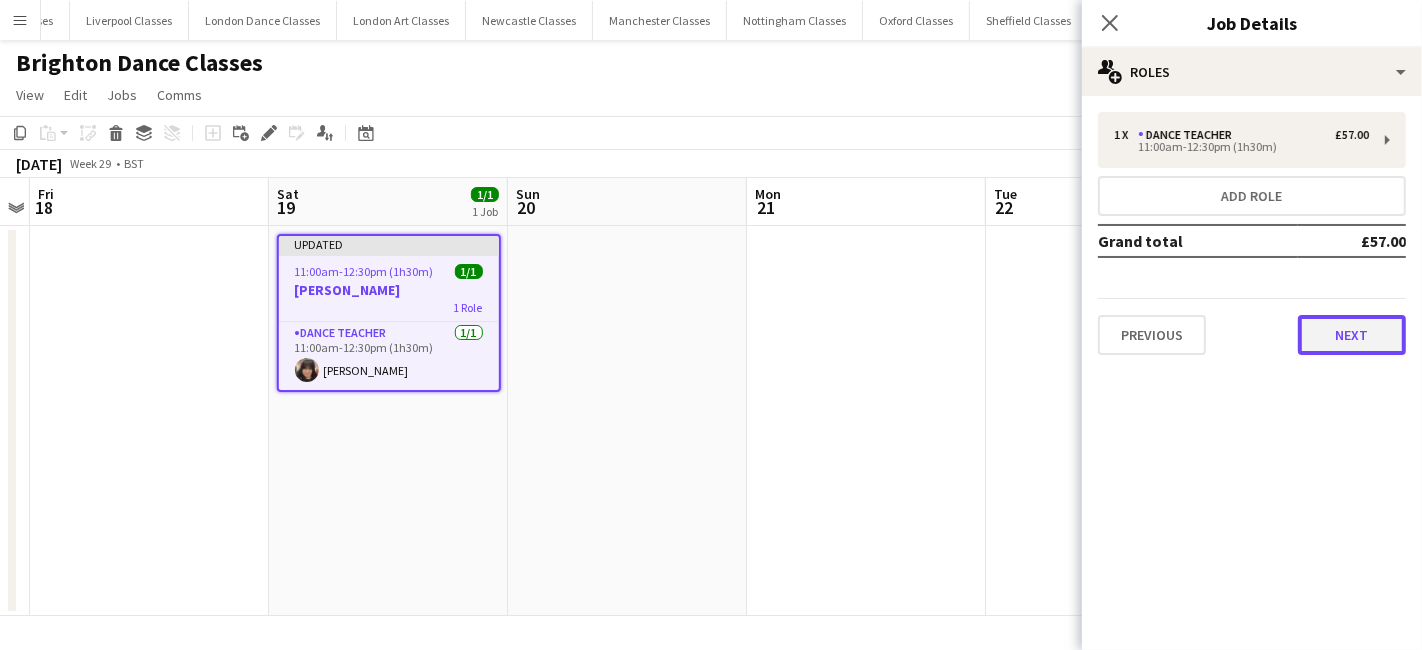 click on "Next" at bounding box center (1352, 335) 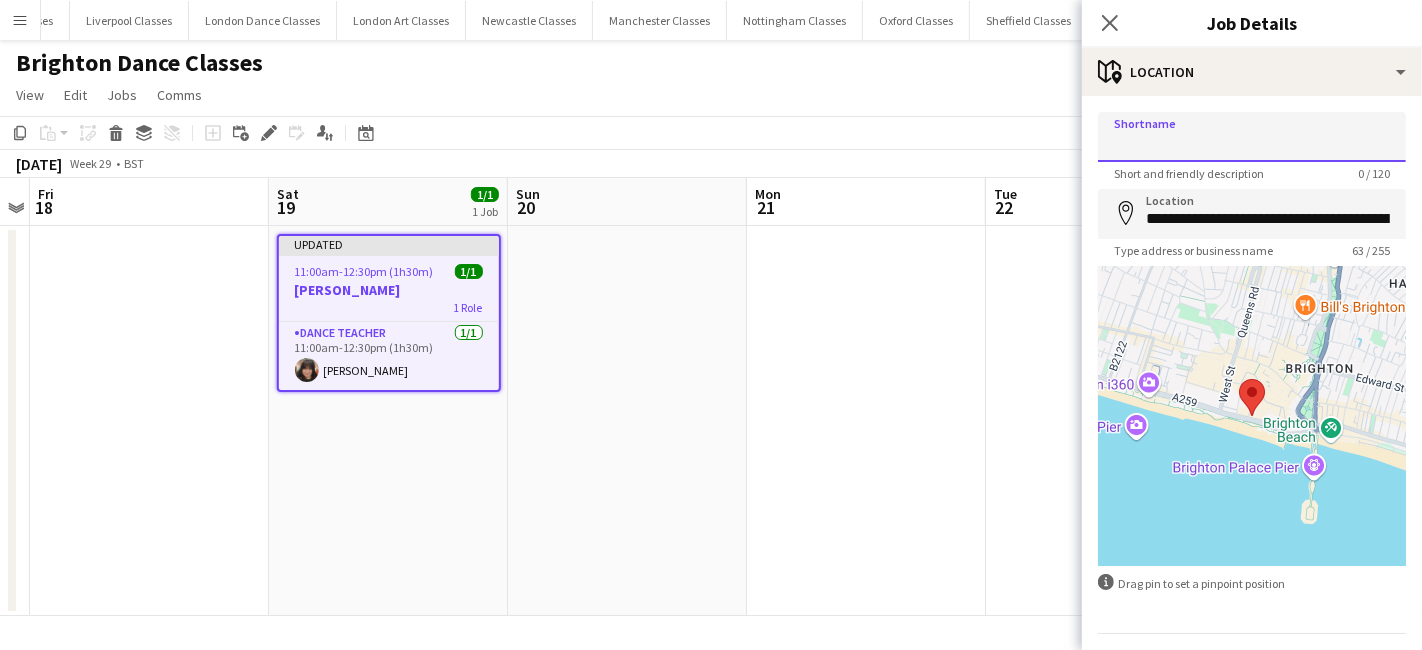 click on "Shortname" at bounding box center [1252, 137] 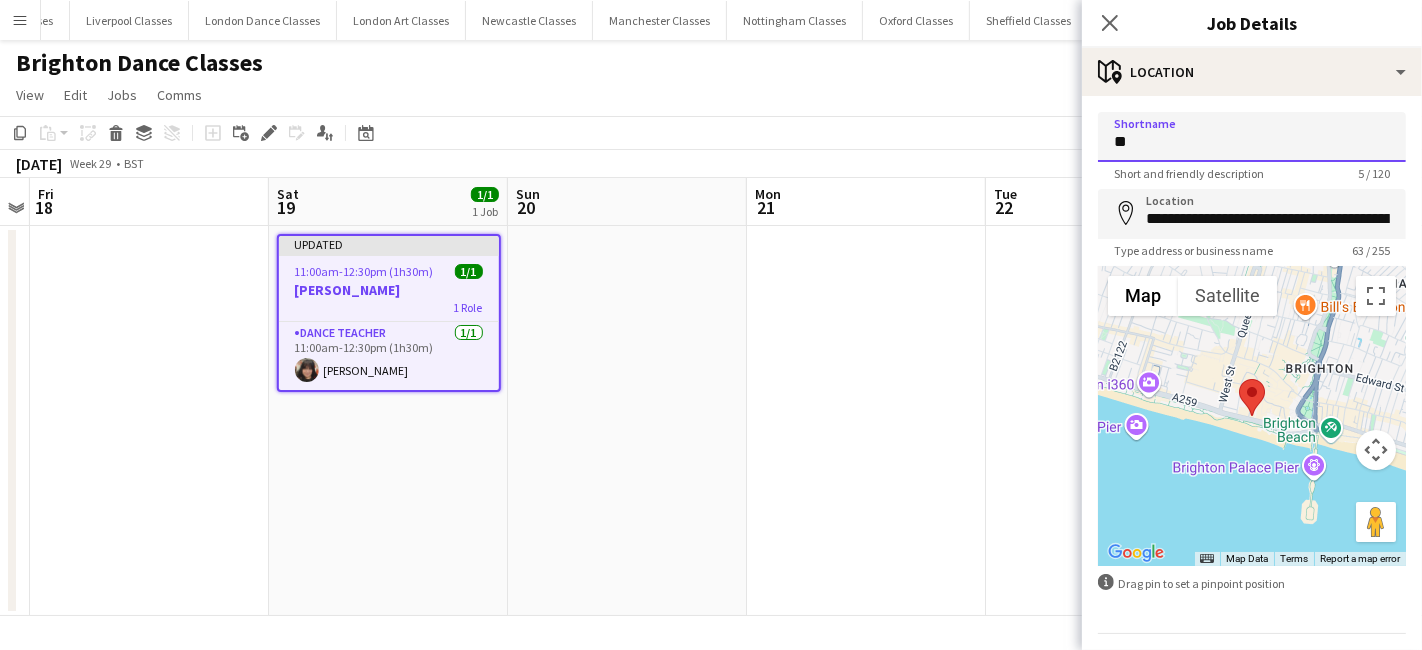 type on "*" 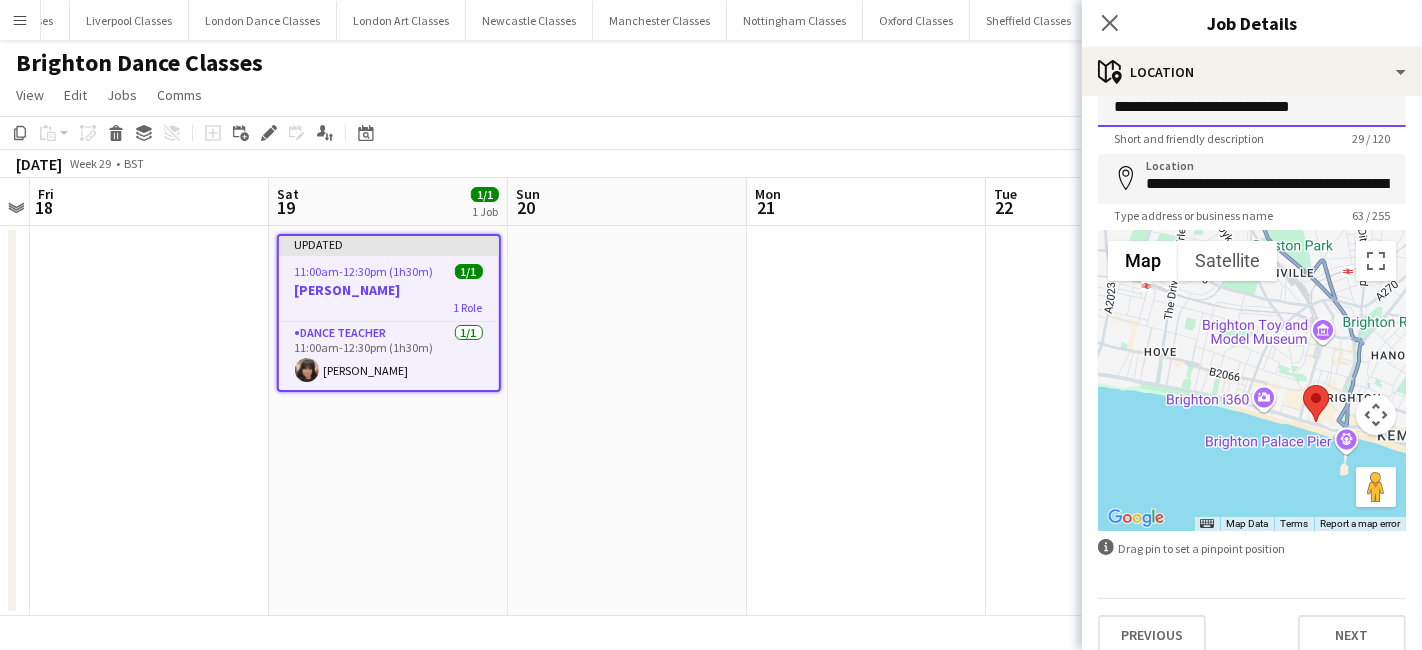 scroll, scrollTop: 53, scrollLeft: 0, axis: vertical 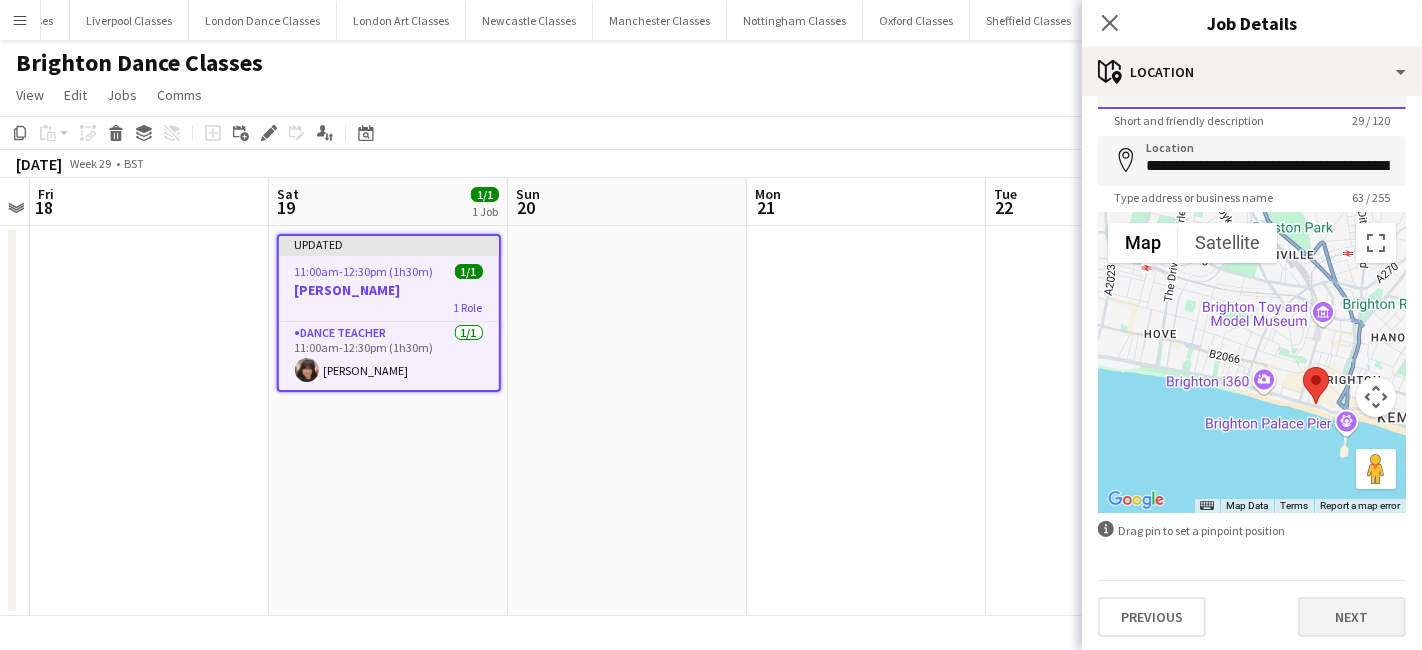 type on "**********" 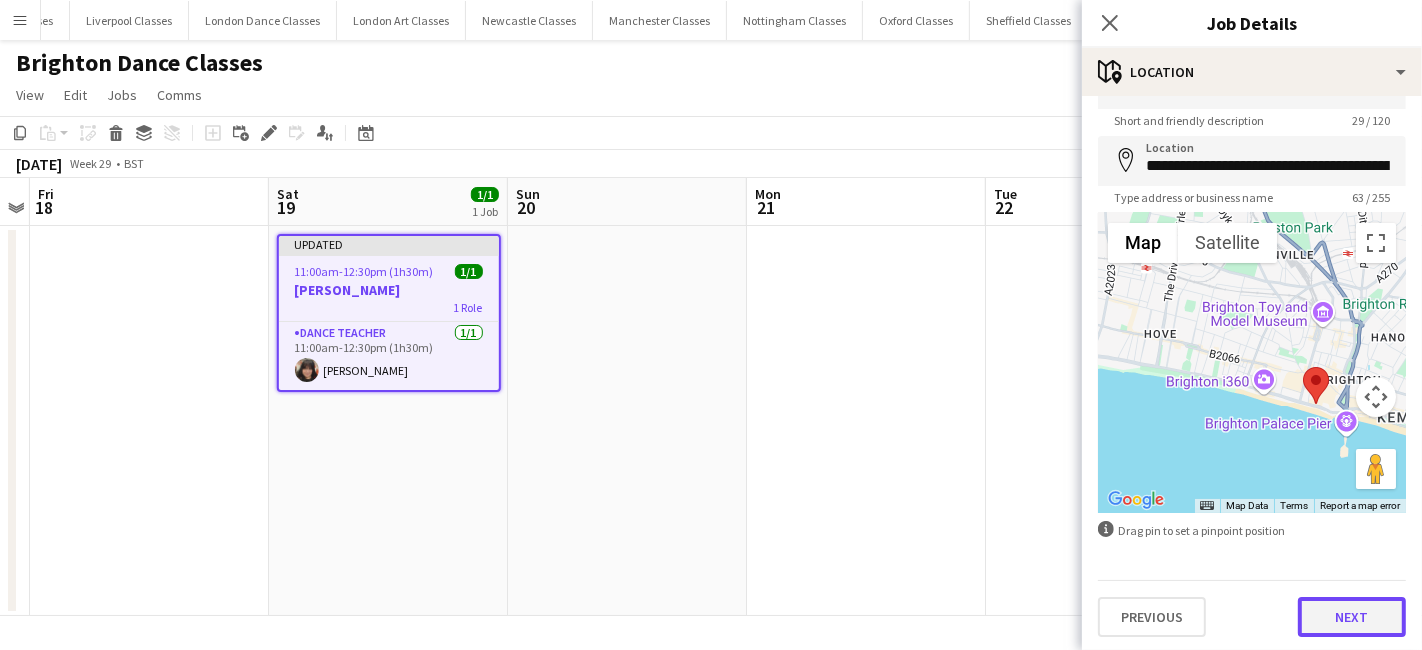 click on "Next" at bounding box center (1352, 617) 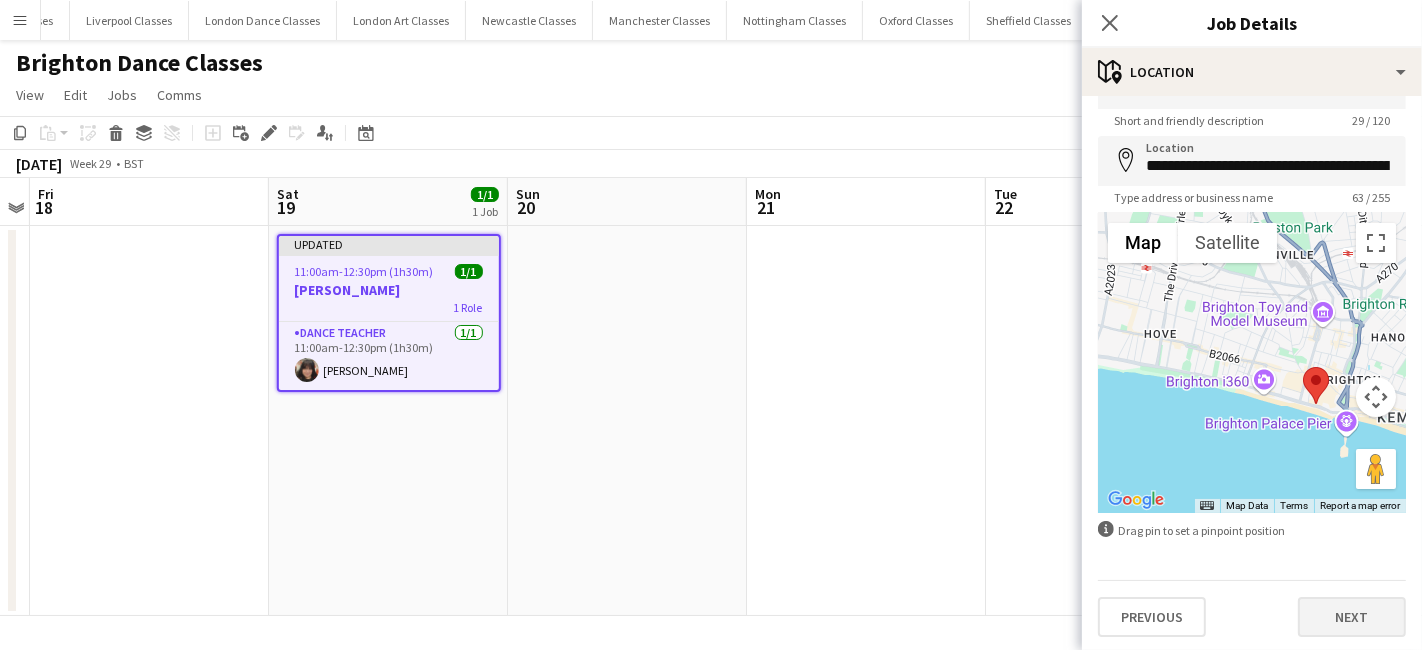 scroll, scrollTop: 0, scrollLeft: 0, axis: both 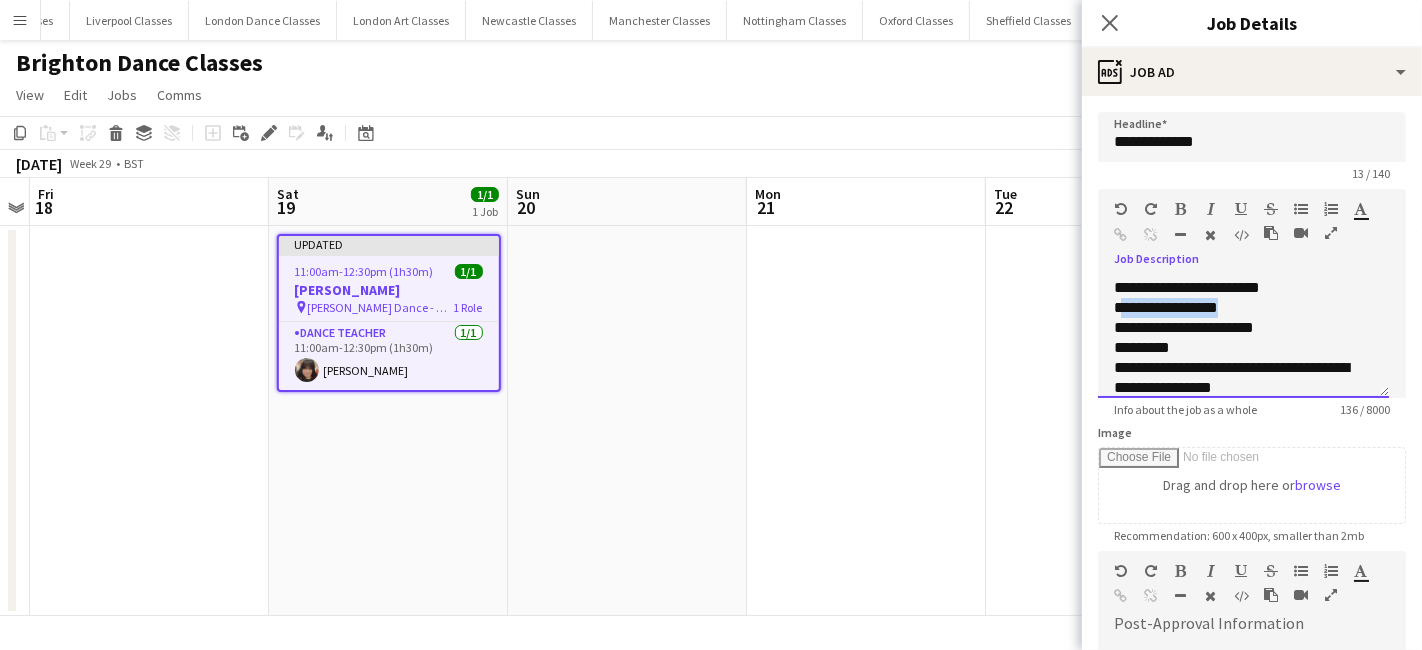 drag, startPoint x: 1242, startPoint y: 307, endPoint x: 1119, endPoint y: 307, distance: 123 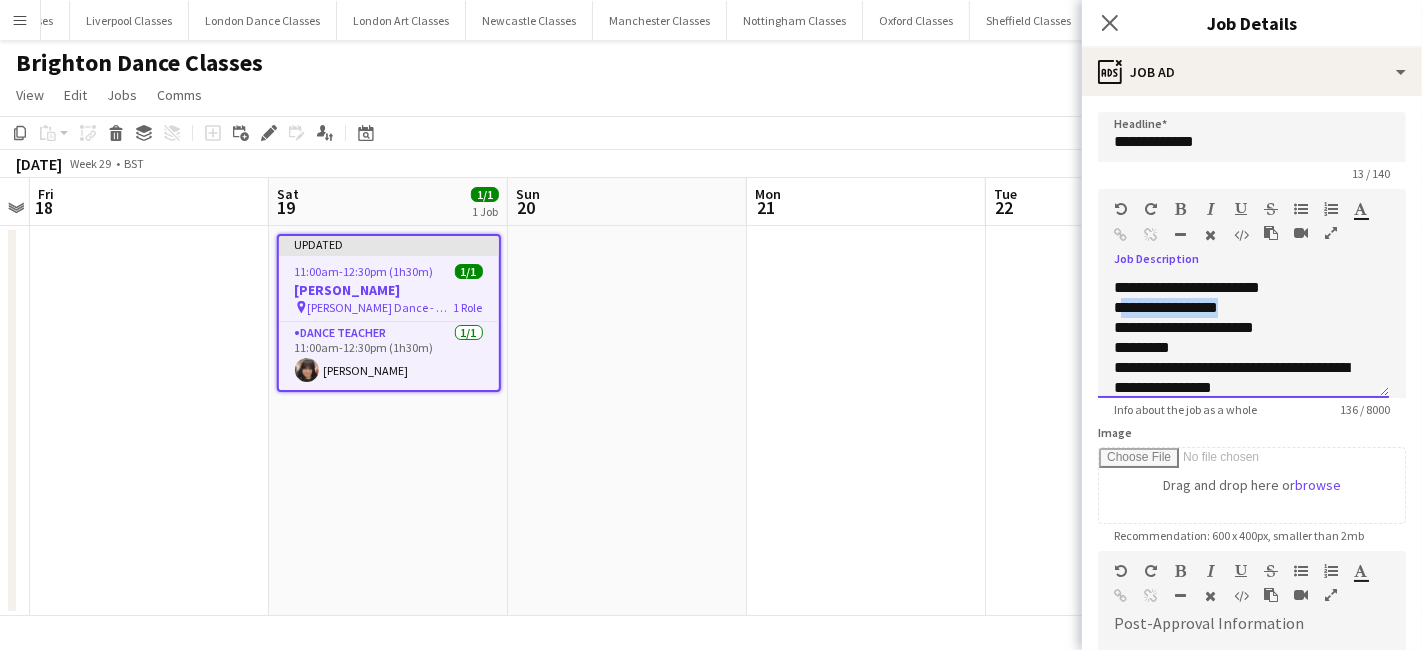 click on "**********" at bounding box center [1235, 308] 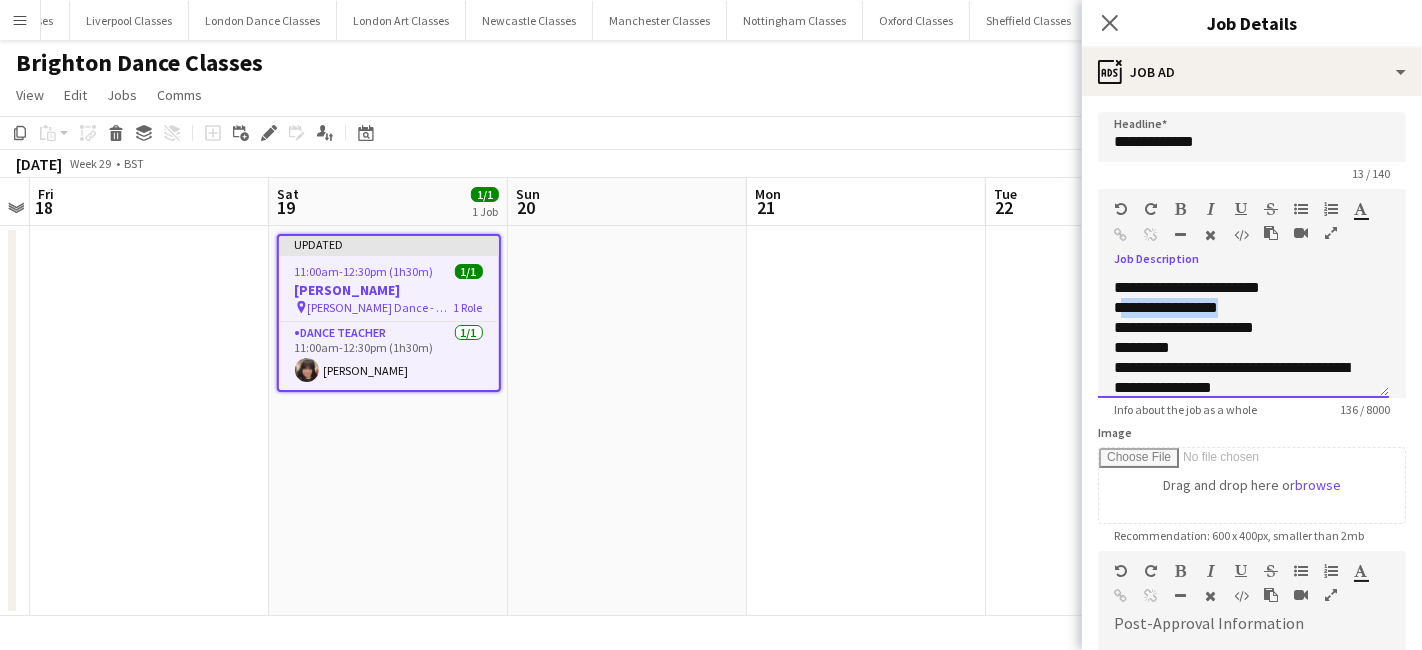 type 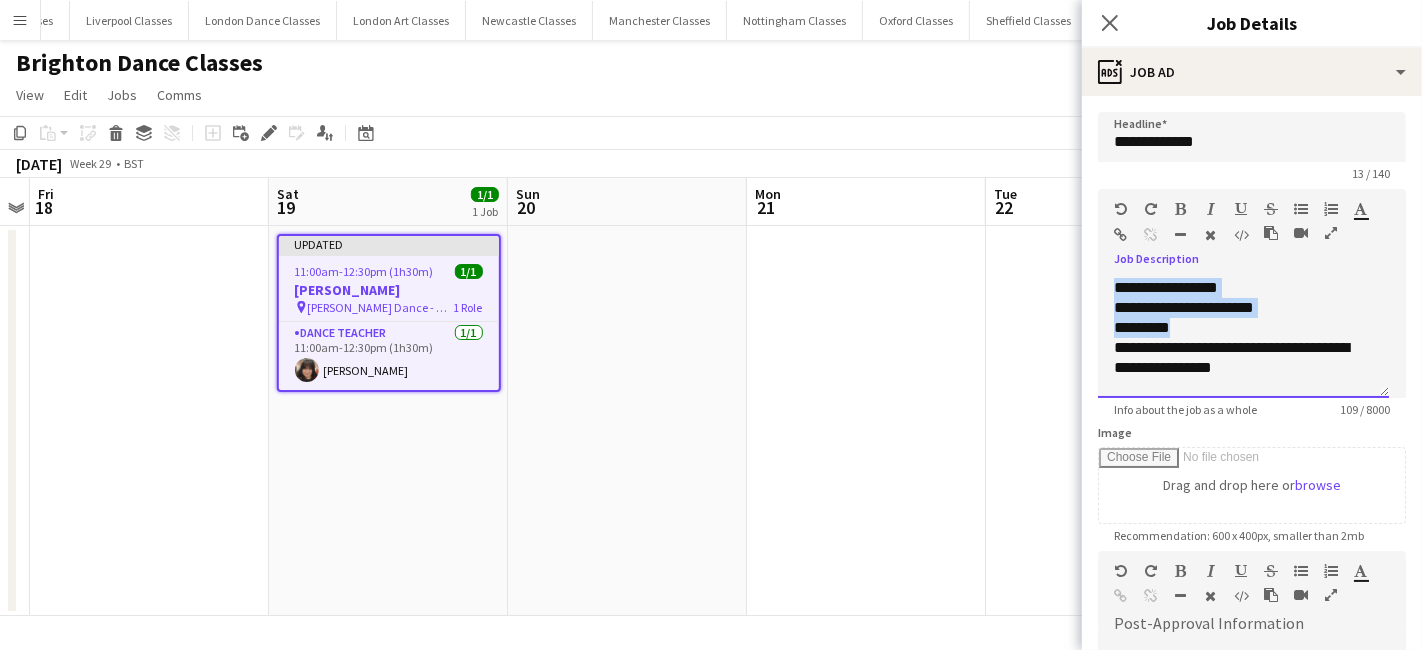 drag, startPoint x: 1188, startPoint y: 324, endPoint x: 1100, endPoint y: 281, distance: 97.94386 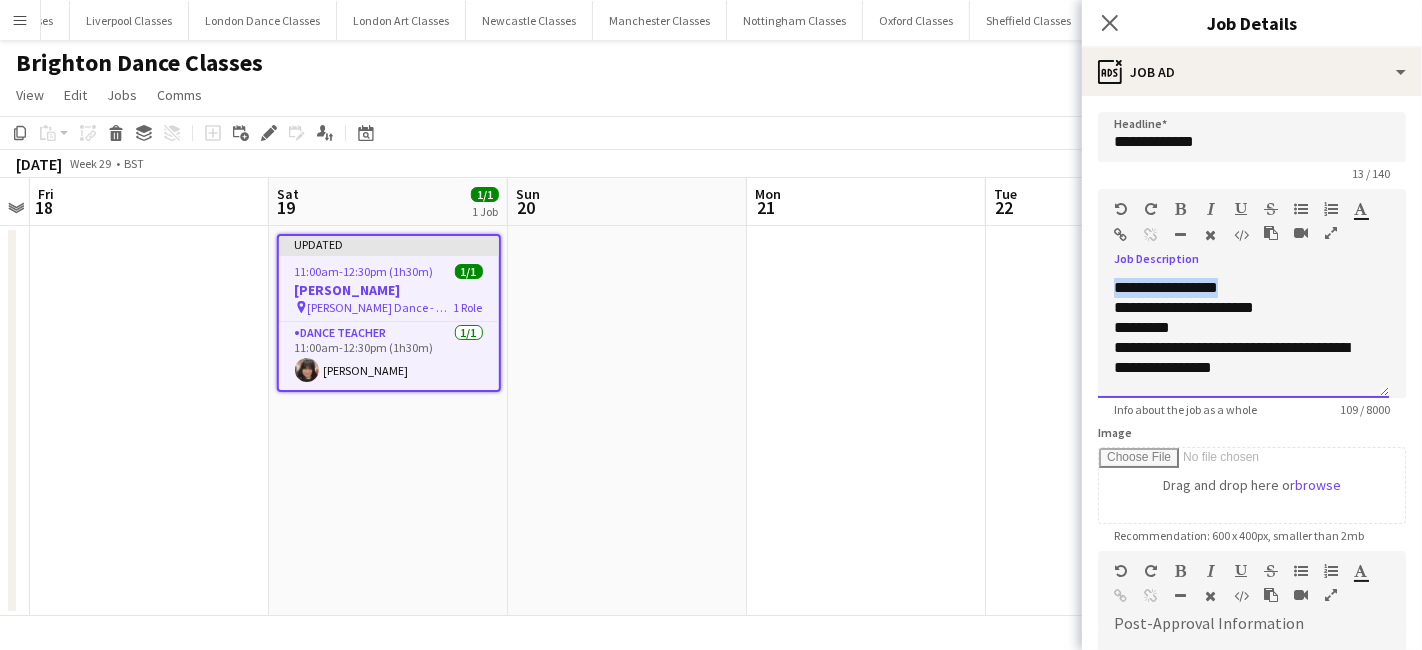 drag, startPoint x: 1242, startPoint y: 293, endPoint x: 1065, endPoint y: 287, distance: 177.10167 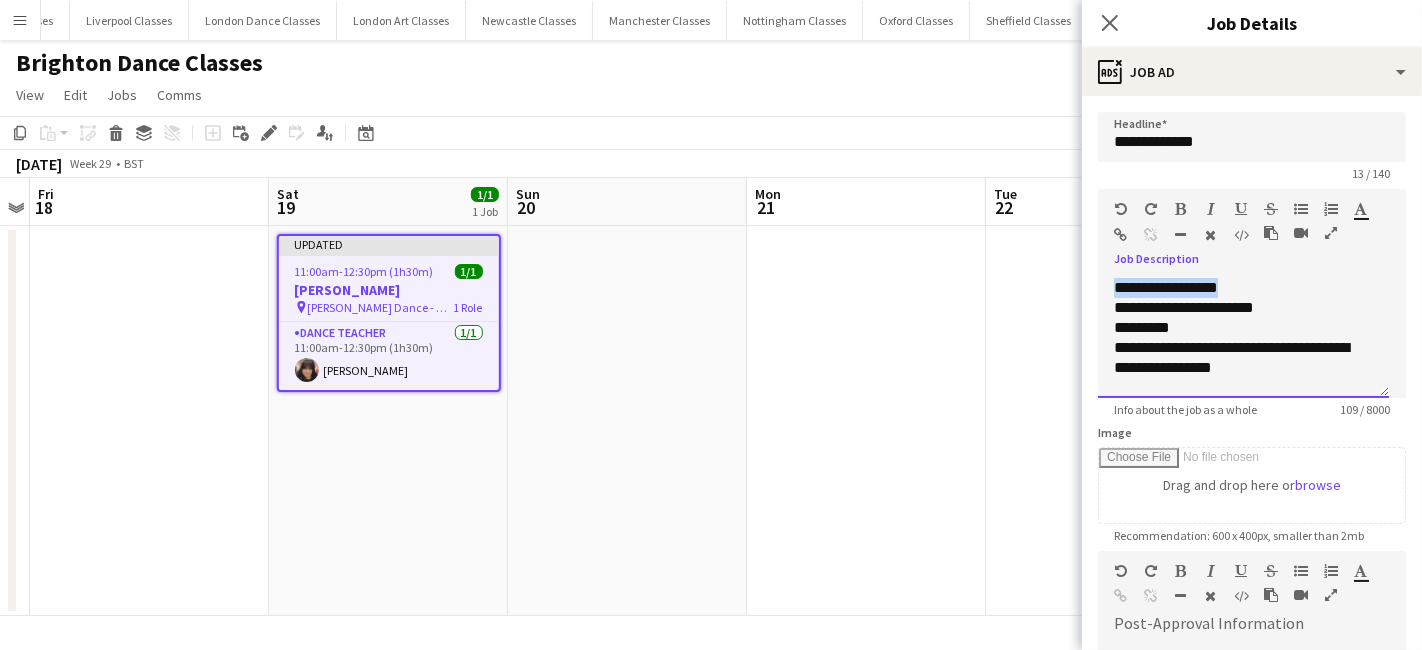 click on "Menu
Boards
Boards   Boards   All jobs   Status
Workforce
Workforce   My Workforce   Recruiting
Comms
Comms
Pay
Pay   Approvals   Payments   Reports
Platform Settings
Platform Settings   App settings   Your settings   Profiles
Training Academy
Training Academy
Knowledge Base
Knowledge Base
Product Updates
Product Updates   Log Out   Privacy   Bournemouth Dance Classes
Close
Brighton Art classes
Close
Cardiff Art Classes
Close
Cardiff Dance Classes
Close
Edinburgh Classes
Close
Glasgow Classes
Close
Liverpool Classes
Close
London Dance Classes" at bounding box center (711, 325) 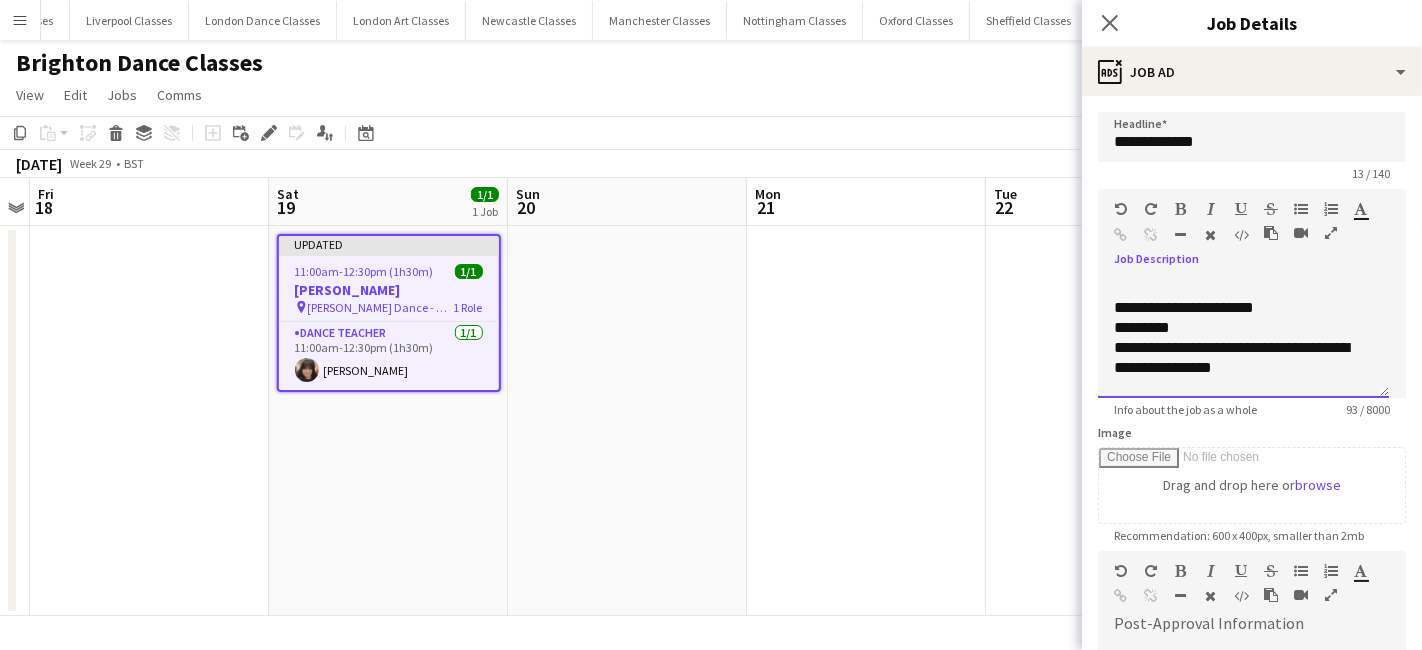 click on "**********" at bounding box center (1243, 308) 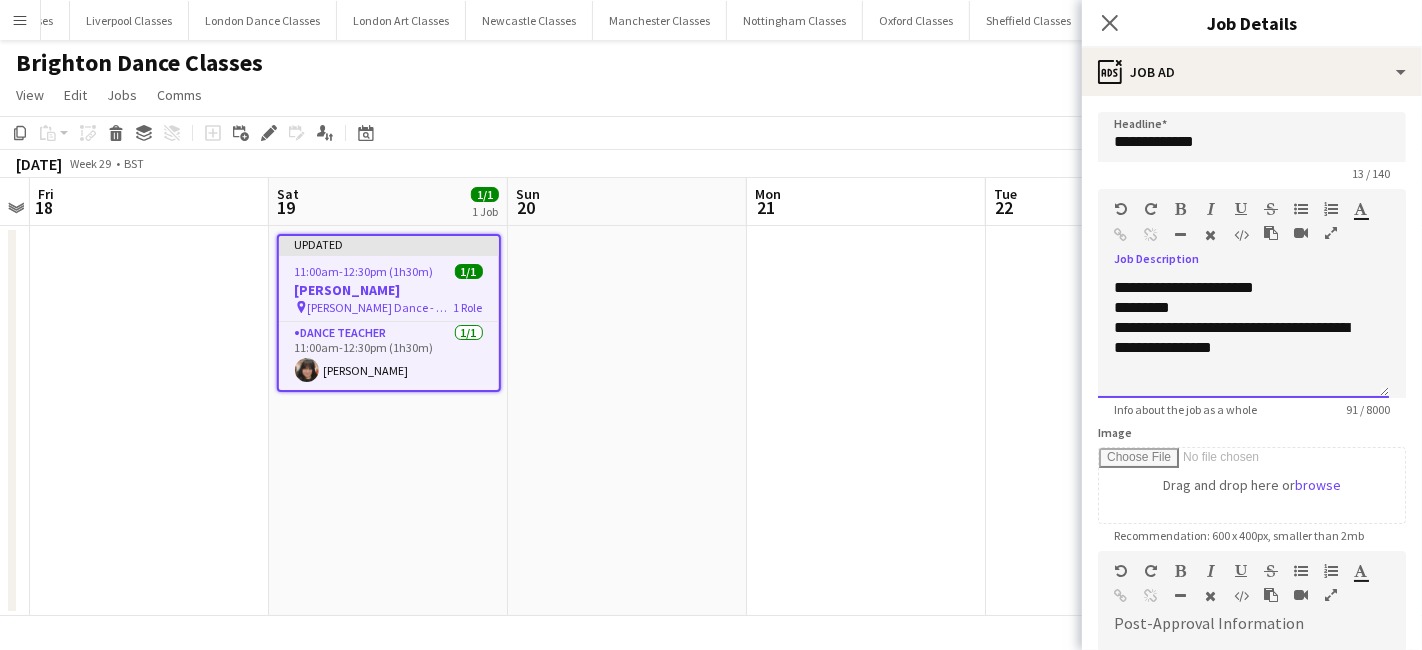 click on "**********" at bounding box center [1243, 288] 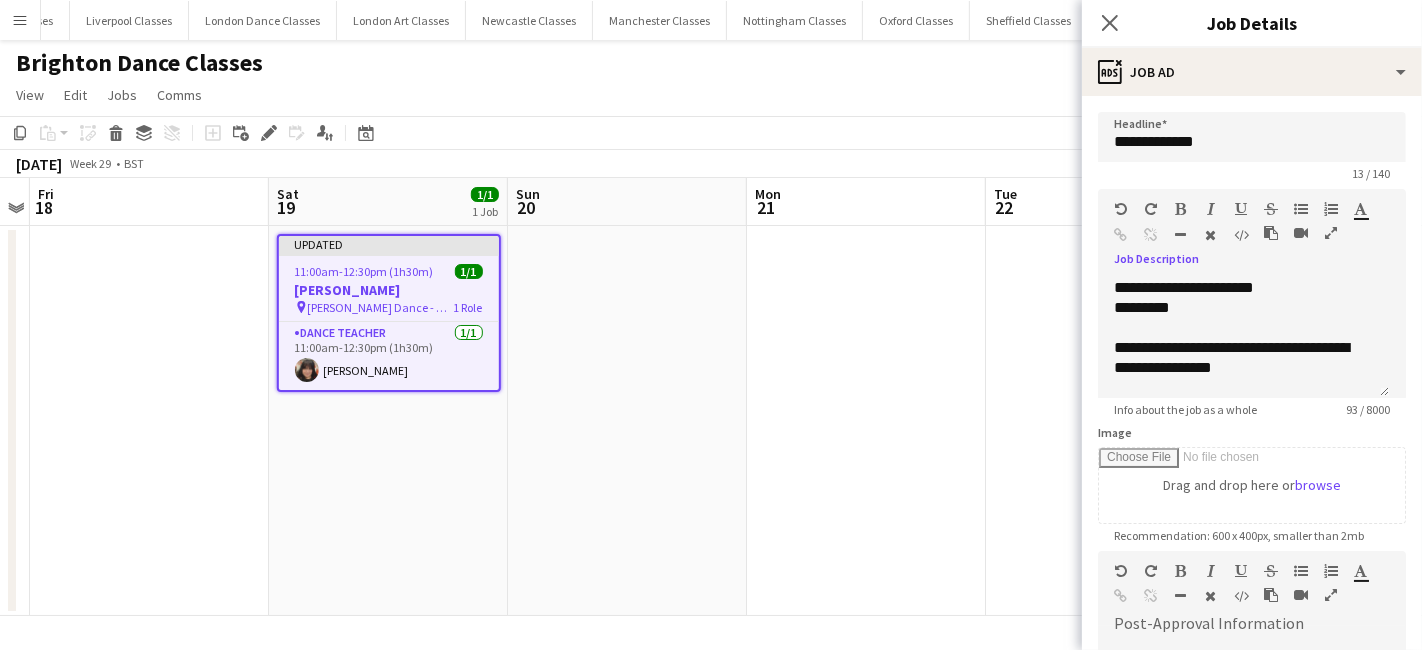 click at bounding box center [866, 421] 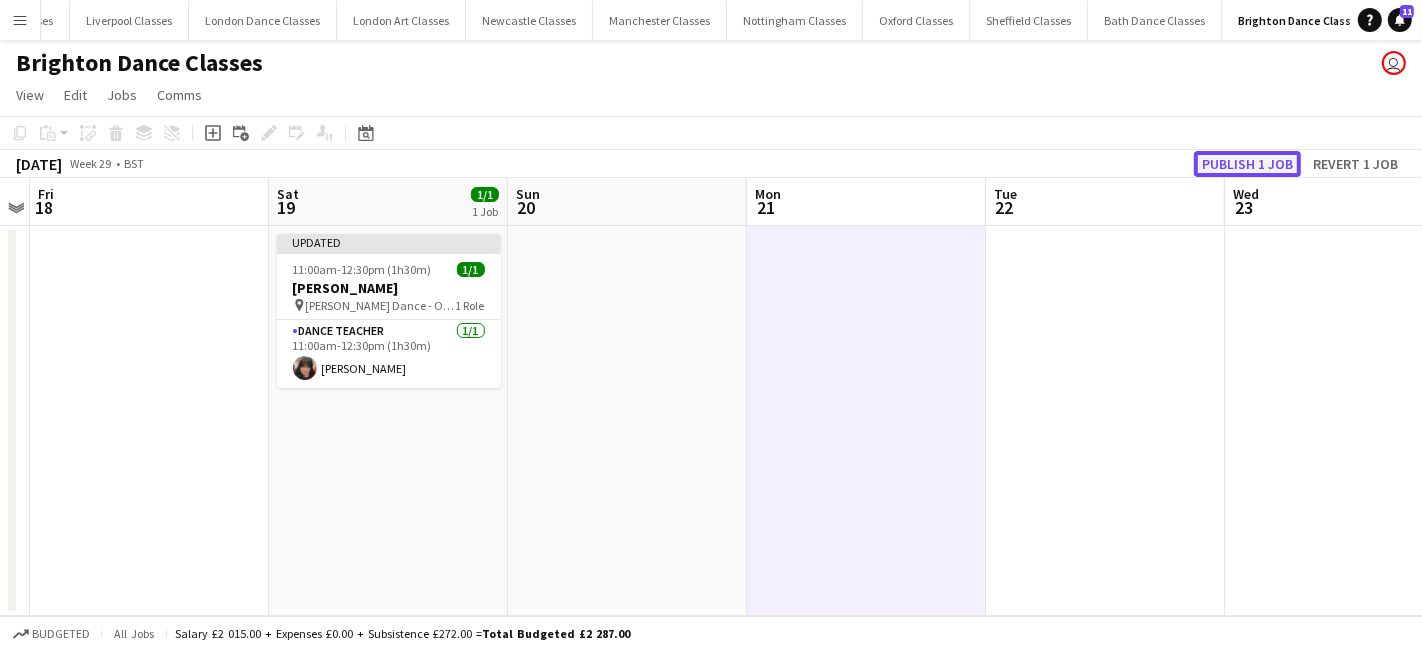 click on "Publish 1 job" 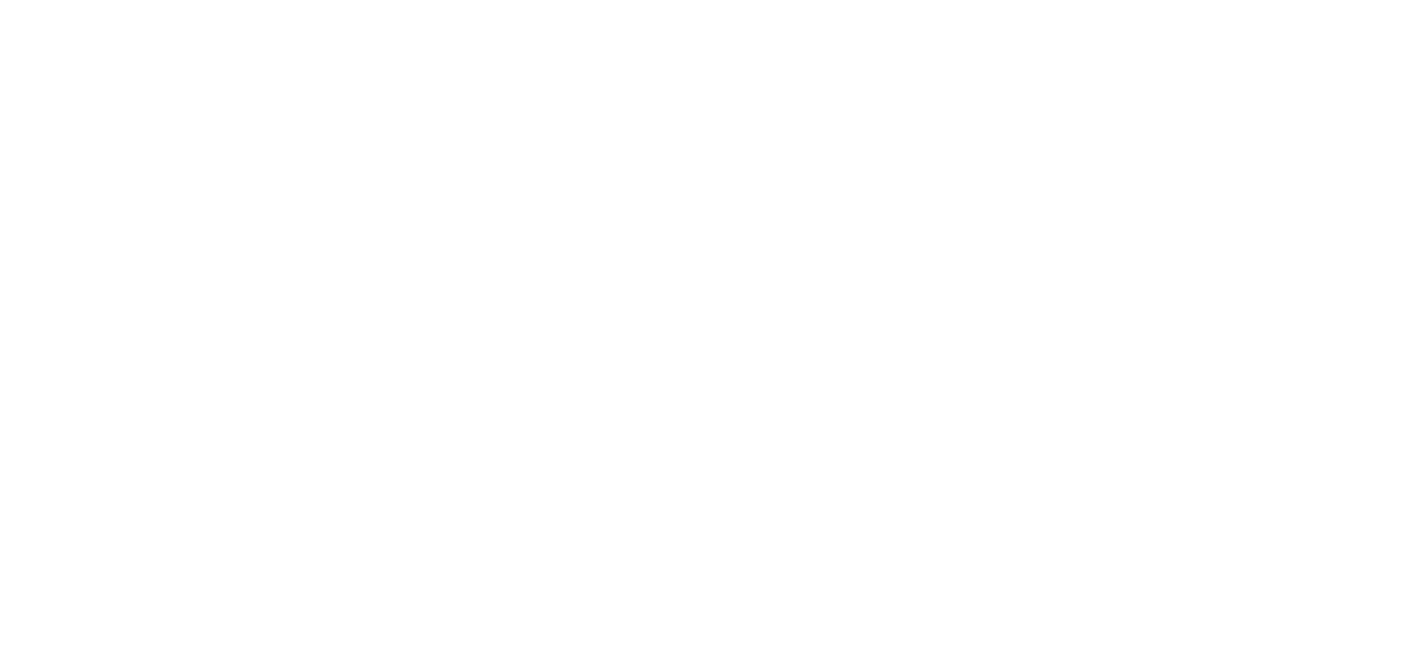 scroll, scrollTop: 0, scrollLeft: 0, axis: both 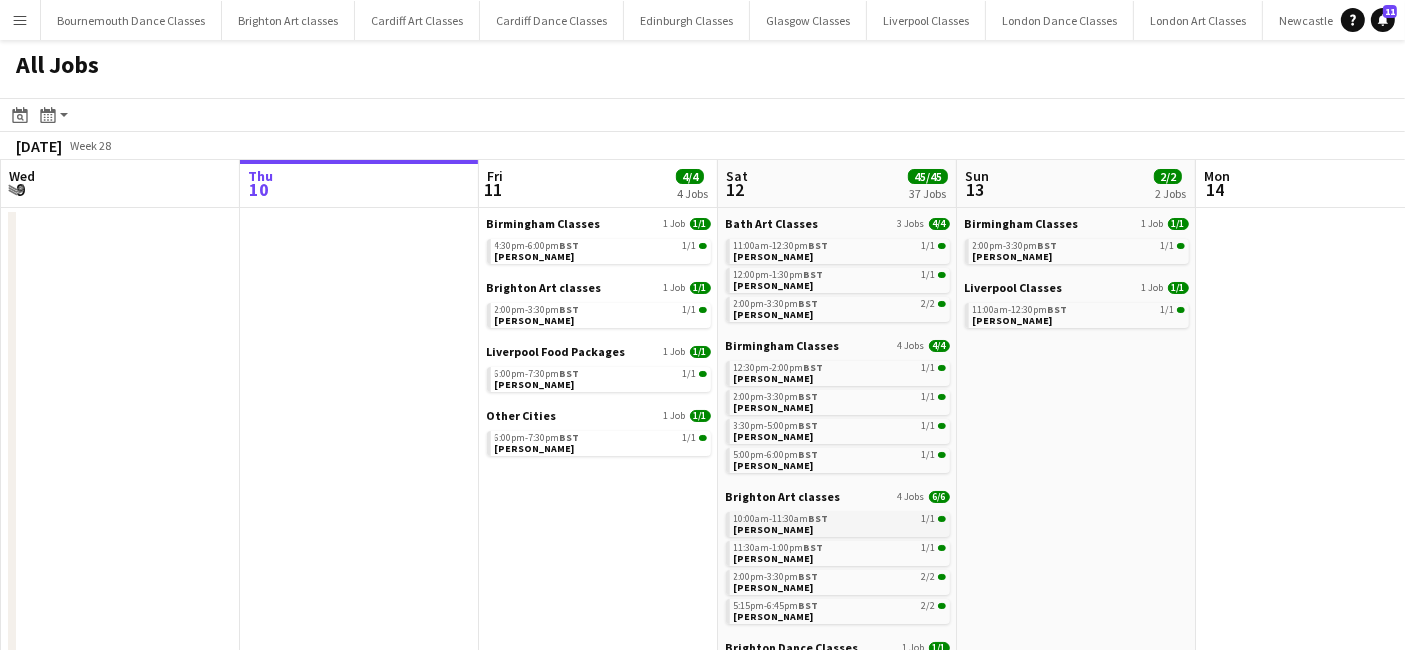click on "Lianna Mutukrisna" at bounding box center (774, 529) 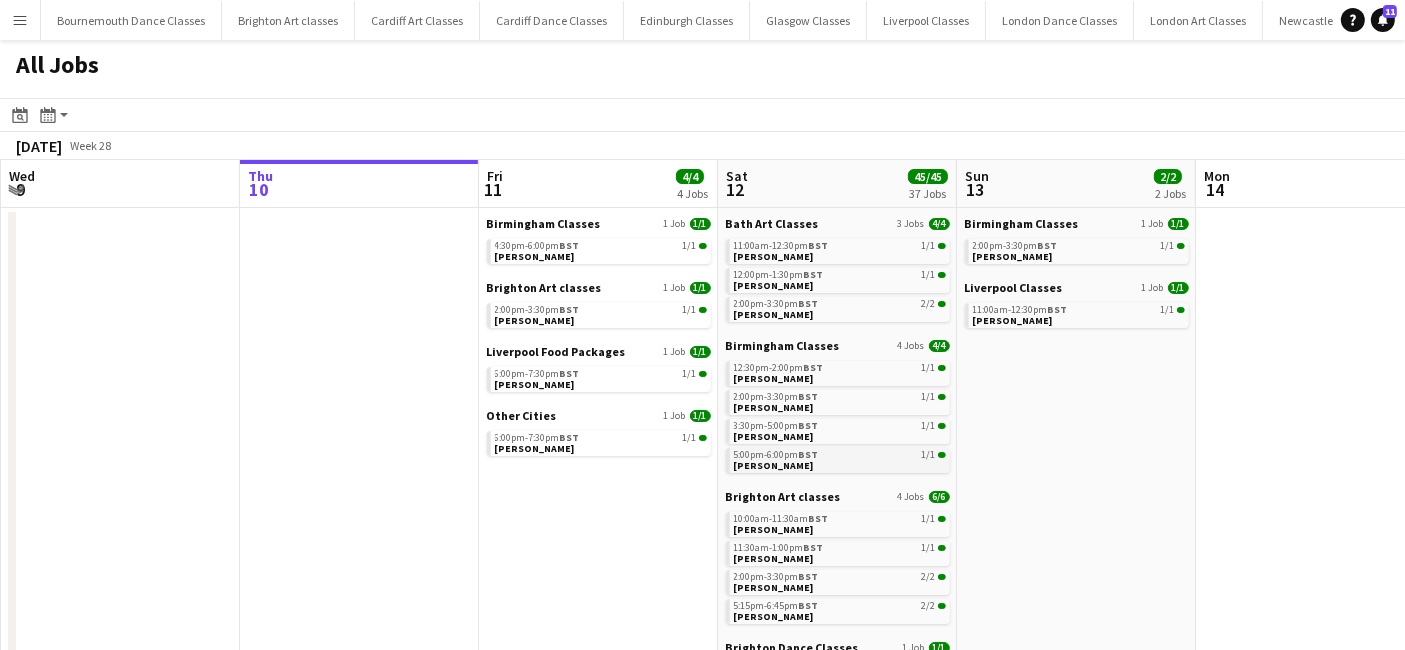 scroll, scrollTop: 407, scrollLeft: 0, axis: vertical 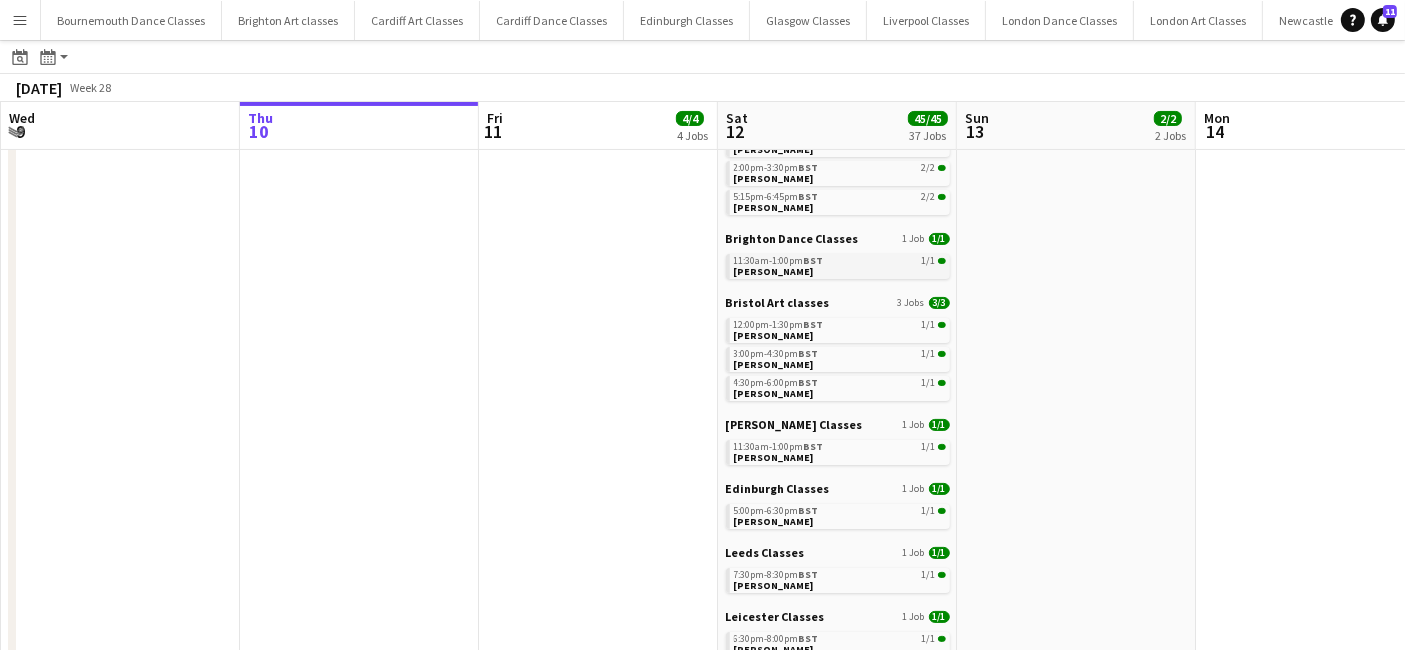 click on "11:30am-1:00pm    BST   1/1   Jamie-Lee Reed" at bounding box center (840, 265) 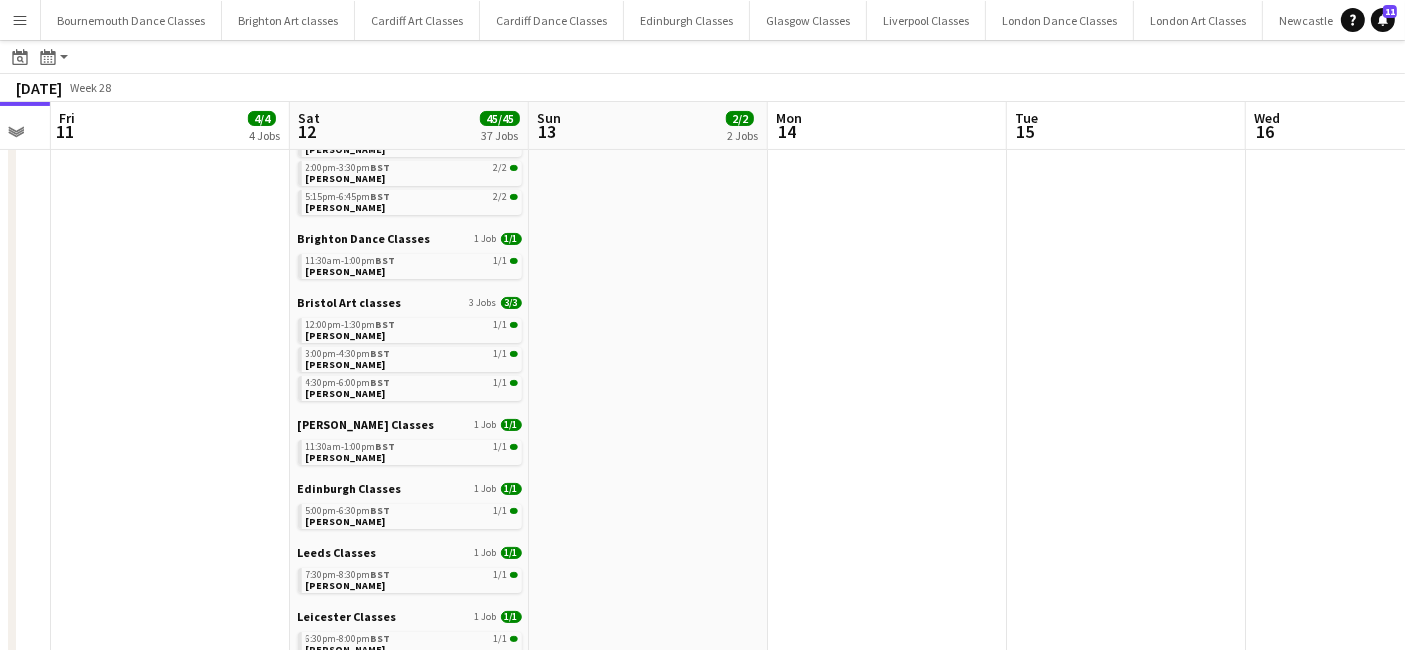 drag, startPoint x: 1250, startPoint y: 384, endPoint x: -89, endPoint y: 326, distance: 1340.2556 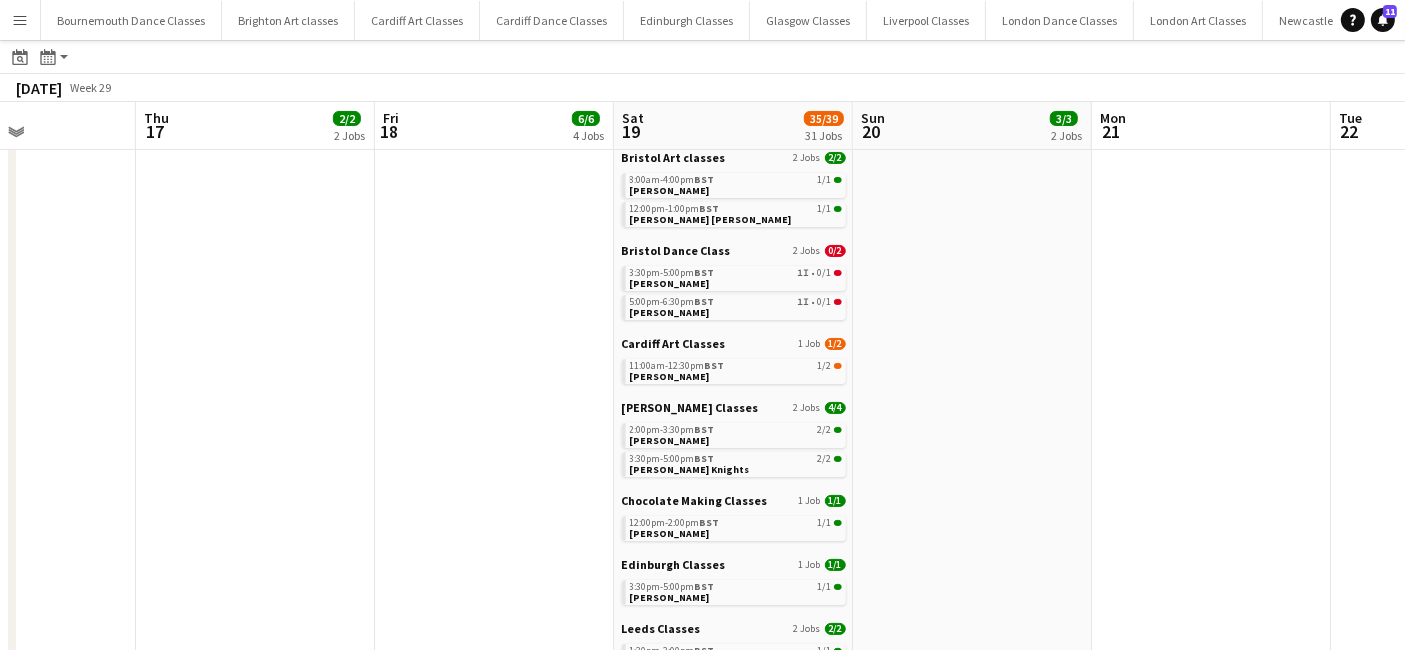 drag, startPoint x: 777, startPoint y: 381, endPoint x: -32, endPoint y: 343, distance: 809.89197 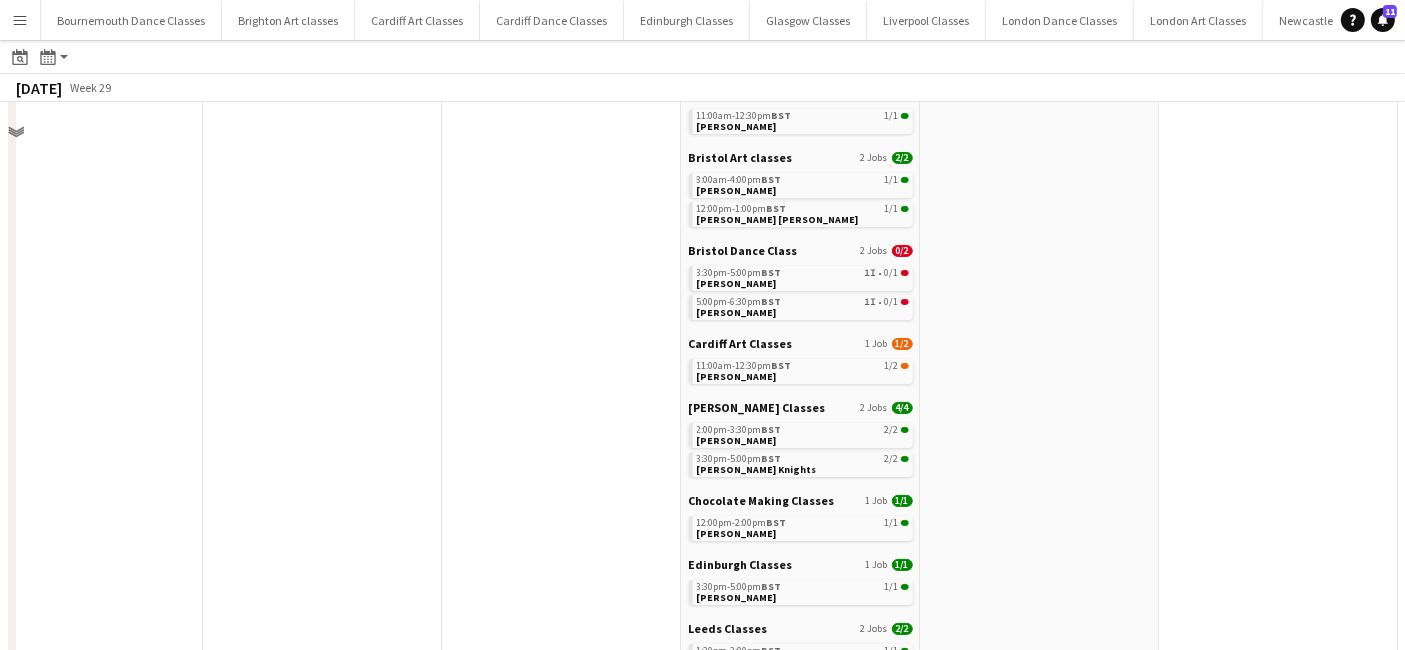 scroll, scrollTop: 0, scrollLeft: 0, axis: both 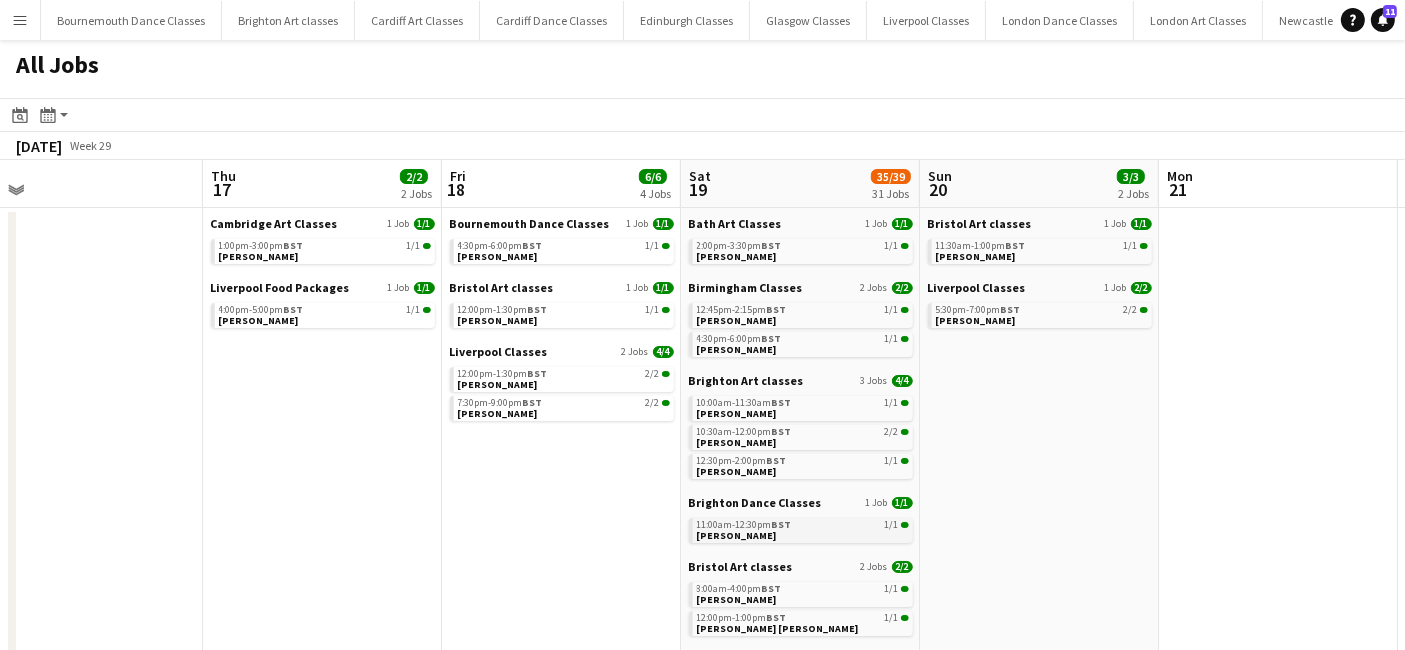 click on "BST" at bounding box center (782, 524) 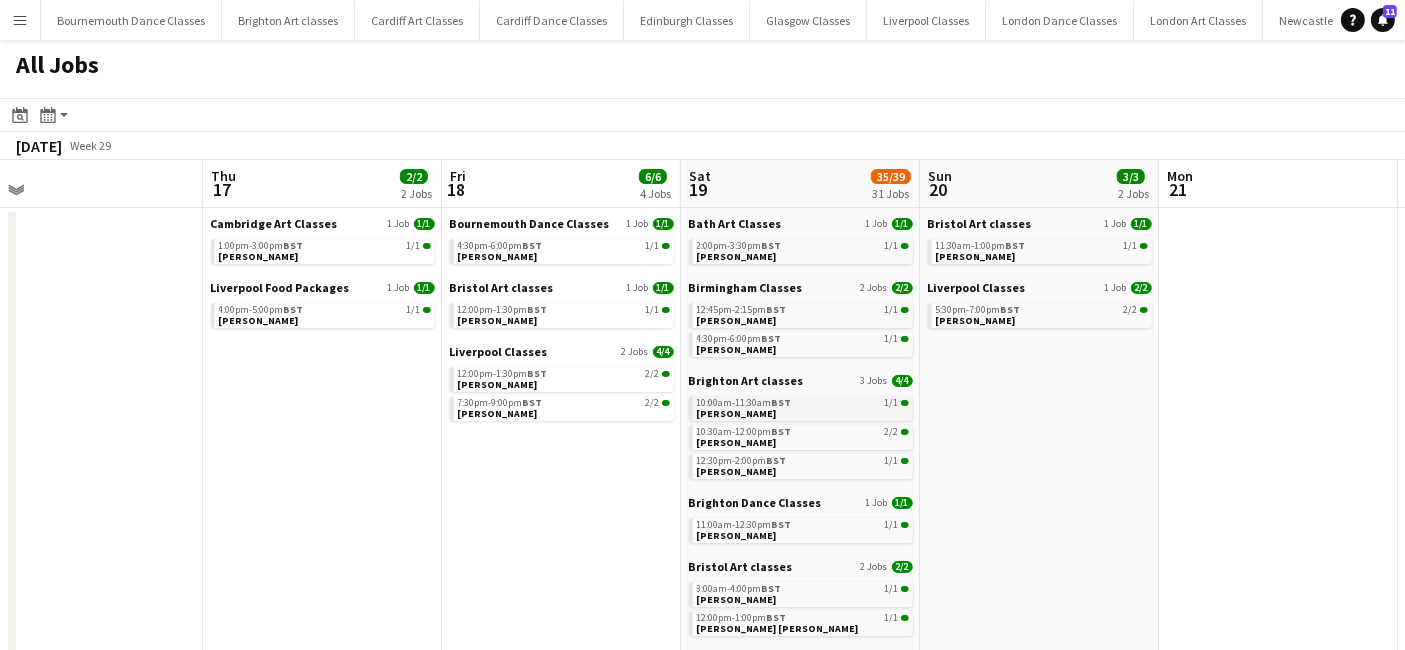 click on "BST" at bounding box center (782, 402) 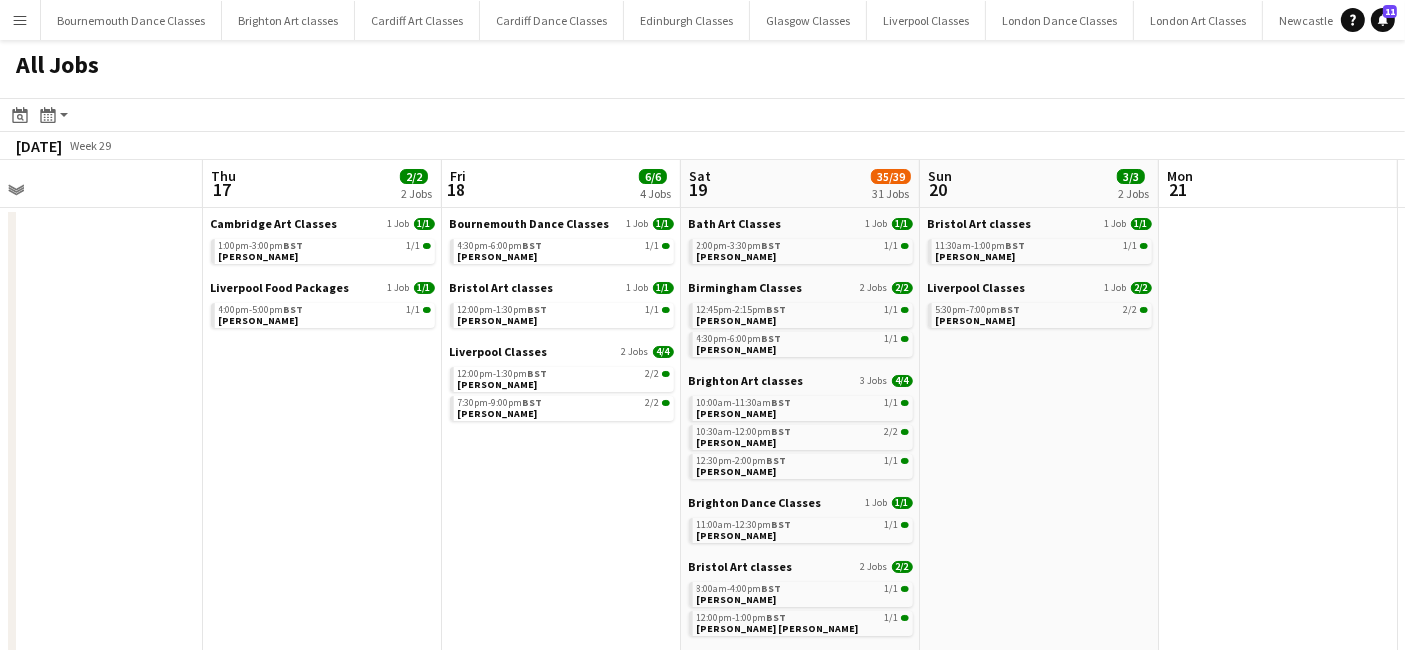 scroll, scrollTop: 407, scrollLeft: 0, axis: vertical 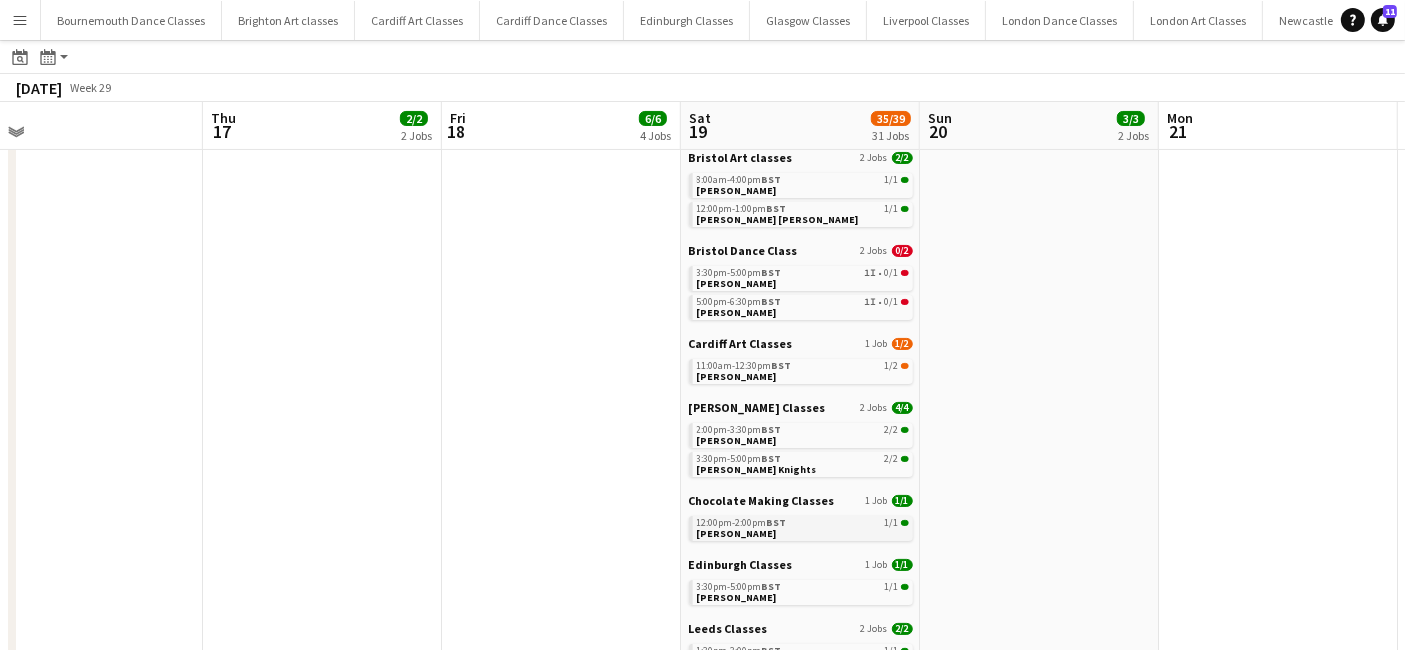 click on "12:00pm-2:00pm    BST" at bounding box center [742, 523] 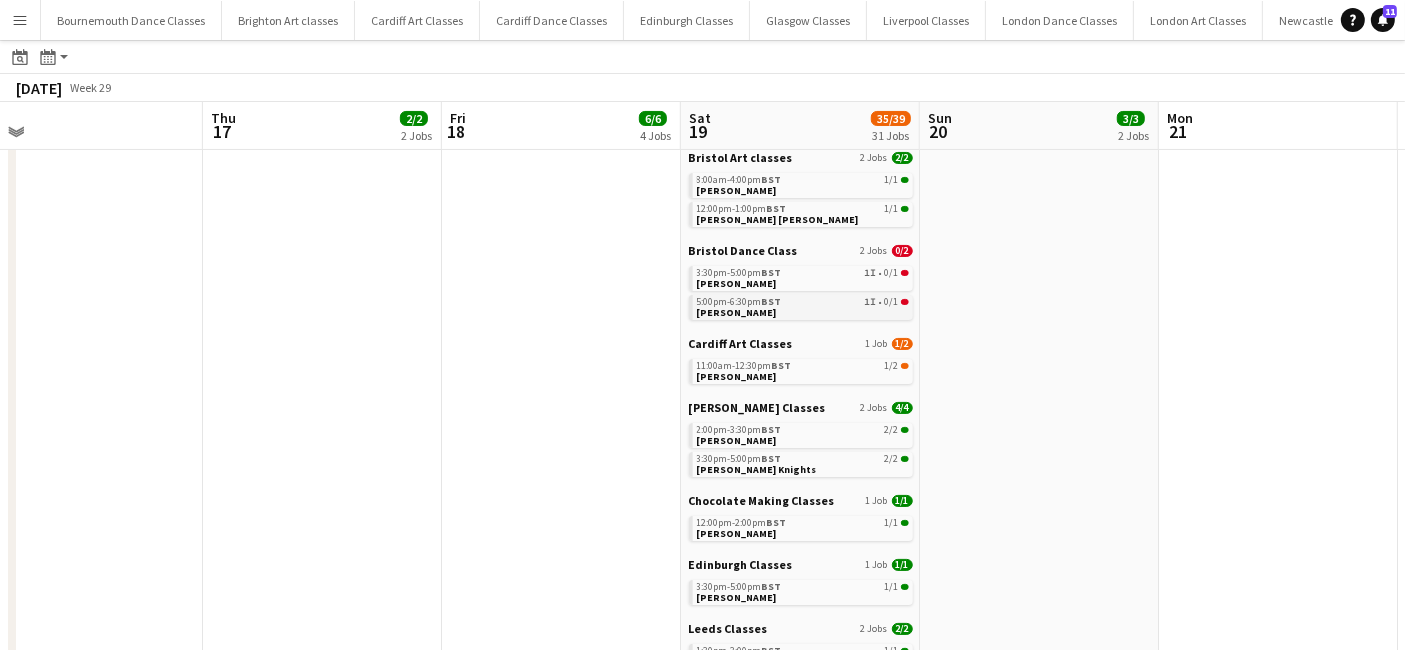 scroll, scrollTop: 0, scrollLeft: 0, axis: both 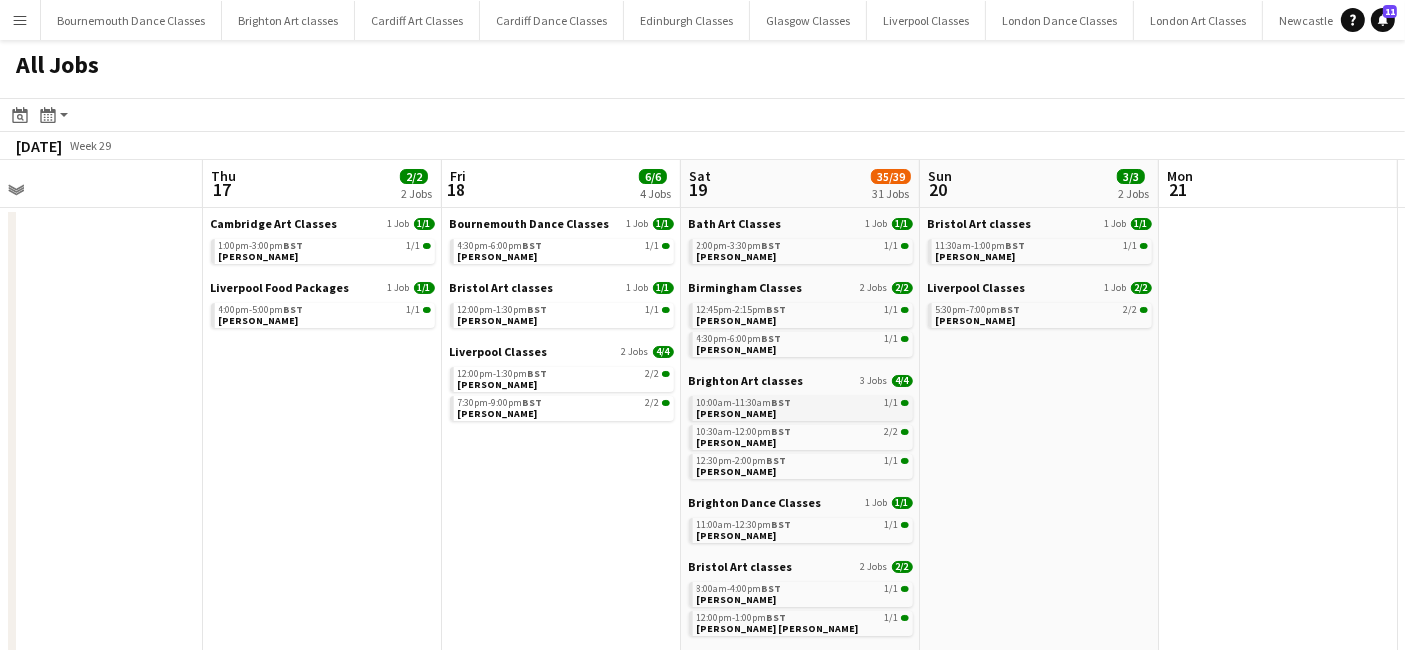 click on "10:00am-11:30am    BST   1/1   Donna Gedsyk" at bounding box center (803, 407) 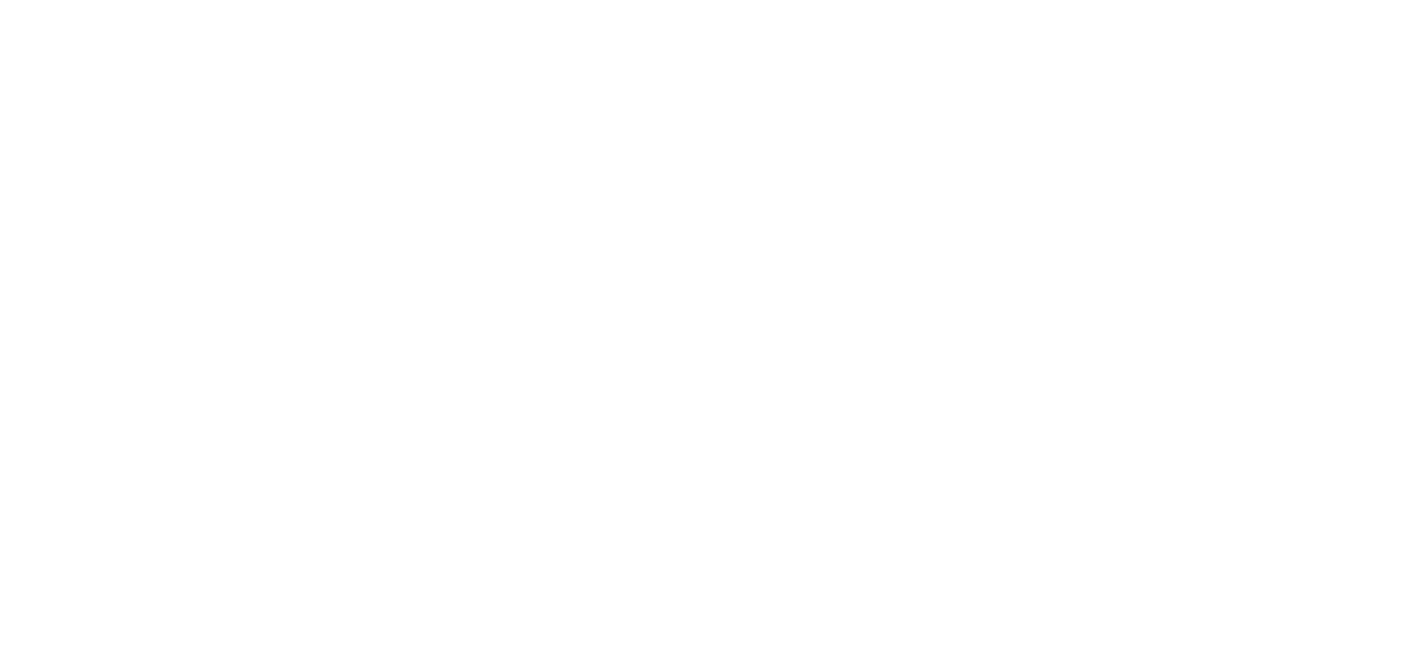 scroll, scrollTop: 0, scrollLeft: 0, axis: both 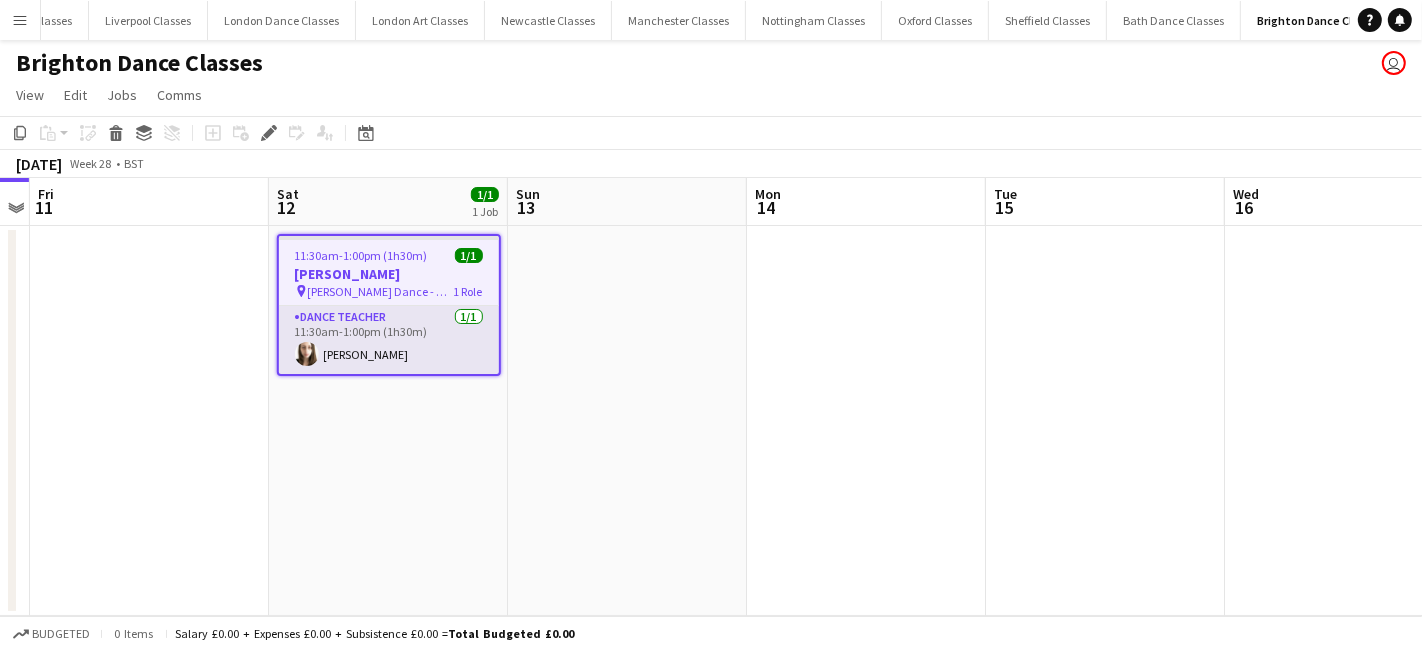click on "Dance Teacher   1/1   11:30am-1:00pm (1h30m)
Eloise Podbery" at bounding box center [389, 340] 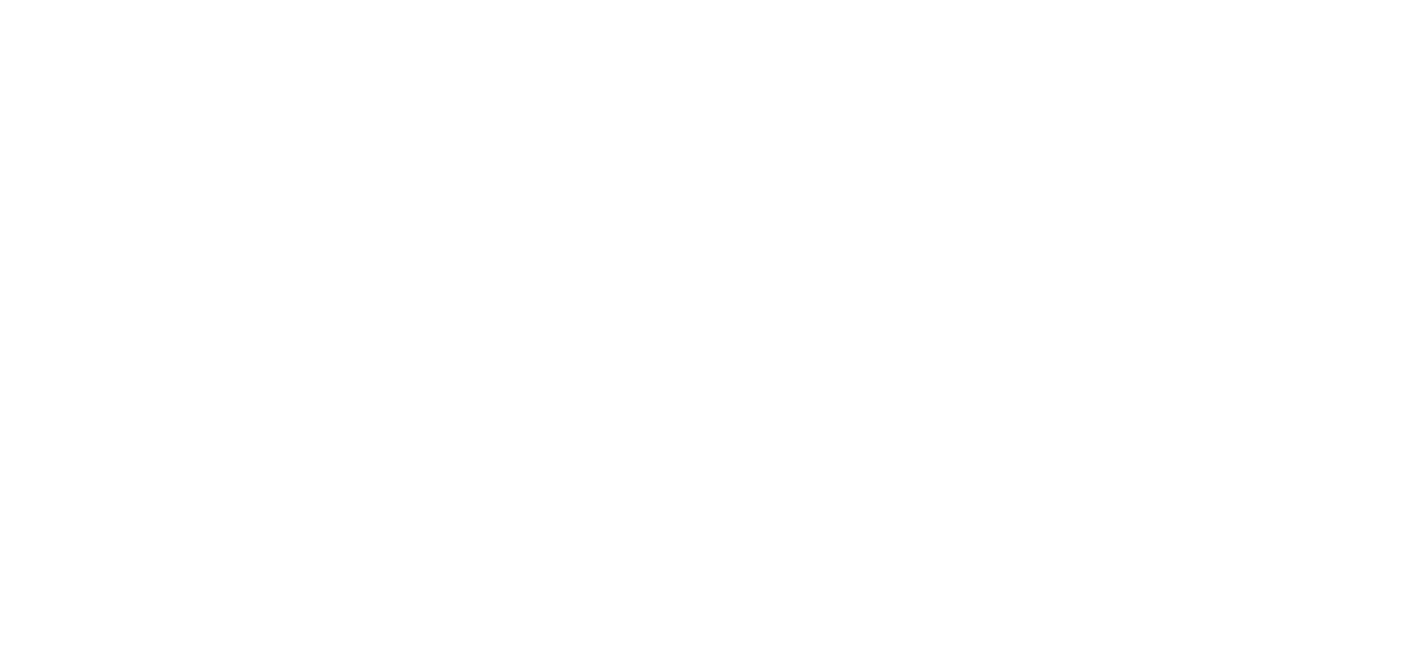 scroll, scrollTop: 0, scrollLeft: 0, axis: both 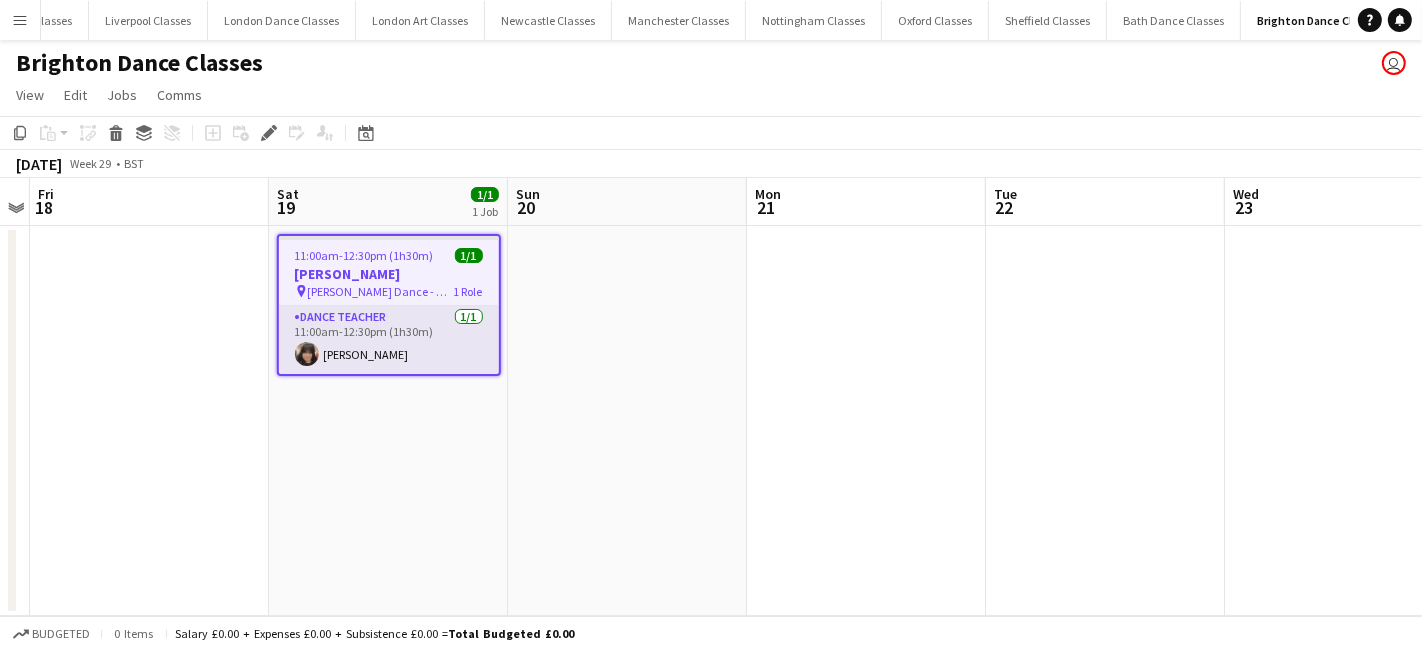 click on "Dance Teacher   [DATE]   11:00am-12:30pm (1h30m)
[PERSON_NAME]" at bounding box center (389, 340) 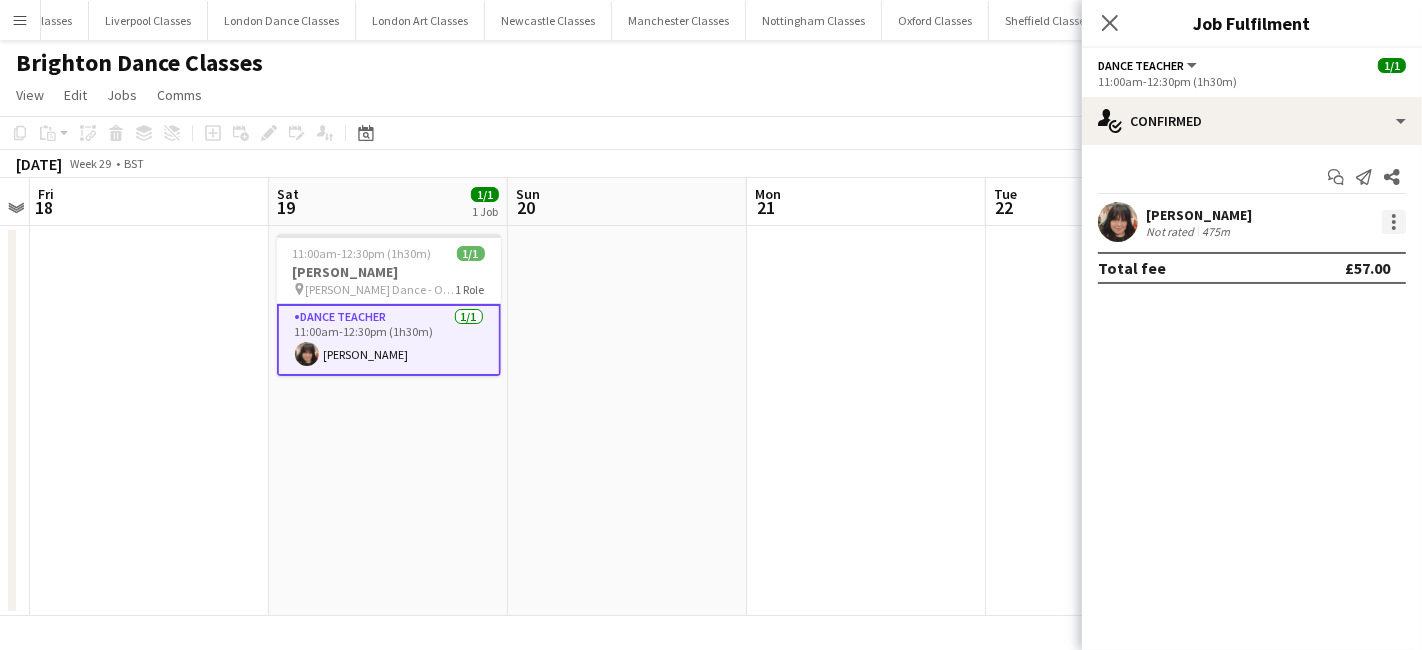 click at bounding box center [1394, 222] 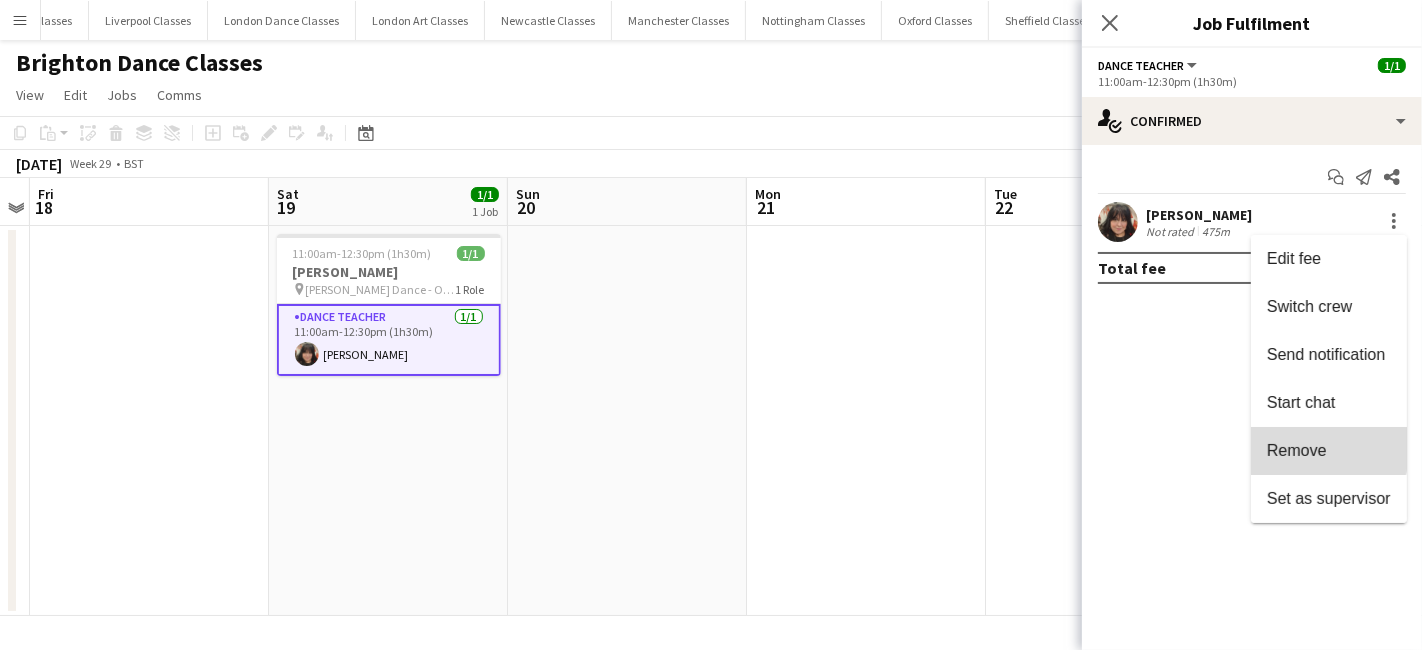 click on "Remove" at bounding box center (1297, 450) 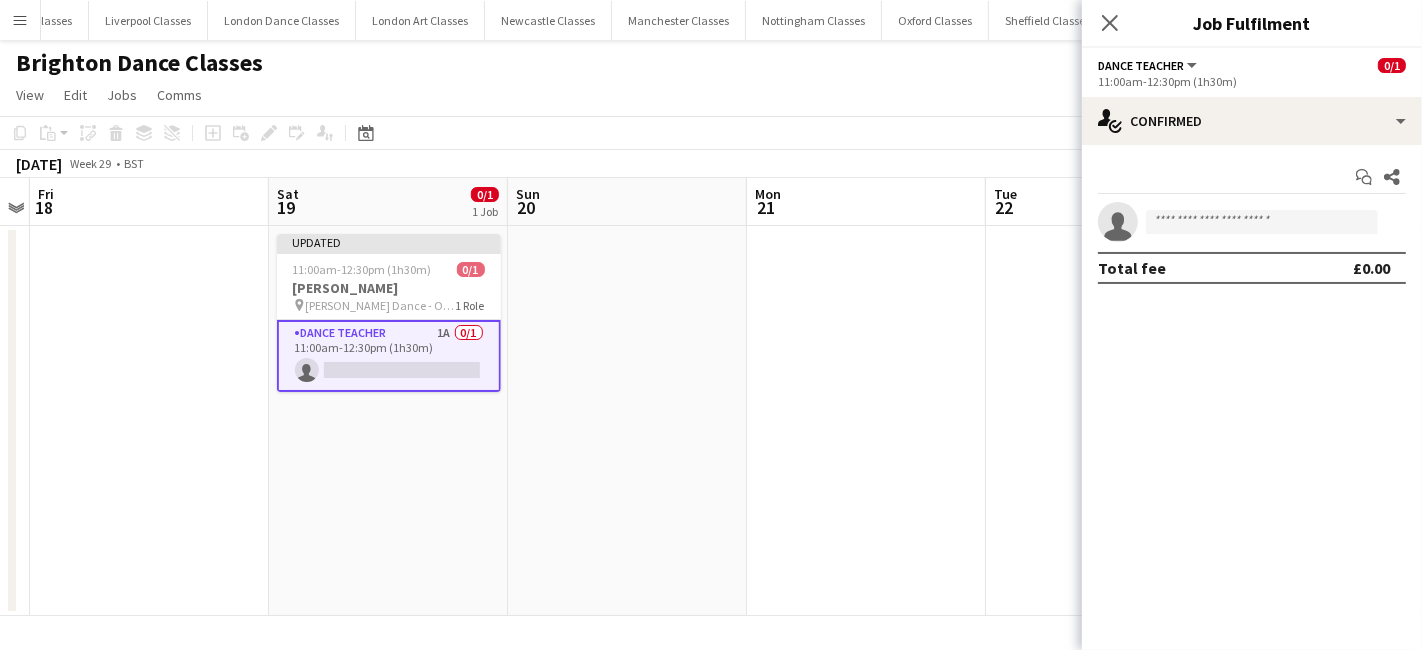 click at bounding box center [627, 421] 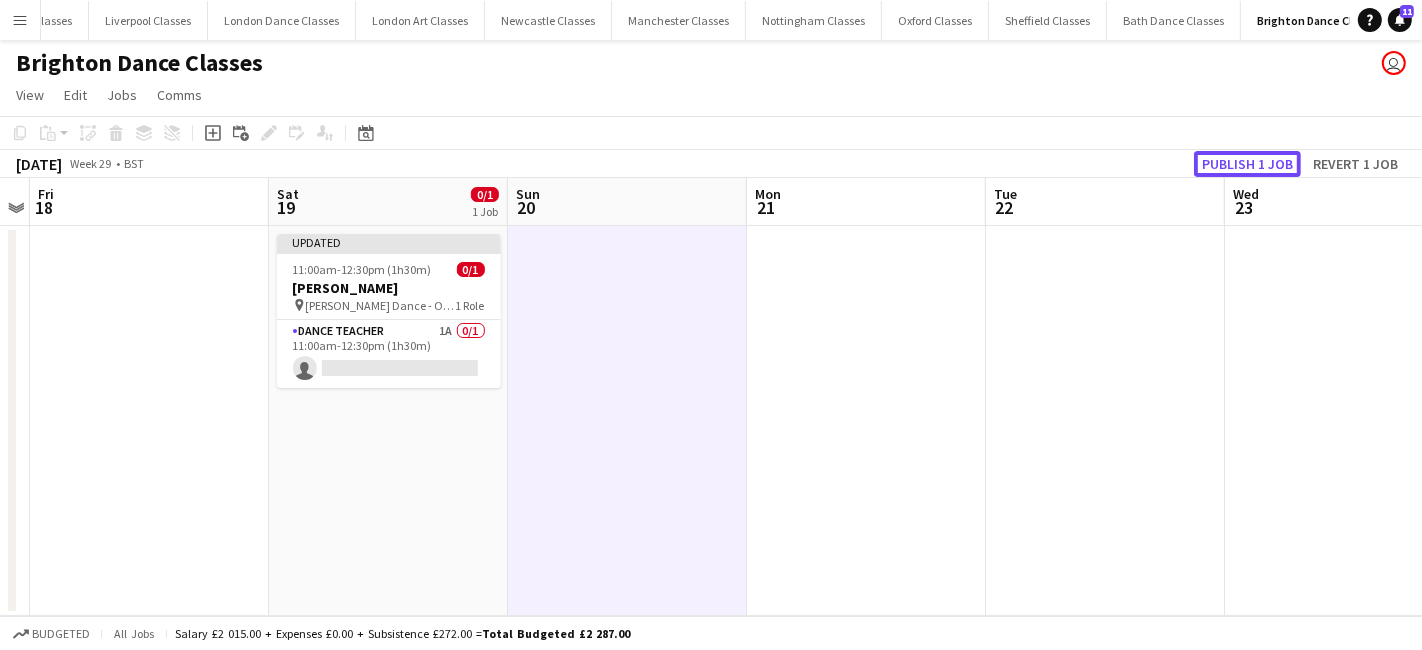 click on "Publish 1 job" 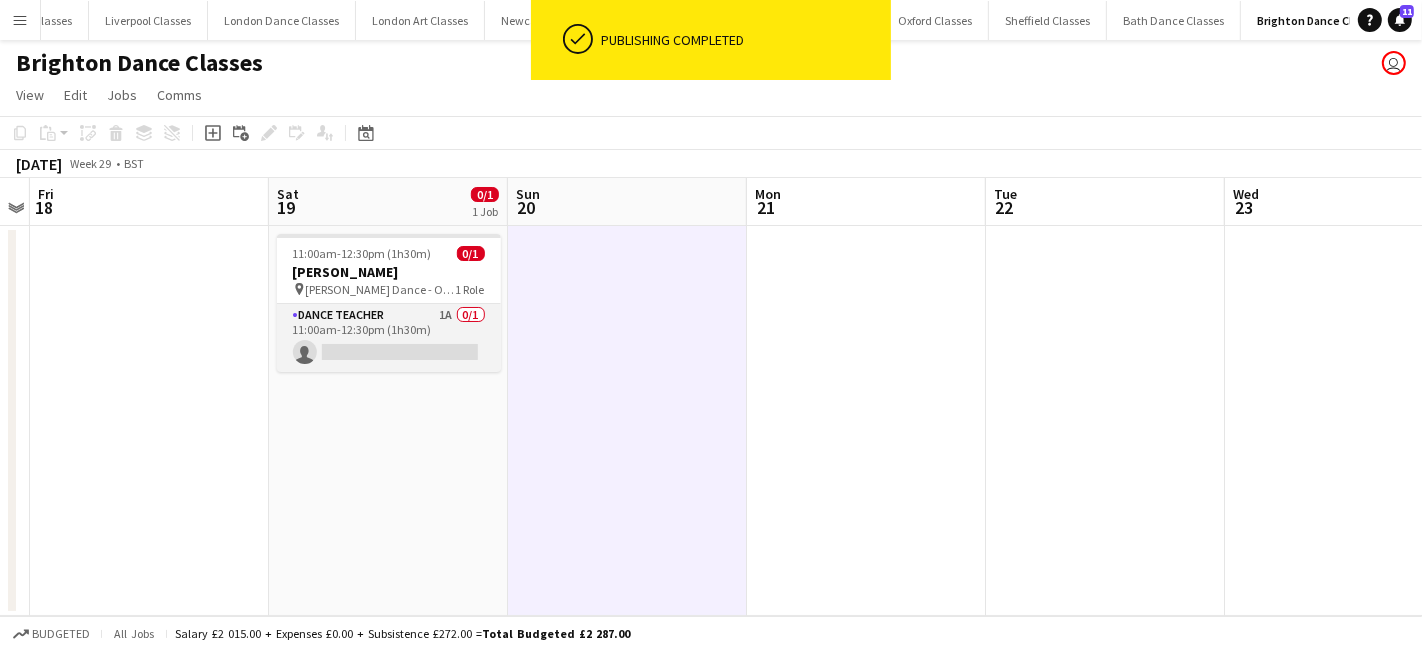 click on "Dance Teacher   1A   0/1   11:00am-12:30pm (1h30m)
single-neutral-actions" at bounding box center (389, 338) 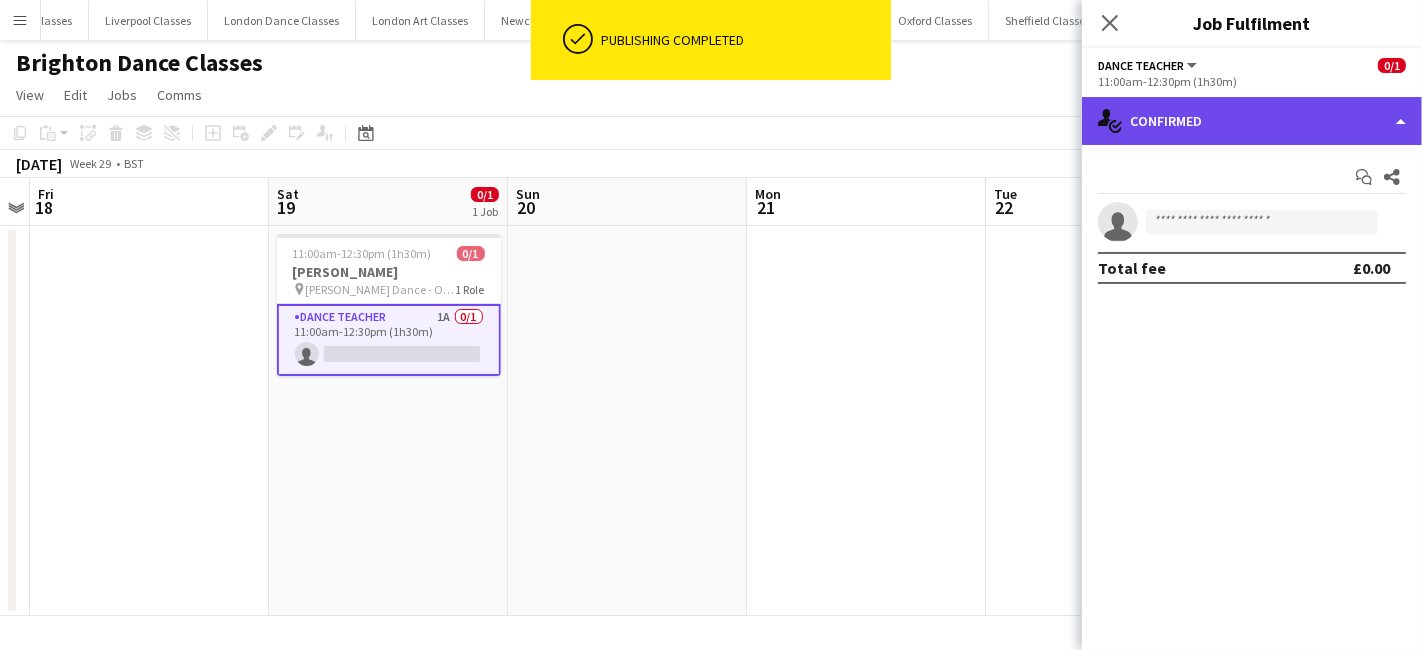 click on "single-neutral-actions-check-2
Confirmed" 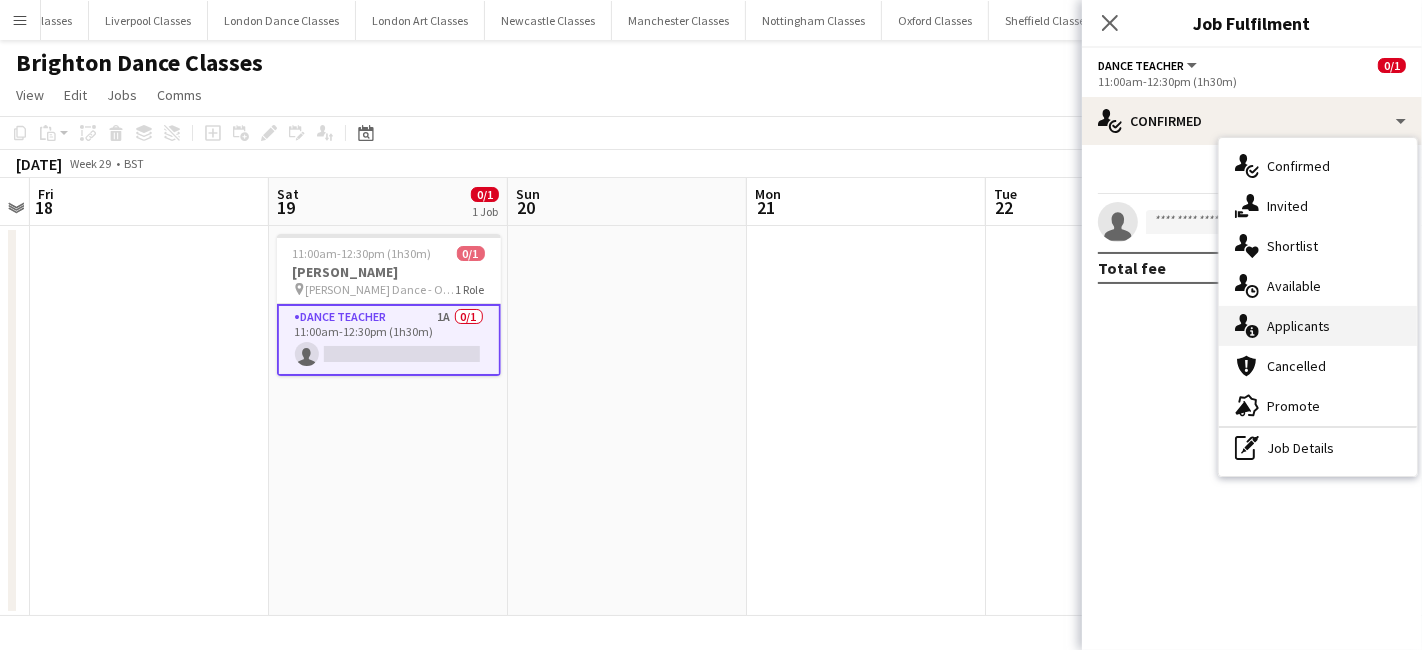 click on "single-neutral-actions-information
Applicants" at bounding box center (1318, 326) 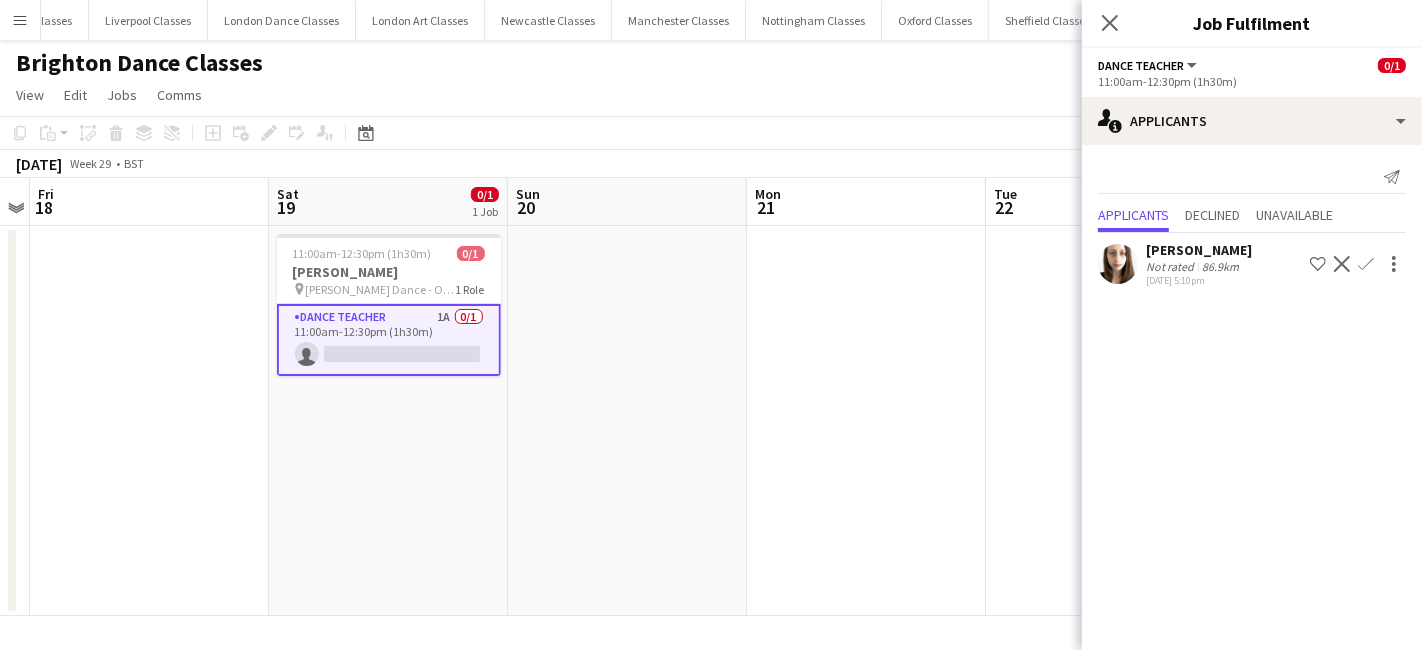 click on "Confirm" 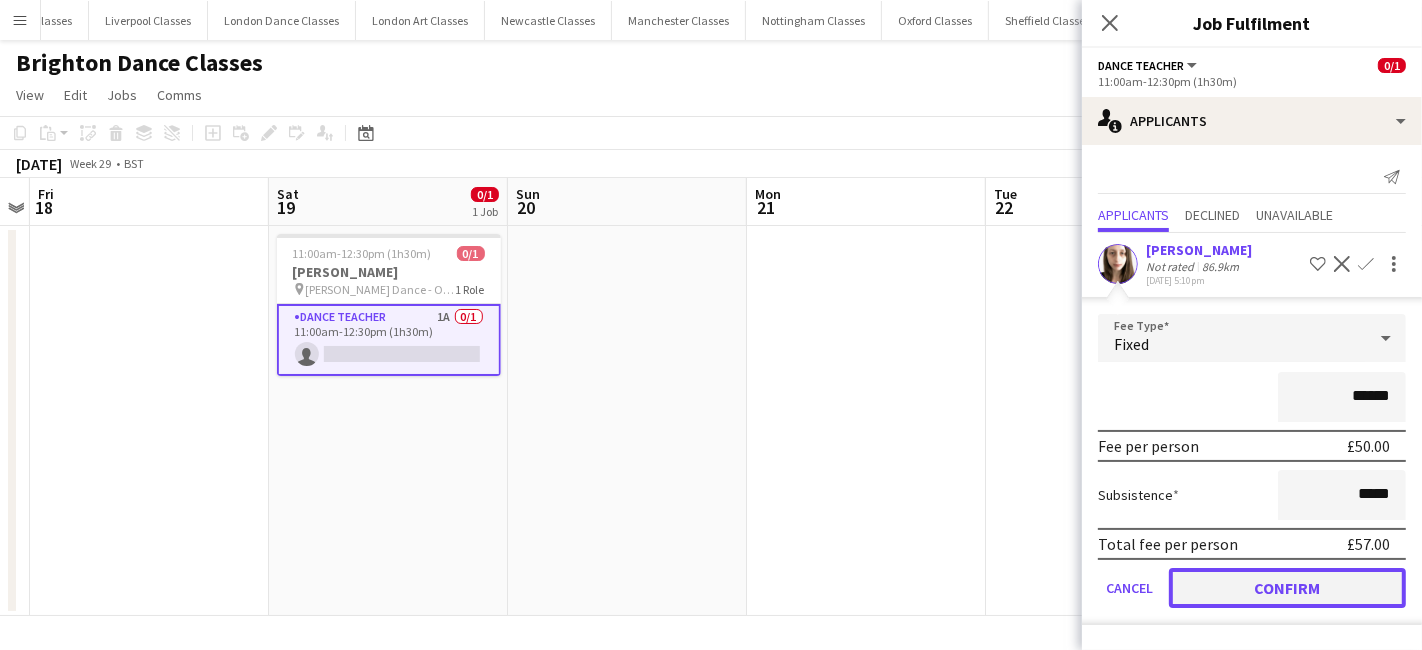 click on "Confirm" 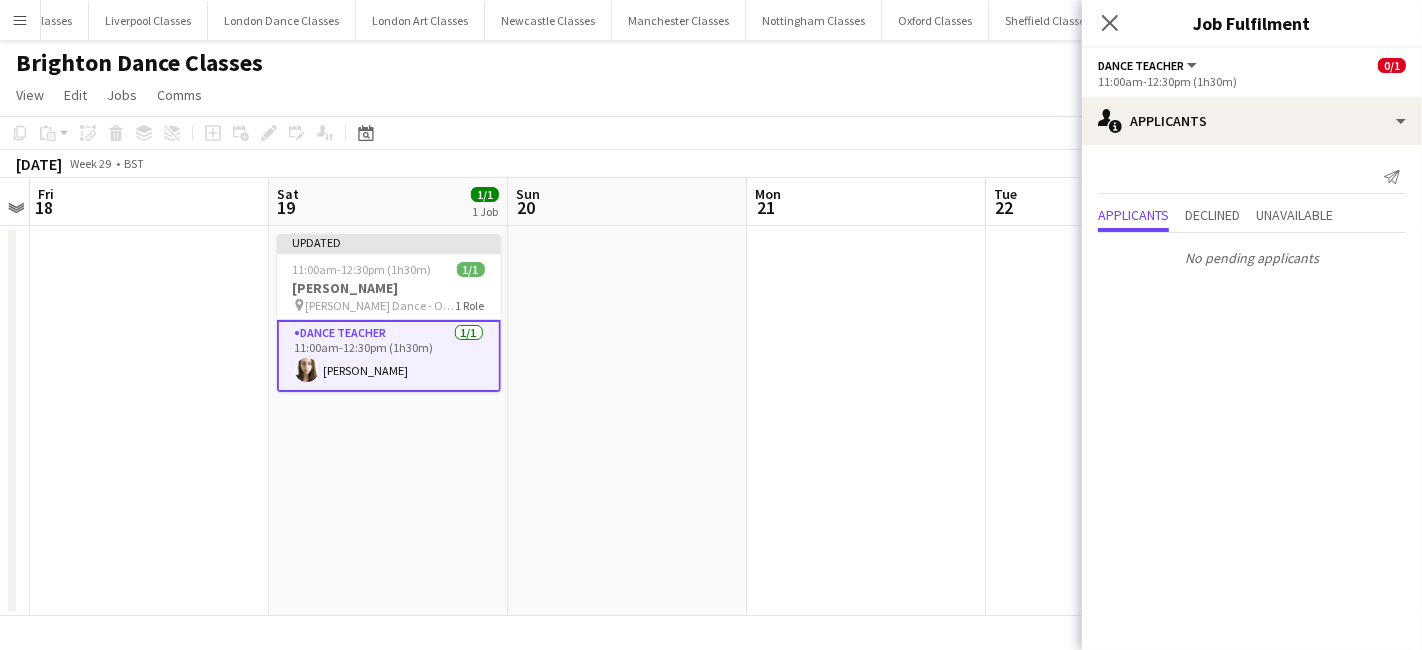 click on "Updated   11:00am-12:30pm (1h30m)    1/1   Claire Hossen
pin
Spice Girls Dance - Old Ship    1 Role   Dance Teacher   1/1   11:00am-12:30pm (1h30m)
Eloise Podbery" at bounding box center (388, 421) 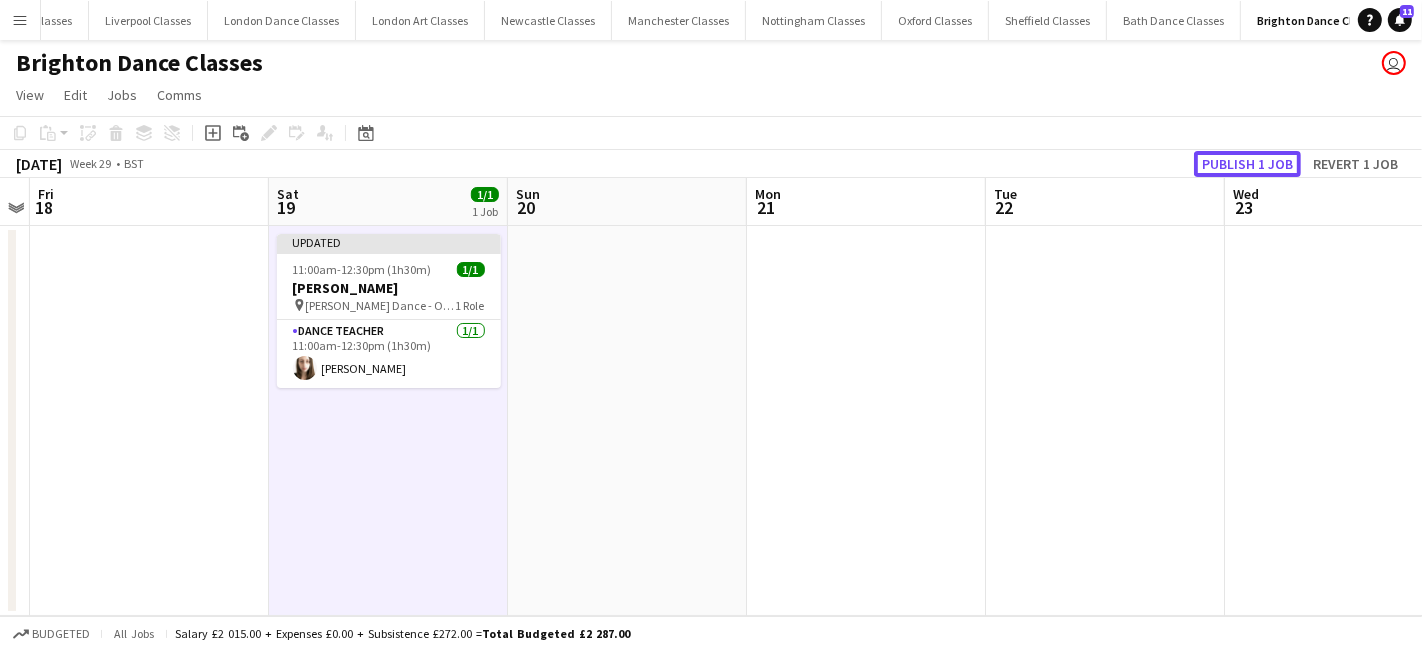 click on "Publish 1 job" 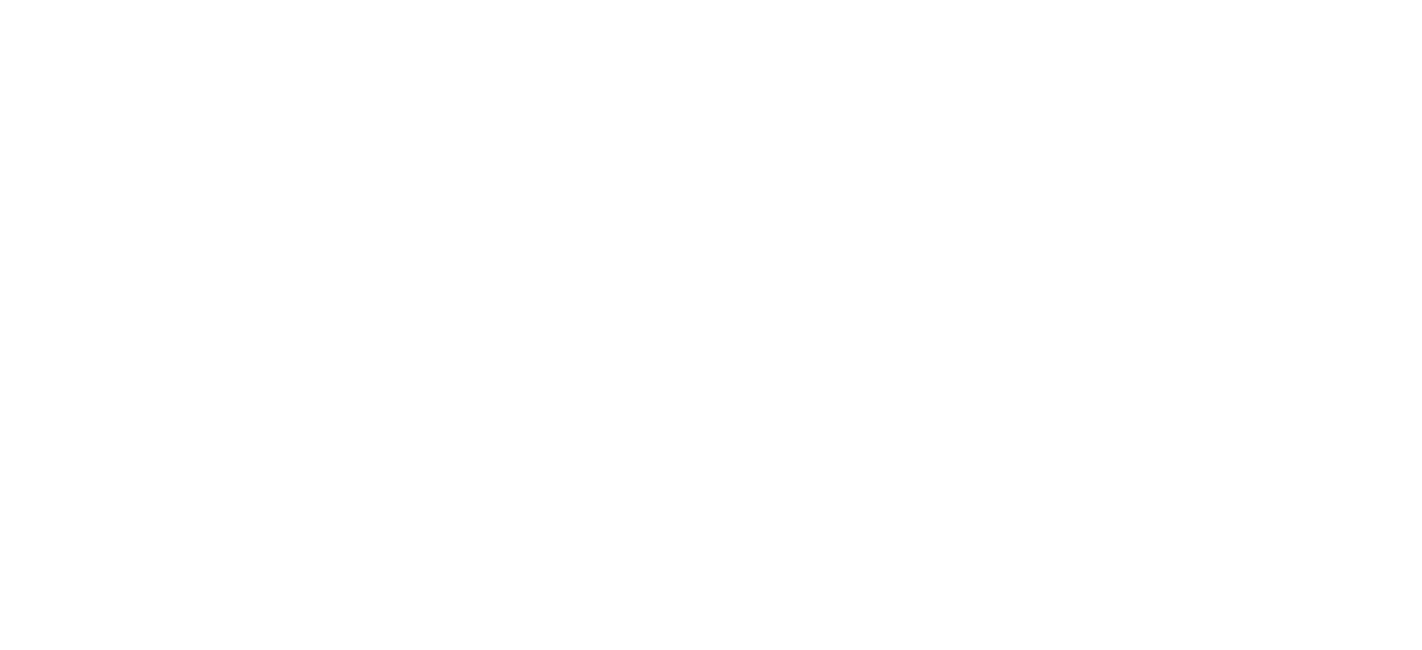 scroll, scrollTop: 0, scrollLeft: 0, axis: both 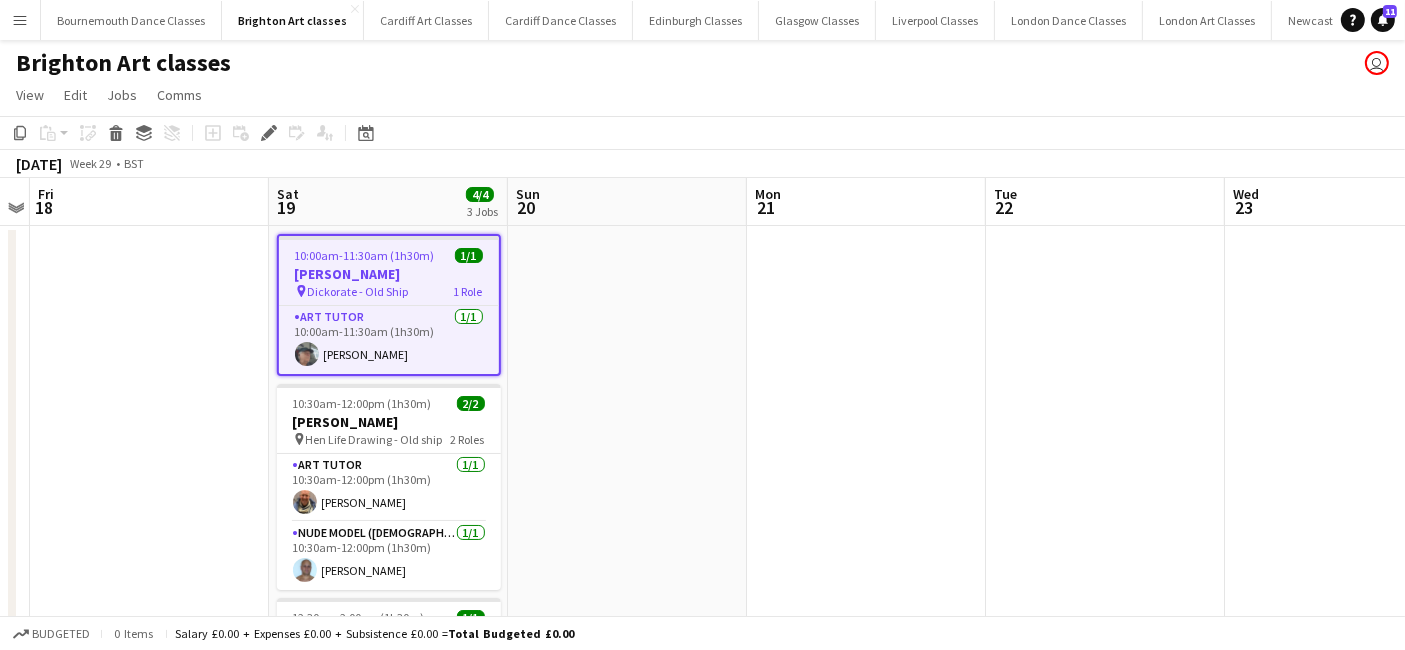 click on "Dickorate - Old Ship" at bounding box center [358, 291] 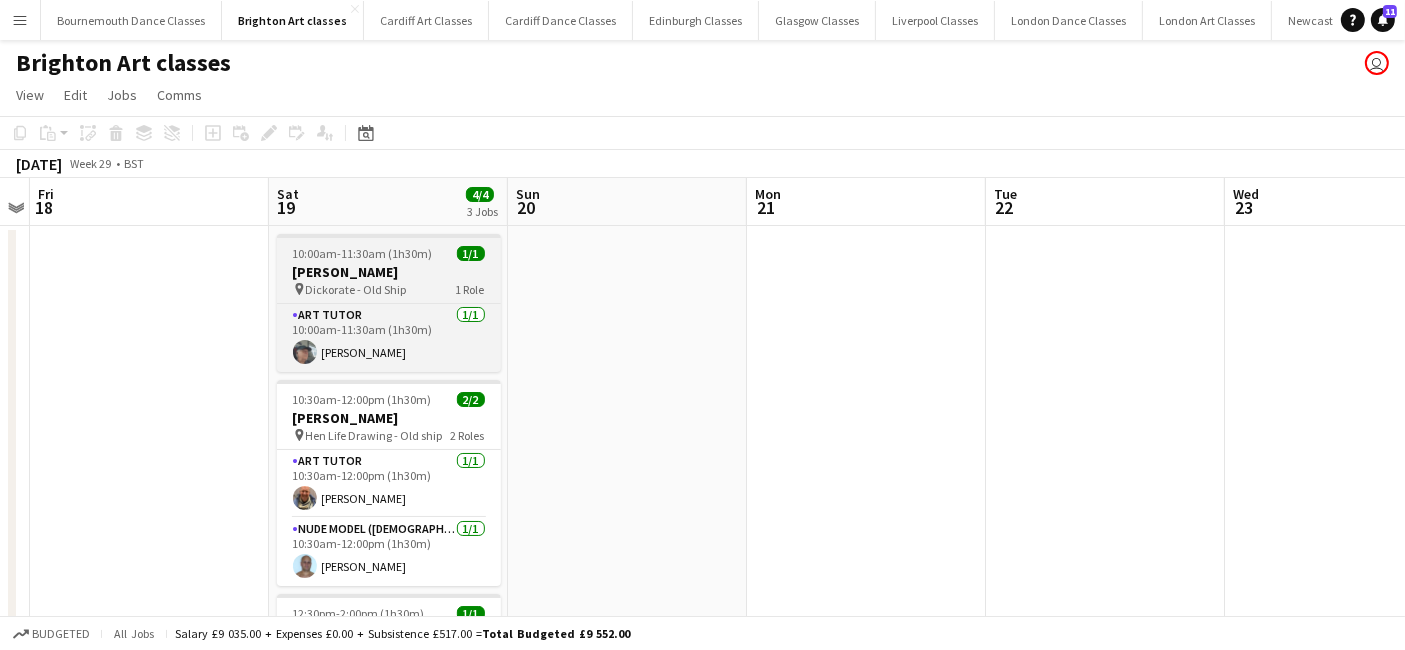 click on "Dickorate - Old Ship" at bounding box center (356, 289) 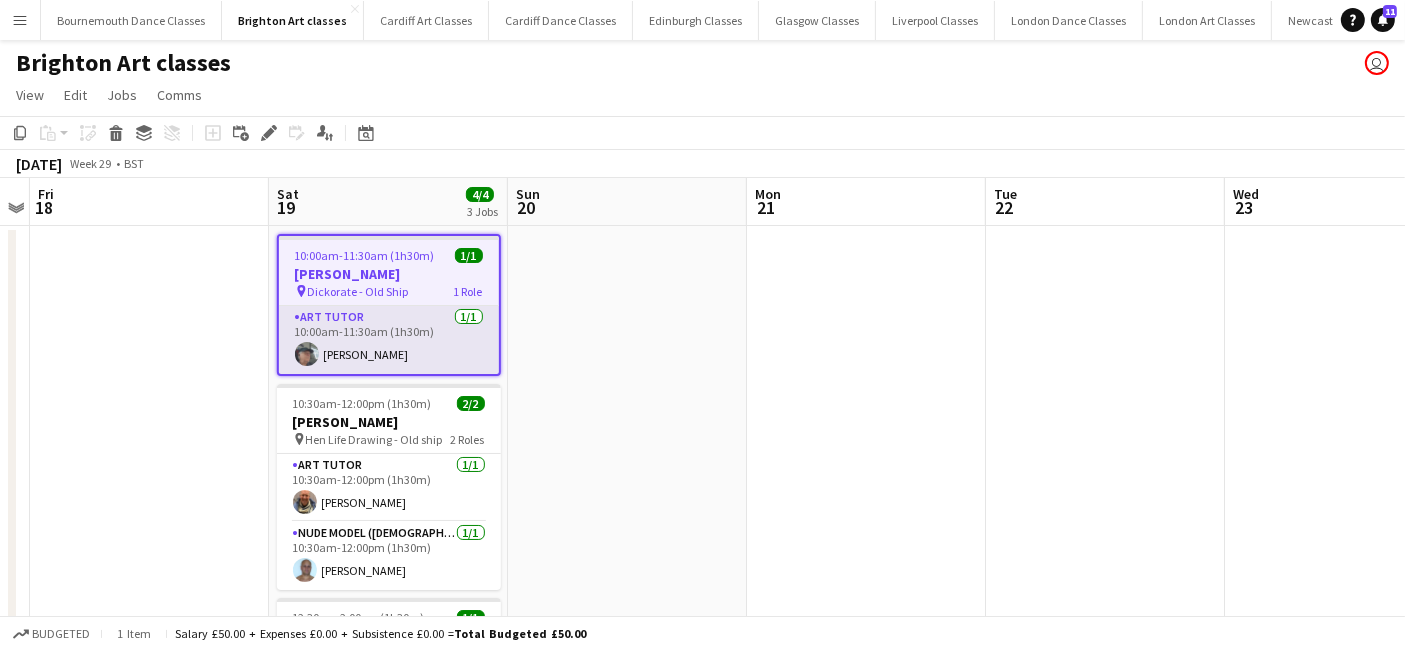 click on "Art Tutor   [DATE]   10:00am-11:30am (1h30m)
[PERSON_NAME]" at bounding box center [389, 340] 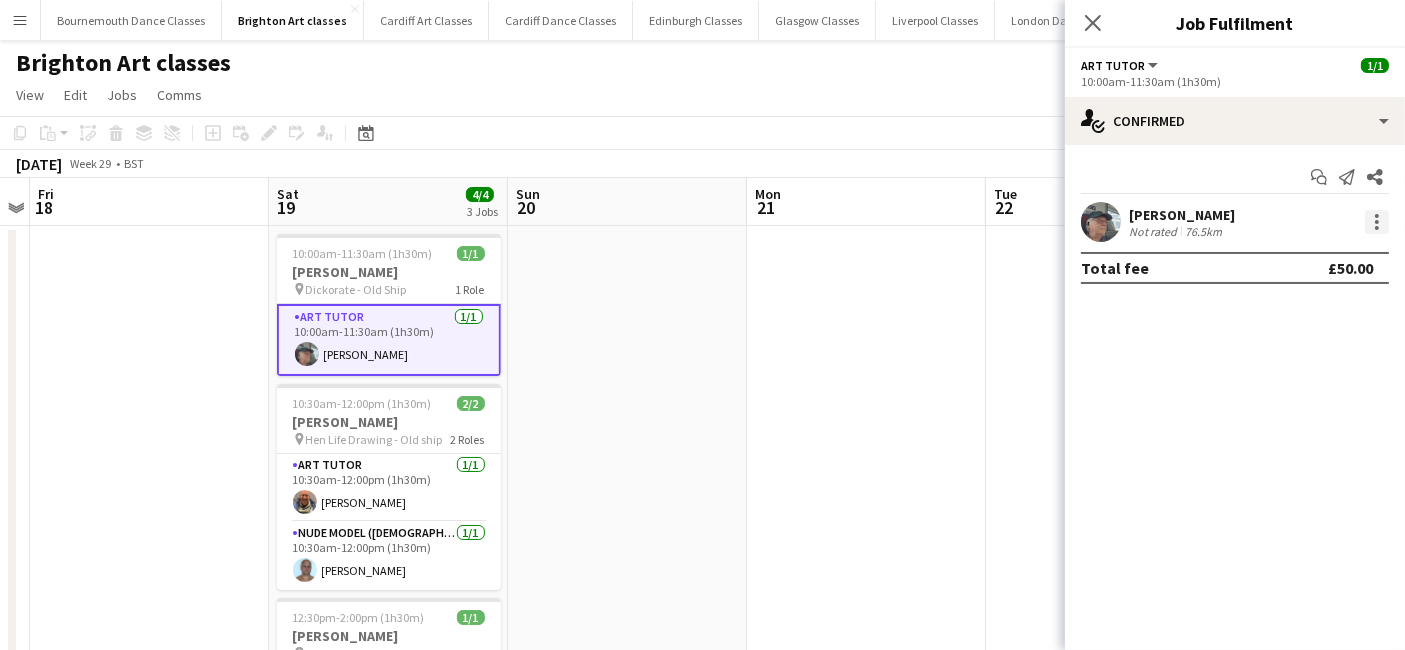 click at bounding box center [1377, 222] 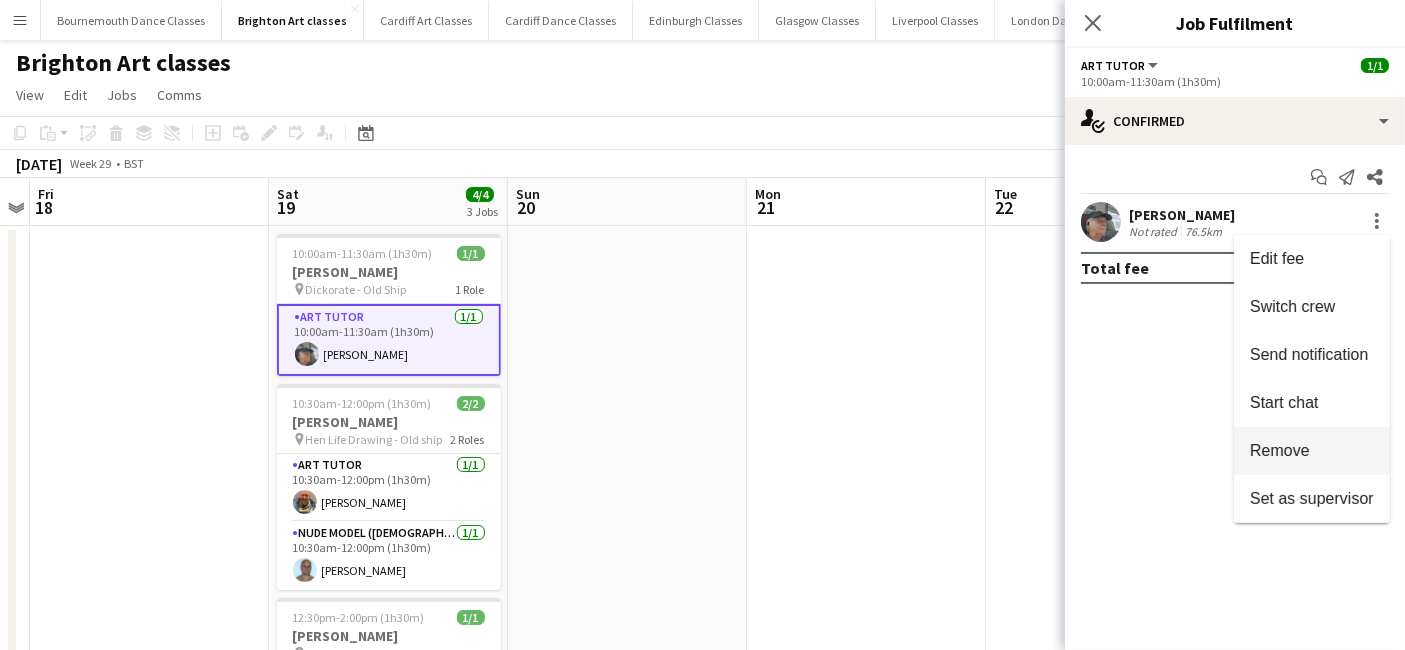 click on "Remove" at bounding box center [1312, 451] 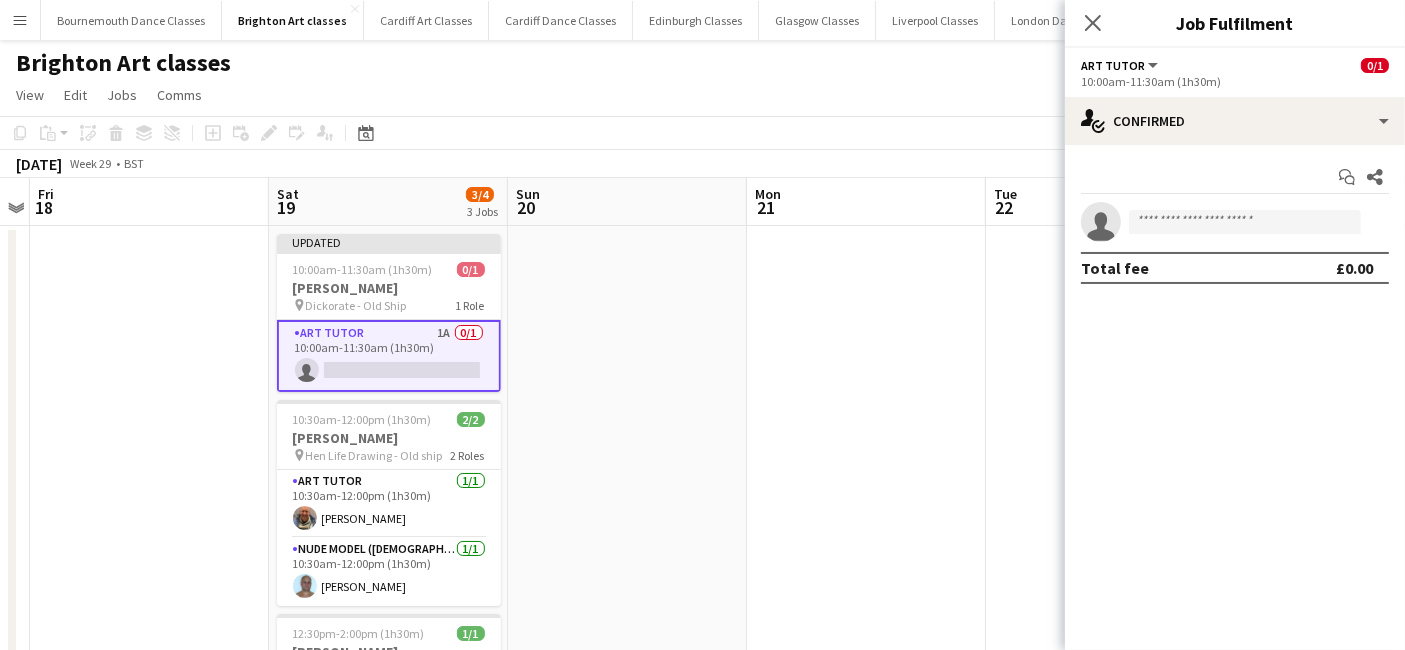 click at bounding box center [866, 609] 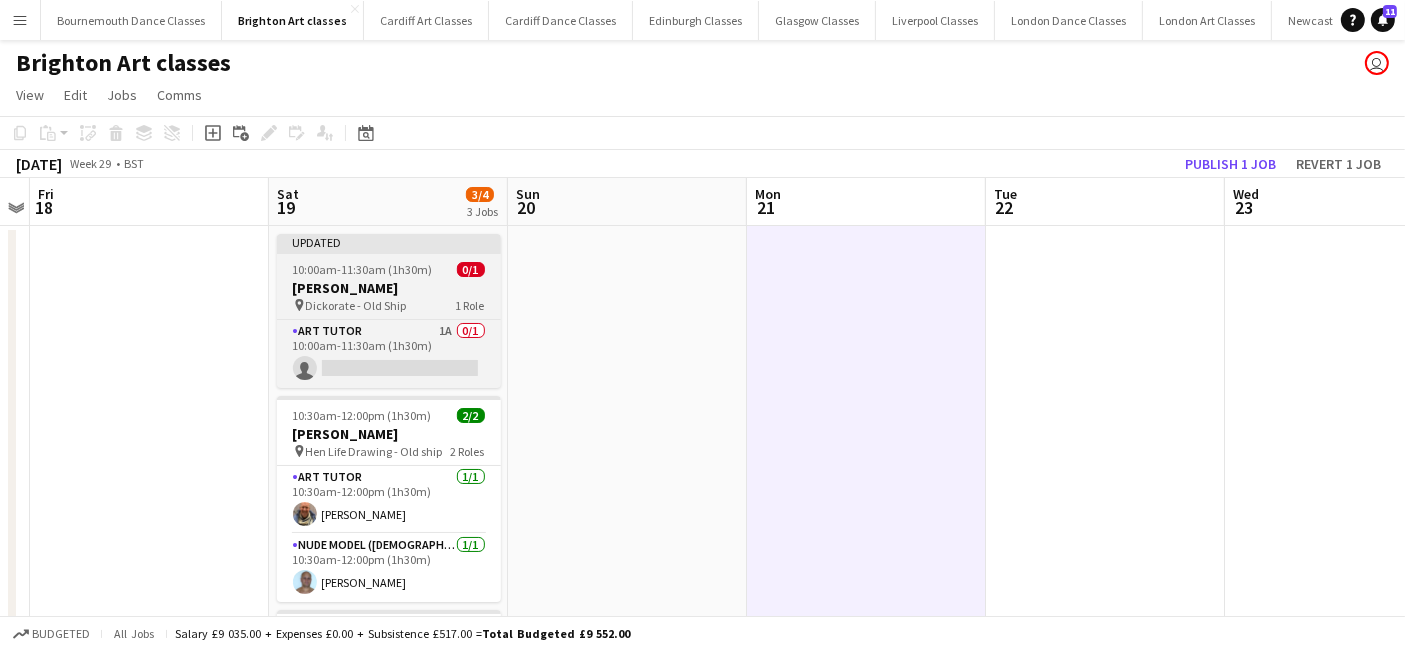 click on "[PERSON_NAME]" at bounding box center (389, 288) 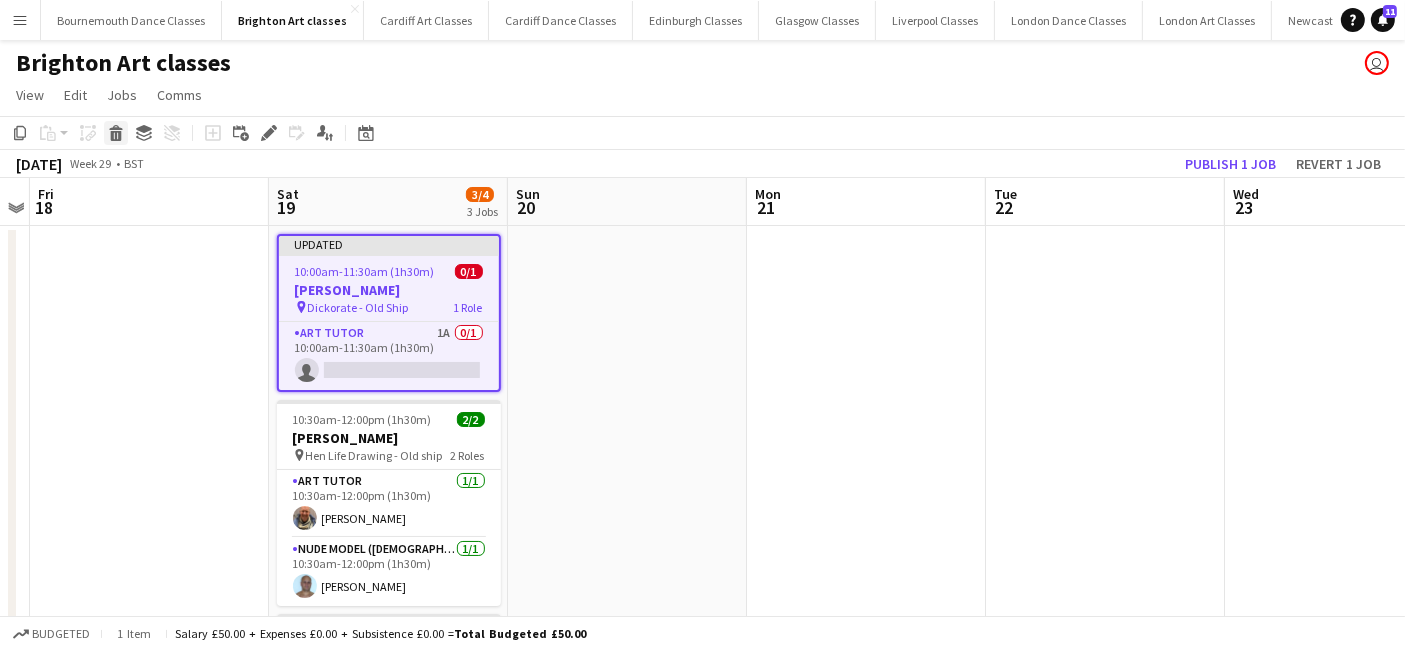 click 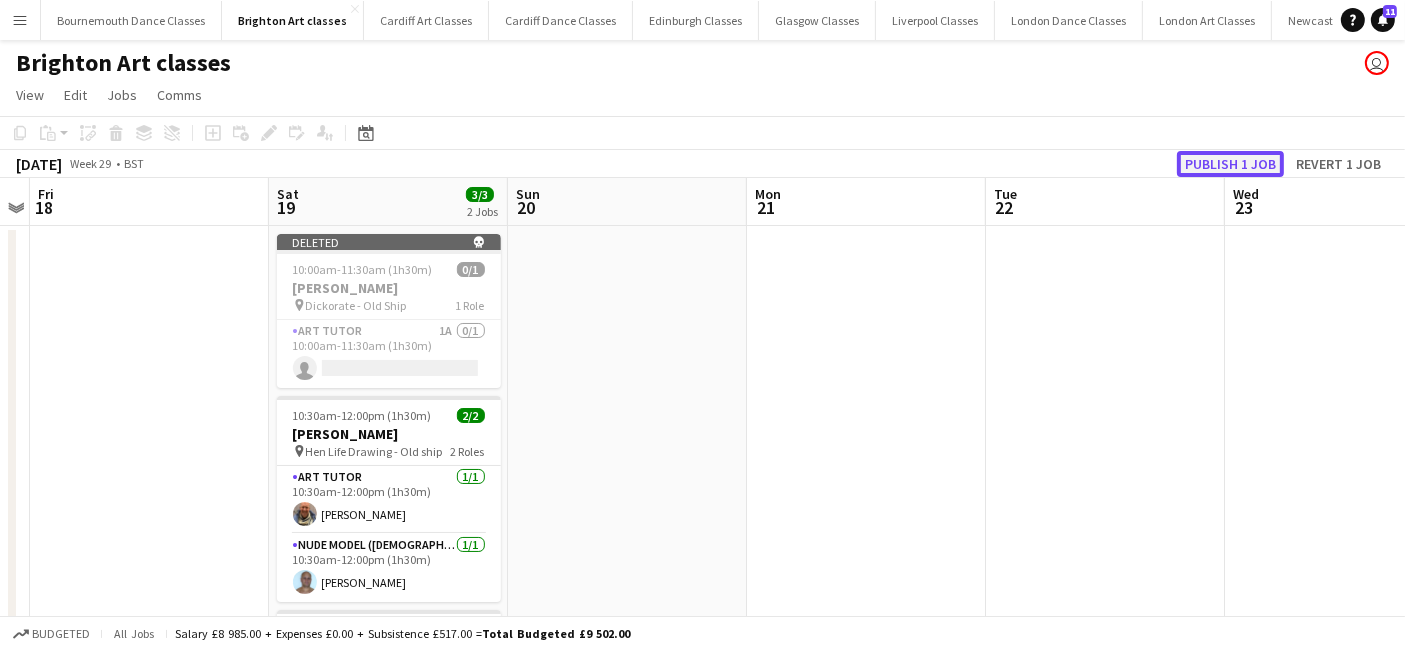 click on "Publish 1 job" 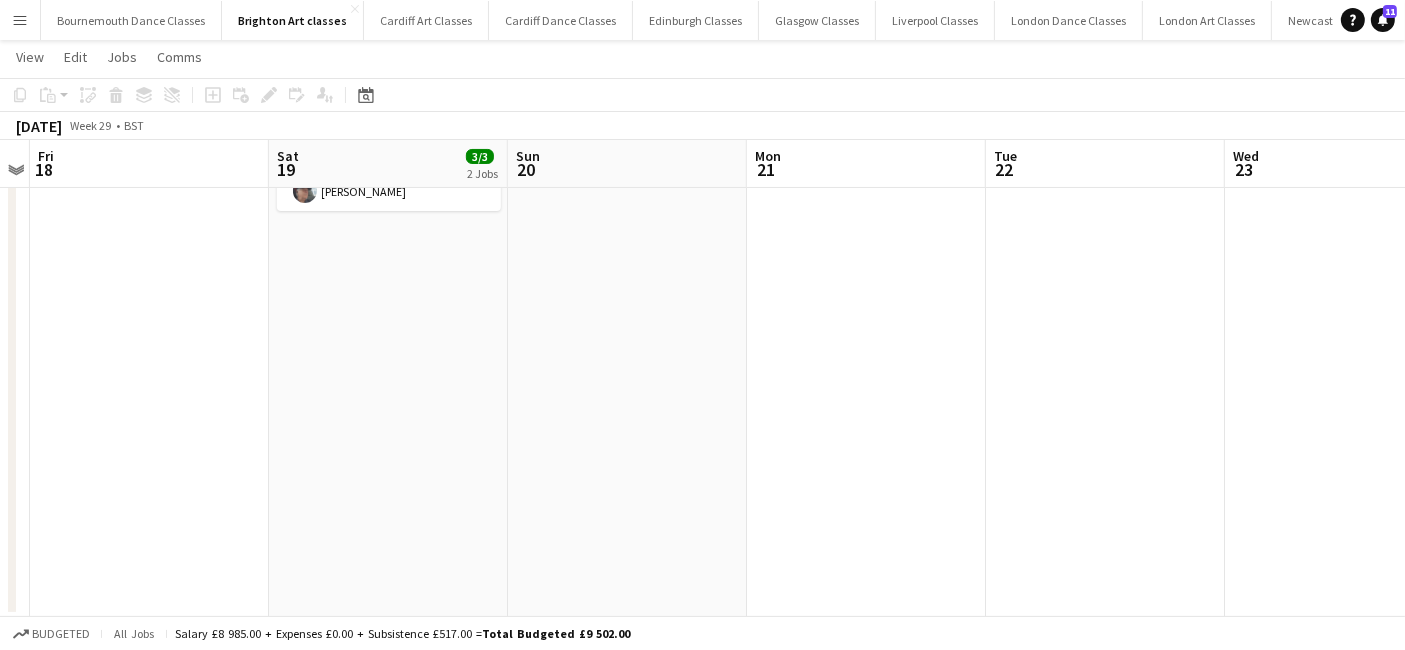 scroll, scrollTop: 0, scrollLeft: 0, axis: both 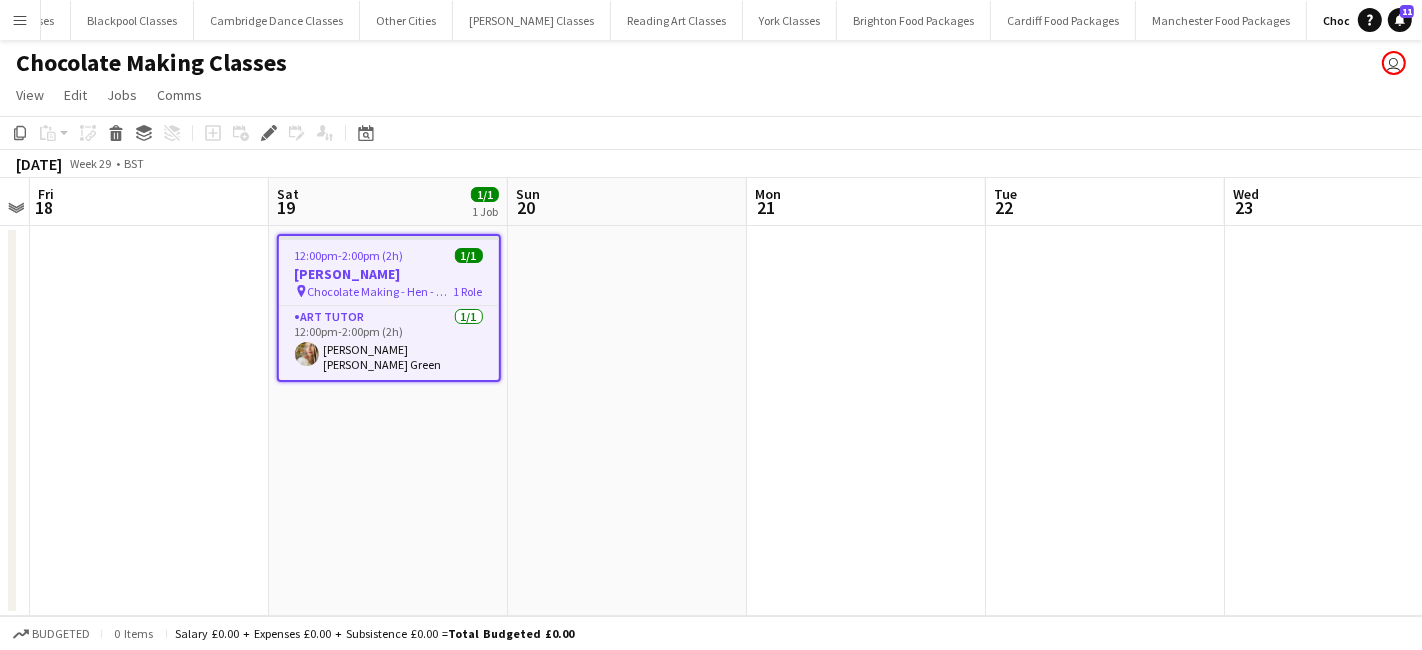 click on "12:00pm-2:00pm (2h)" at bounding box center (349, 255) 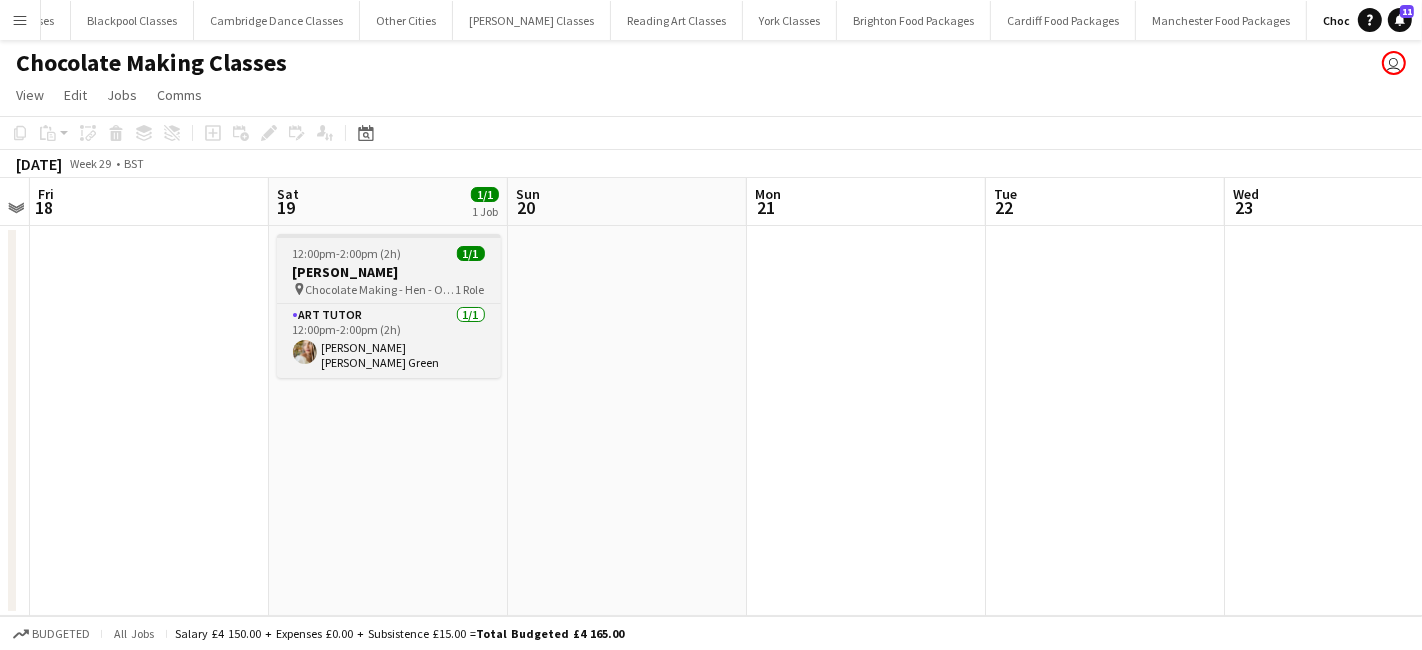 click on "12:00pm-2:00pm (2h)" at bounding box center [347, 253] 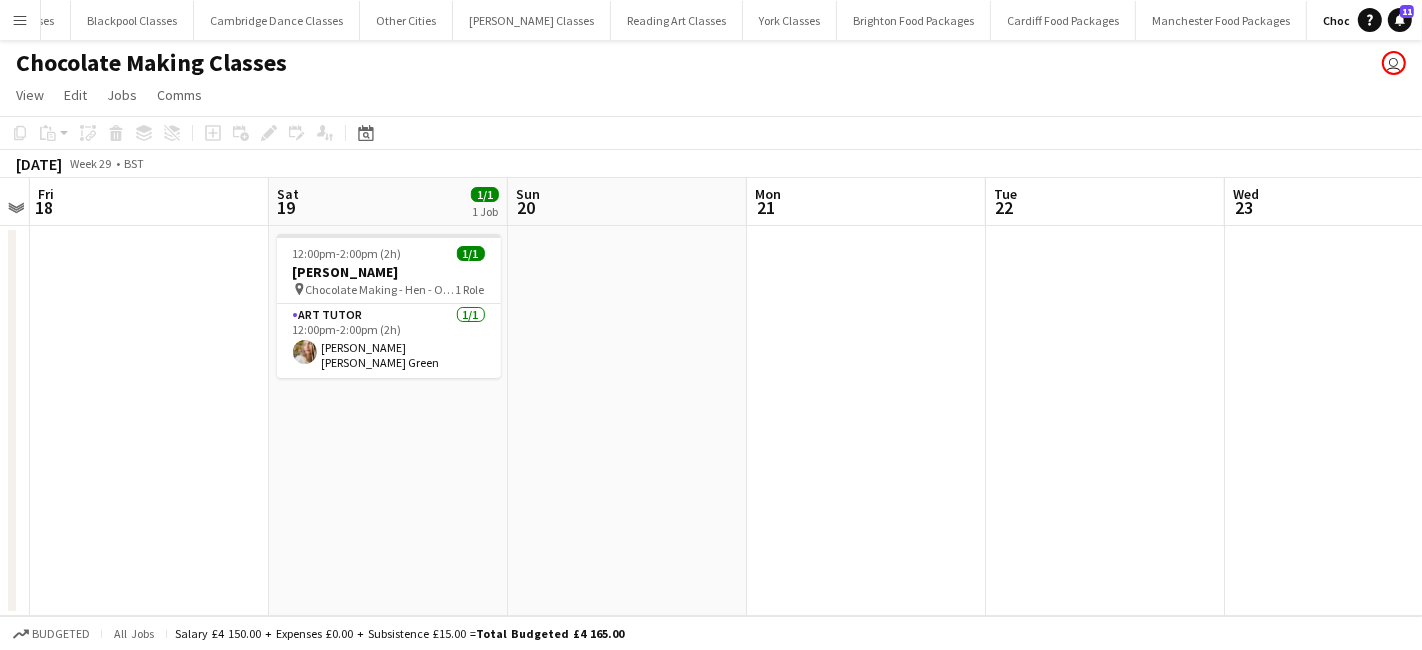 scroll, scrollTop: 0, scrollLeft: 686, axis: horizontal 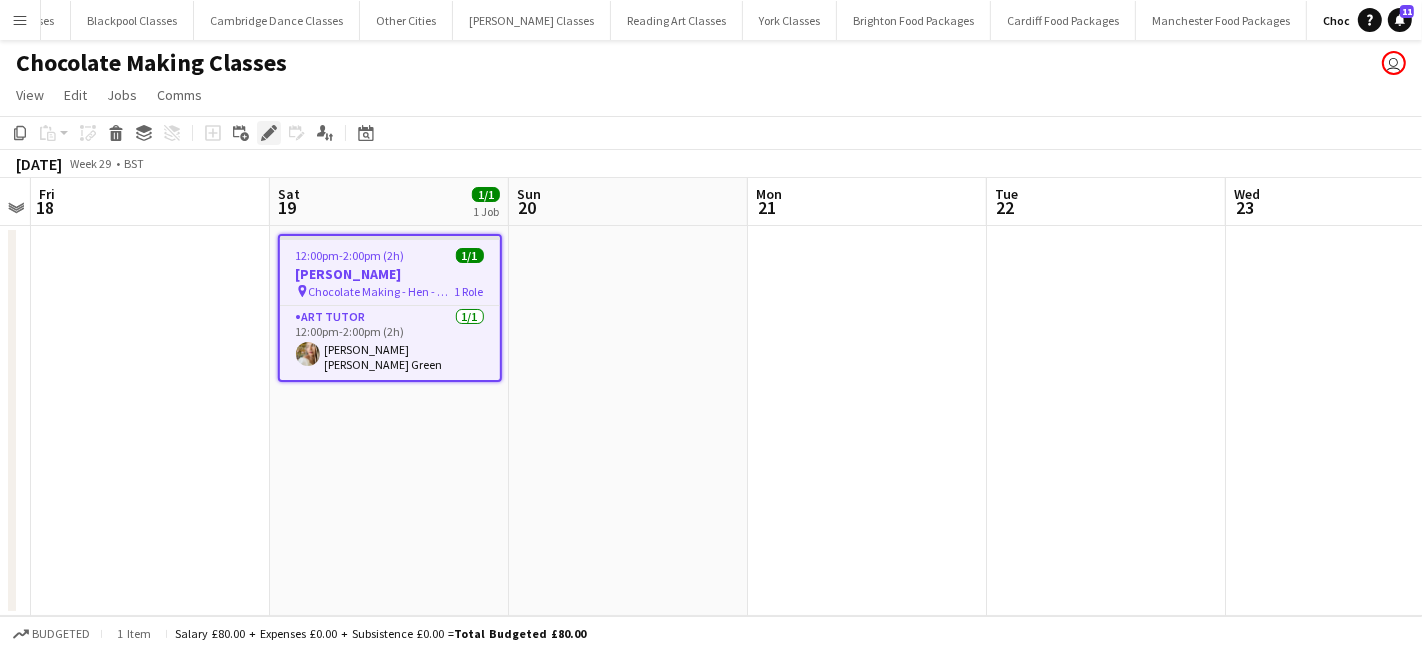 click on "Edit" 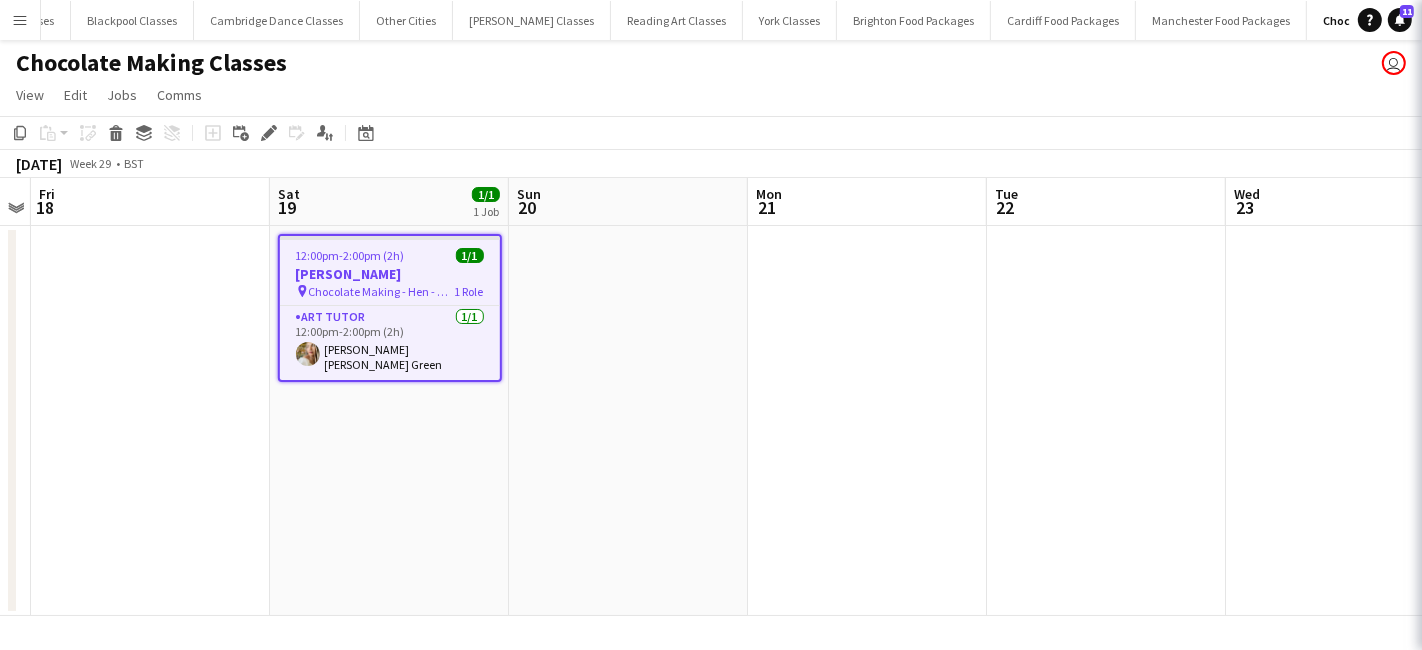 type on "**********" 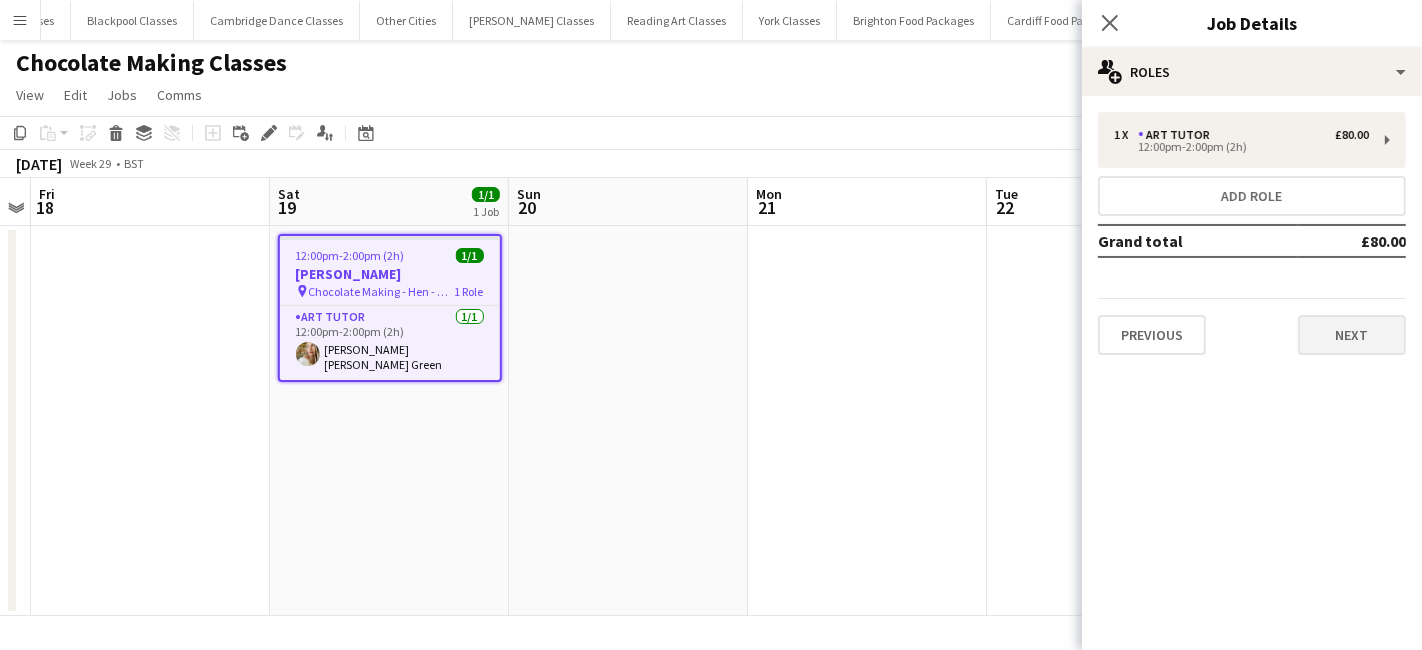 click on "1 x   Art Tutor   £80.00   12:00pm-2:00pm (2h)   Add role   Grand total   £80.00   Previous   Next" at bounding box center [1252, 233] 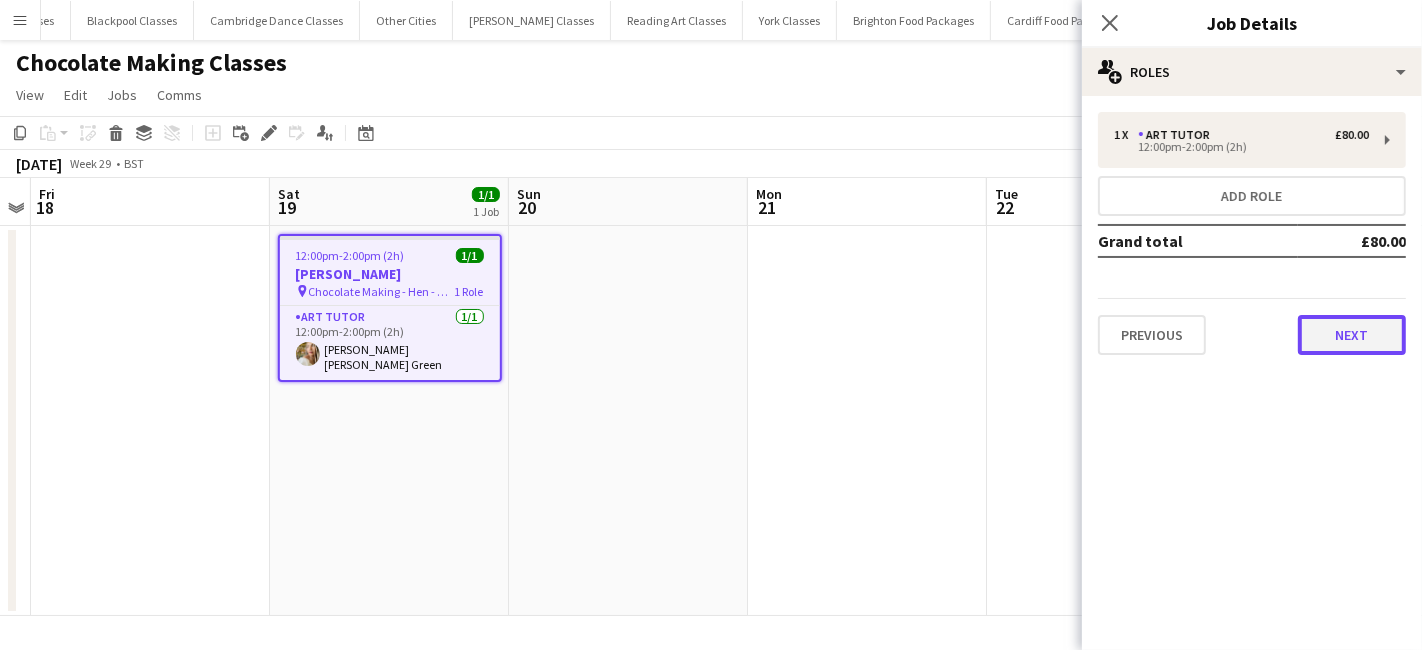 click on "Next" at bounding box center (1352, 335) 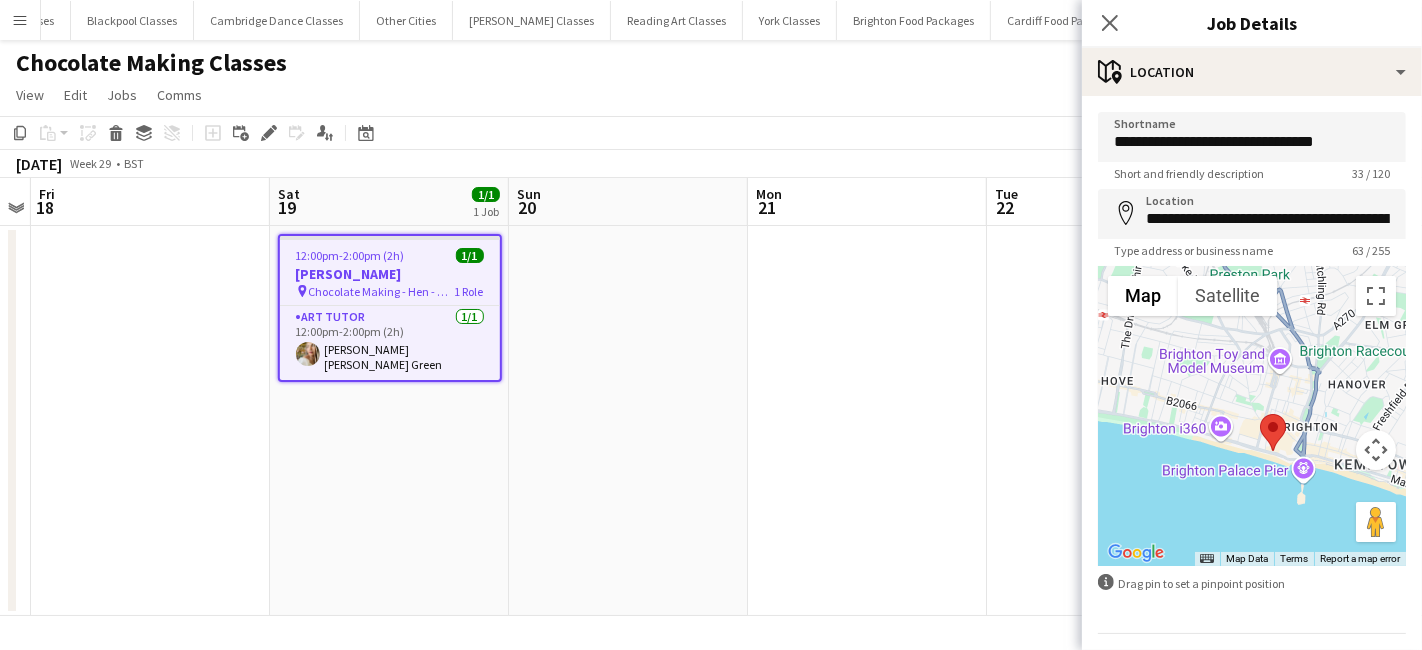 scroll, scrollTop: 53, scrollLeft: 0, axis: vertical 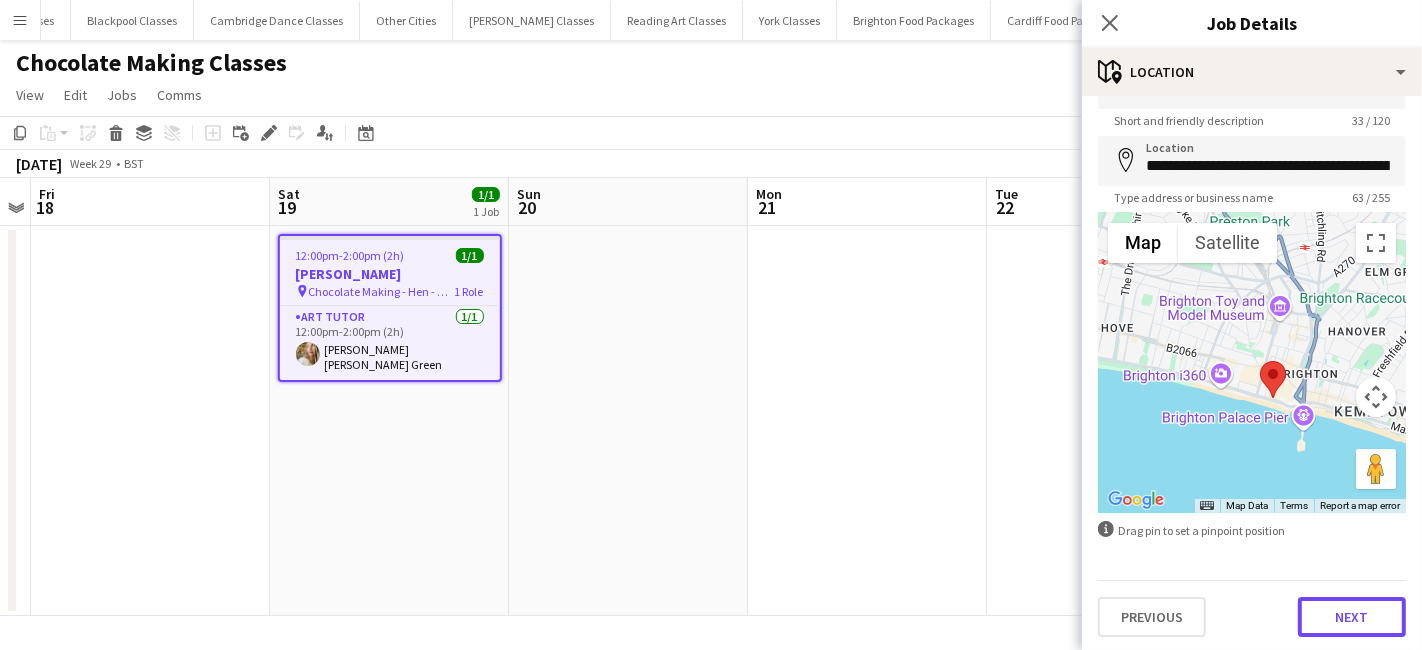 click on "Next" at bounding box center [1352, 617] 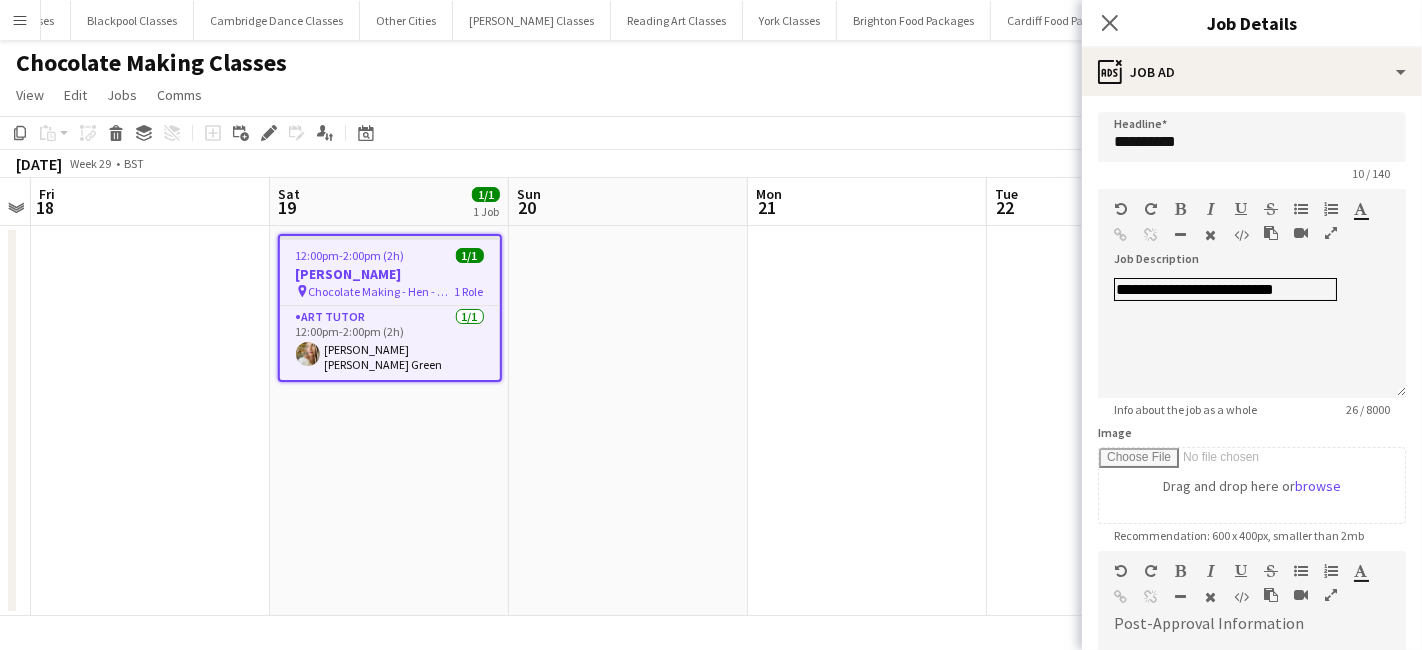 scroll, scrollTop: 0, scrollLeft: 0, axis: both 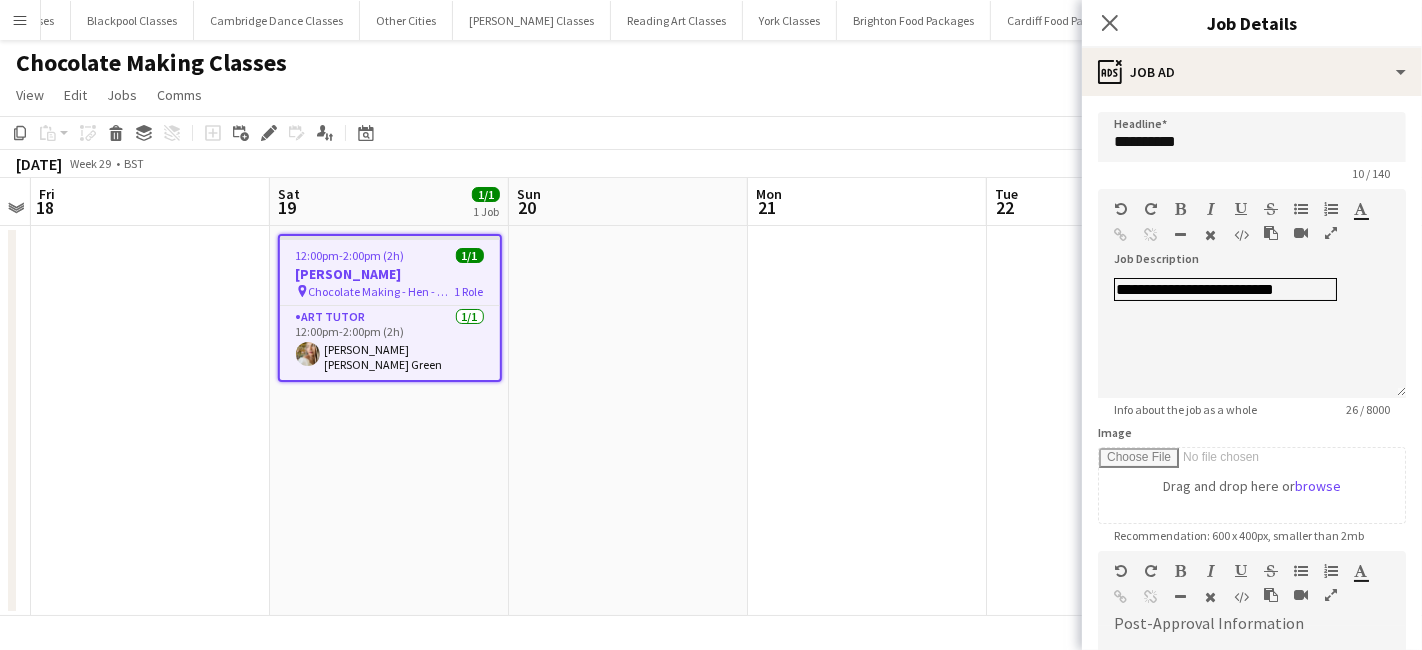 click at bounding box center [867, 421] 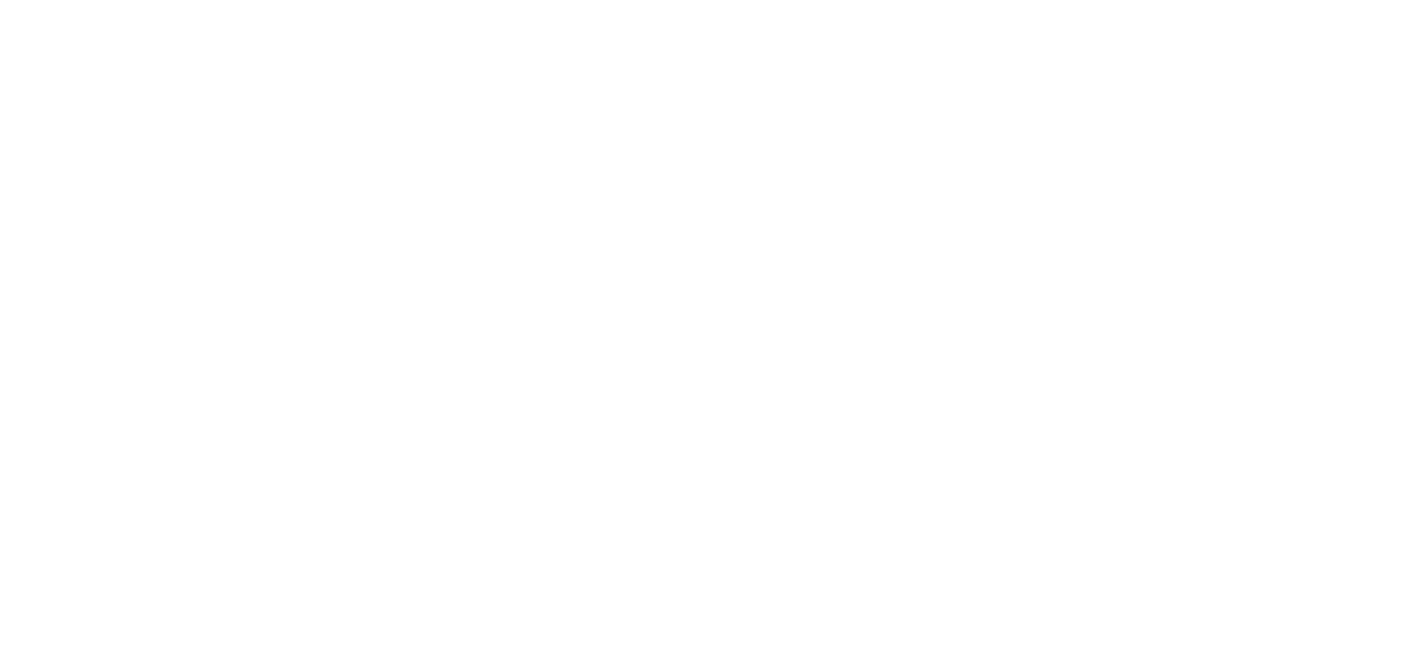 scroll, scrollTop: 0, scrollLeft: 0, axis: both 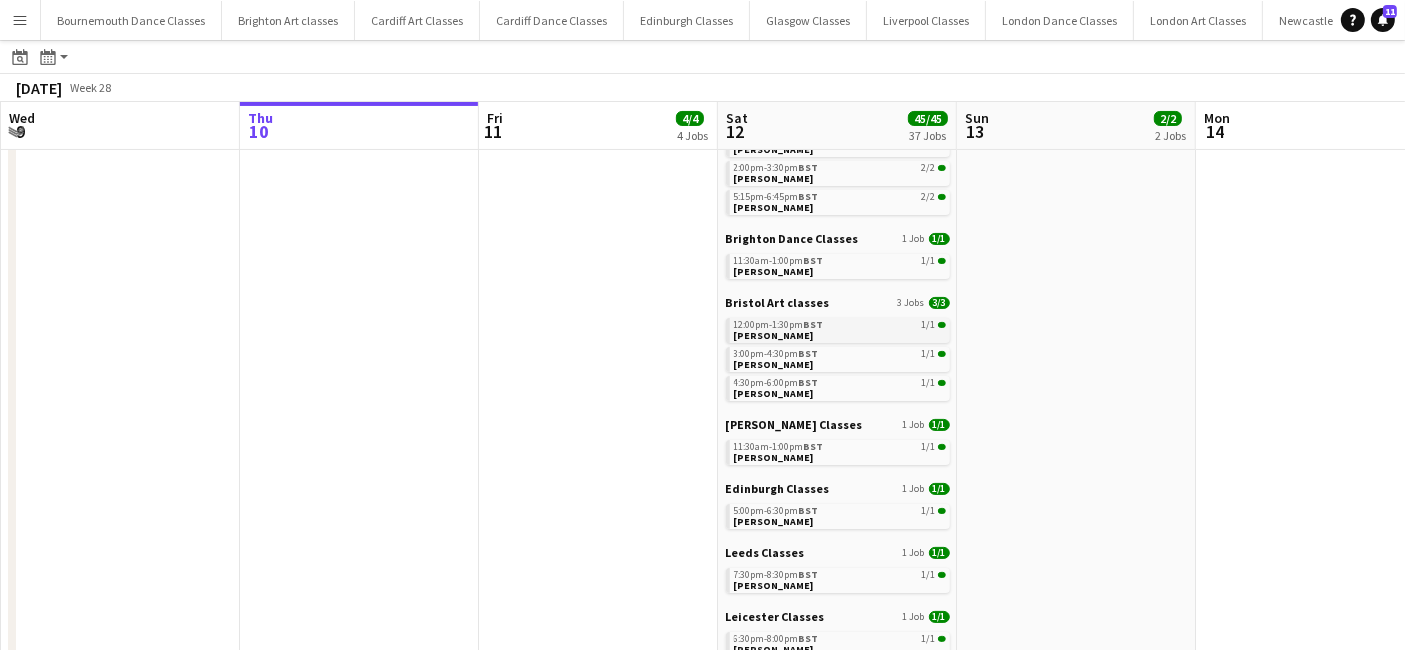 click on "12:00pm-1:30pm    BST   1/1   Samantha Waters" at bounding box center (840, 329) 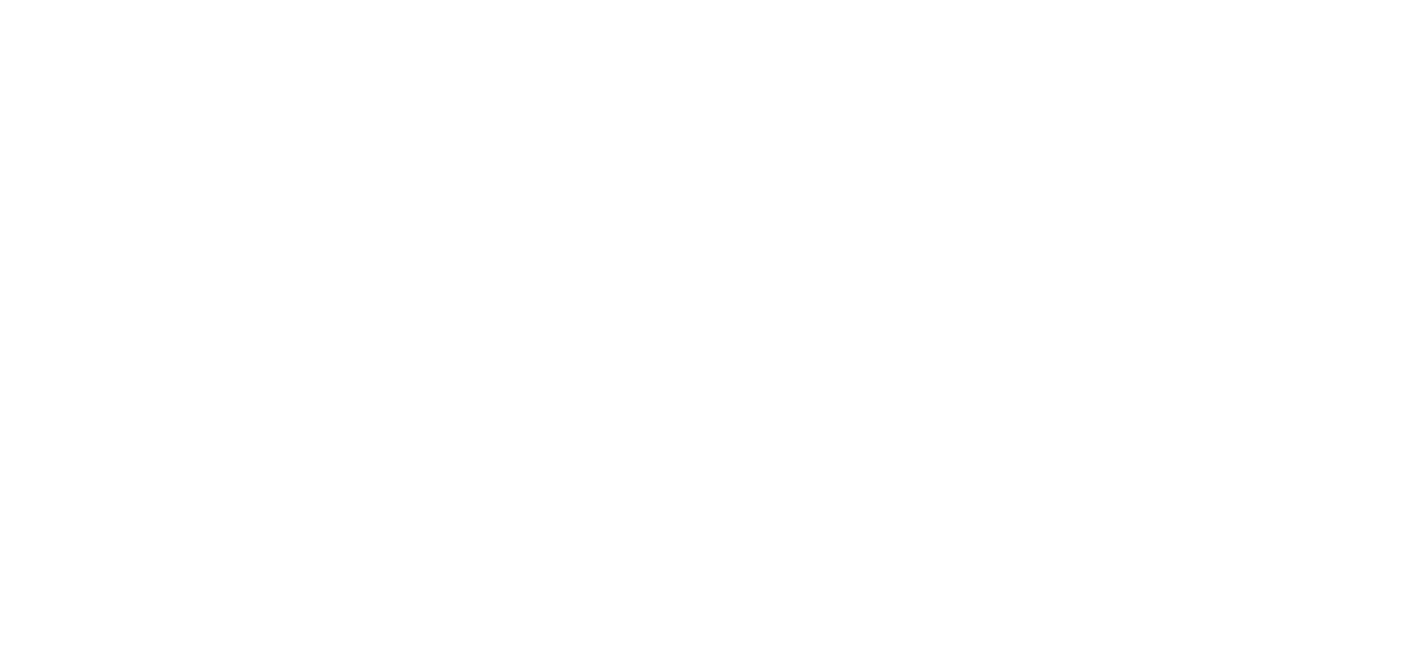 scroll, scrollTop: 0, scrollLeft: 0, axis: both 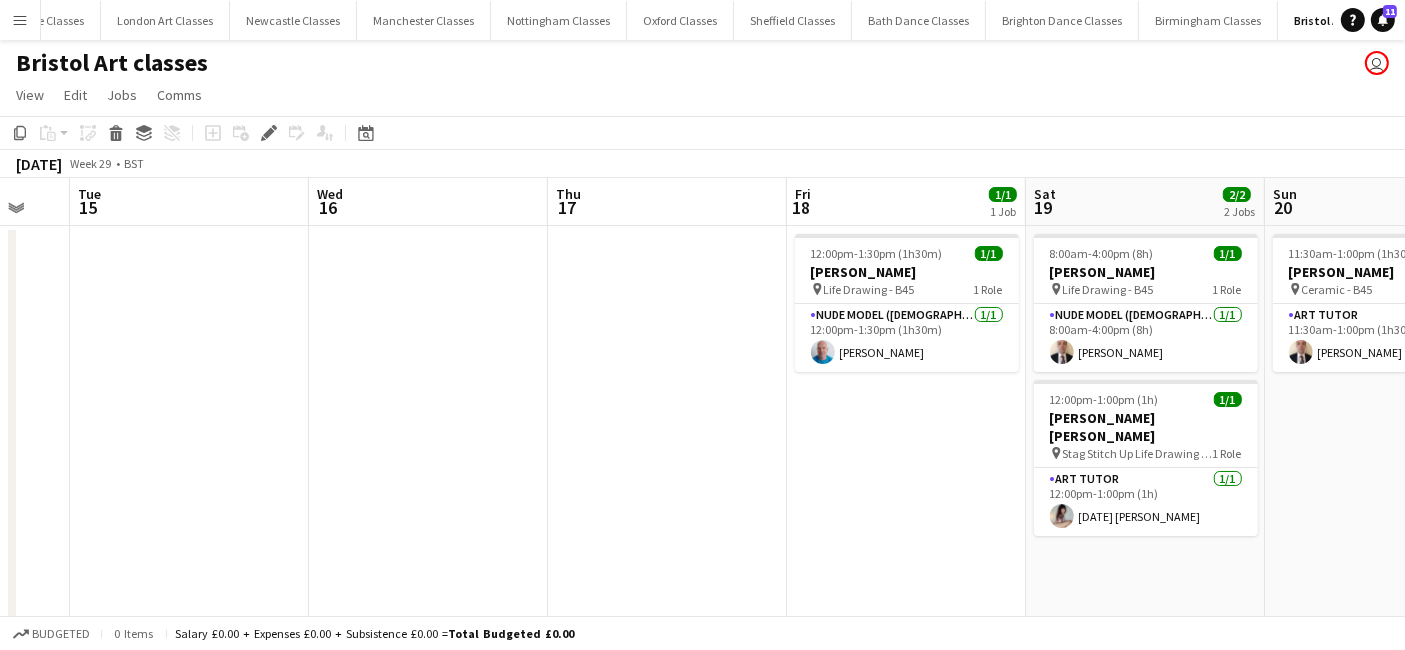 drag, startPoint x: 1094, startPoint y: 443, endPoint x: 120, endPoint y: 443, distance: 974 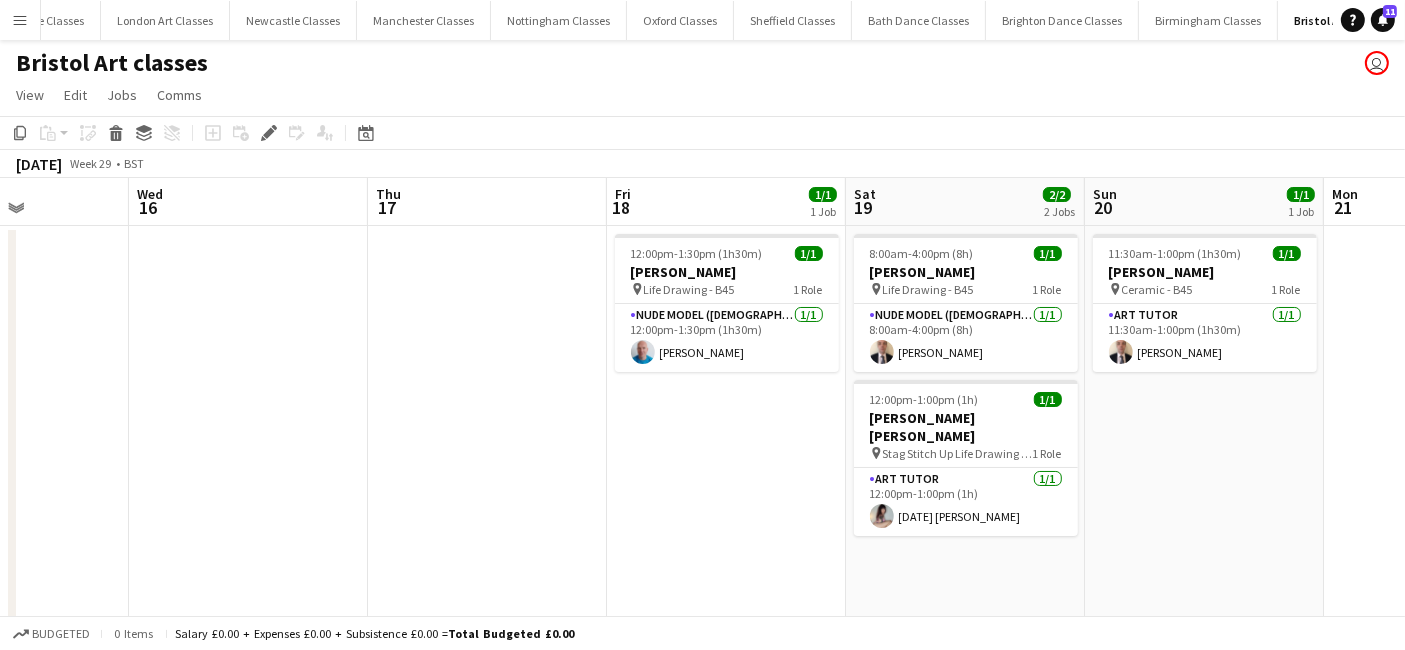 scroll, scrollTop: 0, scrollLeft: 648, axis: horizontal 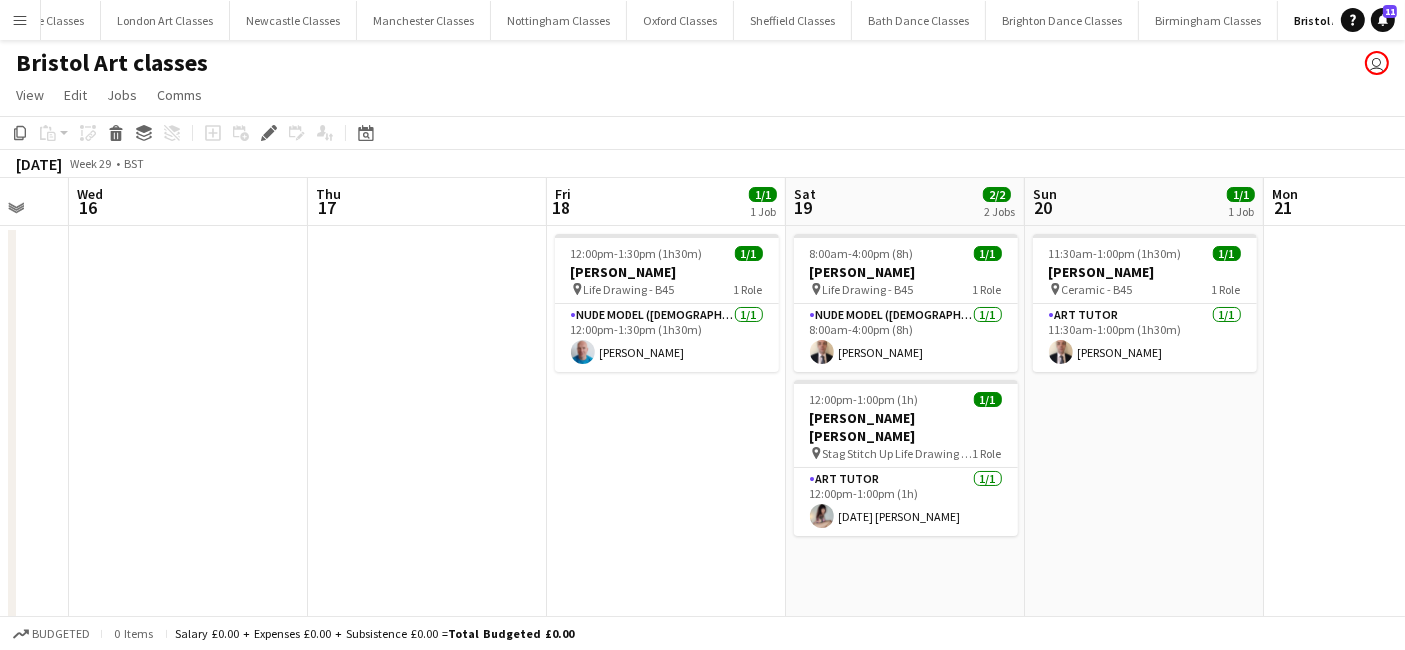 drag, startPoint x: 545, startPoint y: 461, endPoint x: 123, endPoint y: 432, distance: 422.99527 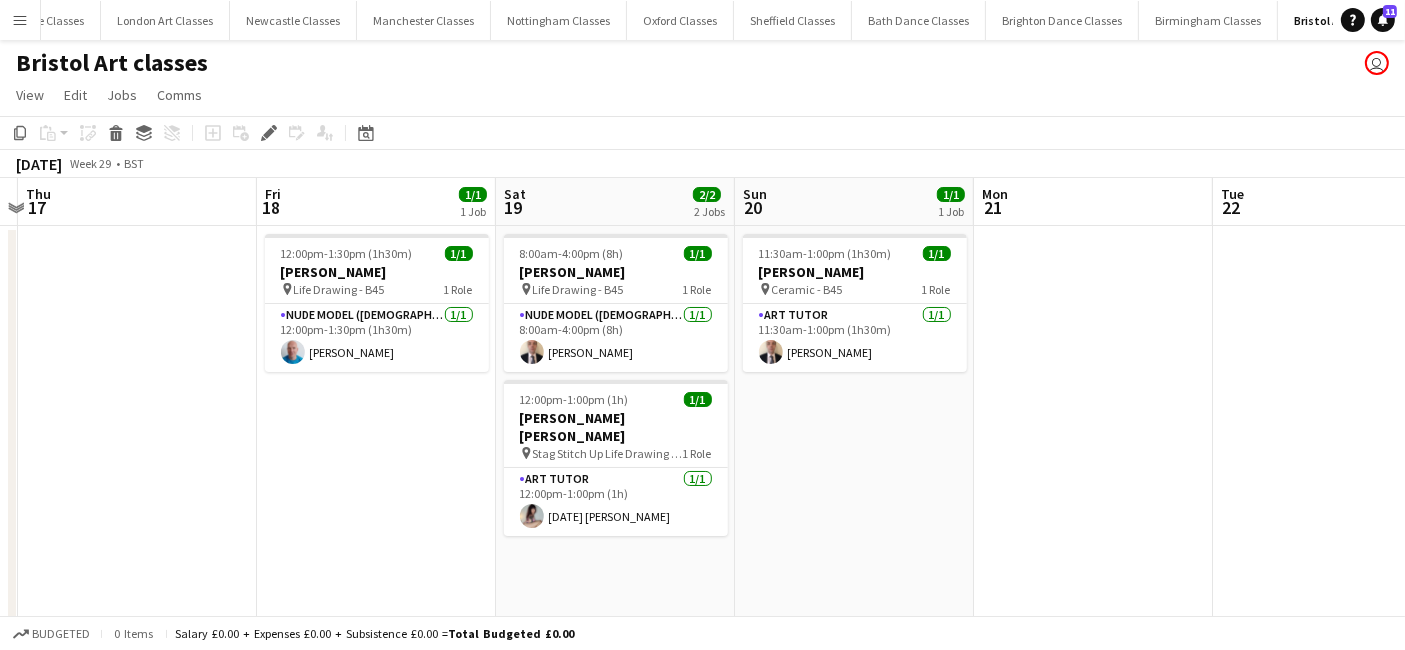 drag, startPoint x: 336, startPoint y: 464, endPoint x: 280, endPoint y: 469, distance: 56.22277 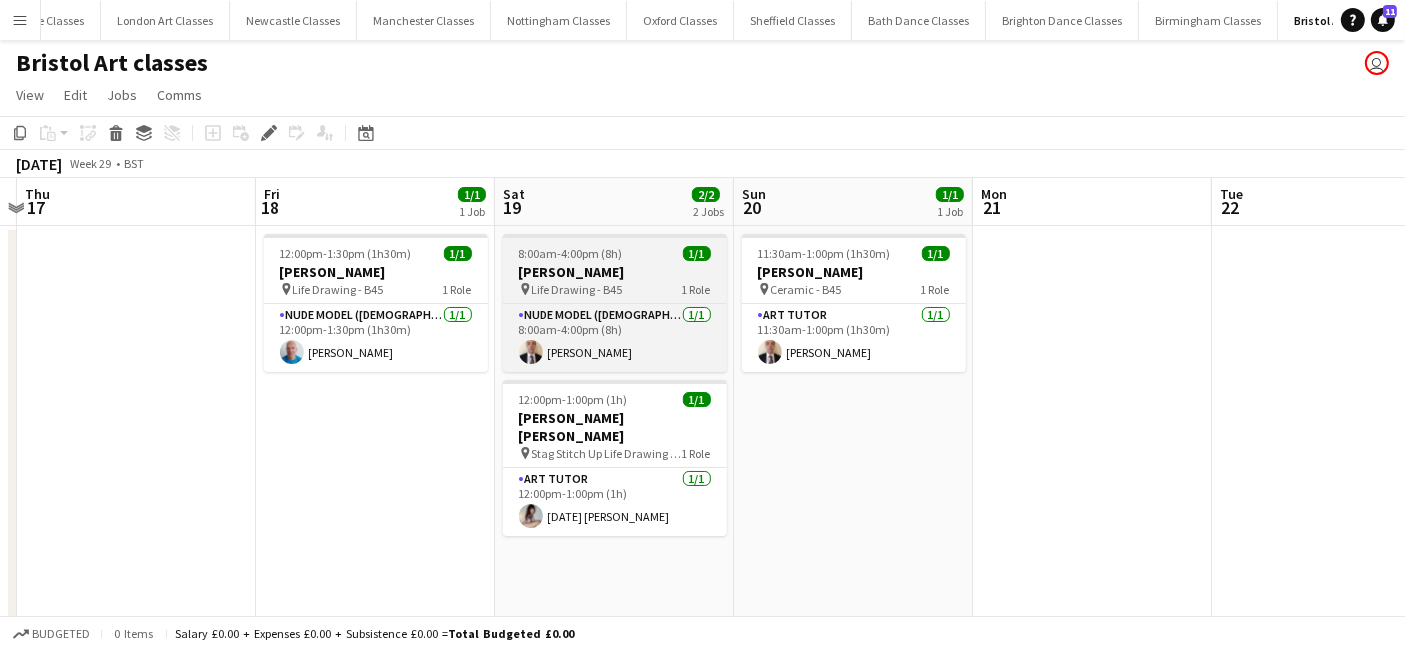 click on "Serrina Hook" at bounding box center (615, 272) 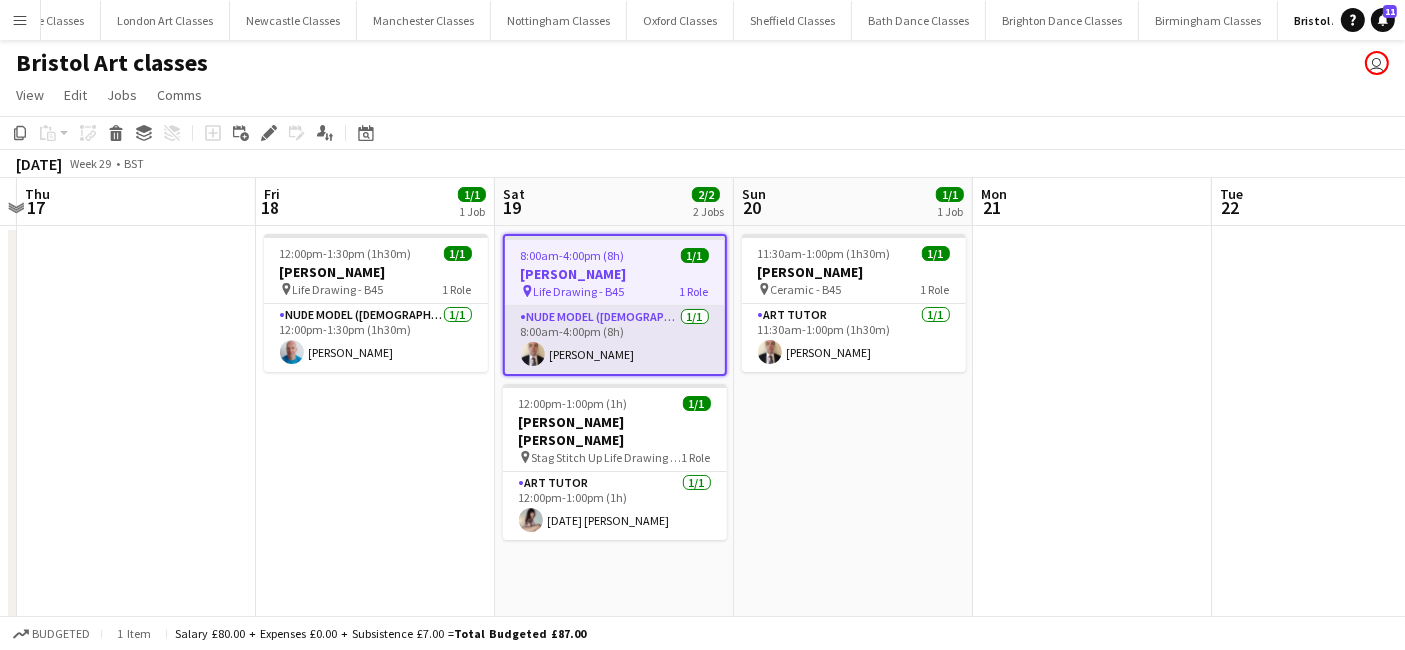 click on "Nude Model (Male)   1/1   8:00am-4:00pm (8h)
Sean Sheen" at bounding box center [615, 340] 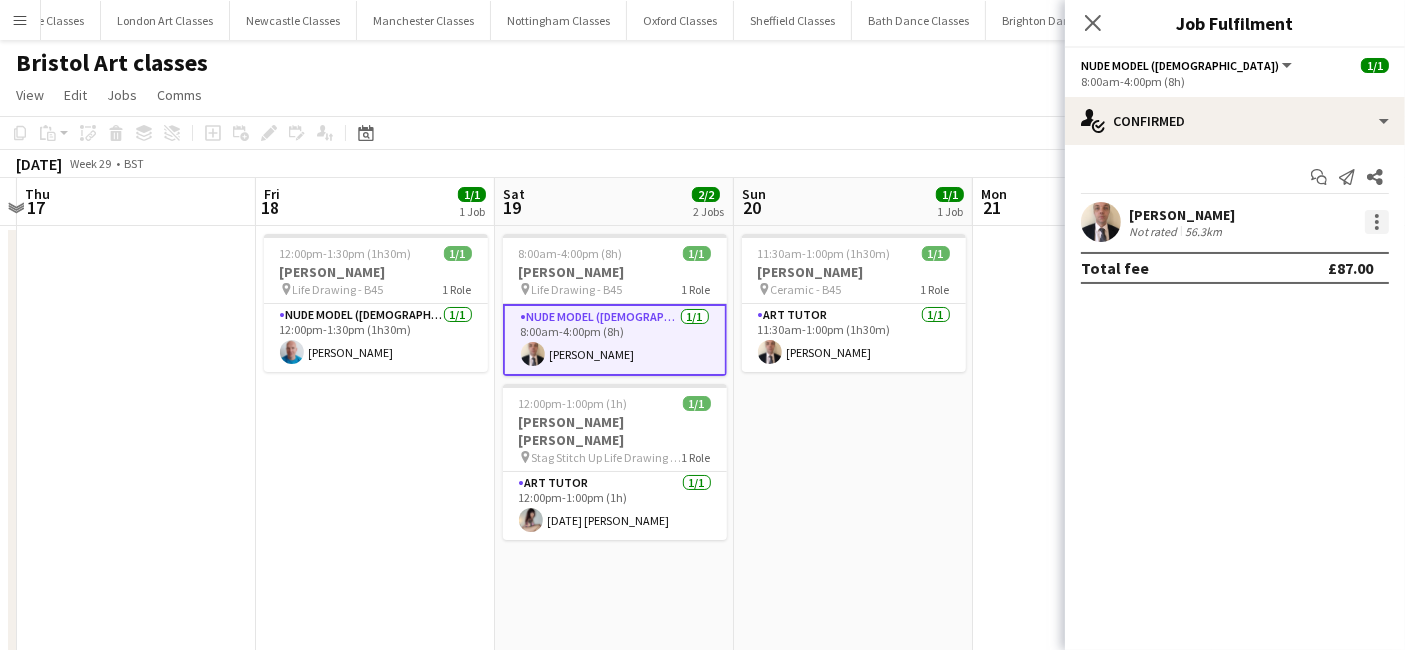 click at bounding box center [1377, 222] 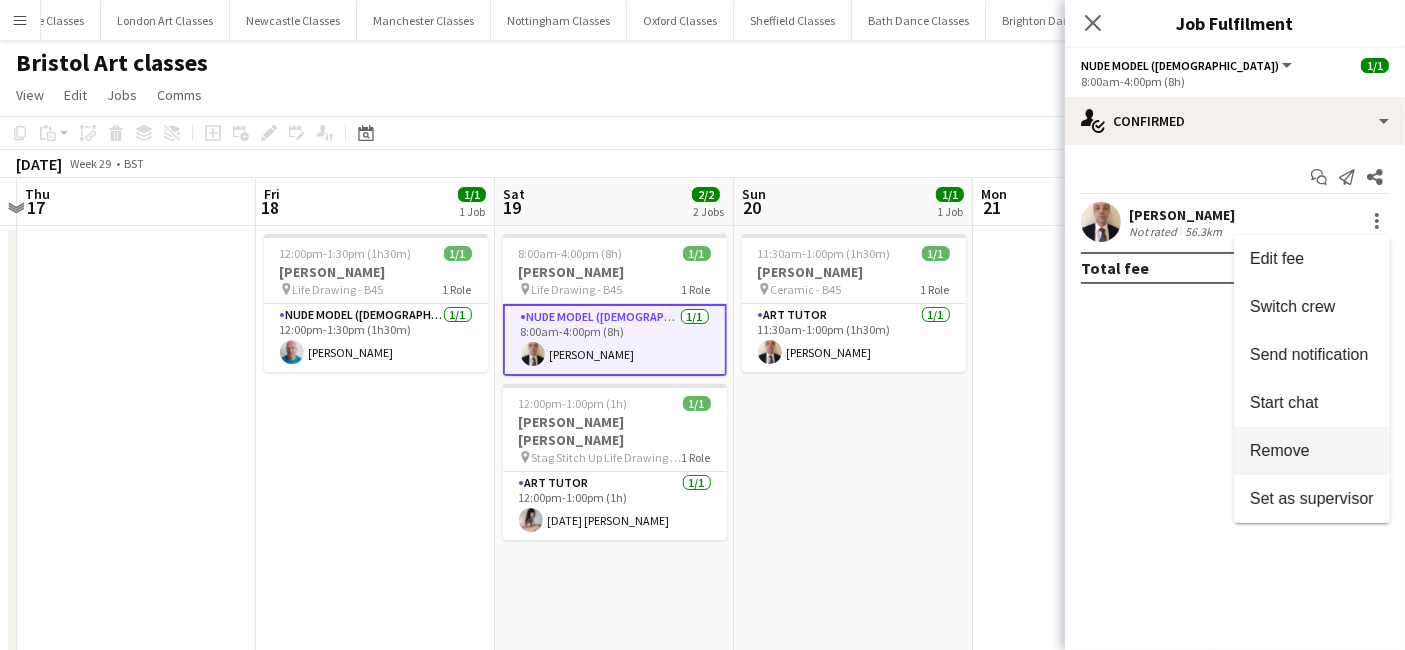 click on "Remove" at bounding box center [1280, 450] 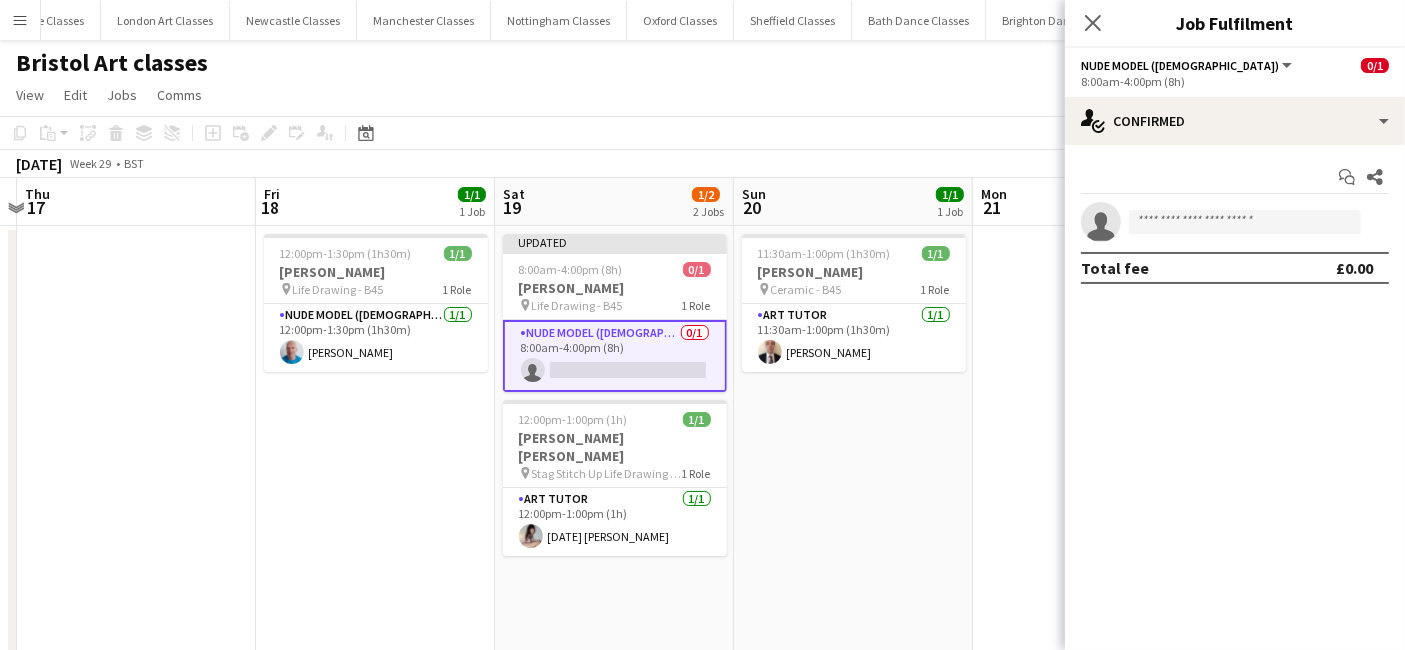 click at bounding box center [1092, 467] 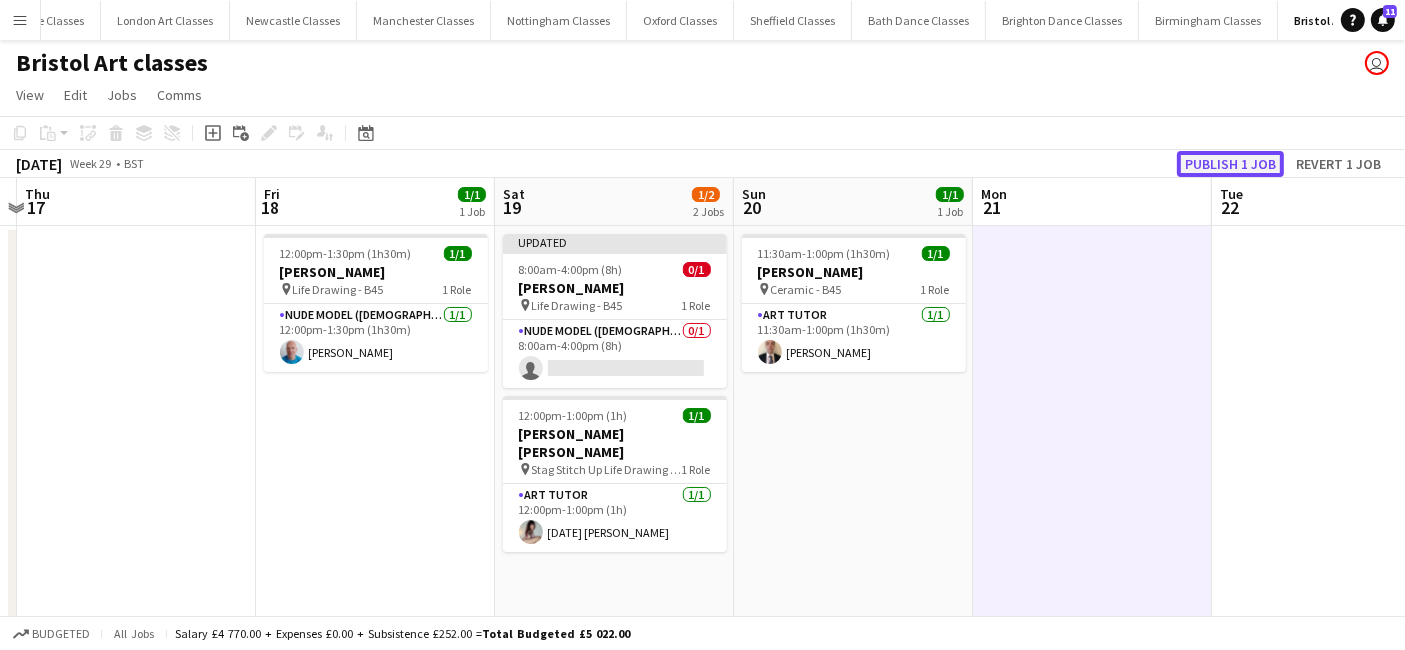 click on "Publish 1 job" 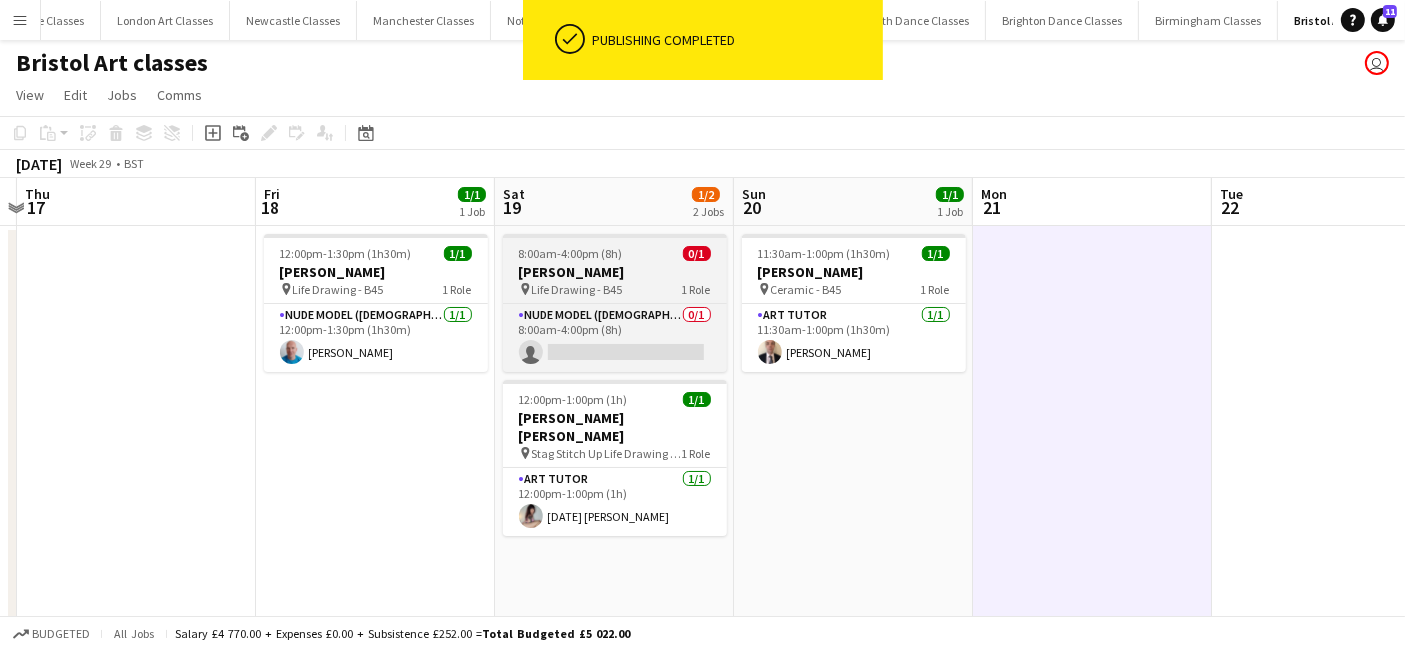 click on "Life Drawing - B45" at bounding box center (577, 289) 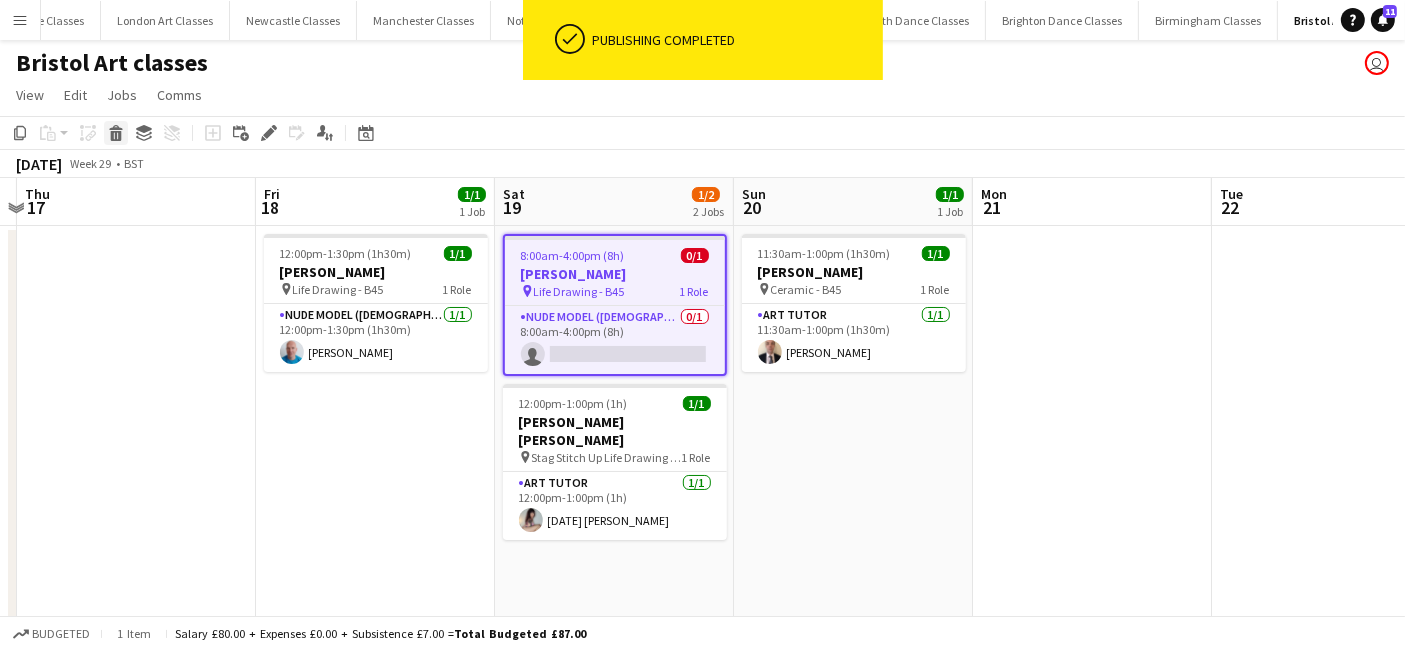 click on "Delete" 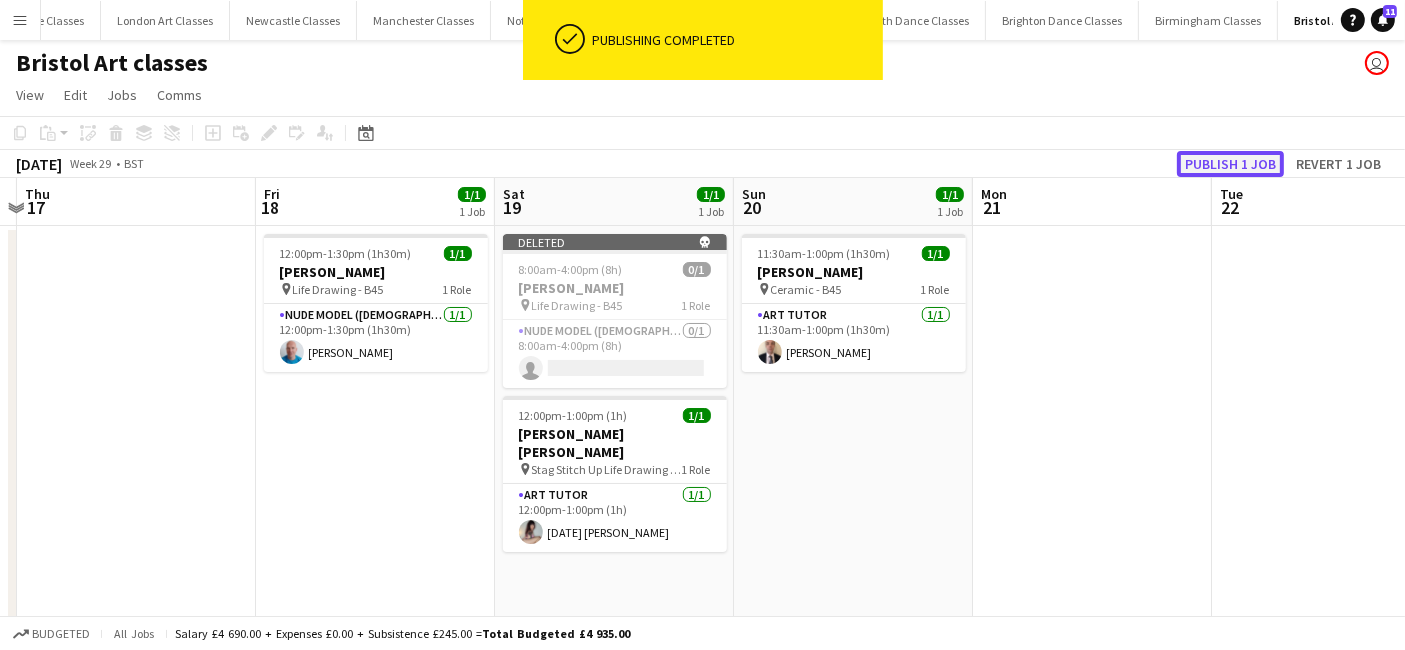 click on "Publish 1 job" 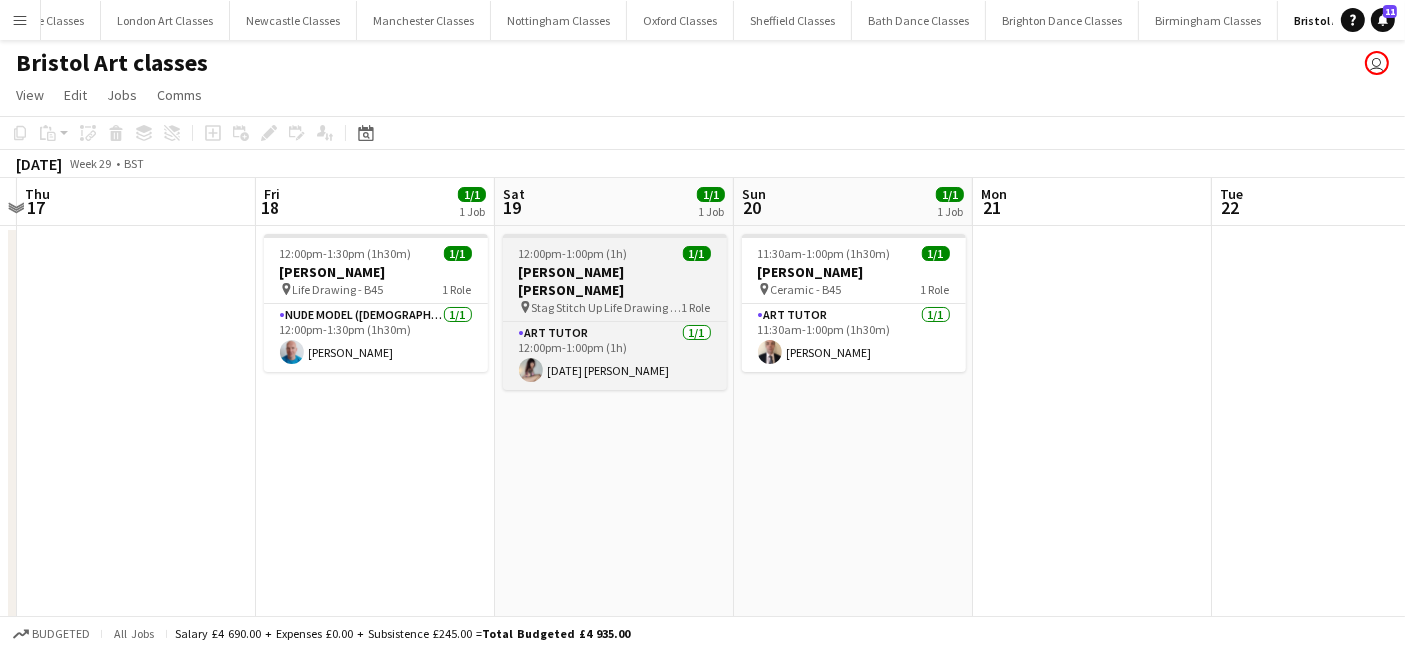 click on "Rhydian Jenkins" at bounding box center [615, 281] 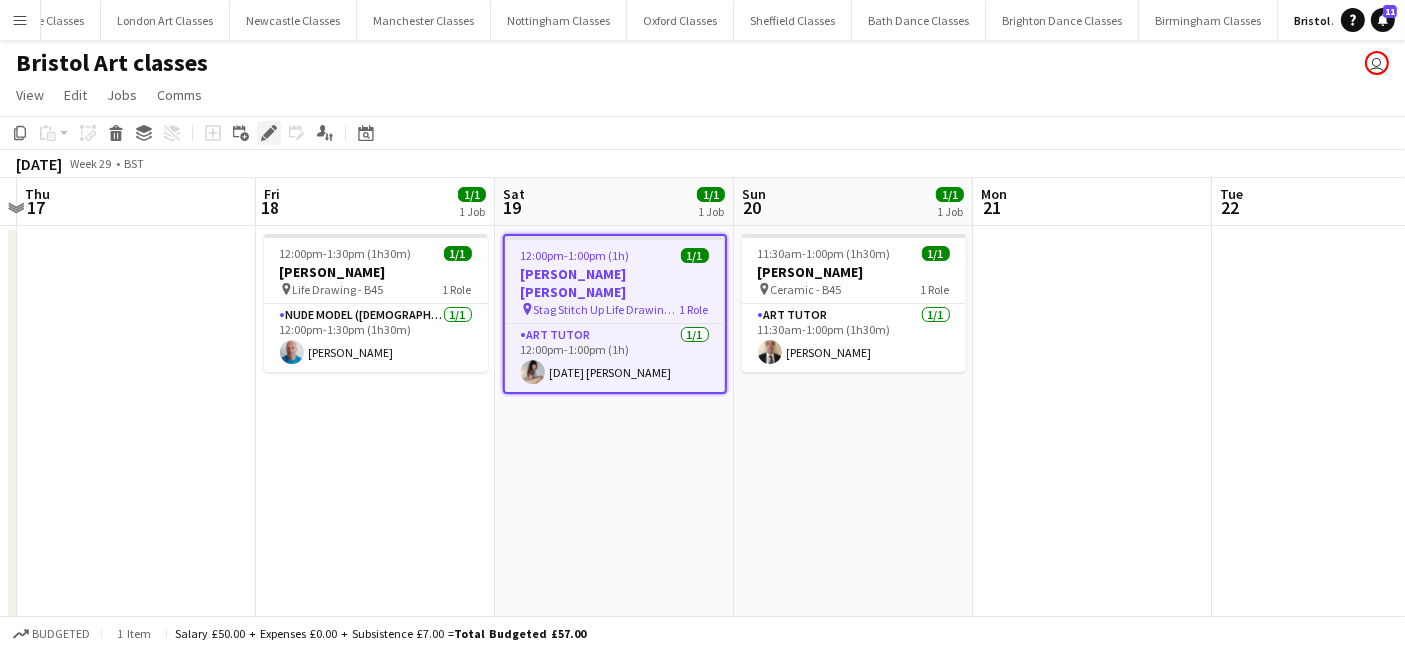 click 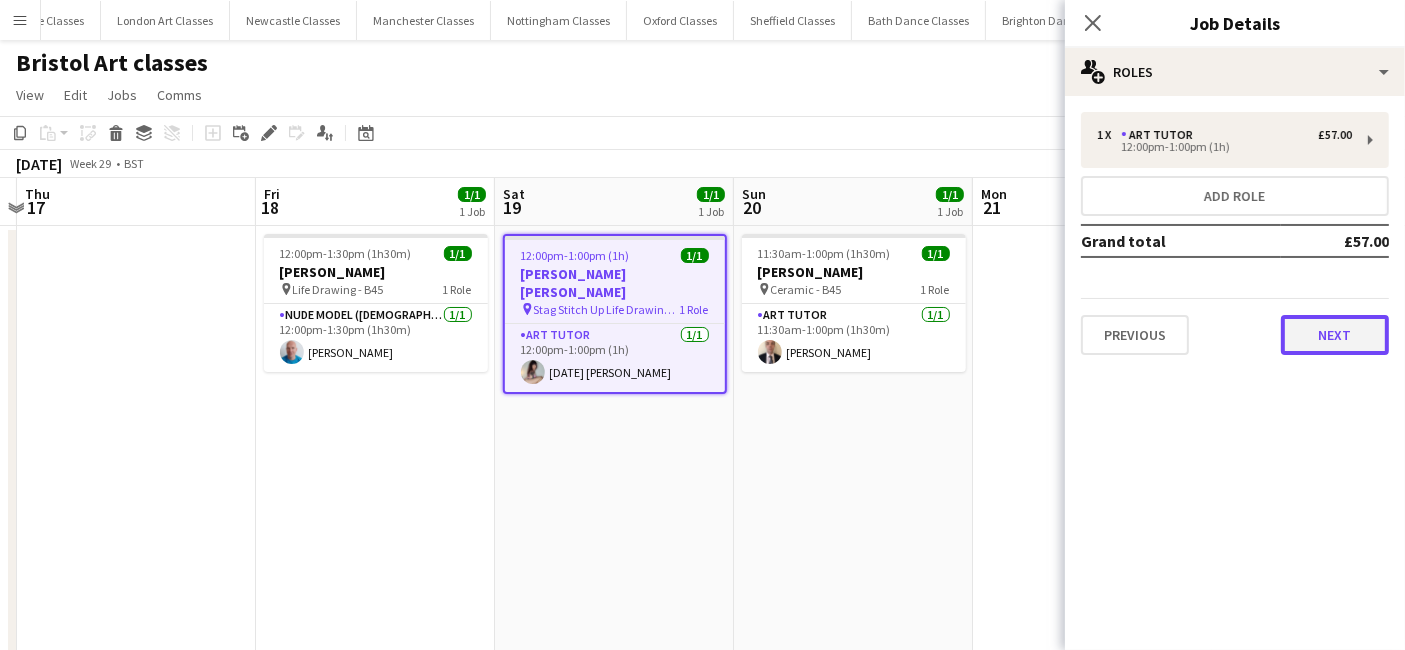 click on "Next" at bounding box center (1335, 335) 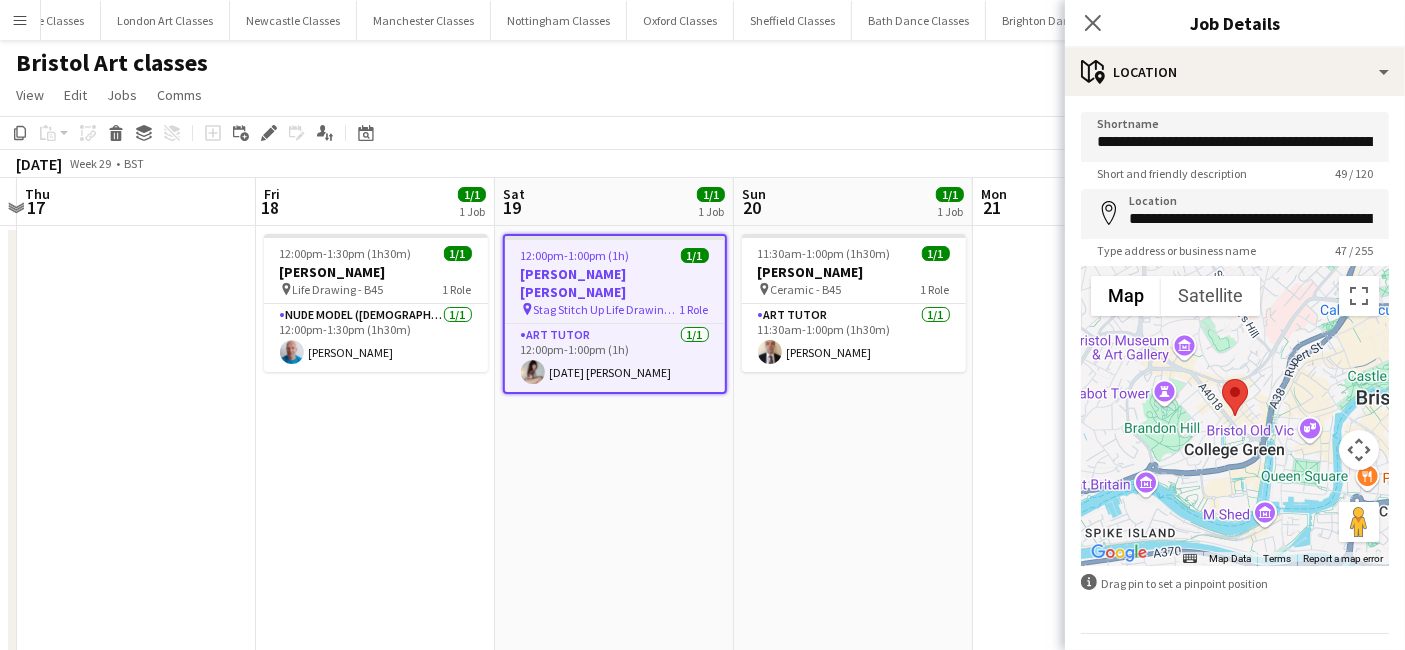 click on "12:00pm-1:00pm (1h)    1/1   Rhydian Jenkins
pin
Stag Stitch Up Life Drawing - Basement 45 Bristol   1 Role   Art Tutor   1/1   12:00pm-1:00pm (1h)
Tuesday Laveau" at bounding box center (614, 467) 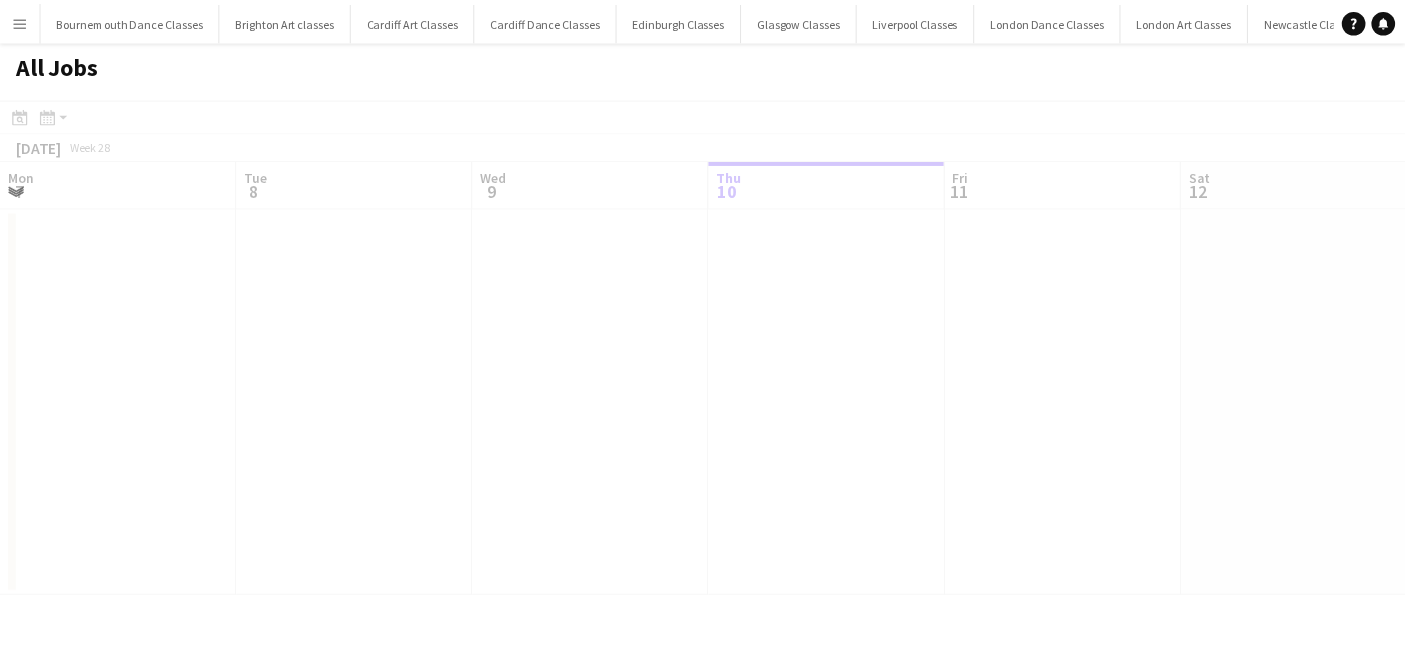 scroll, scrollTop: 0, scrollLeft: 0, axis: both 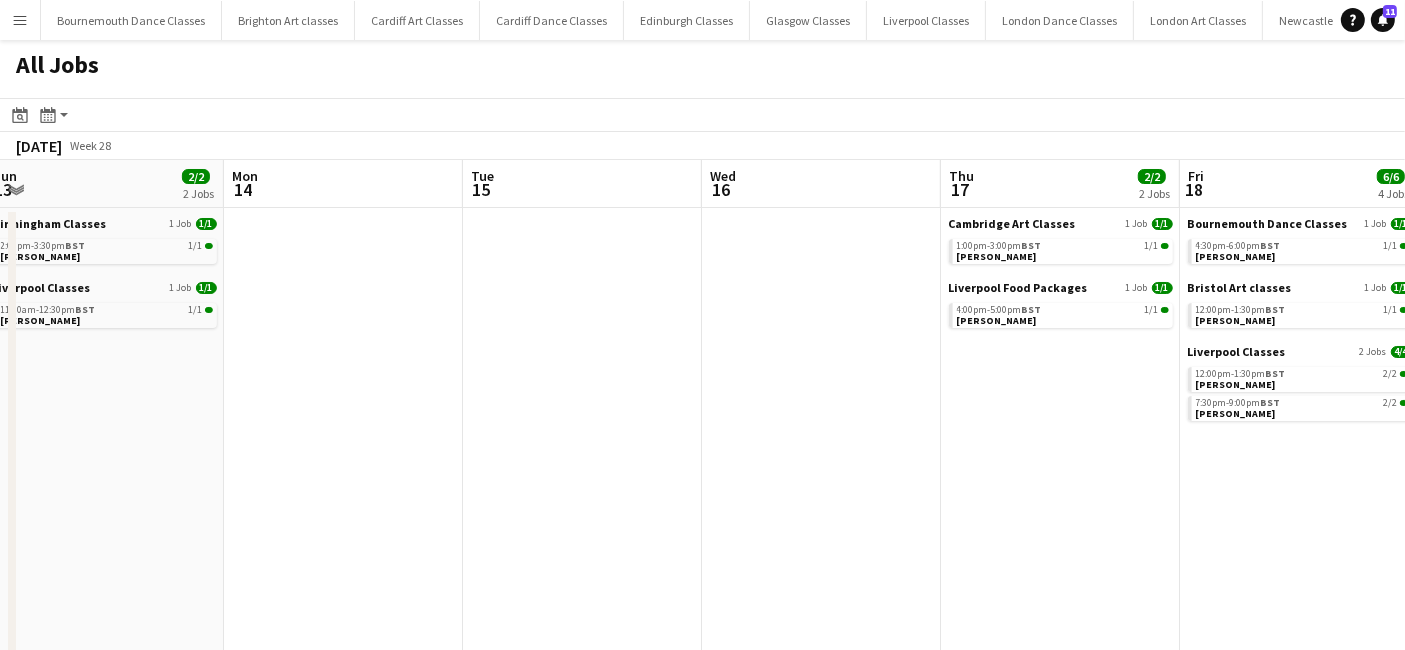 click on "All Jobs
Date picker
[DATE] [DATE] [DATE] M [DATE] T [DATE] W [DATE] T [DATE] F [DATE] S [DATE] S  [DATE]   2   3   4   5   6   7   8   9   10   11   12   13   14   15   16   17   18   19   20   21   22   23   24   25   26   27   28   29   30   31
Comparison range
Comparison range
[DATE]
Month view / Day view
Day view by Board Day view by Job Month view  [DATE]   Week 28
Expand/collapse
Thu   10   Fri   11   4/4   4 Jobs   Sat   12   45/45   37 Jobs   Sun   13   2/2   2 Jobs   Mon   14   Tue   15   Wed   16   Thu   17   2/2   2 Jobs   Fri   18   6/6   4 Jobs   Sat   19   33/37   29 Jobs   Sun   20   3/3   2 Jobs   [GEOGRAPHIC_DATA] Classes   1 Job   [DATE]   4:30pm-6:00pm    BST   1/1   [PERSON_NAME]   Brighton Art classes   1 Job   [DATE]   2:00pm-3:30pm    BST   1/1   [PERSON_NAME]    Liverpool Food Packages   1 Job   1/1   BST   1/1" 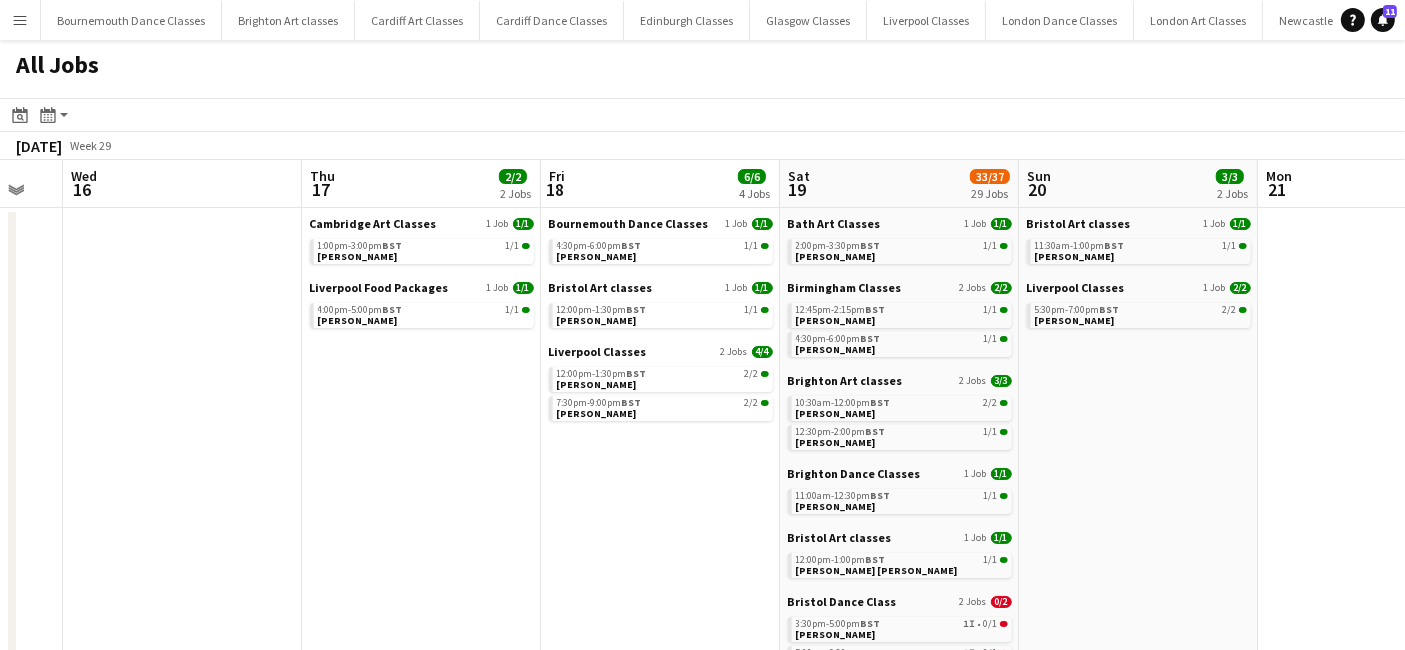 scroll, scrollTop: 0, scrollLeft: 614, axis: horizontal 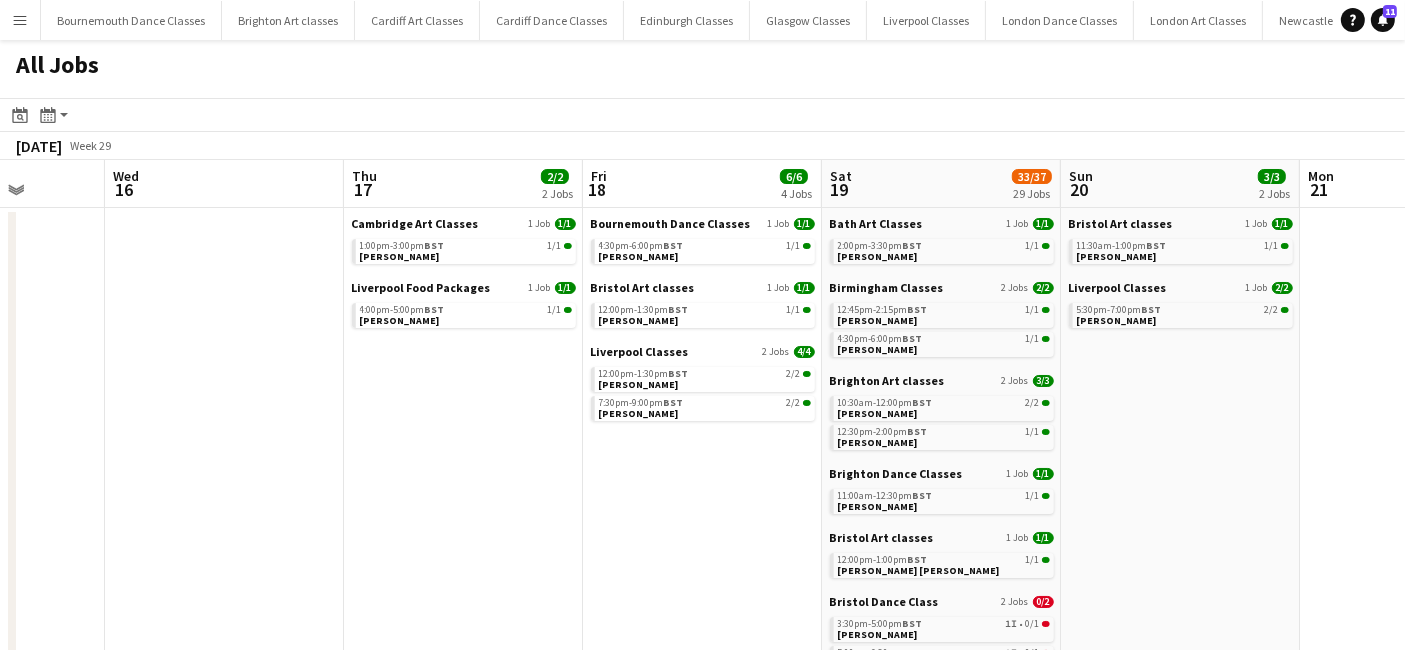 drag, startPoint x: 931, startPoint y: 510, endPoint x: 186, endPoint y: 470, distance: 746.07306 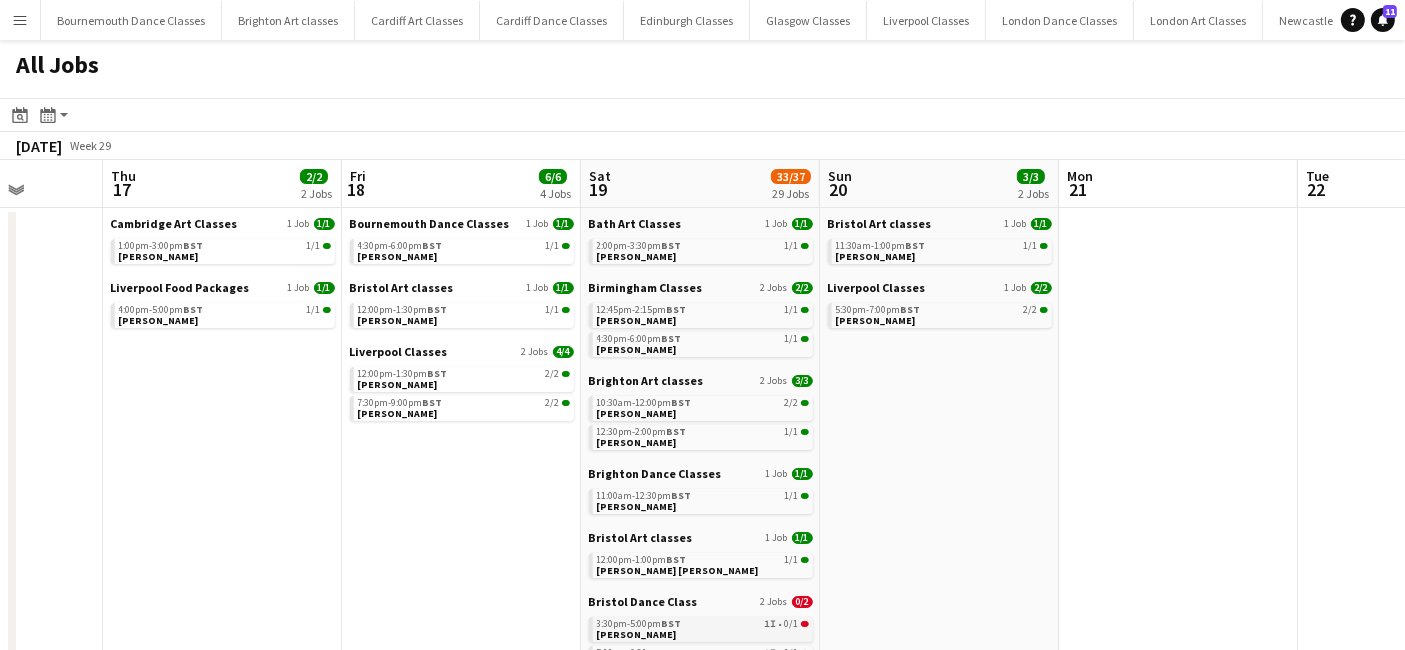 click on "BST" at bounding box center (672, 623) 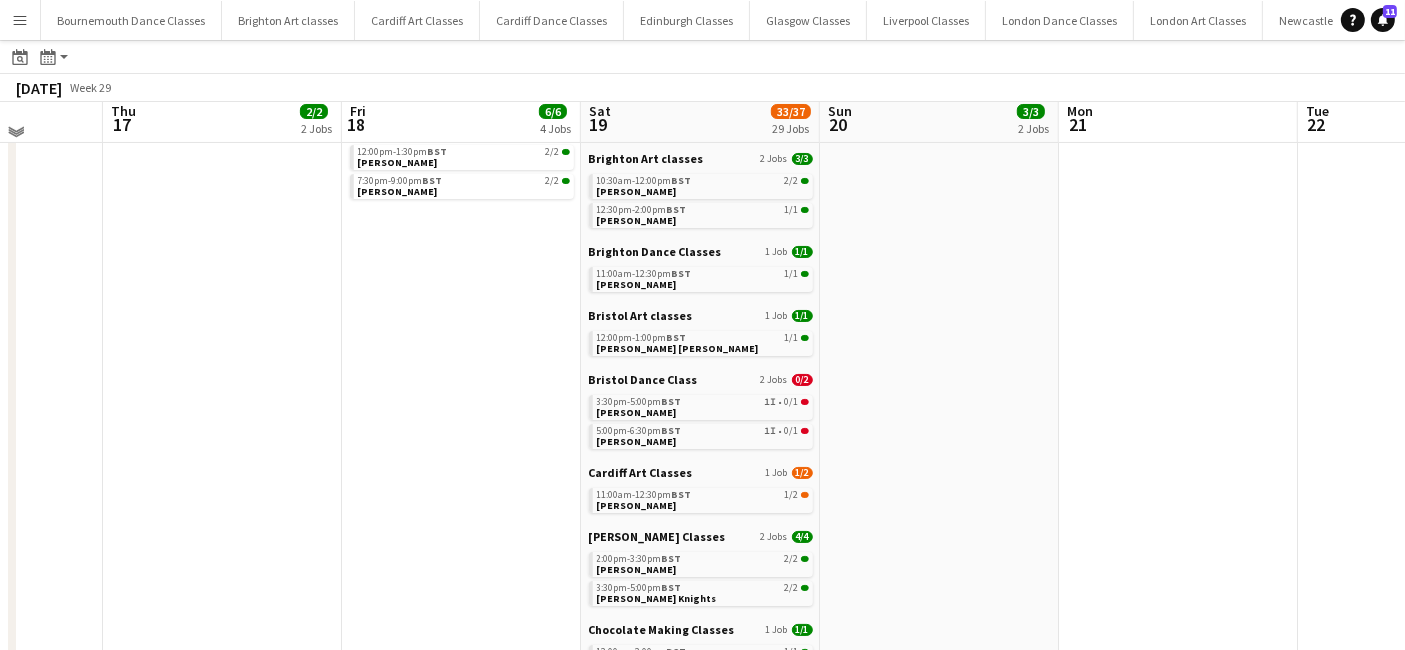 scroll, scrollTop: 254, scrollLeft: 0, axis: vertical 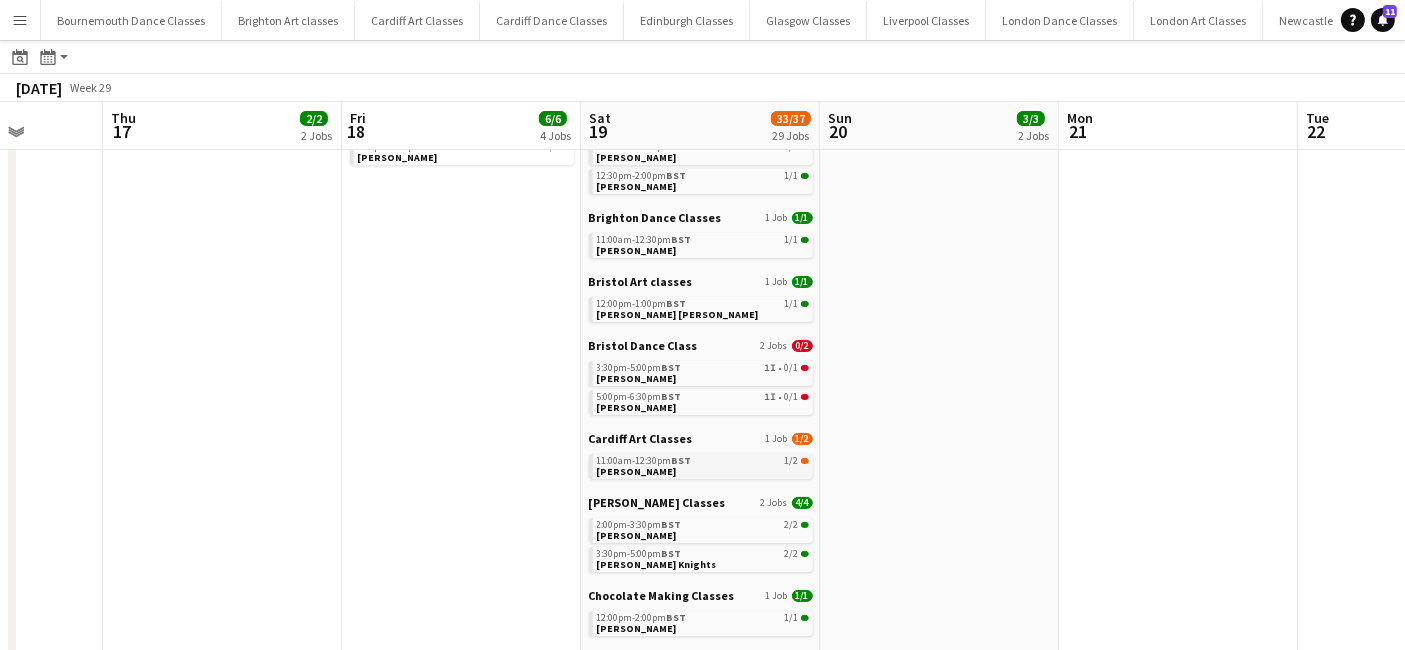 click on "11:00am-12:30pm    BST   1/2   [PERSON_NAME]" at bounding box center [703, 465] 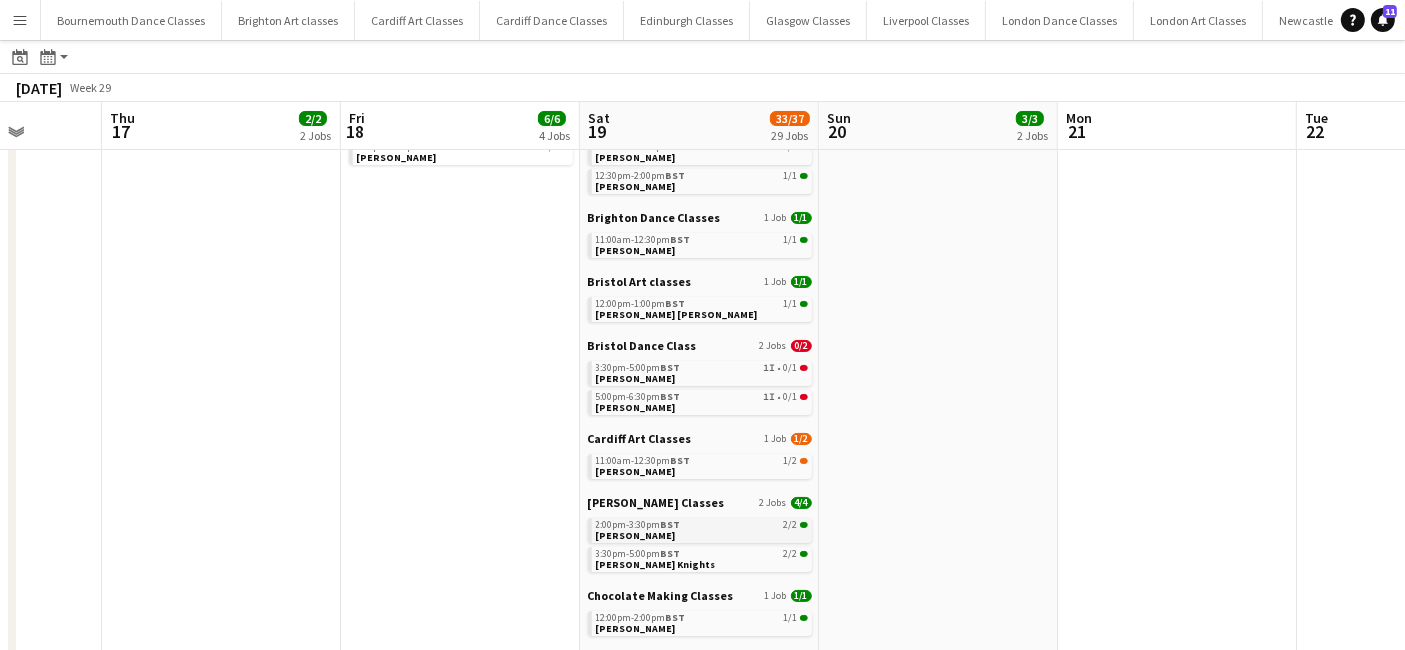 click on "2:00pm-3:30pm    BST   2/2   Shaun Pejic" at bounding box center [702, 529] 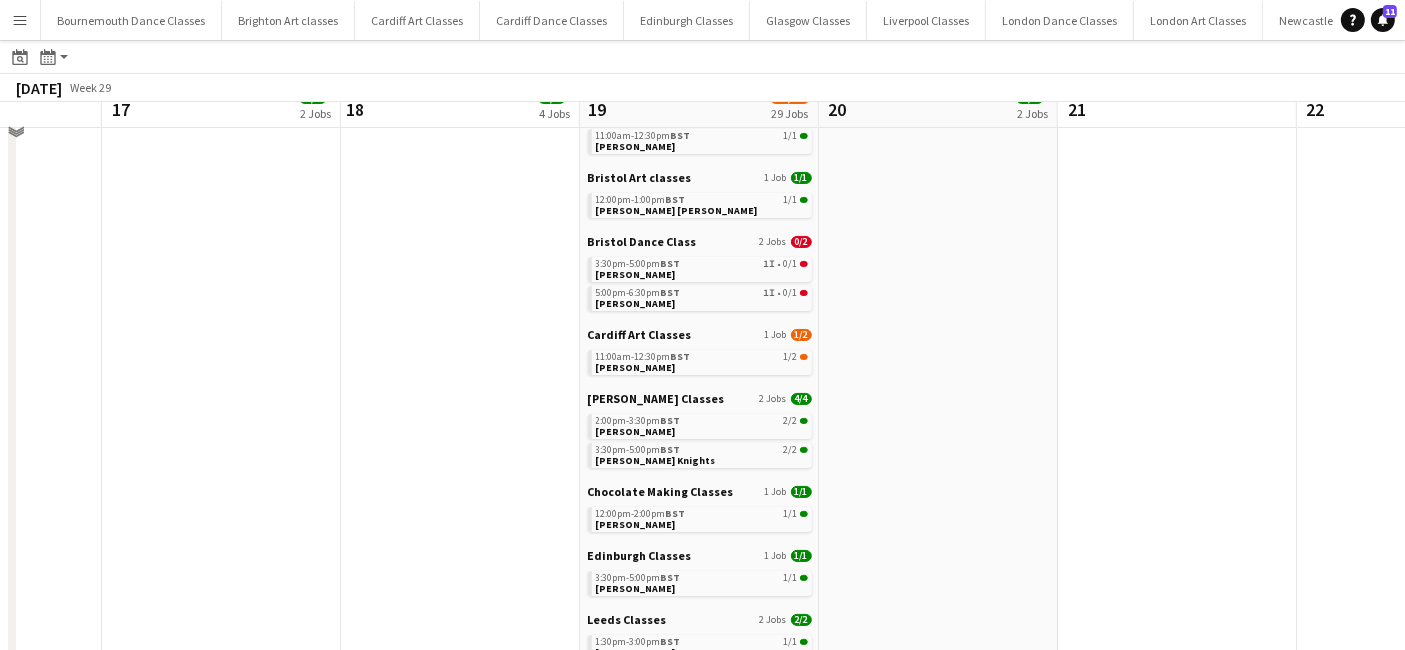 scroll, scrollTop: 374, scrollLeft: 0, axis: vertical 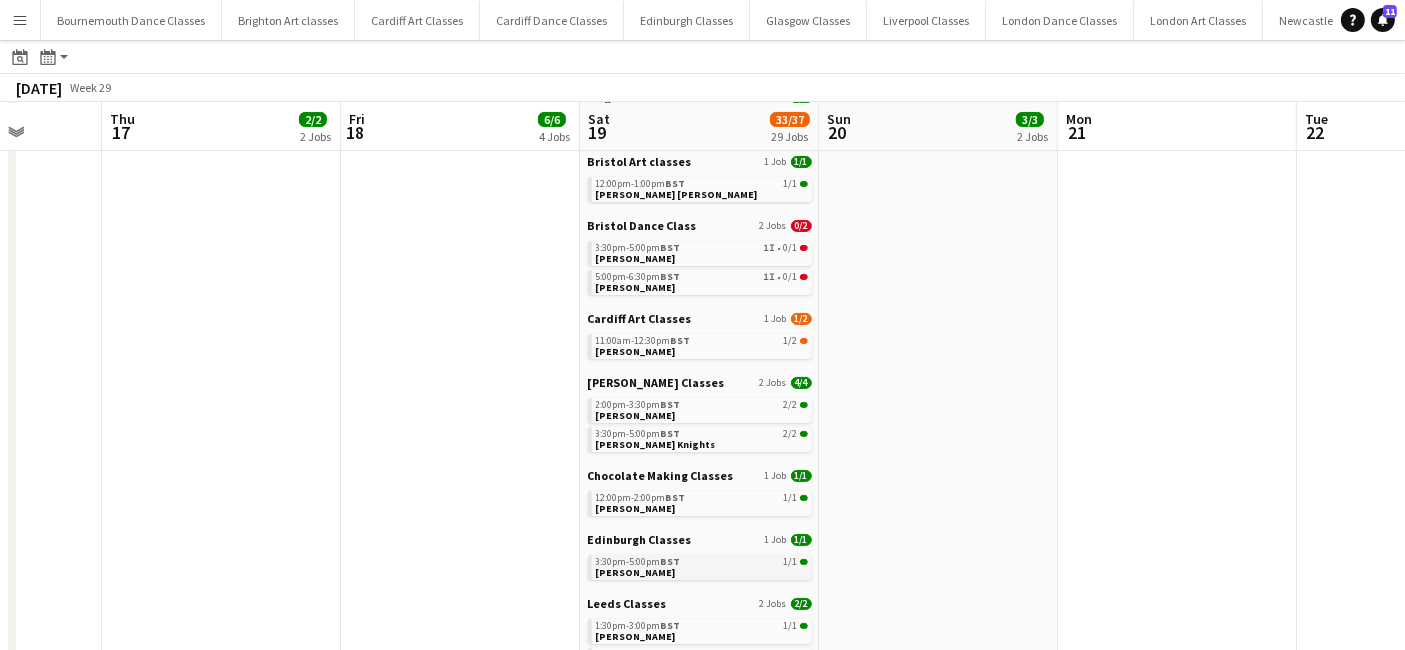 click on "3:30pm-5:00pm    BST   1/1" at bounding box center [702, 562] 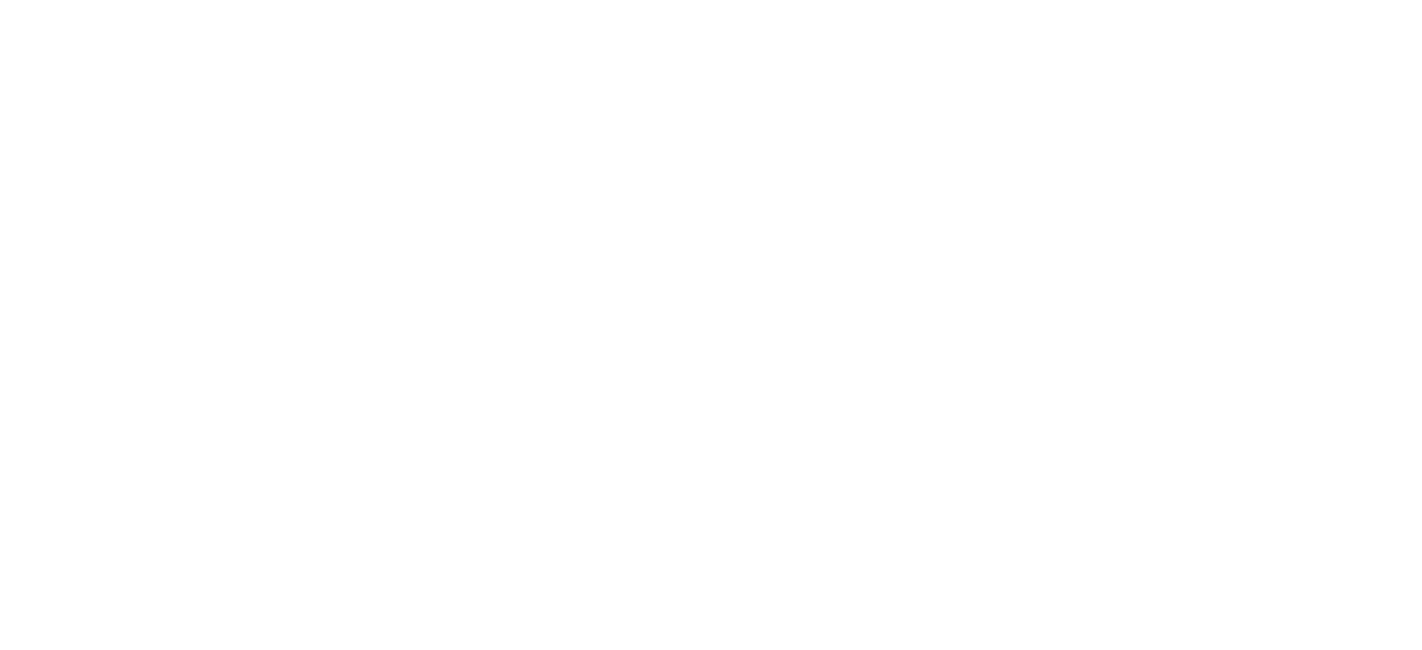 scroll, scrollTop: 0, scrollLeft: 0, axis: both 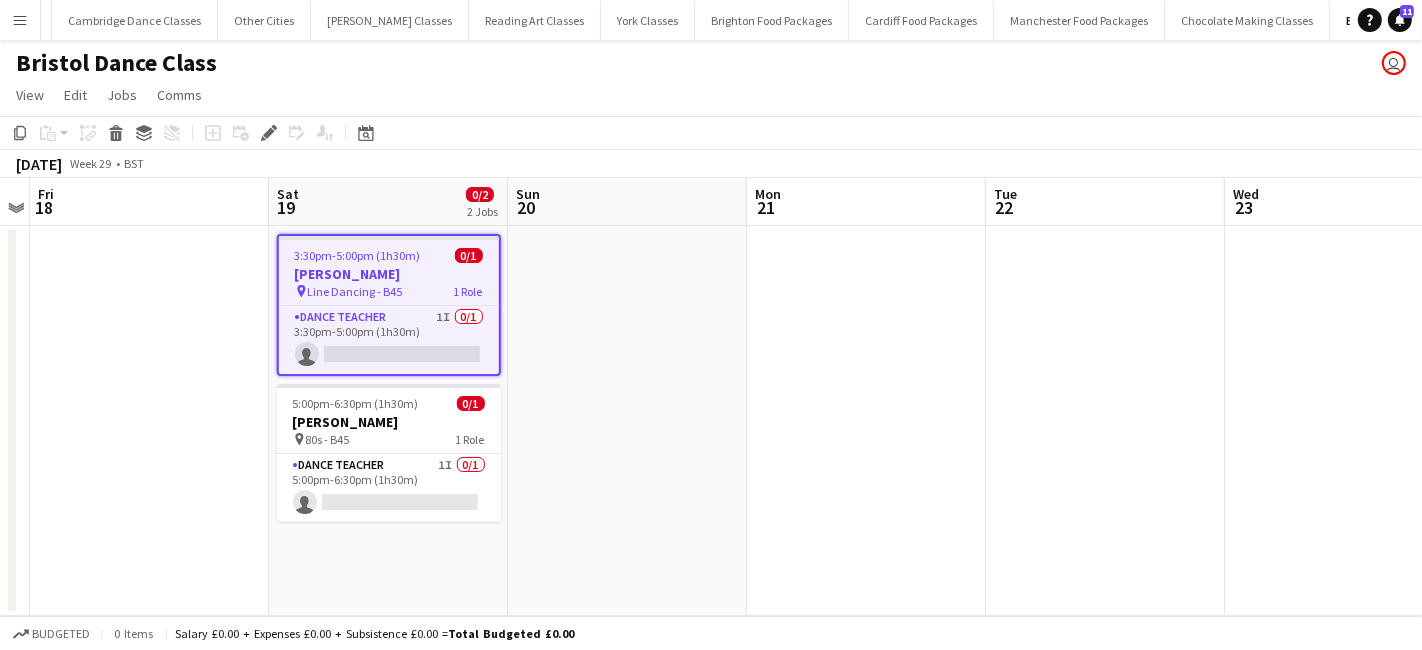 click on "3:30pm-5:00pm (1h30m)" at bounding box center [358, 255] 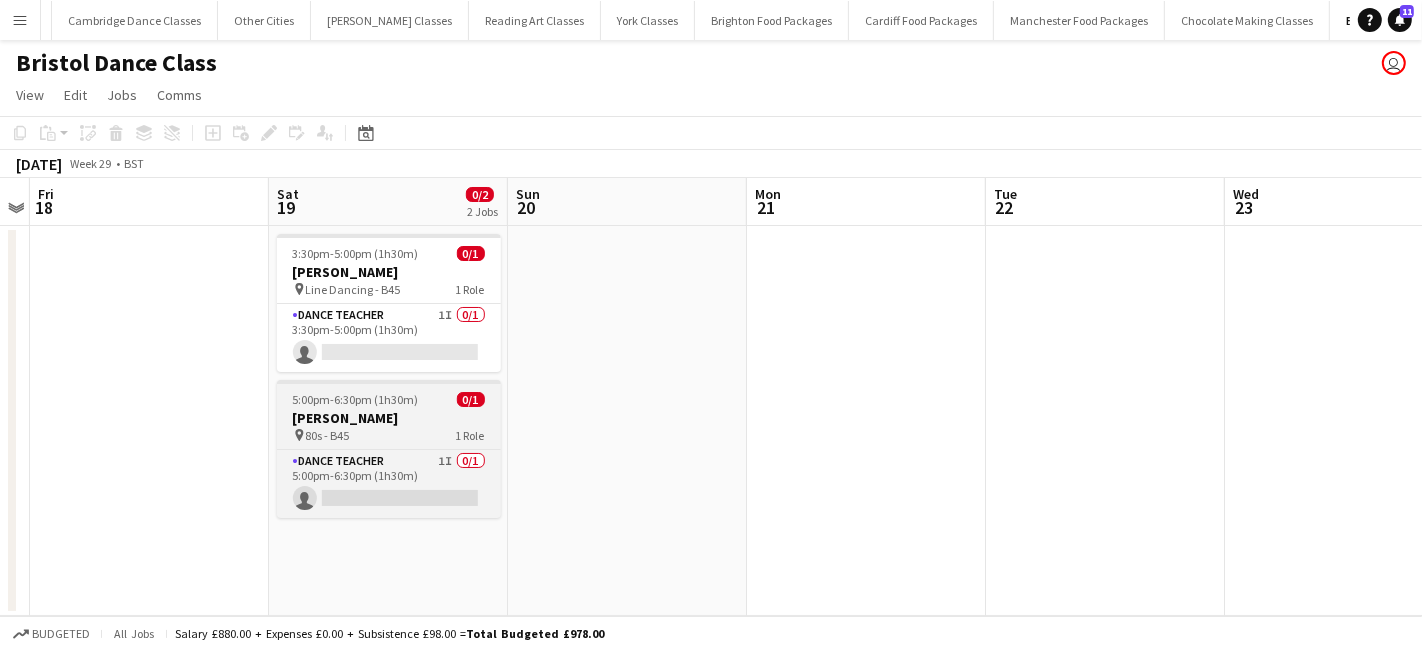 click on "5:00pm-6:30pm (1h30m)" at bounding box center [356, 399] 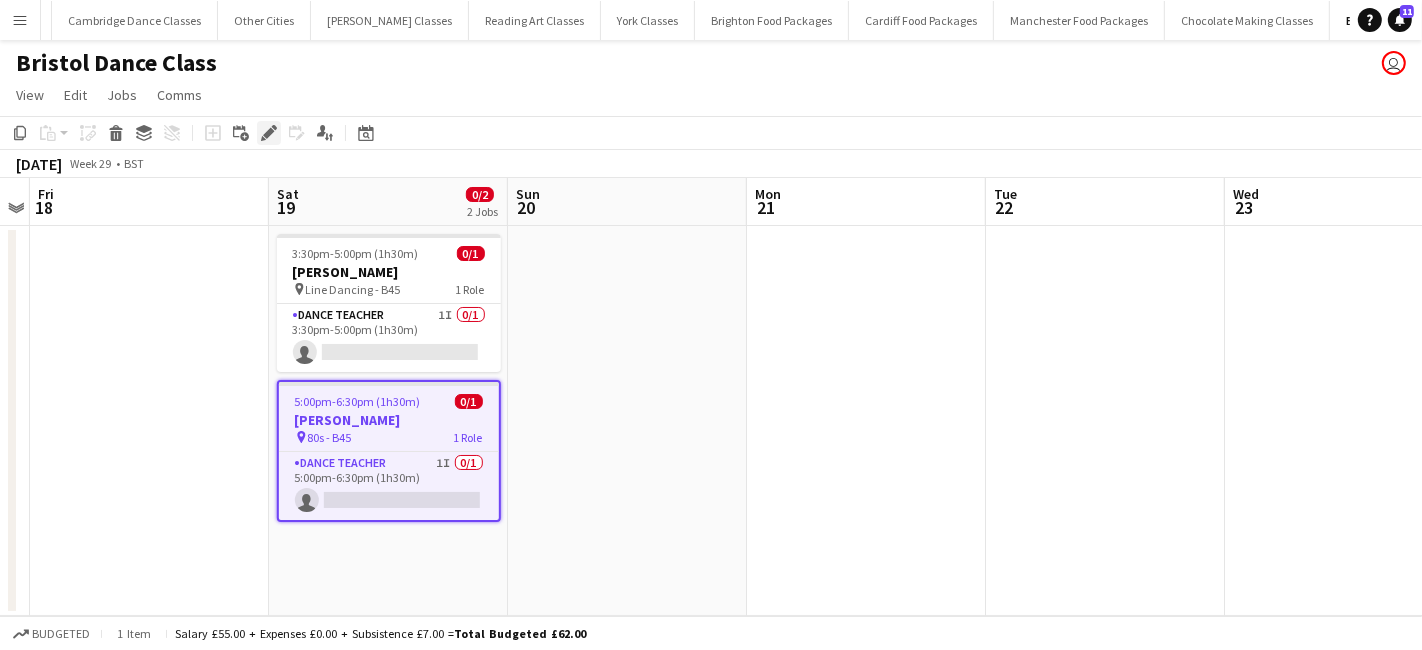 click on "Edit" 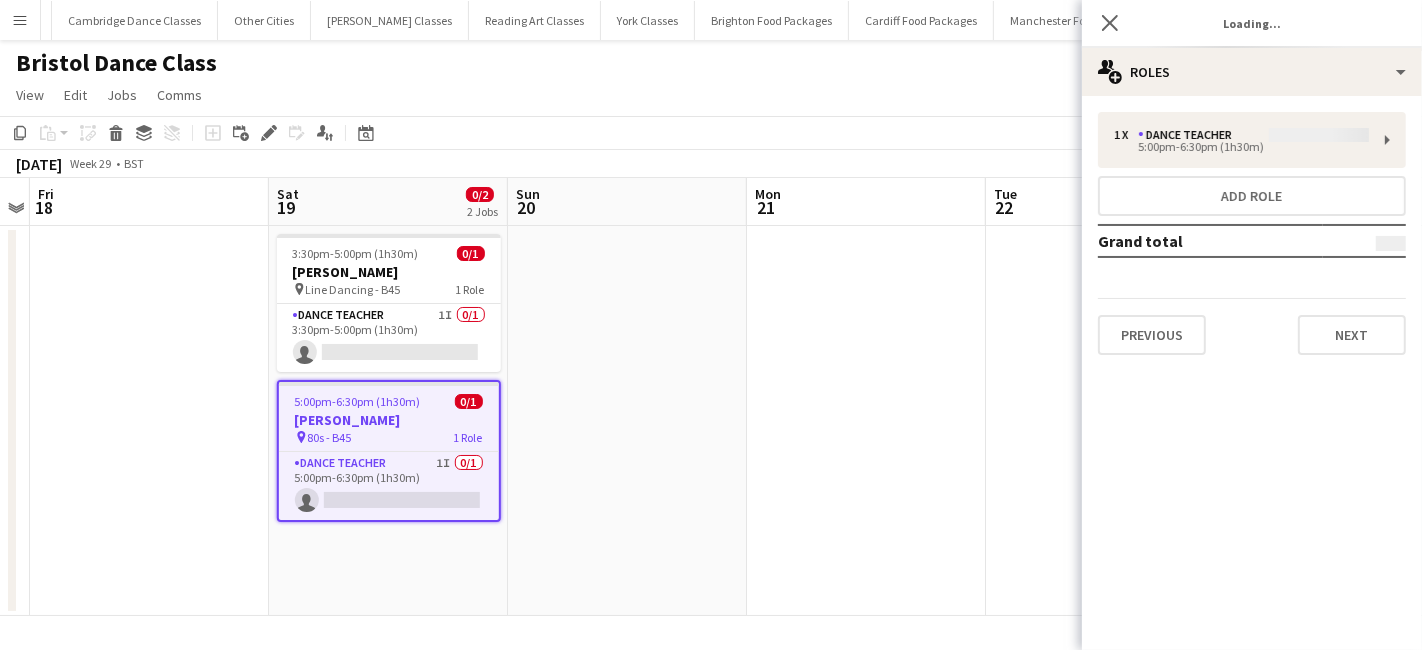type on "**********" 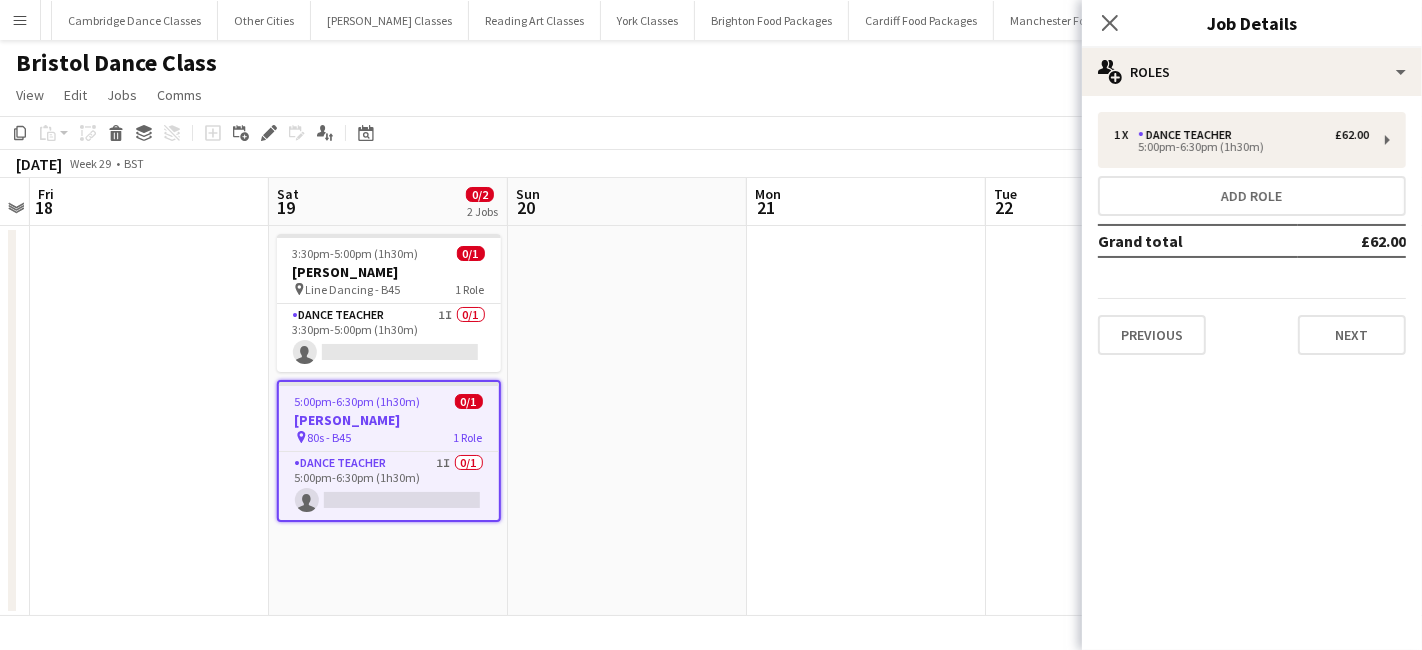 click on "Previous   Next" at bounding box center (1252, 326) 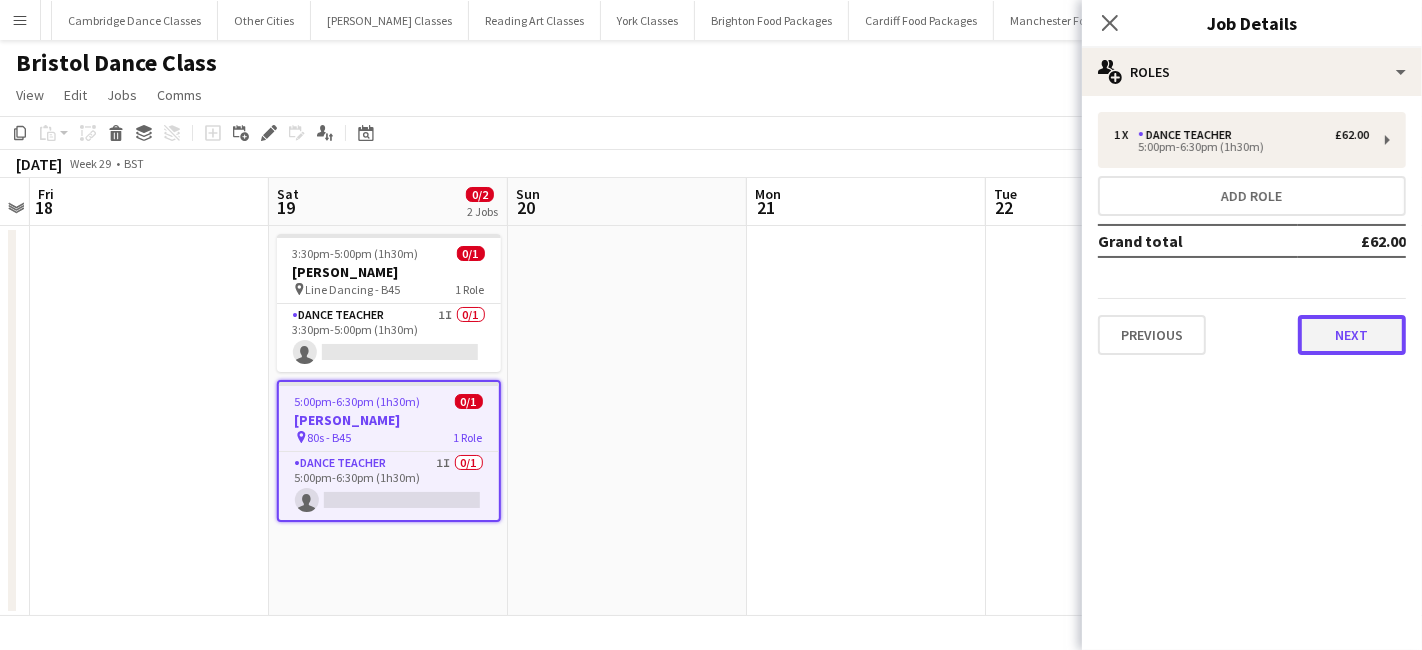 click on "Next" at bounding box center (1352, 335) 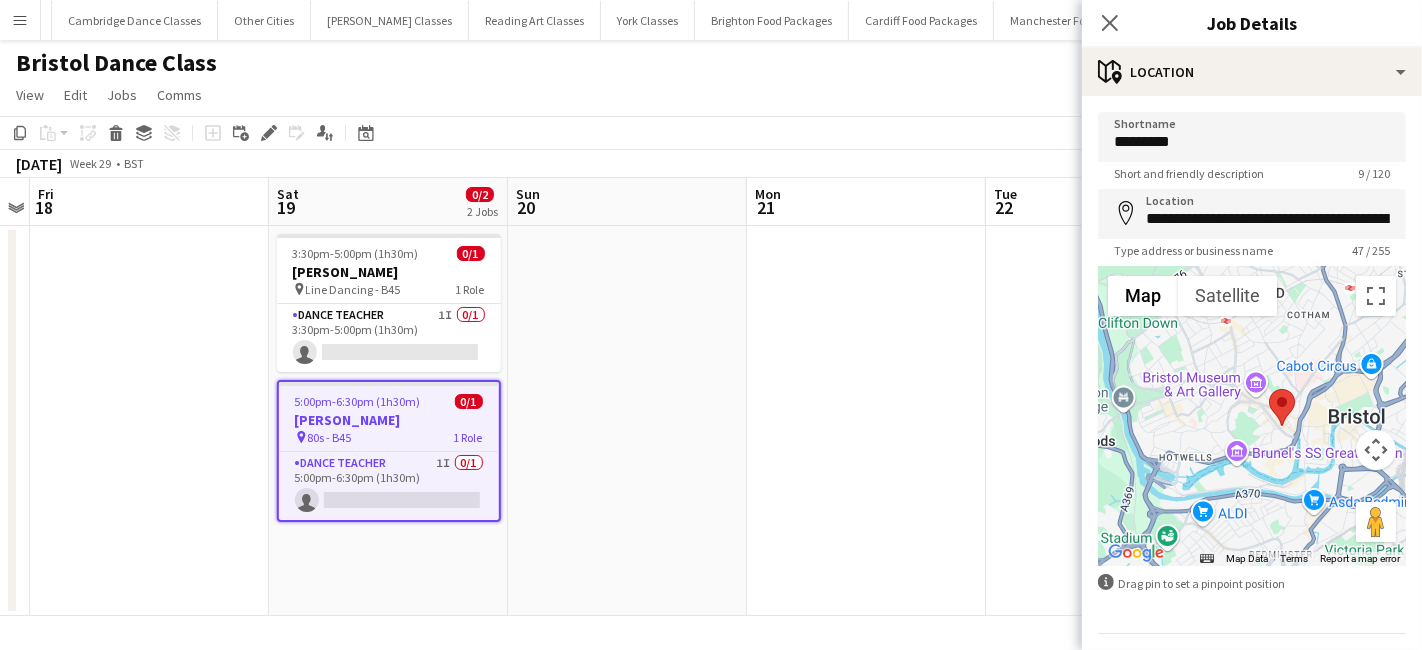 scroll, scrollTop: 53, scrollLeft: 0, axis: vertical 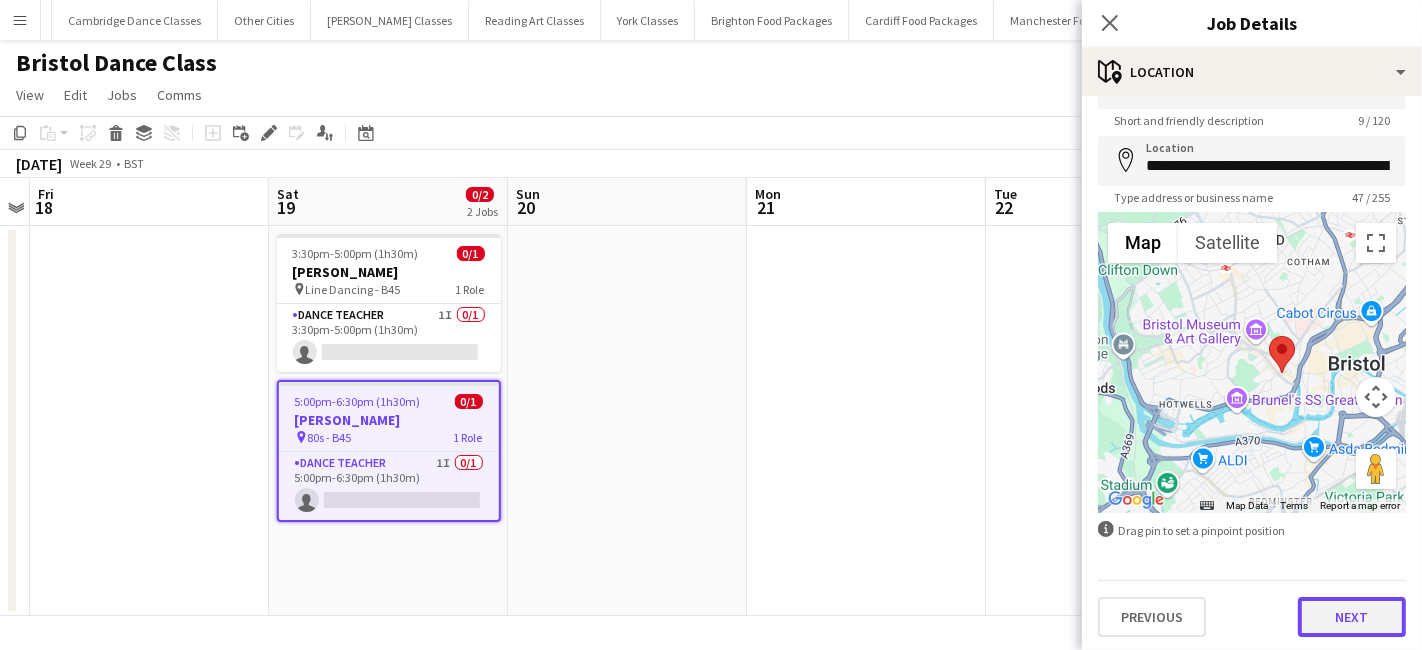click on "Next" at bounding box center (1352, 617) 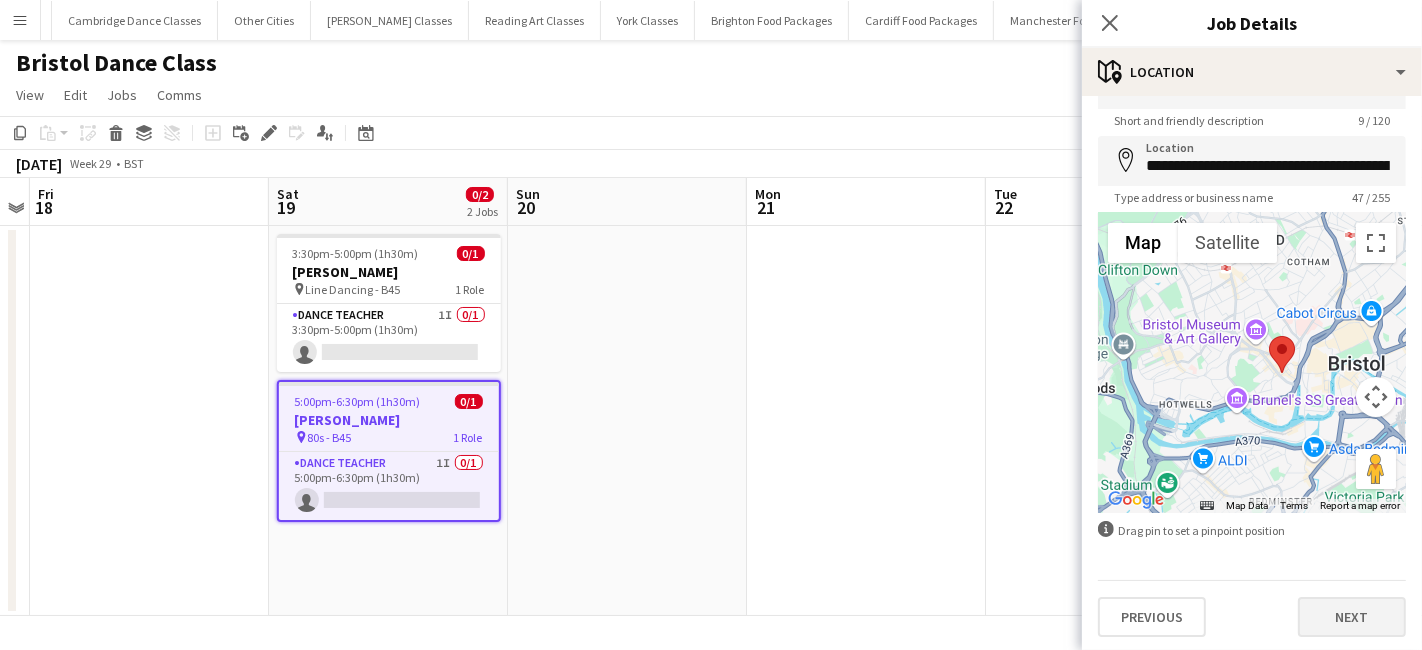 scroll, scrollTop: 0, scrollLeft: 0, axis: both 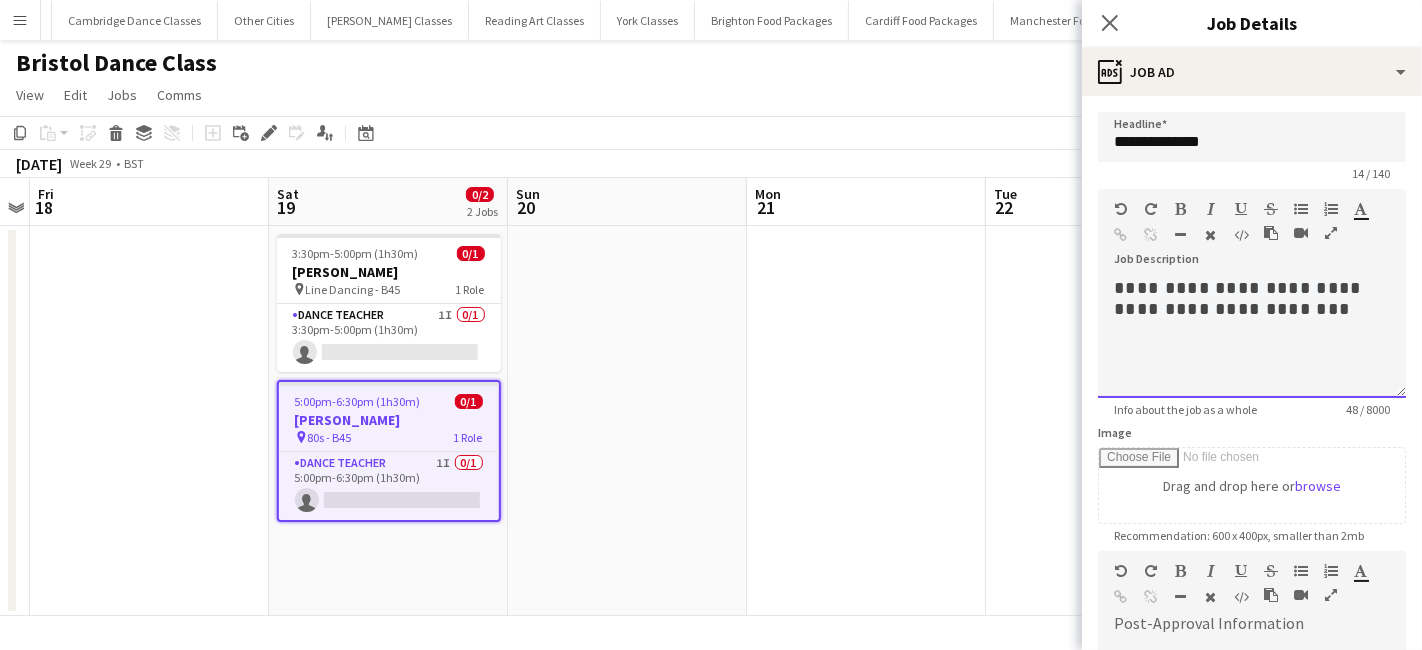 click on "**********" at bounding box center (1252, 338) 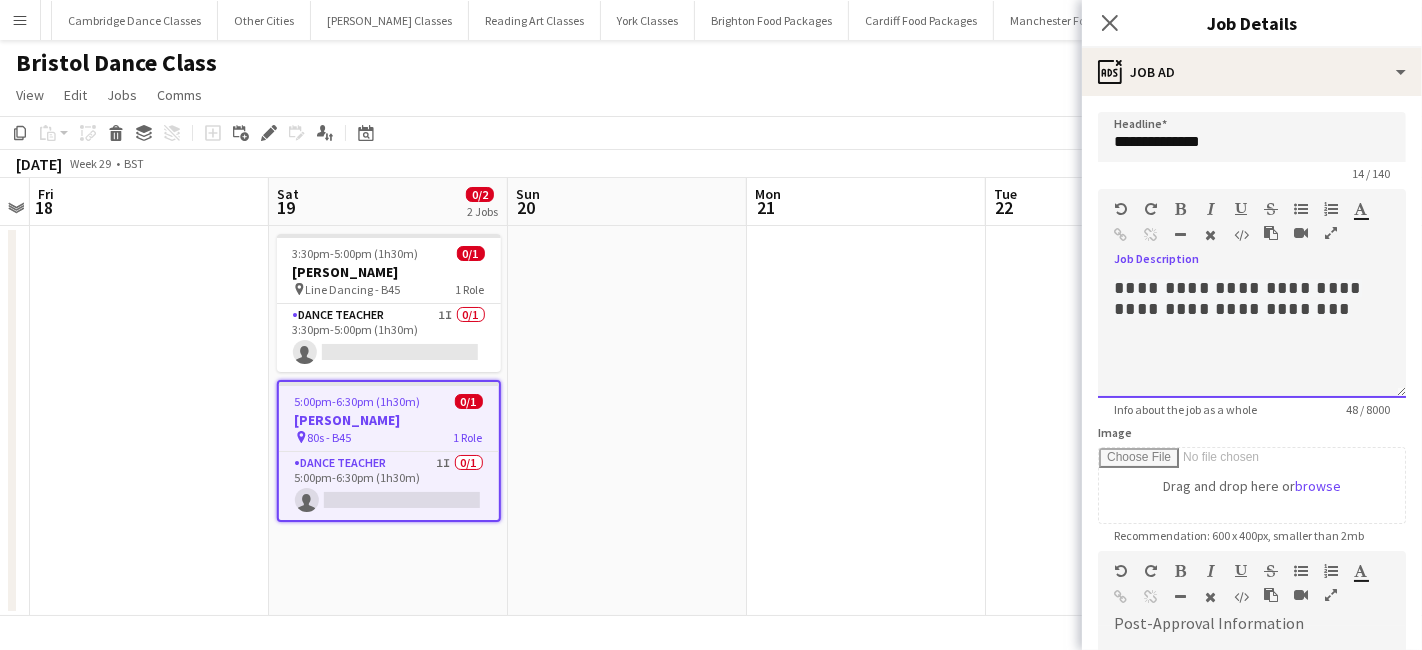 type 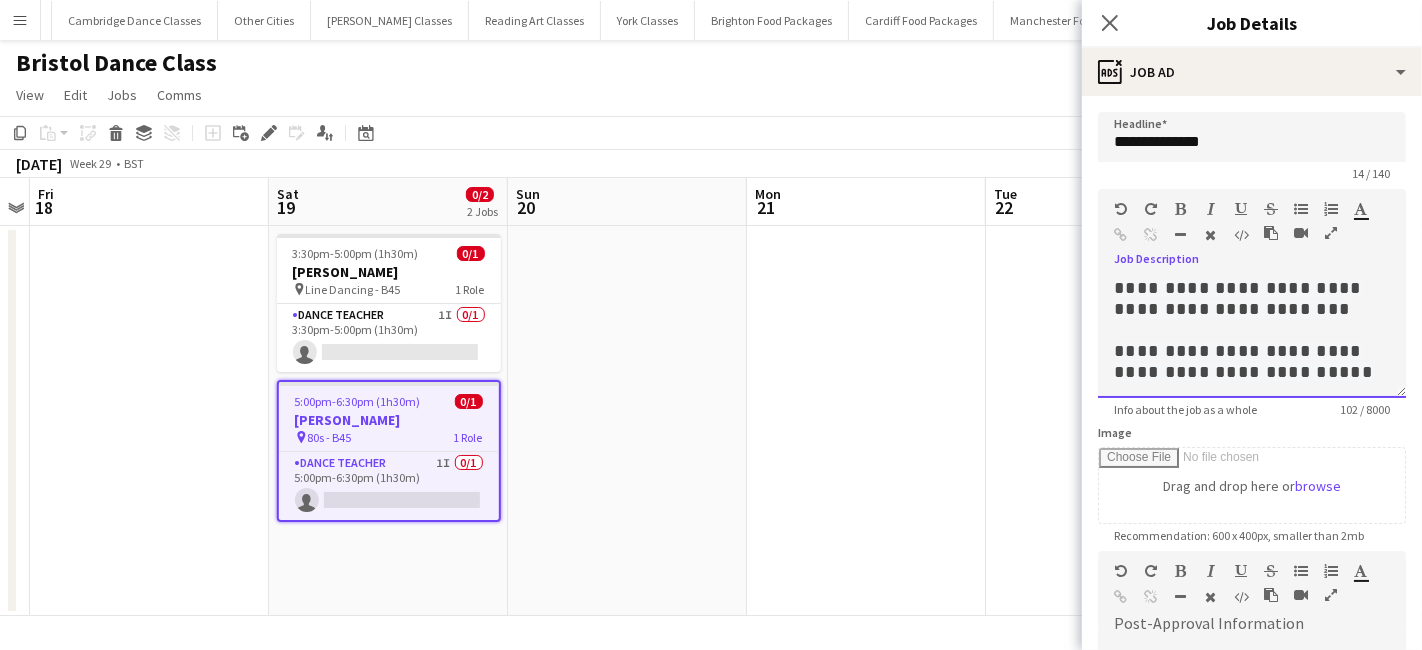 click on "**********" at bounding box center (1252, 338) 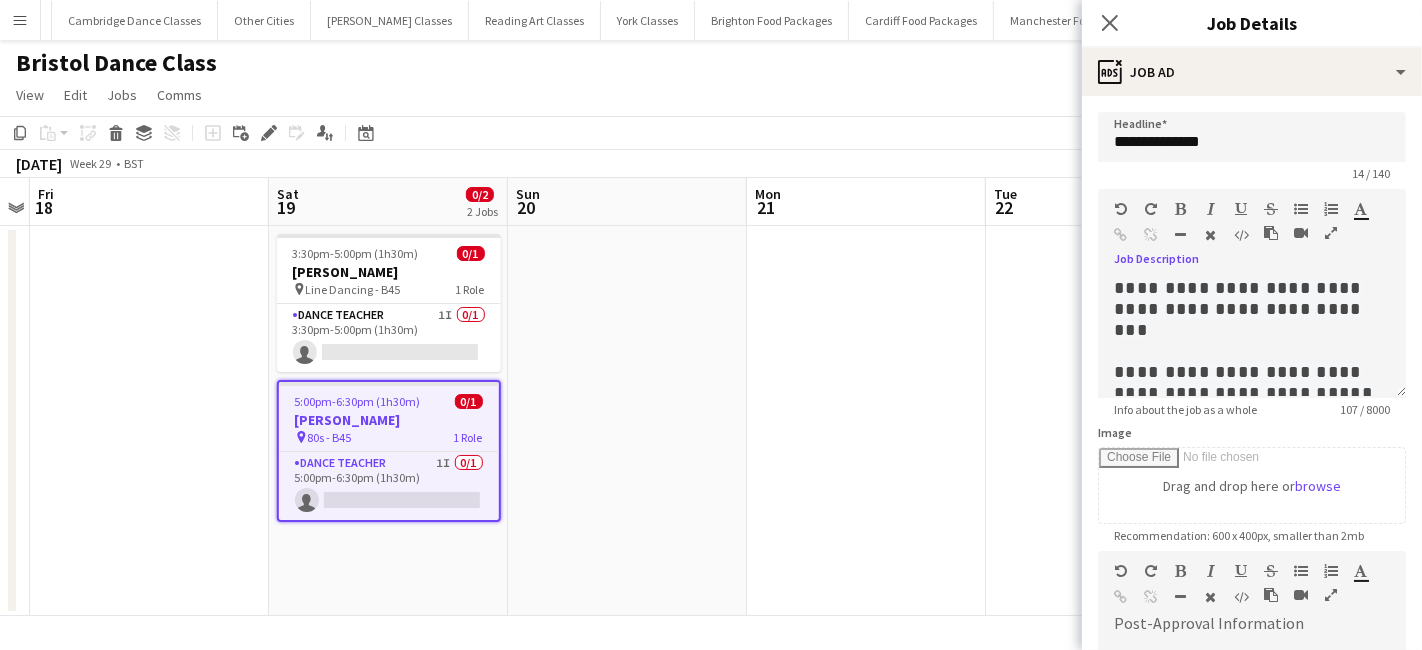 click at bounding box center [1105, 421] 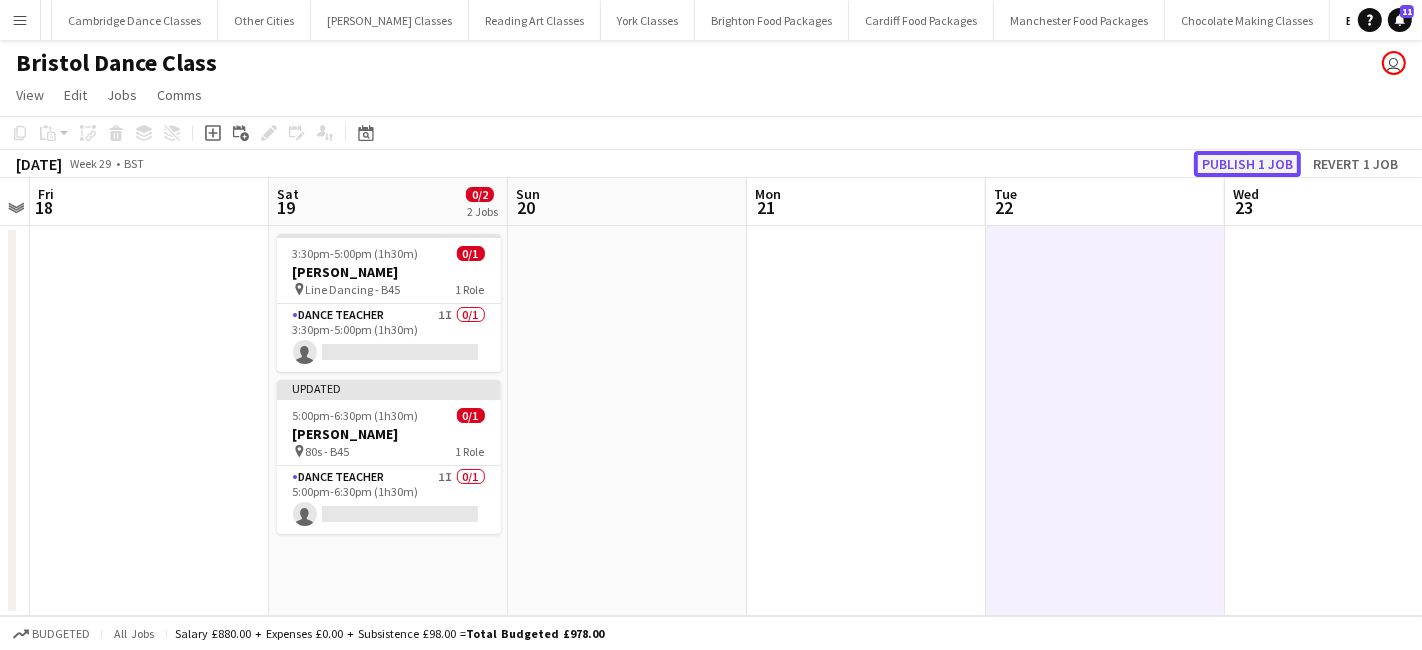 click on "Publish 1 job" 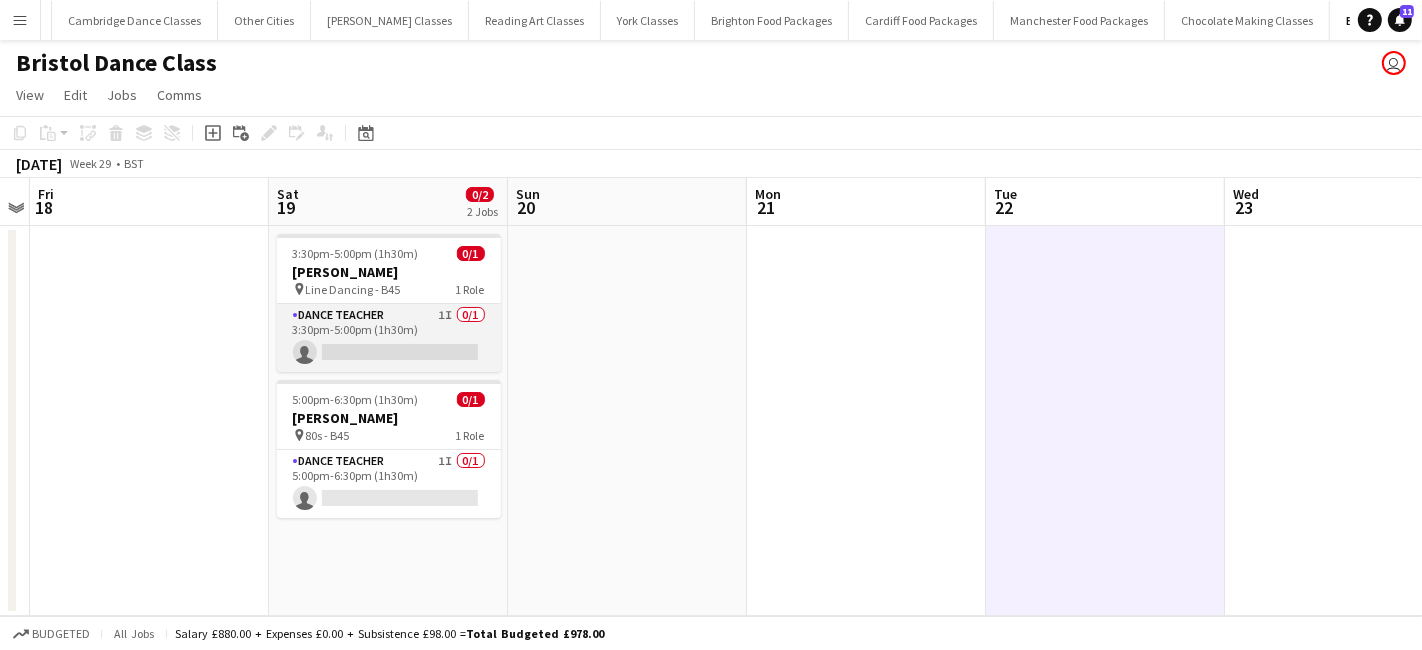 drag, startPoint x: 346, startPoint y: 345, endPoint x: 297, endPoint y: 342, distance: 49.09175 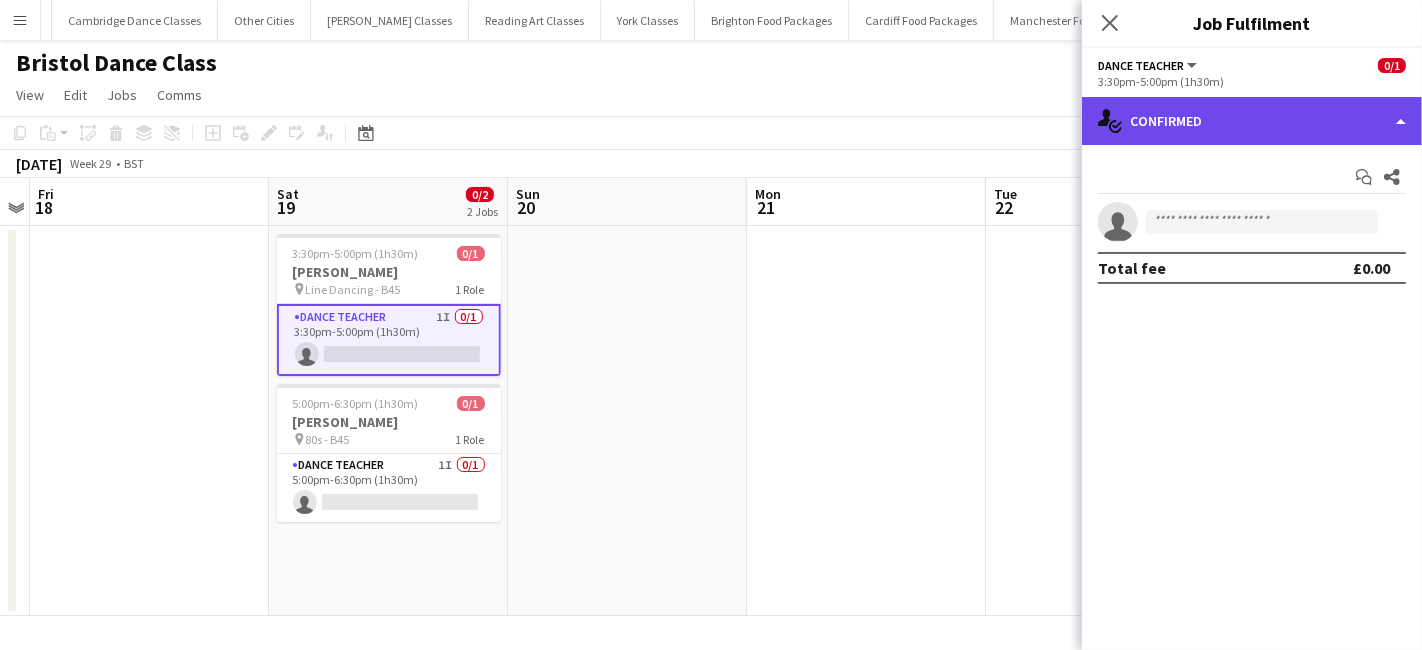 click on "single-neutral-actions-check-2
Confirmed" 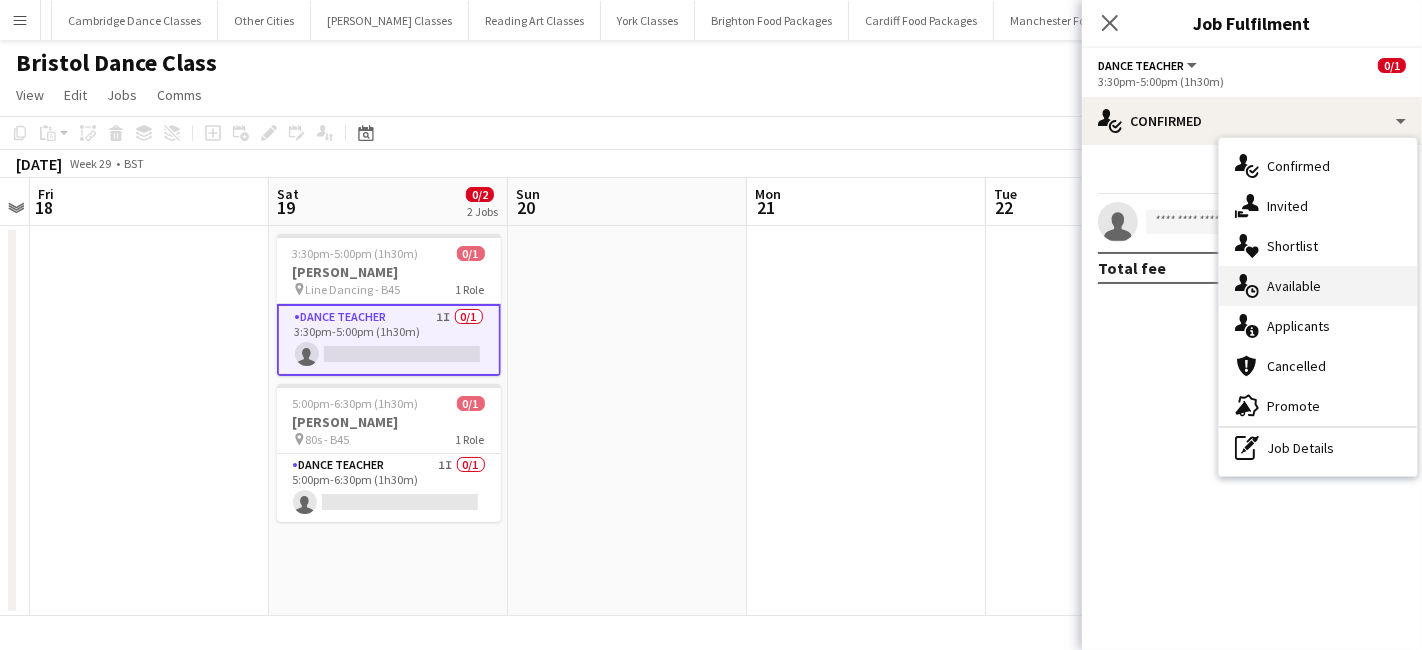 click on "single-neutral-actions-upload
Available" at bounding box center [1318, 286] 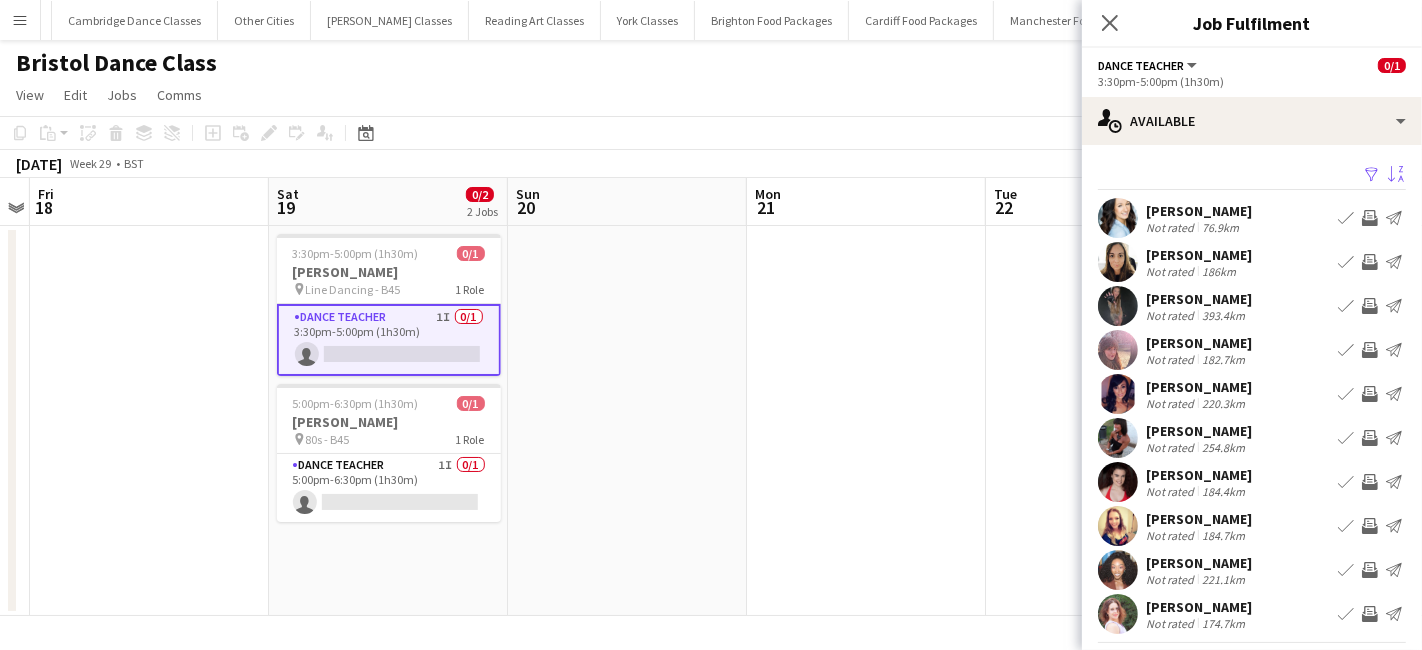 click on "Sort asc" at bounding box center (1396, 175) 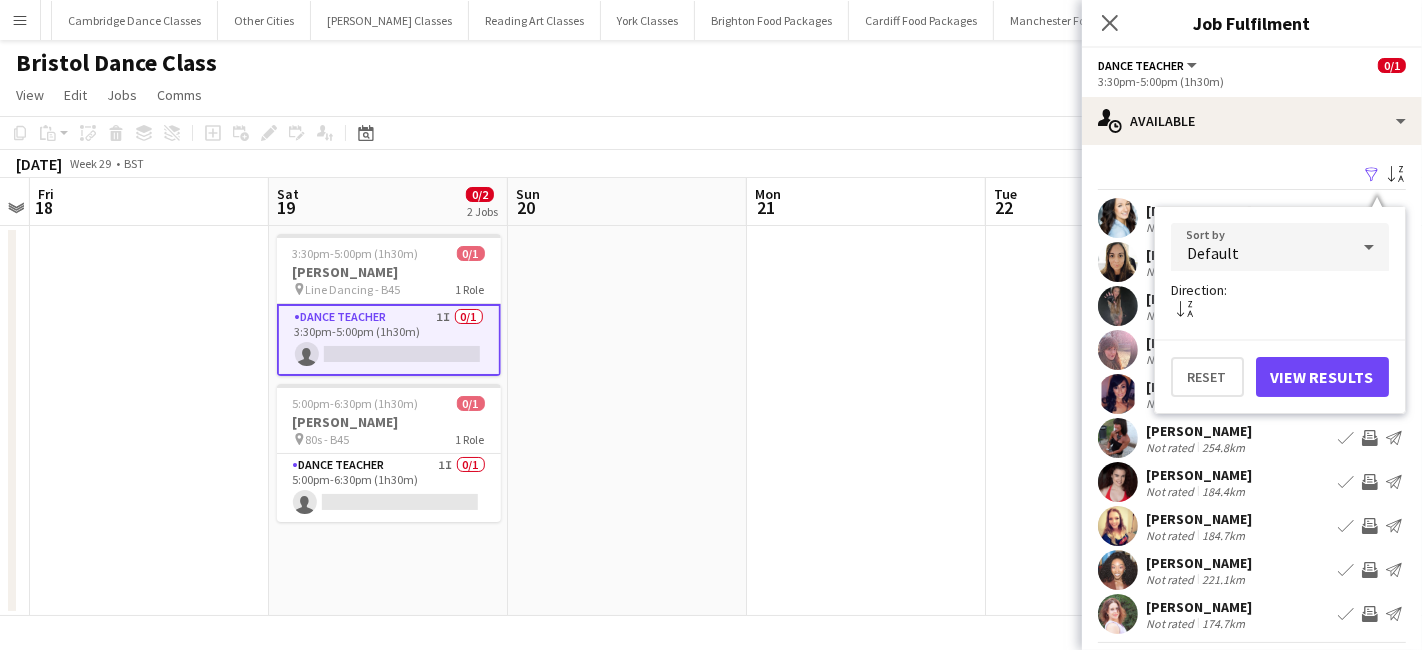 click on "Default" at bounding box center [1260, 247] 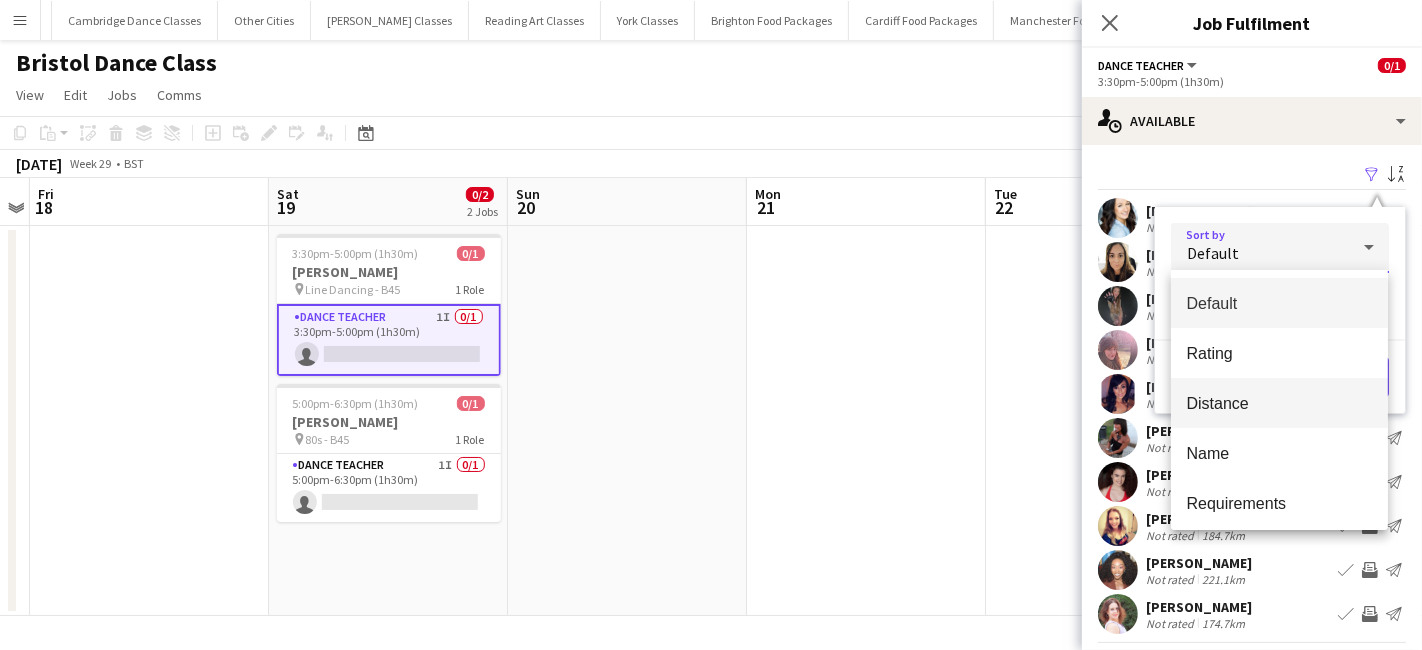 click on "Distance" at bounding box center [1280, 403] 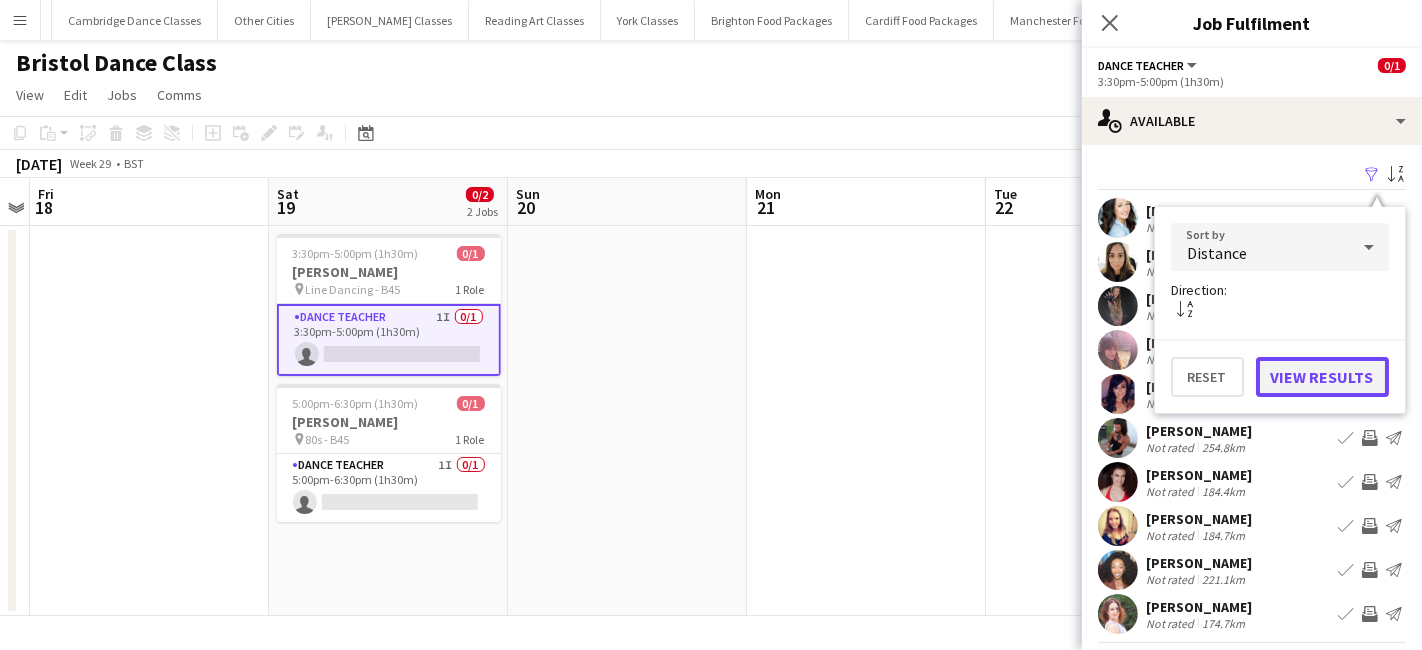 click on "View Results" at bounding box center (1322, 377) 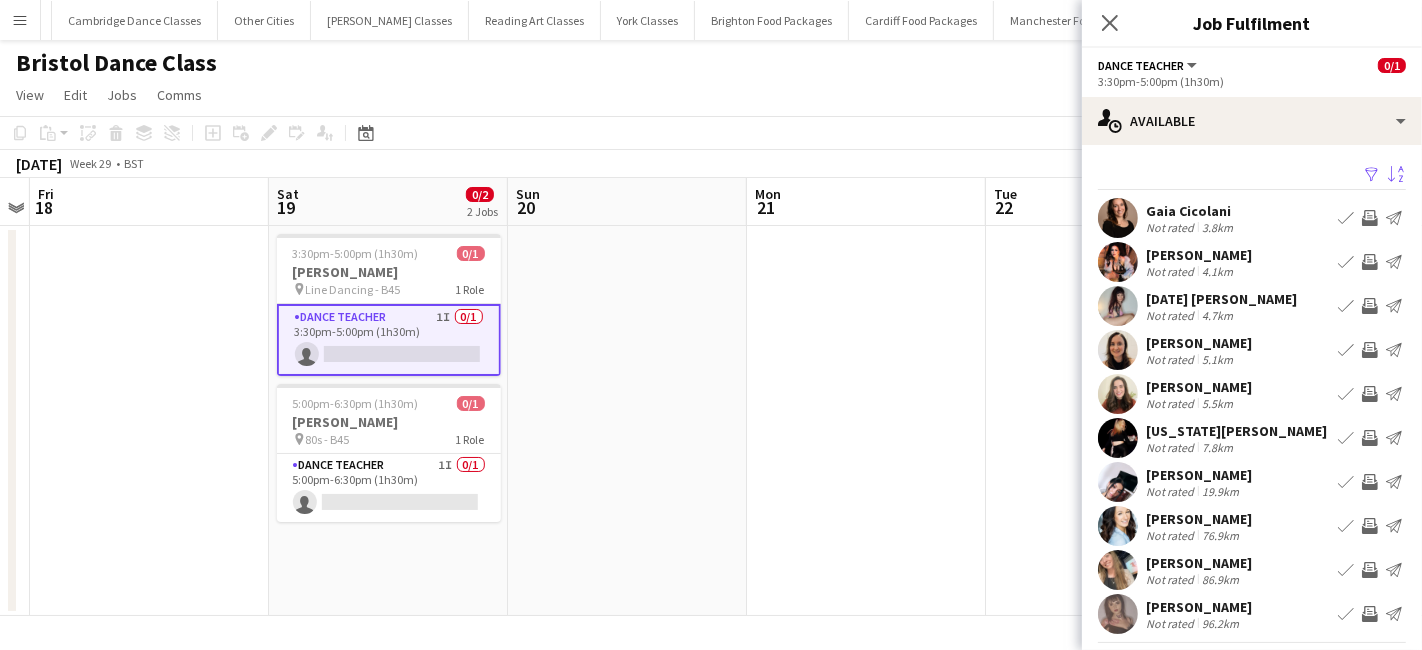 click on "Invite crew" at bounding box center [1370, 218] 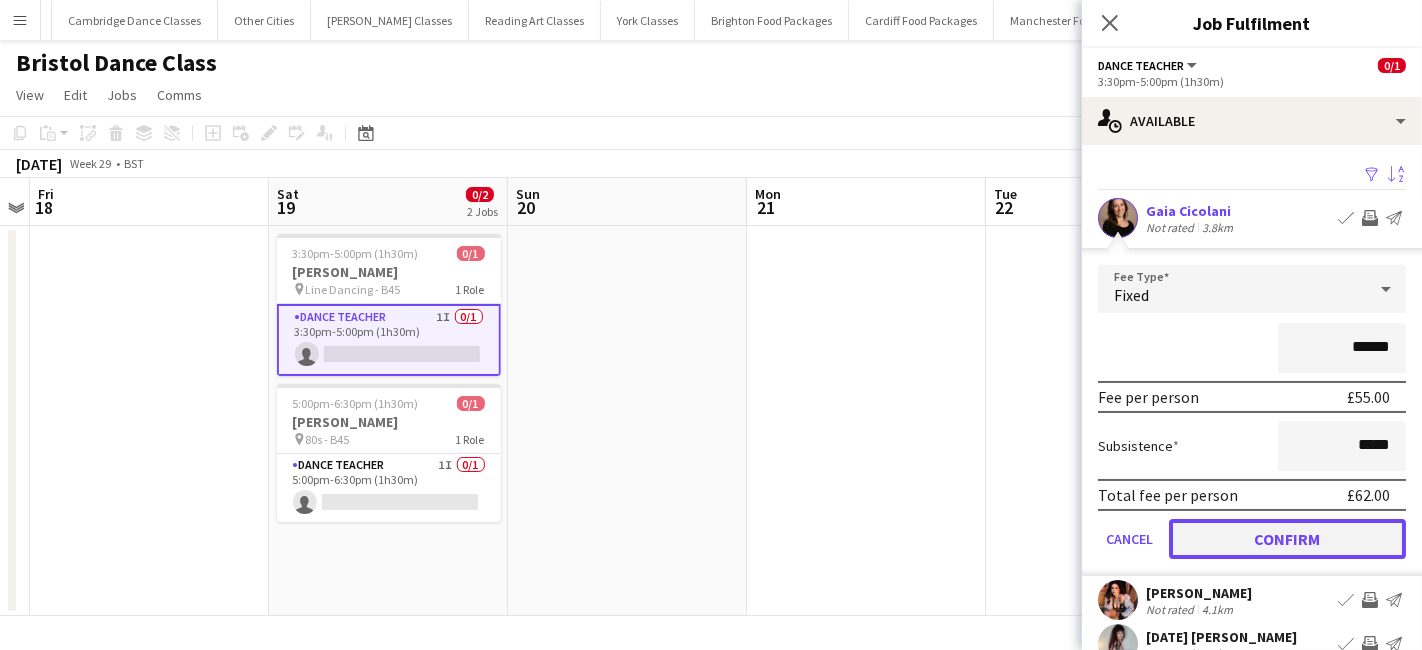 click on "Confirm" at bounding box center (1287, 539) 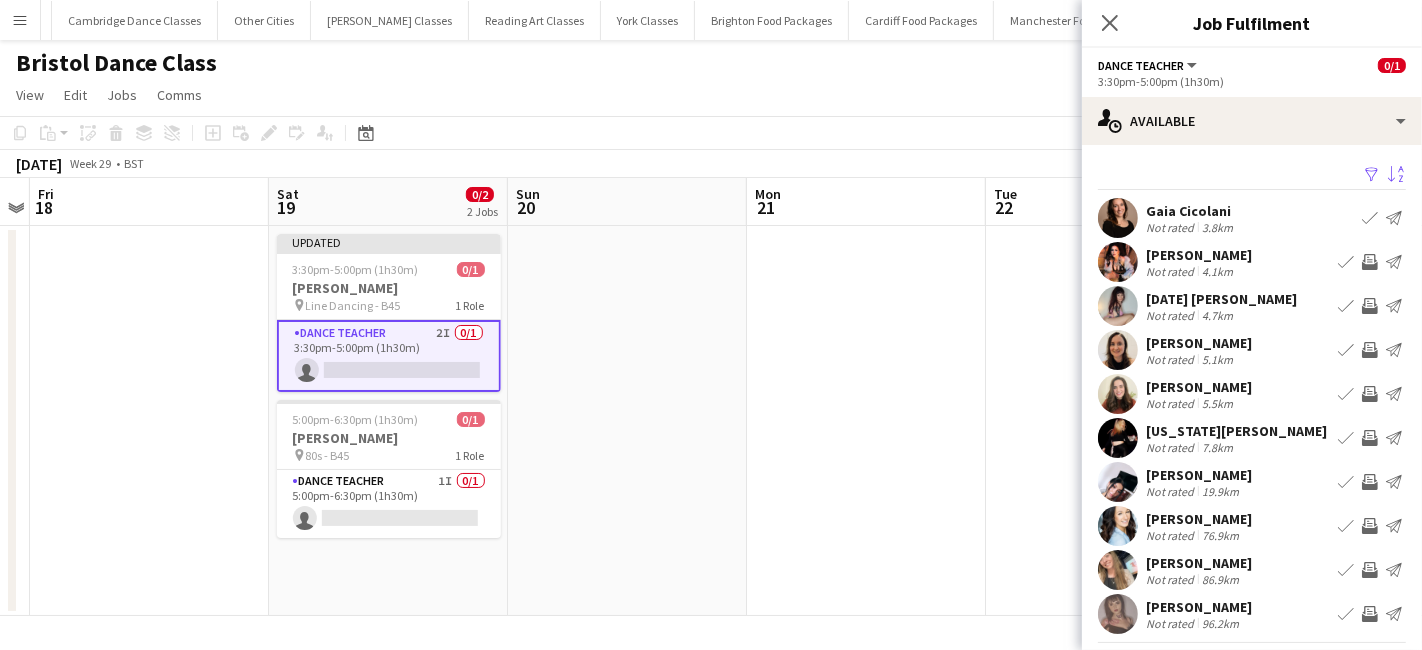 click on "Invite crew" at bounding box center (1370, 262) 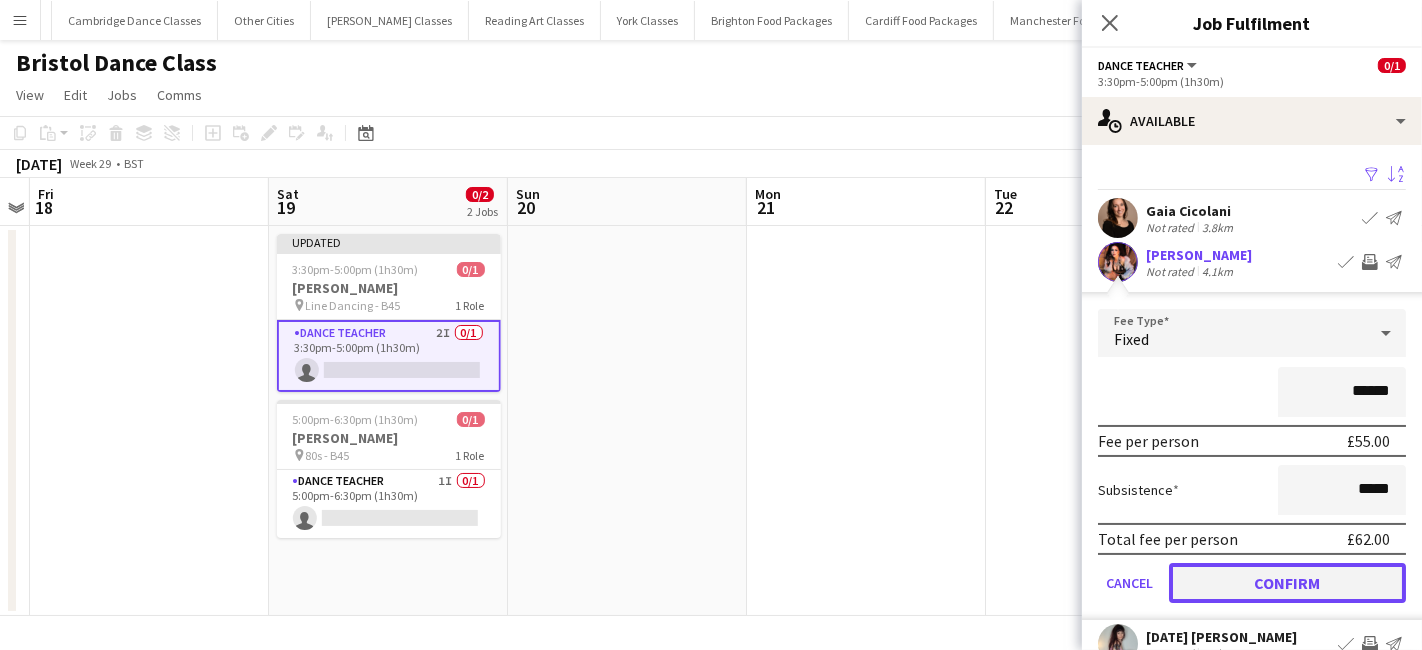 click on "Confirm" at bounding box center [1287, 583] 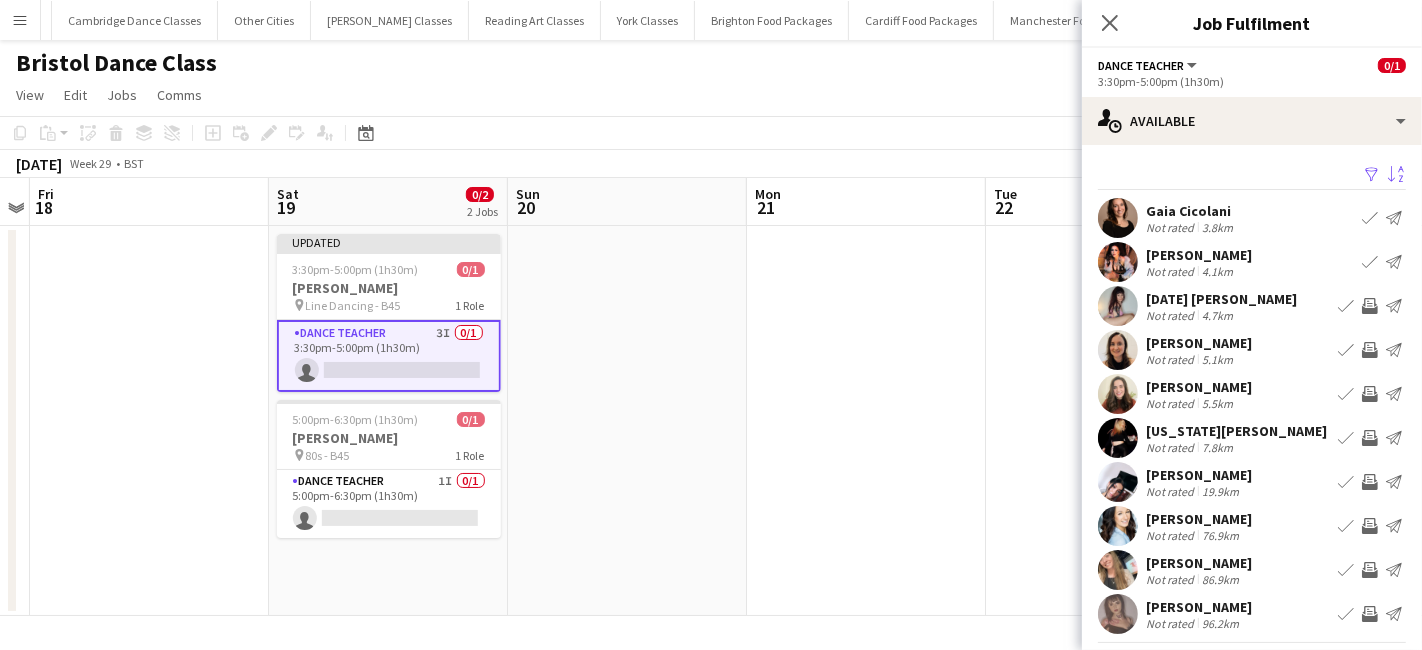 click on "Invite crew" at bounding box center [1370, 350] 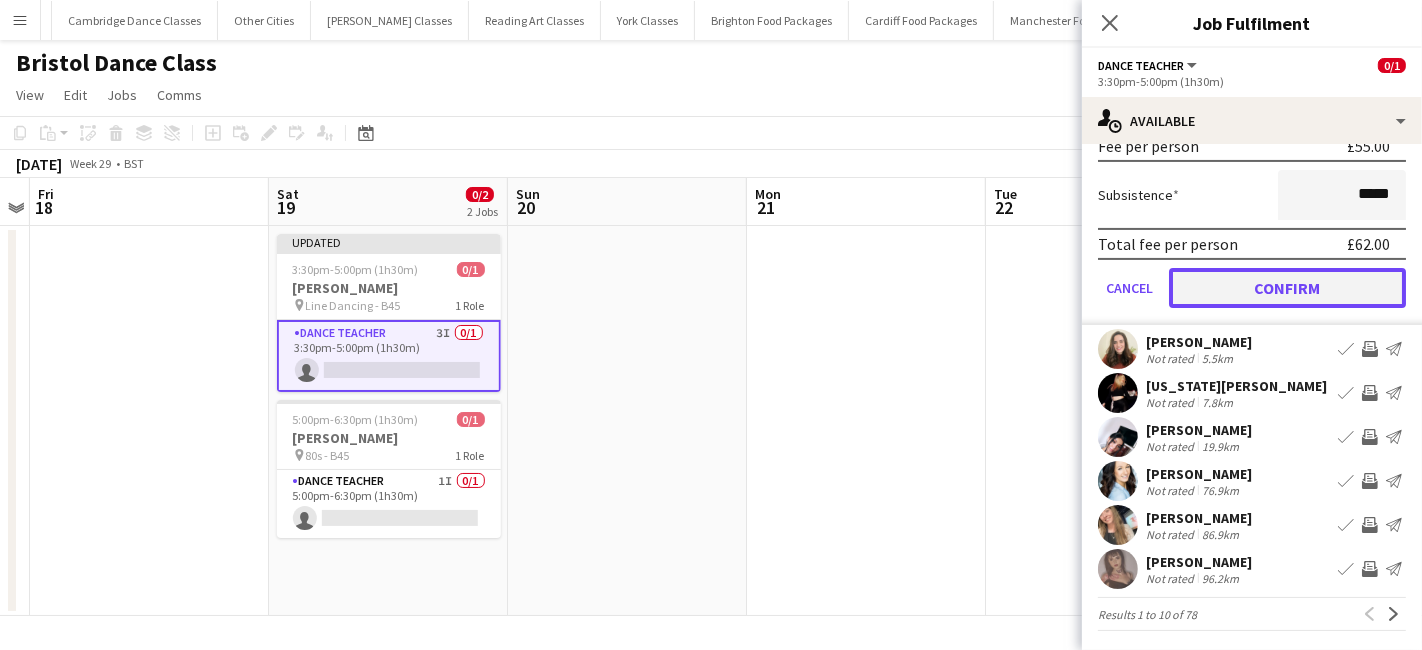click on "Confirm" at bounding box center [1287, 288] 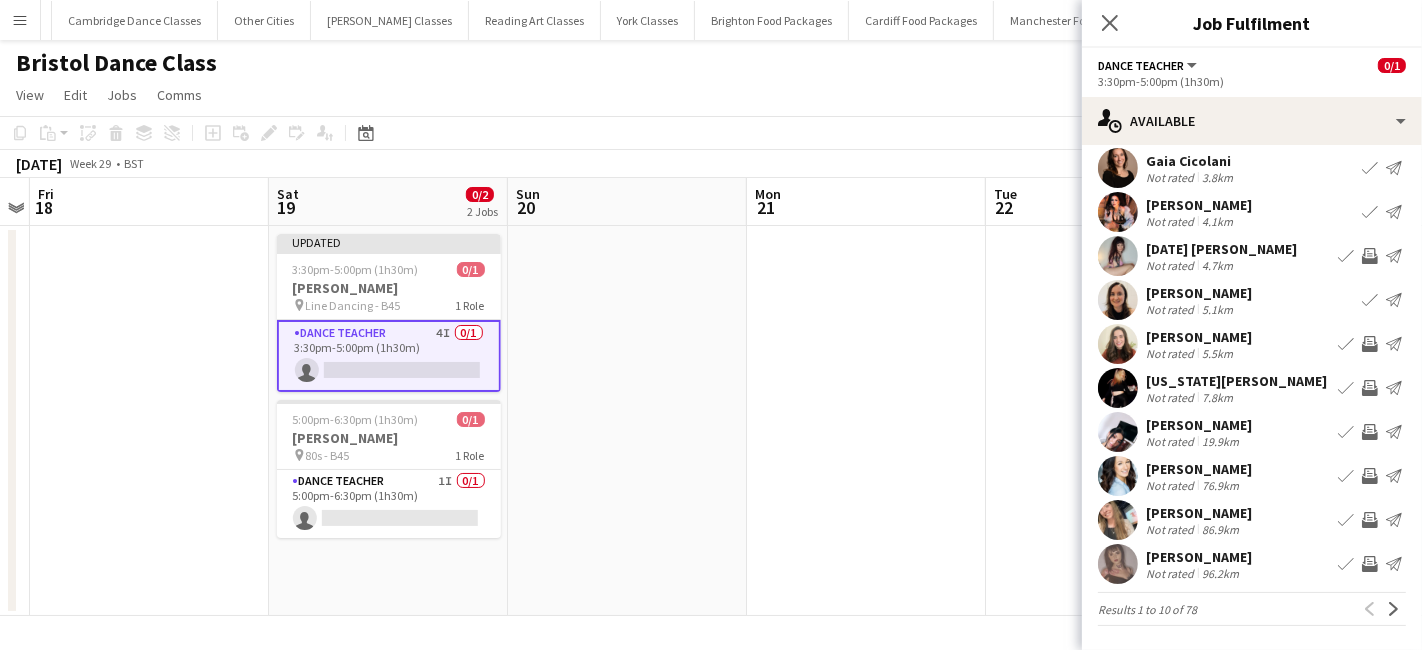 scroll, scrollTop: 48, scrollLeft: 0, axis: vertical 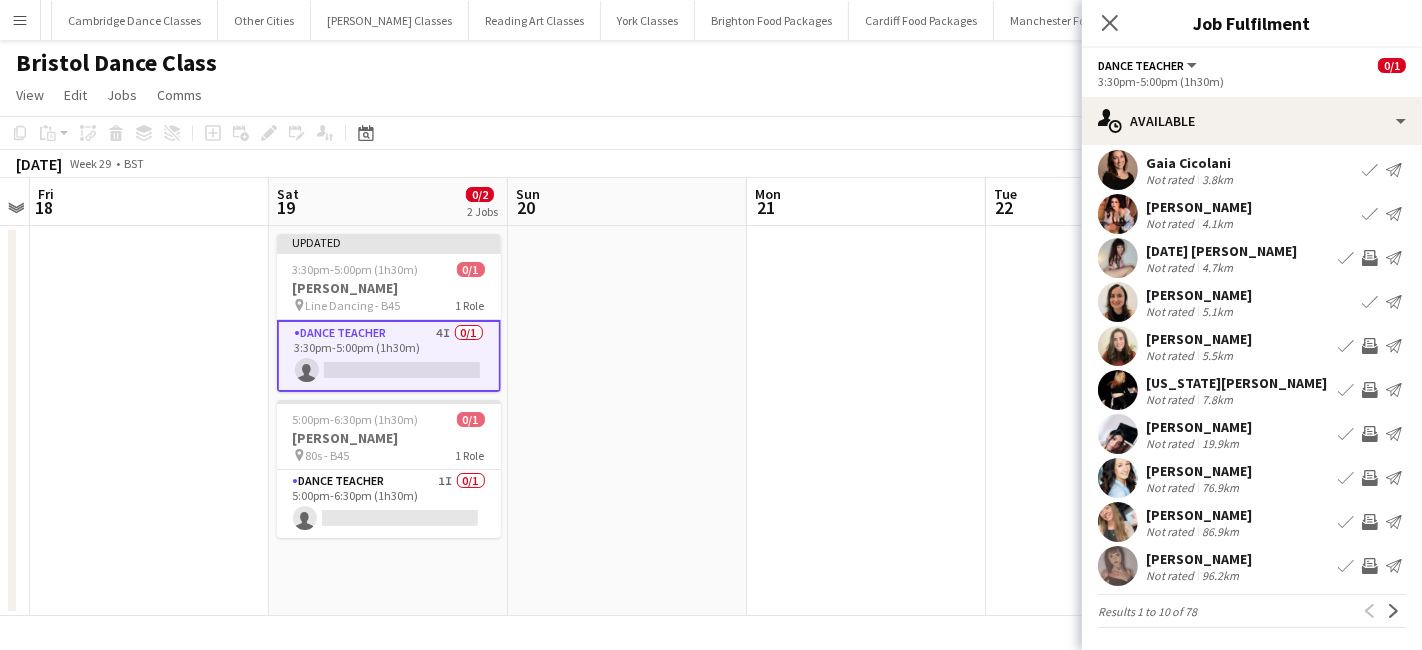 click on "Invite crew" at bounding box center [1370, 346] 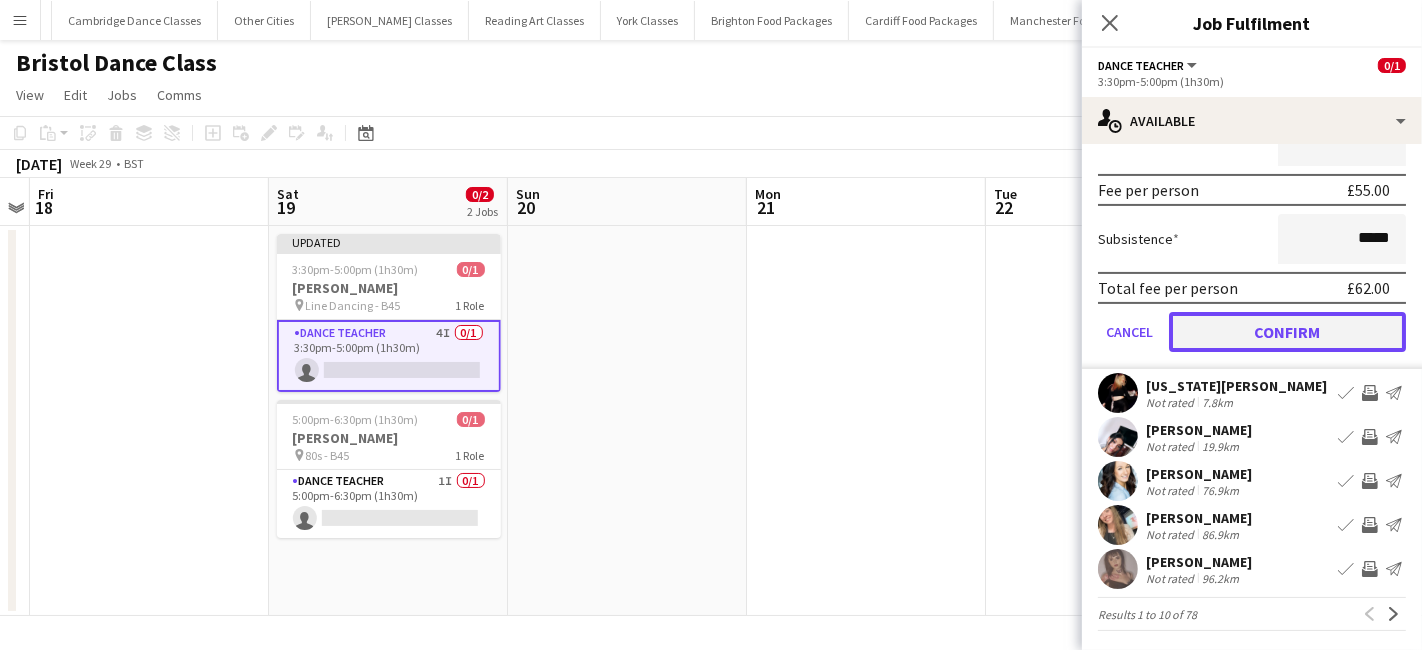 click on "Confirm" at bounding box center (1287, 332) 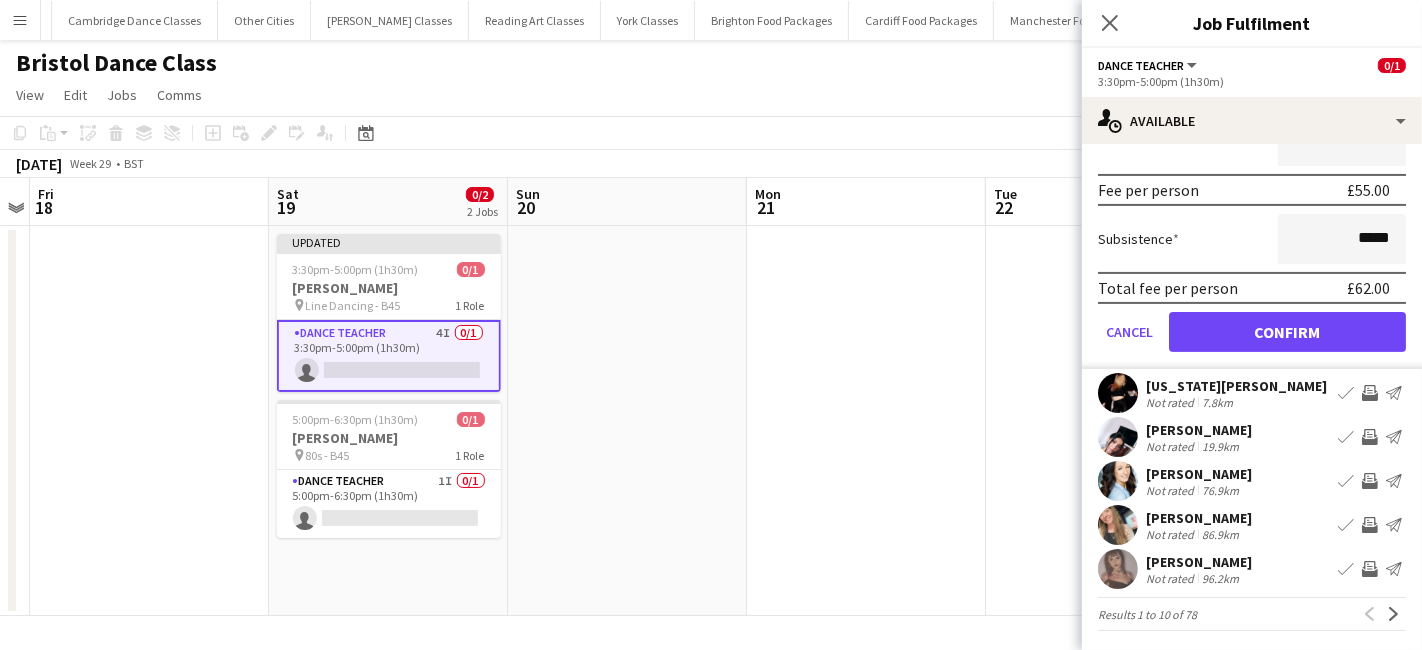 scroll, scrollTop: 48, scrollLeft: 0, axis: vertical 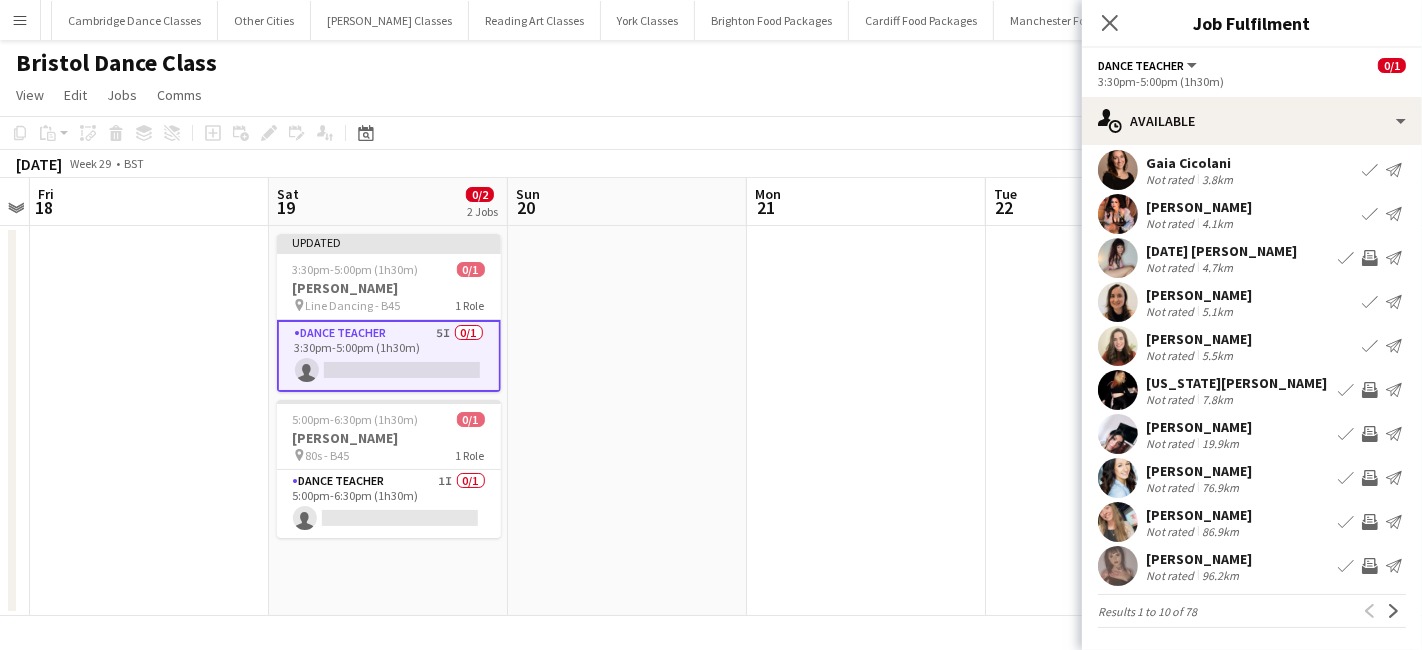 click on "Invite crew" at bounding box center [1370, 390] 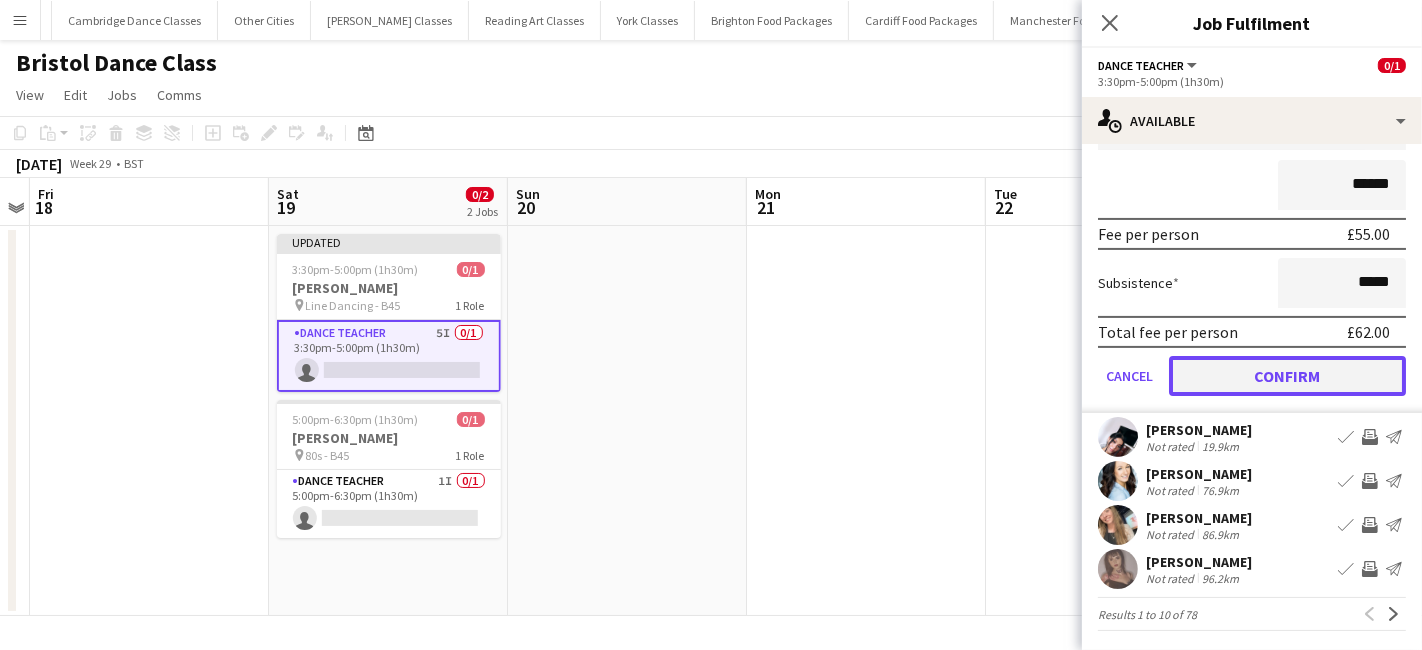 click on "Confirm" at bounding box center [1287, 376] 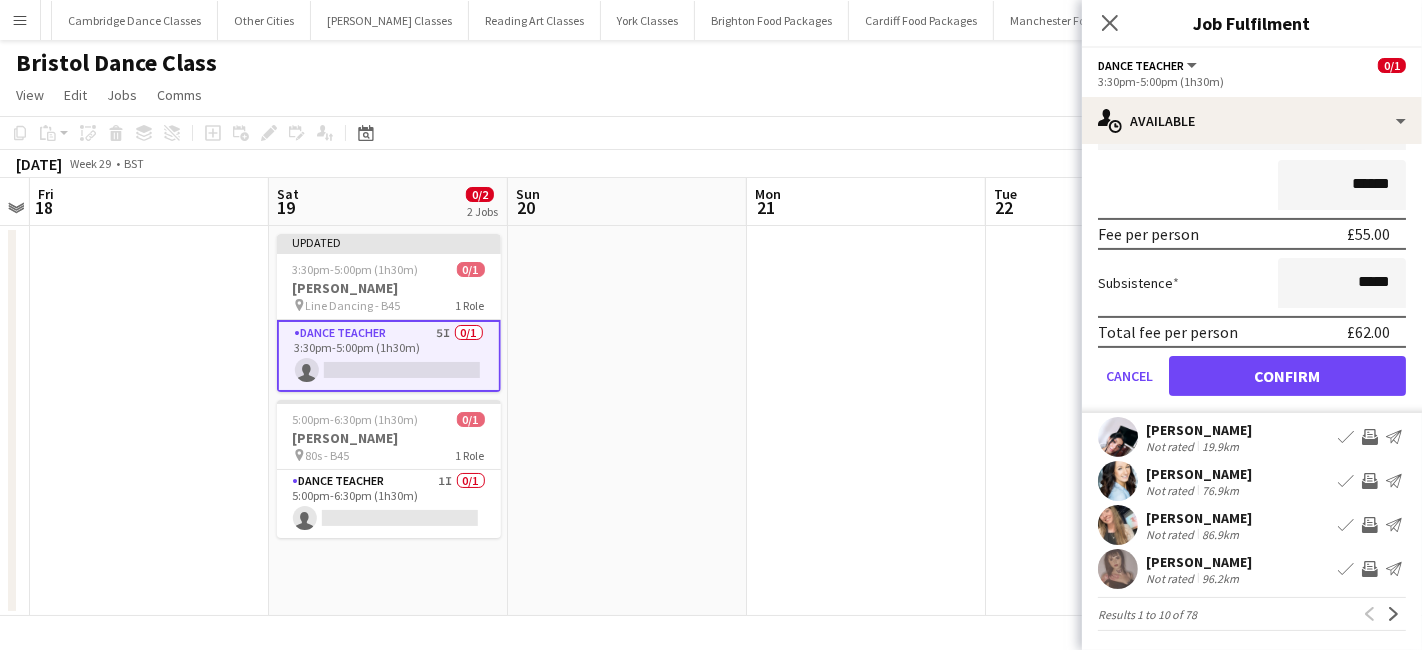 scroll, scrollTop: 48, scrollLeft: 0, axis: vertical 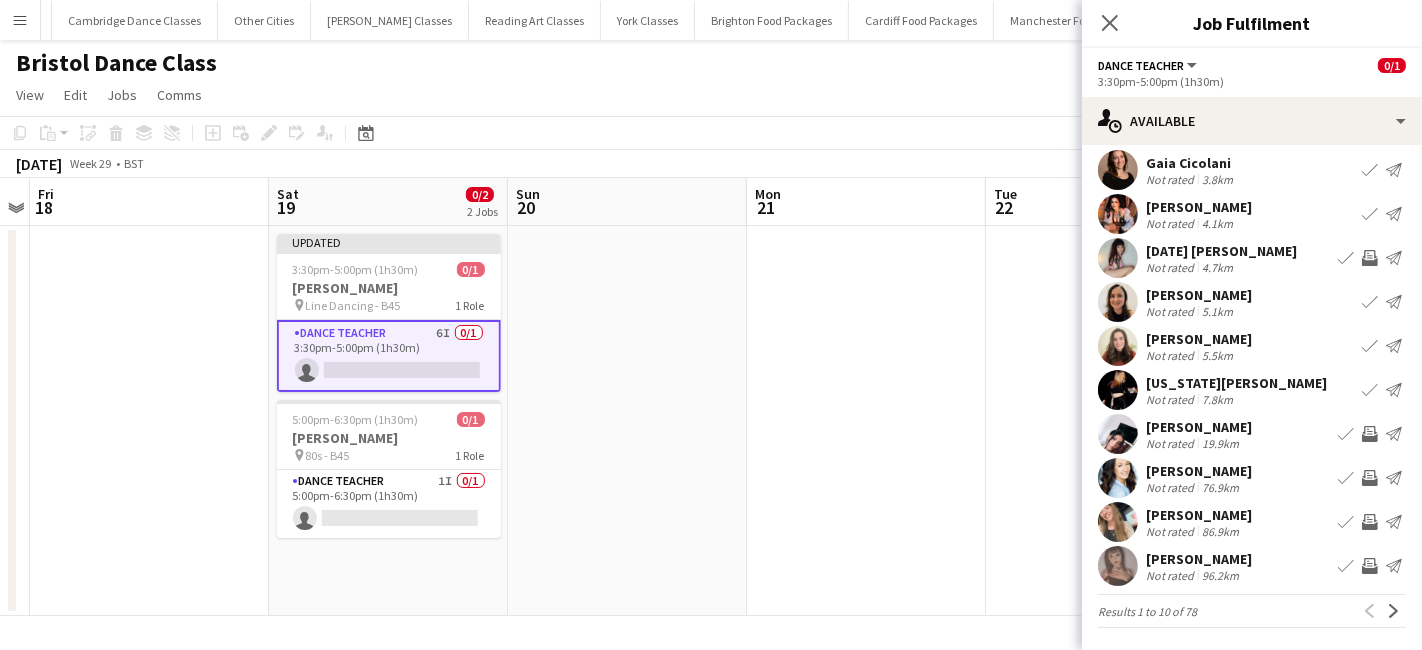 click on "Invite crew" at bounding box center [1370, 434] 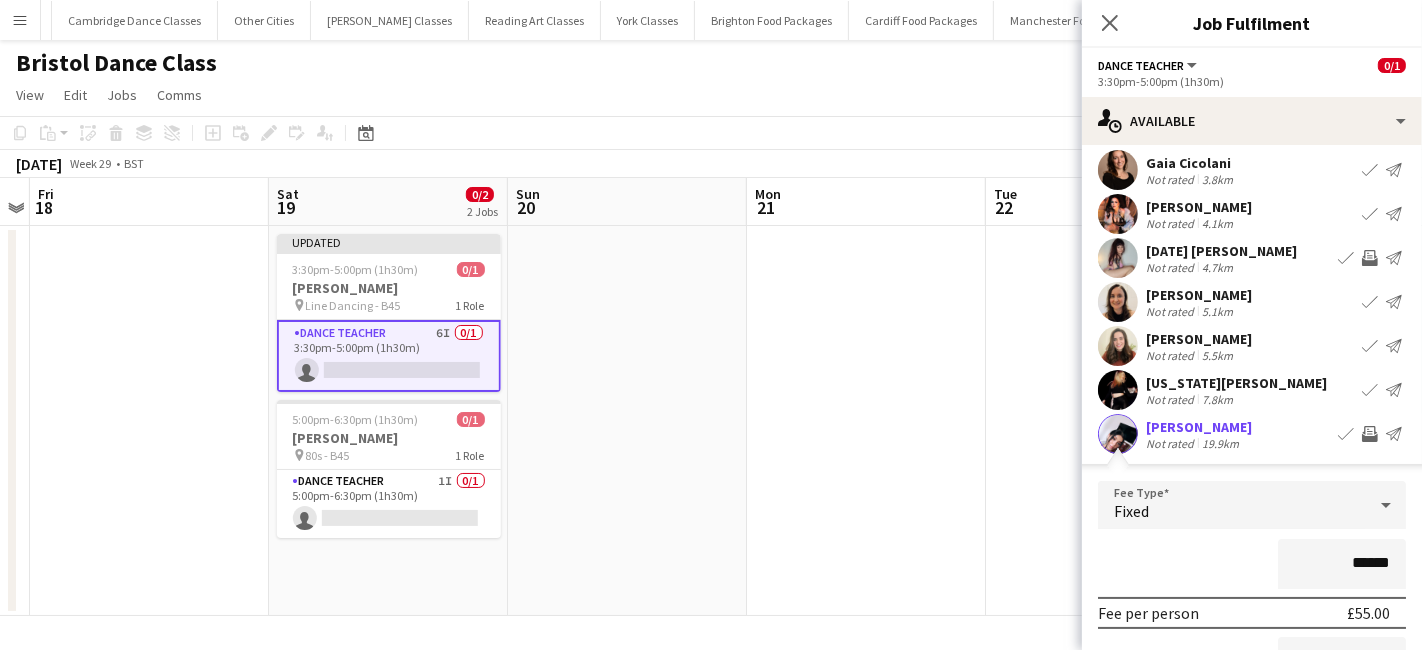 scroll, scrollTop: 383, scrollLeft: 0, axis: vertical 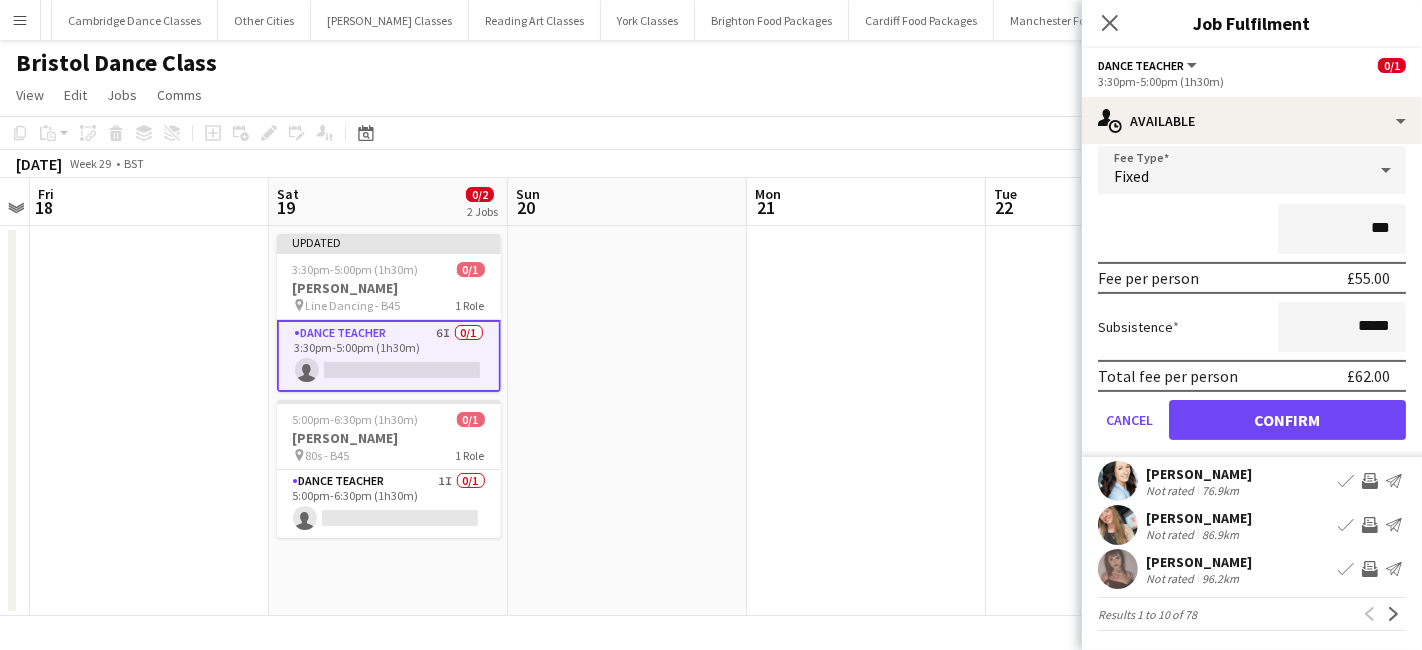 type on "**" 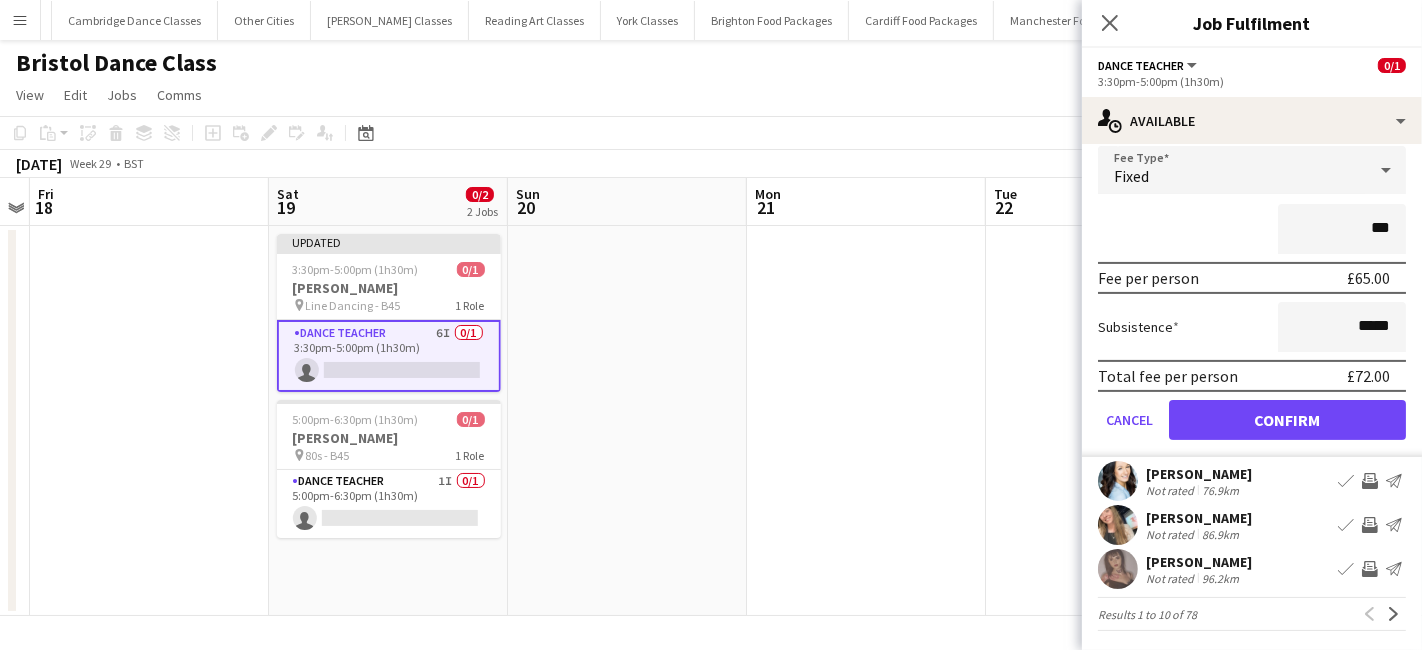 type on "******" 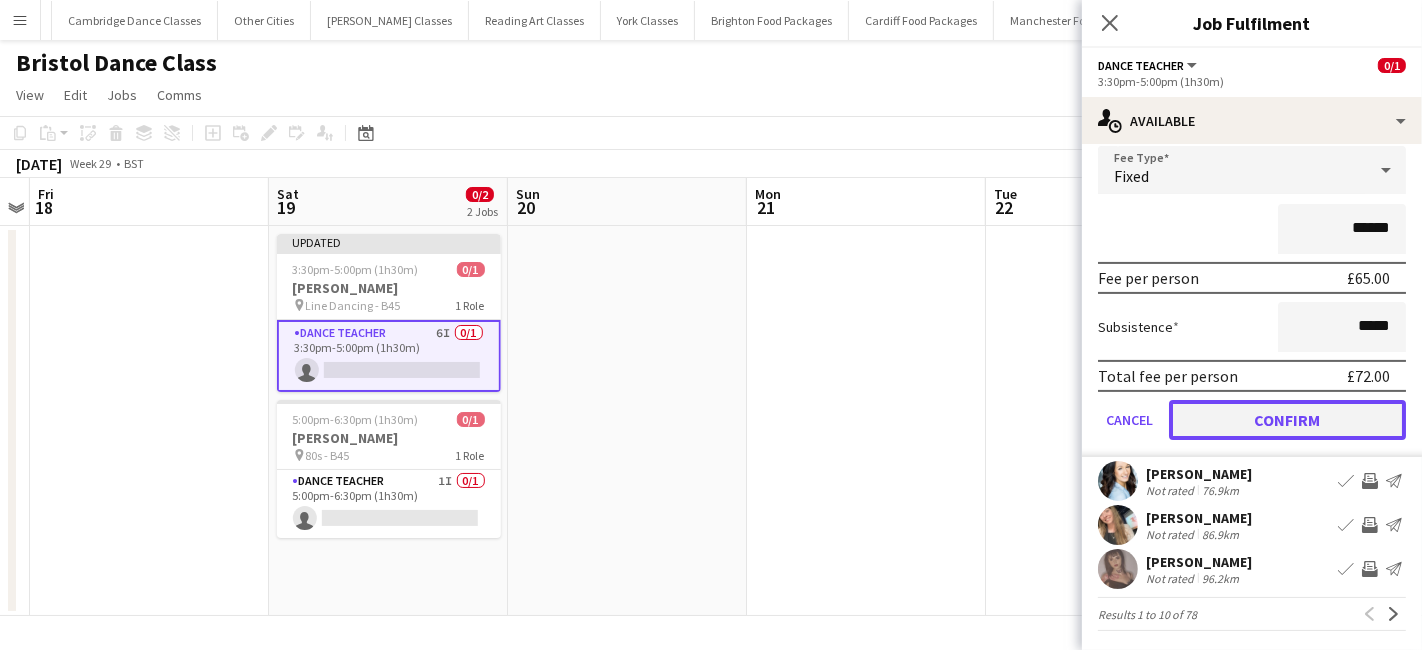 click on "Confirm" at bounding box center (1287, 420) 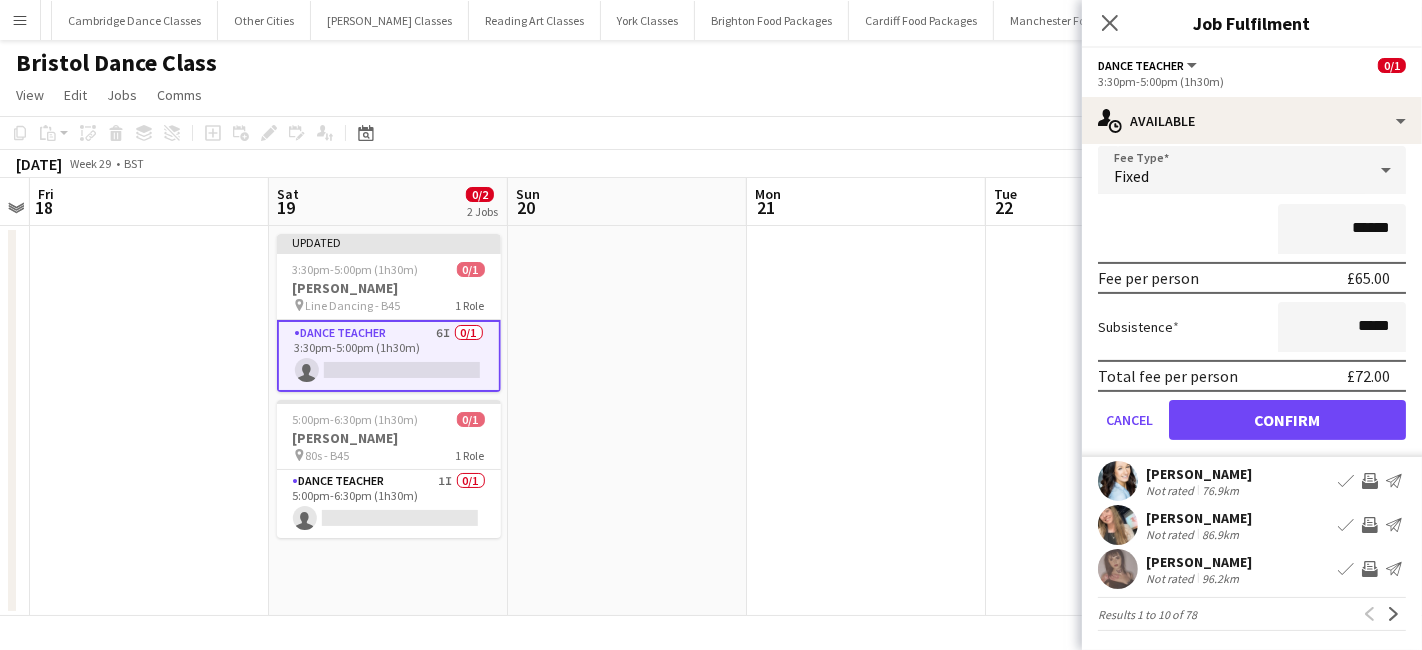 scroll, scrollTop: 48, scrollLeft: 0, axis: vertical 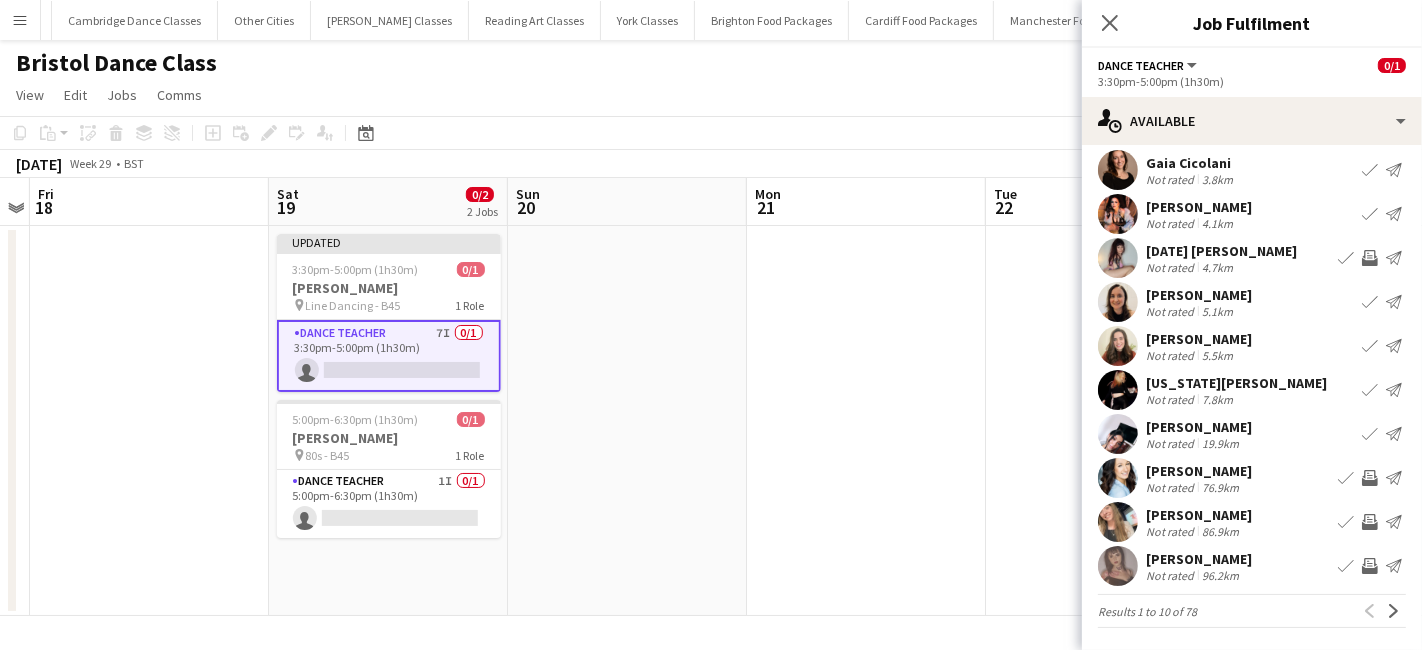 click on "Invite crew" at bounding box center [1370, 478] 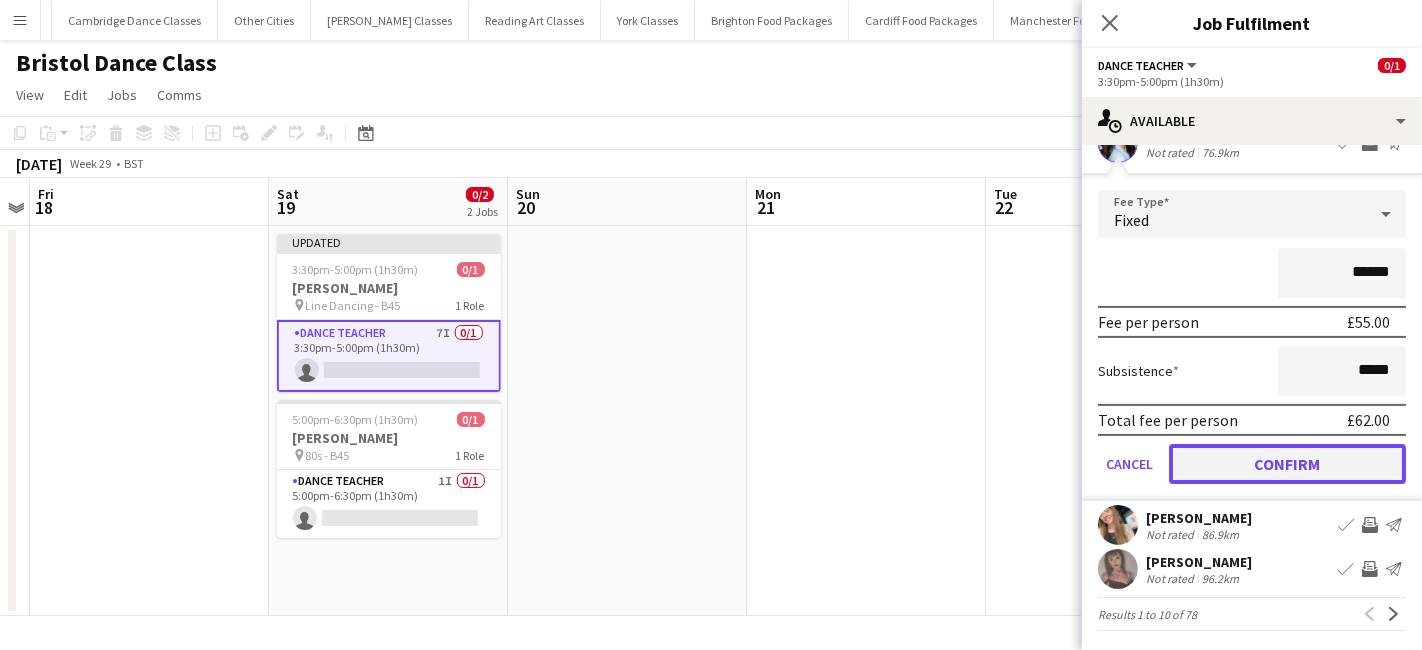 click on "Confirm" at bounding box center (1287, 464) 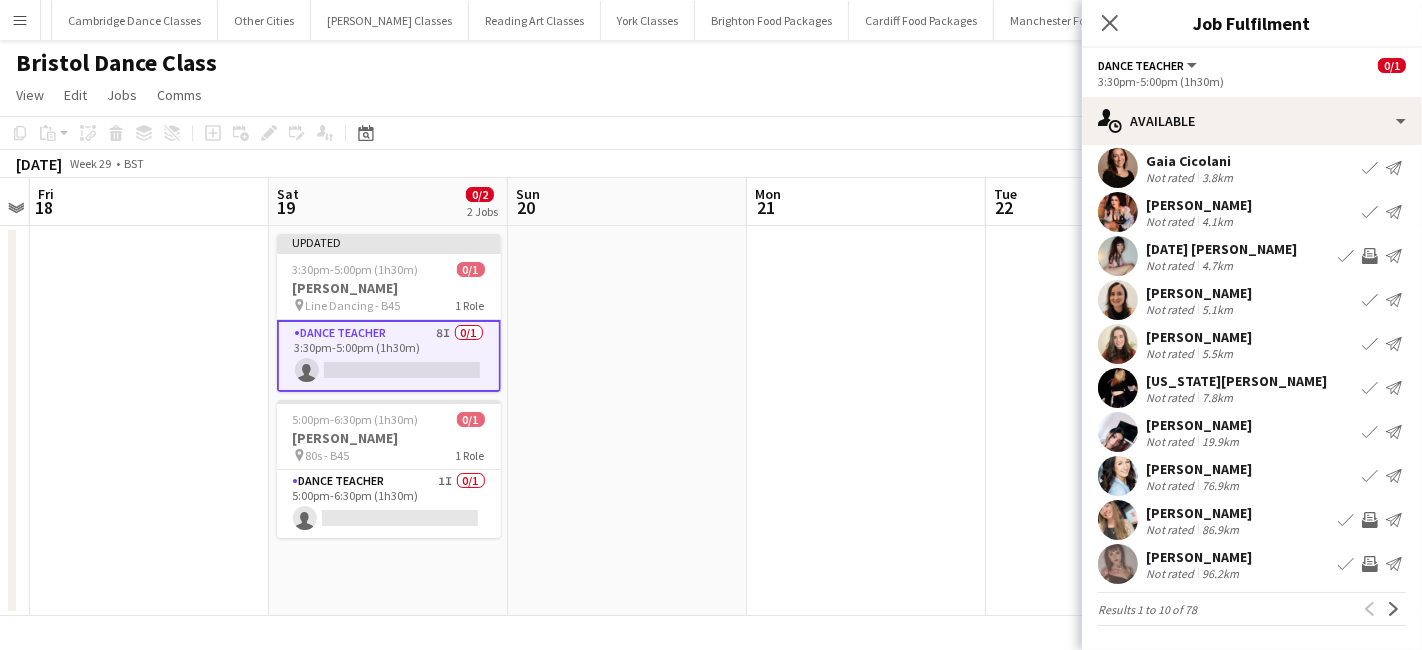 scroll, scrollTop: 48, scrollLeft: 0, axis: vertical 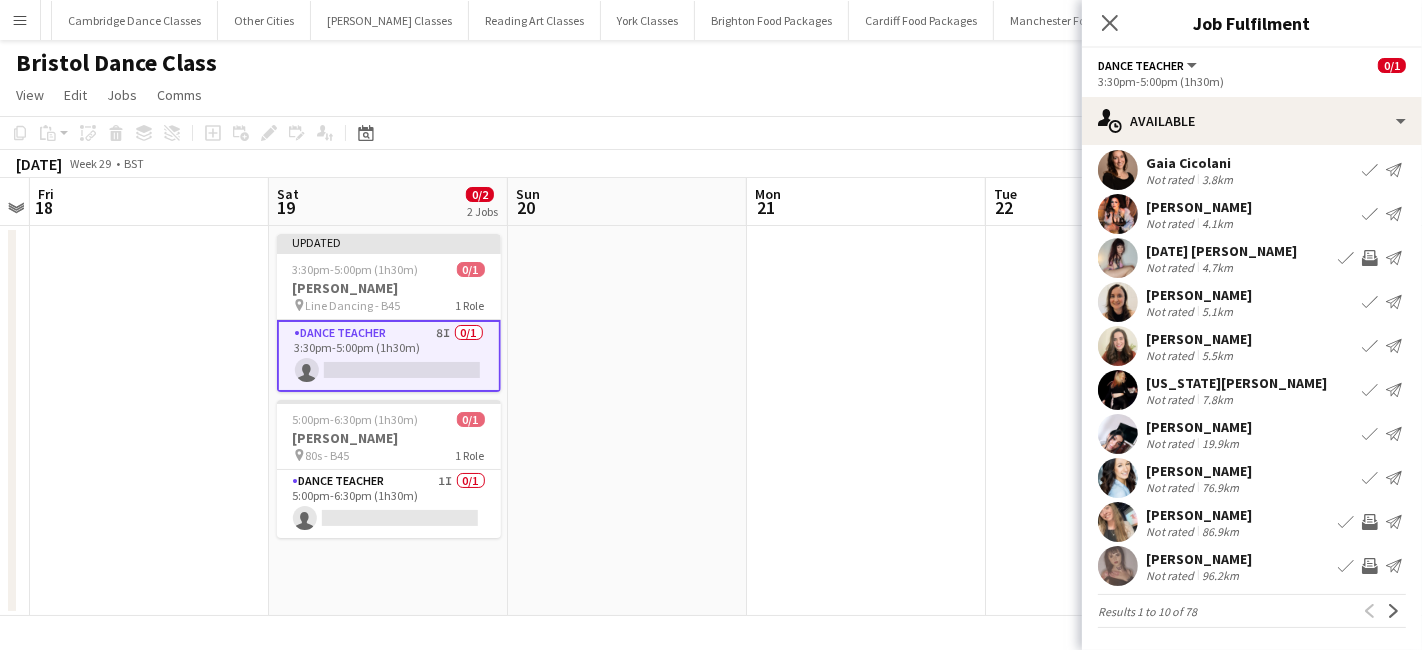 click at bounding box center (866, 421) 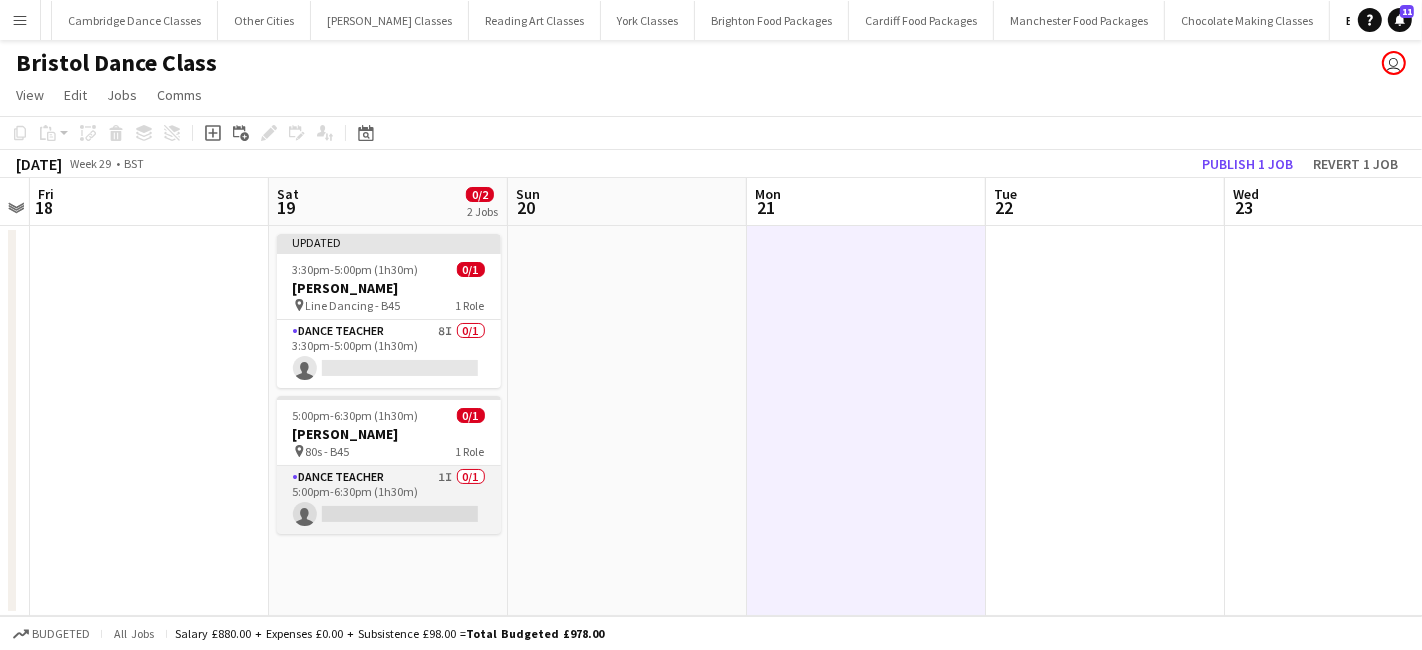 click on "Dance Teacher   1I   0/1   5:00pm-6:30pm (1h30m)
single-neutral-actions" at bounding box center (389, 500) 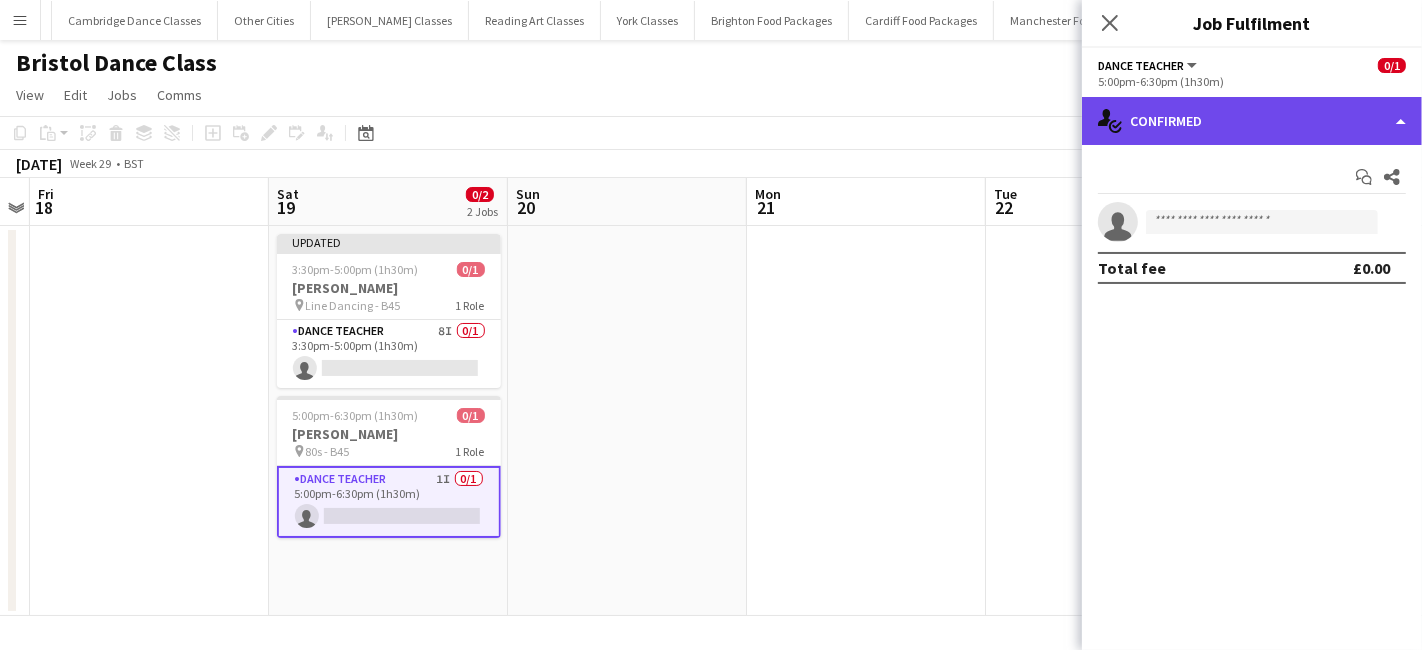 click on "single-neutral-actions-check-2
Confirmed" 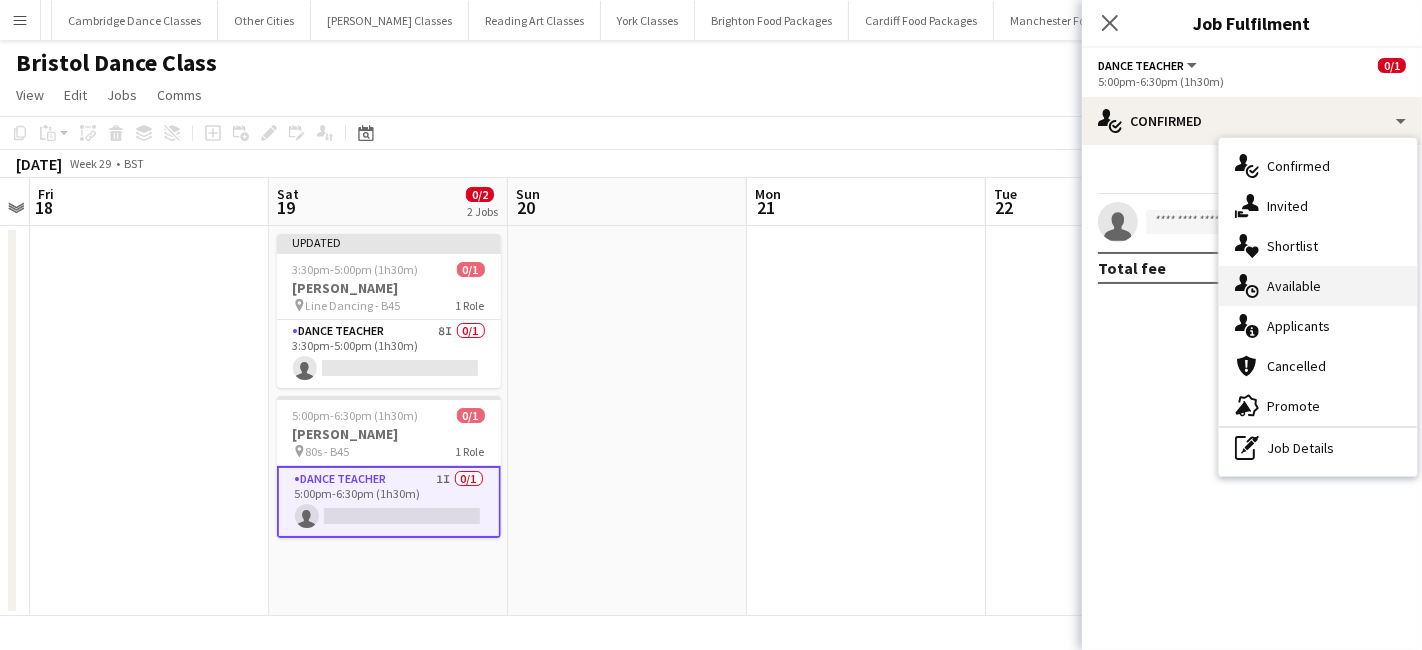 click on "single-neutral-actions-upload
Available" at bounding box center (1318, 286) 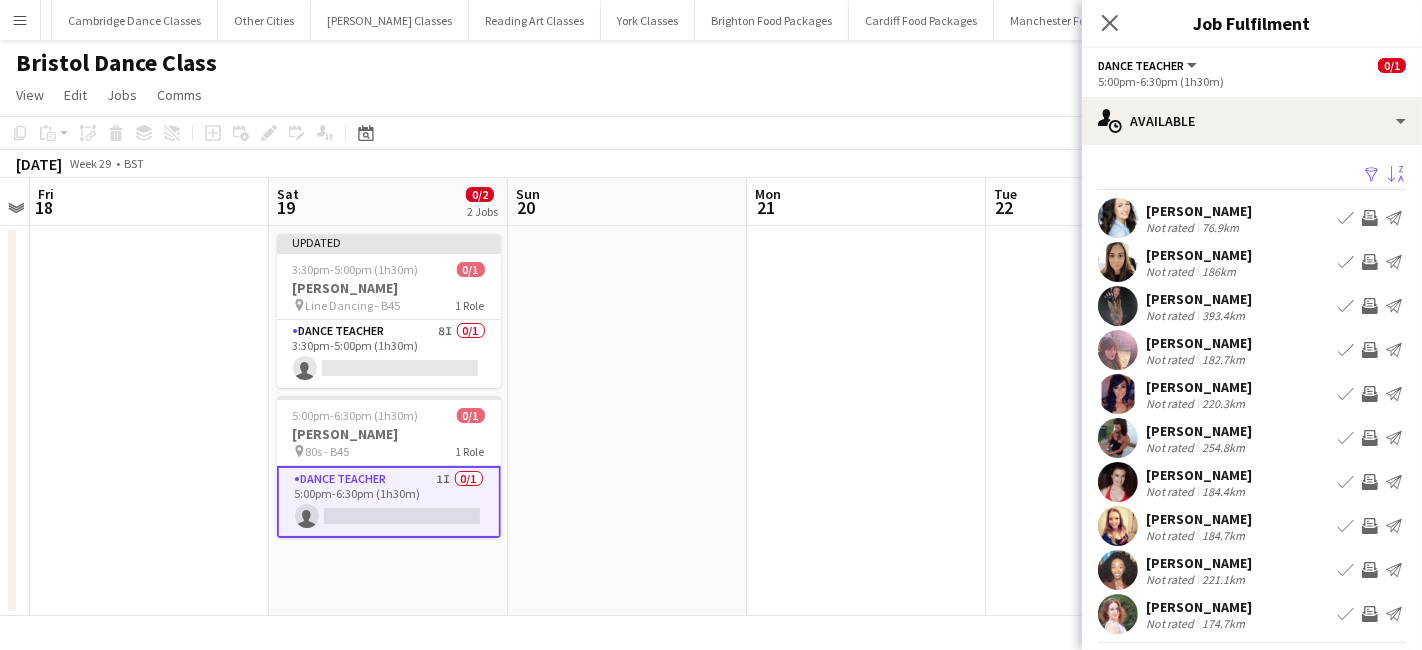 click on "Sort asc" at bounding box center (1394, 175) 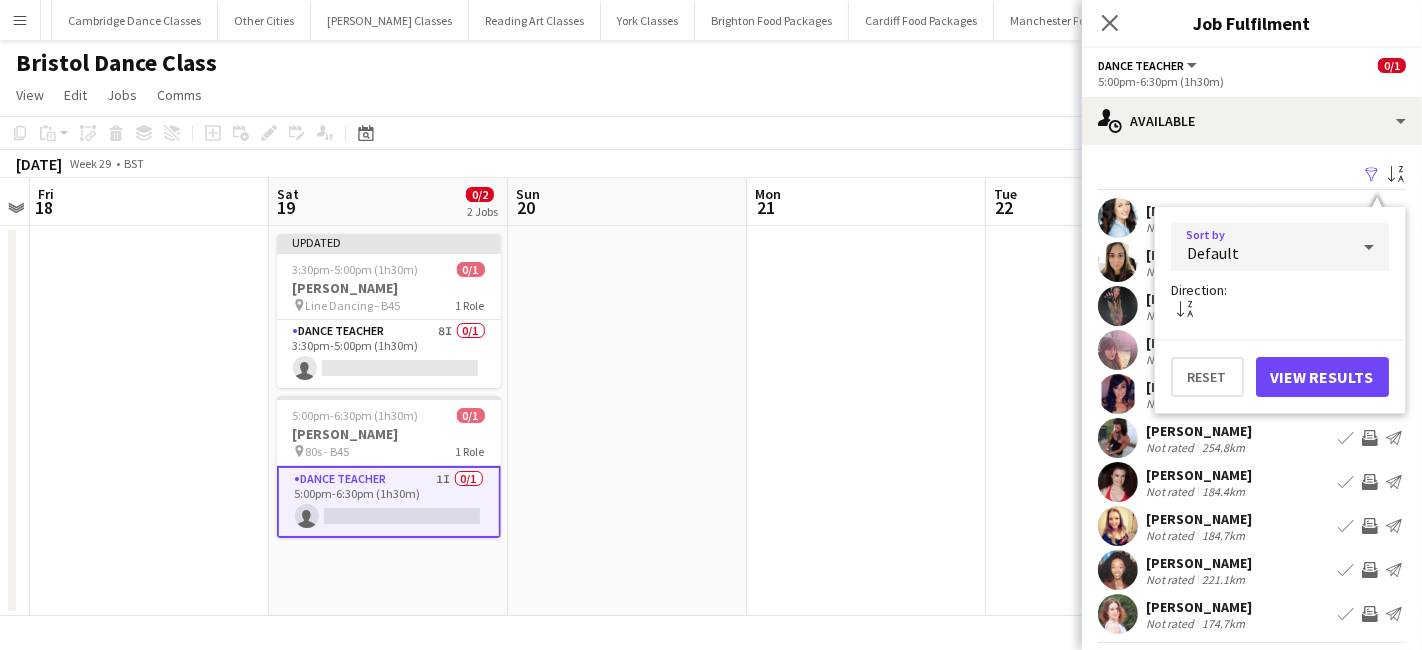 click on "Default" at bounding box center (1260, 247) 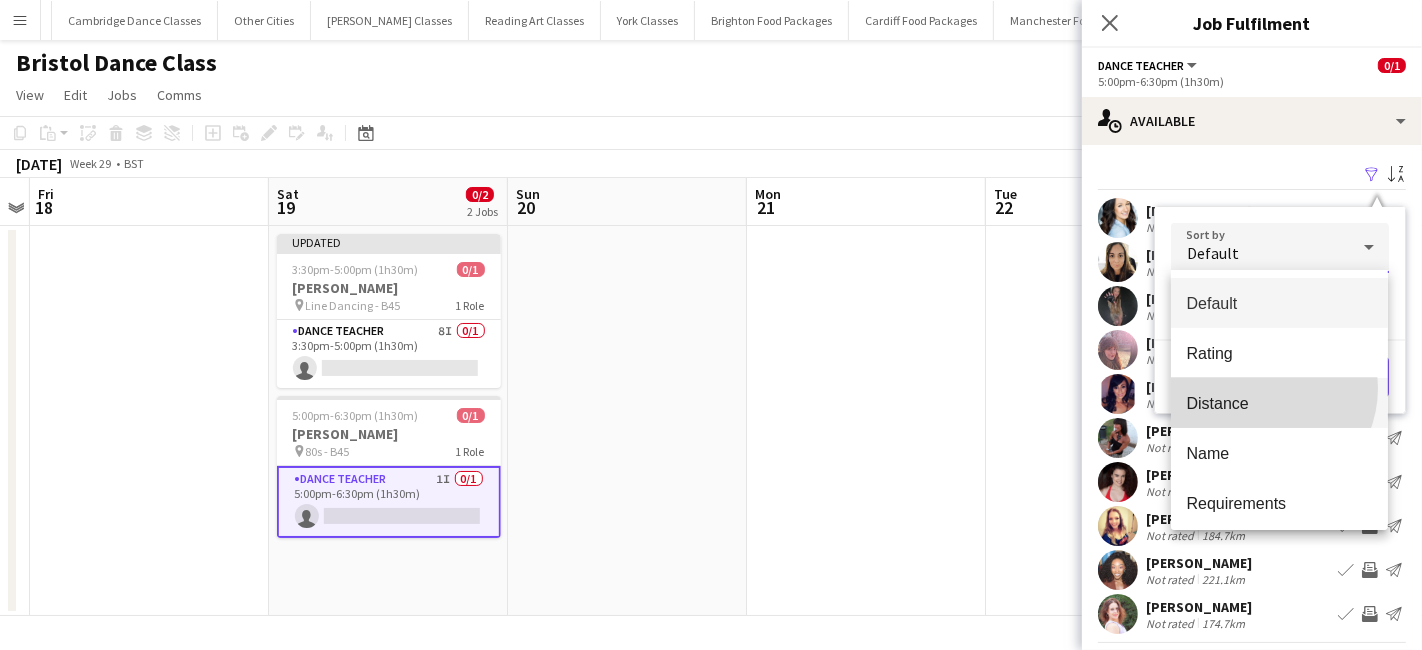 click on "Distance" at bounding box center [1280, 403] 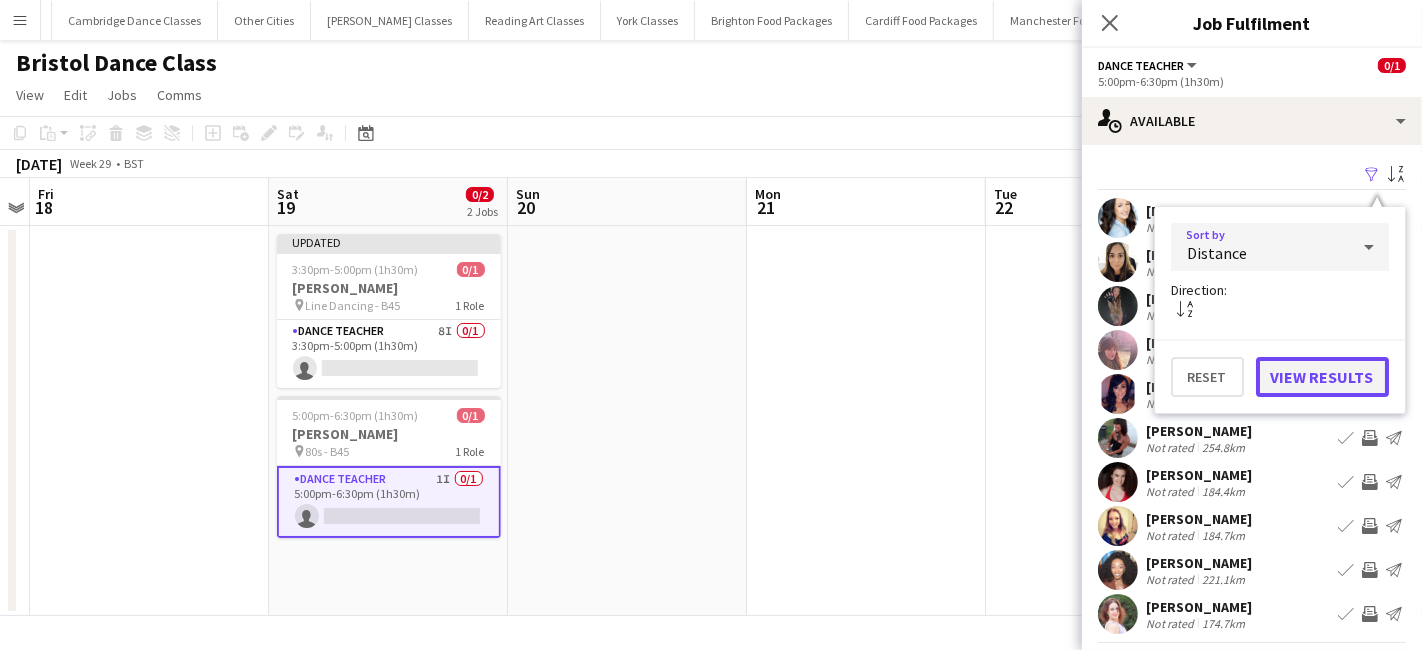click on "View Results" at bounding box center (1322, 377) 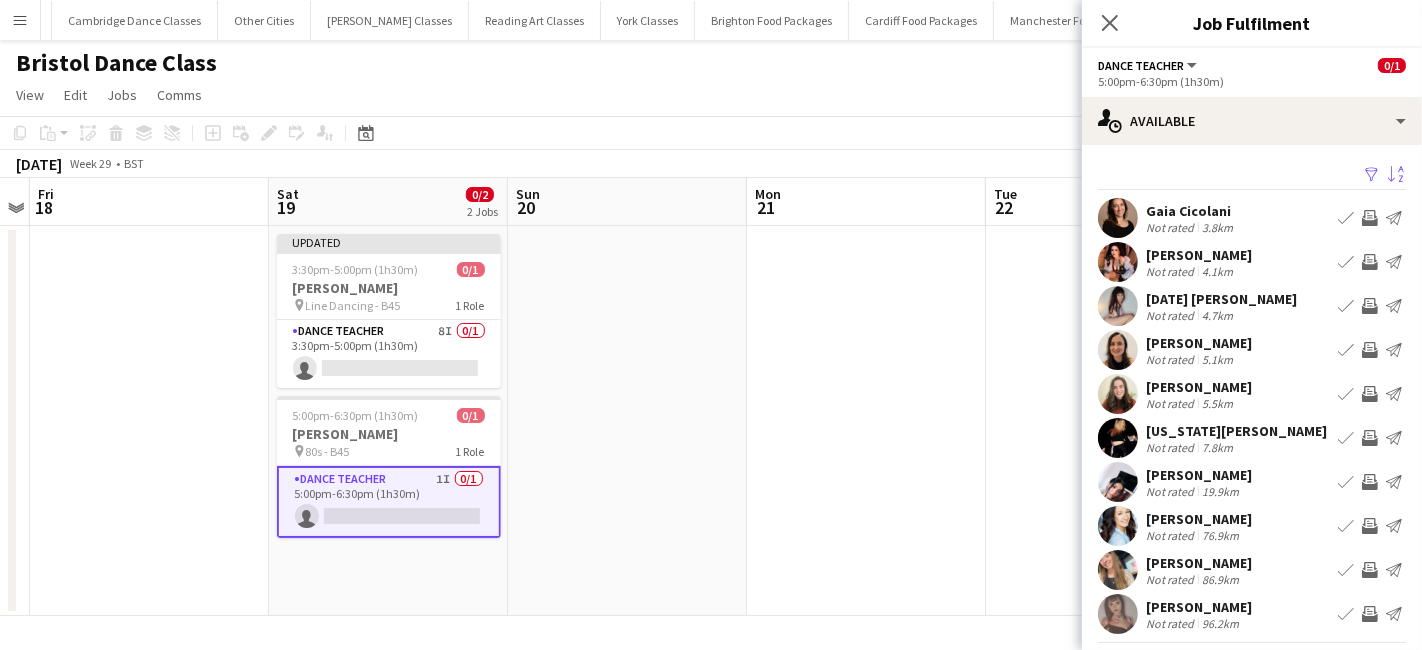 click on "Invite crew" at bounding box center (1370, 218) 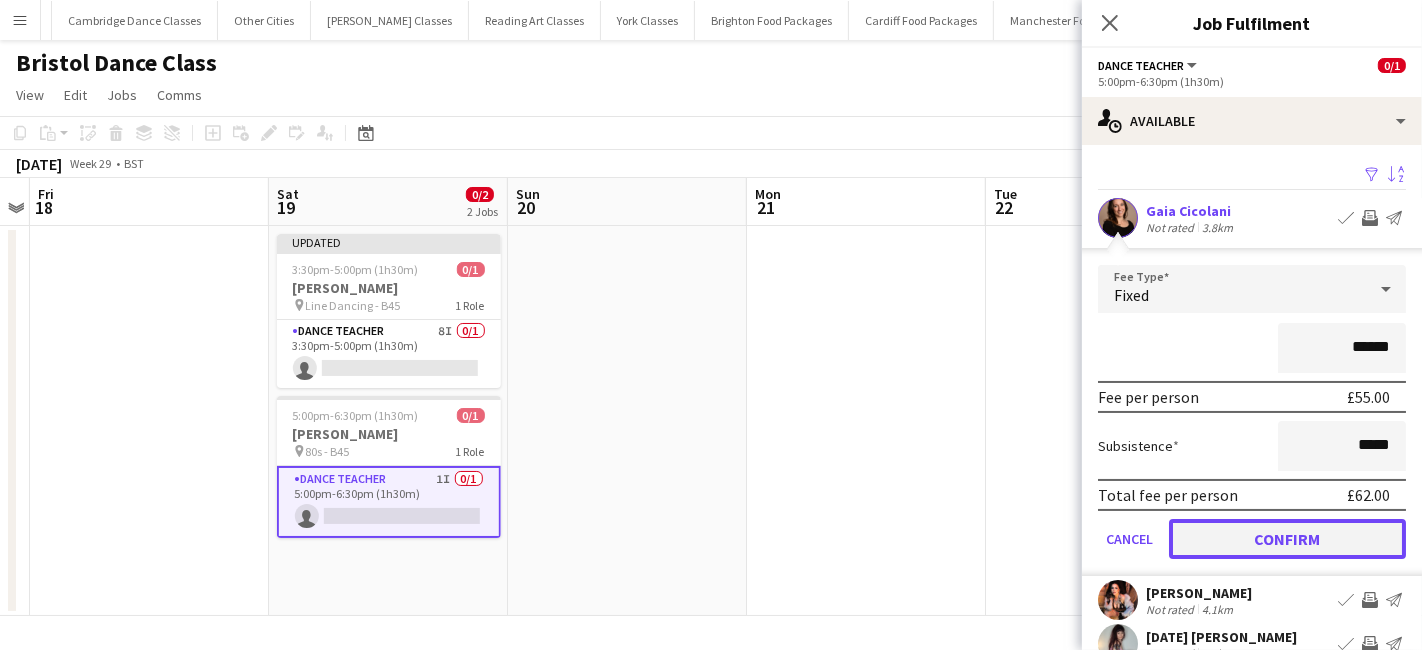 click on "Confirm" at bounding box center (1287, 539) 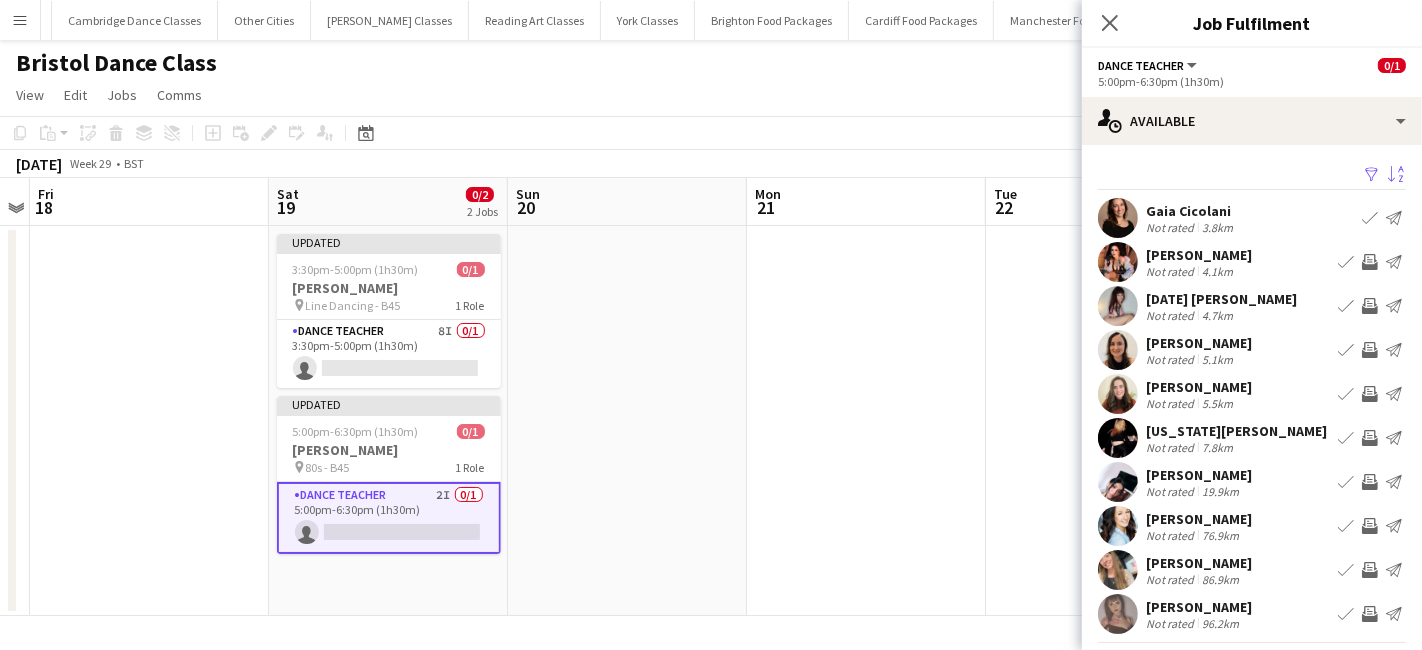 click on "Invite crew" at bounding box center [1370, 262] 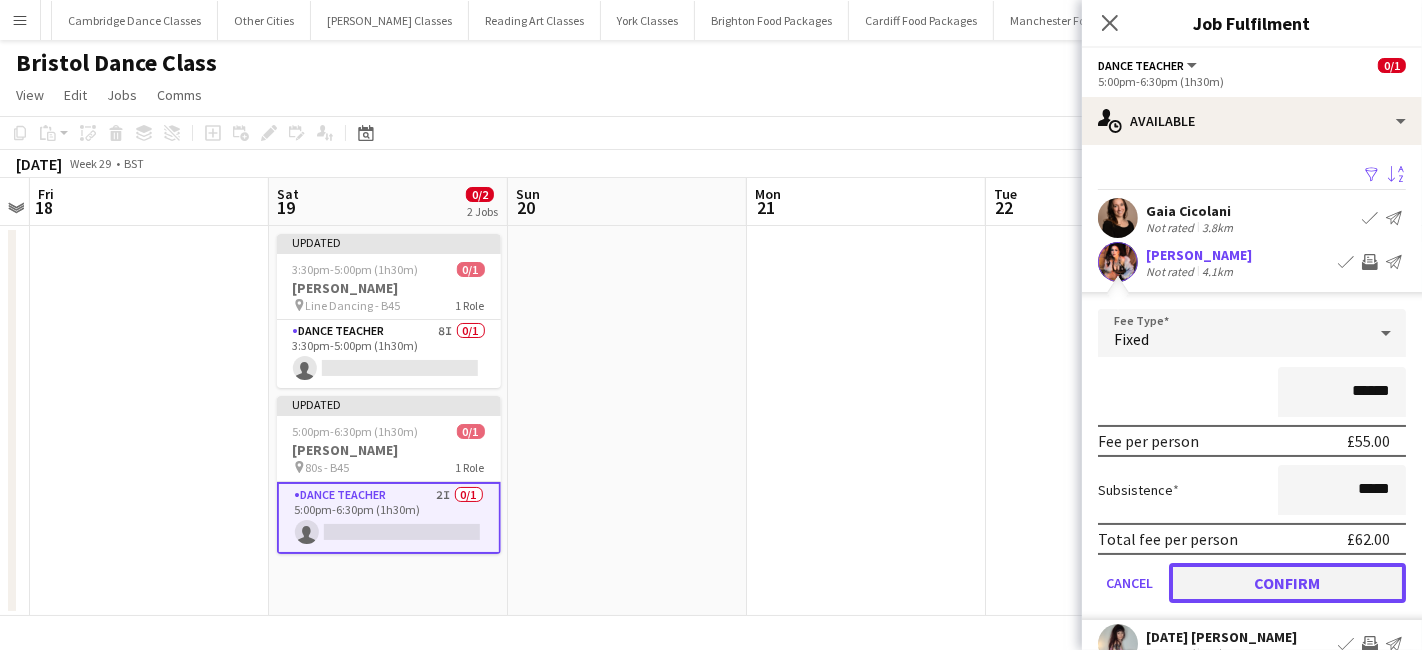 click on "Confirm" at bounding box center [1287, 583] 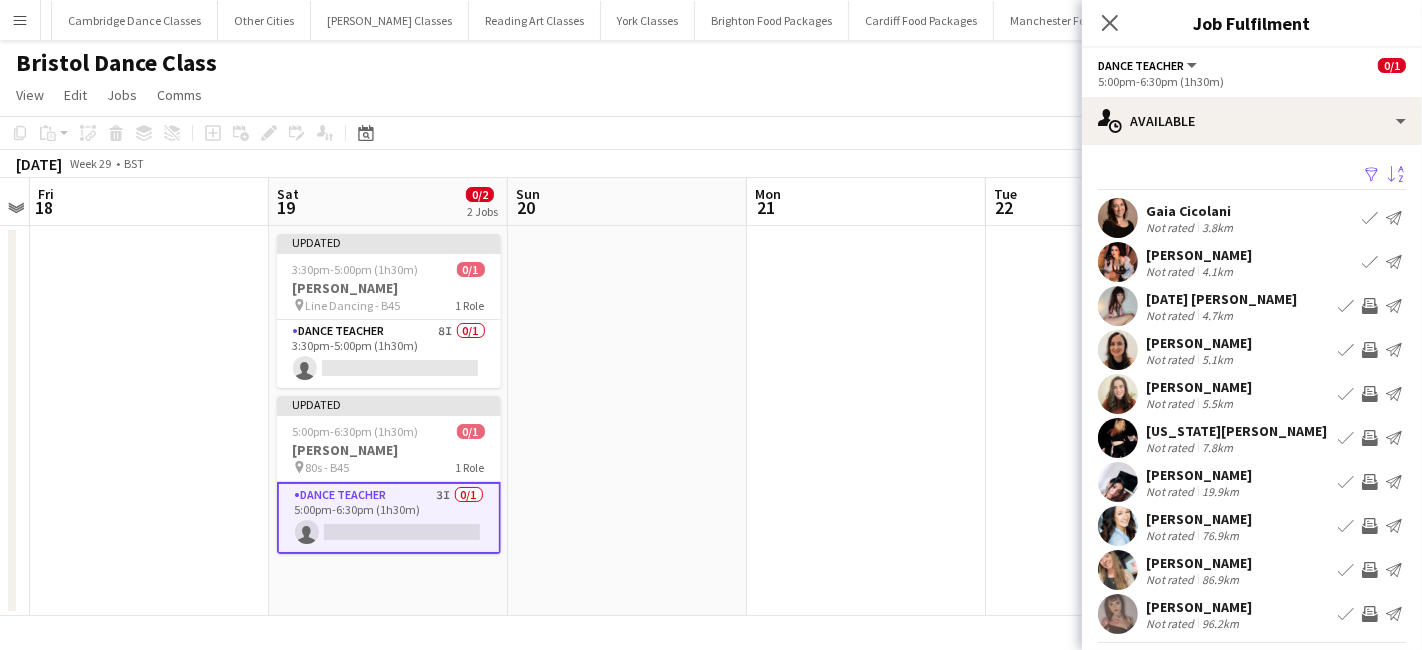 click on "Invite crew" at bounding box center [1370, 350] 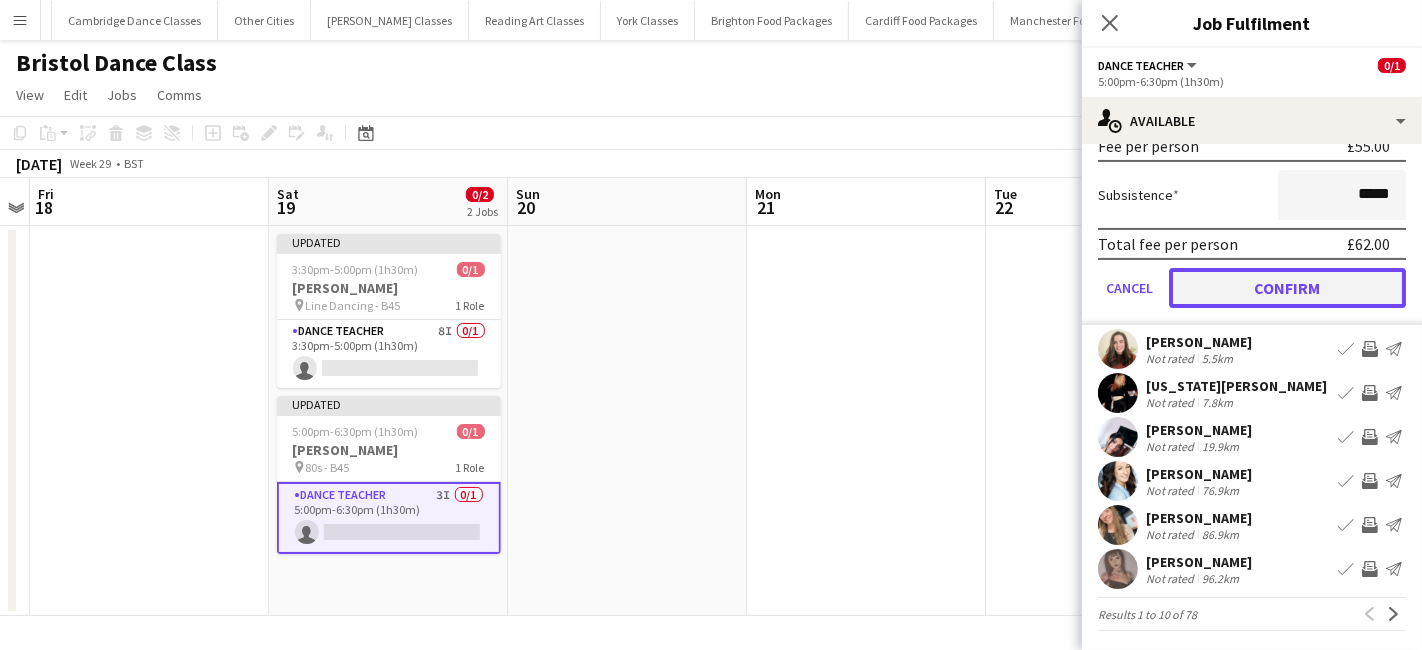 click on "Confirm" at bounding box center [1287, 288] 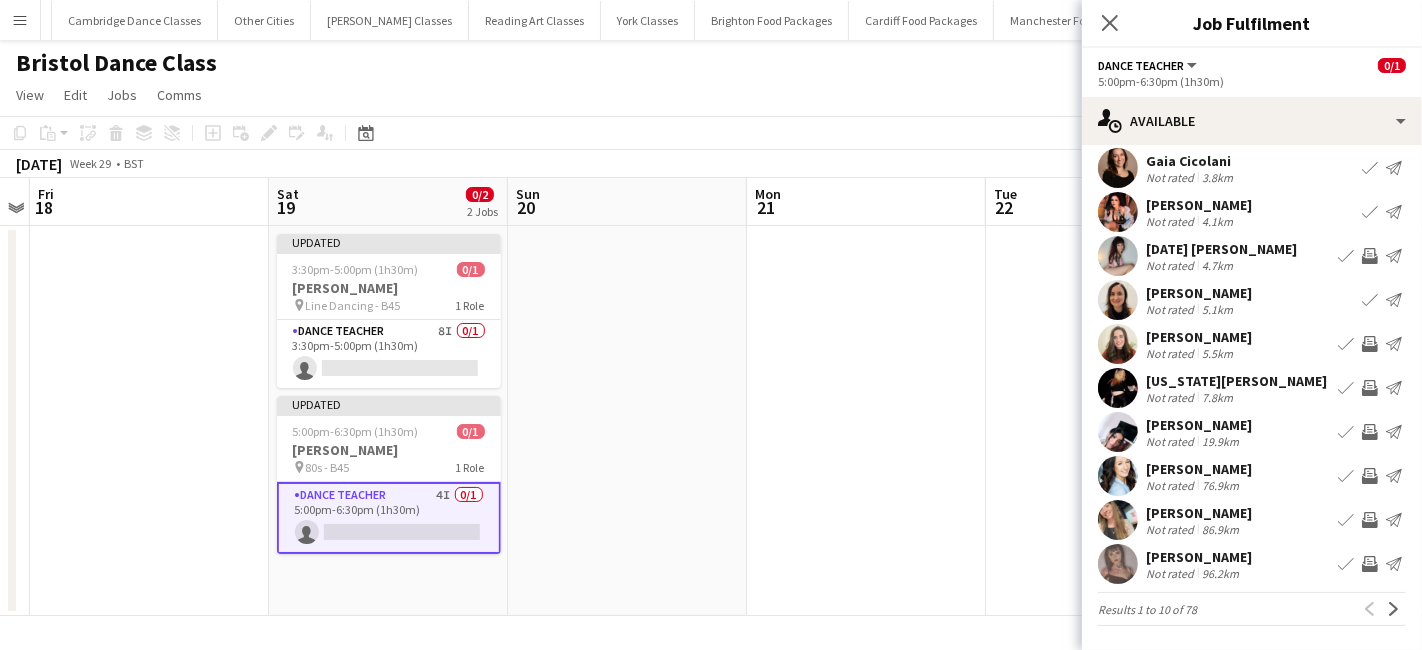 scroll, scrollTop: 48, scrollLeft: 0, axis: vertical 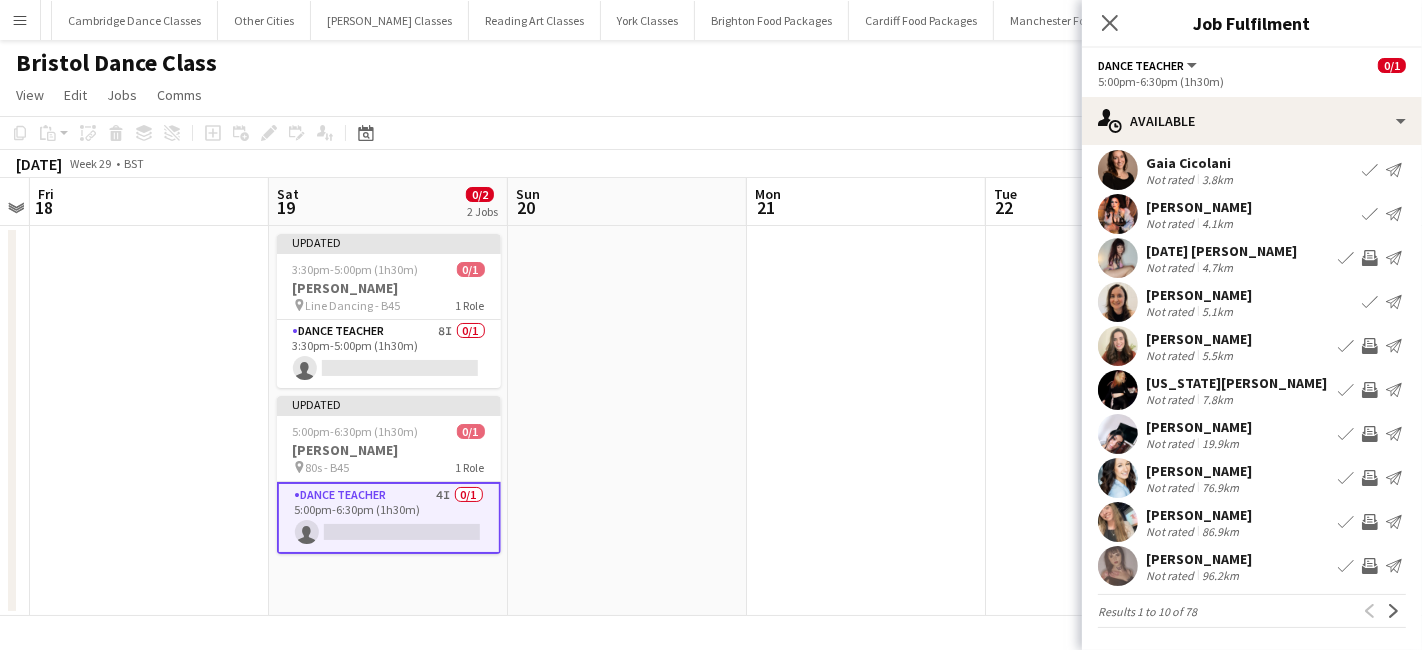 click on "Invite crew" at bounding box center (1370, 346) 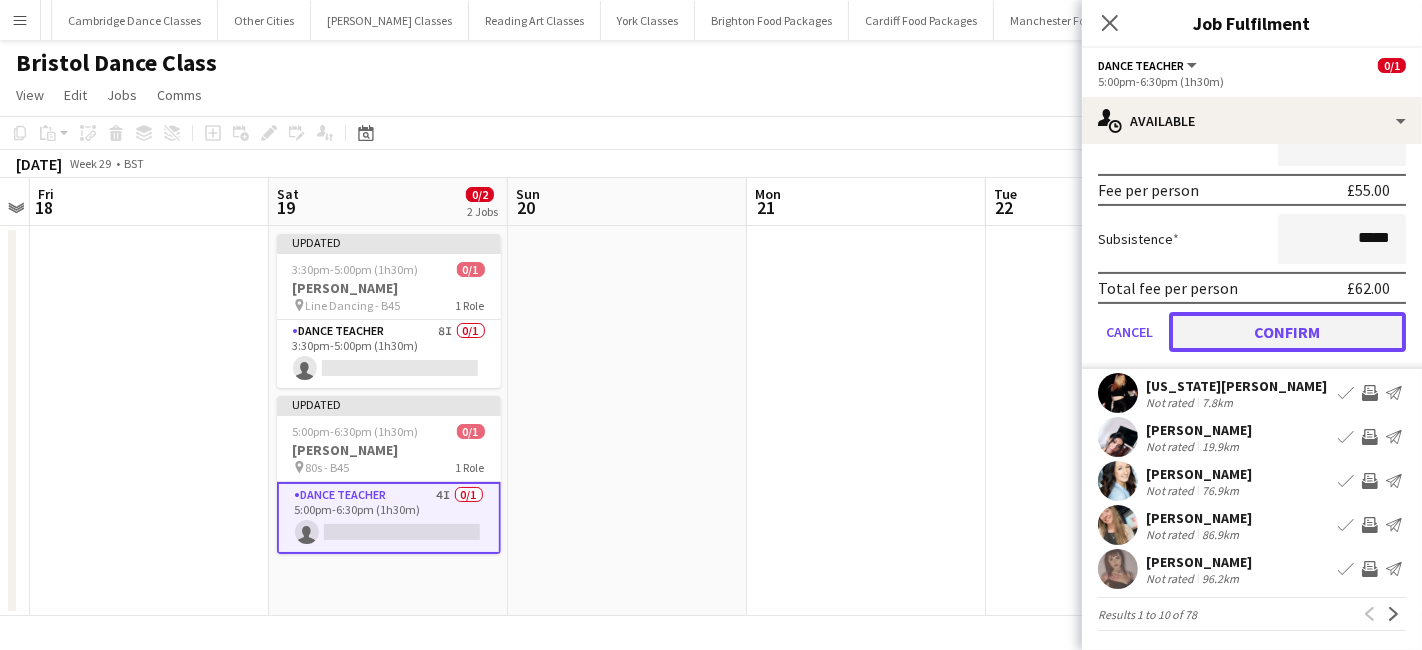 click on "Confirm" at bounding box center (1287, 332) 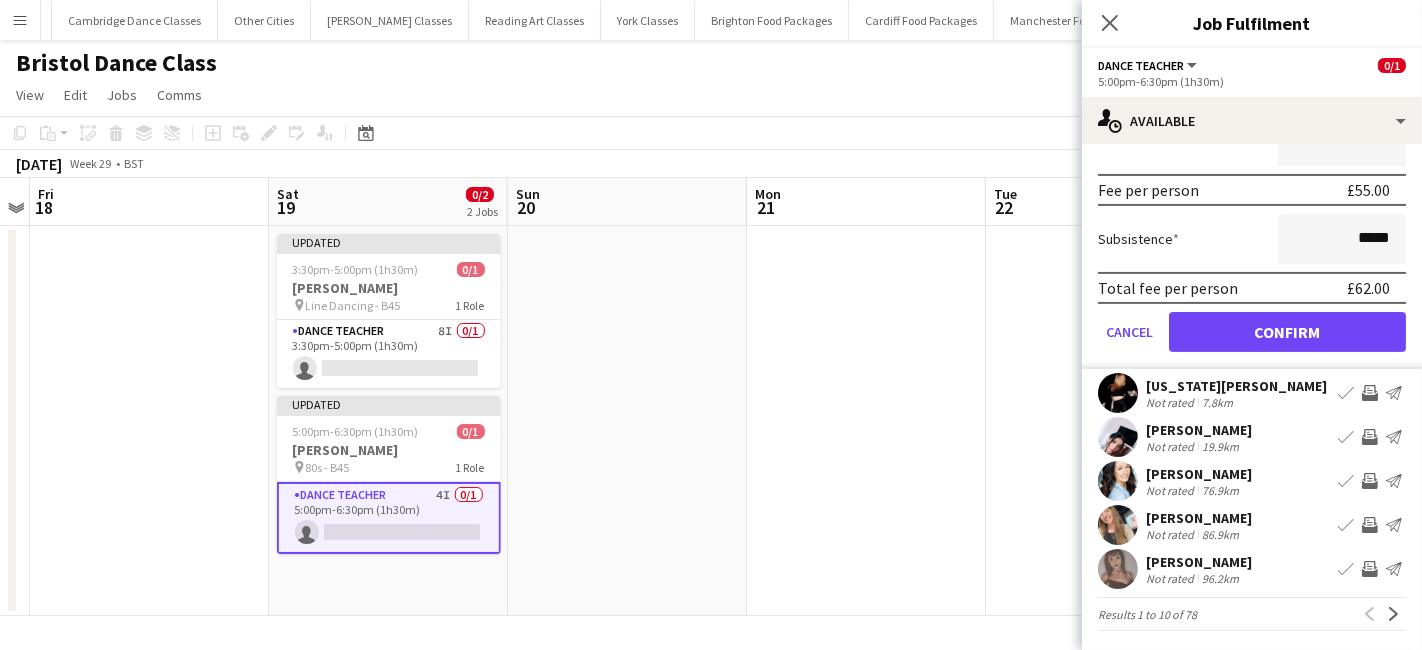 scroll, scrollTop: 48, scrollLeft: 0, axis: vertical 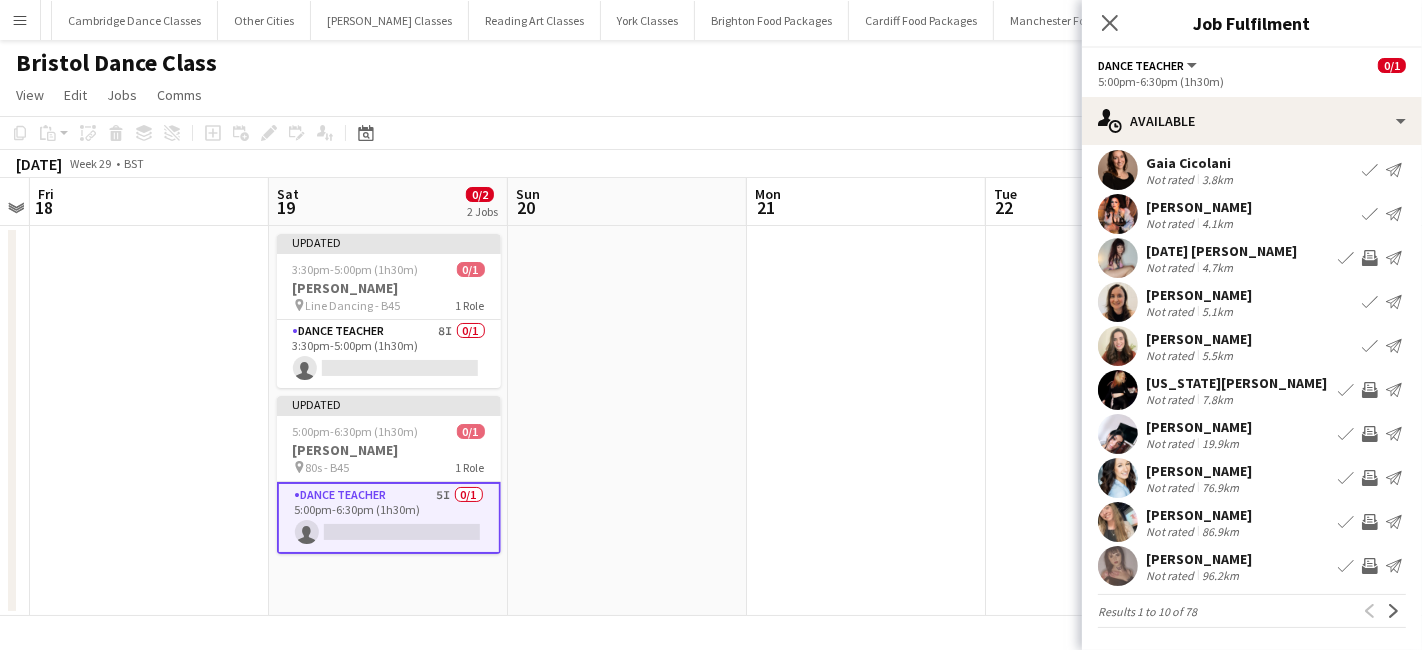 click on "Invite crew" at bounding box center [1370, 390] 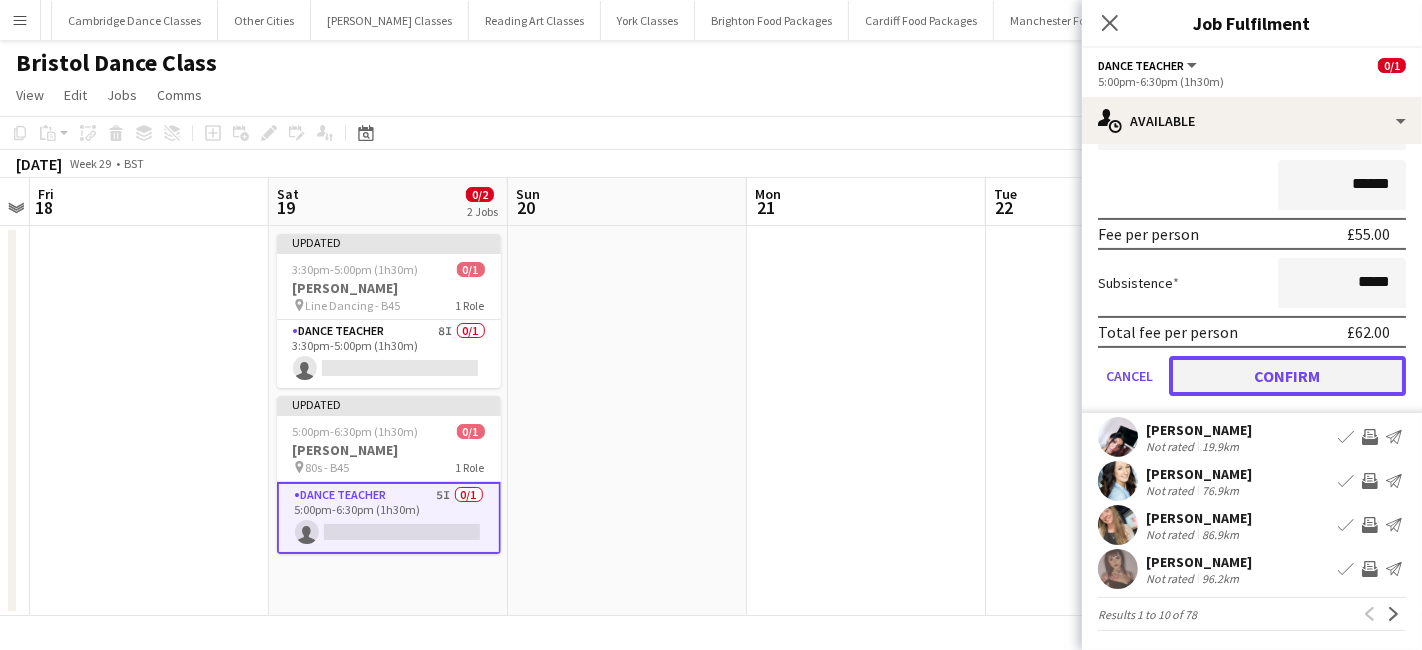 click on "Confirm" at bounding box center (1287, 376) 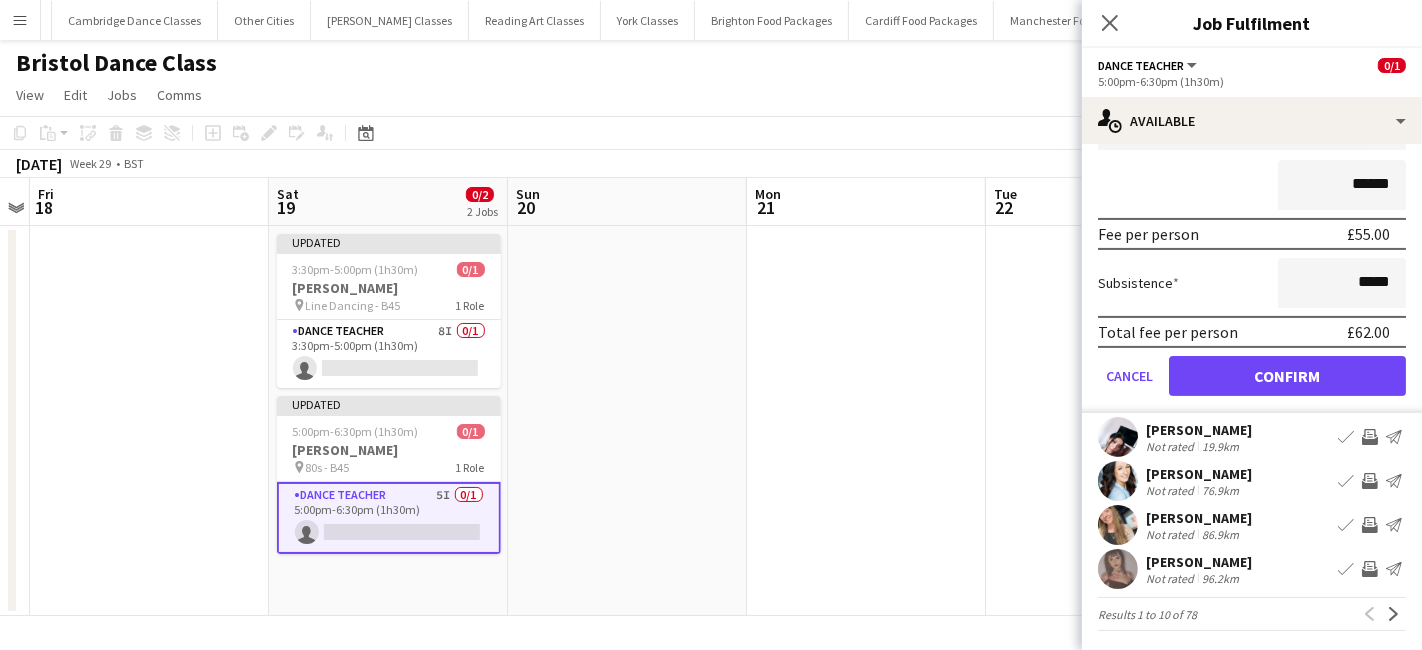 scroll, scrollTop: 48, scrollLeft: 0, axis: vertical 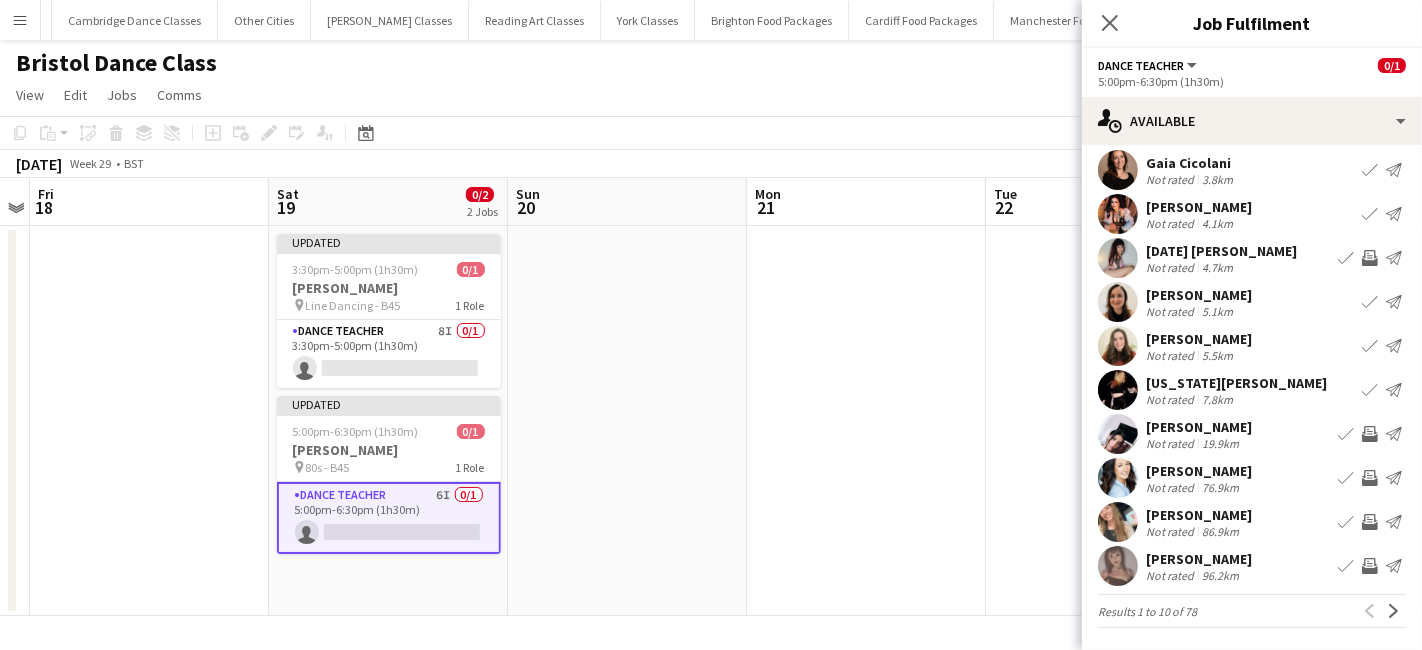 click on "Invite crew" at bounding box center [1370, 434] 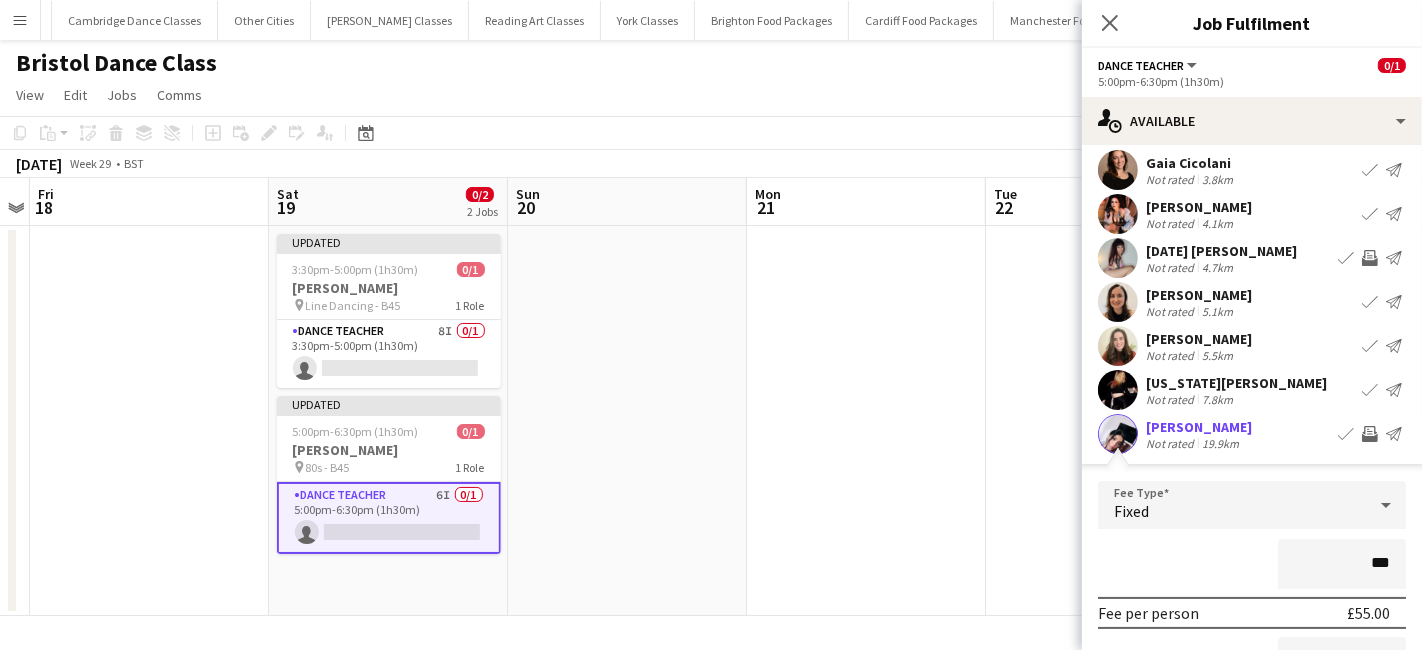 type on "**" 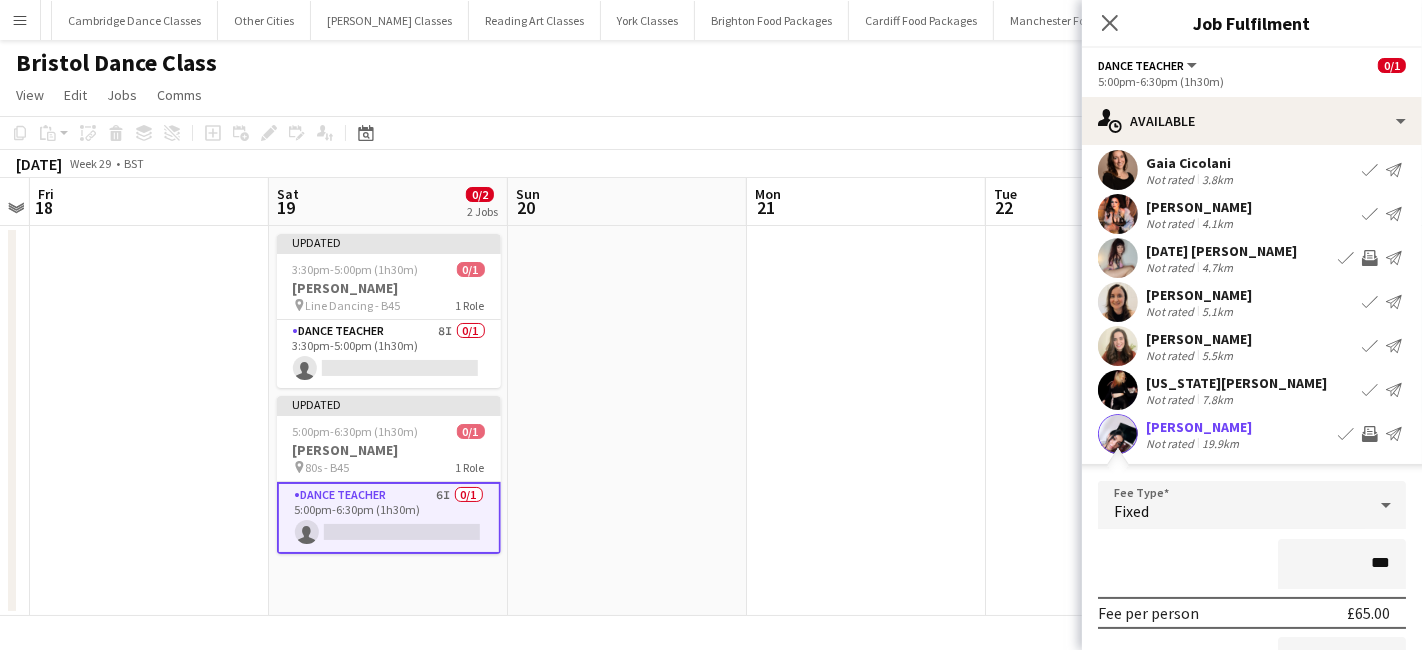 type on "******" 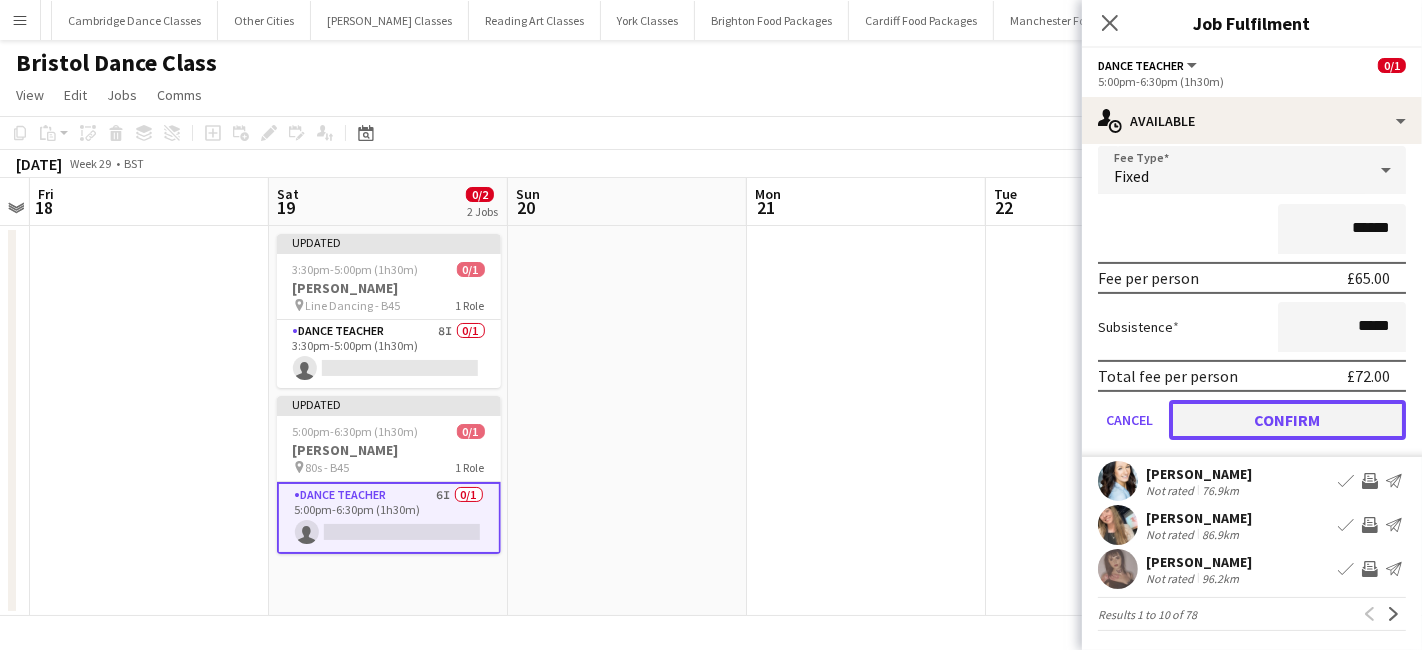 click on "Confirm" at bounding box center [1287, 420] 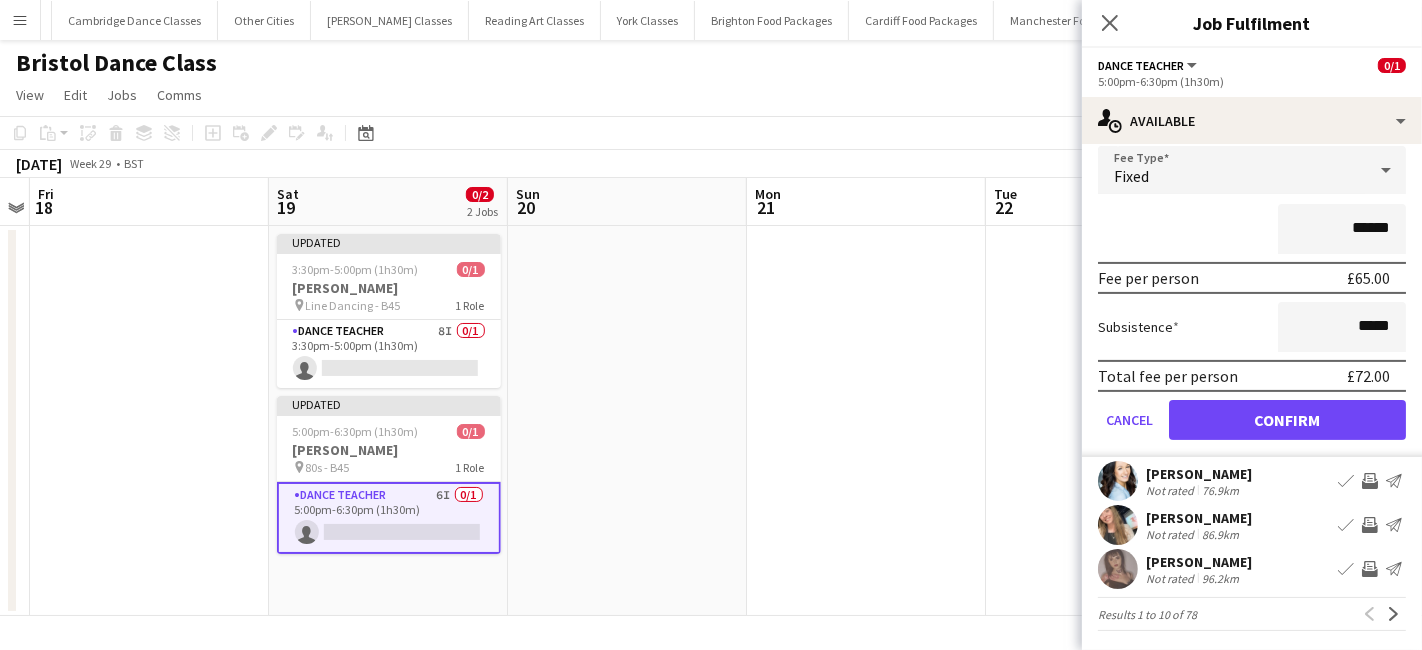 scroll, scrollTop: 48, scrollLeft: 0, axis: vertical 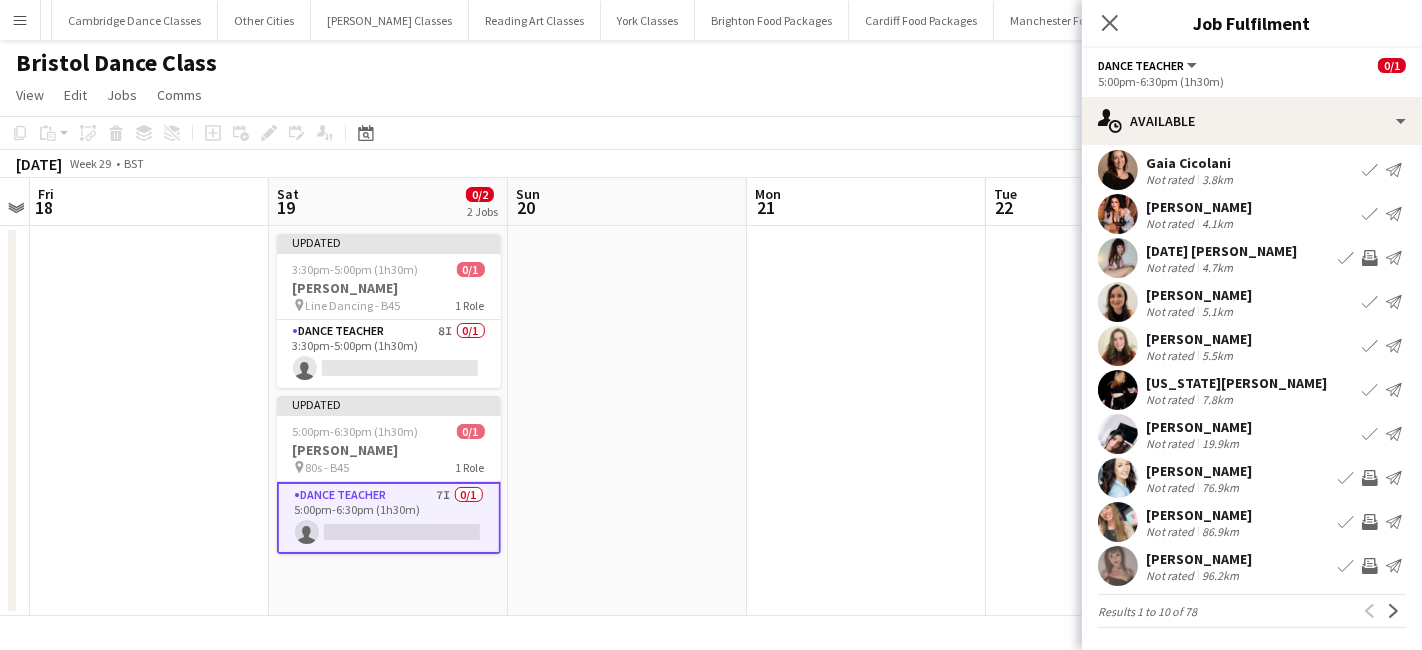 click on "Invite crew" at bounding box center [1370, 478] 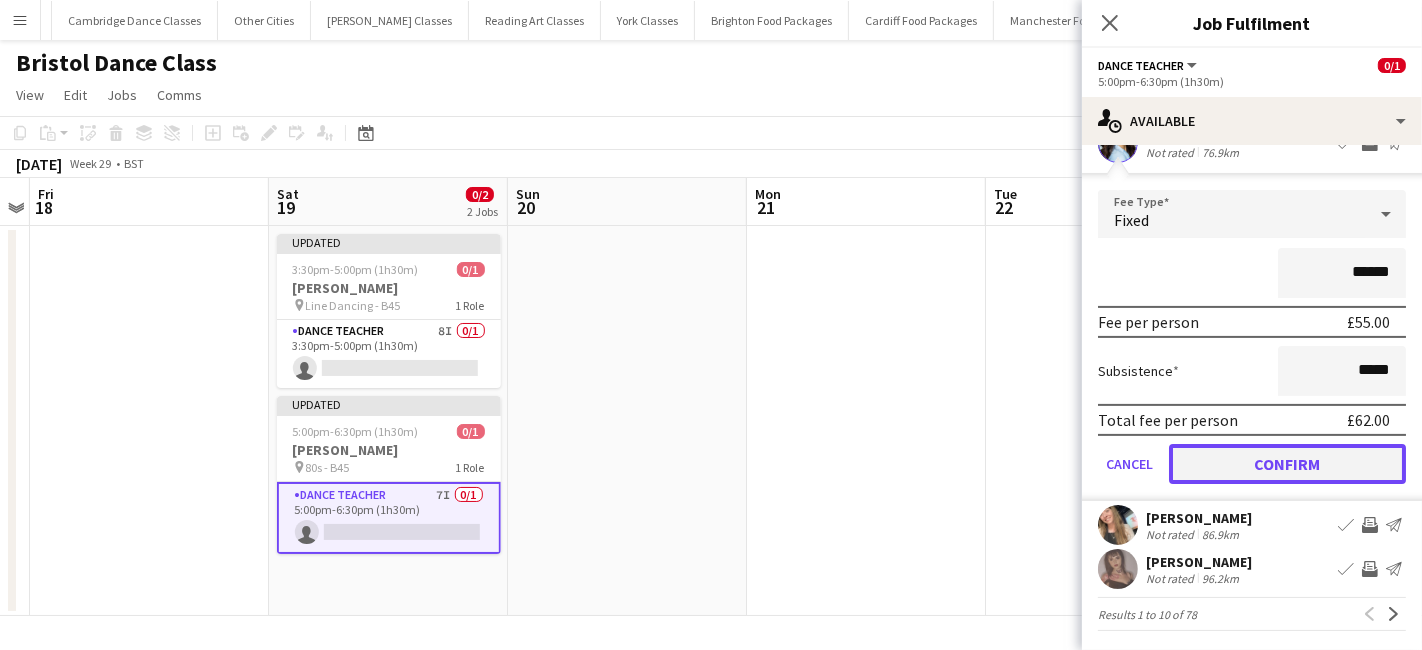 click on "Confirm" at bounding box center [1287, 464] 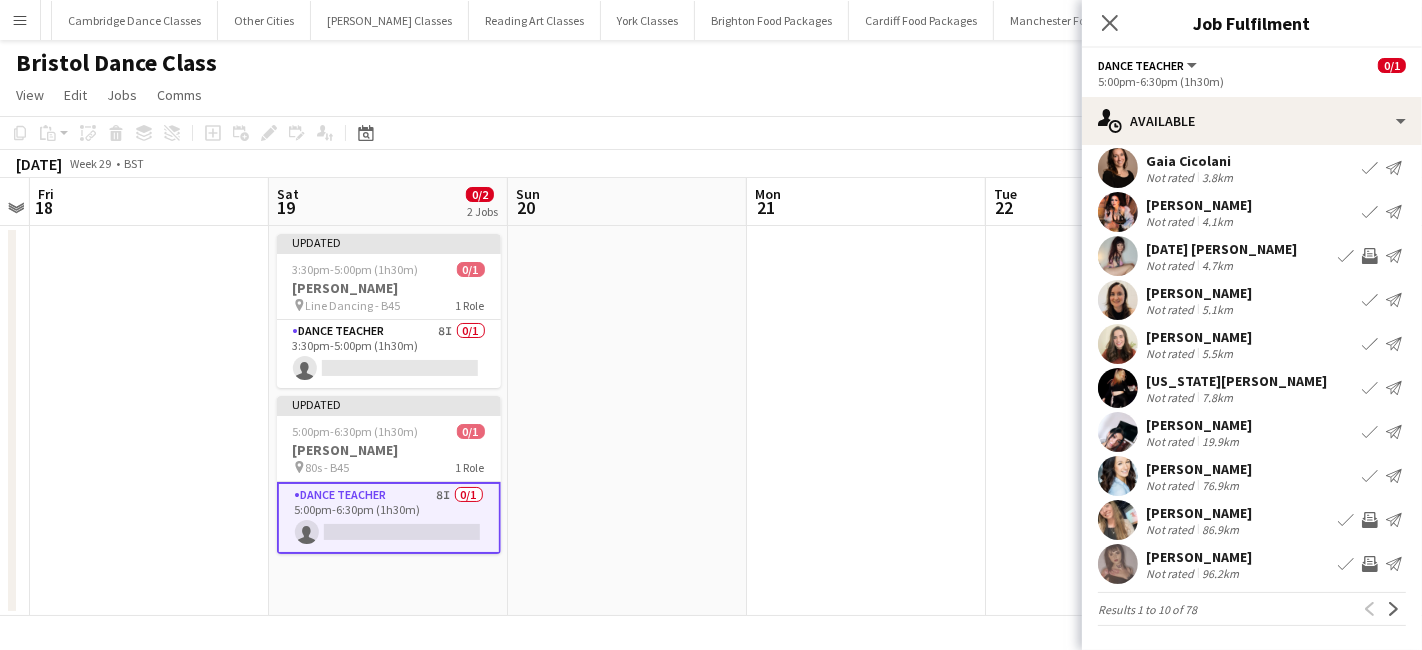 scroll, scrollTop: 48, scrollLeft: 0, axis: vertical 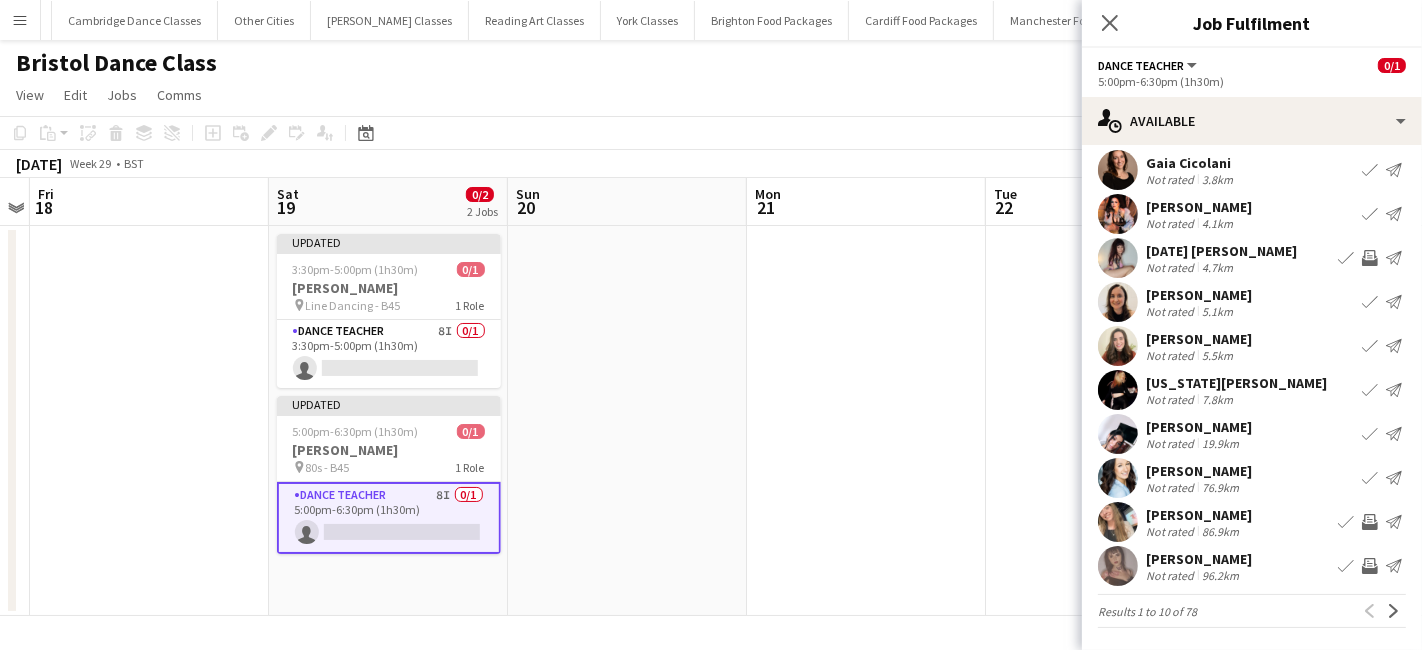 click at bounding box center (866, 421) 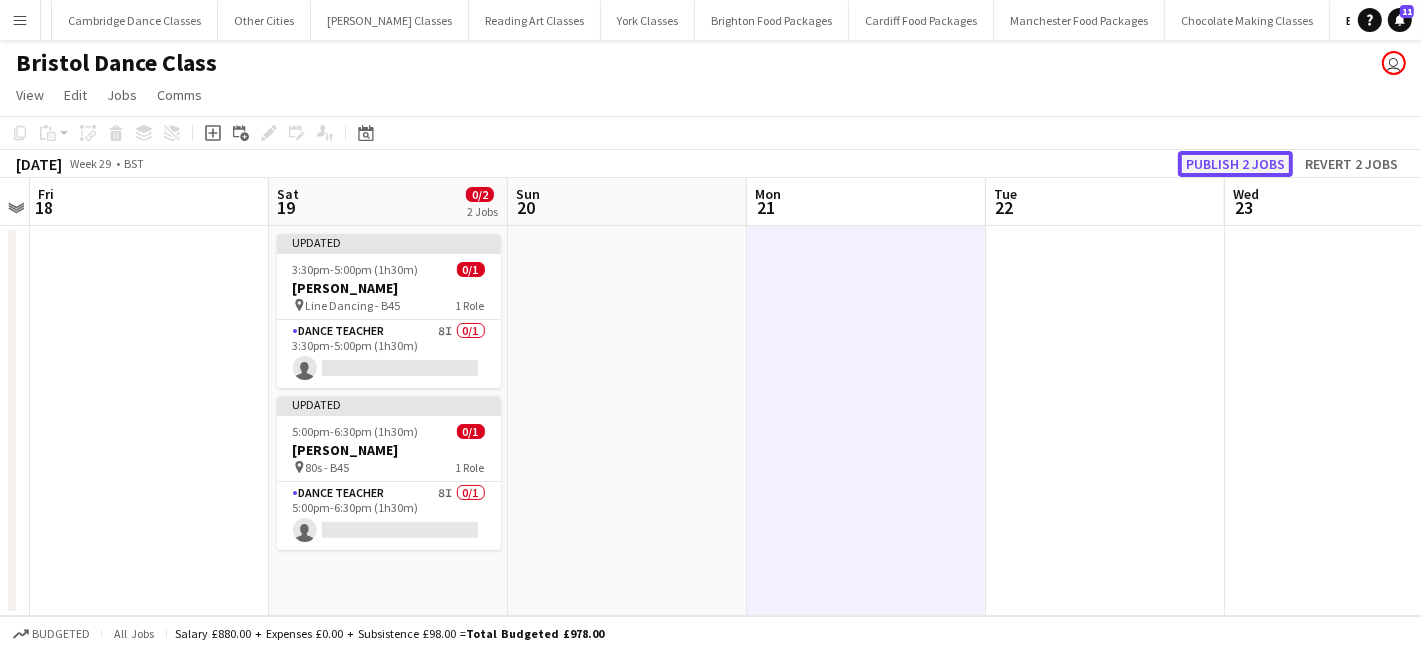 click on "Publish 2 jobs" 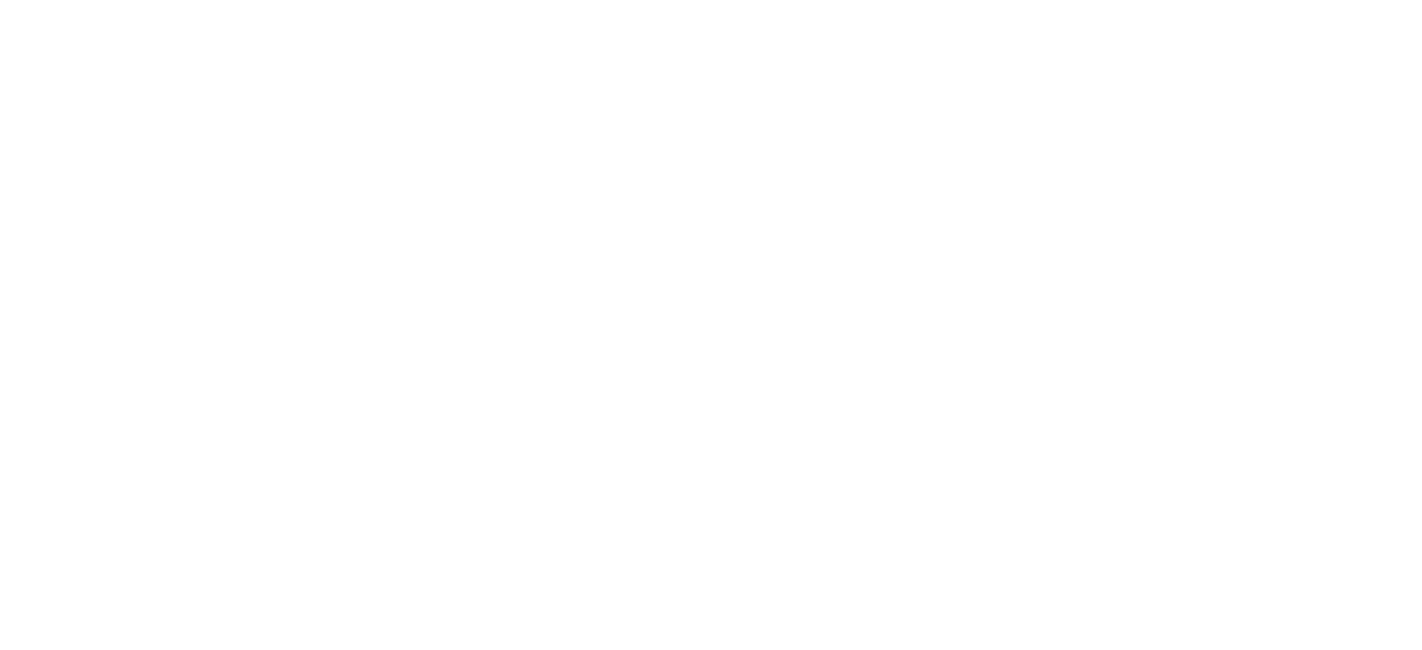 scroll, scrollTop: 0, scrollLeft: 0, axis: both 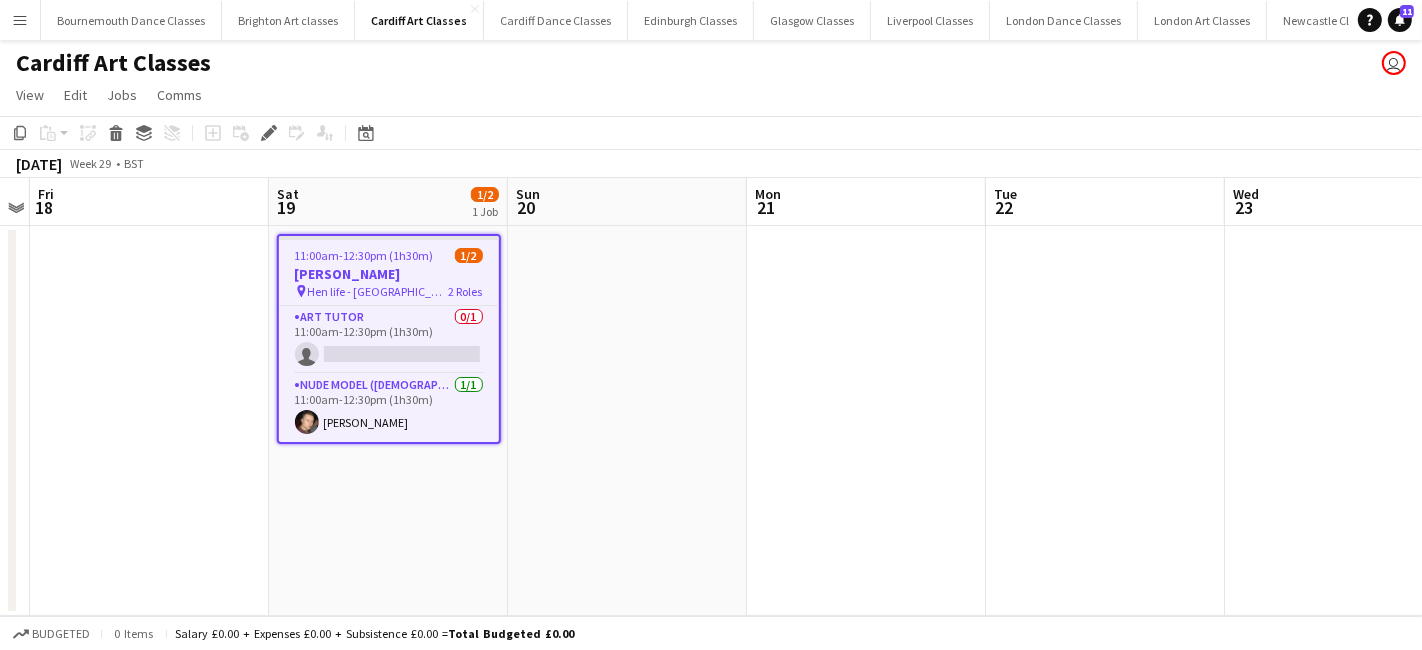 click on "[PERSON_NAME]" at bounding box center [389, 274] 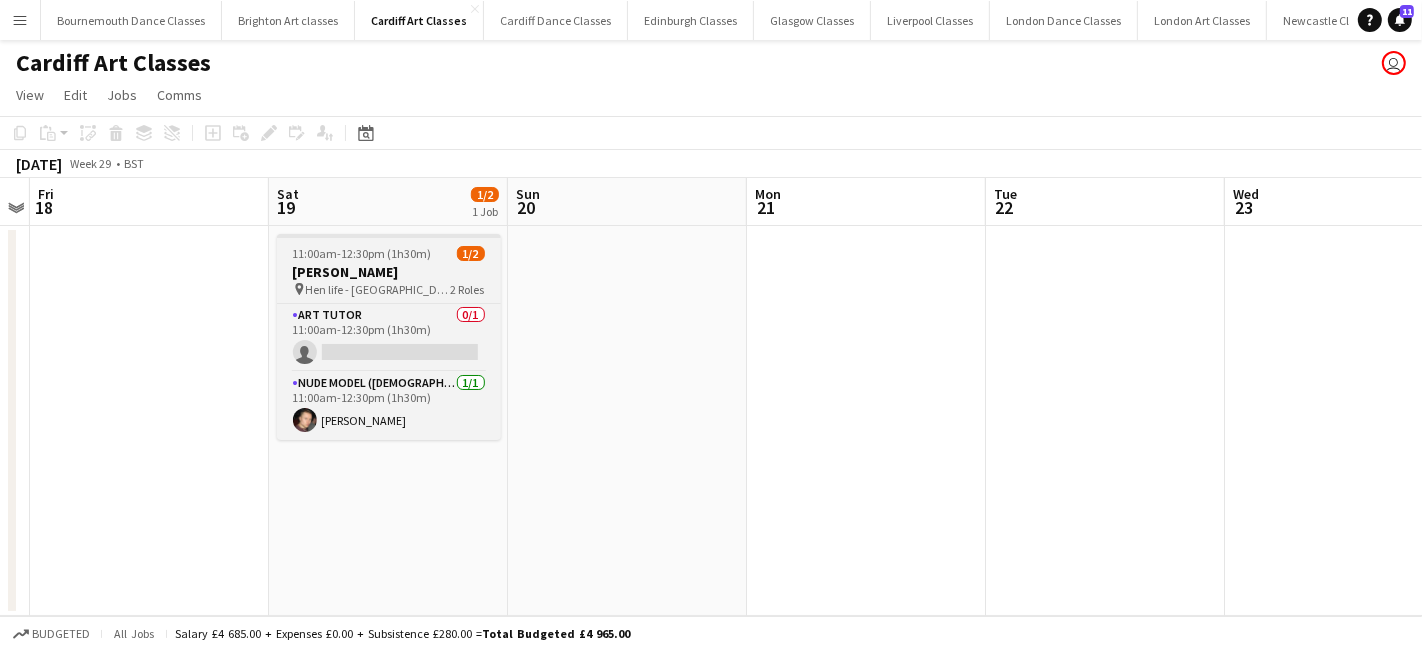 click on "11:00am-12:30pm (1h30m)    1/2   [PERSON_NAME]
pin
Hen life - Sandringham   2 Roles   Art Tutor   0/1   11:00am-12:30pm (1h30m)
single-neutral-actions
Nude Model ([DEMOGRAPHIC_DATA])   [DATE]   11:00am-12:30pm (1h30m)
[PERSON_NAME]" at bounding box center [389, 337] 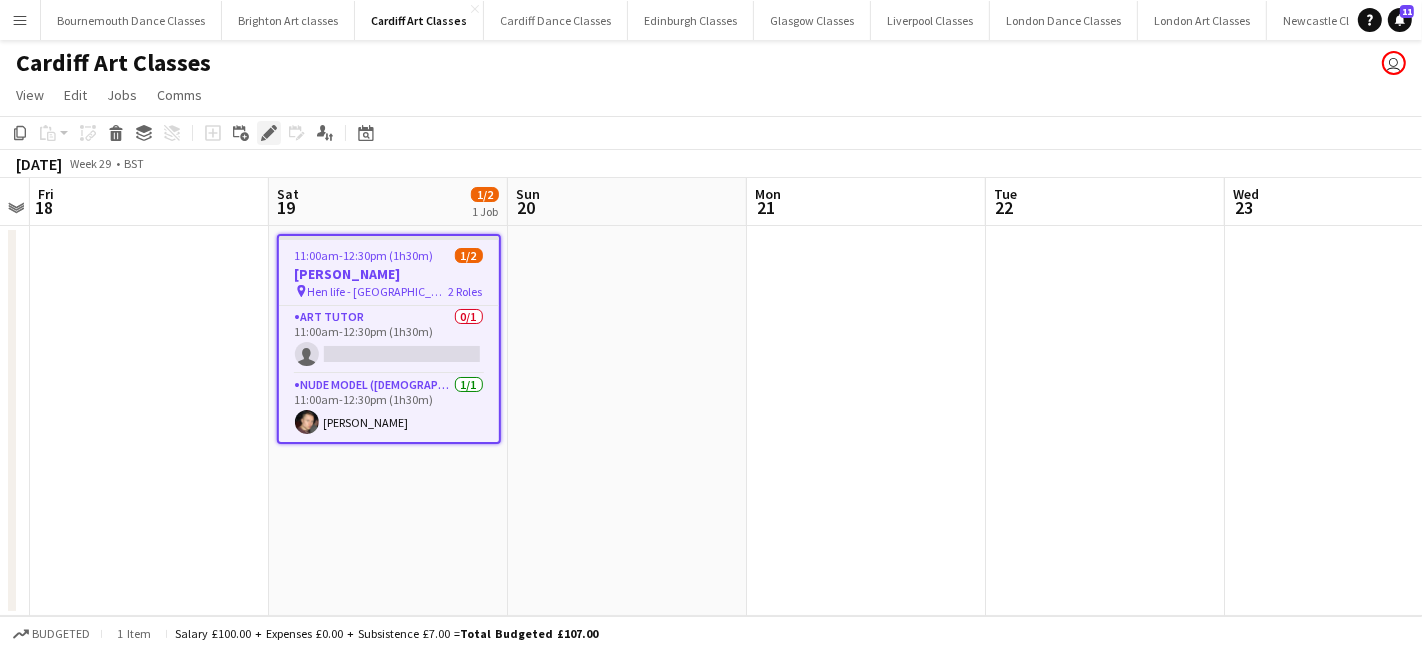 click on "Edit" 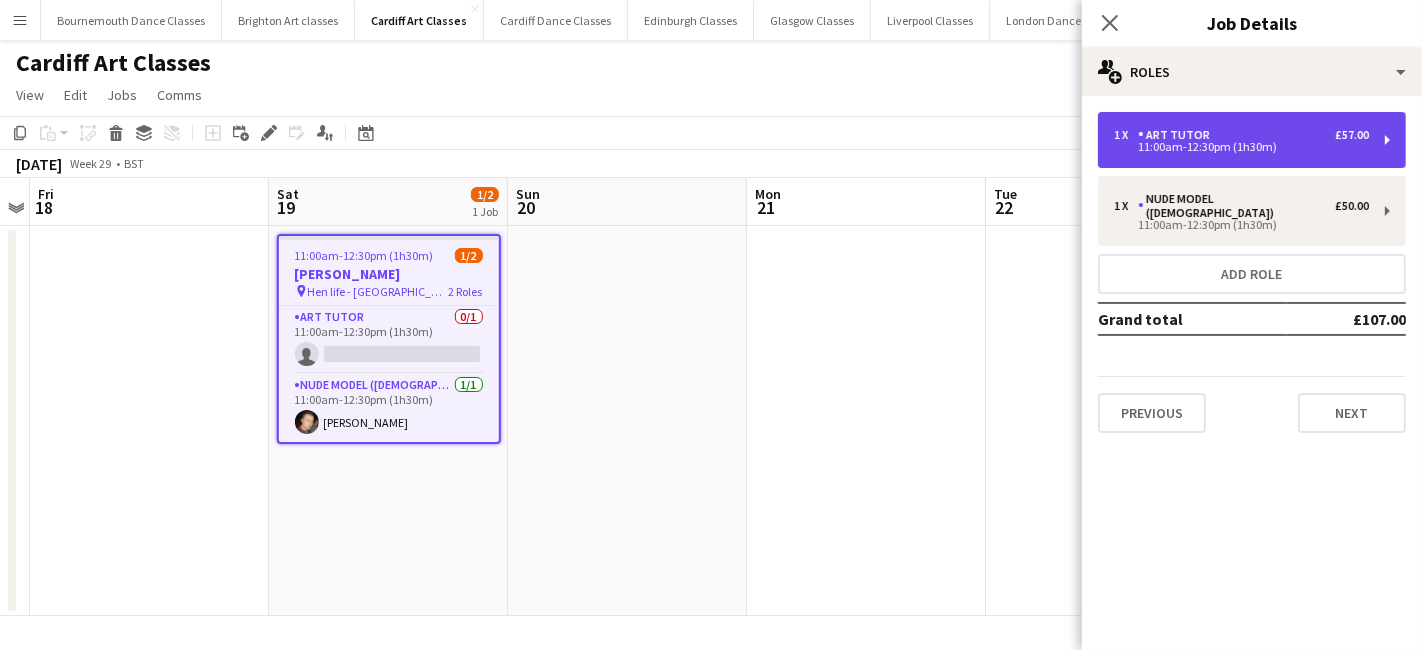 click on "1 x   Art Tutor   £57.00   11:00am-12:30pm (1h30m)" at bounding box center (1252, 140) 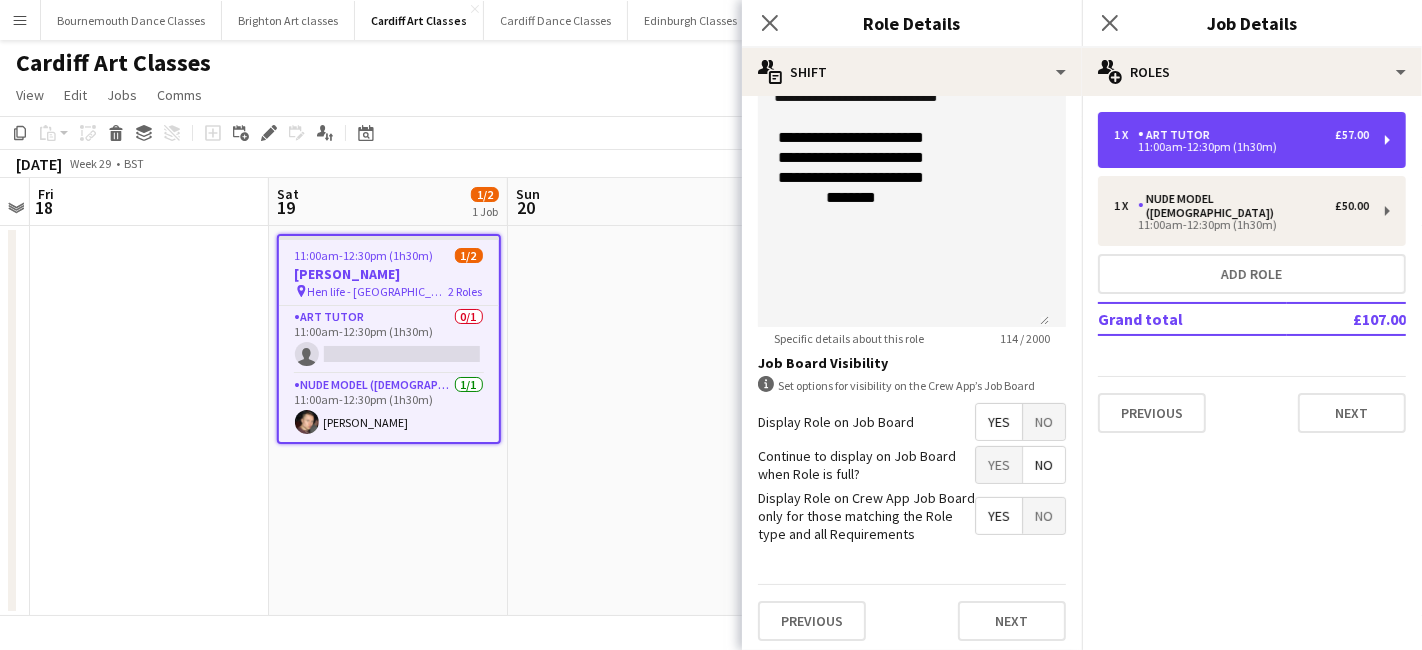 scroll, scrollTop: 134, scrollLeft: 0, axis: vertical 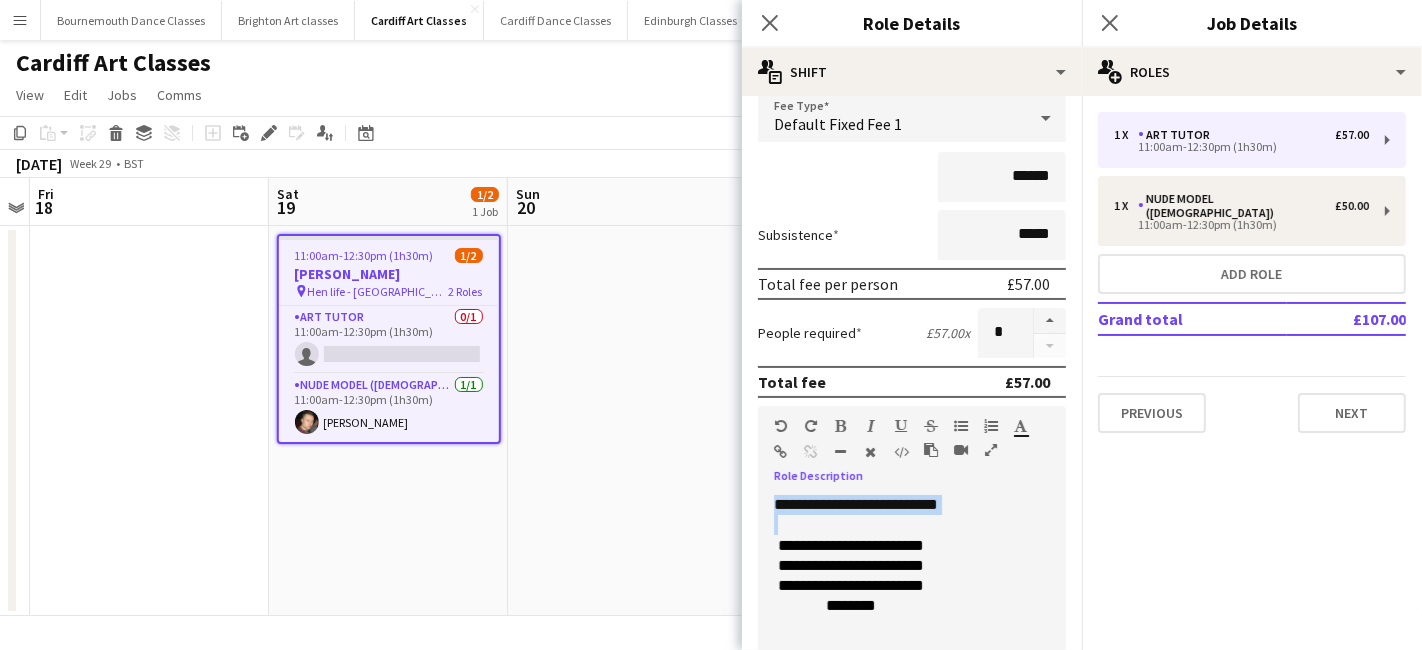 drag, startPoint x: 920, startPoint y: 616, endPoint x: 757, endPoint y: 498, distance: 201.22873 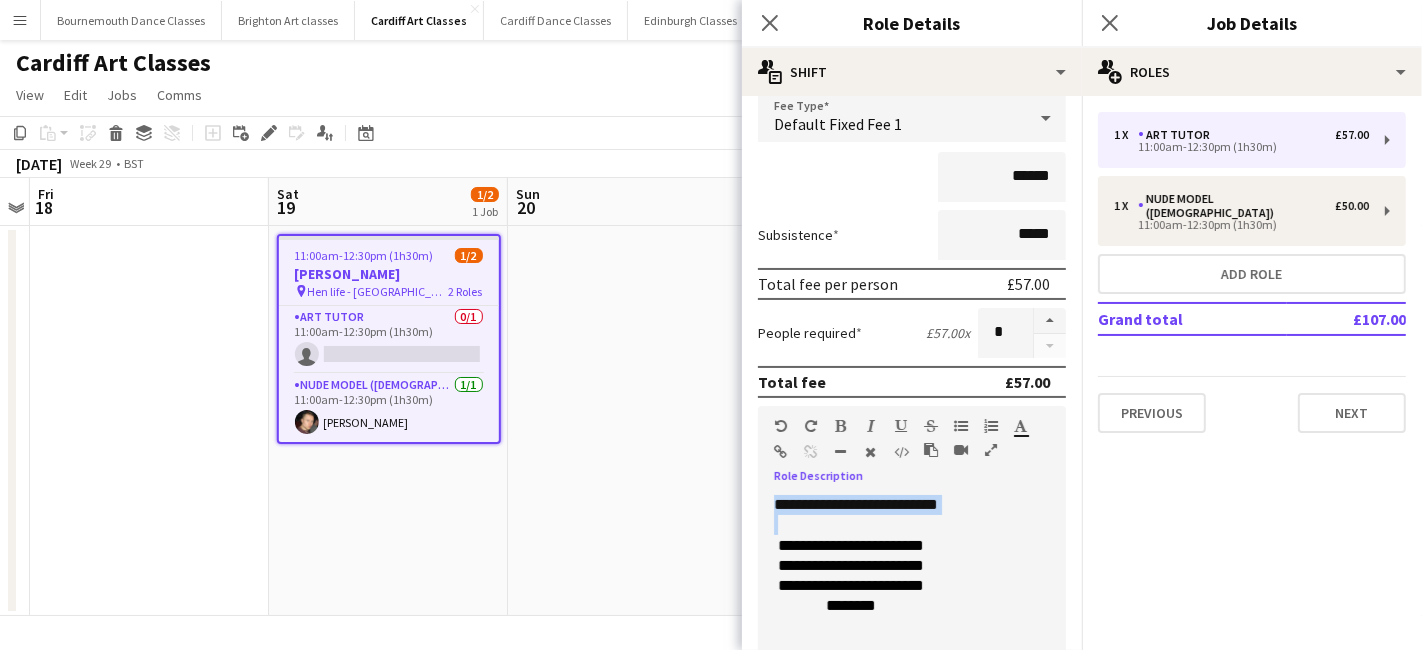 copy on "**********" 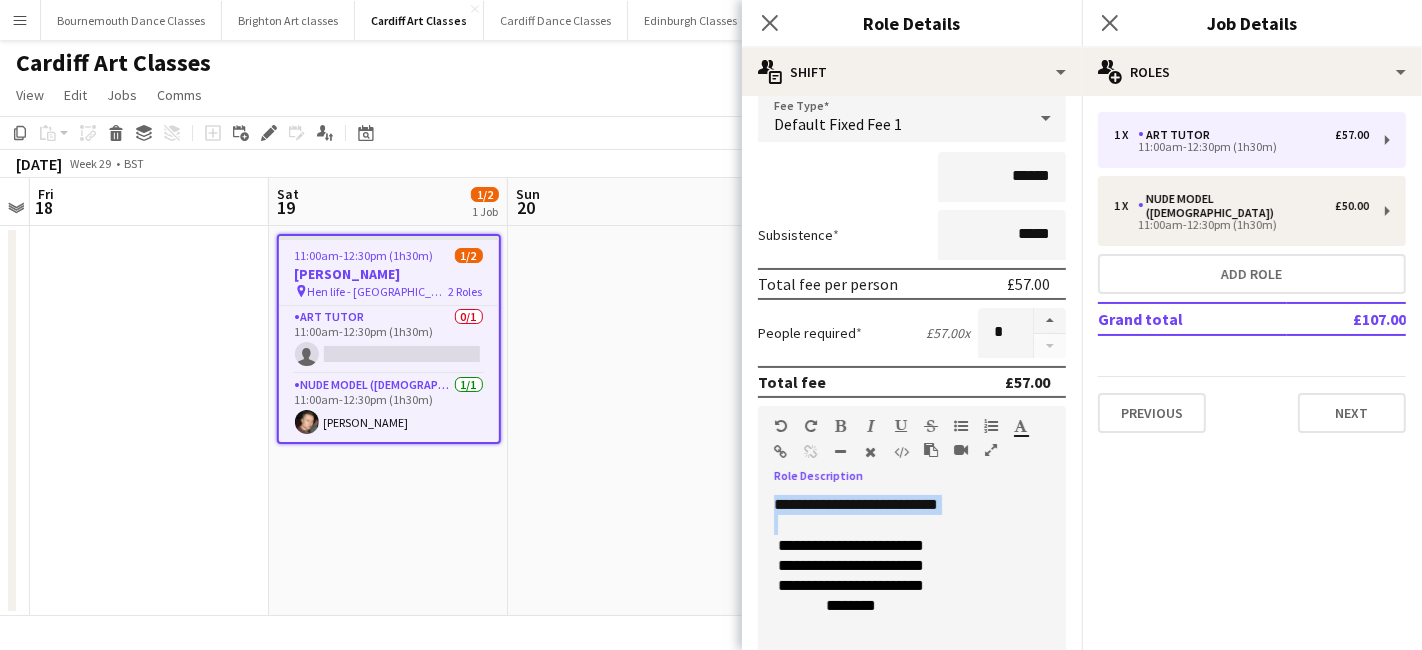 type 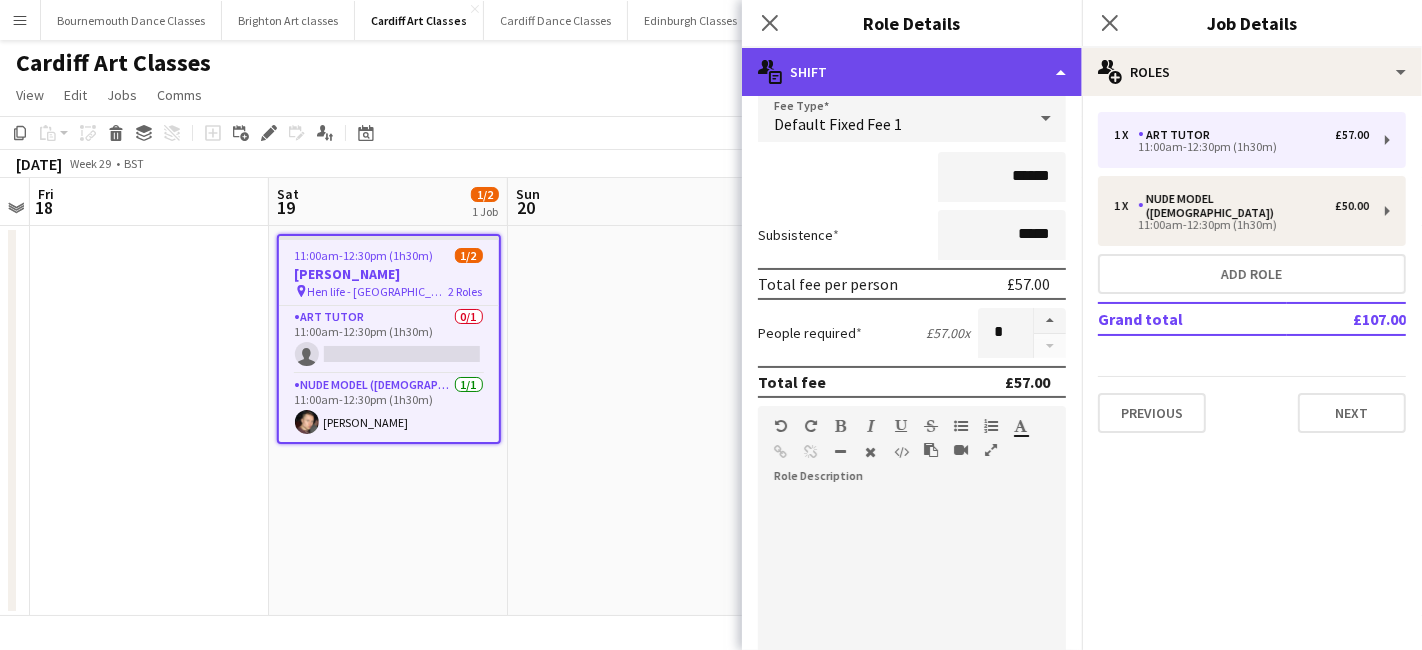 click on "multiple-actions-text
Shift" 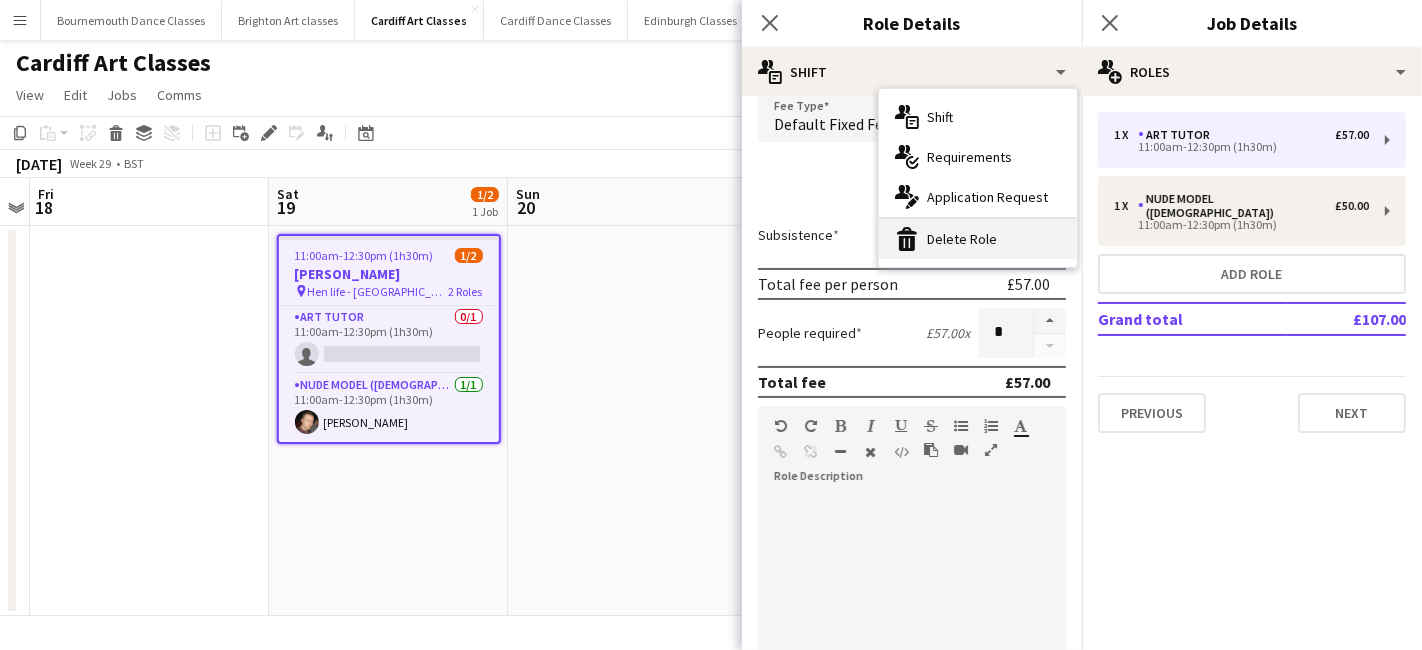click on "bin-2
Delete Role" at bounding box center (978, 239) 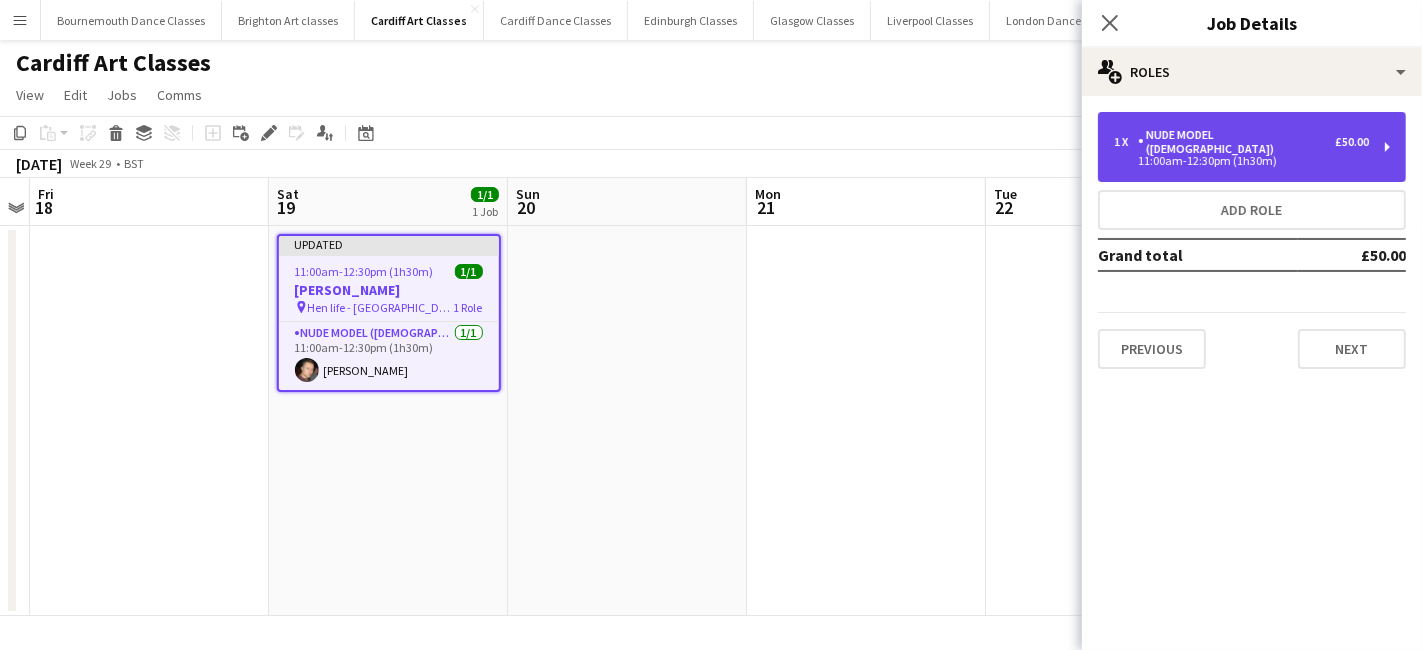 click on "1 x   Nude Model ([DEMOGRAPHIC_DATA])   £50.00" at bounding box center [1241, 142] 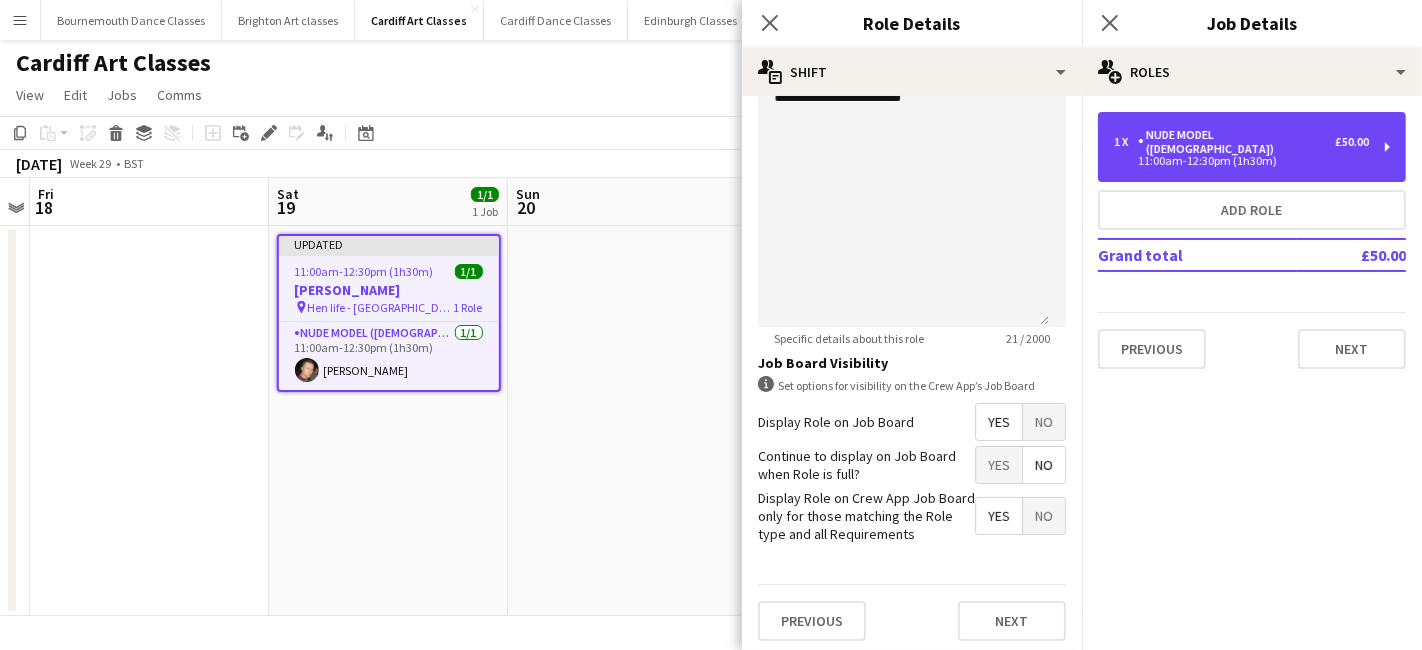 scroll, scrollTop: 134, scrollLeft: 0, axis: vertical 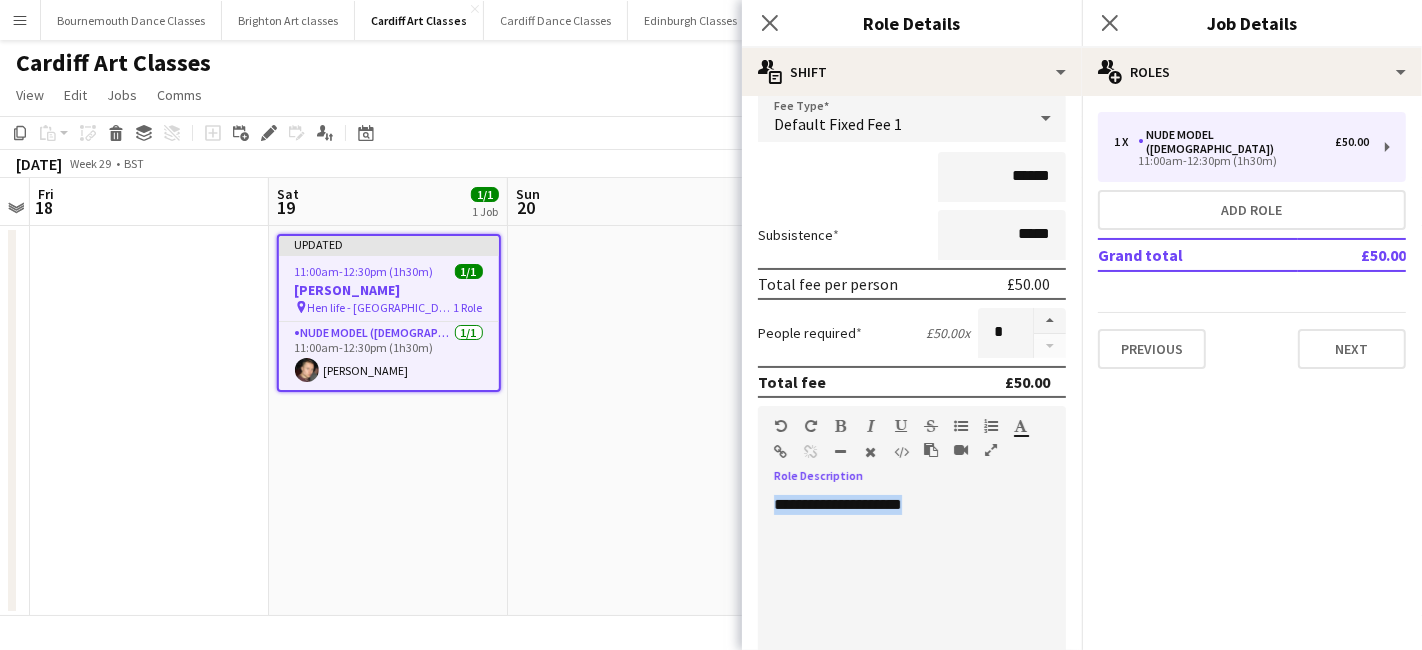 drag, startPoint x: 946, startPoint y: 498, endPoint x: 754, endPoint y: 499, distance: 192.00261 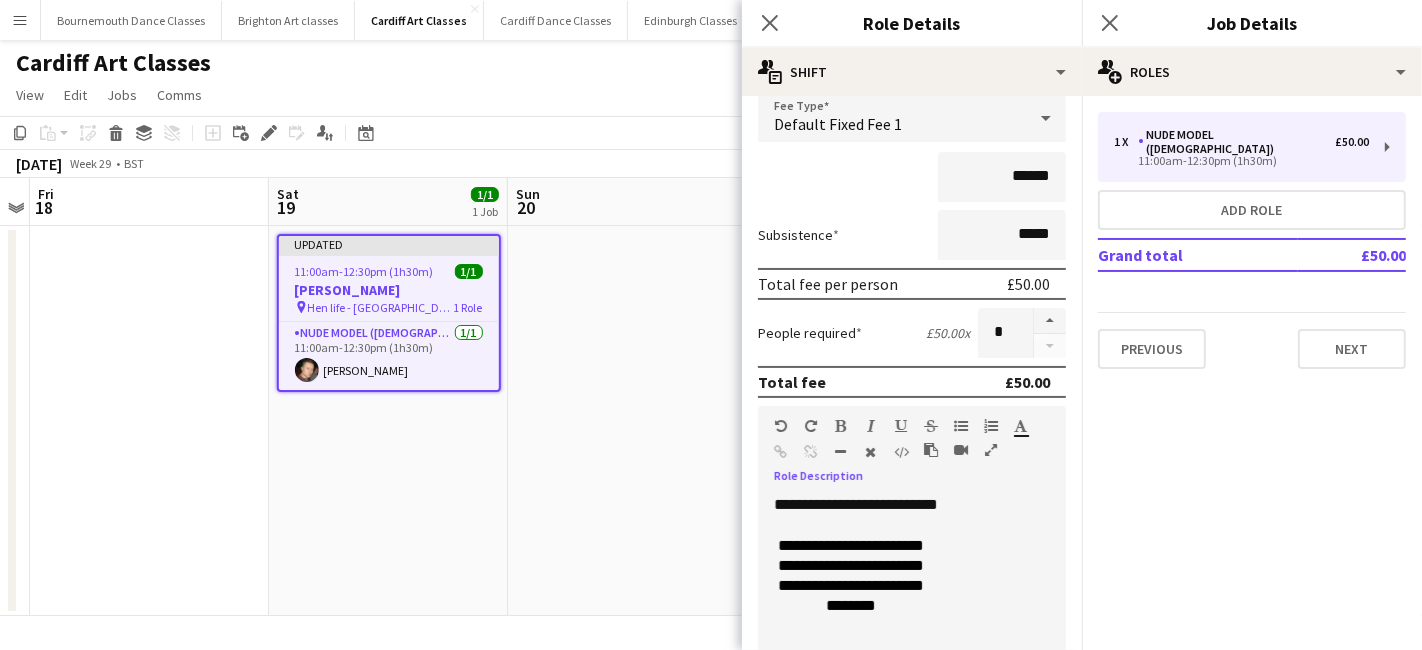 click on "**********" at bounding box center [856, 504] 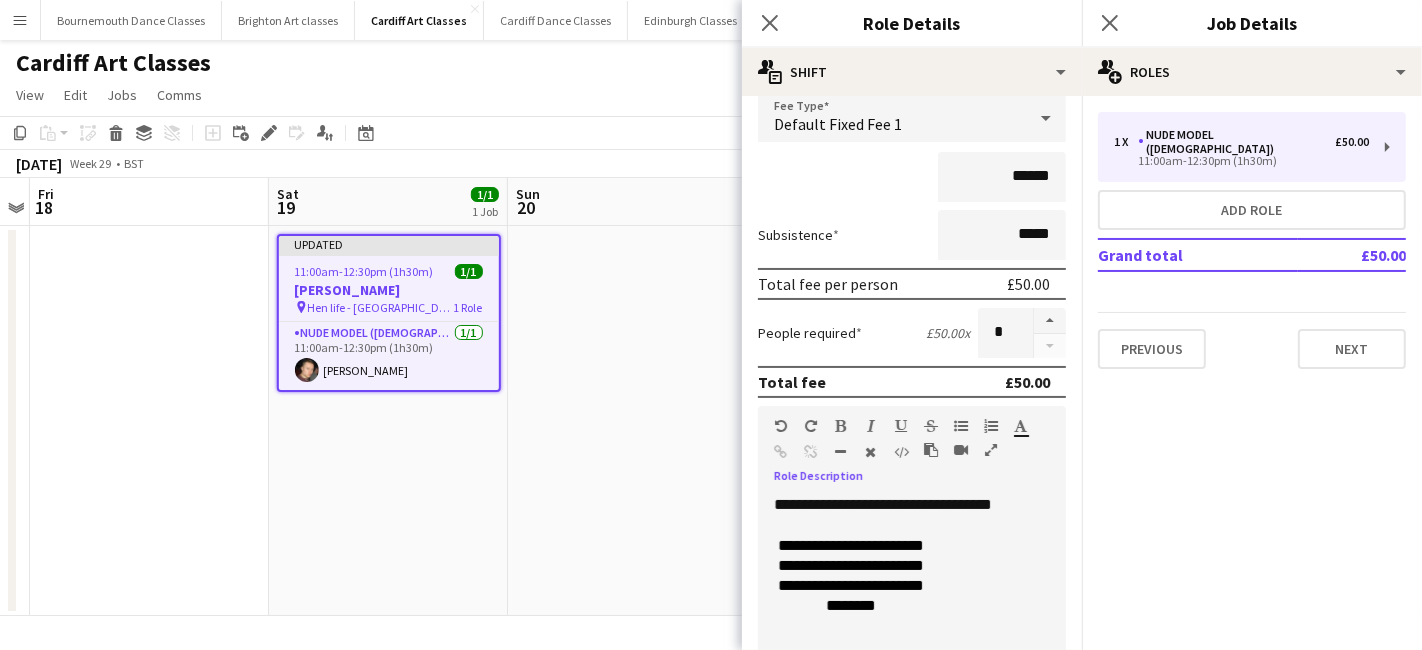 scroll, scrollTop: 542, scrollLeft: 0, axis: vertical 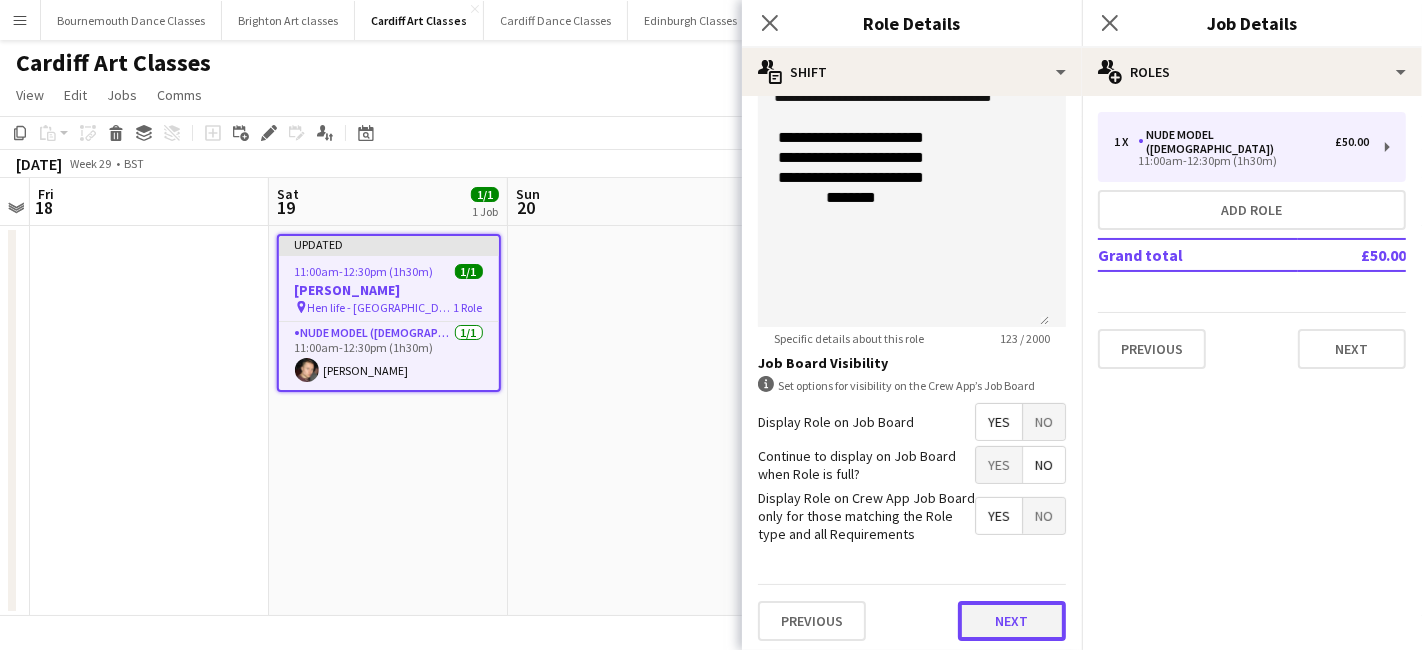 click on "Next" at bounding box center [1012, 621] 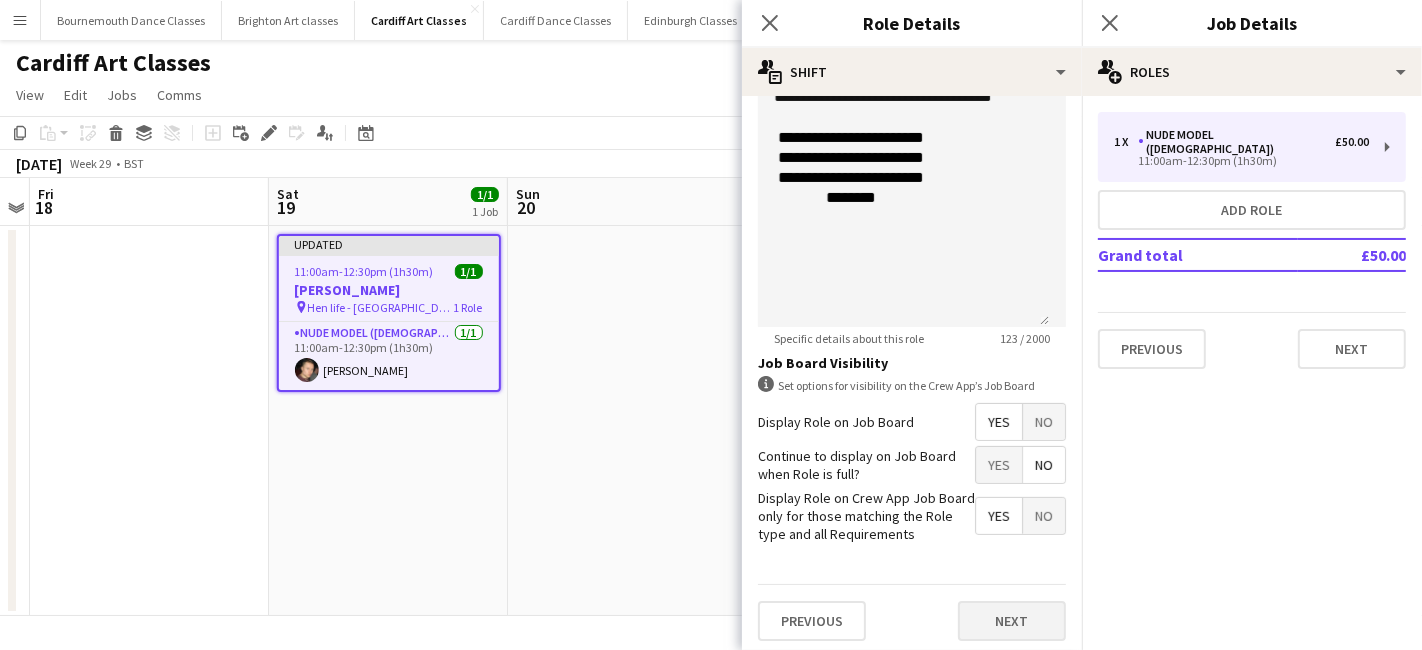 scroll, scrollTop: 0, scrollLeft: 0, axis: both 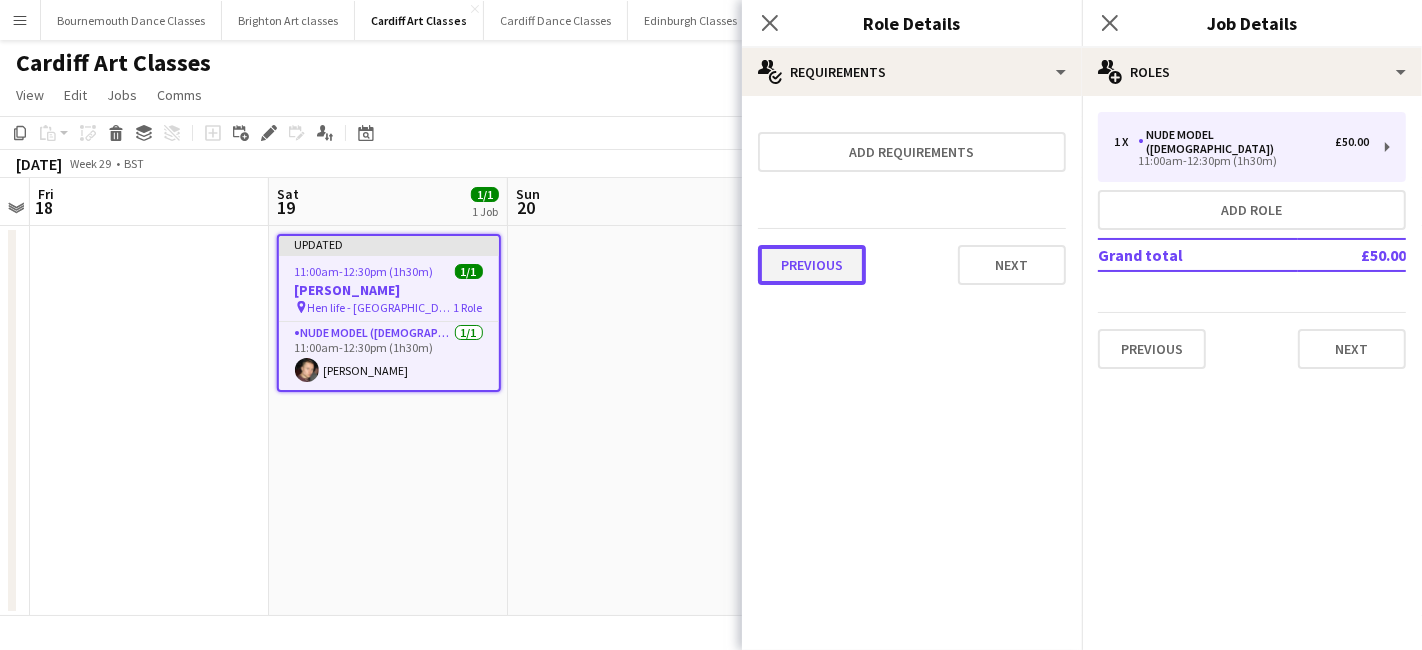 click on "Previous" at bounding box center [812, 265] 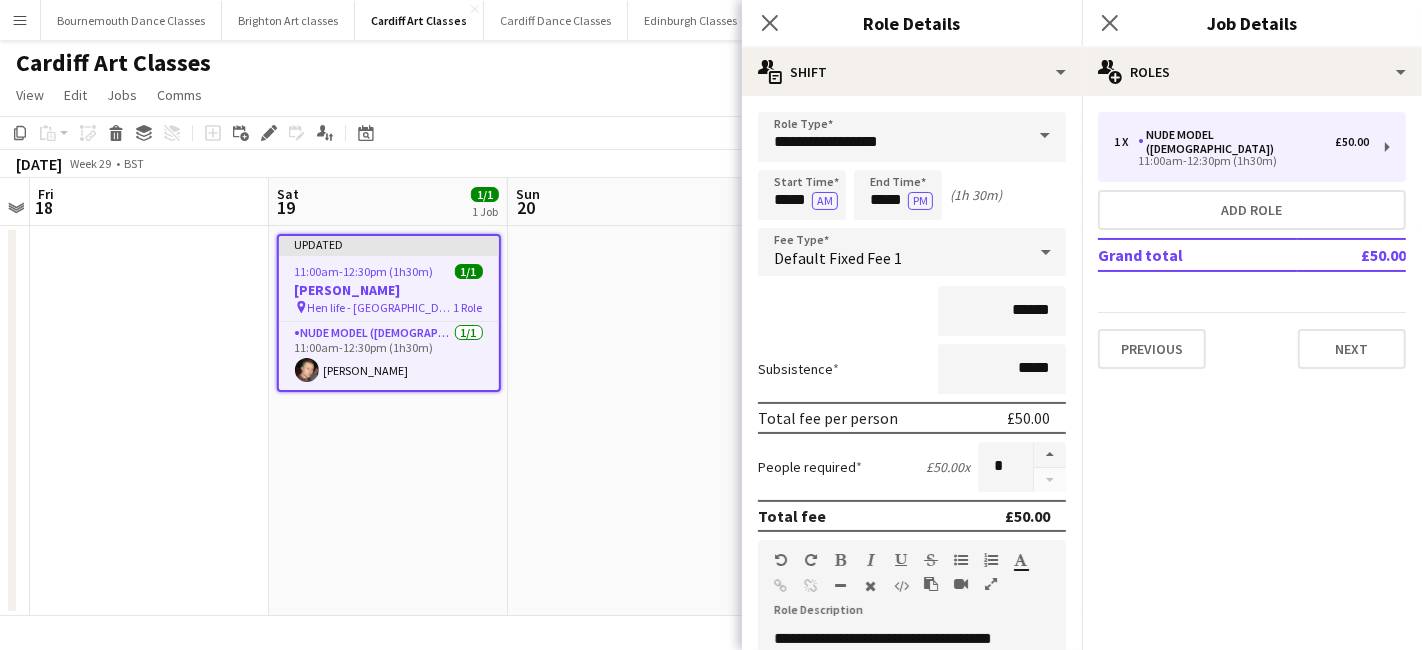 scroll, scrollTop: 407, scrollLeft: 0, axis: vertical 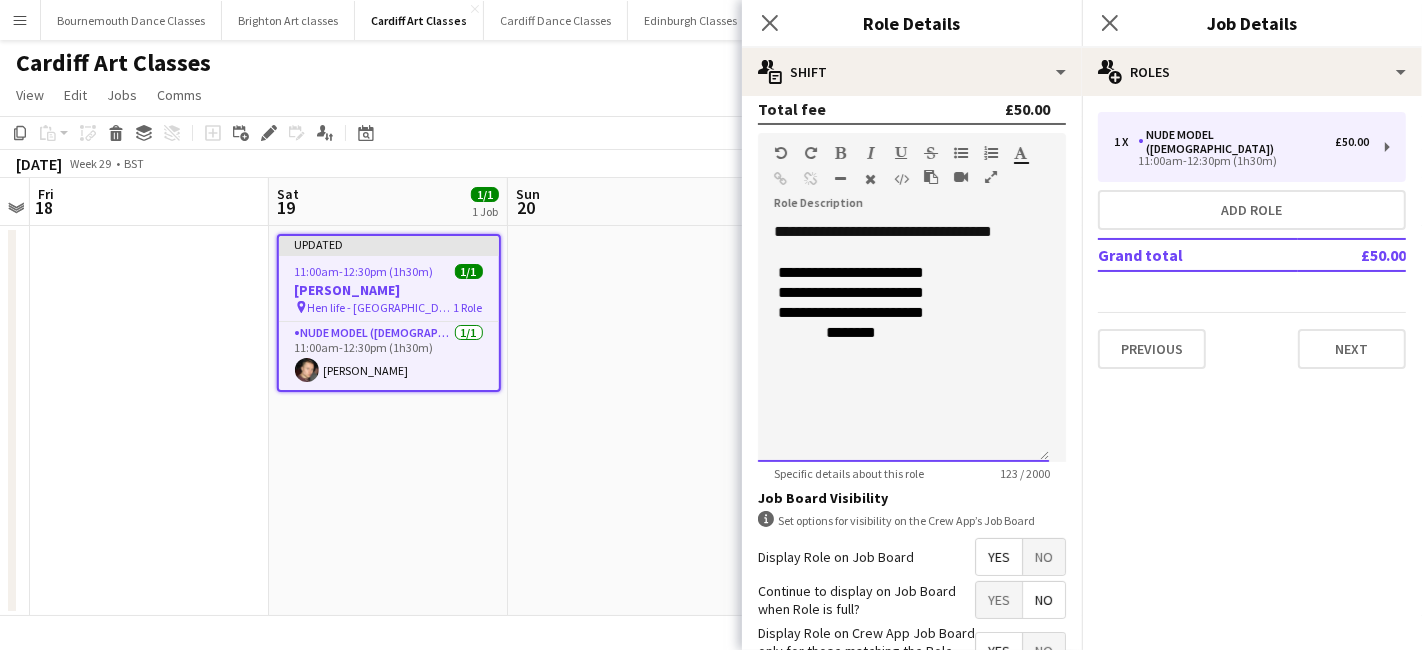 click on "**********" at bounding box center (903, 342) 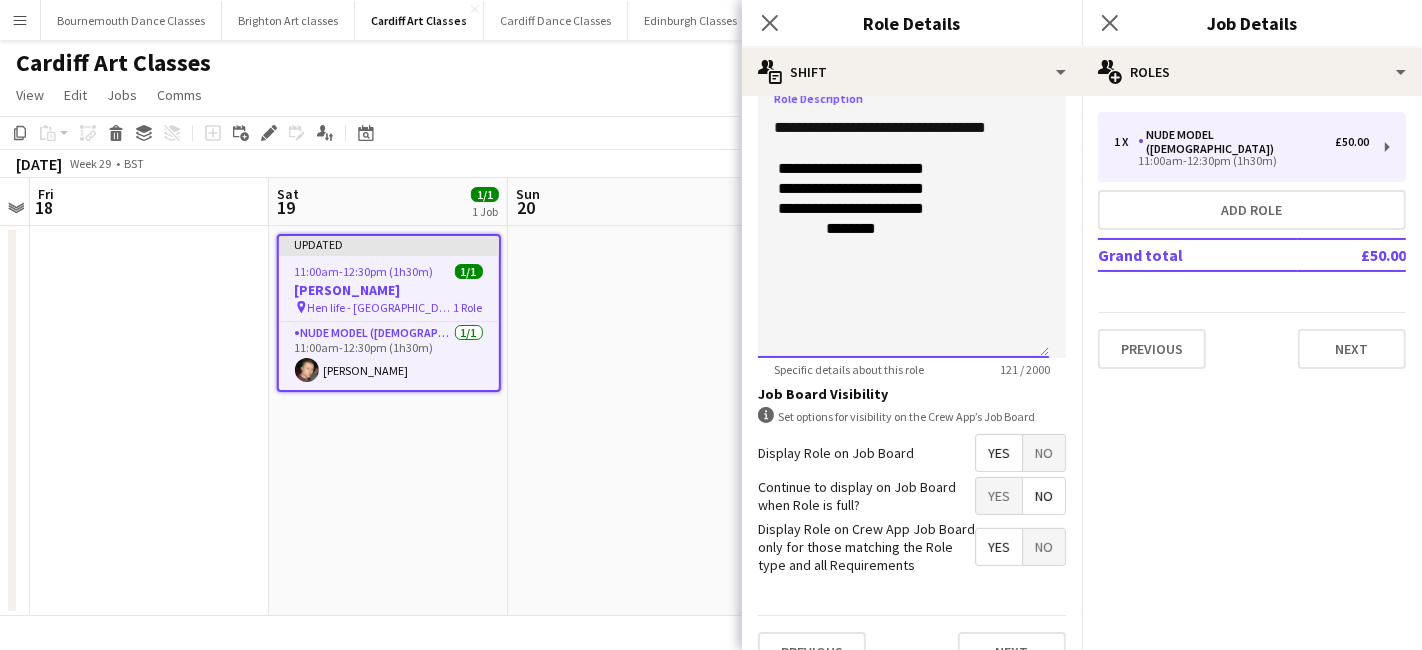 scroll, scrollTop: 542, scrollLeft: 0, axis: vertical 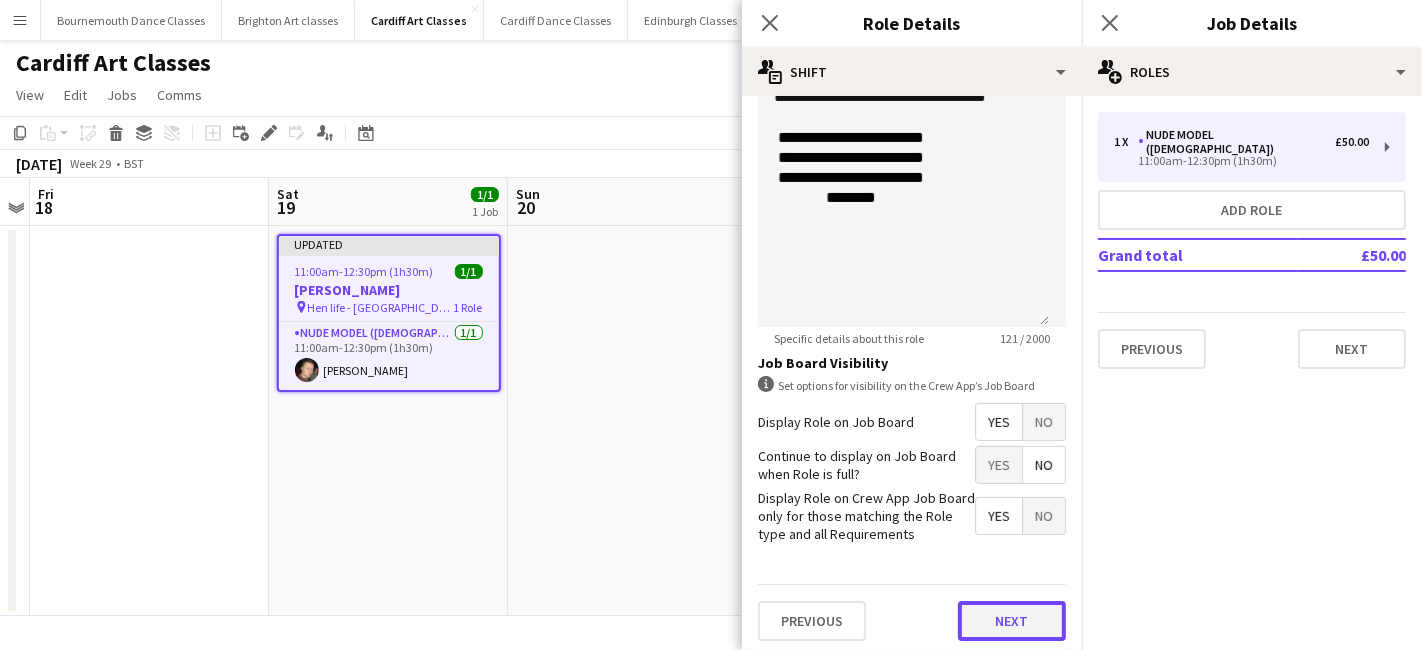click on "Next" at bounding box center [1012, 621] 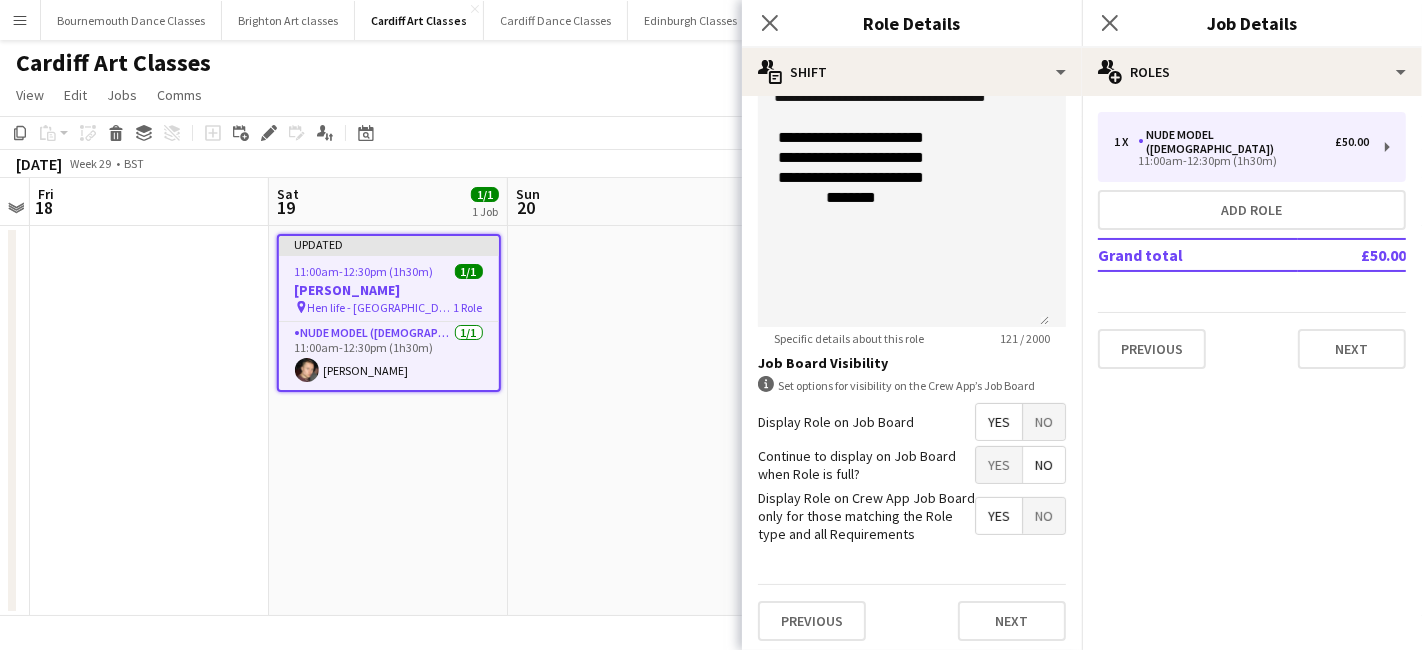 scroll, scrollTop: 0, scrollLeft: 0, axis: both 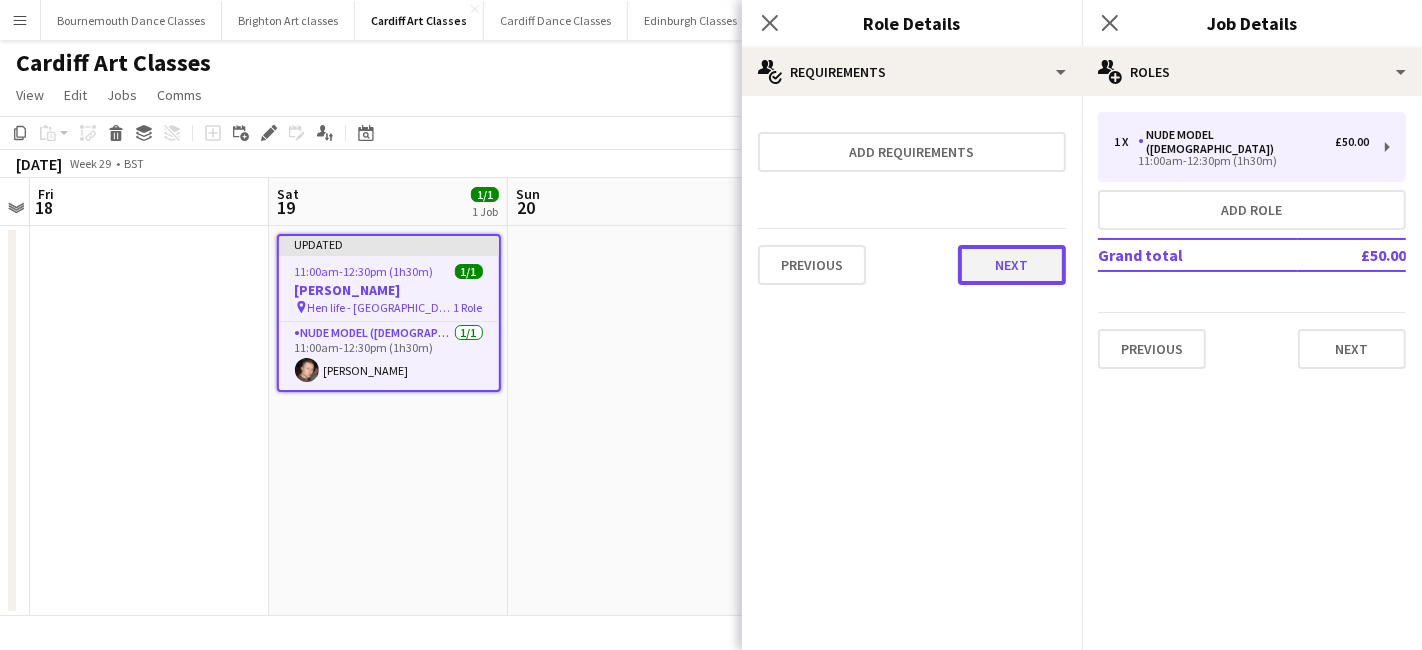 click on "Next" at bounding box center (1012, 265) 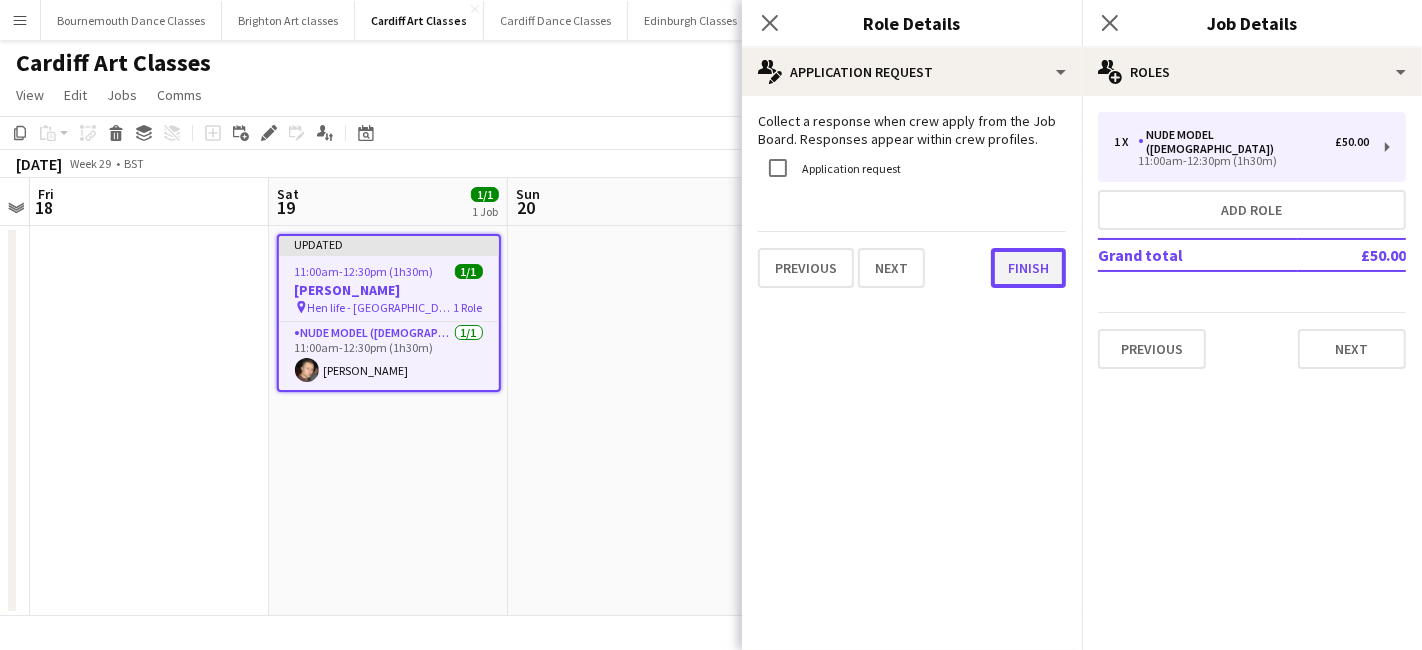 click on "Finish" at bounding box center (1028, 268) 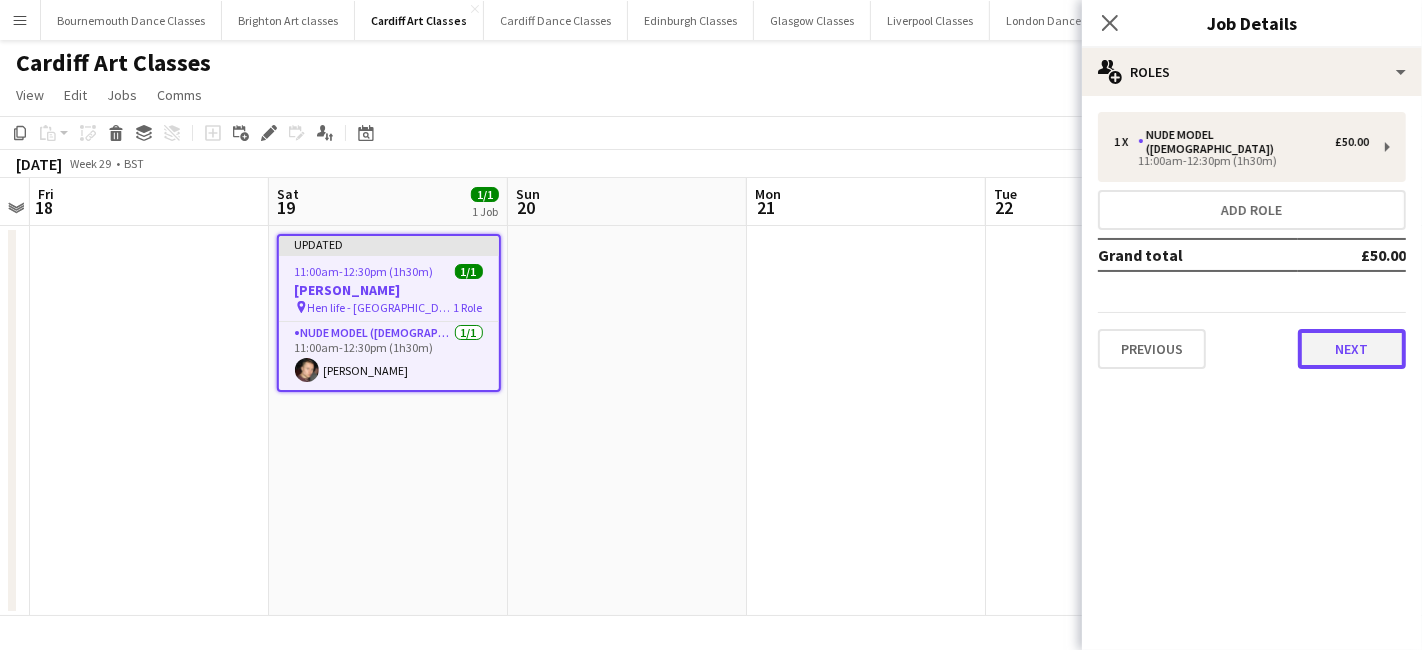 click on "Next" at bounding box center (1352, 349) 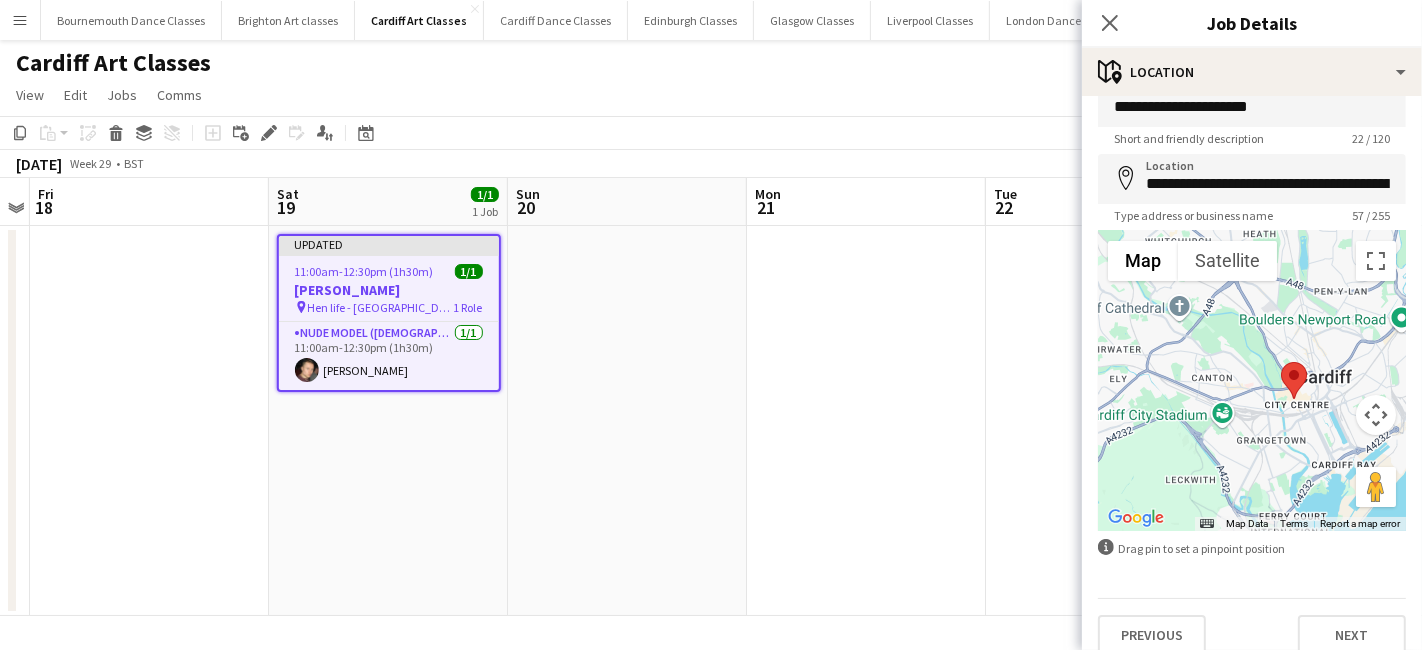 scroll, scrollTop: 53, scrollLeft: 0, axis: vertical 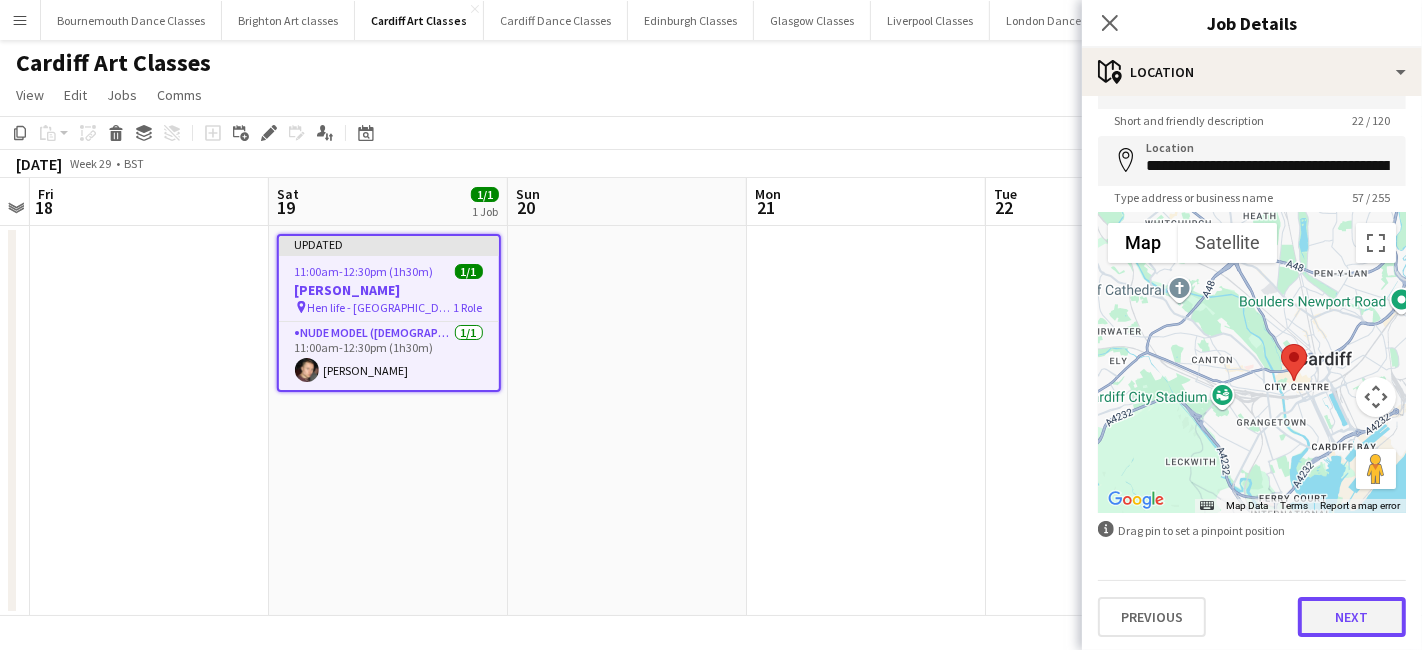 click on "Next" at bounding box center (1352, 617) 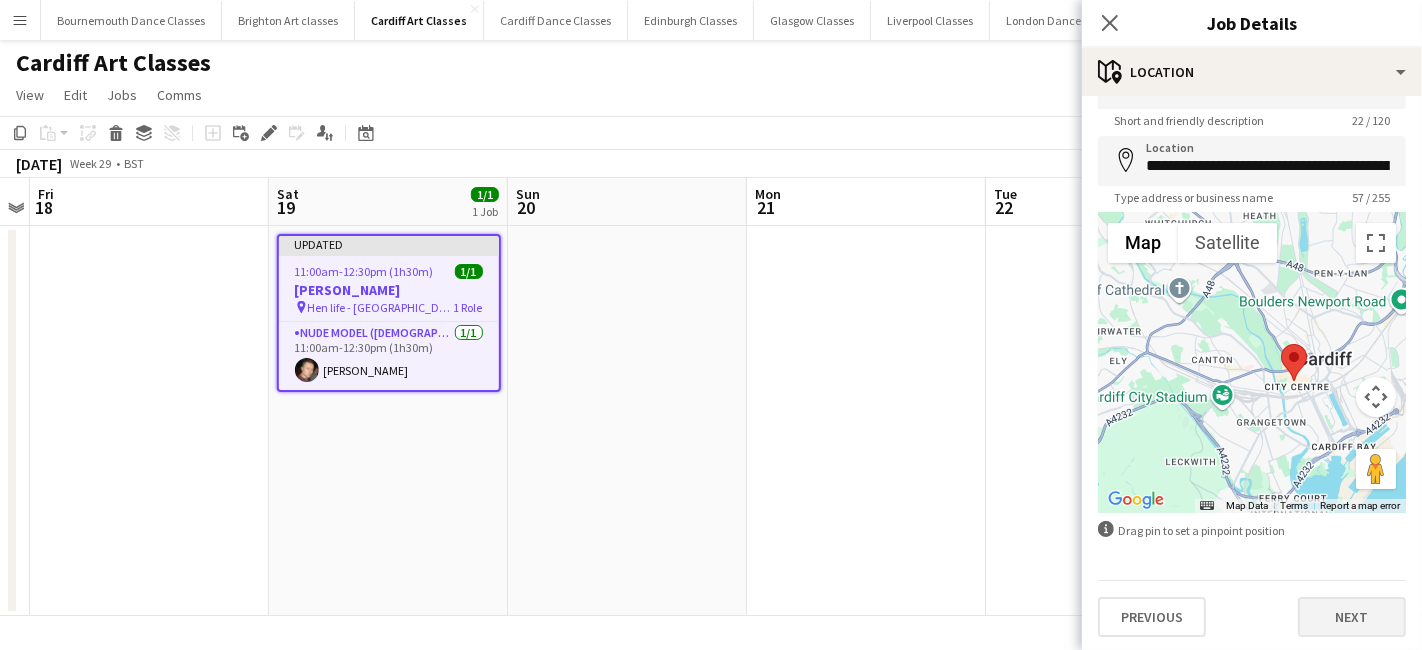 scroll, scrollTop: 0, scrollLeft: 0, axis: both 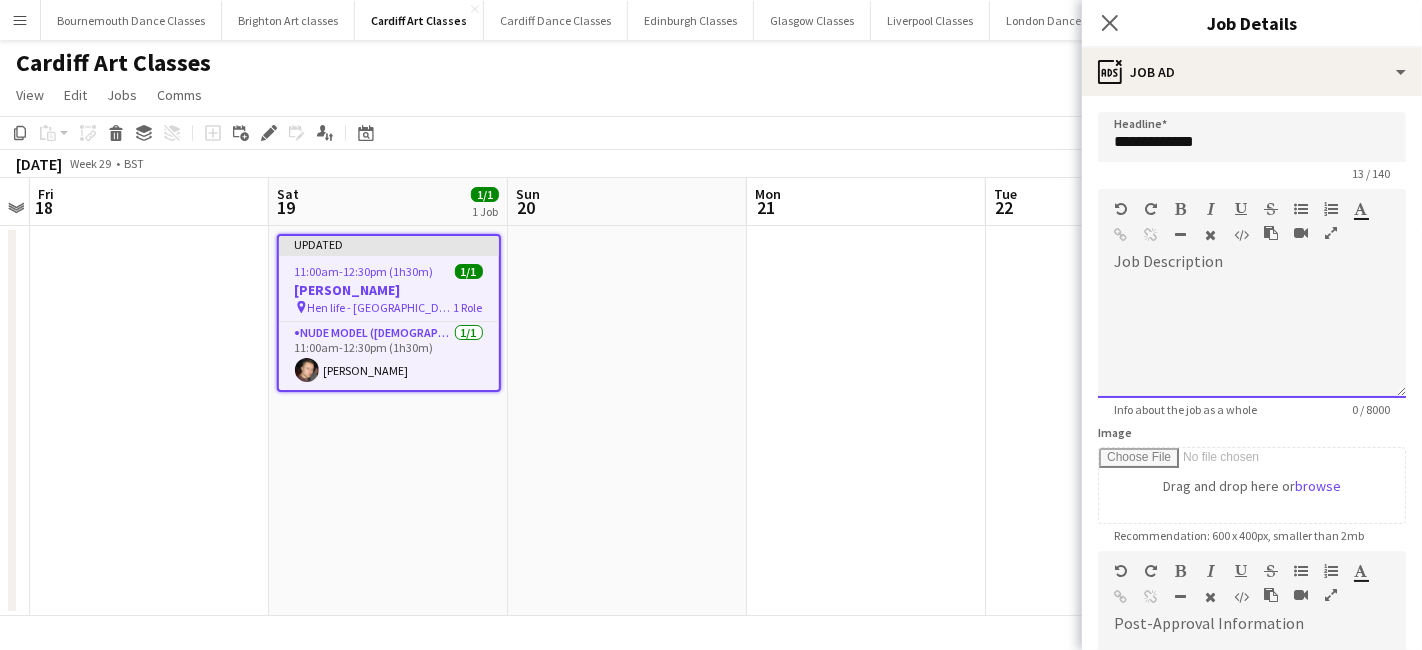click at bounding box center [1252, 338] 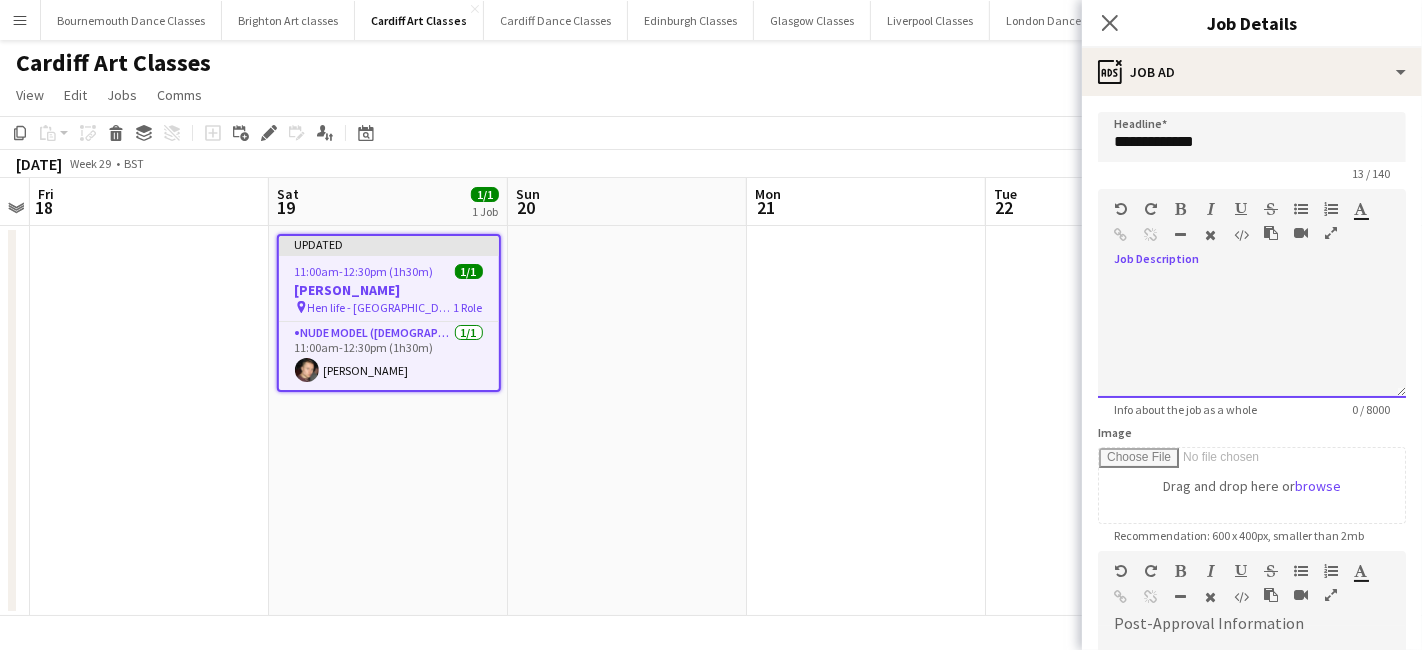 paste 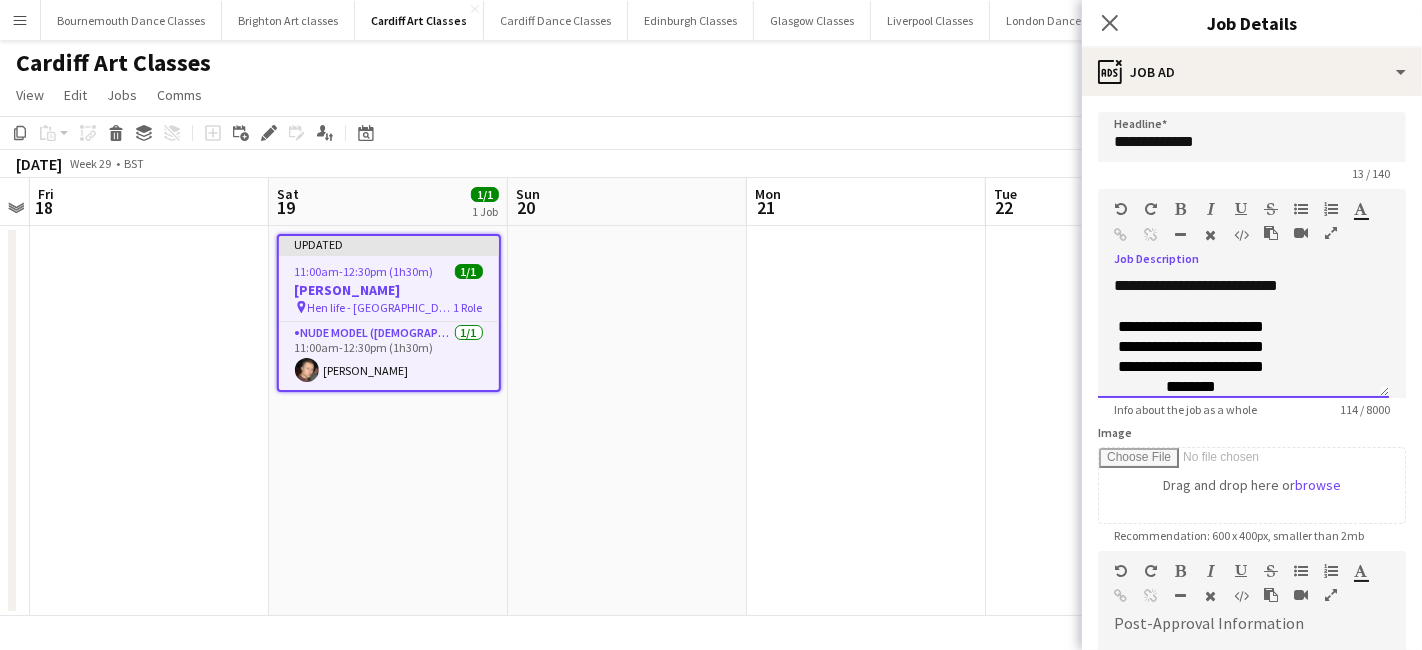 click on "**********" at bounding box center (1243, 338) 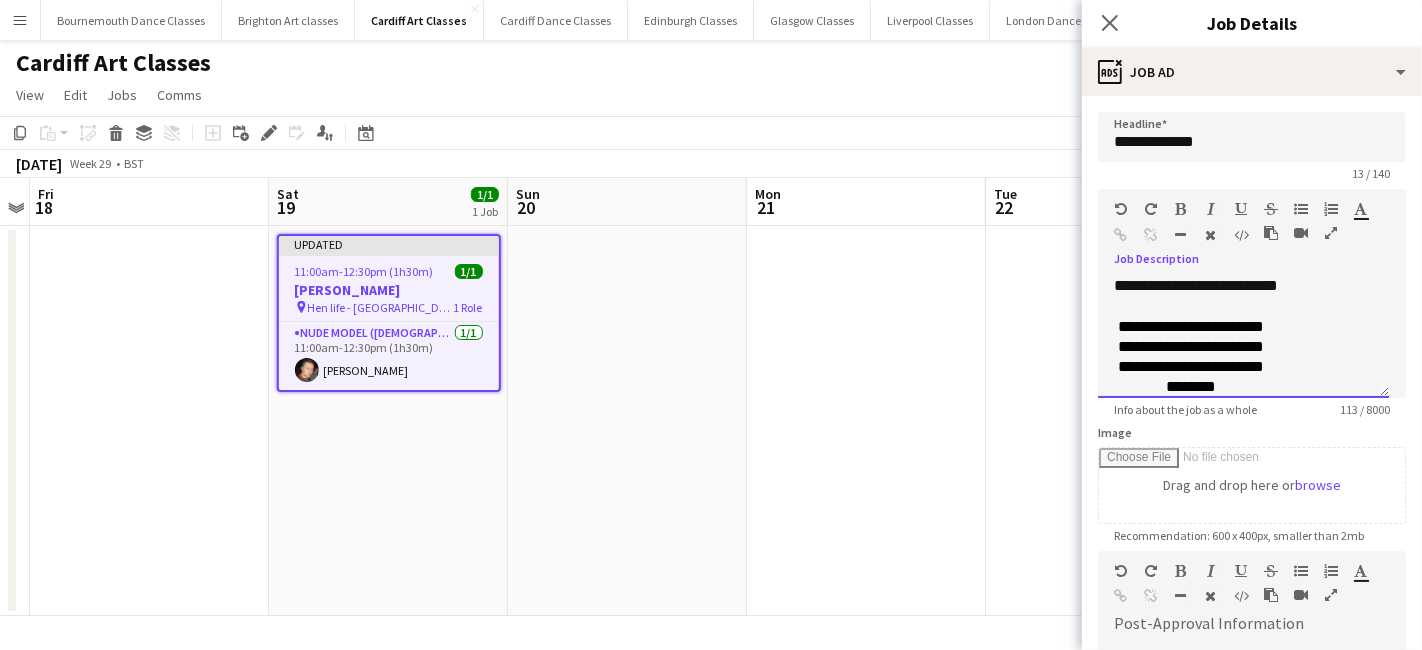 scroll, scrollTop: 0, scrollLeft: 0, axis: both 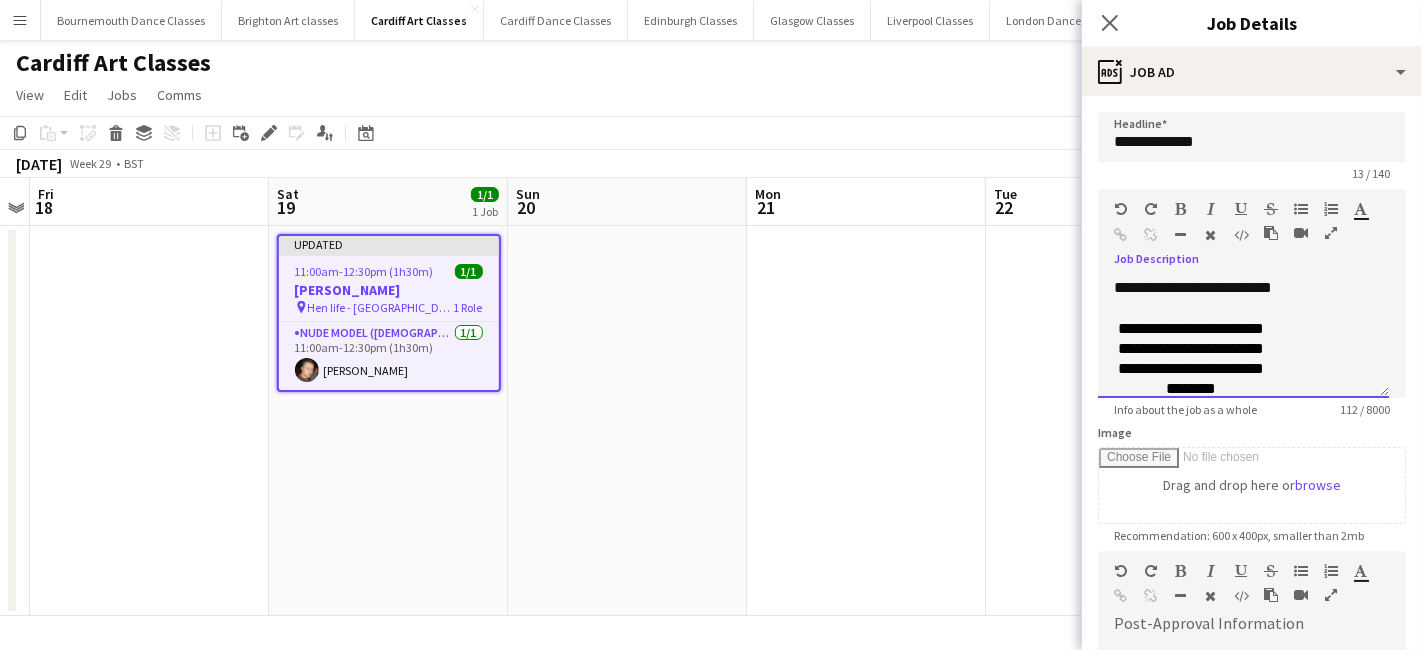 click on "**********" at bounding box center (1243, 338) 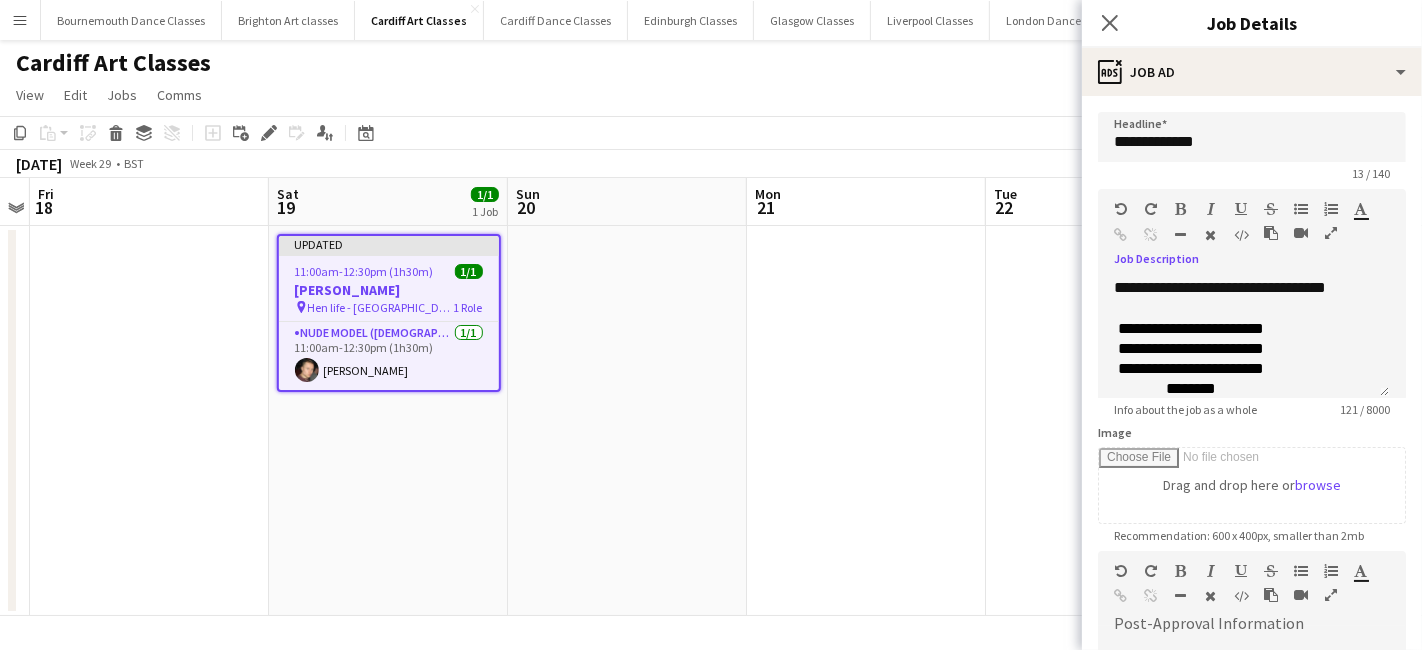 click at bounding box center [866, 421] 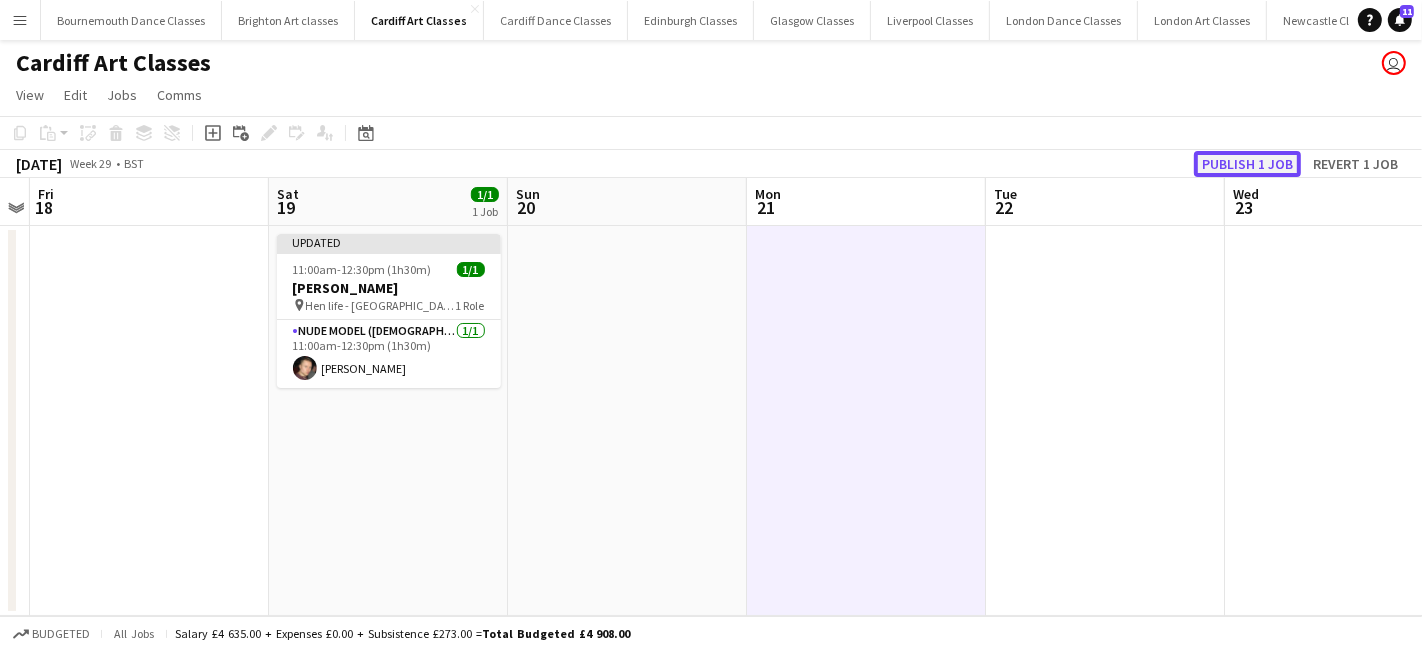 click on "Publish 1 job" 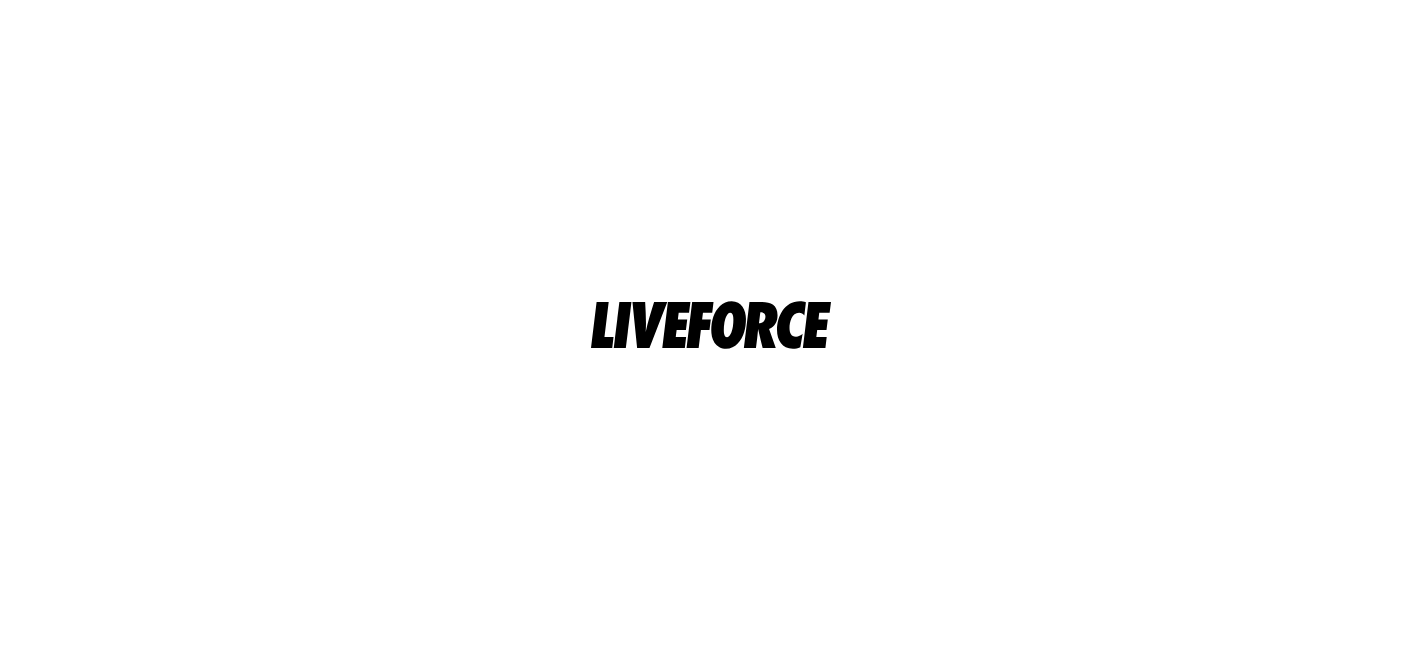 scroll, scrollTop: 0, scrollLeft: 0, axis: both 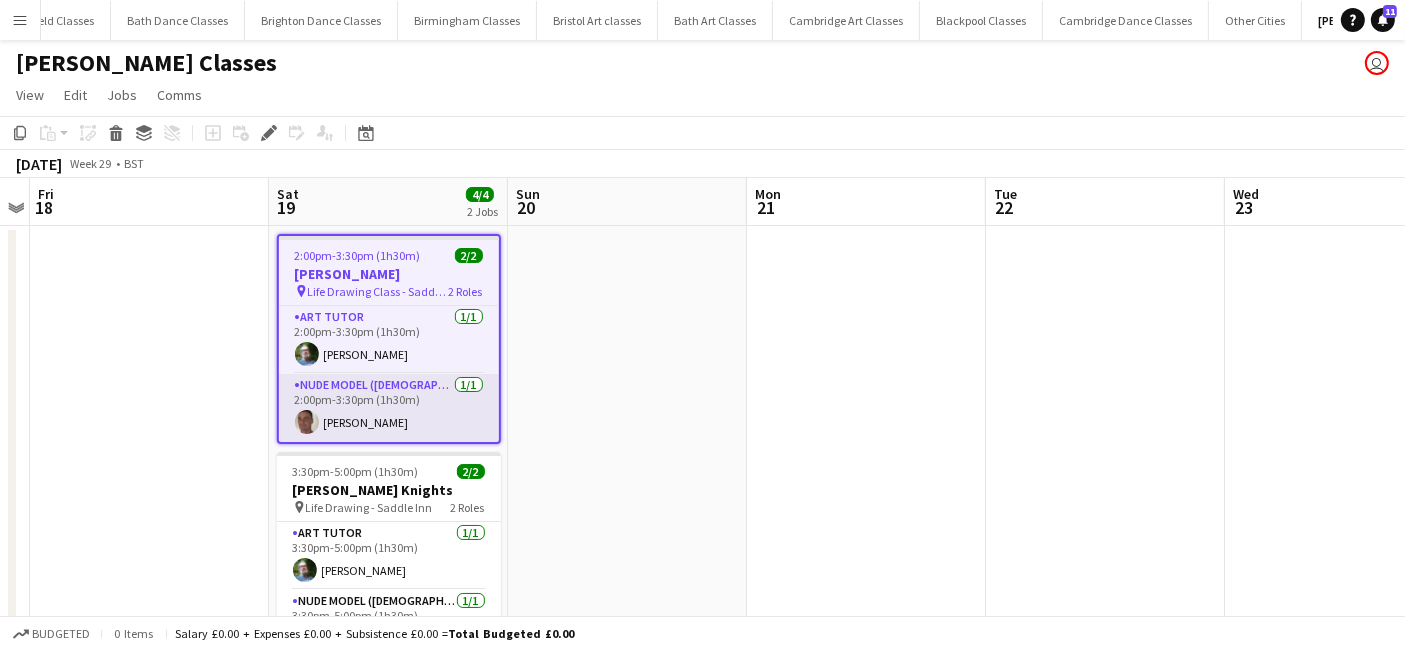 click on "Nude Model (Male)   1/1   2:00pm-3:30pm (1h30m)
William Knox" at bounding box center [389, 408] 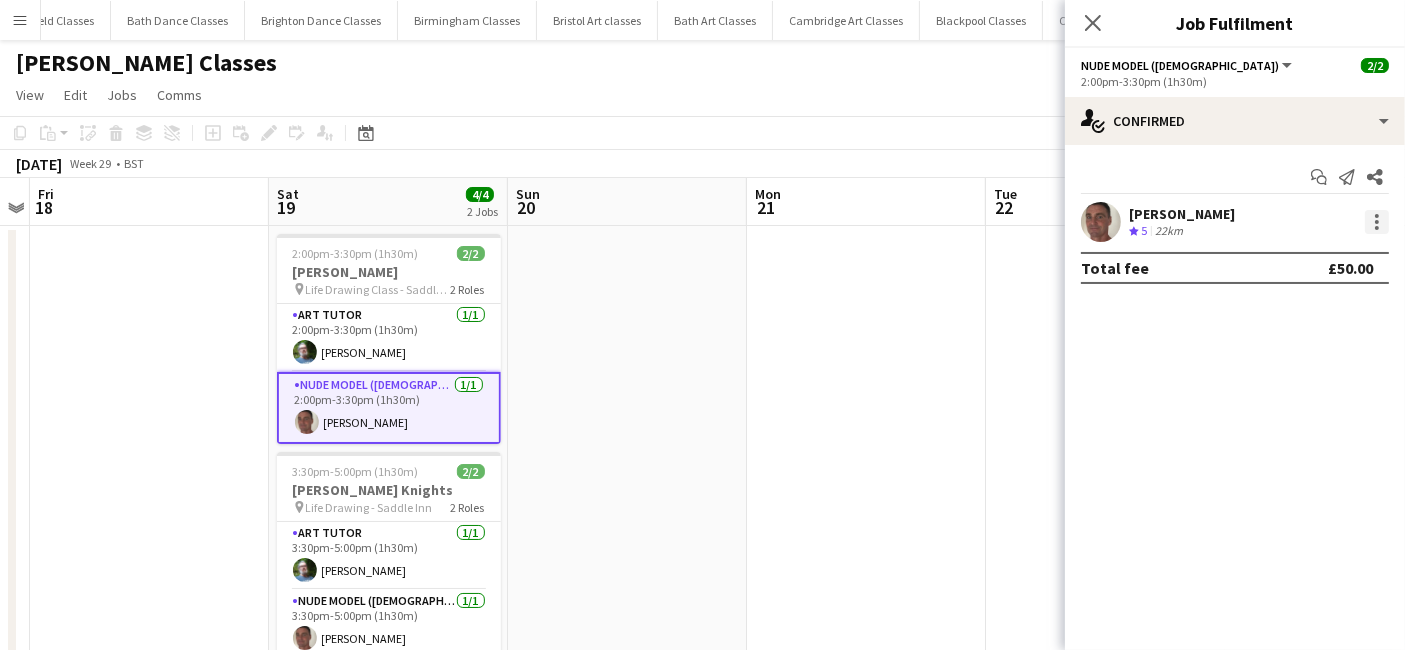 click at bounding box center [1377, 222] 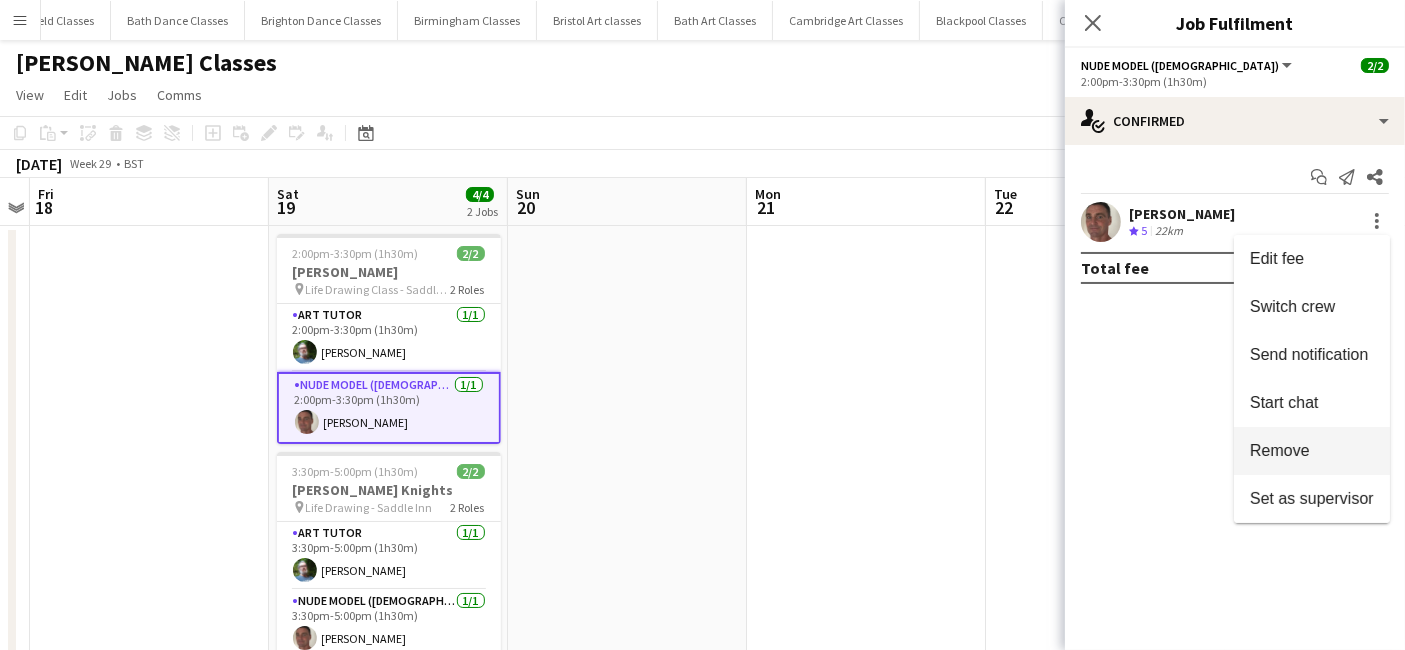 click on "Remove" at bounding box center [1312, 451] 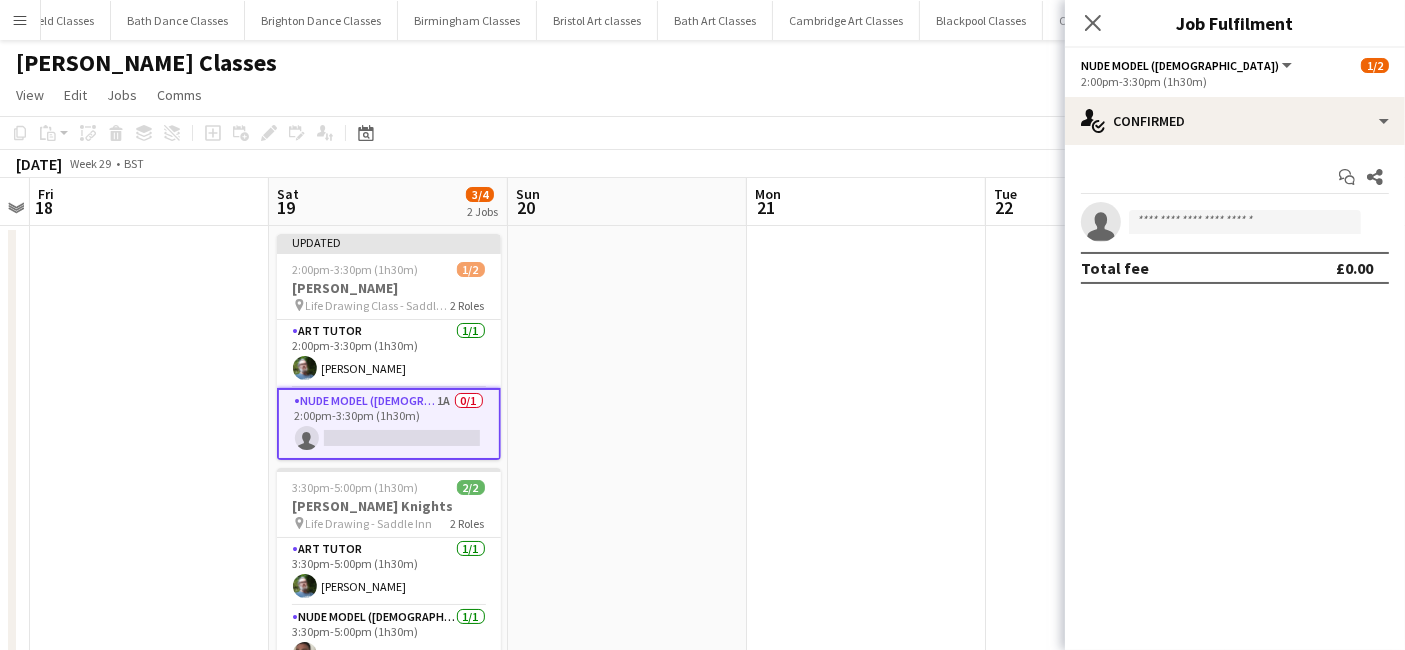 click at bounding box center (866, 461) 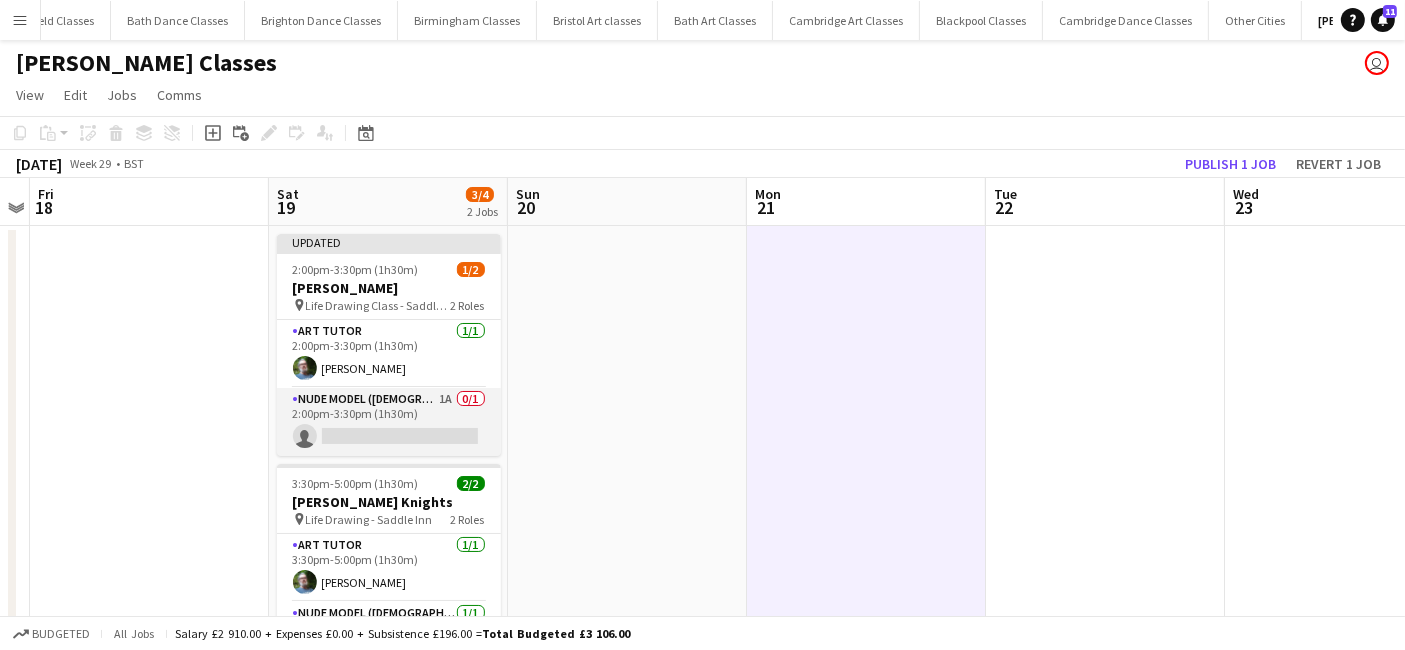 click on "Nude Model (Male)   1A   0/1   2:00pm-3:30pm (1h30m)
single-neutral-actions" at bounding box center [389, 422] 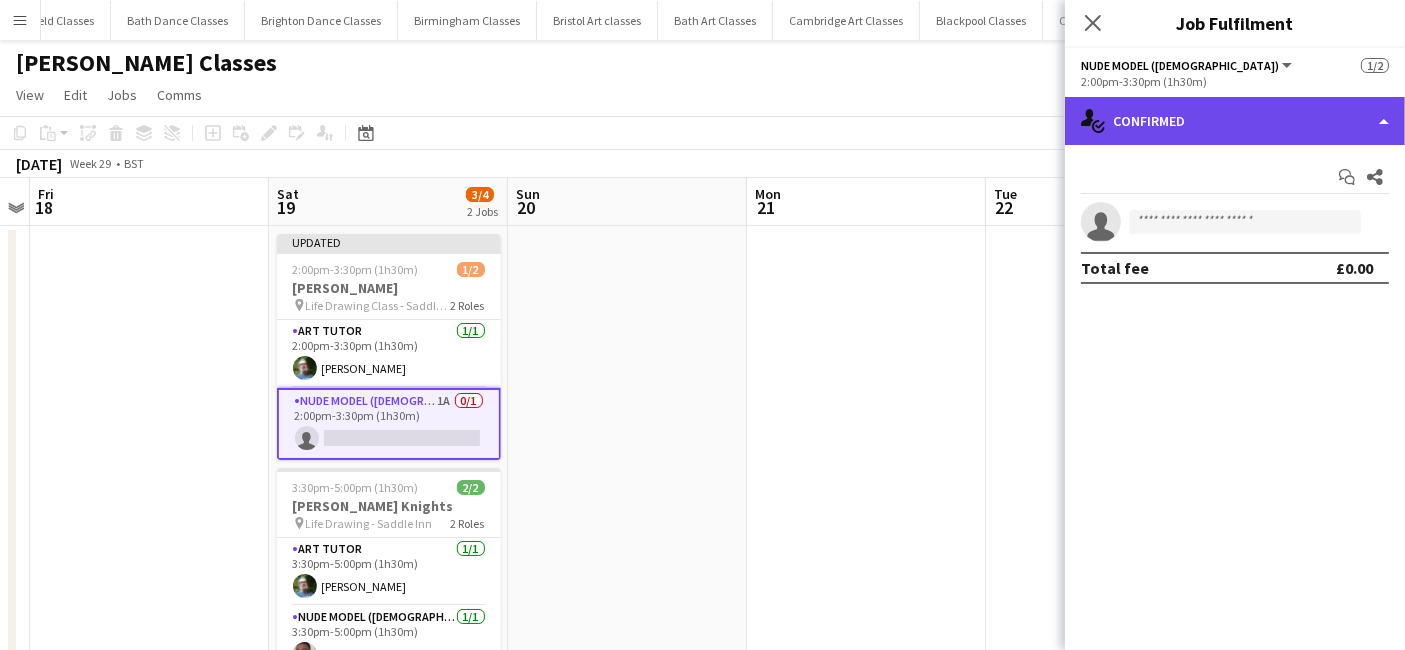click on "single-neutral-actions-check-2
Confirmed" 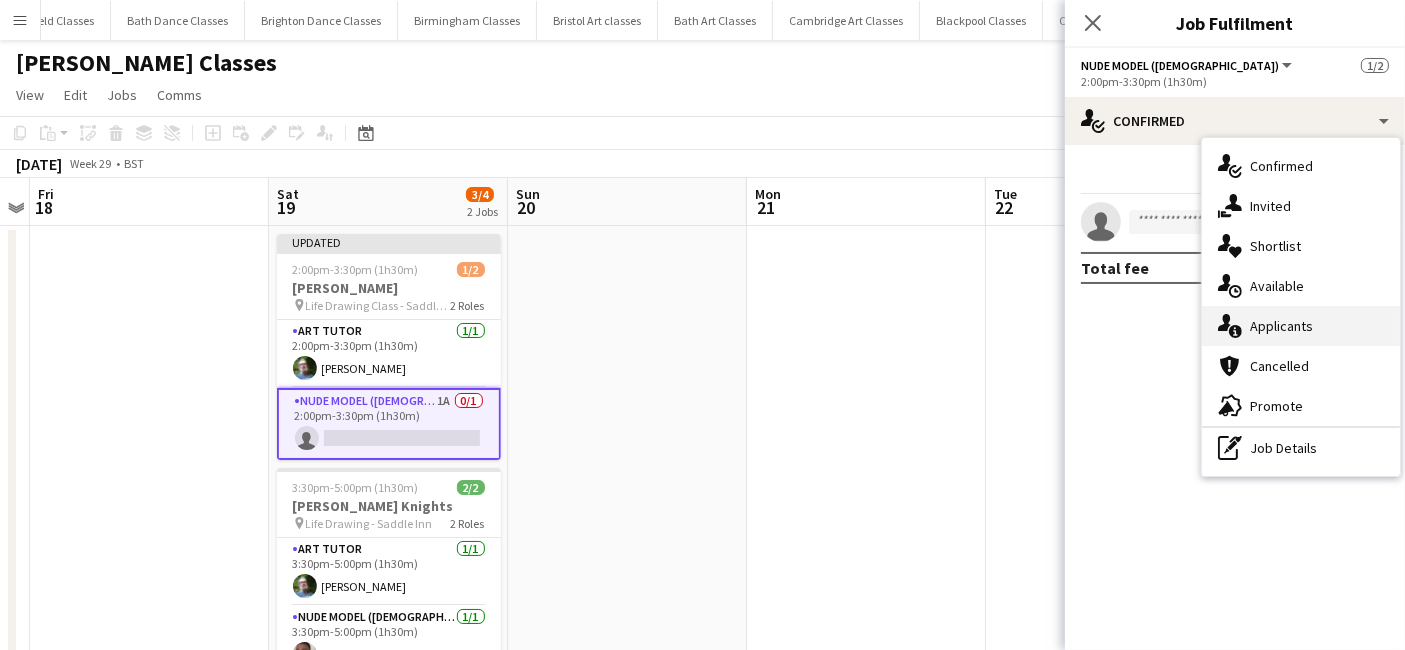 click on "single-neutral-actions-information
Applicants" at bounding box center (1301, 326) 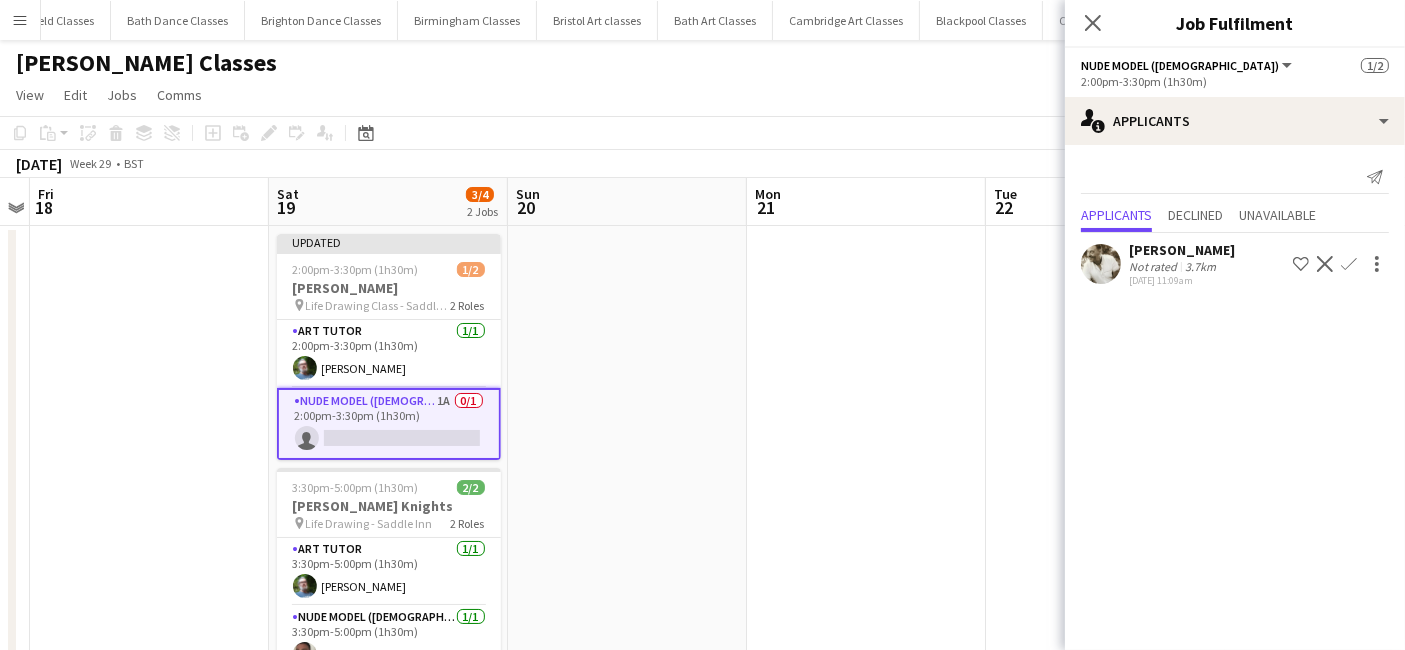 click on "Decline" 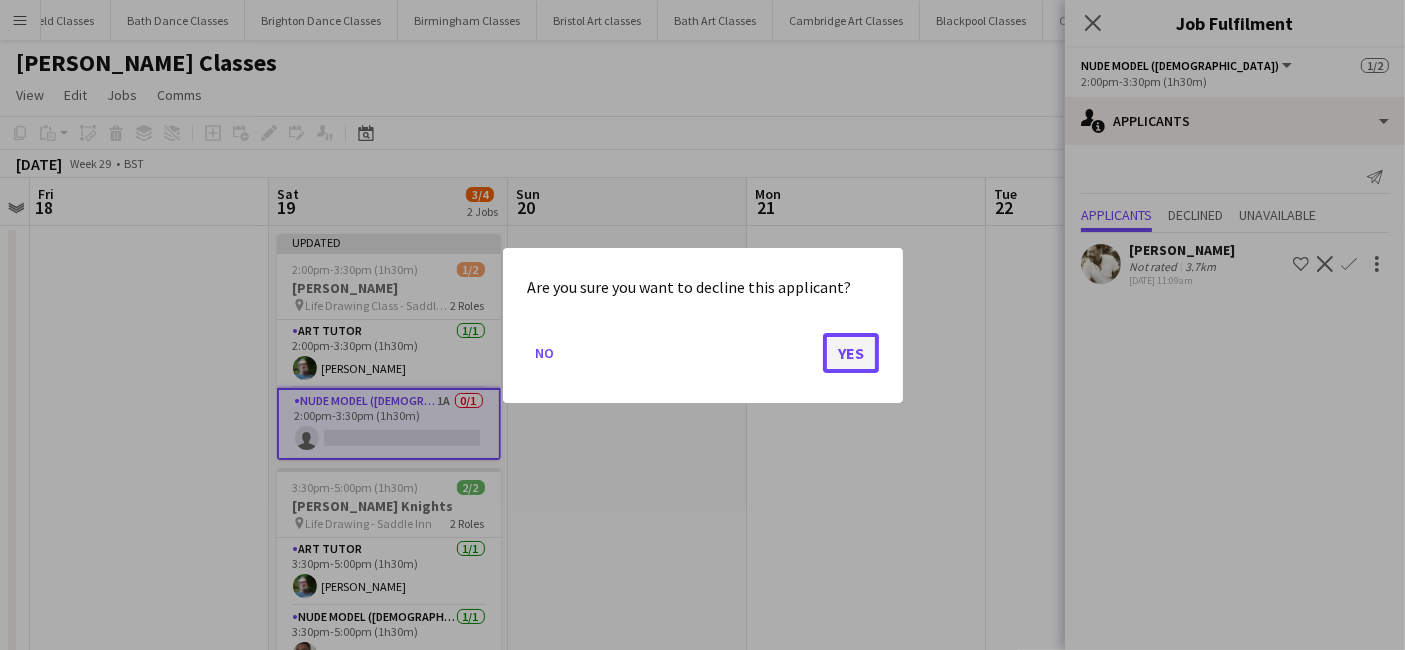 click on "Yes" 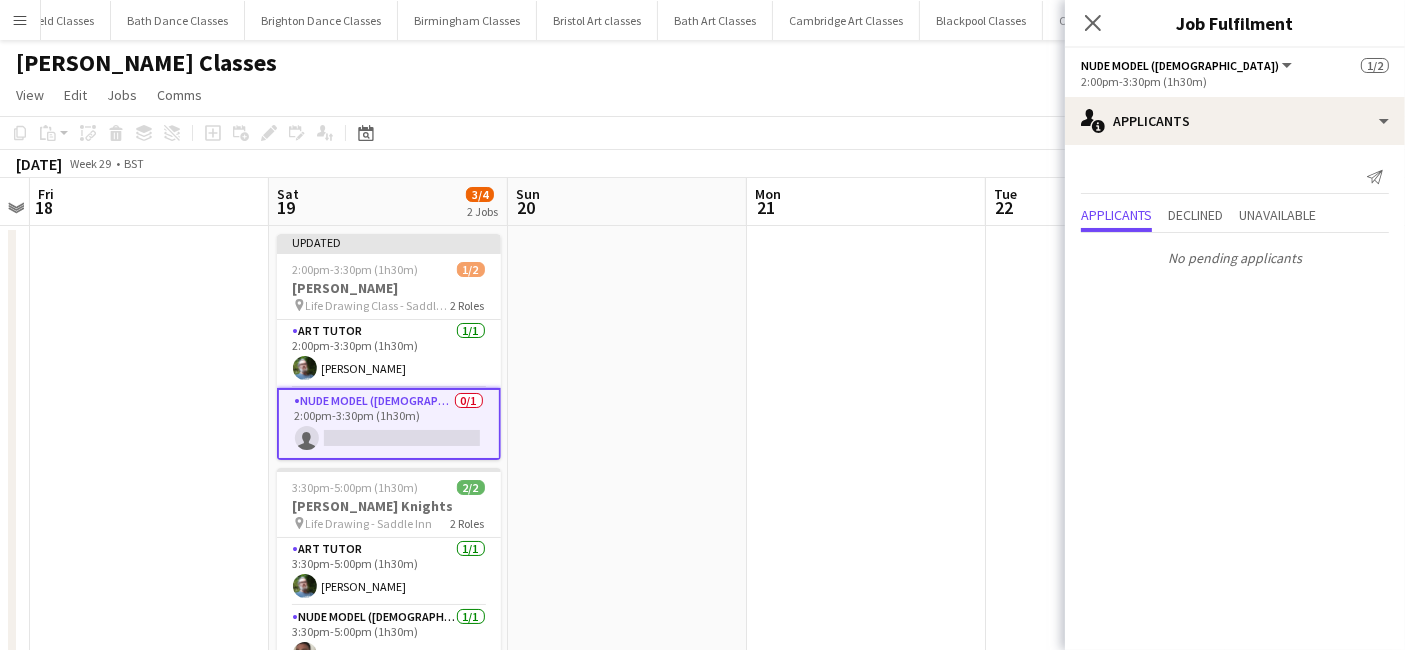 click on "Nude Model (Male)   0/1   2:00pm-3:30pm (1h30m)
single-neutral-actions" at bounding box center (389, 424) 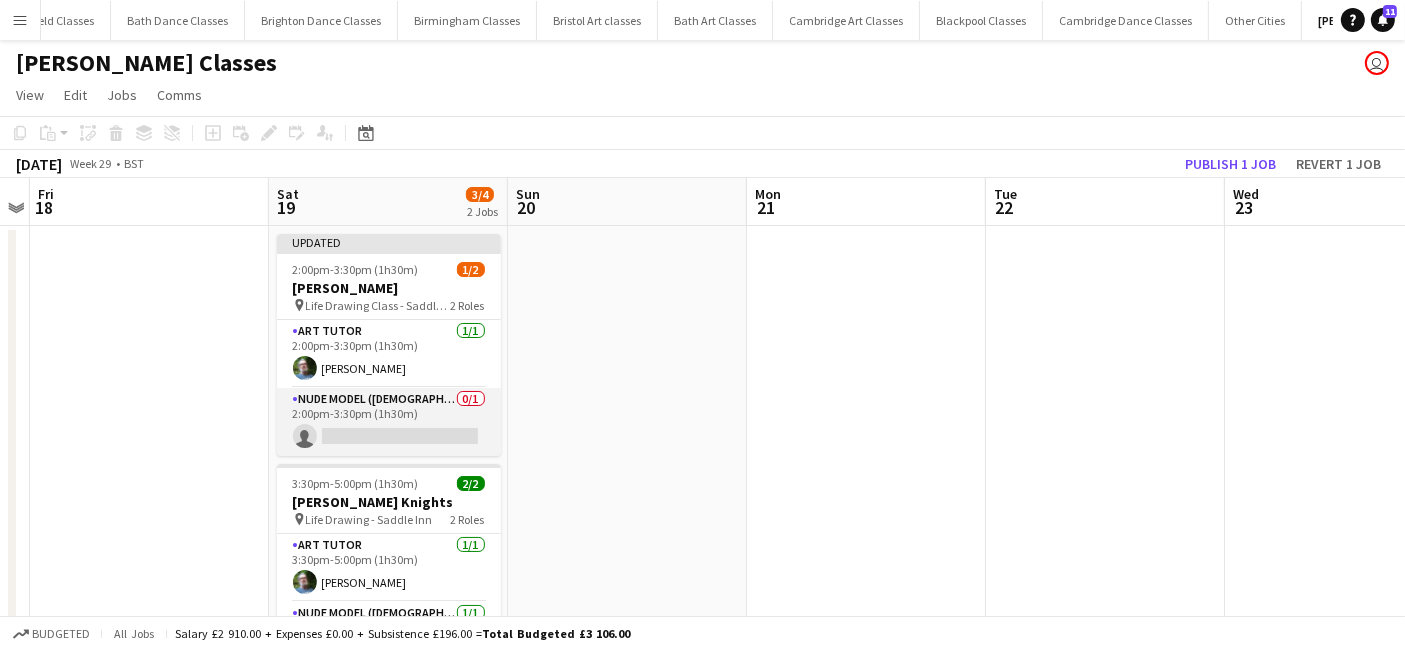 click on "Nude Model (Male)   0/1   2:00pm-3:30pm (1h30m)
single-neutral-actions" at bounding box center (389, 422) 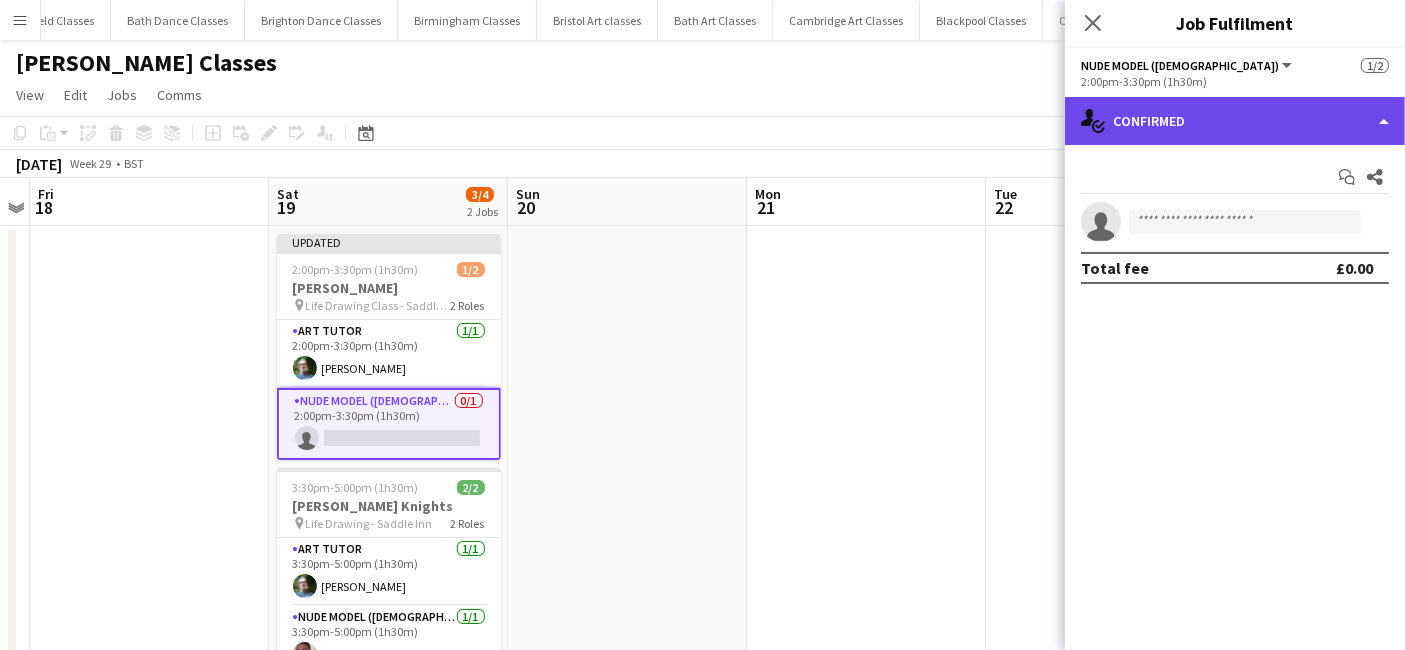 click on "single-neutral-actions-check-2
Confirmed" 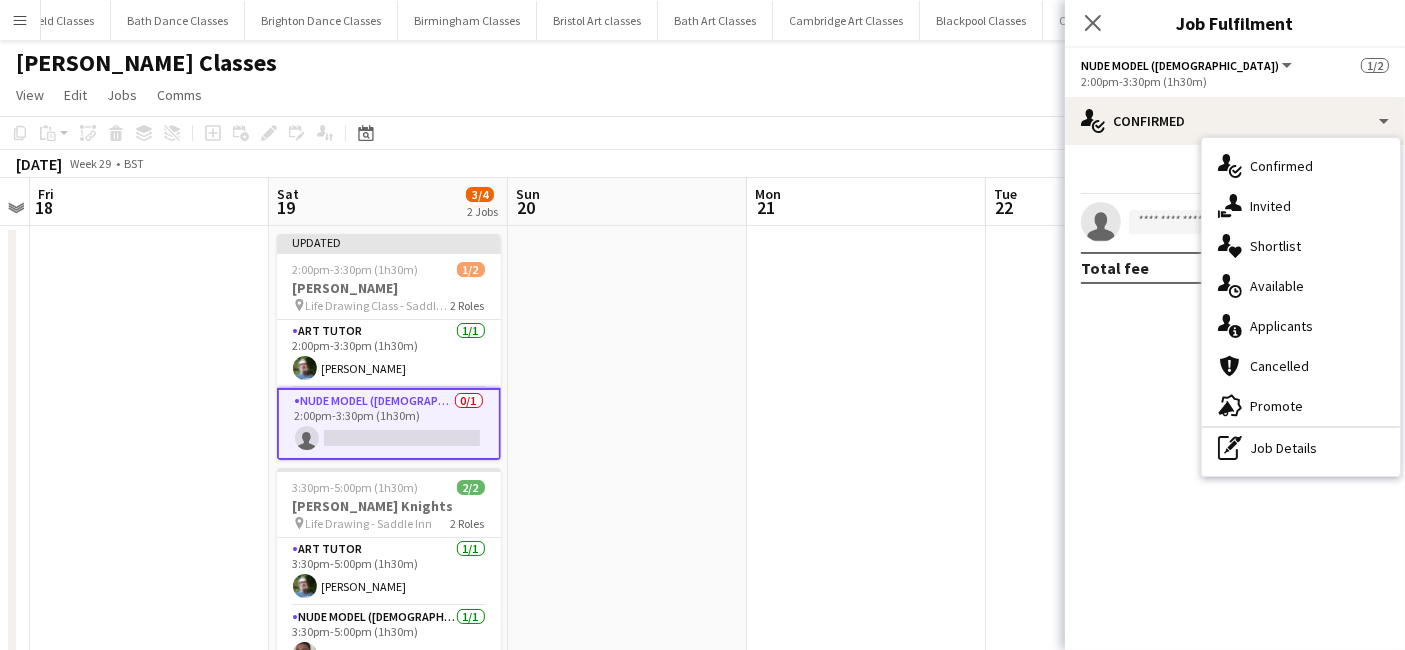 click at bounding box center (866, 461) 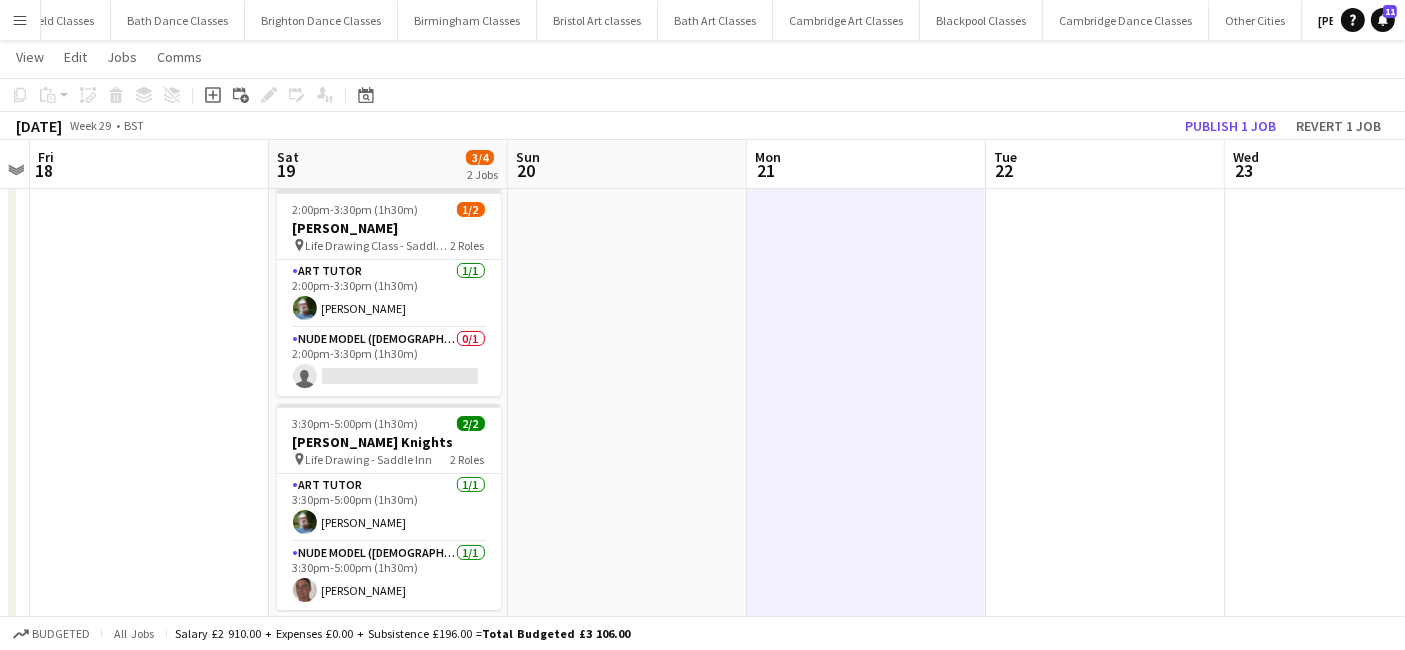 scroll, scrollTop: 78, scrollLeft: 0, axis: vertical 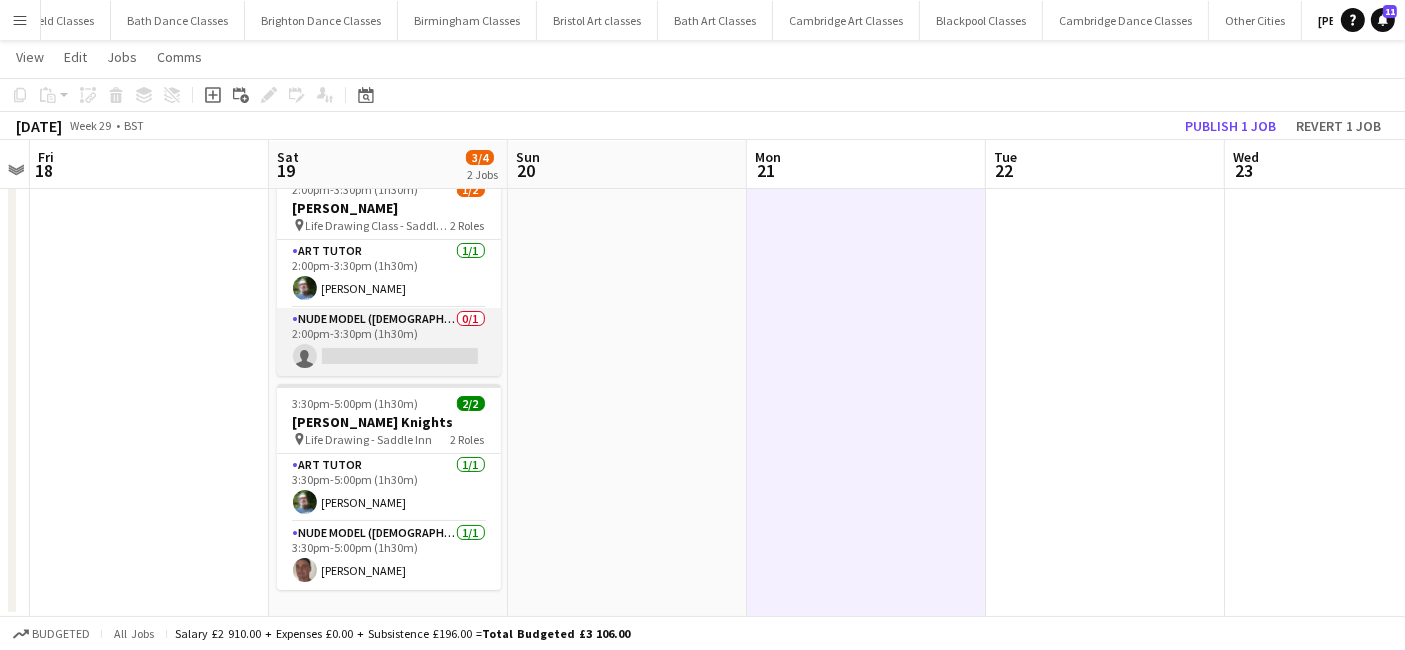 click on "Nude Model (Male)   0/1   2:00pm-3:30pm (1h30m)
single-neutral-actions" at bounding box center (389, 342) 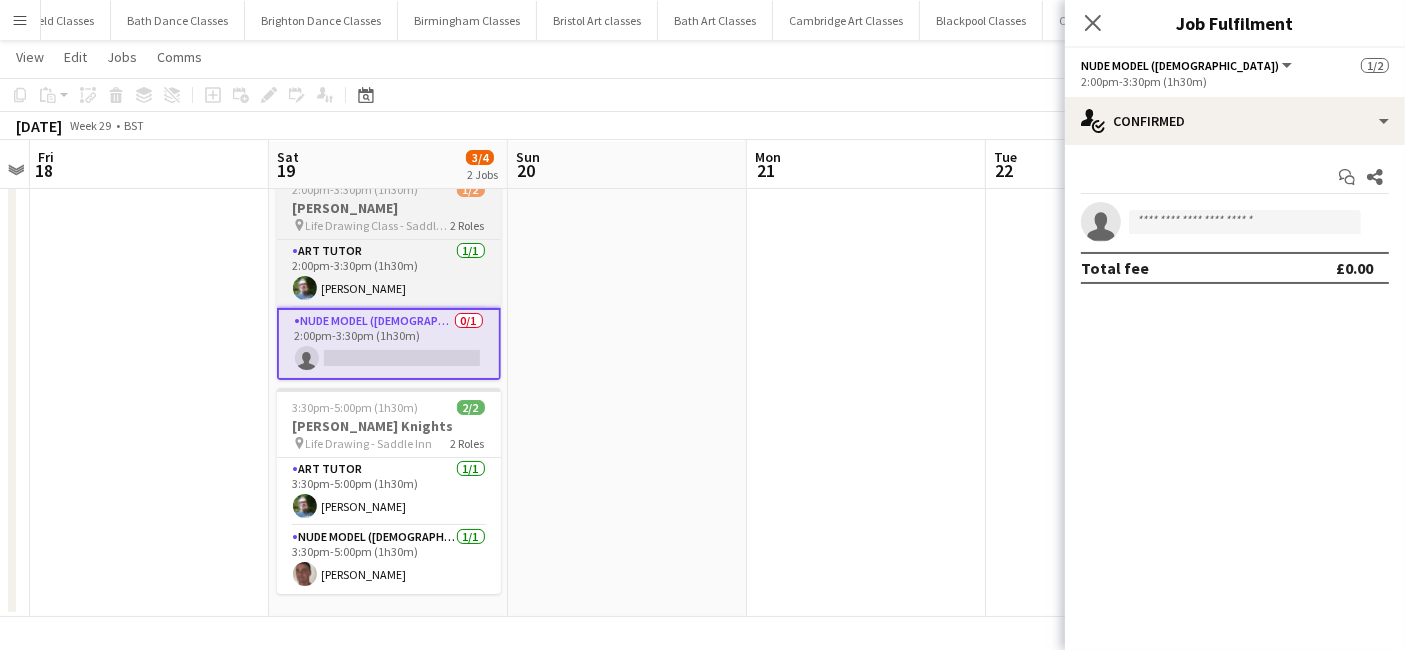 click on "Life Drawing Class - Saddle Inn" at bounding box center [378, 225] 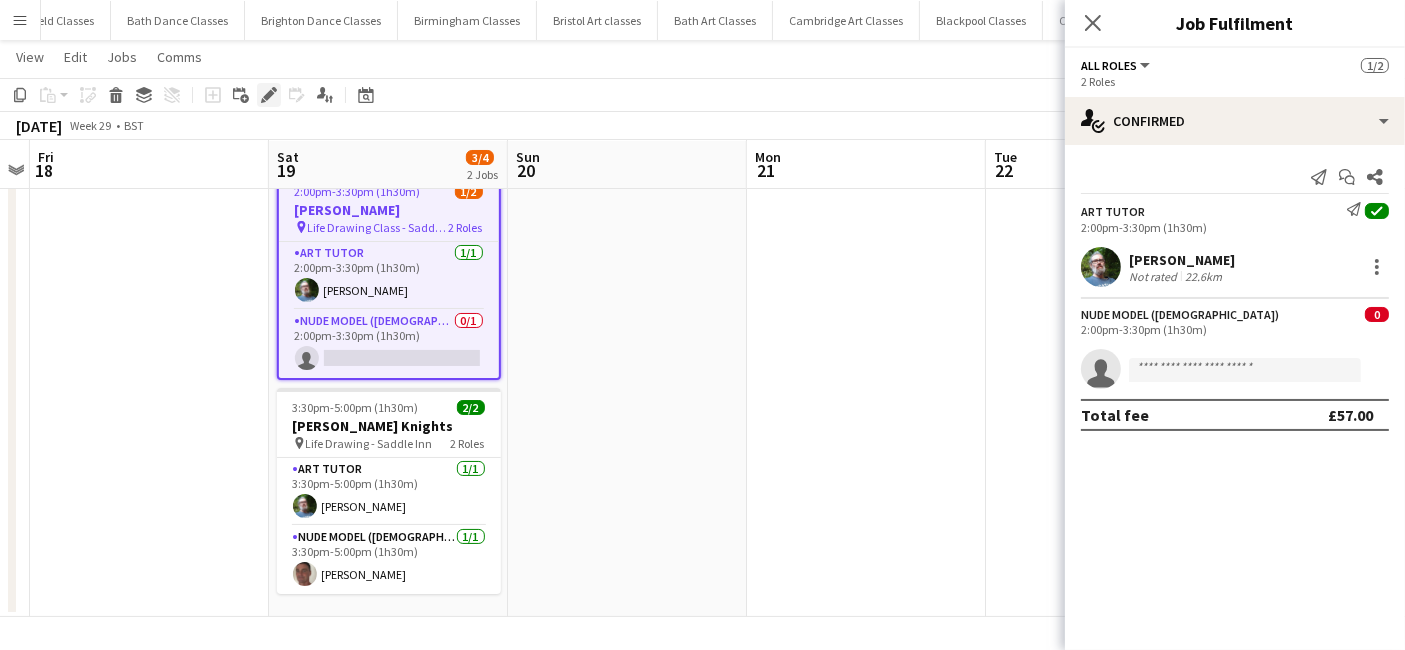 click on "Edit" 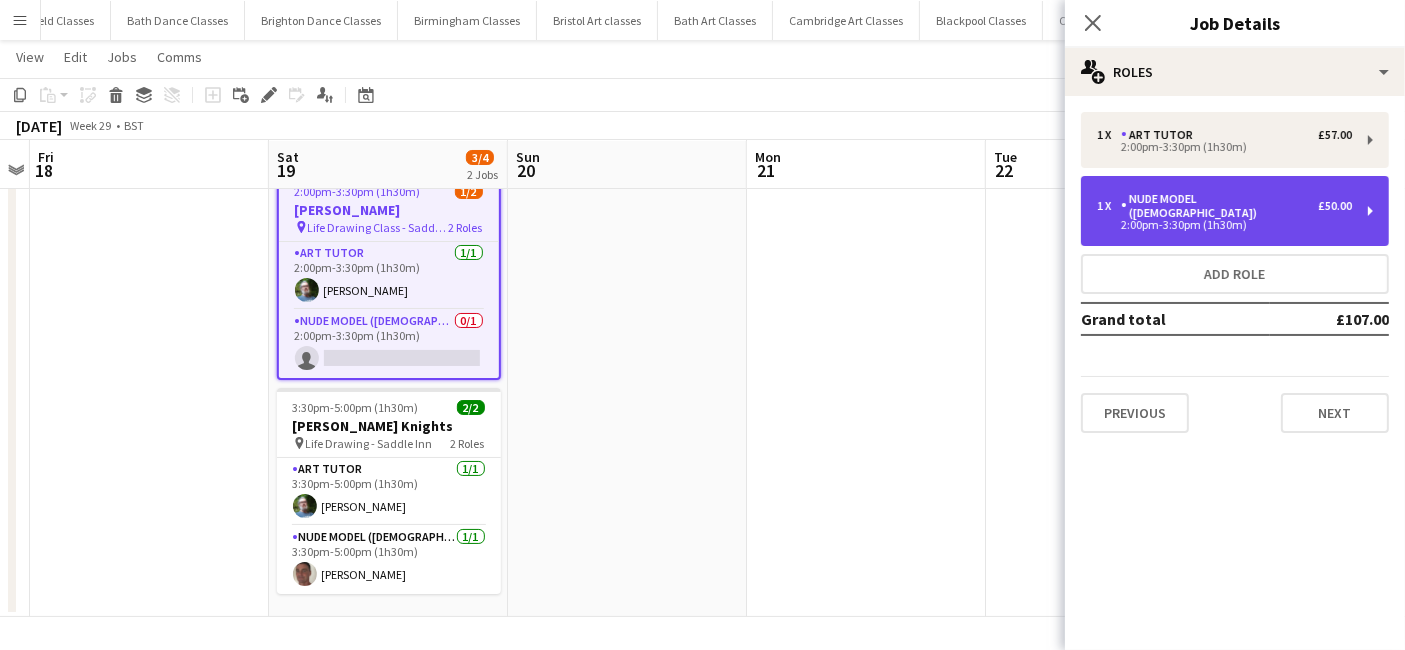 click on "2:00pm-3:30pm (1h30m)" at bounding box center [1224, 225] 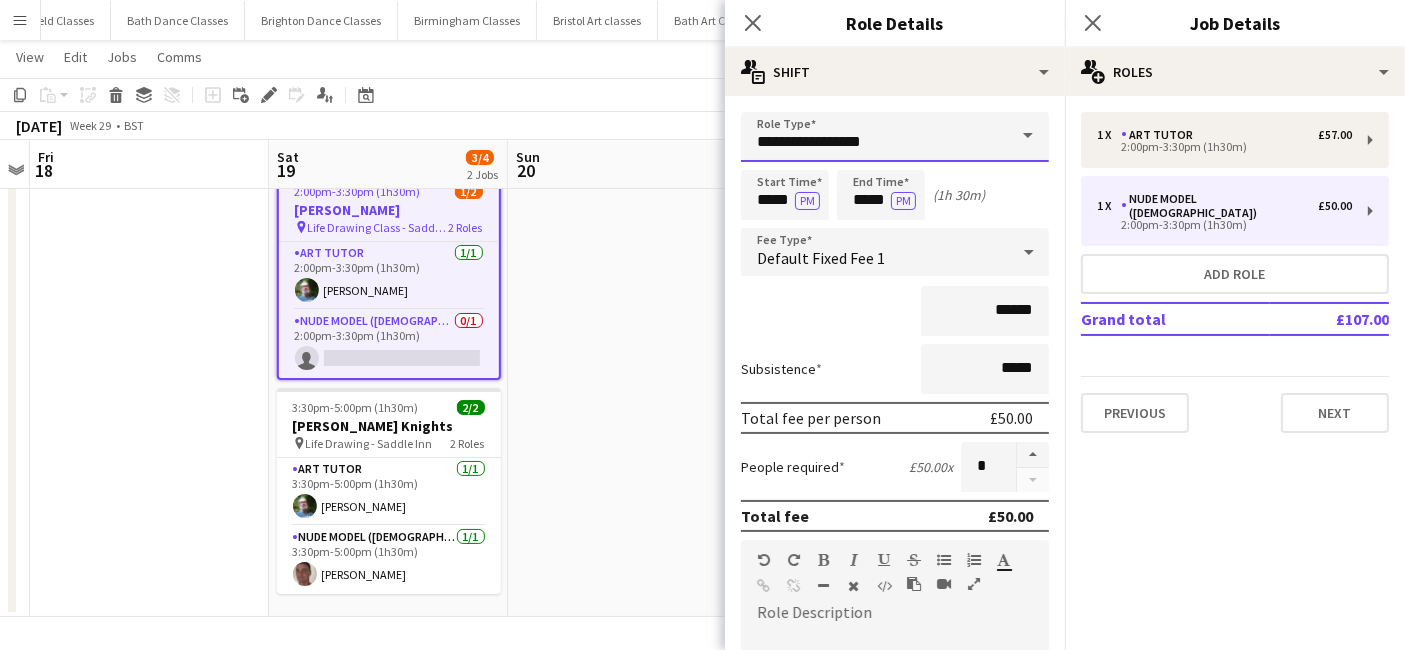 click on "**********" at bounding box center (895, 137) 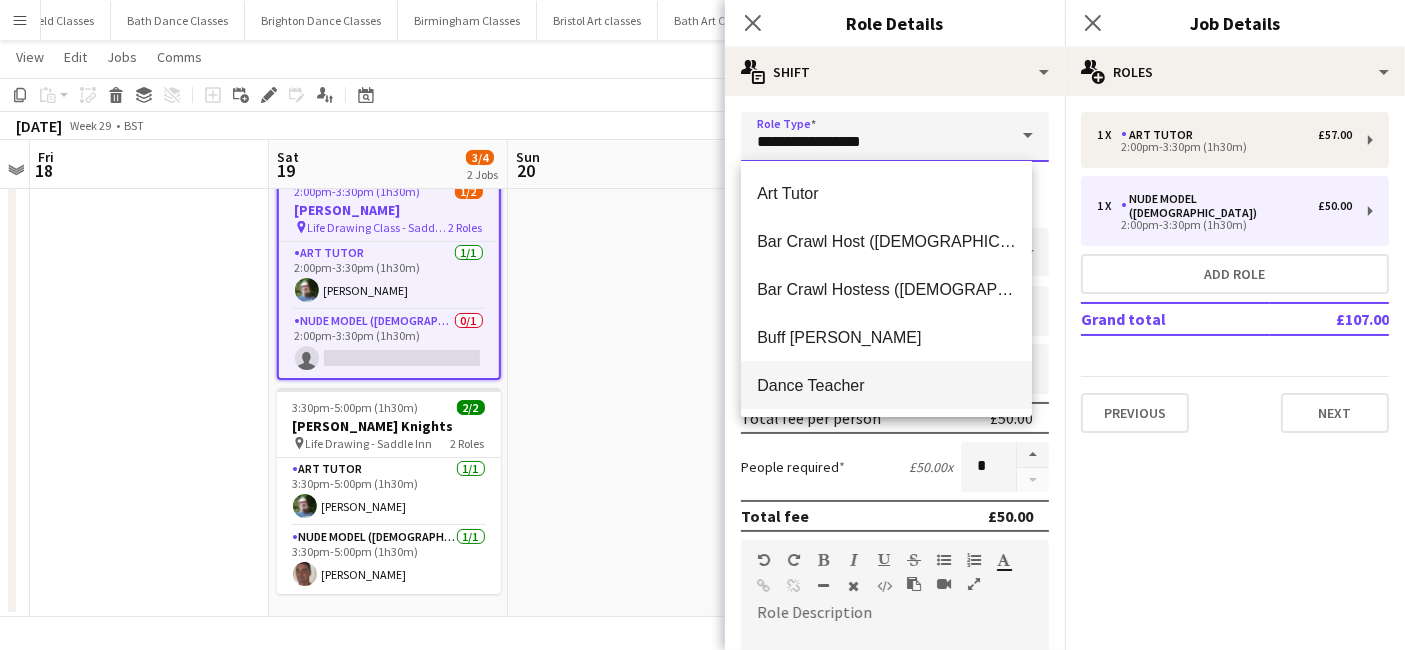 scroll, scrollTop: 407, scrollLeft: 0, axis: vertical 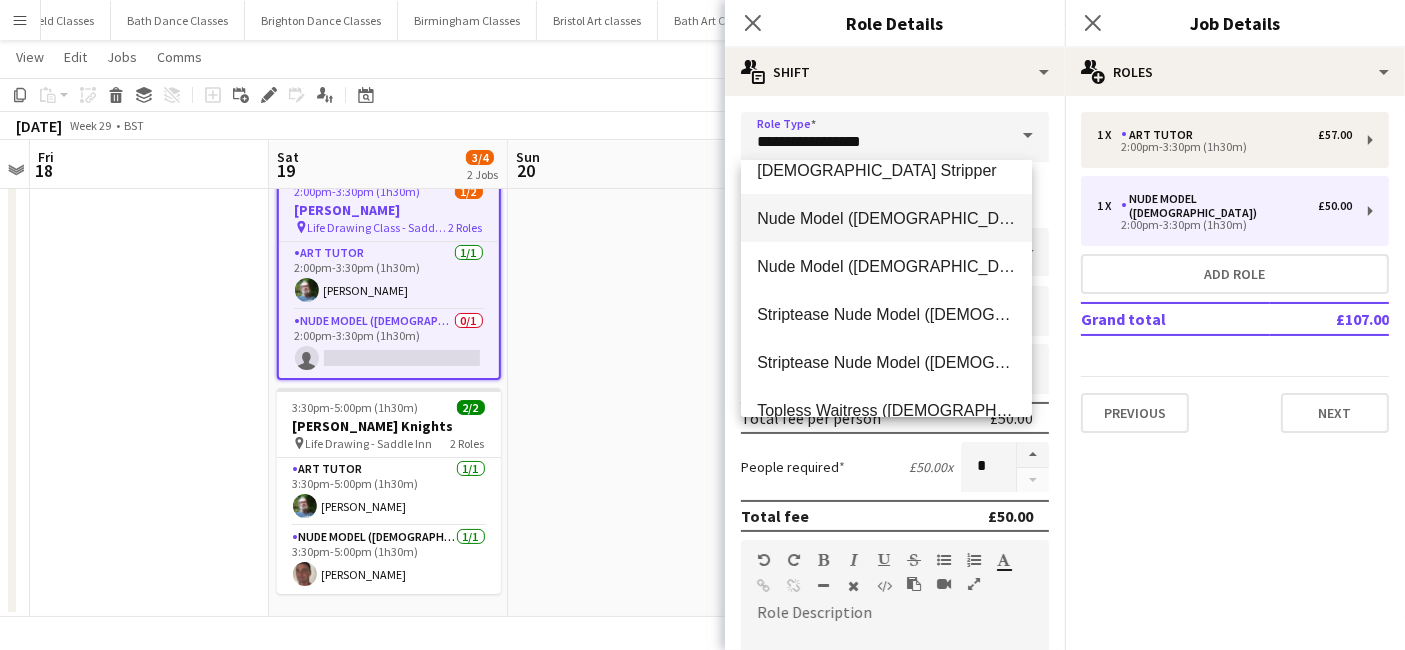 click on "Nude Model (Female)" at bounding box center [886, 218] 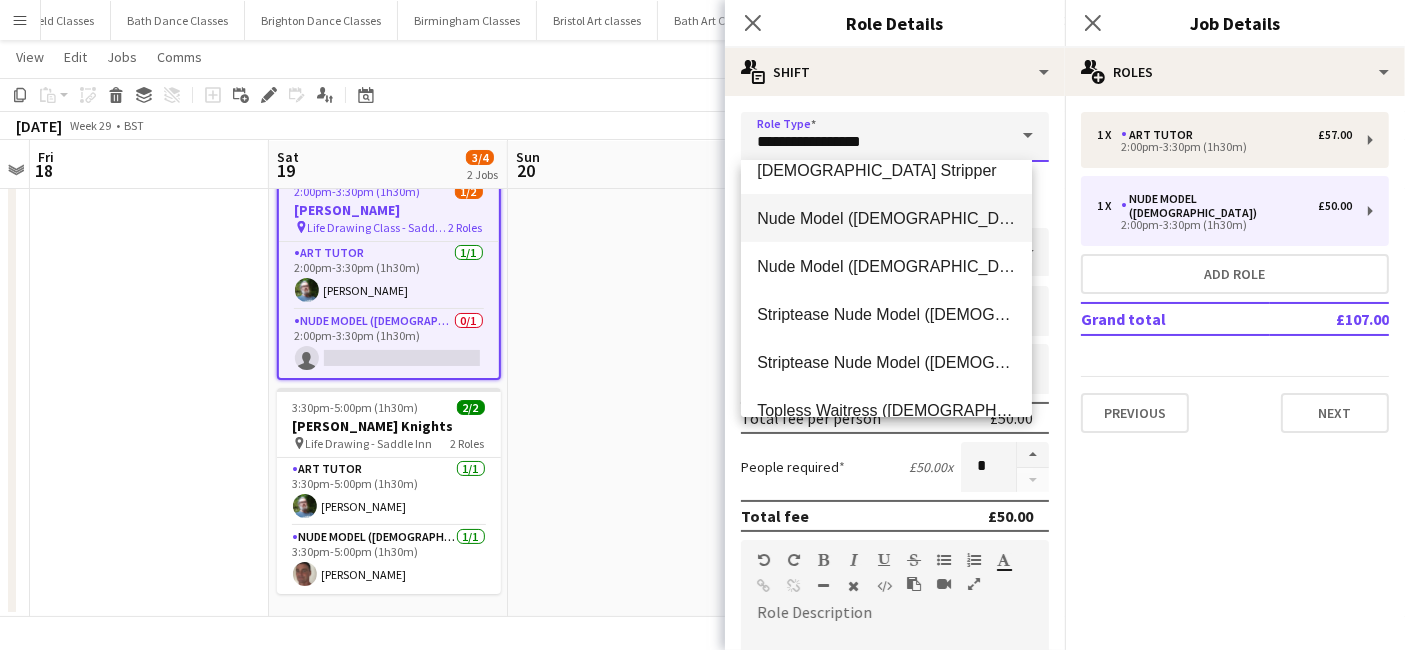 type on "**********" 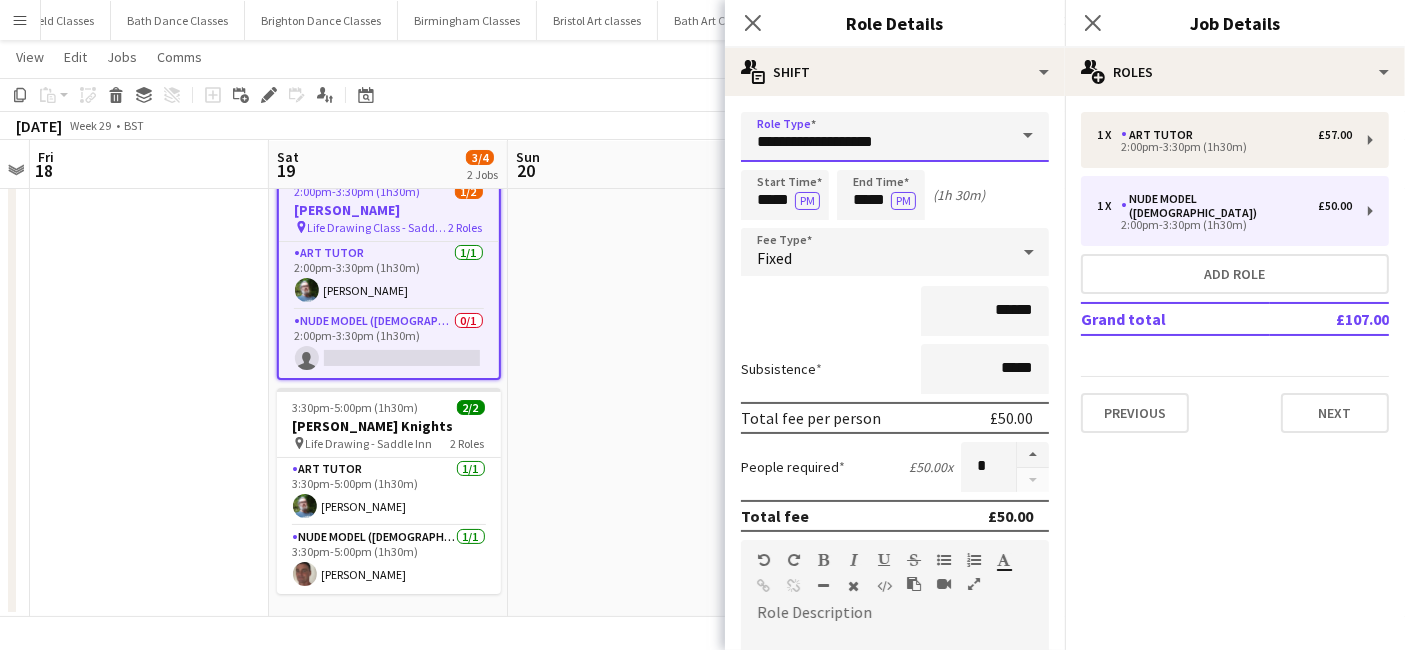 scroll, scrollTop: 542, scrollLeft: 0, axis: vertical 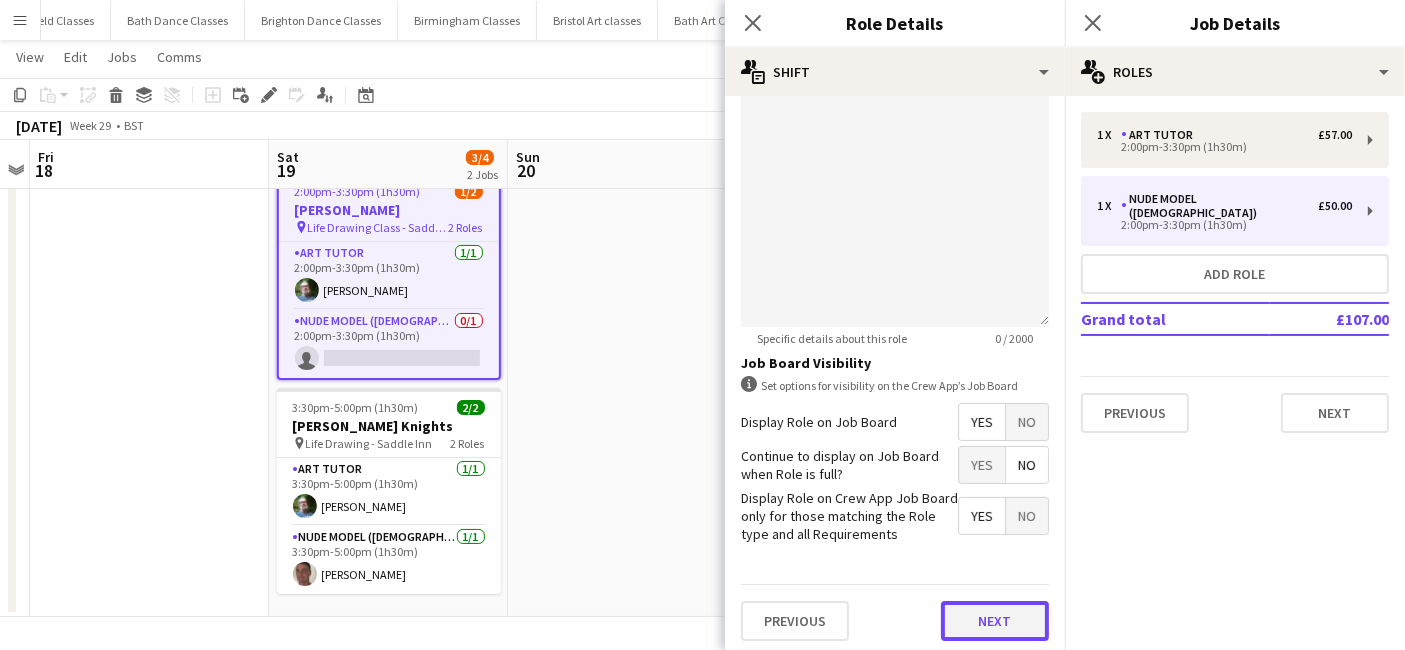 click on "Next" at bounding box center (995, 621) 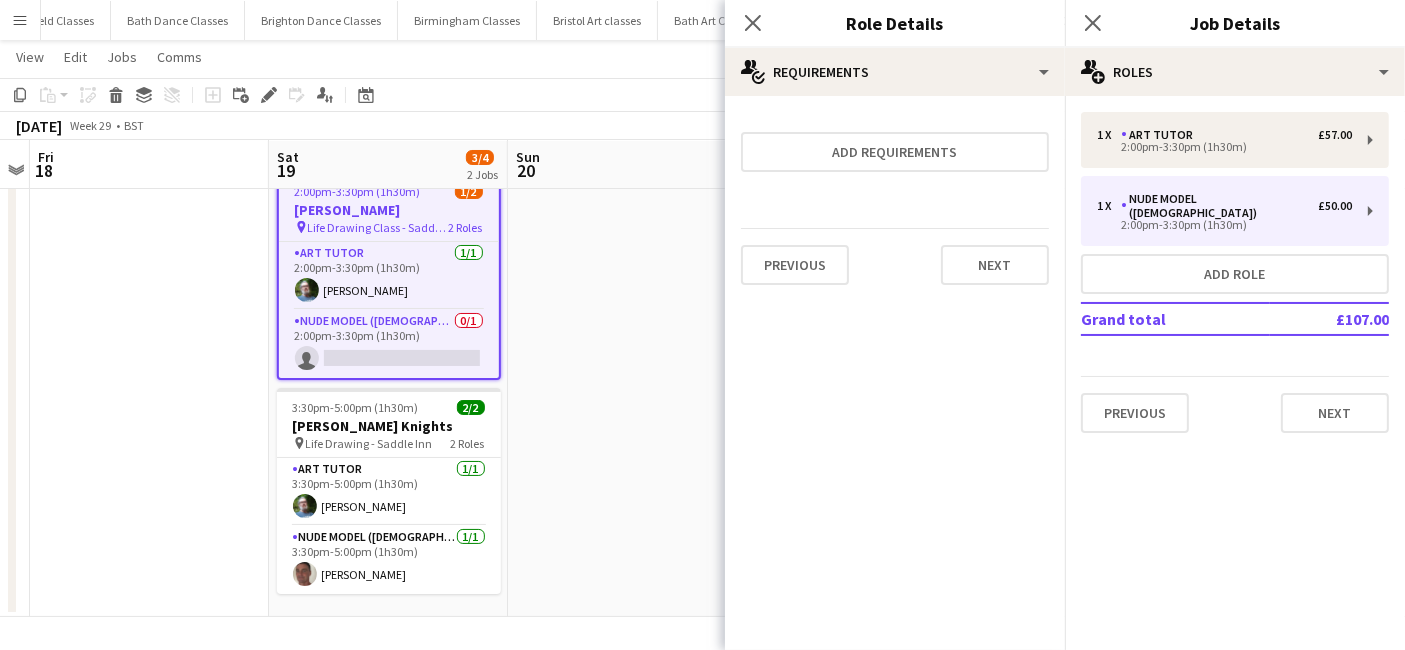 scroll, scrollTop: 0, scrollLeft: 0, axis: both 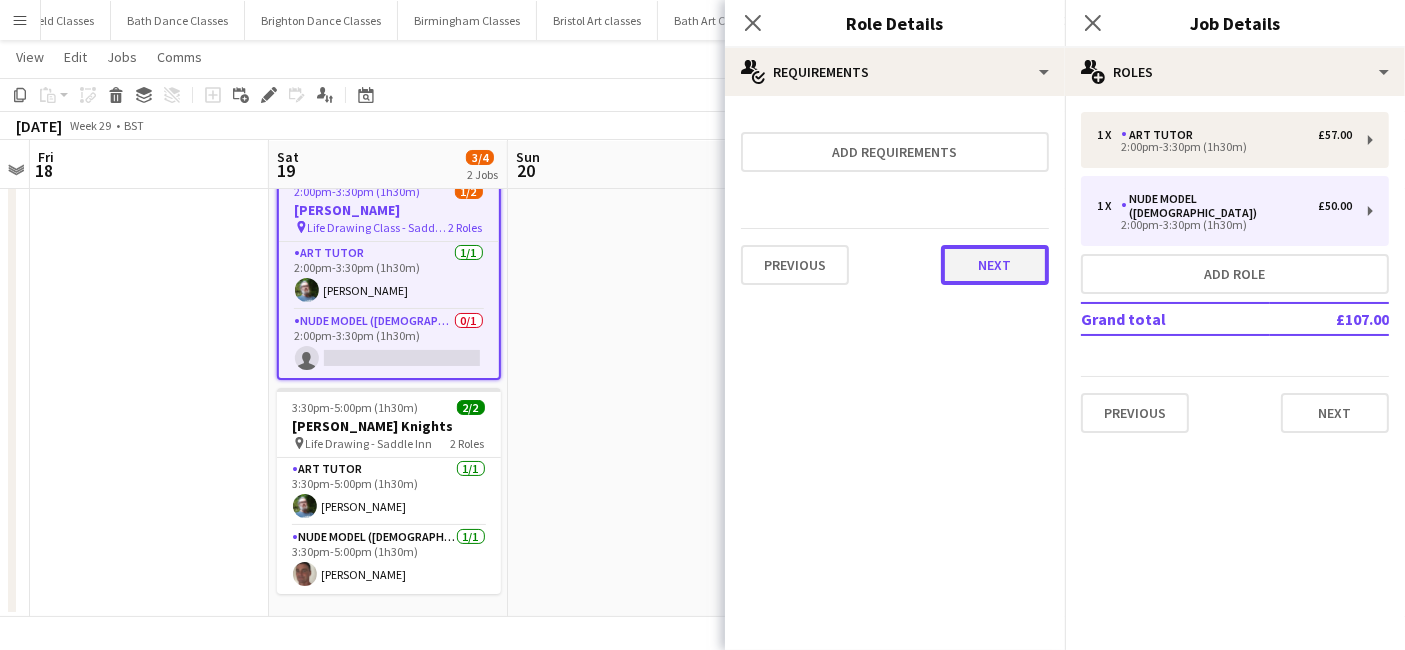 click on "Next" at bounding box center (995, 265) 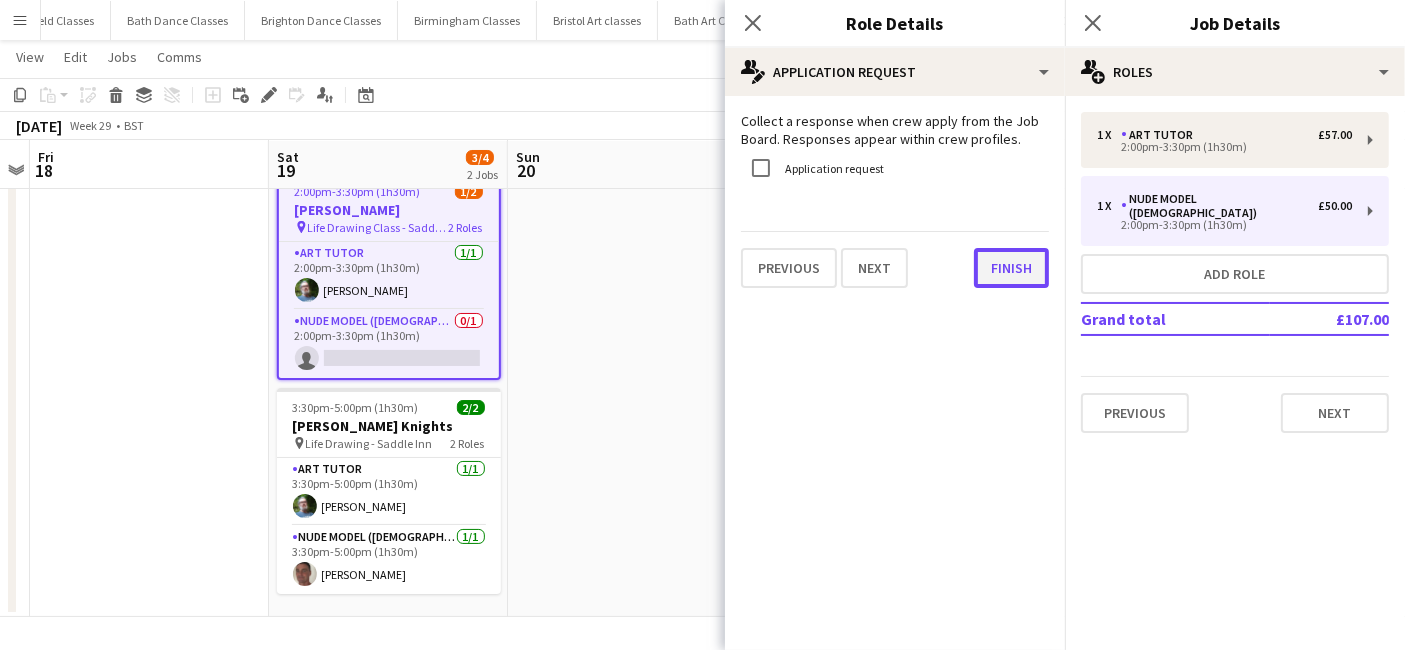 click on "Finish" at bounding box center (1011, 268) 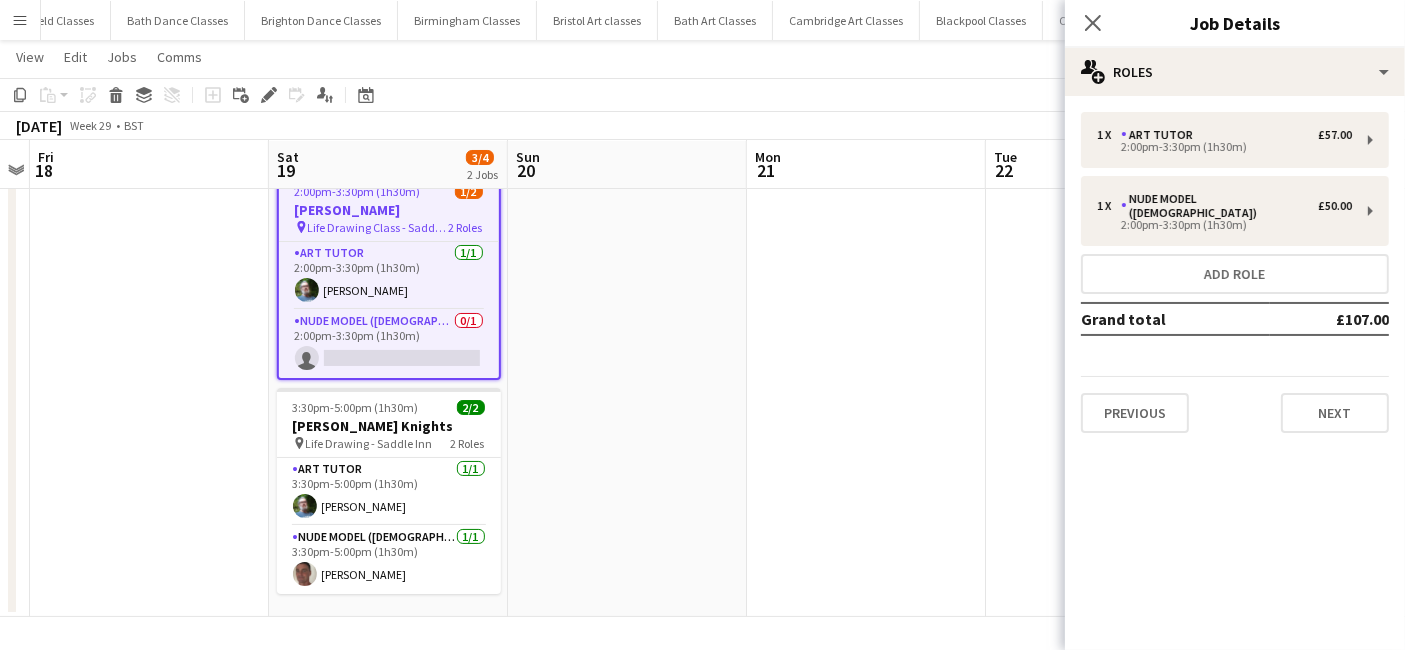 click at bounding box center [866, 381] 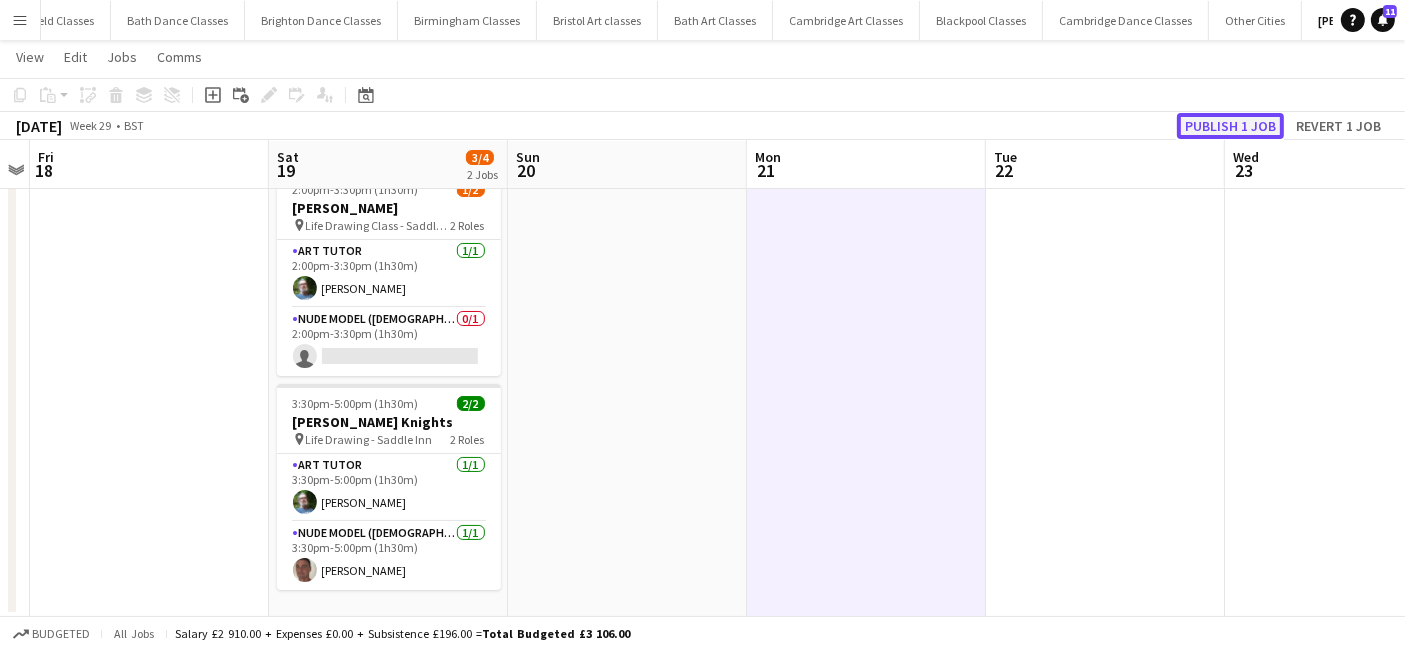 click on "Publish 1 job" 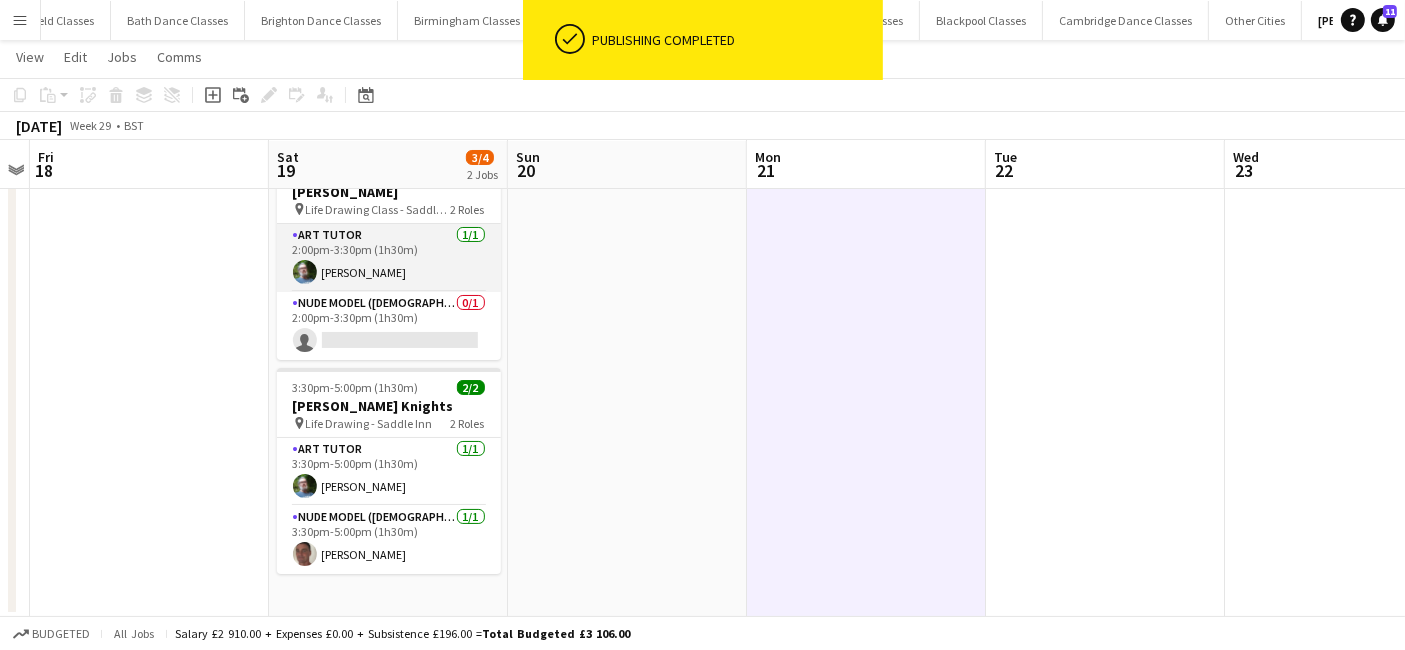 click on "Art Tutor   1/1   2:00pm-3:30pm (1h30m)
Robert Harrison" at bounding box center (389, 258) 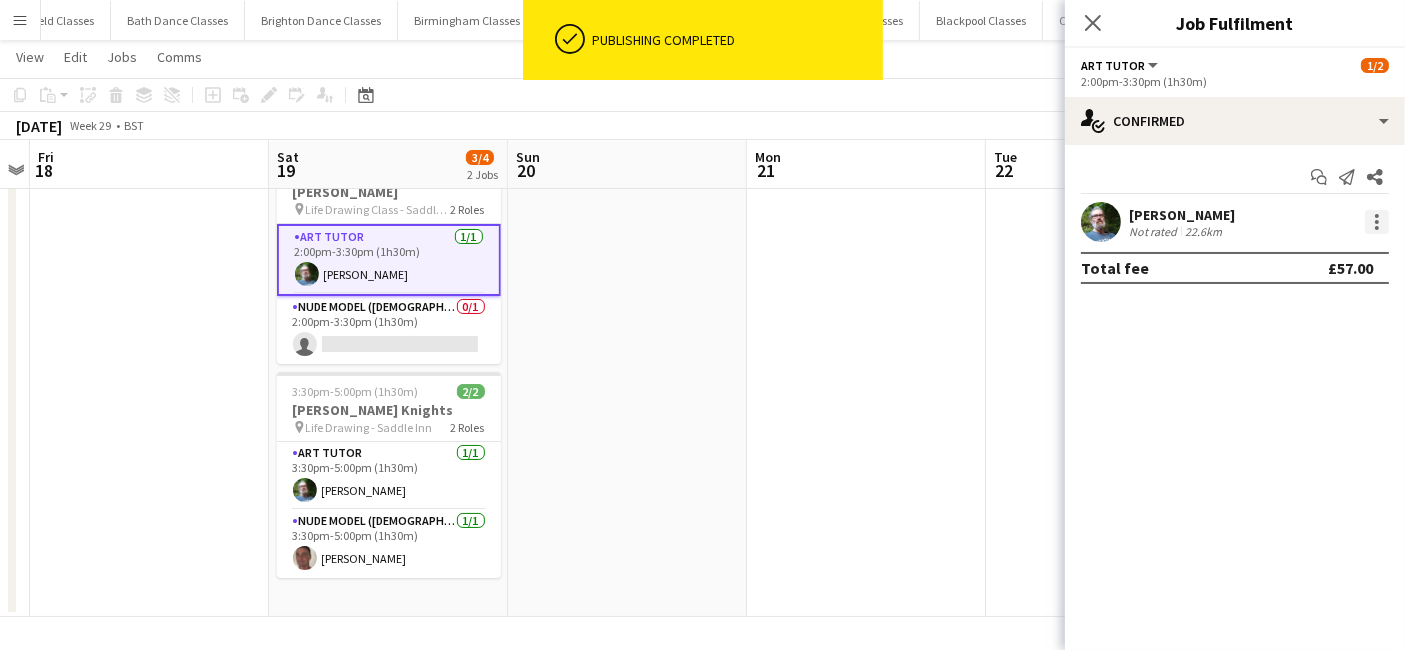 click at bounding box center [1377, 222] 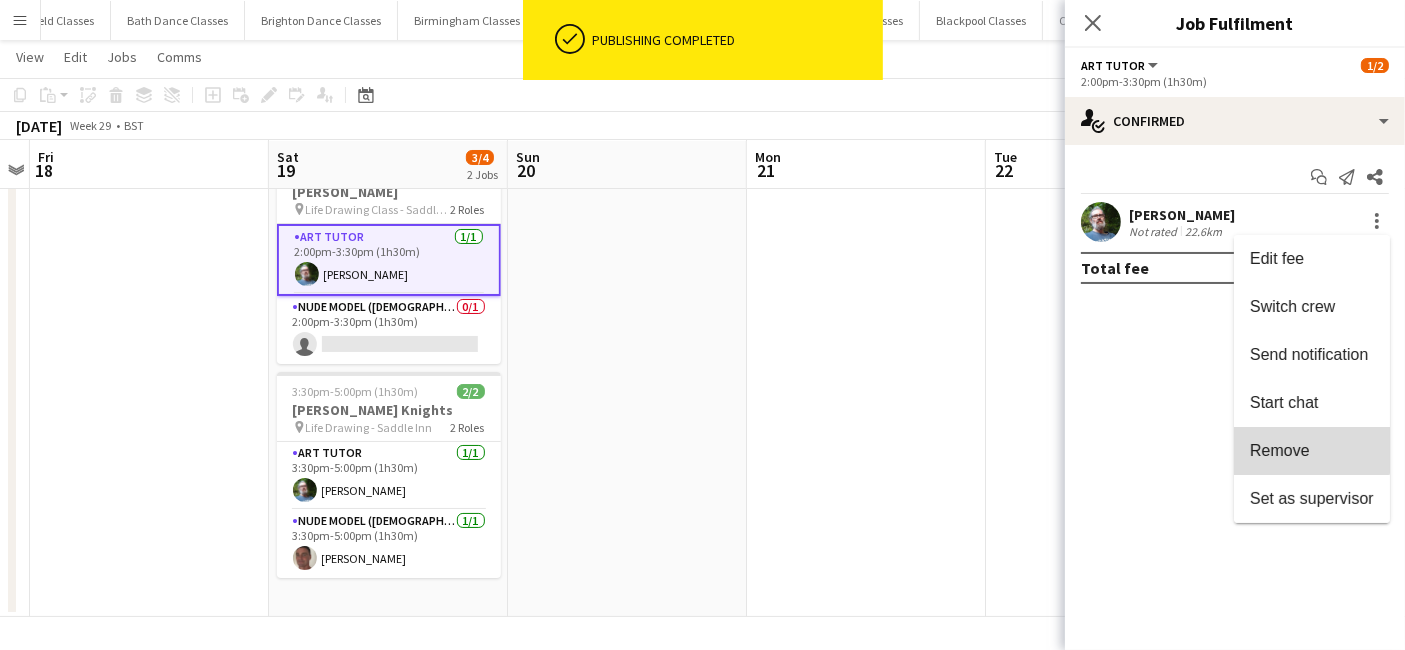 click on "Remove" at bounding box center (1280, 450) 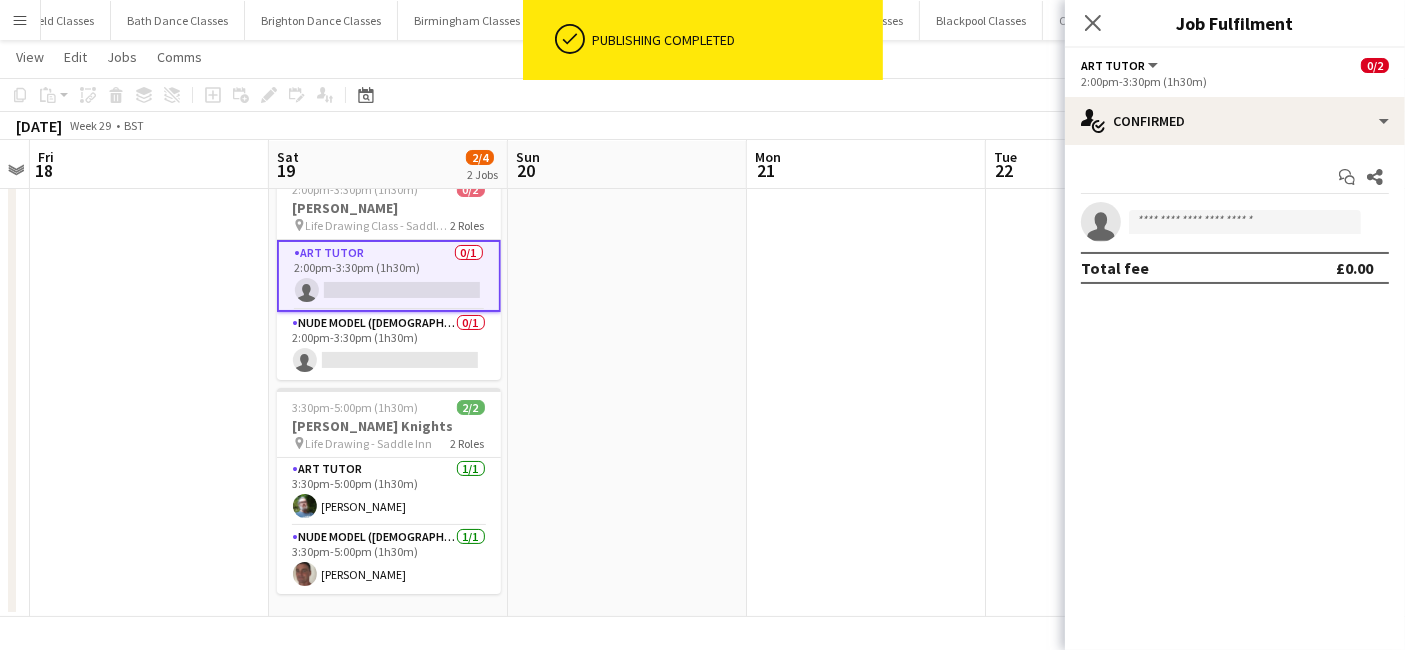 click at bounding box center [866, 381] 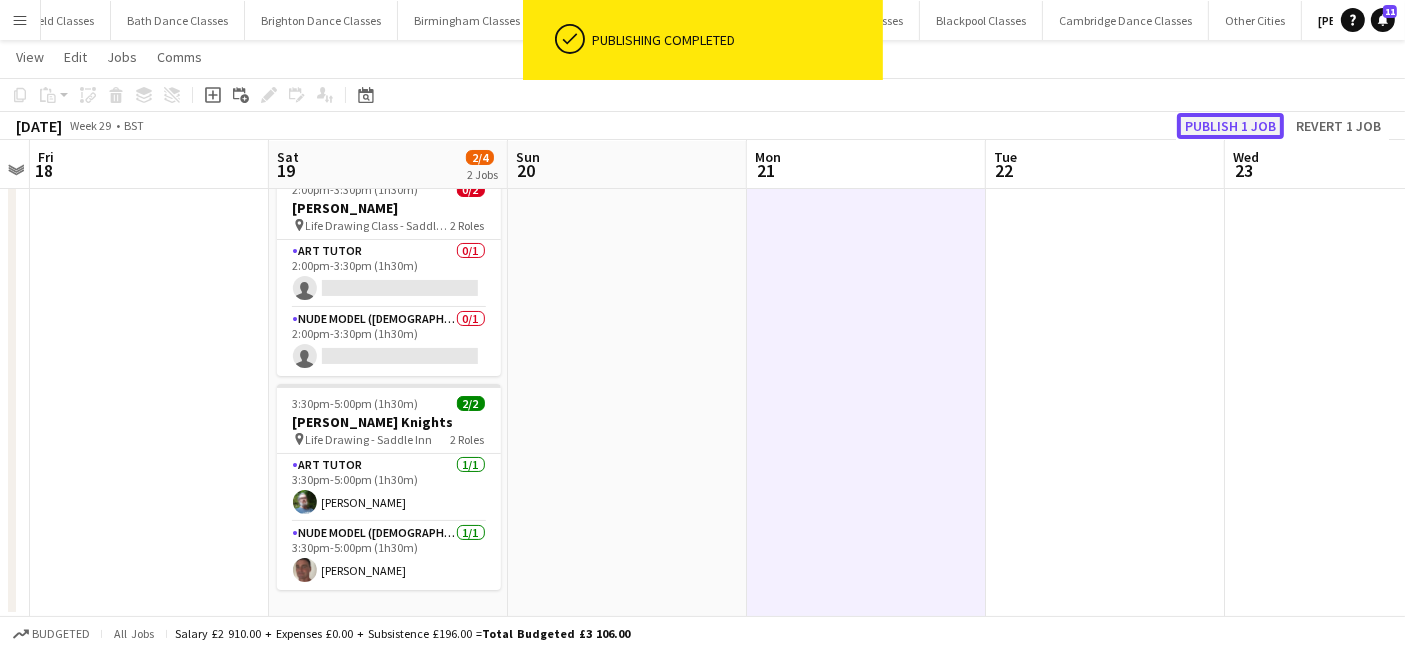 click on "Publish 1 job" 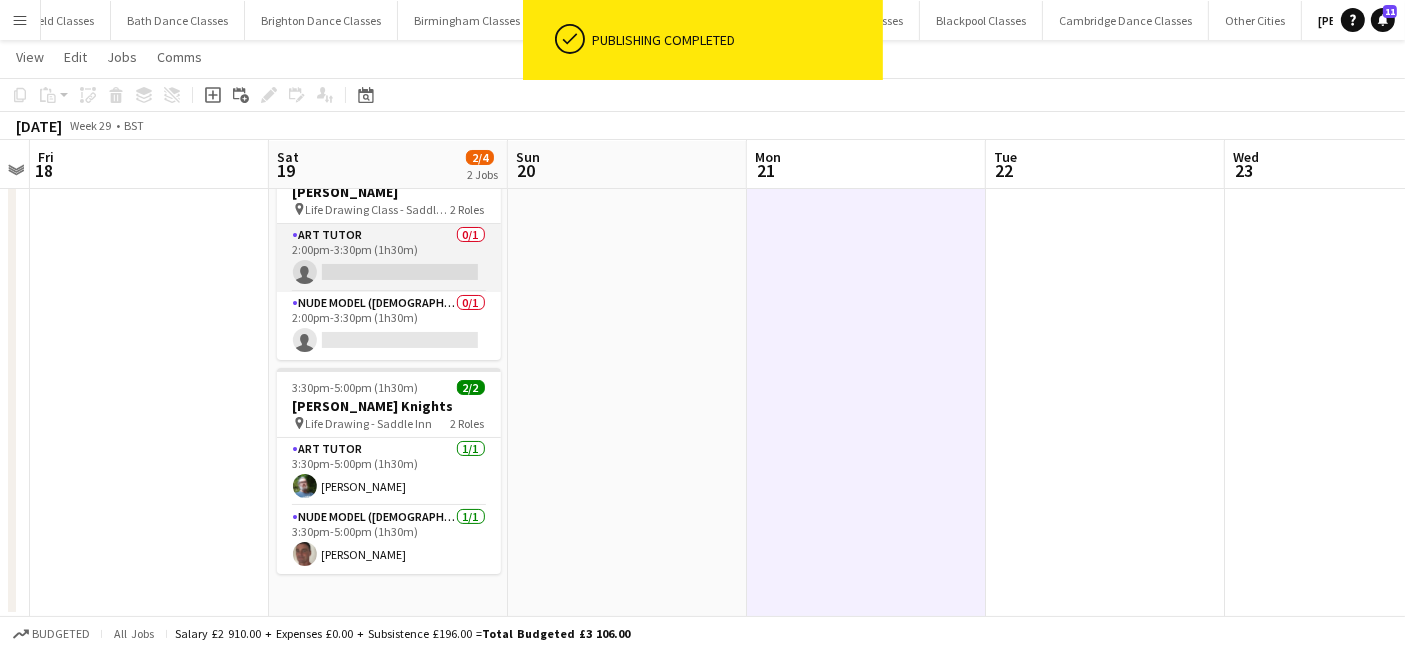 click on "Art Tutor   0/1   2:00pm-3:30pm (1h30m)
single-neutral-actions" at bounding box center [389, 258] 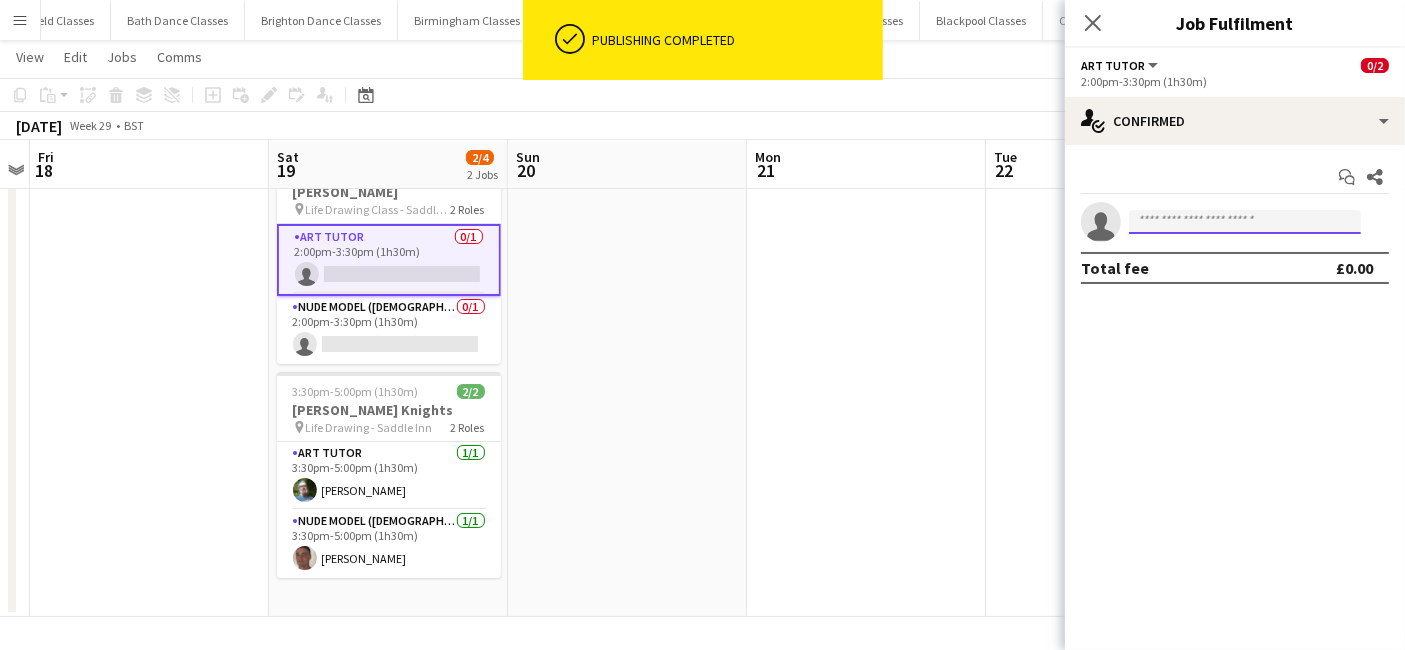 click at bounding box center [1245, 222] 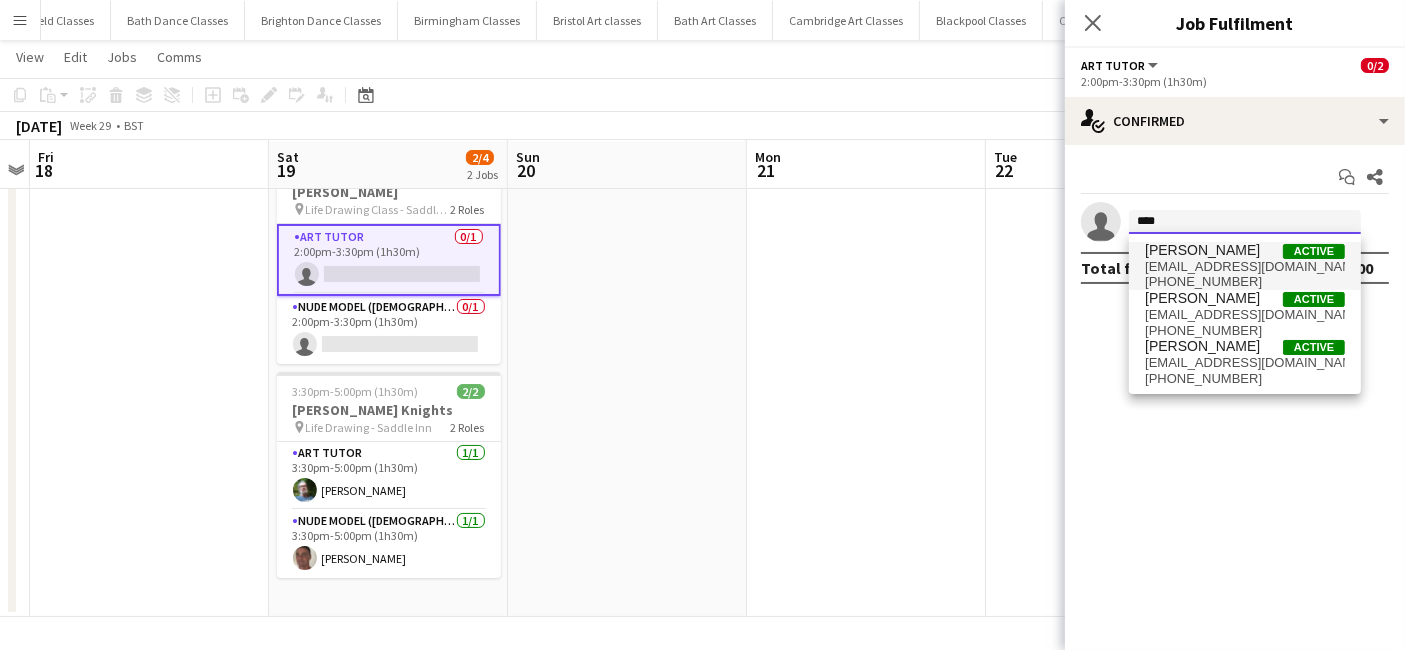 type on "****" 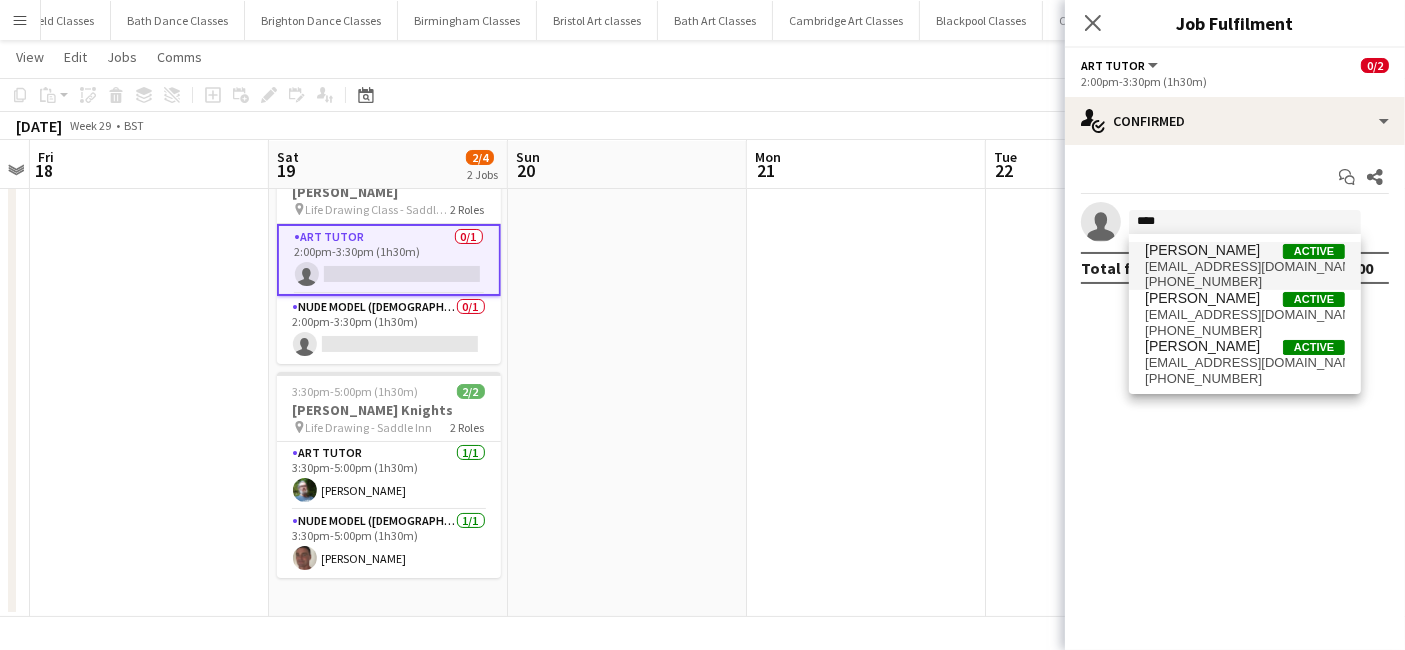 click on "banox72@gmail.com" at bounding box center (1245, 267) 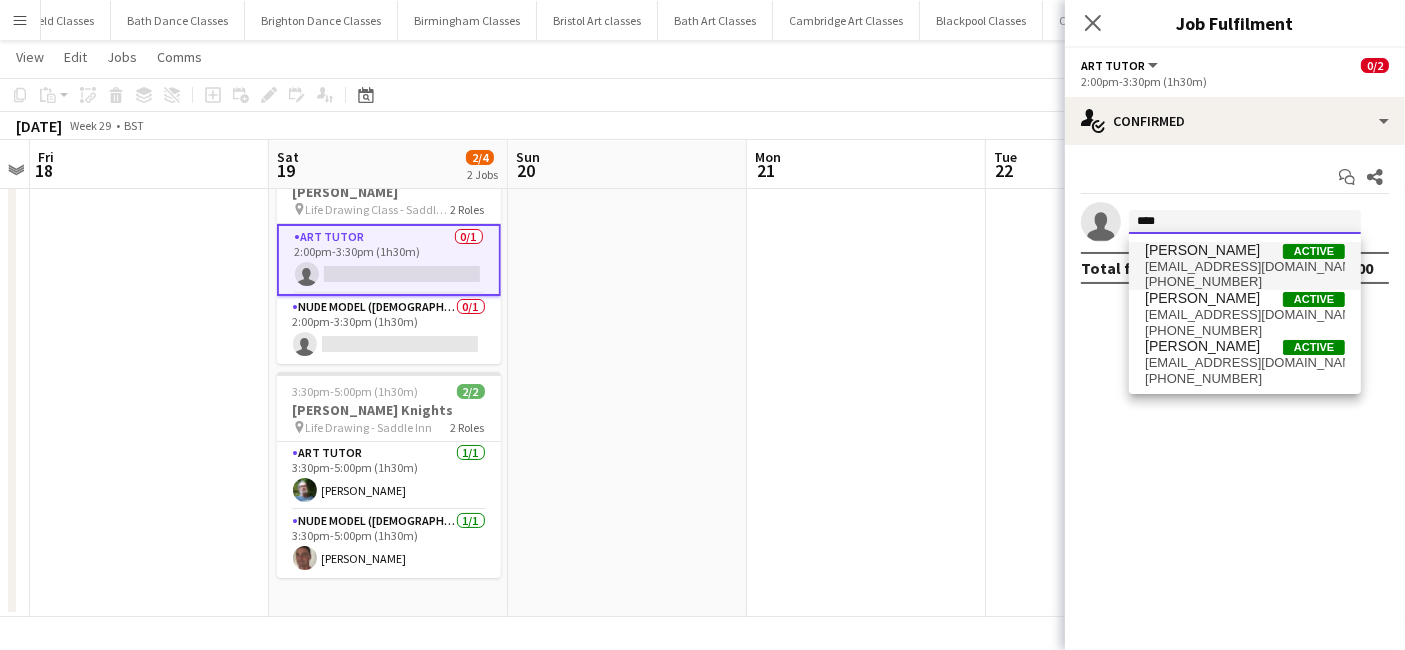 type 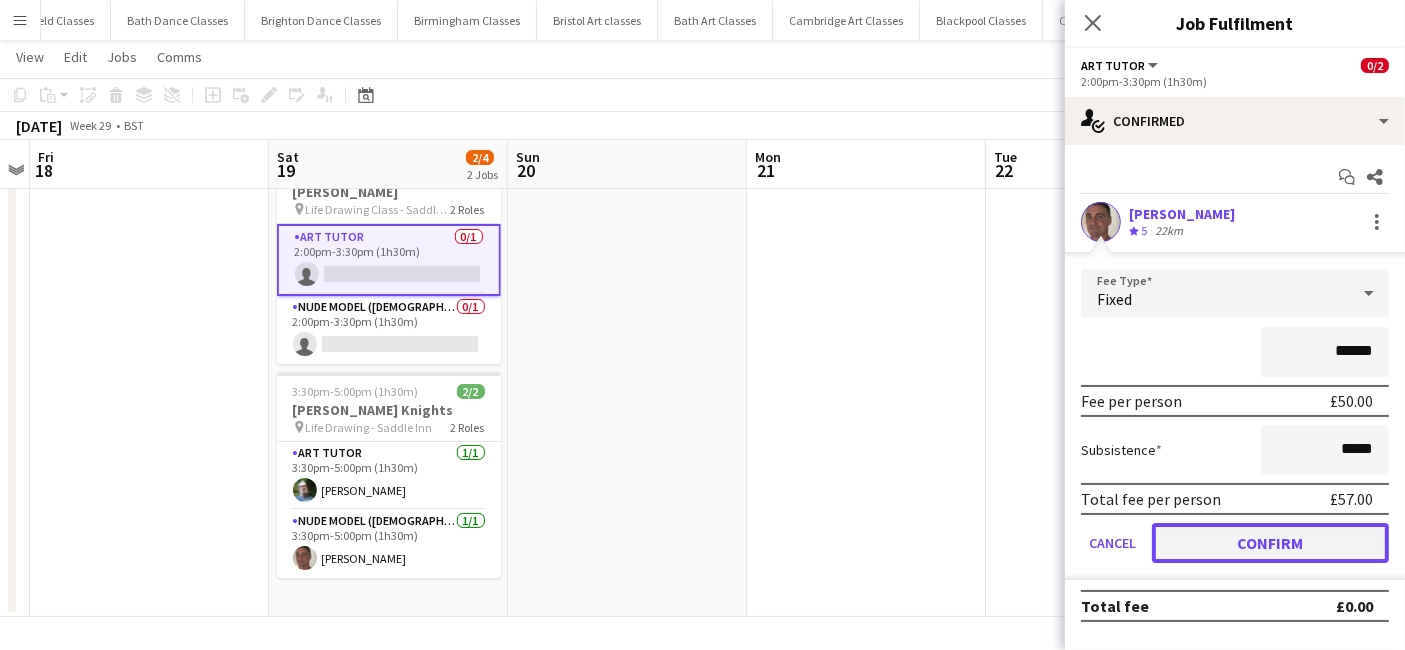 click on "Confirm" at bounding box center [1270, 543] 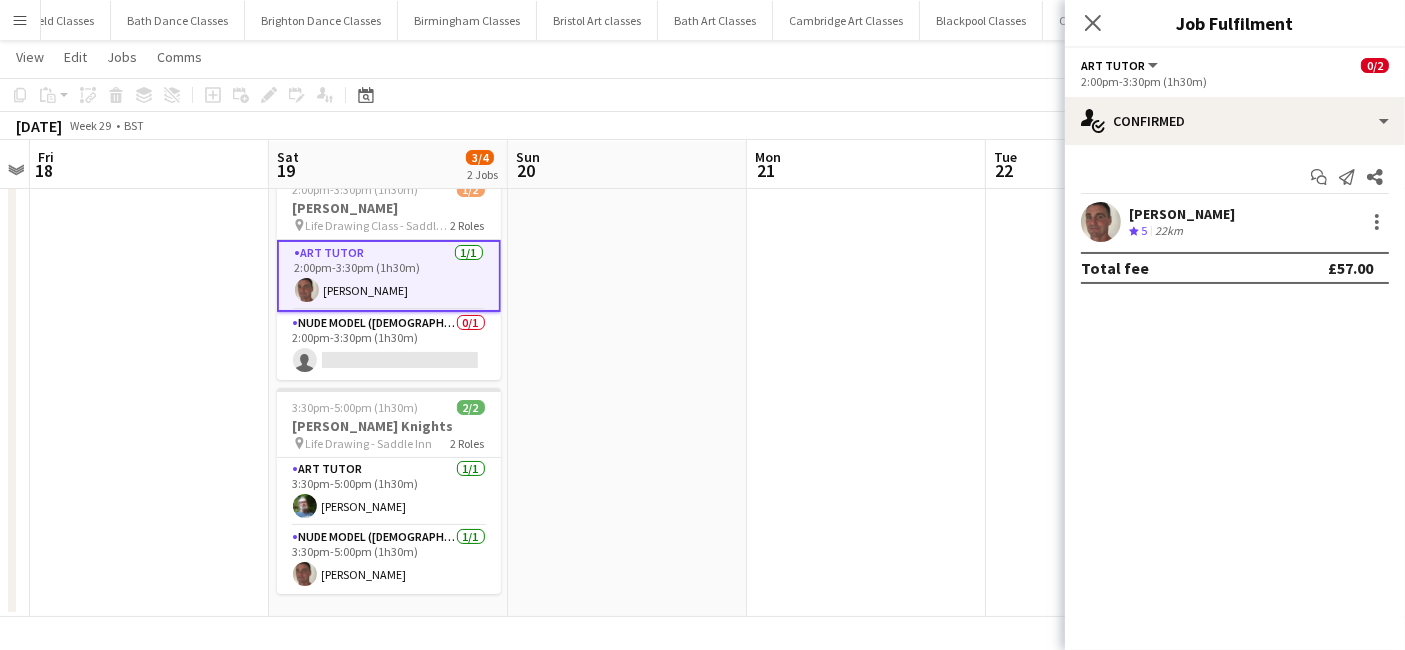 click at bounding box center [866, 381] 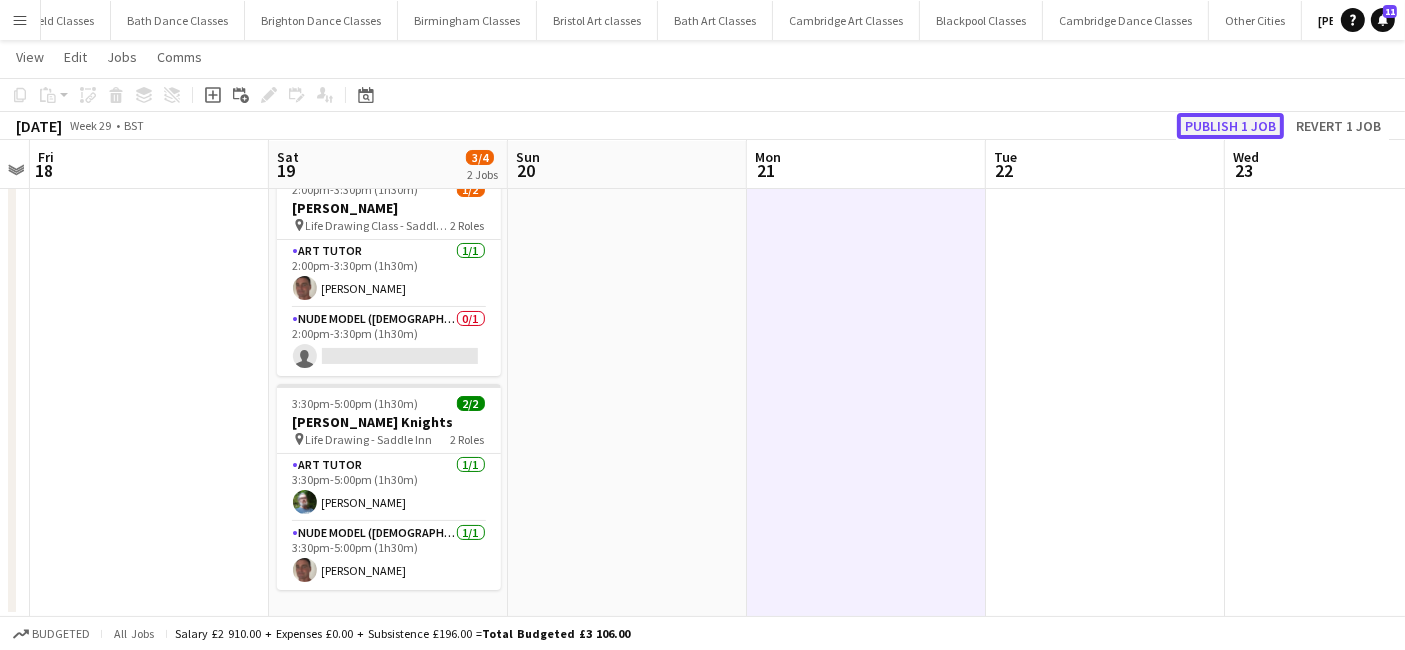 click on "Publish 1 job" 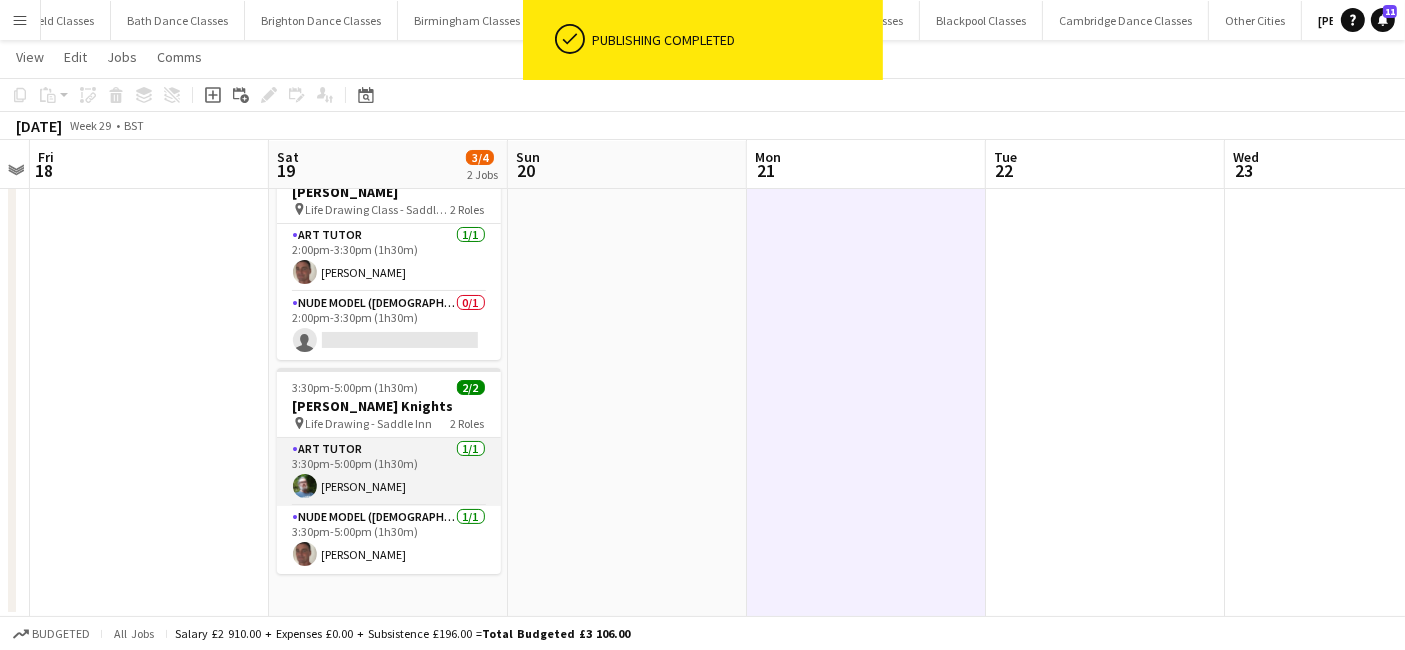 click on "Art Tutor   1/1   3:30pm-5:00pm (1h30m)
Robert Harrison" at bounding box center [389, 472] 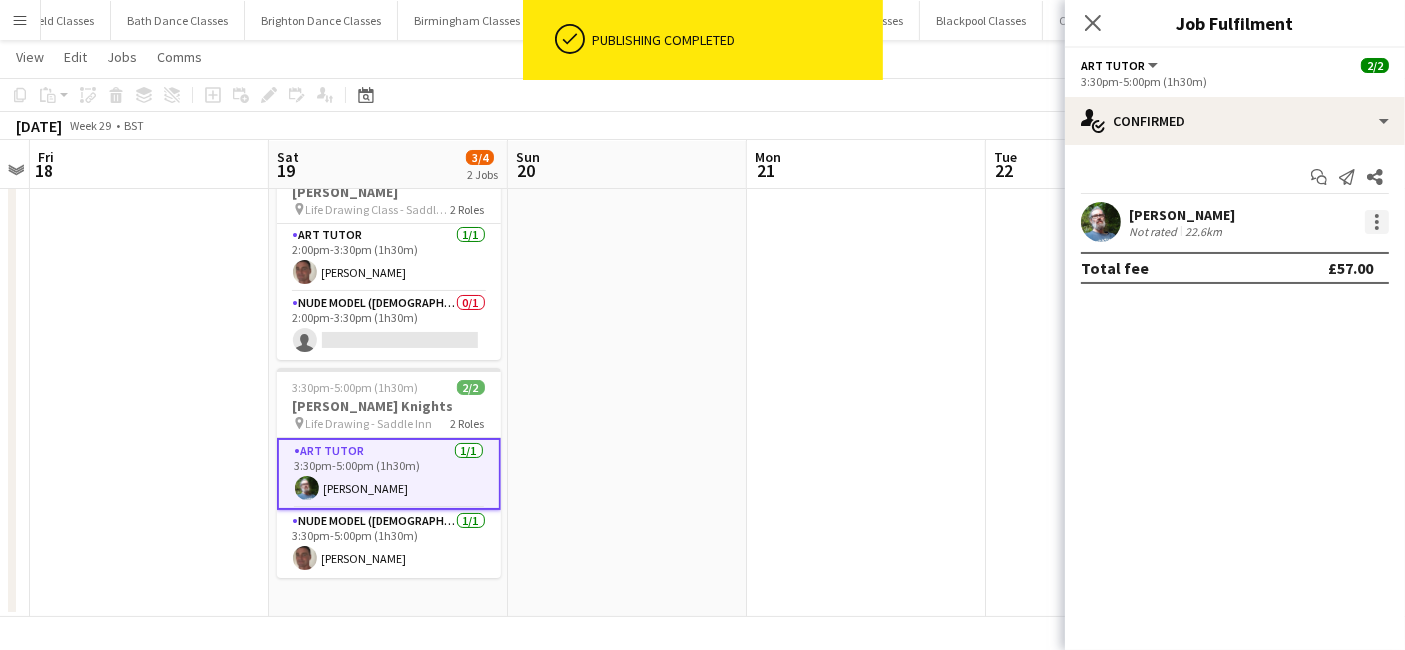 click at bounding box center [1377, 222] 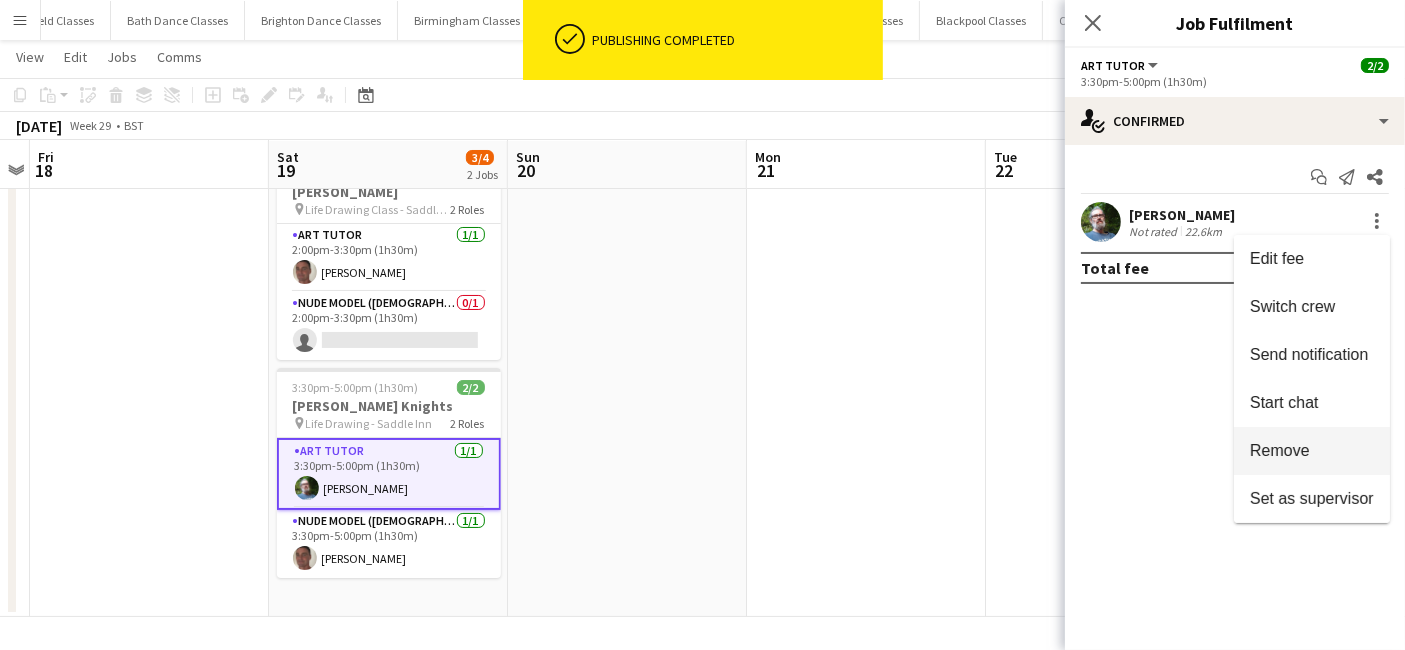 click on "Remove" at bounding box center (1280, 450) 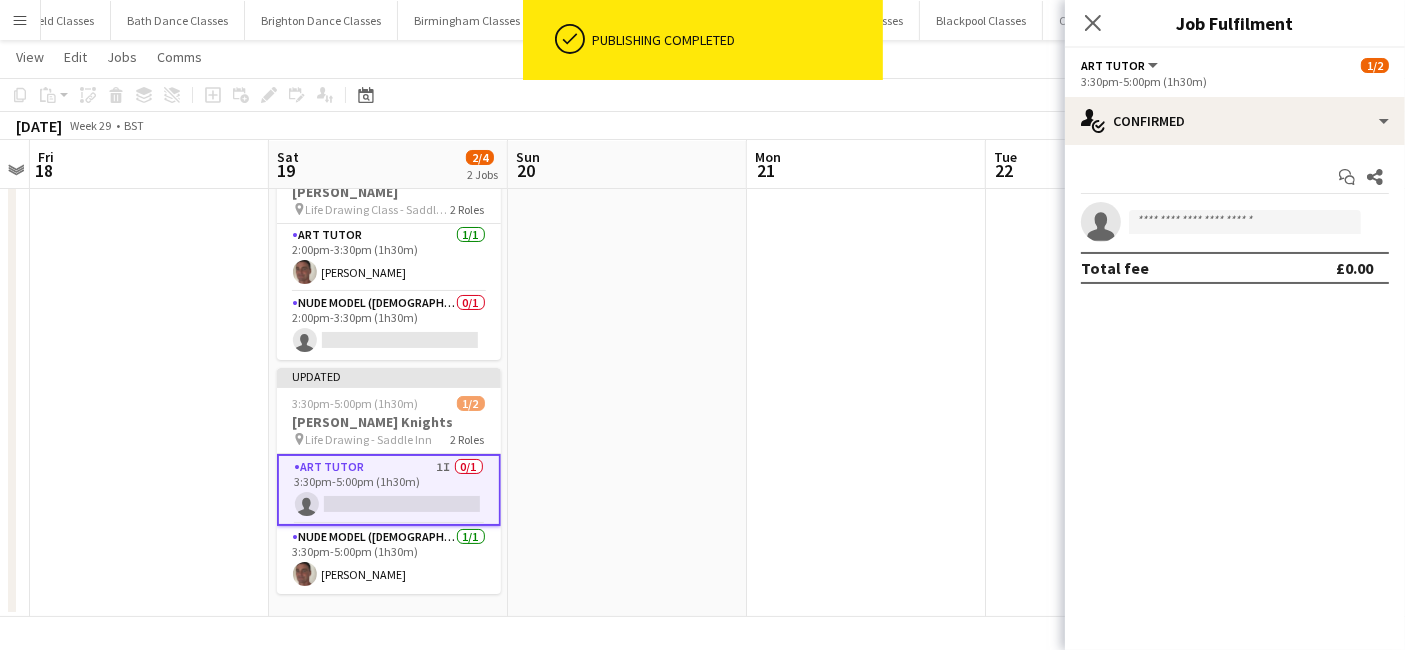 click at bounding box center [866, 381] 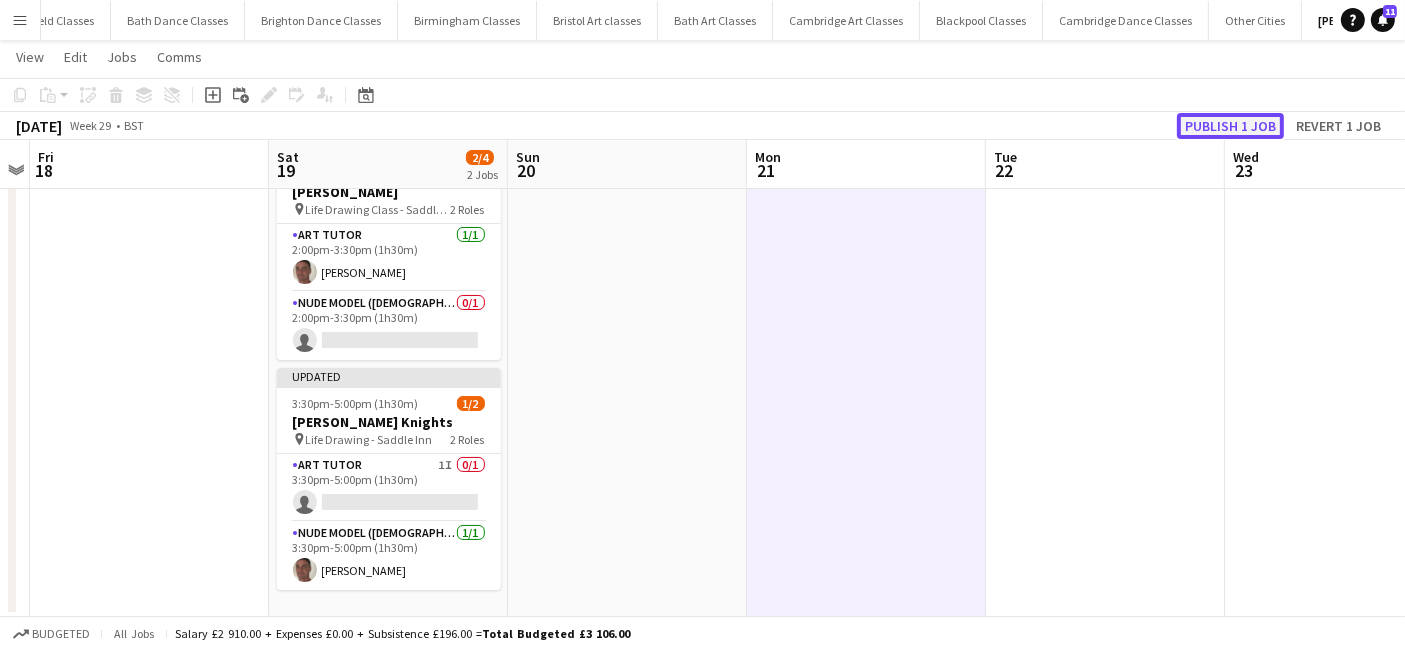 click on "Publish 1 job" 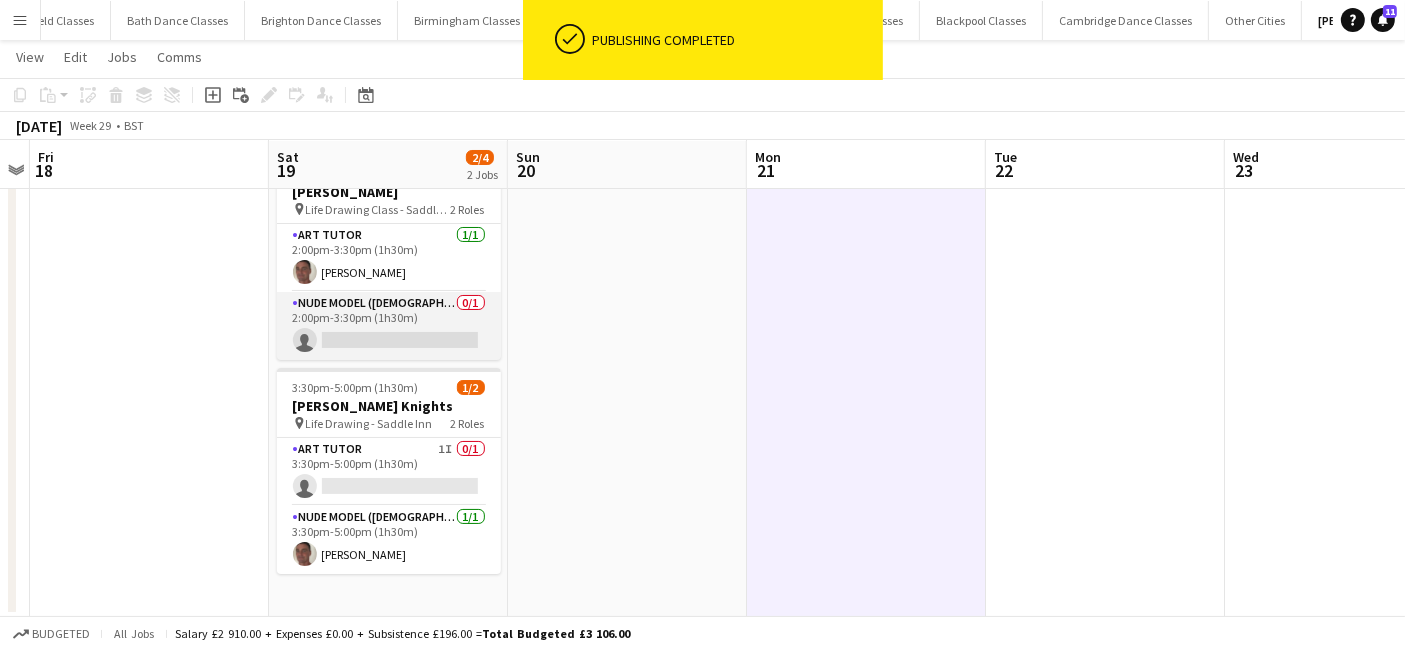 click on "Nude Model (Female)   0/1   2:00pm-3:30pm (1h30m)
single-neutral-actions" at bounding box center (389, 326) 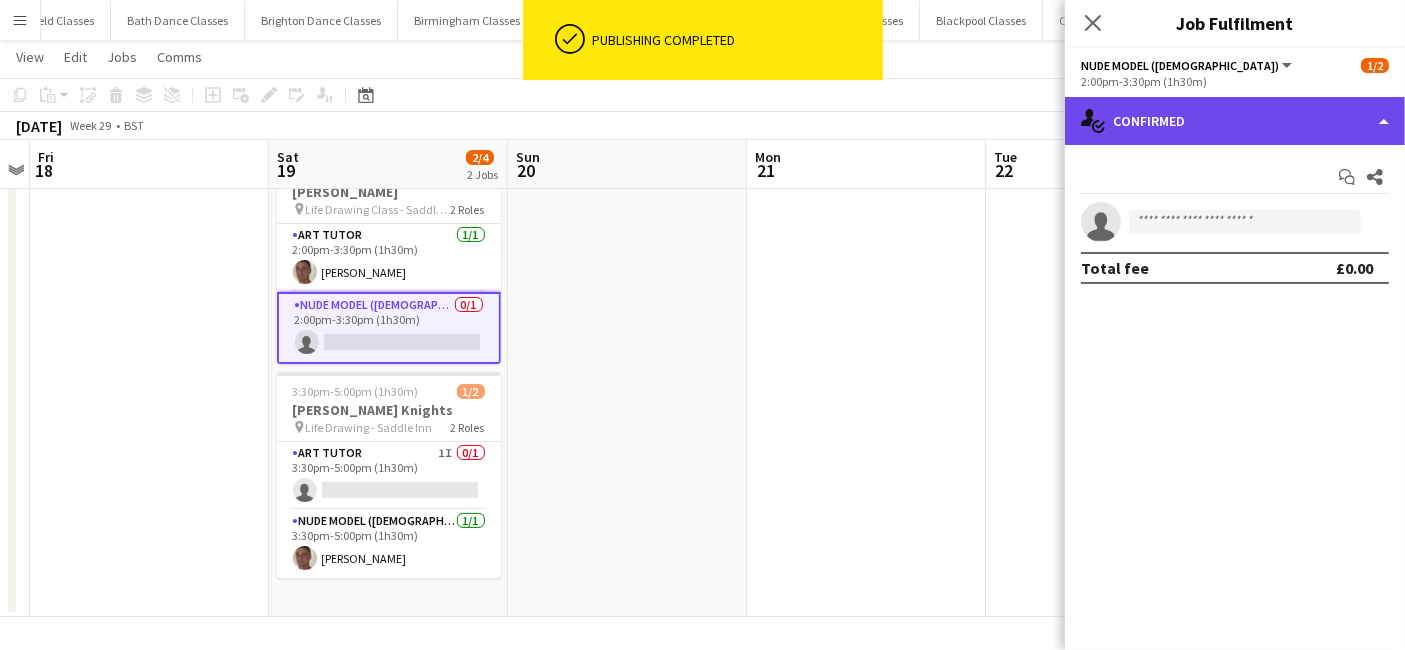 click on "single-neutral-actions-check-2
Confirmed" 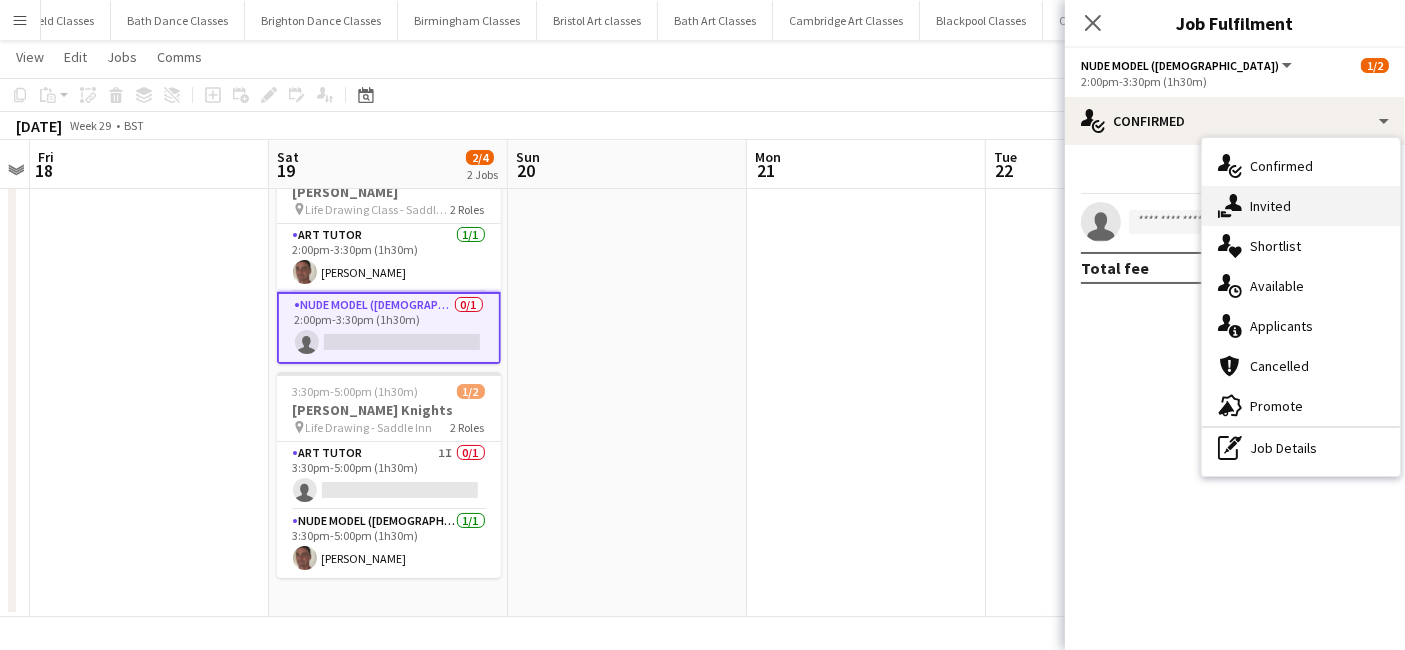 click on "single-neutral-actions-share-1
Invited" at bounding box center (1301, 206) 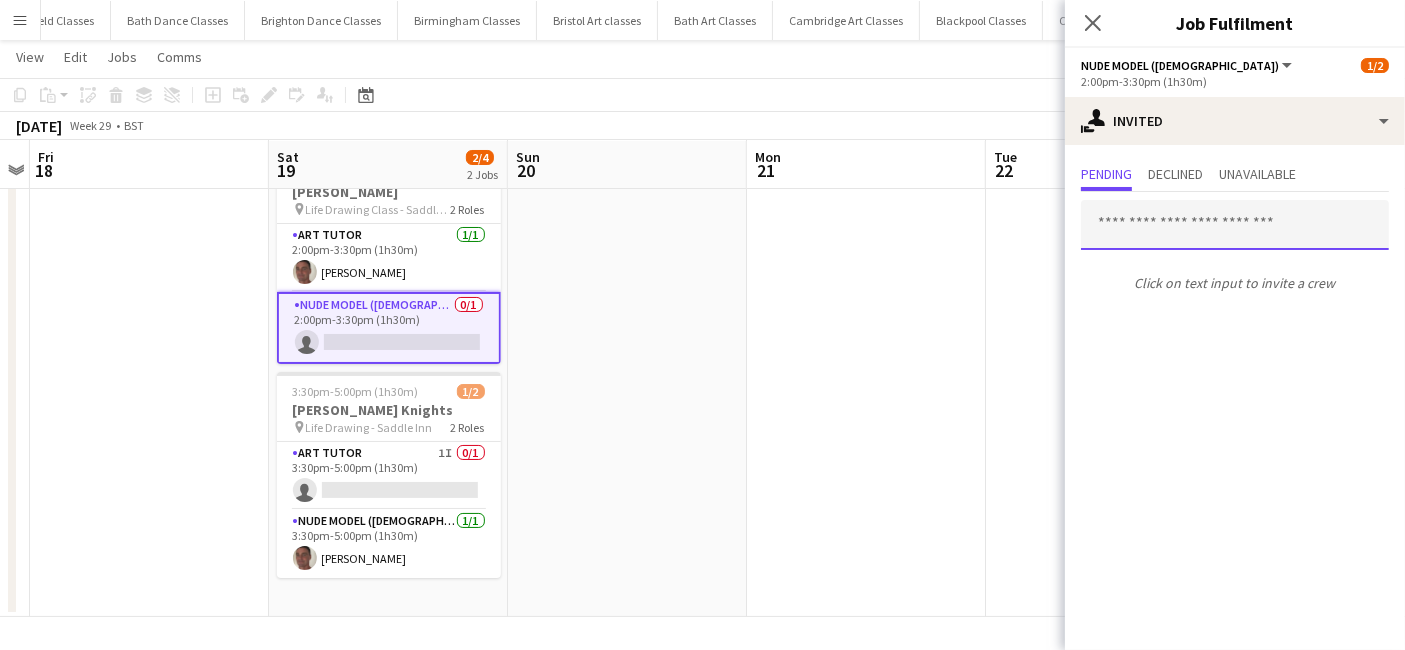 click at bounding box center [1235, 225] 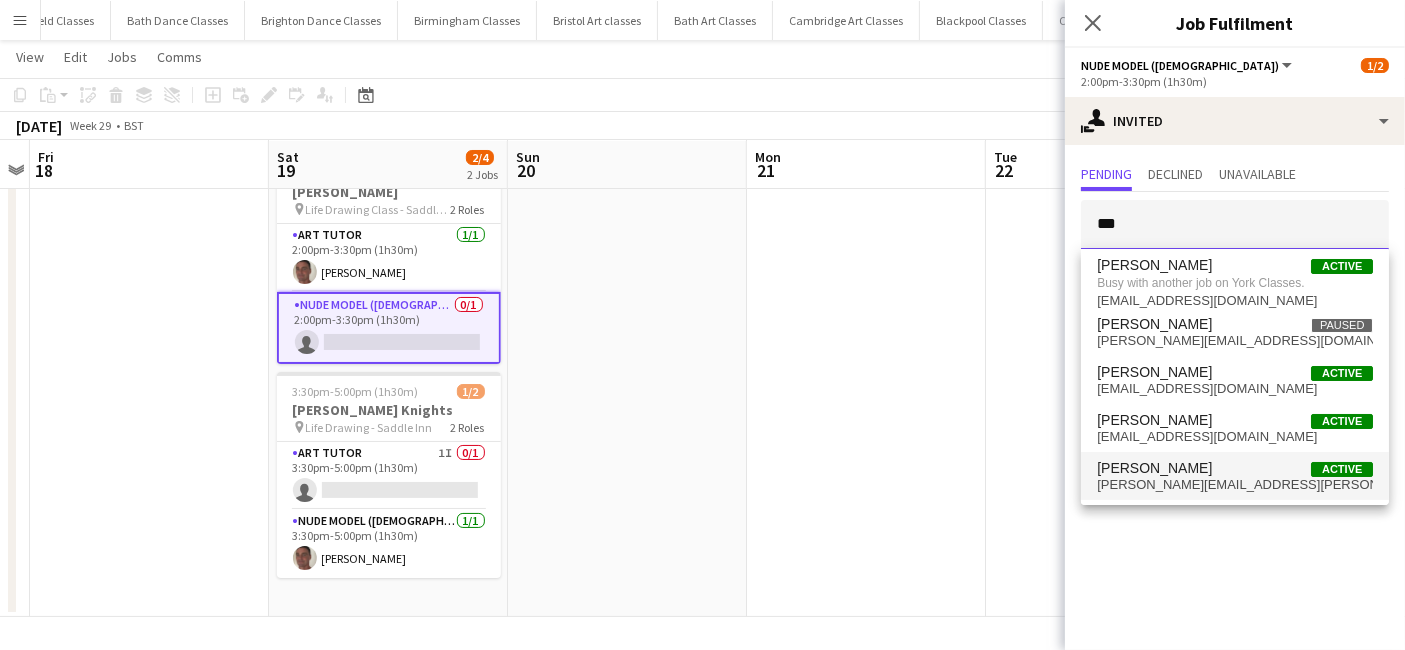 type on "***" 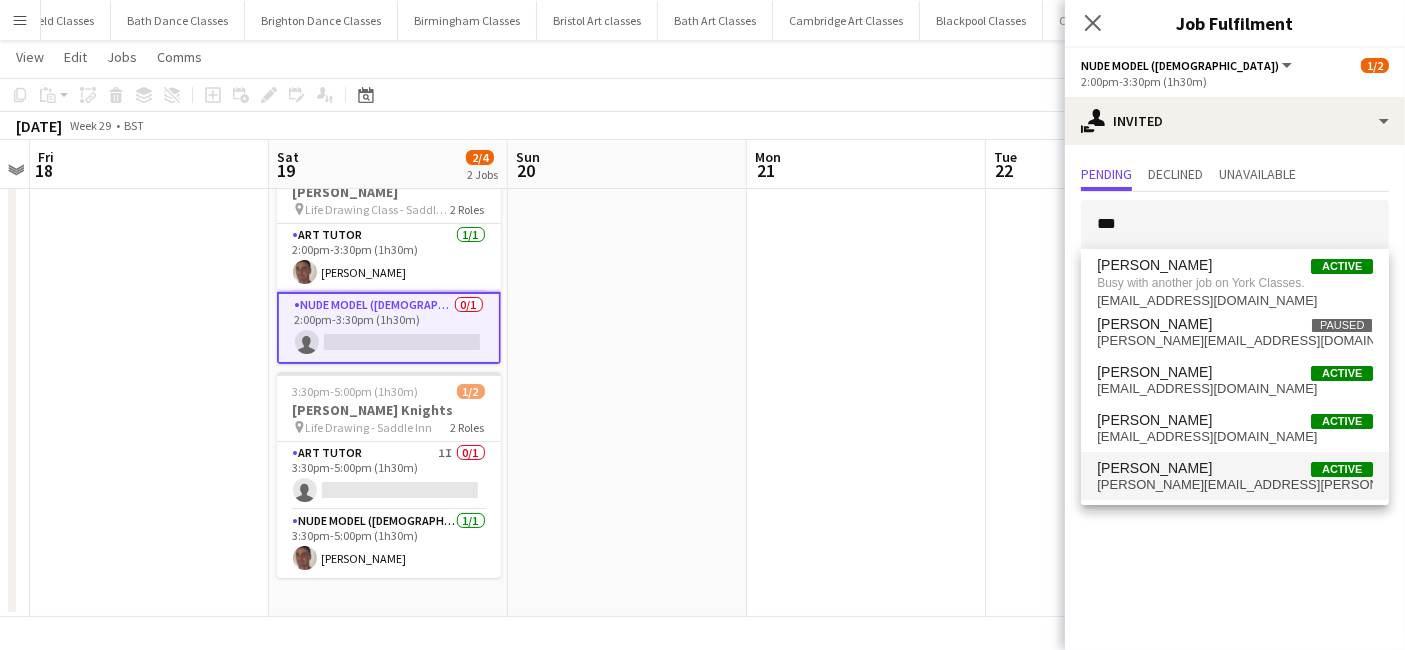 click on "danielle.scharpf@hotmail.com" at bounding box center (1235, 485) 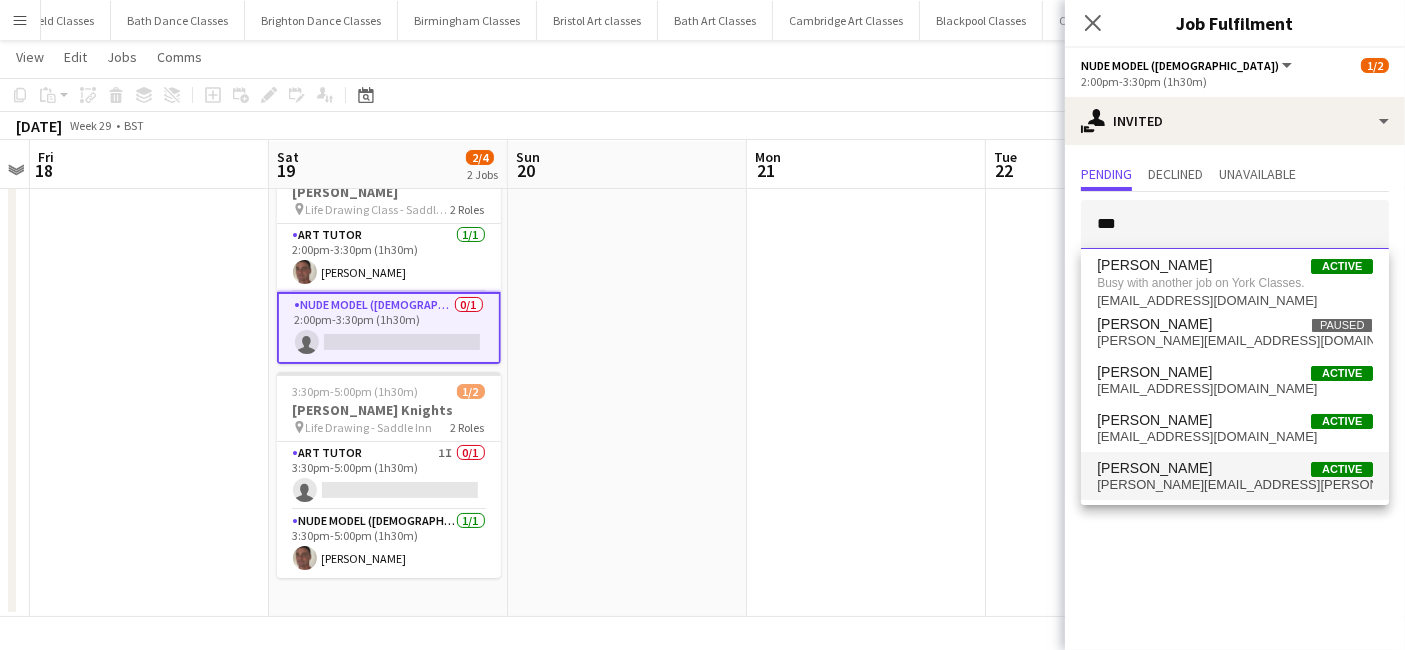 type 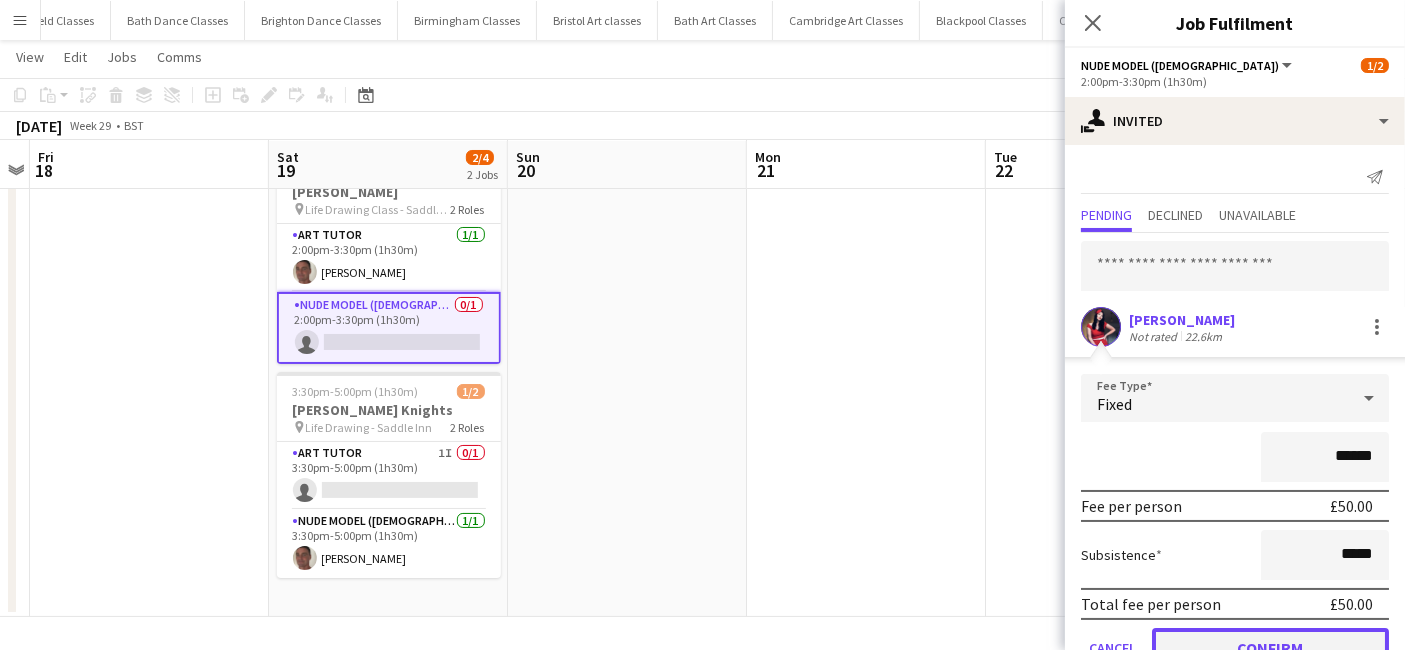 click on "Confirm" 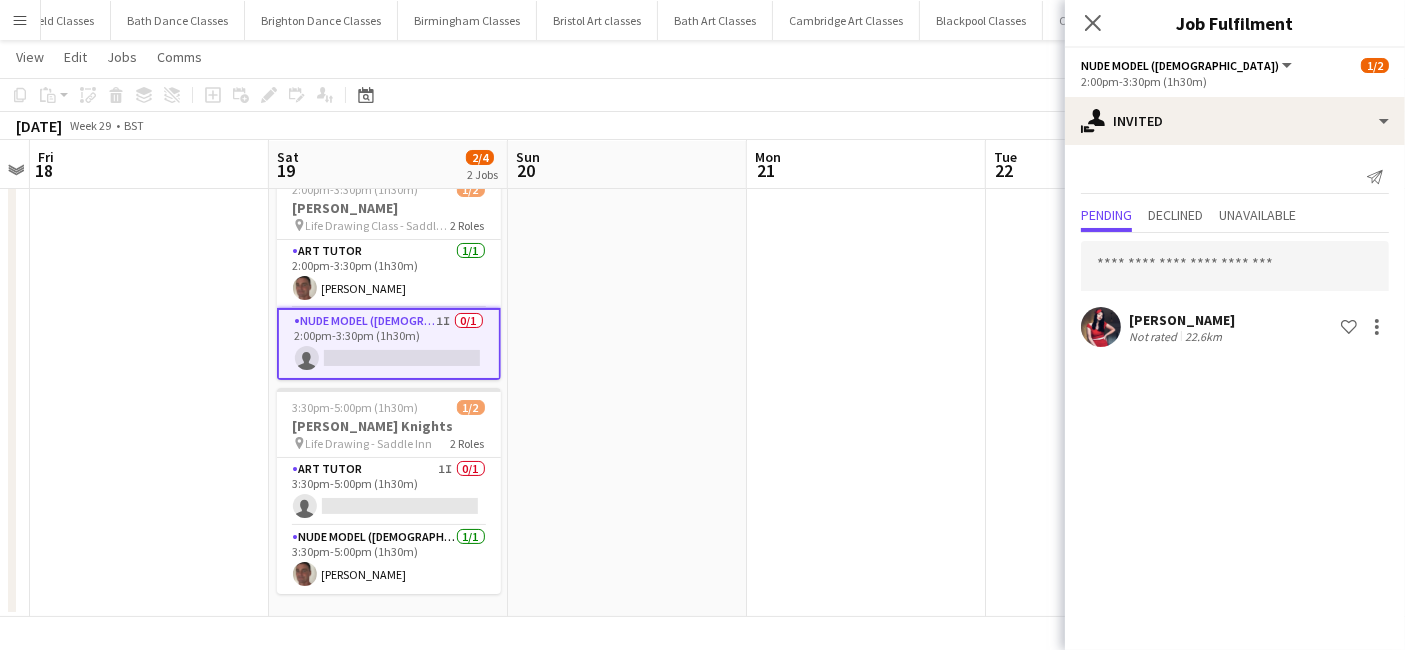 click at bounding box center (866, 381) 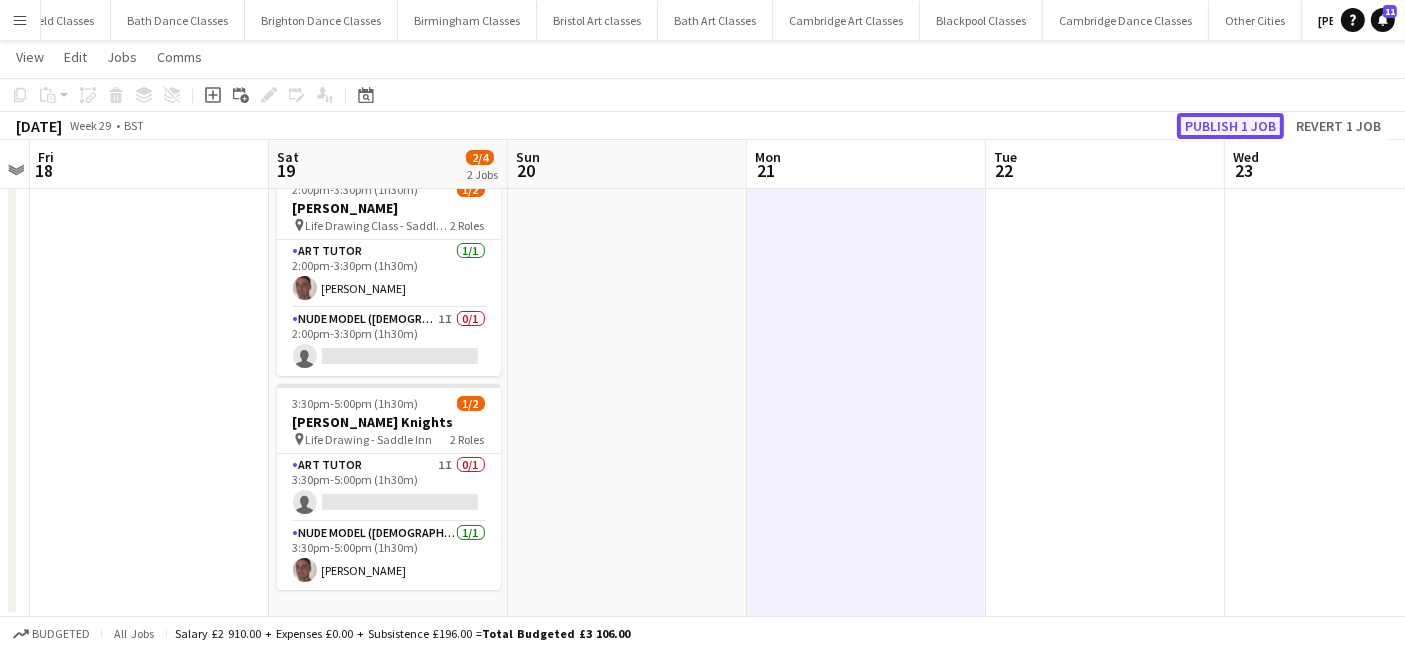 click on "Publish 1 job" 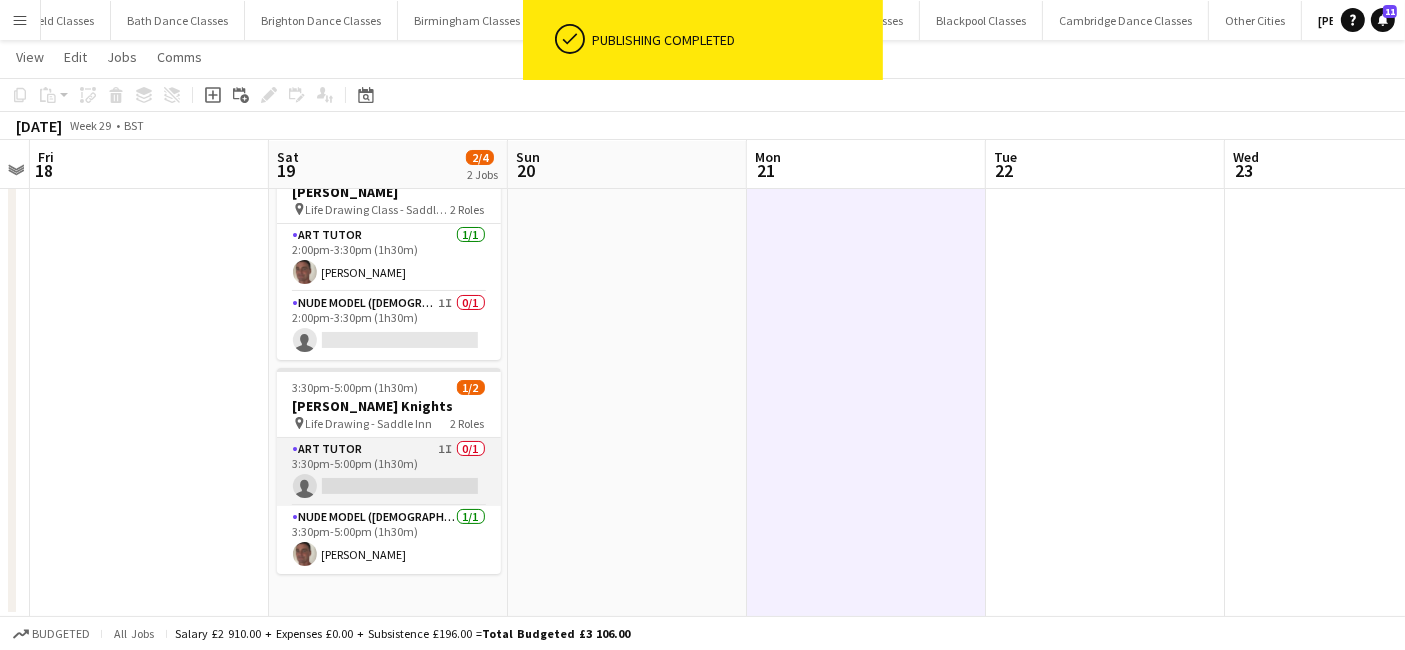 click on "Art Tutor   1I   0/1   3:30pm-5:00pm (1h30m)
single-neutral-actions" at bounding box center (389, 472) 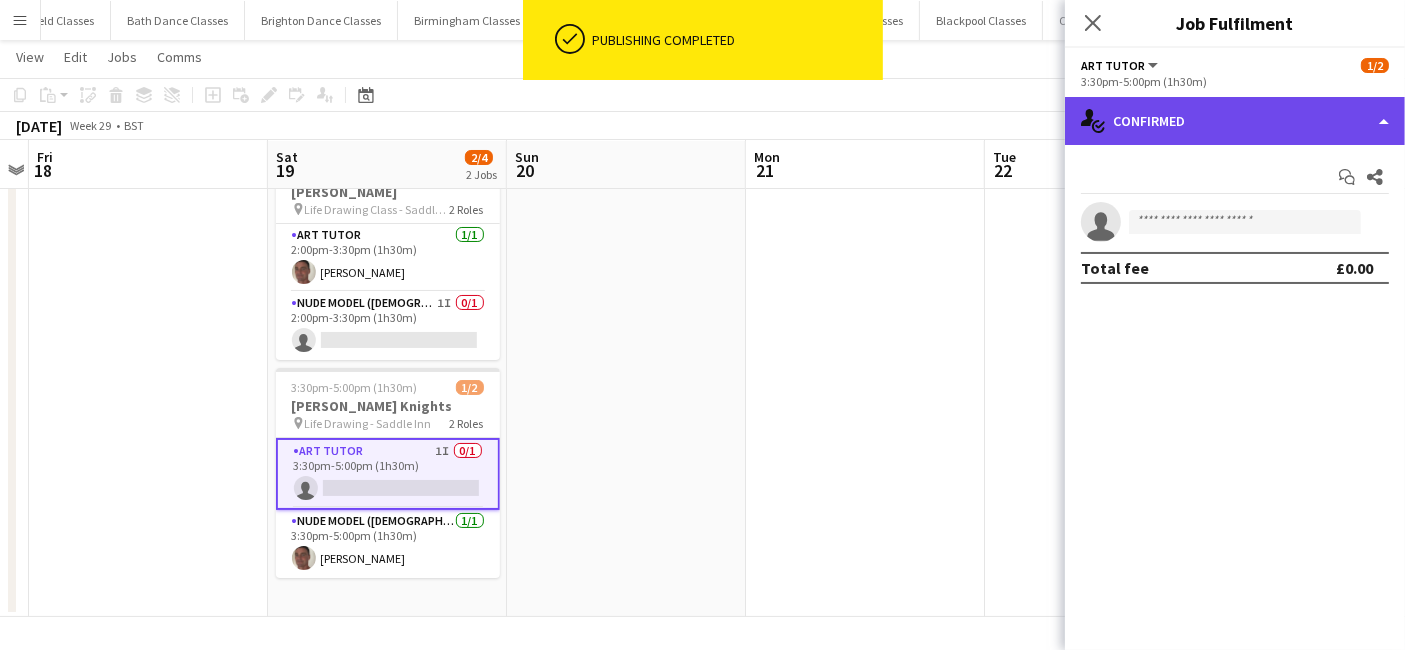 click on "single-neutral-actions-check-2
Confirmed" 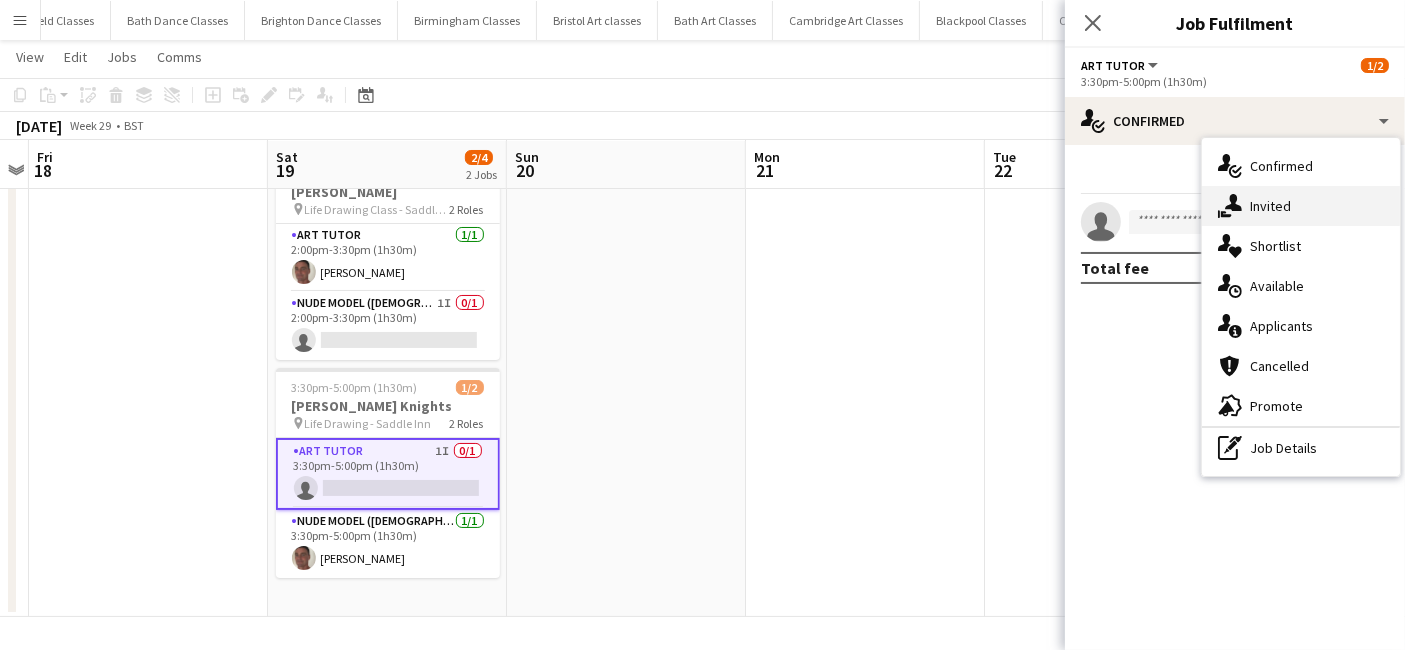click on "single-neutral-actions-share-1
Invited" at bounding box center (1301, 206) 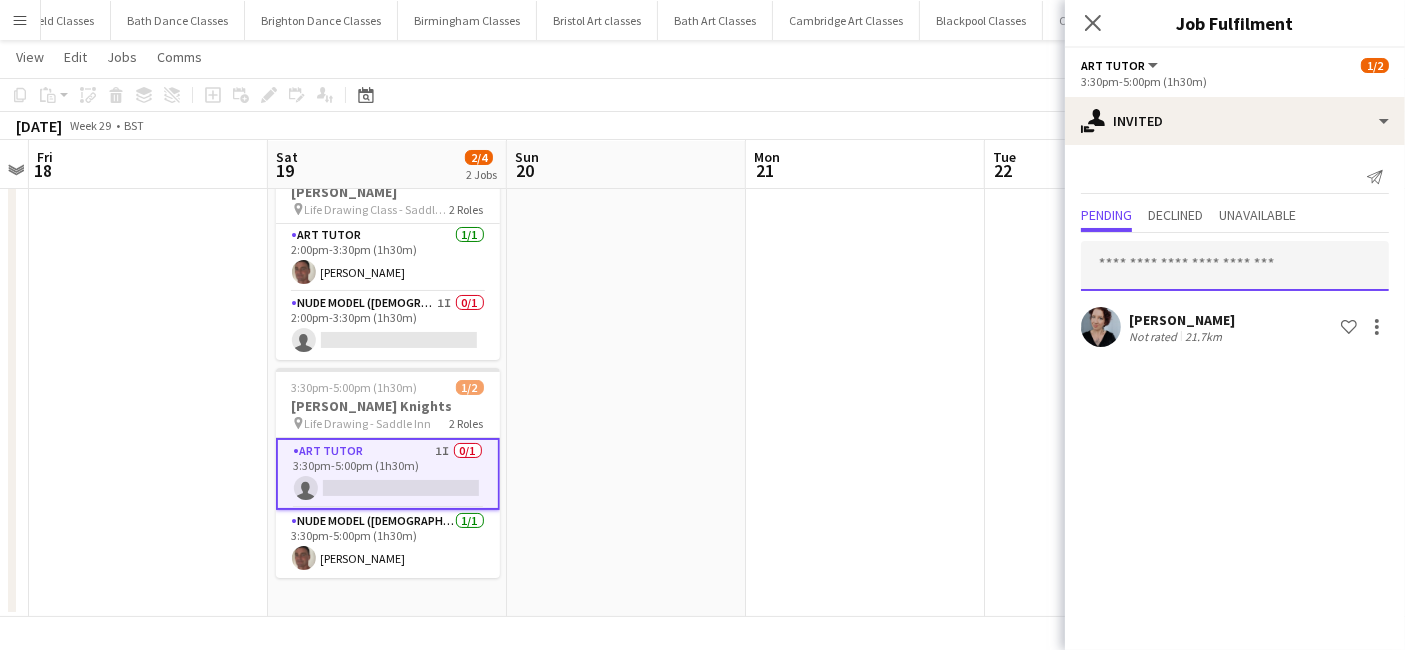 click at bounding box center [1235, 266] 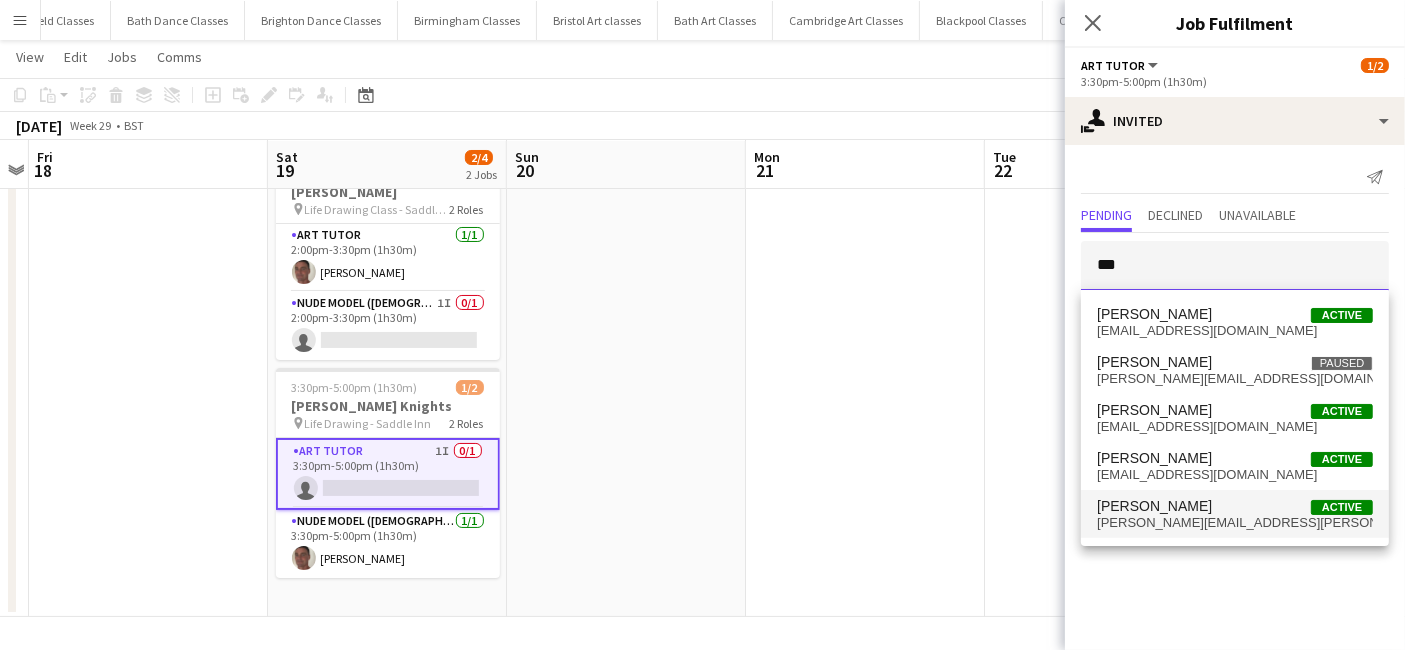 type on "***" 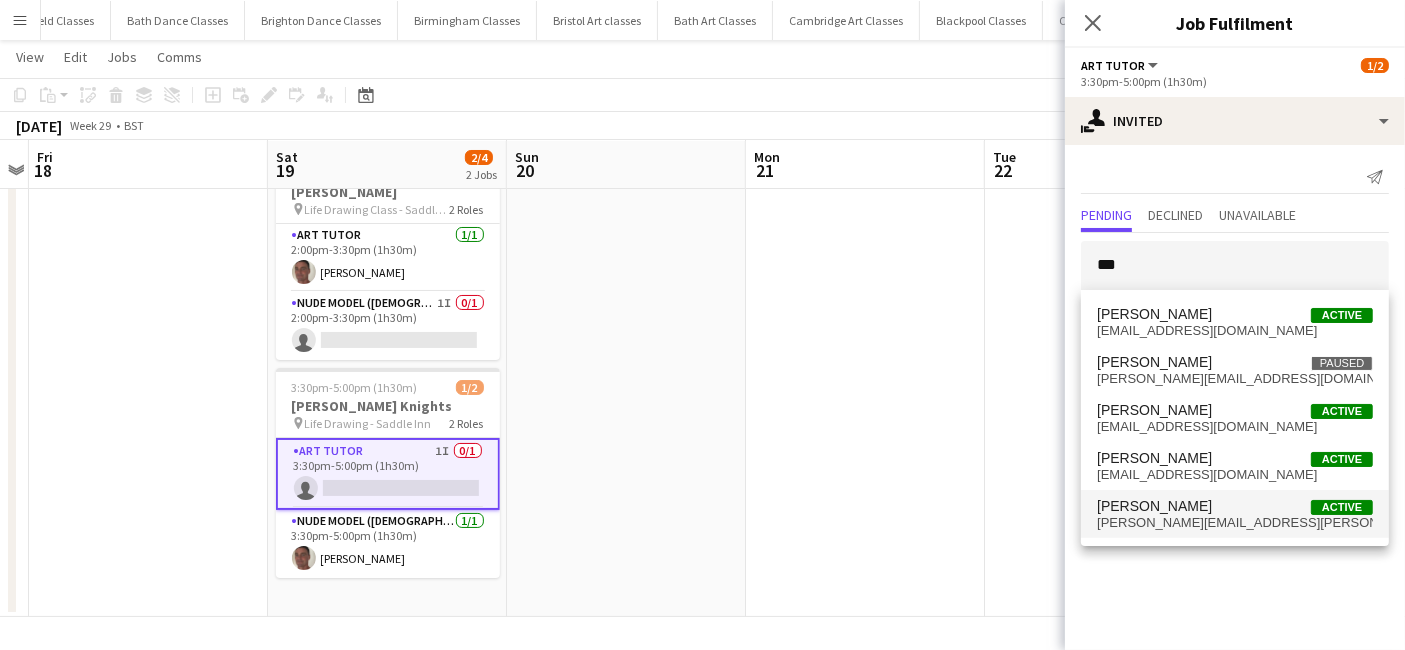 click on "danielle.scharpf@hotmail.com" at bounding box center [1235, 523] 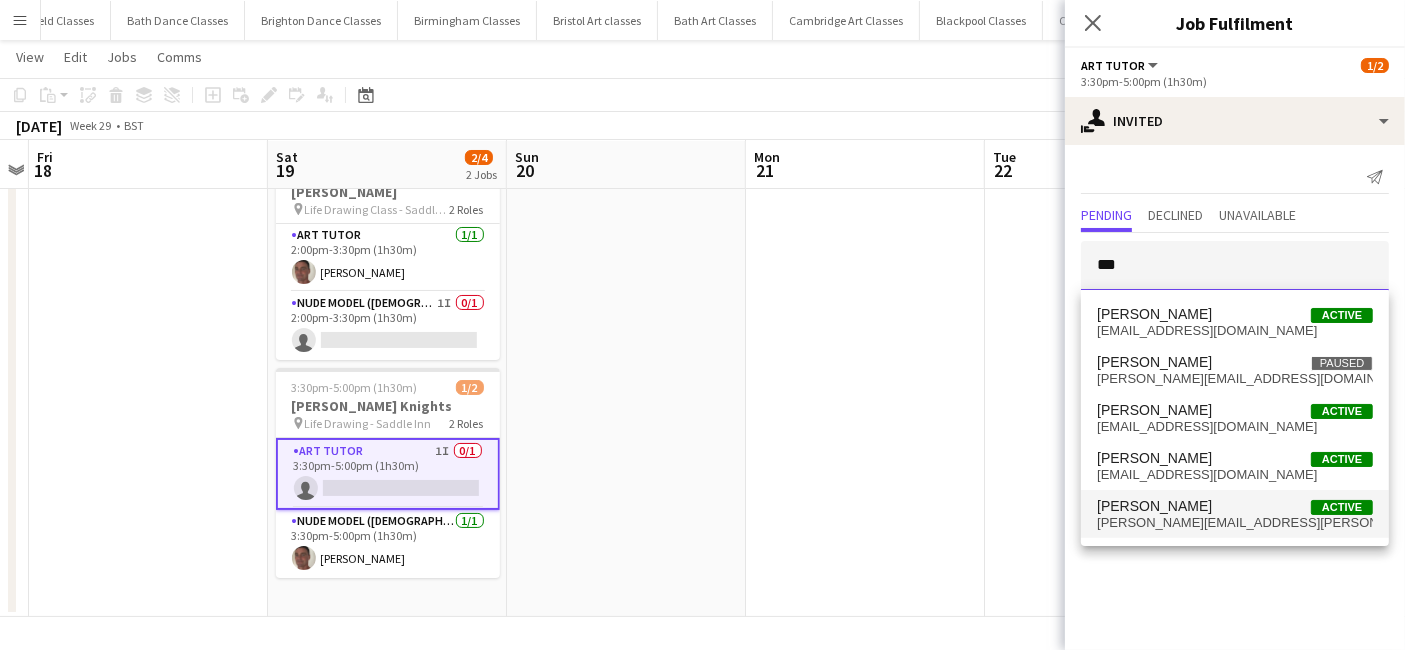 type 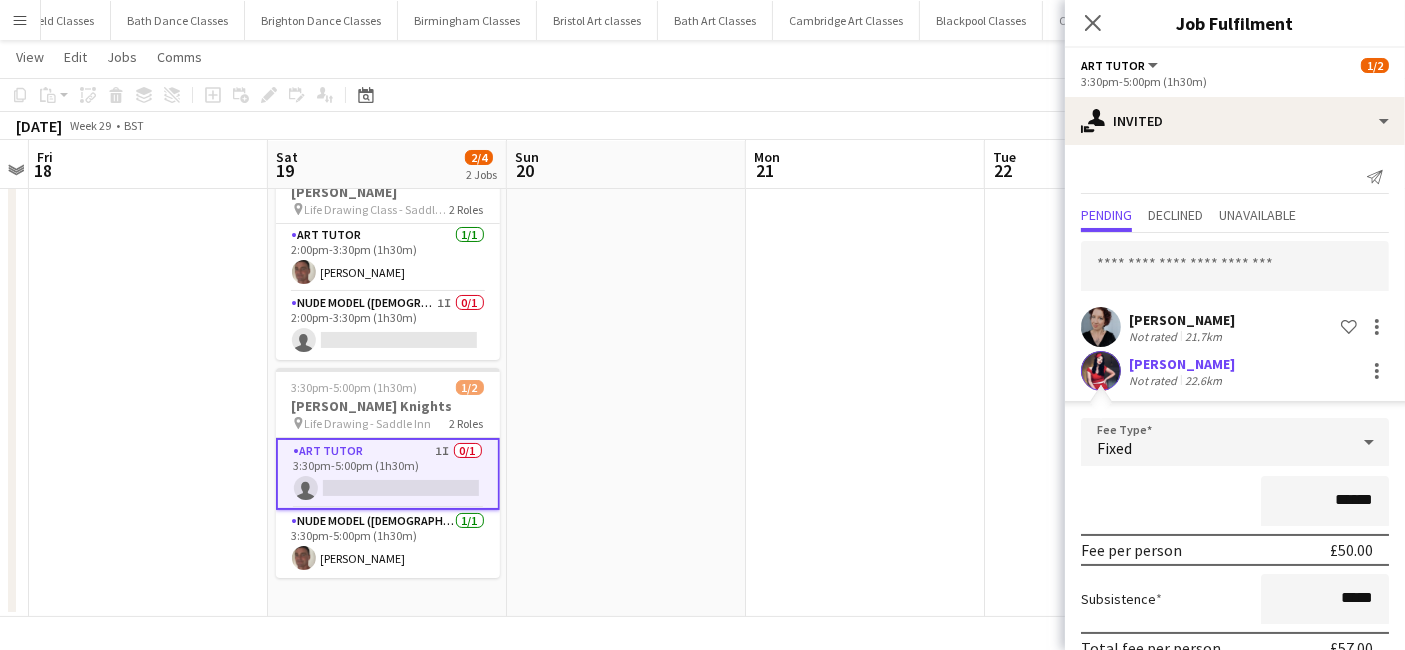 scroll, scrollTop: 94, scrollLeft: 0, axis: vertical 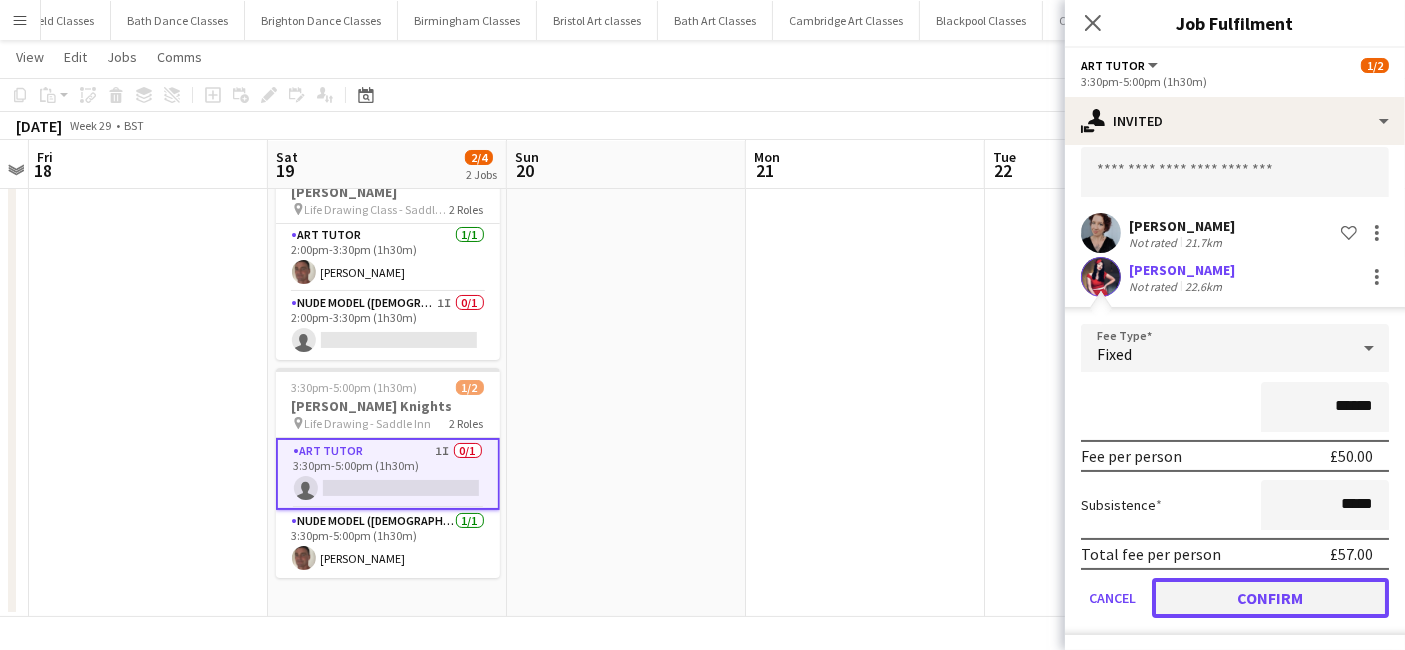 click on "Confirm" 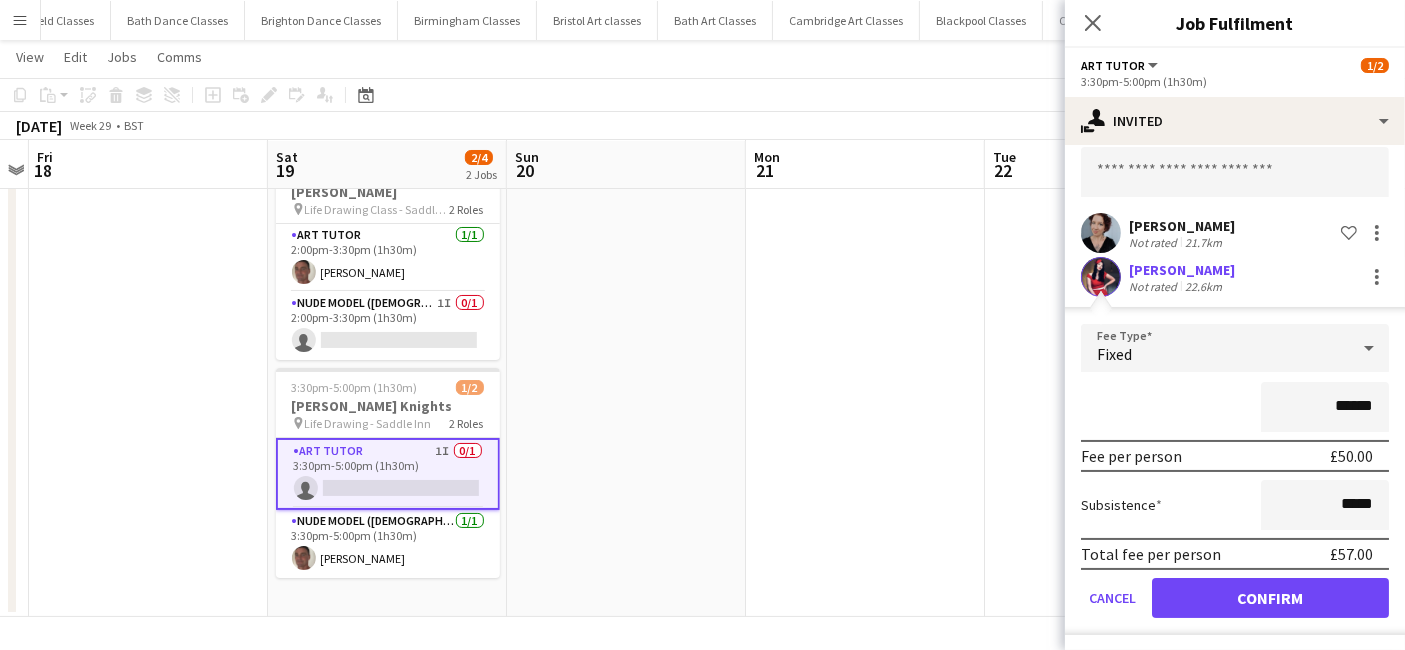 scroll, scrollTop: 0, scrollLeft: 0, axis: both 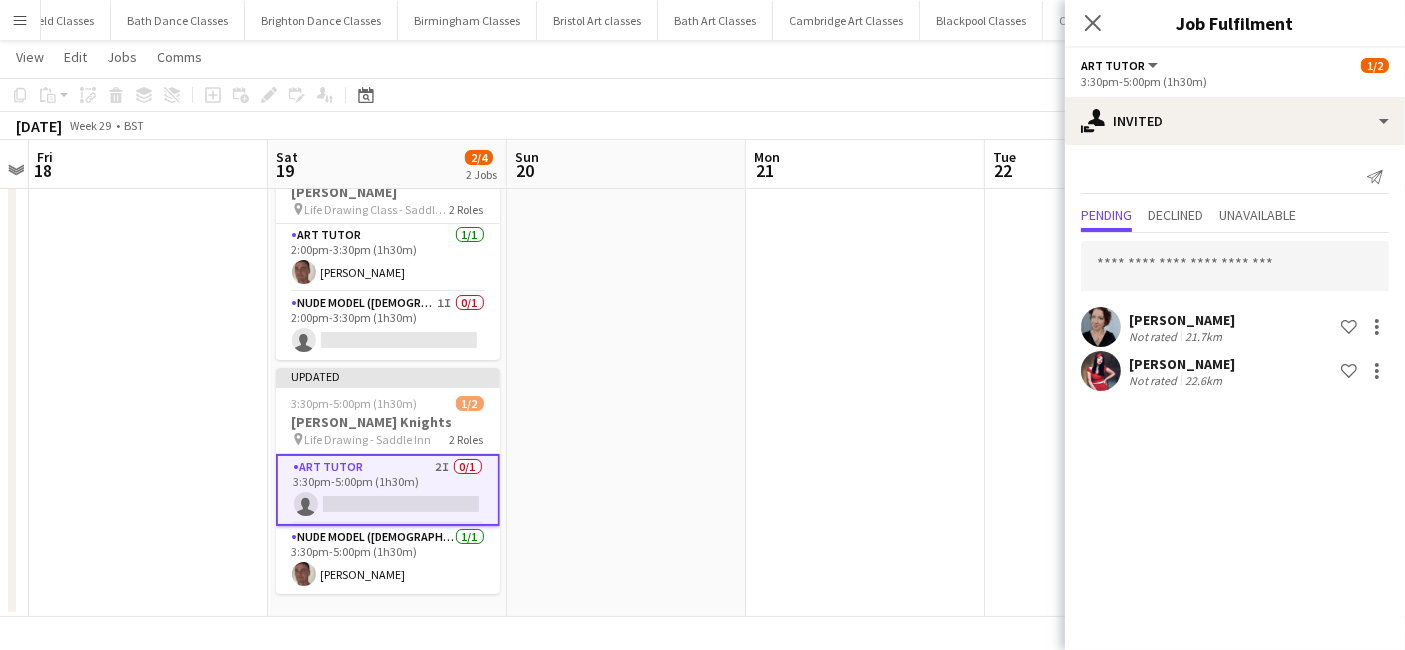 click at bounding box center (865, 381) 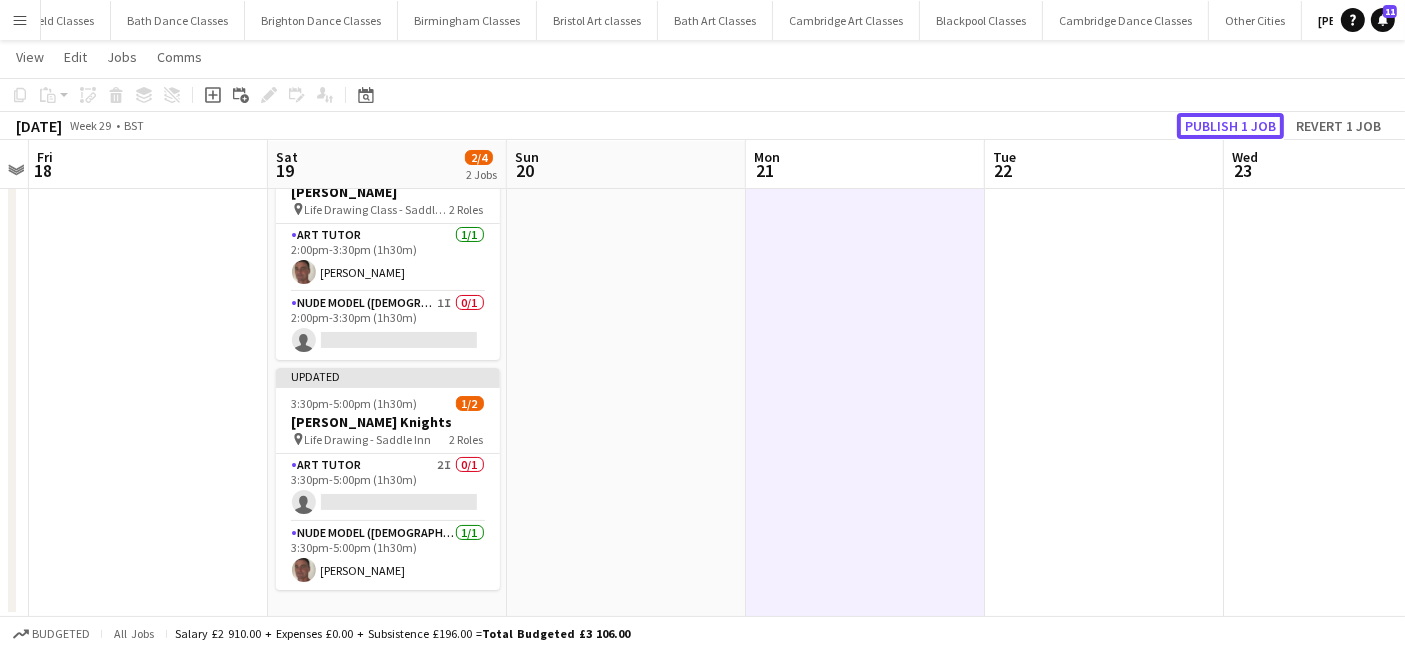 drag, startPoint x: 1251, startPoint y: 121, endPoint x: 1088, endPoint y: 202, distance: 182.01648 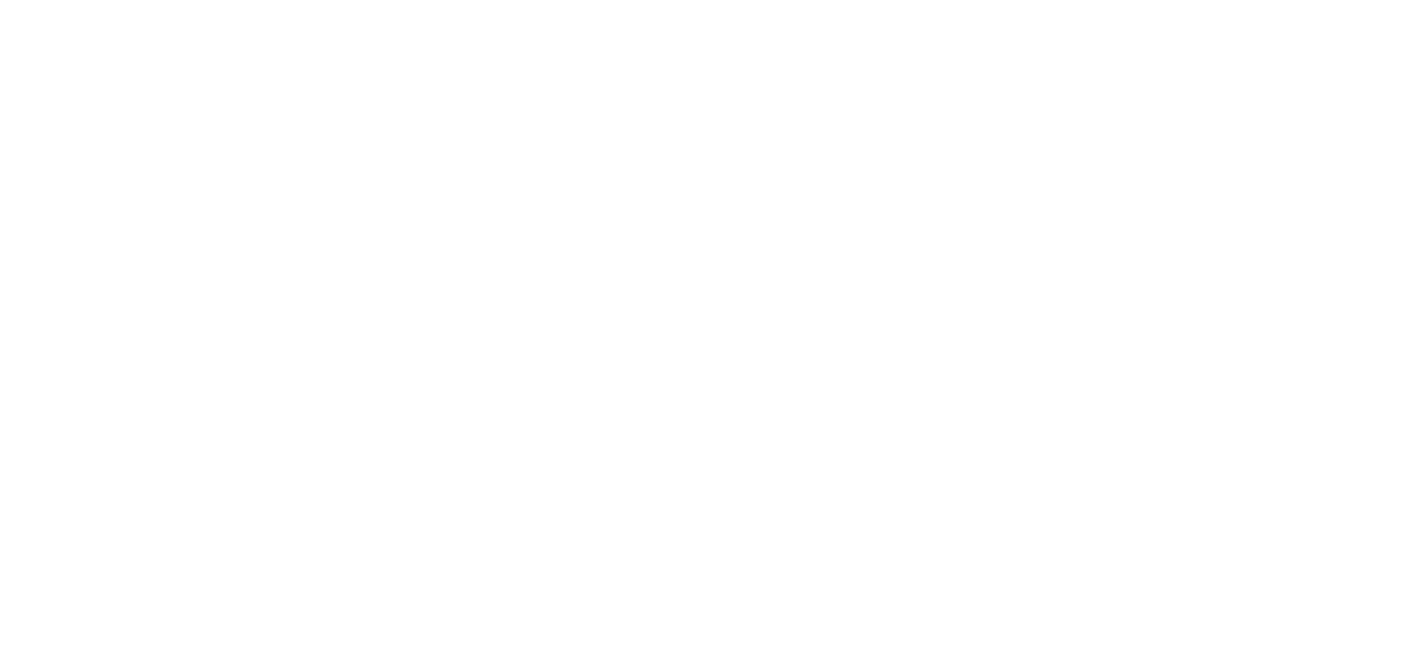 scroll, scrollTop: 0, scrollLeft: 0, axis: both 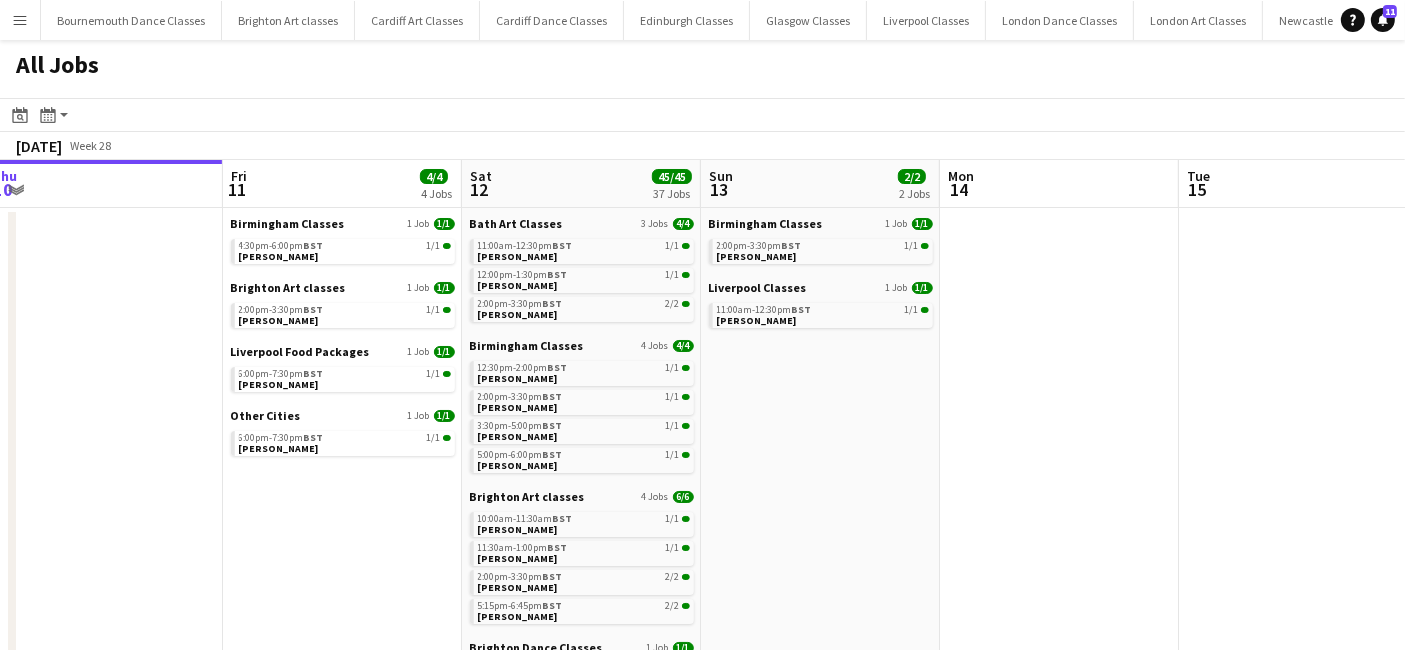 drag, startPoint x: 1144, startPoint y: 464, endPoint x: 413, endPoint y: 446, distance: 731.22156 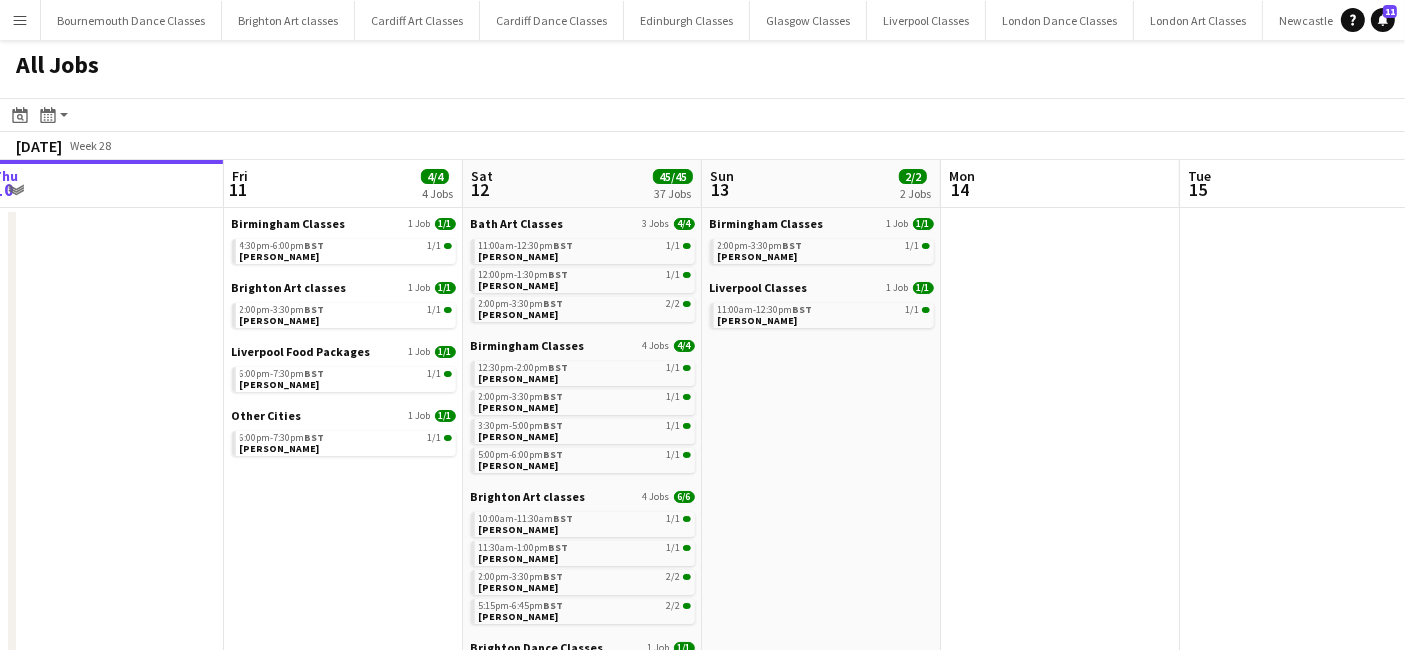 click on "Mon   7   Tue   8   1/1   1 Job   Wed   9   Thu   10   Fri   11   4/4   4 Jobs   Sat   12   45/45   37 Jobs   Sun   13   2/2   2 Jobs   Mon   14   Tue   15   Wed   16   Thu   17   2/2   2 Jobs   [GEOGRAPHIC_DATA] Classes   1 Job   [DATE]   11:00am-12:30pm    BST   1/1   [PERSON_NAME]   Birmingham Classes   1 Job   [DATE]   4:30pm-6:00pm    BST   1/1   [PERSON_NAME]   Brighton Art classes   1 Job   [DATE]   2:00pm-3:30pm    BST   1/1   [PERSON_NAME]    Liverpool Food Packages   1 Job   [DATE]   6:00pm-7:30pm    BST   1/1   [PERSON_NAME]   Other Cities    1 Job   [DATE]   6:00pm-7:30pm    BST   1/1   [PERSON_NAME]   Bath Art Classes   3 Jobs   [DATE]   11:00am-12:30pm    BST   1/1   [PERSON_NAME]    12:00pm-1:30pm    BST   1/1   [PERSON_NAME]   2:00pm-3:30pm    BST   2/2   [PERSON_NAME]   [GEOGRAPHIC_DATA] Classes   4 Jobs   [DATE]   12:30pm-2:00pm    BST   1/1   [PERSON_NAME]   2:00pm-3:30pm    BST   1/1   [PERSON_NAME]   3:30pm-5:00pm    BST   1/1   [PERSON_NAME]   5:00pm-6:00pm    BST   1/1   [PERSON_NAME]    Brighton Art classes   4 Jobs   6/6   BST" at bounding box center (702, 1225) 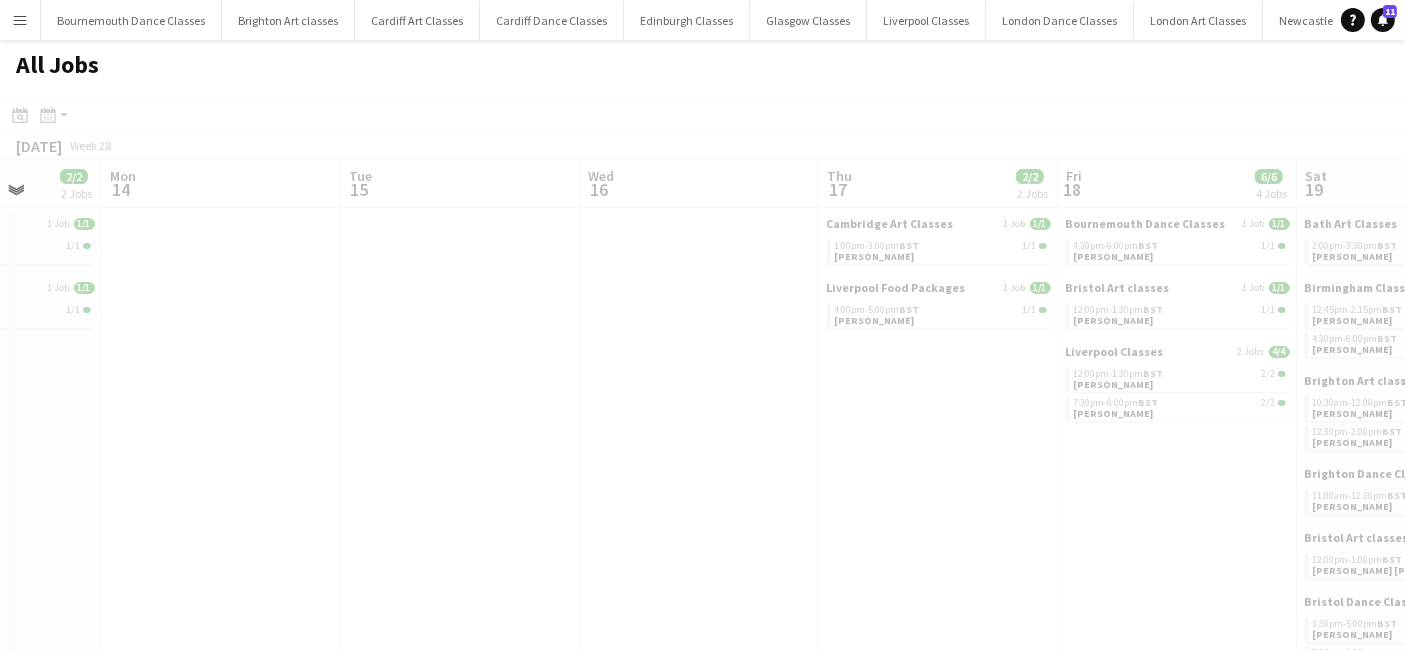 drag, startPoint x: 935, startPoint y: 452, endPoint x: 205, endPoint y: 424, distance: 730.5368 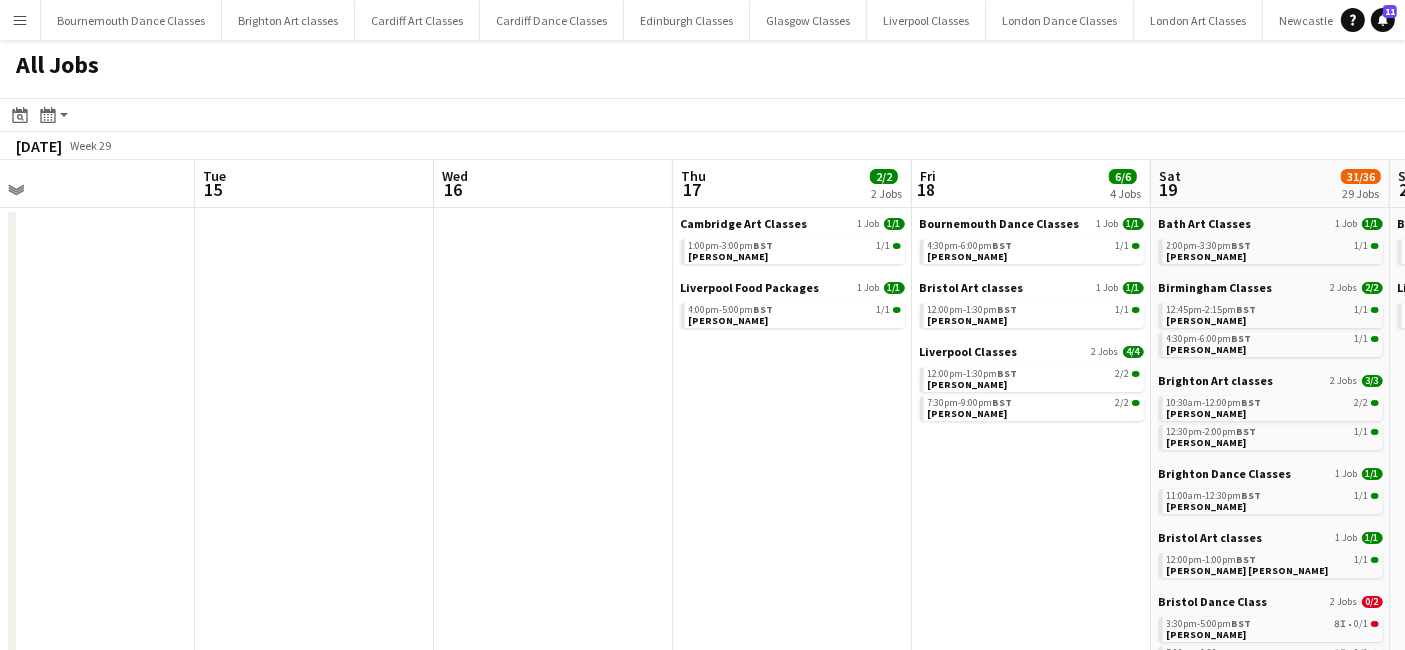 drag, startPoint x: 862, startPoint y: 496, endPoint x: 237, endPoint y: 469, distance: 625.58295 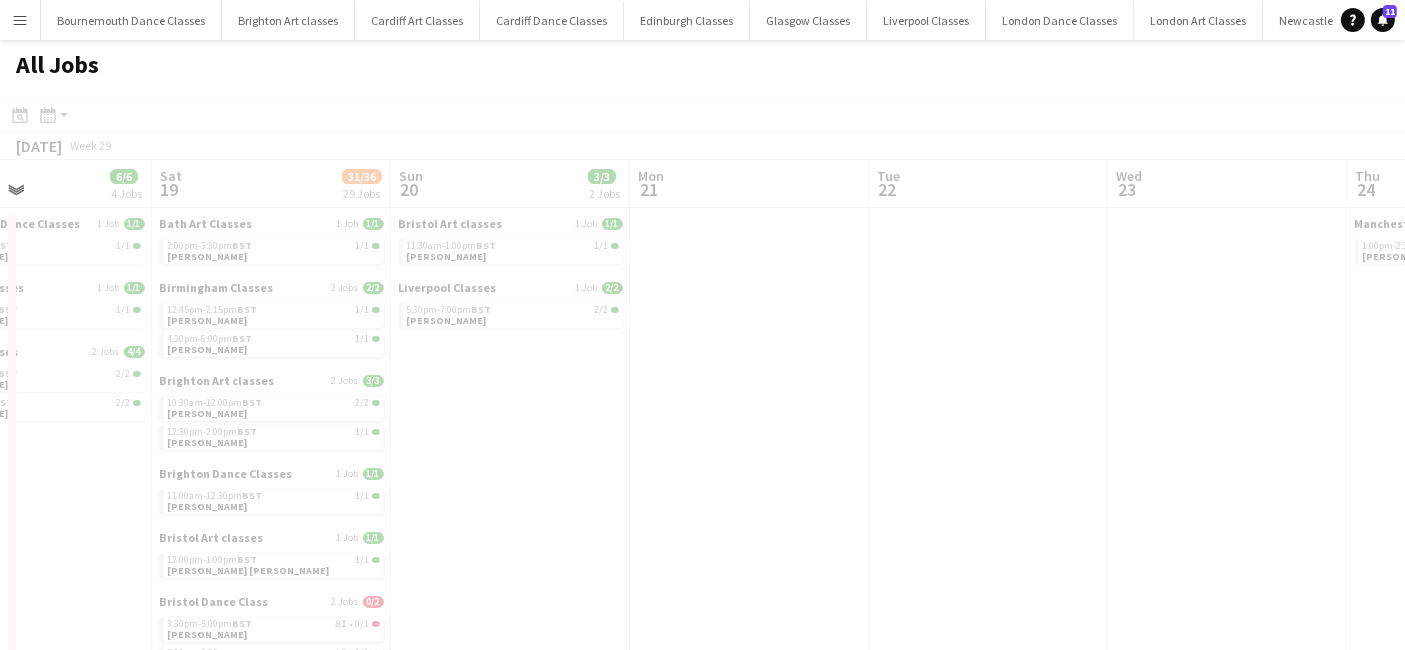 drag, startPoint x: 443, startPoint y: 474, endPoint x: 126, endPoint y: 473, distance: 317.0016 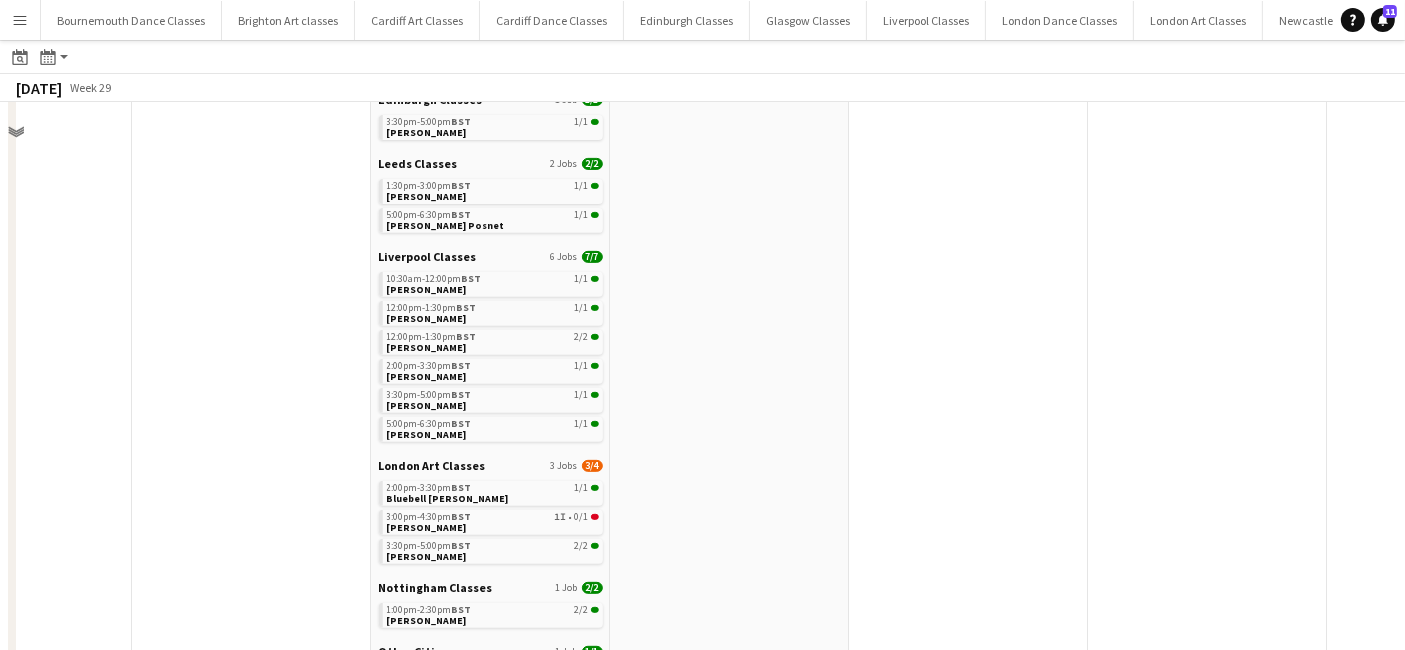 scroll, scrollTop: 407, scrollLeft: 0, axis: vertical 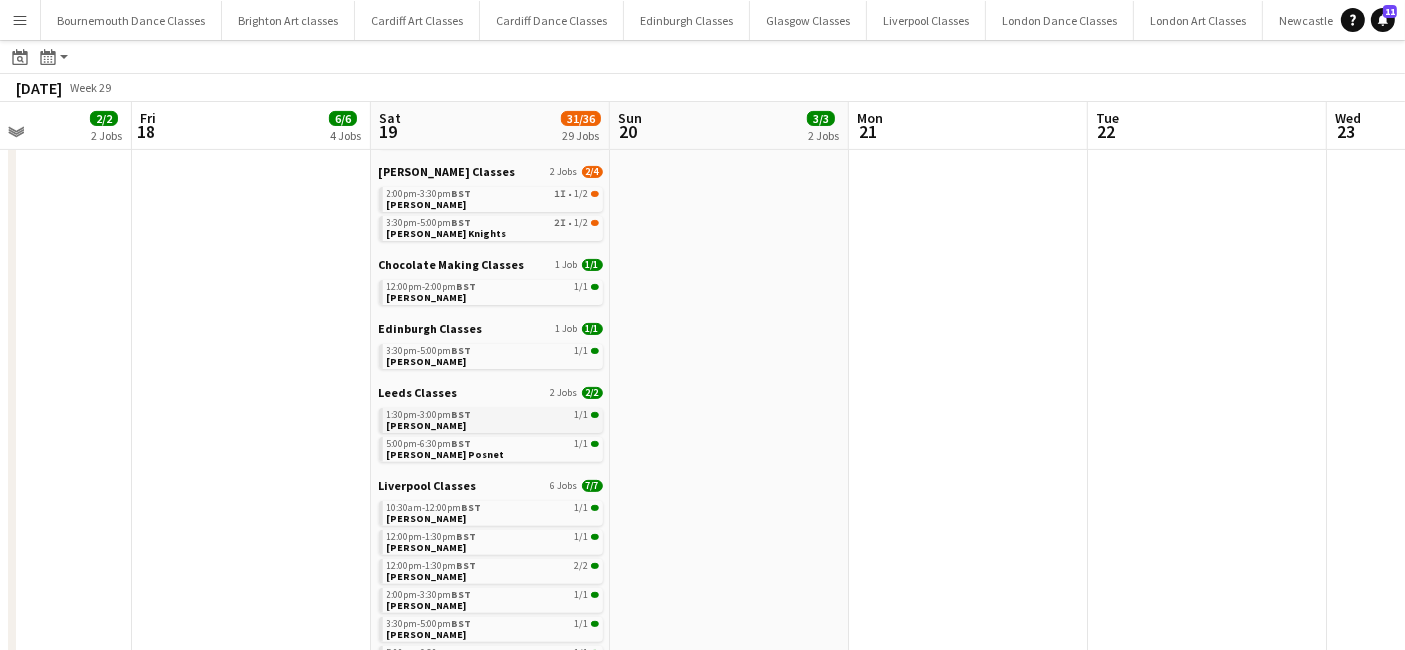 click on "1:30pm-3:00pm    BST   1/1   [PERSON_NAME]" at bounding box center [493, 419] 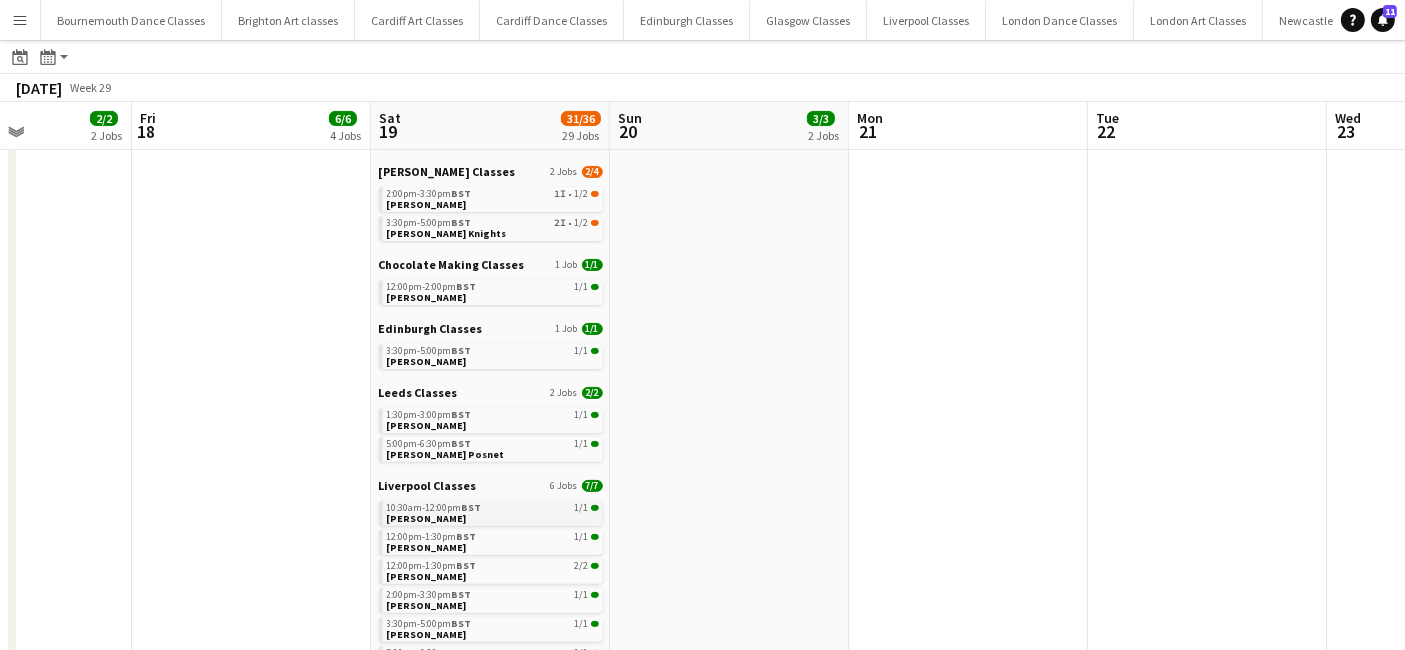 click on "10:30am-12:00pm    BST   1/1" at bounding box center [493, 508] 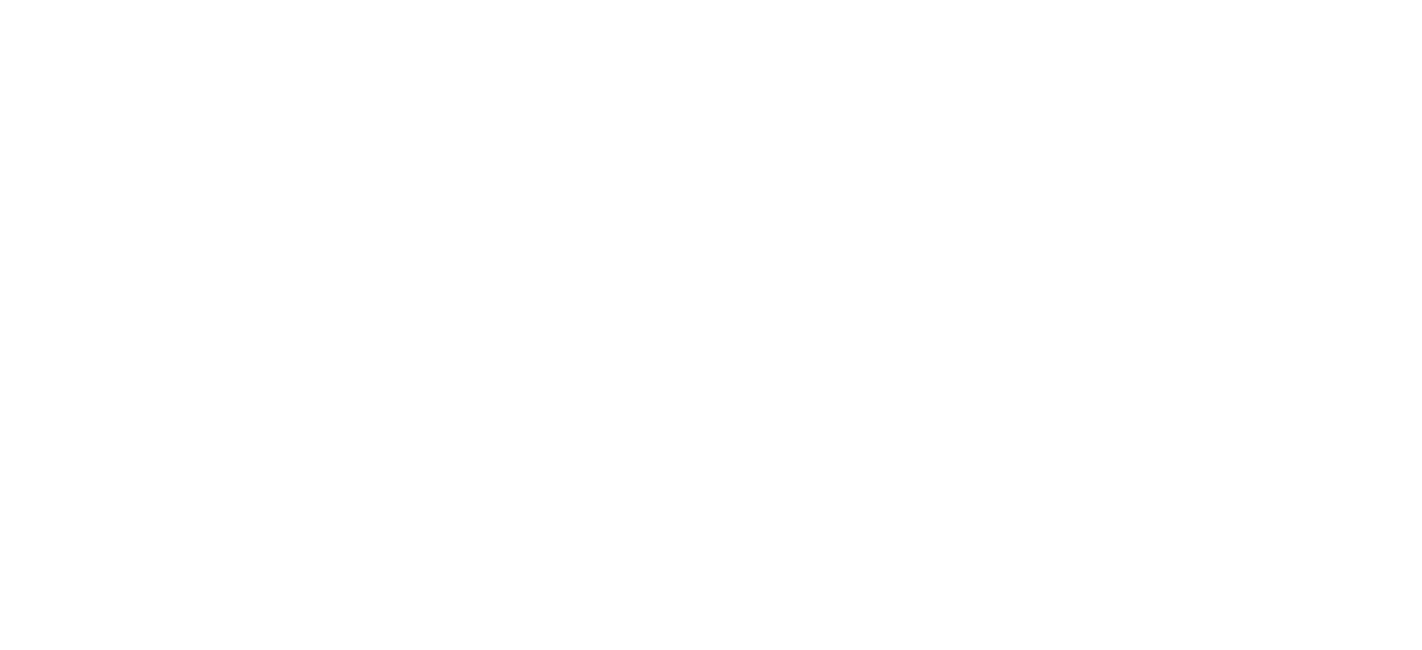 scroll, scrollTop: 0, scrollLeft: 0, axis: both 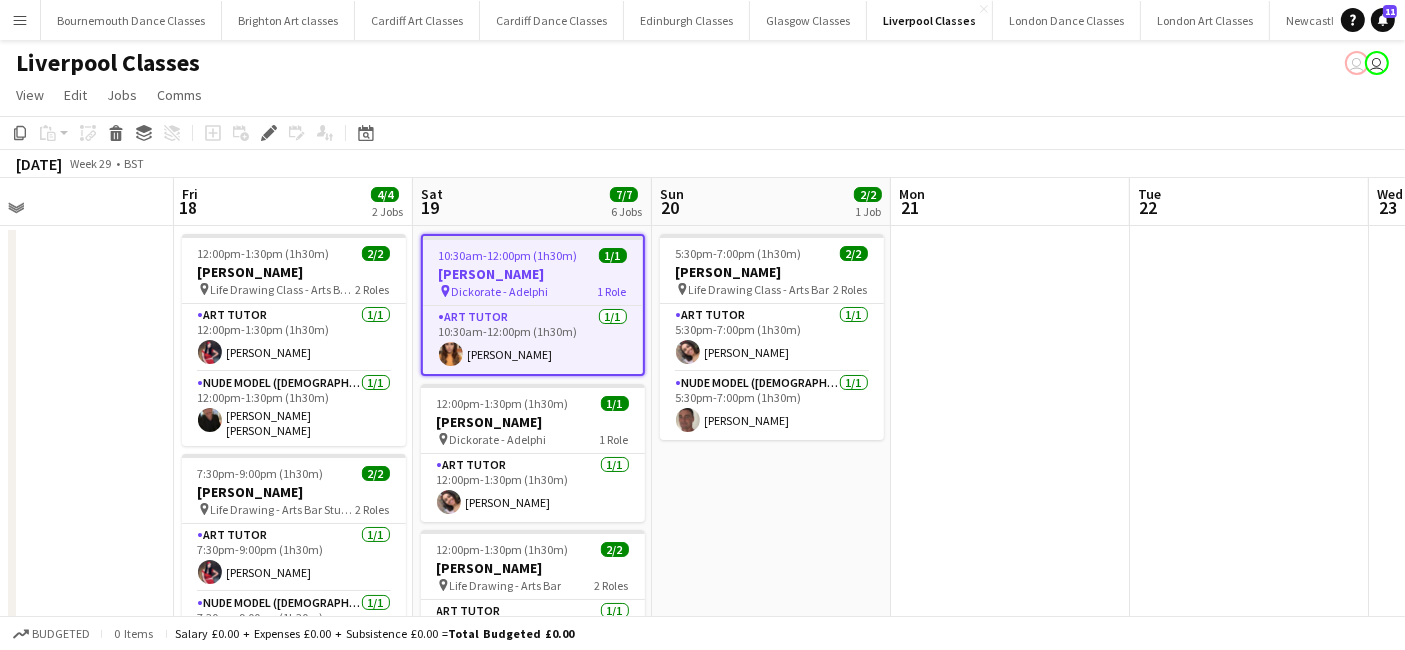 drag, startPoint x: 624, startPoint y: 492, endPoint x: 777, endPoint y: 509, distance: 153.94154 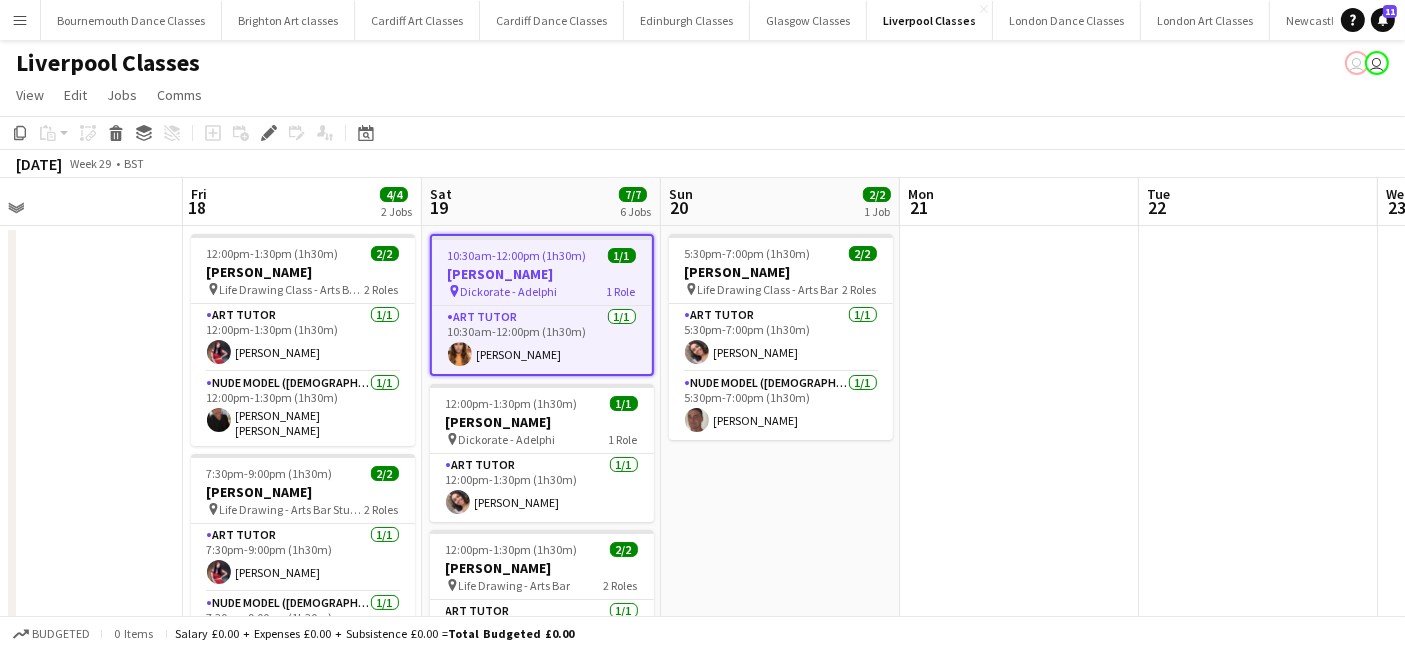 click on "[PERSON_NAME]" at bounding box center (542, 274) 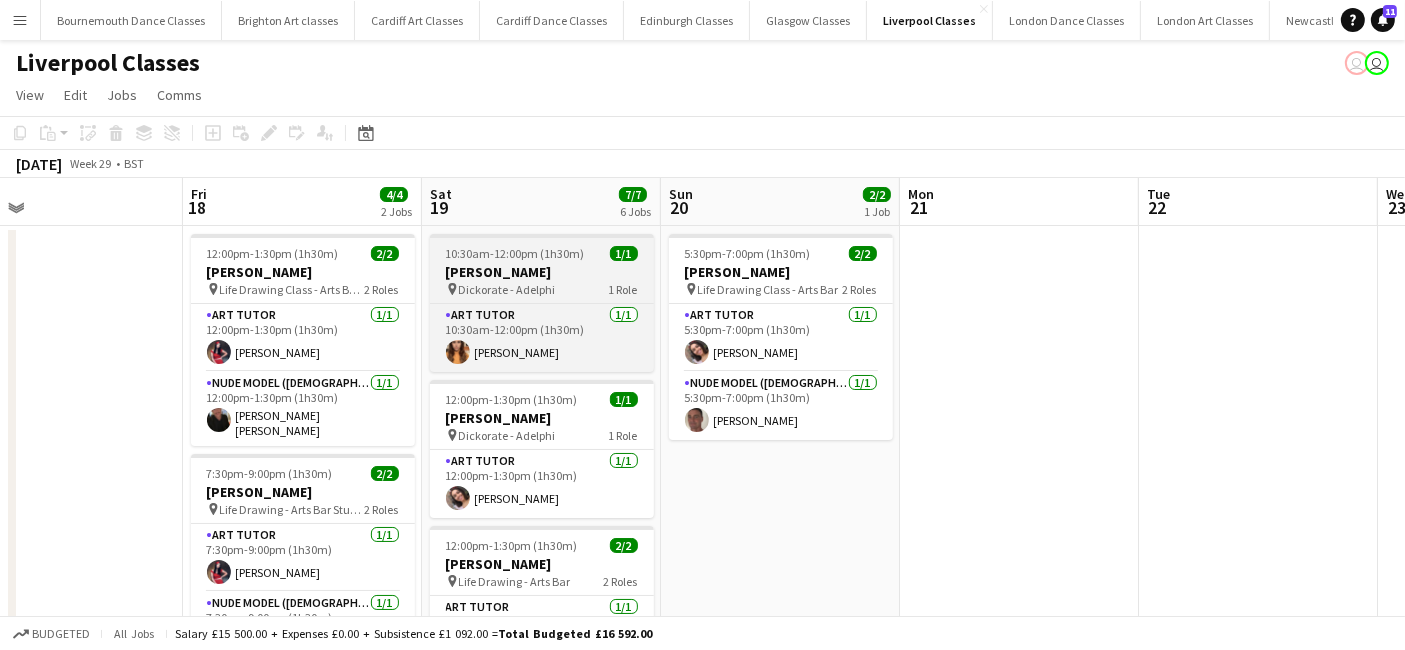 click on "[PERSON_NAME]" at bounding box center [542, 272] 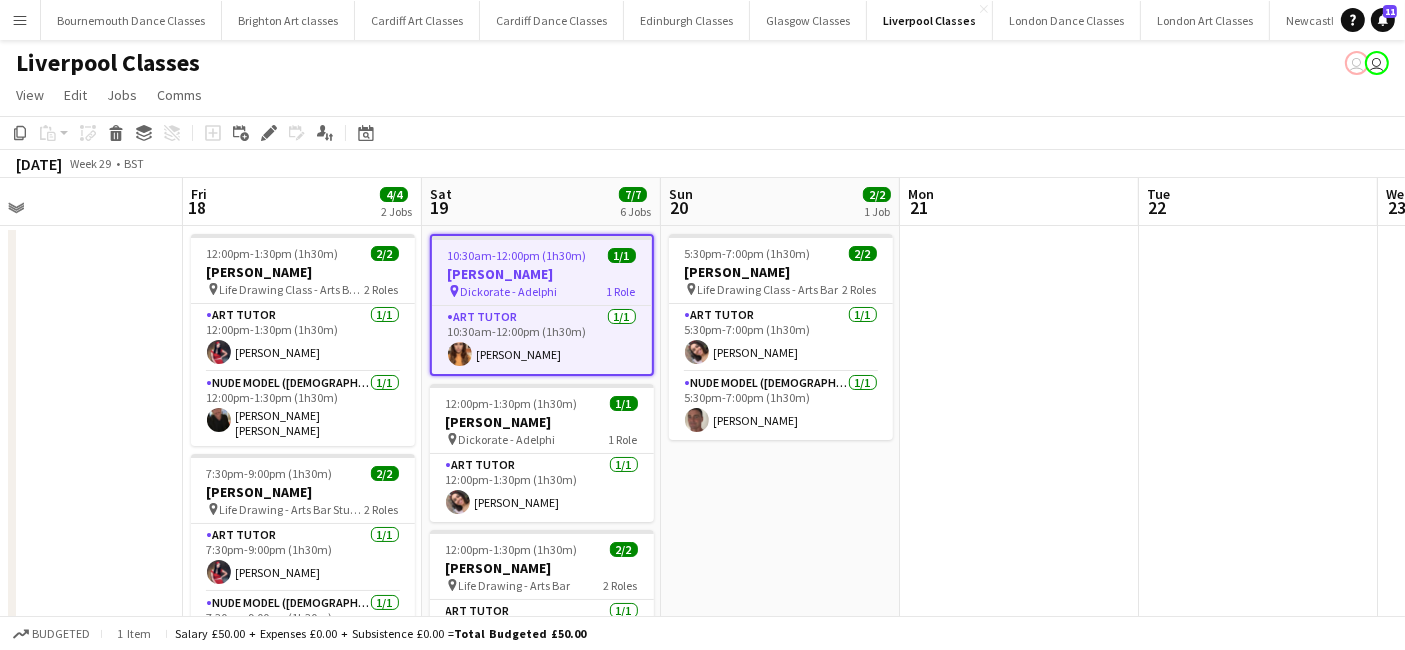 click 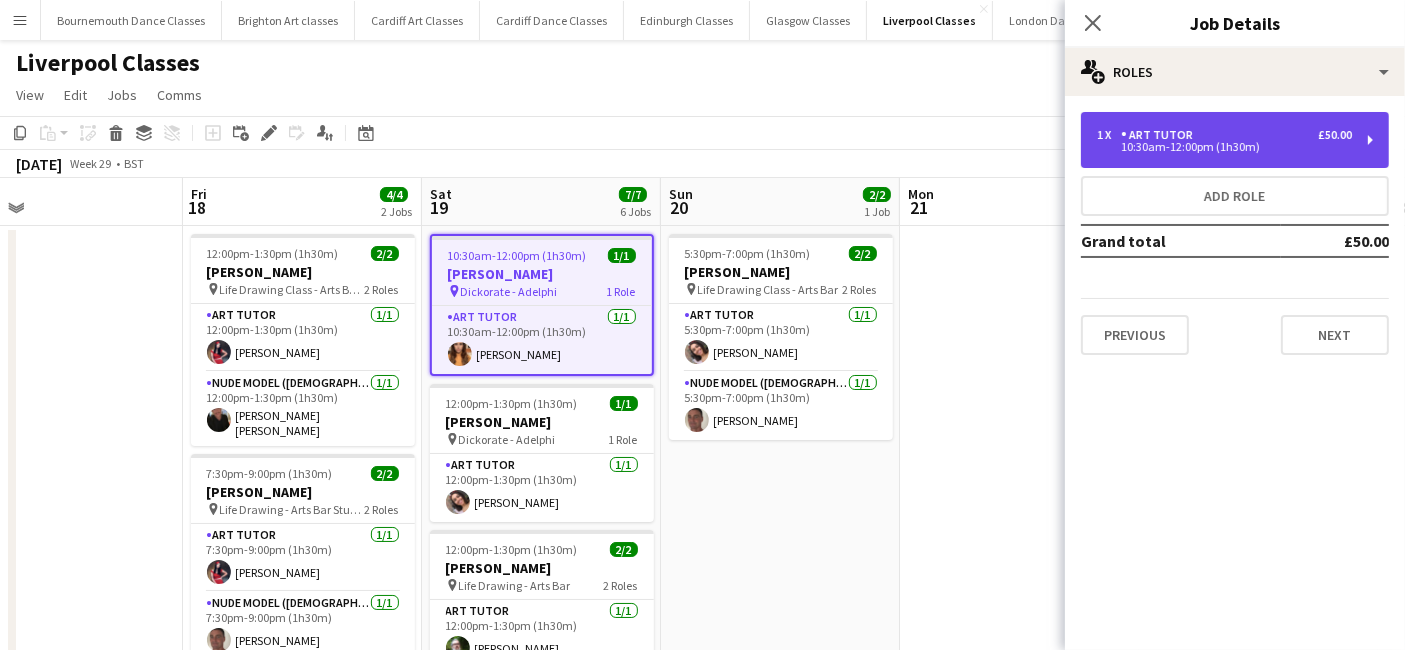 click on "10:30am-12:00pm (1h30m)" at bounding box center [1224, 147] 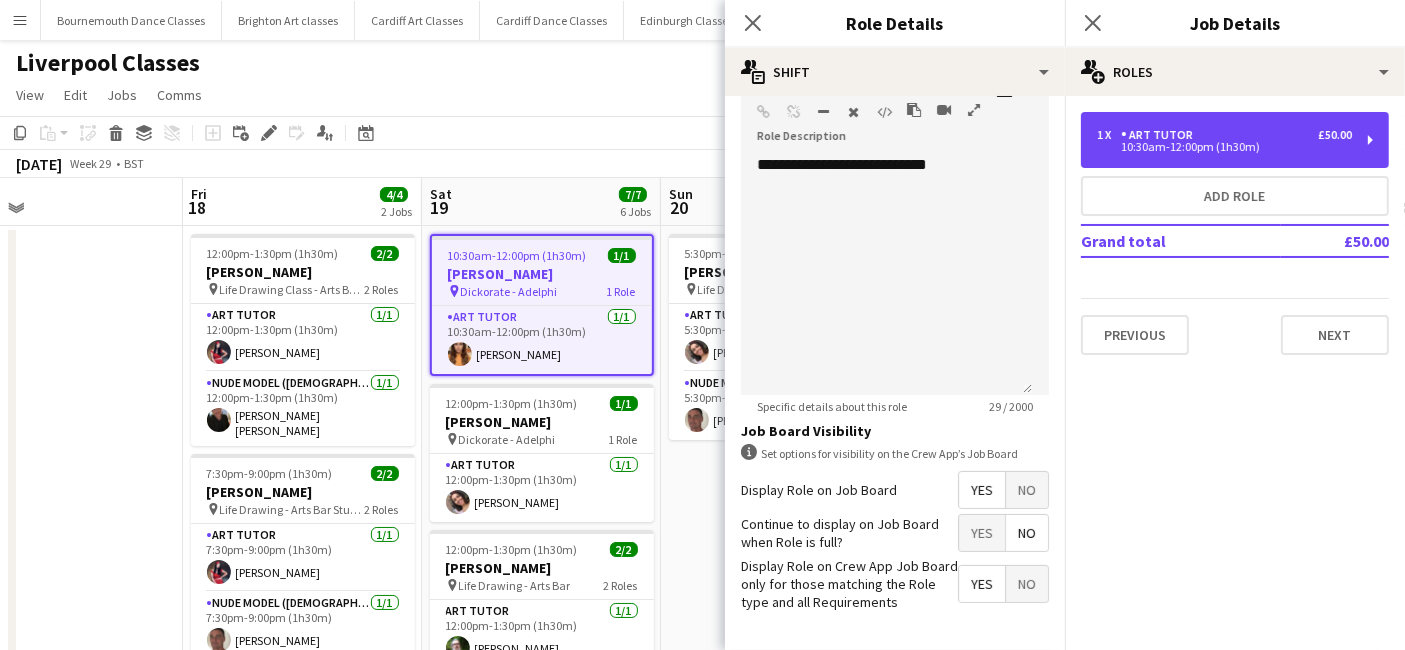 scroll, scrollTop: 542, scrollLeft: 0, axis: vertical 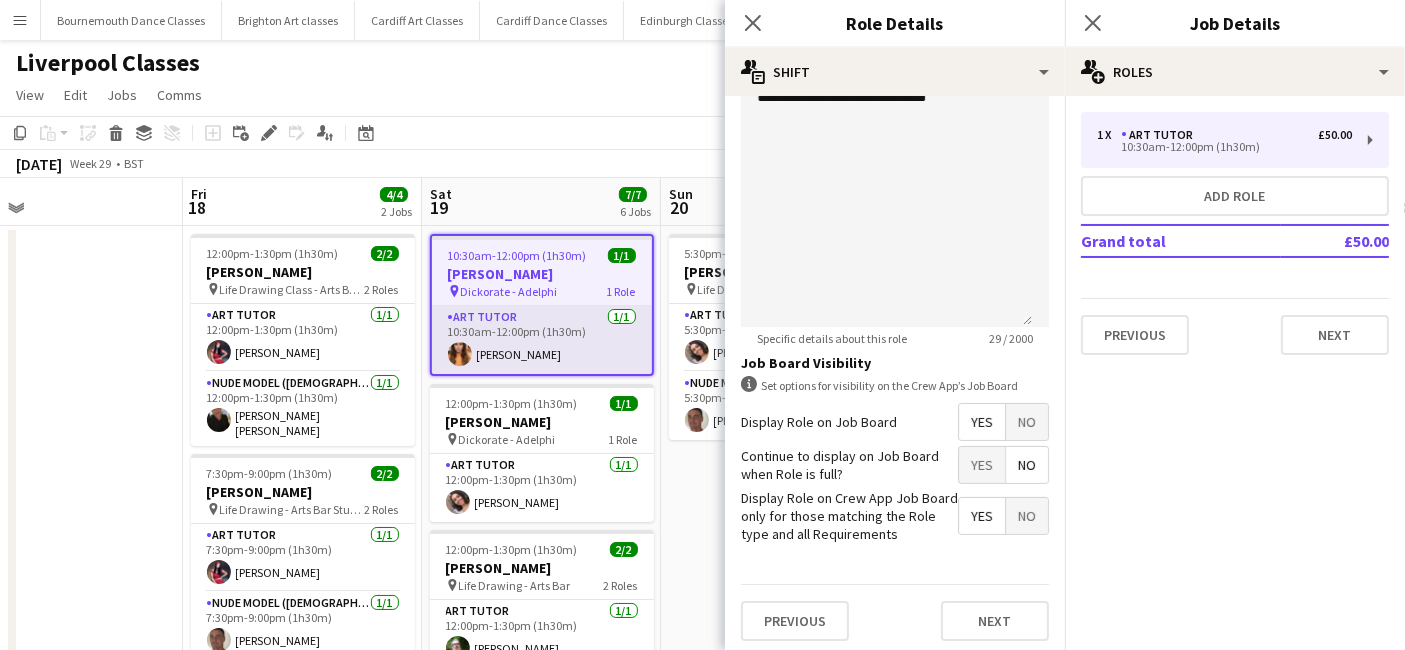 click on "Art Tutor   [DATE]   10:30am-12:00pm (1h30m)
[PERSON_NAME]" at bounding box center (542, 340) 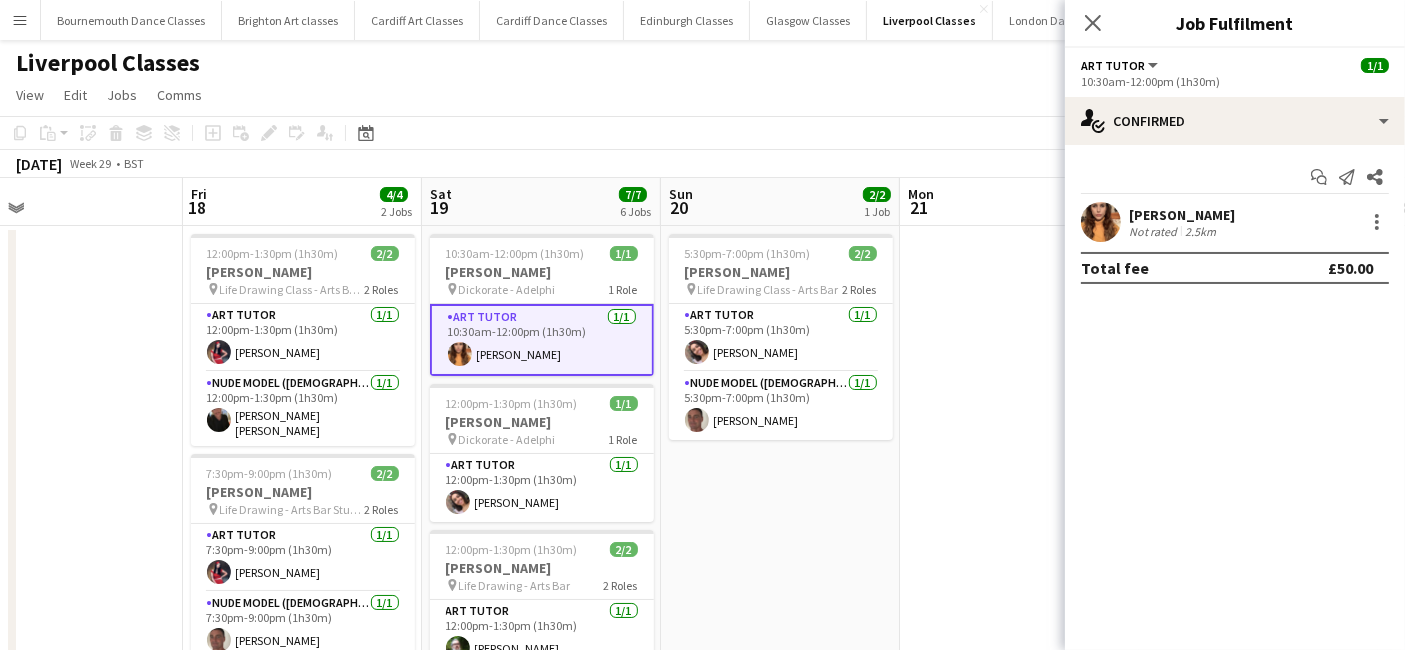 click on "Art Tutor   [DATE]   10:30am-12:00pm (1h30m)
[PERSON_NAME]" at bounding box center (542, 340) 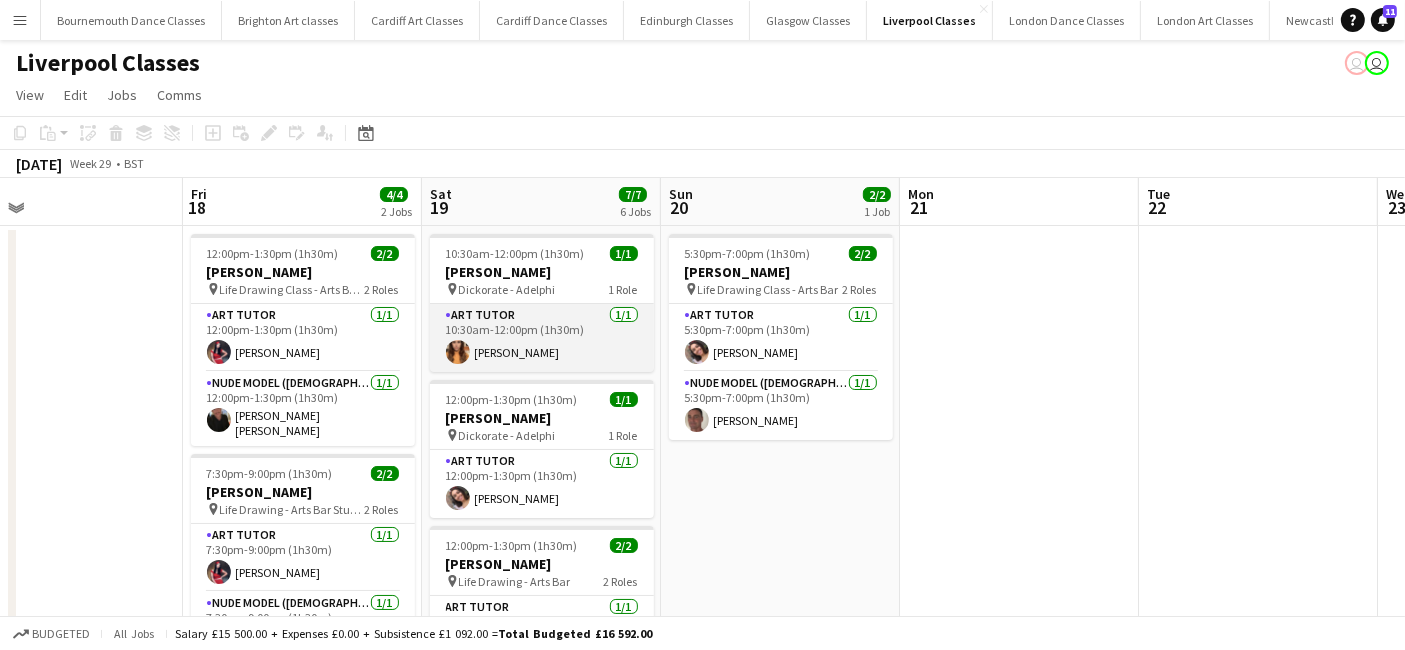 click on "Art Tutor   [DATE]   10:30am-12:00pm (1h30m)
[PERSON_NAME]" at bounding box center (542, 338) 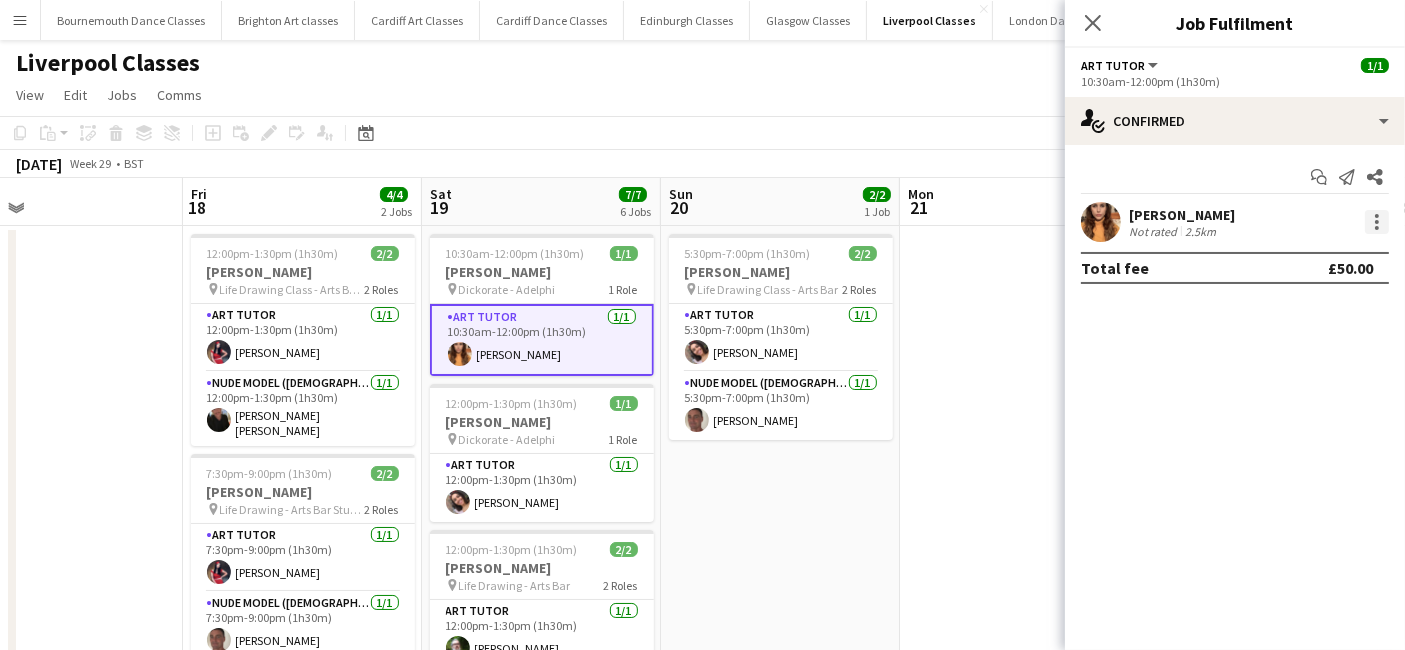 click at bounding box center (1377, 222) 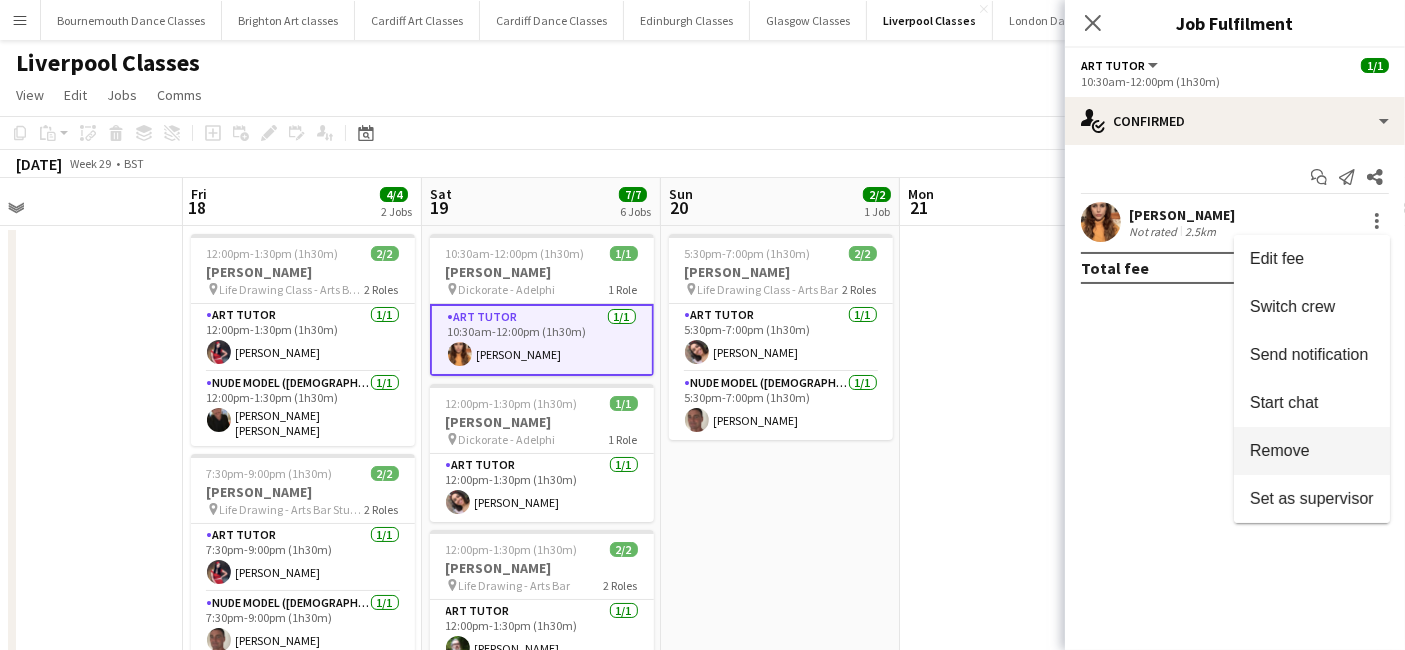 click on "Remove" at bounding box center (1280, 450) 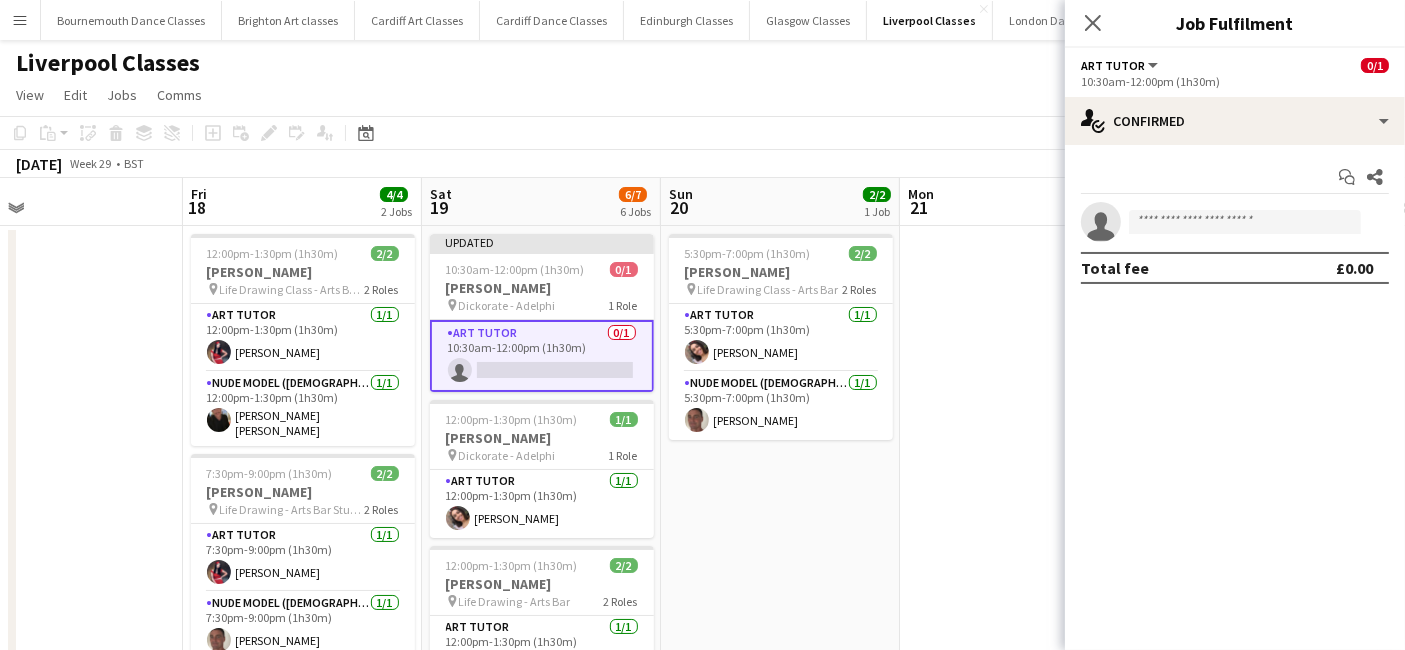 click on "Art Tutor   0/1   10:30am-12:00pm (1h30m)
single-neutral-actions" at bounding box center [542, 356] 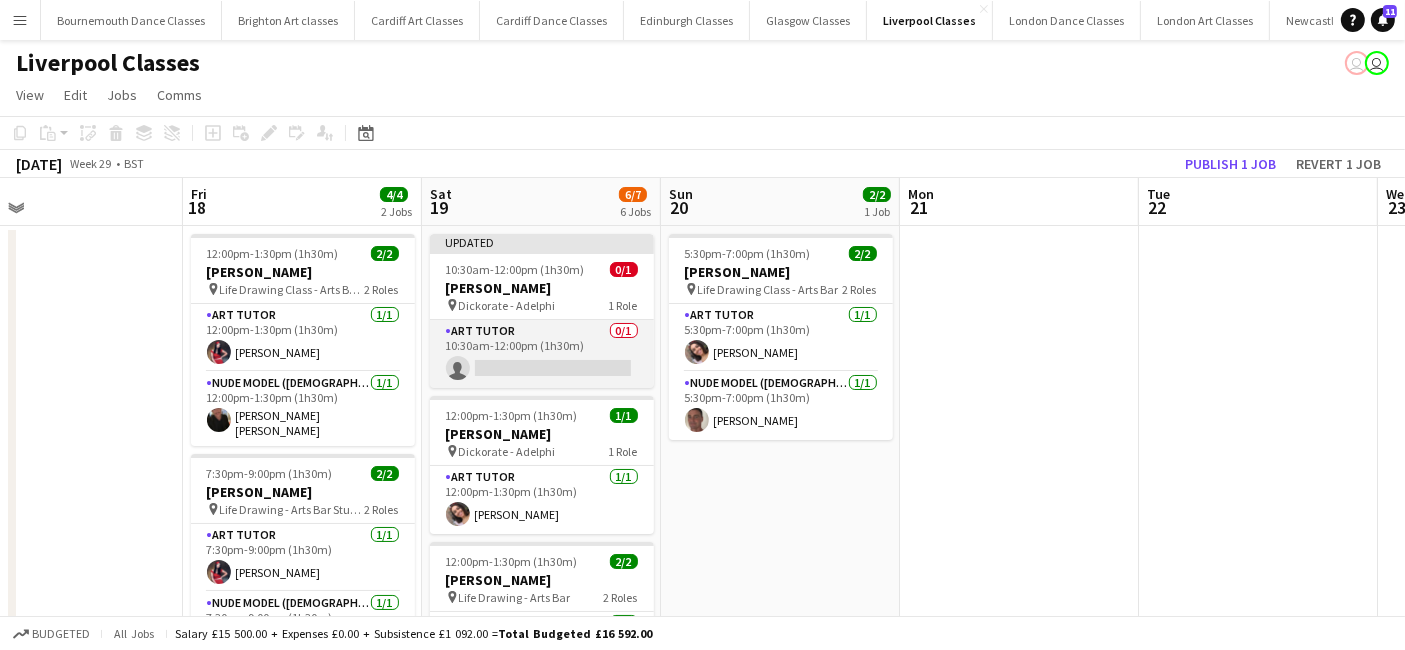 click on "Art Tutor   0/1   10:30am-12:00pm (1h30m)
single-neutral-actions" at bounding box center [542, 354] 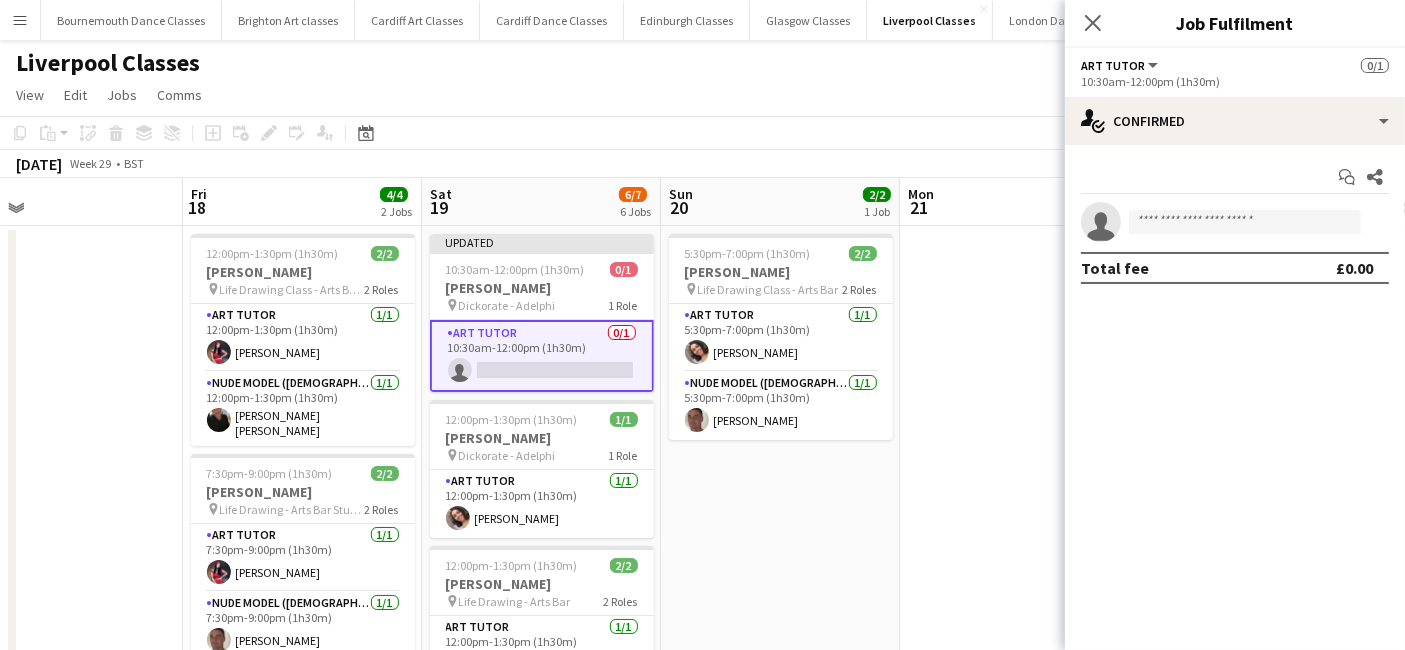 click at bounding box center [1019, 756] 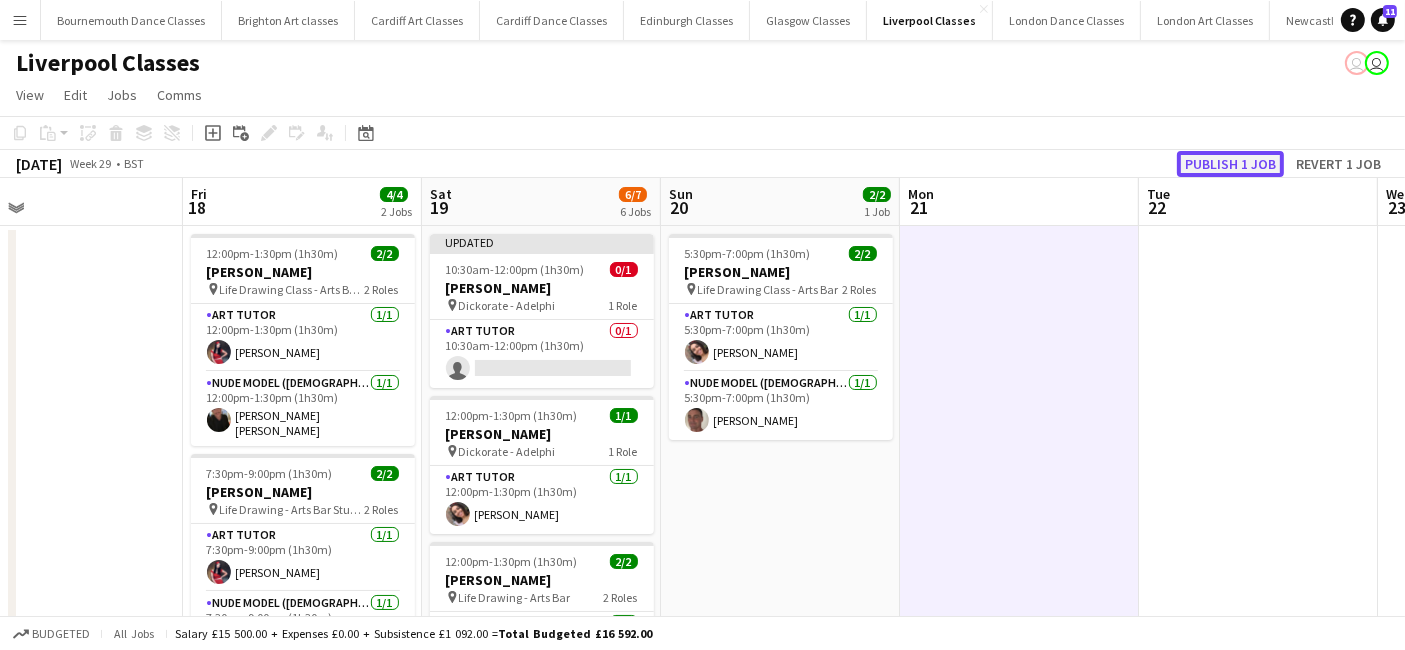 click on "Publish 1 job" 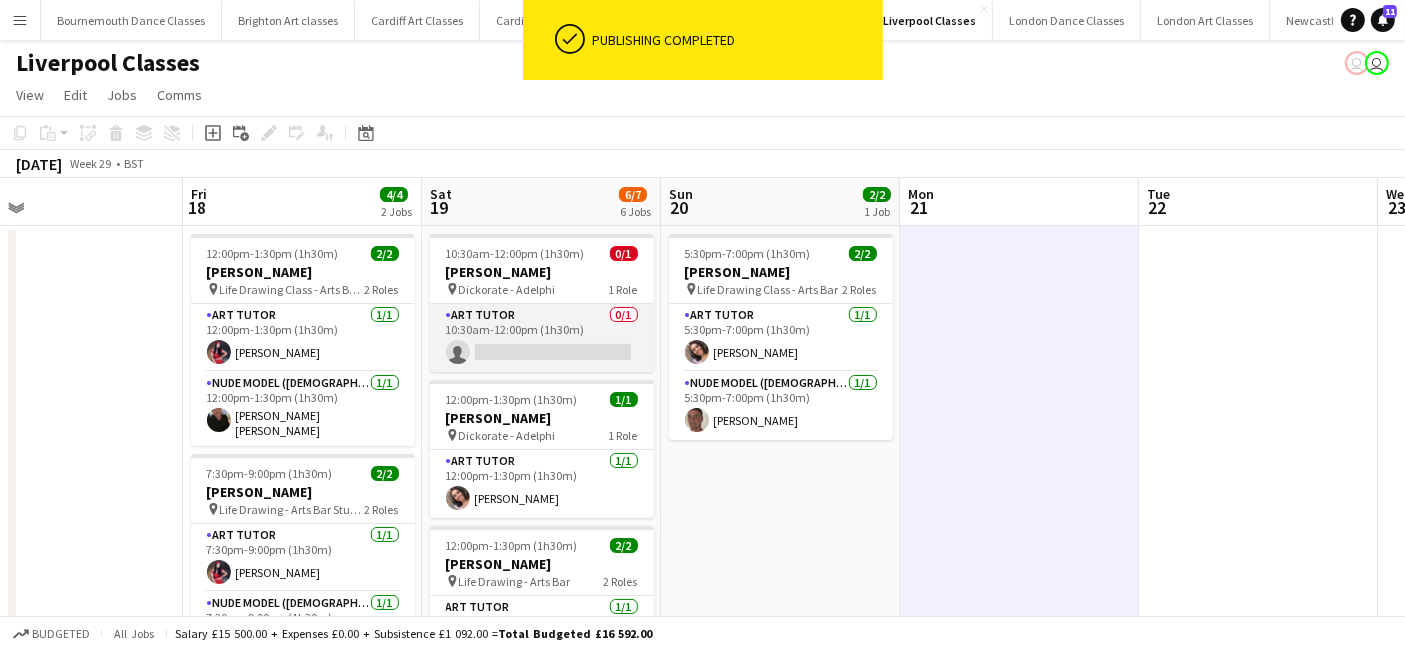 click on "Art Tutor   0/1   10:30am-12:00pm (1h30m)
single-neutral-actions" at bounding box center (542, 338) 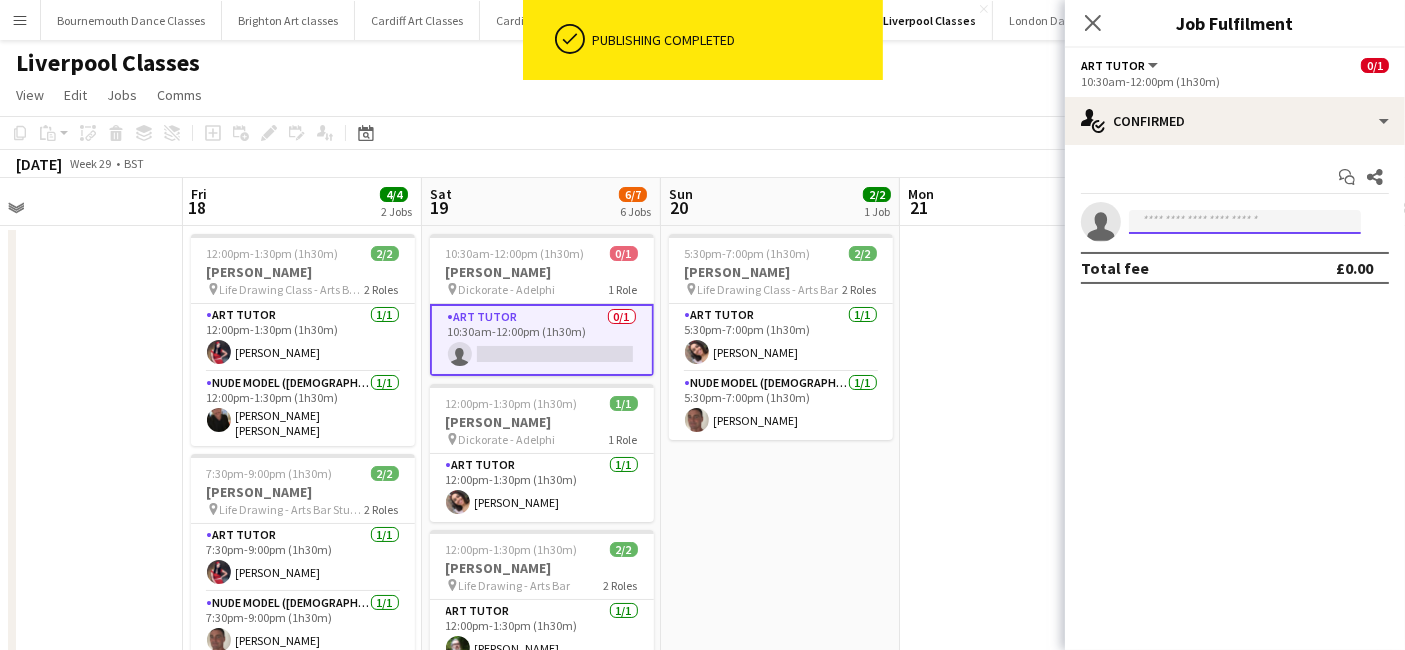 click at bounding box center [1245, 222] 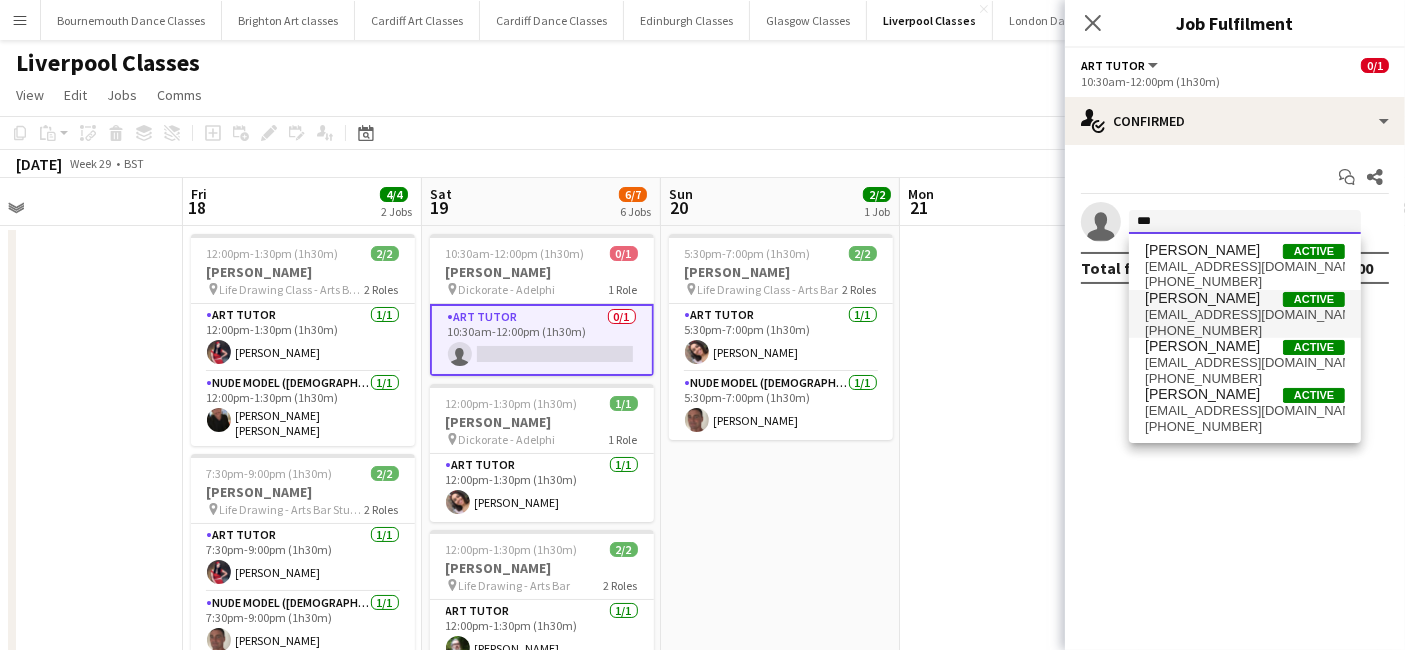 type on "***" 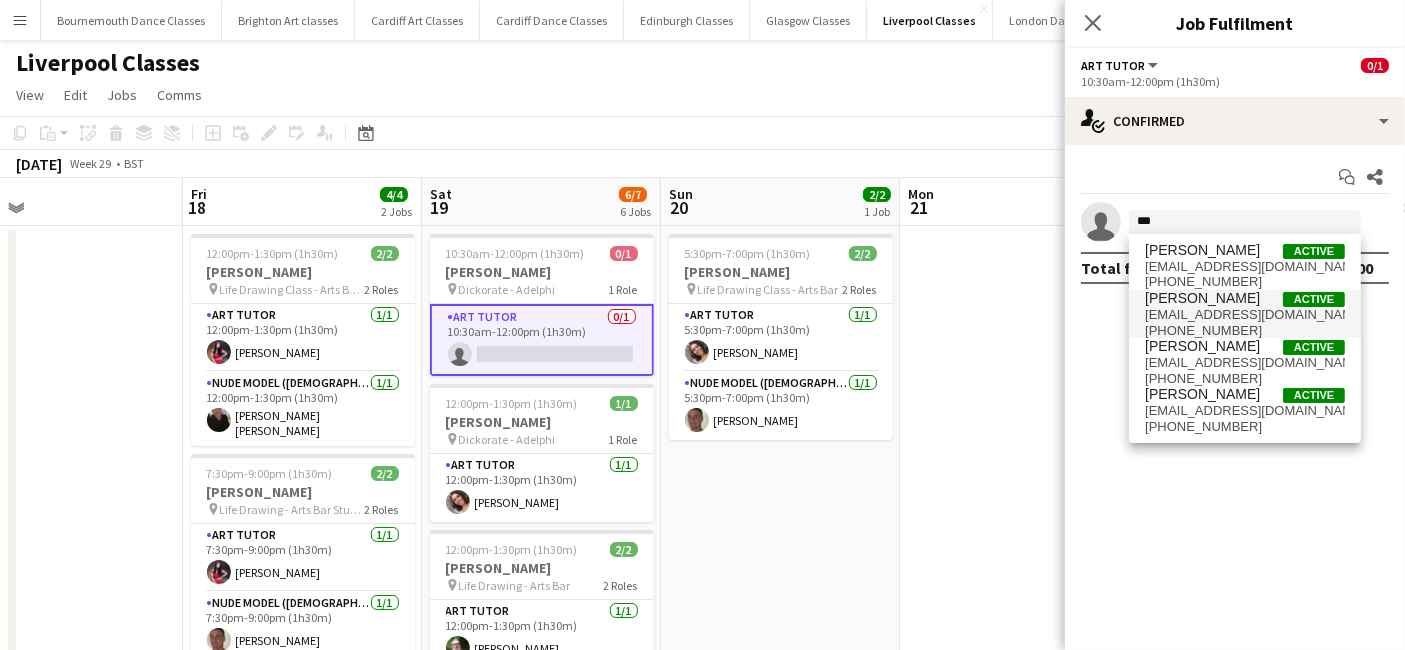 click on "[PERSON_NAME]" at bounding box center [1202, 298] 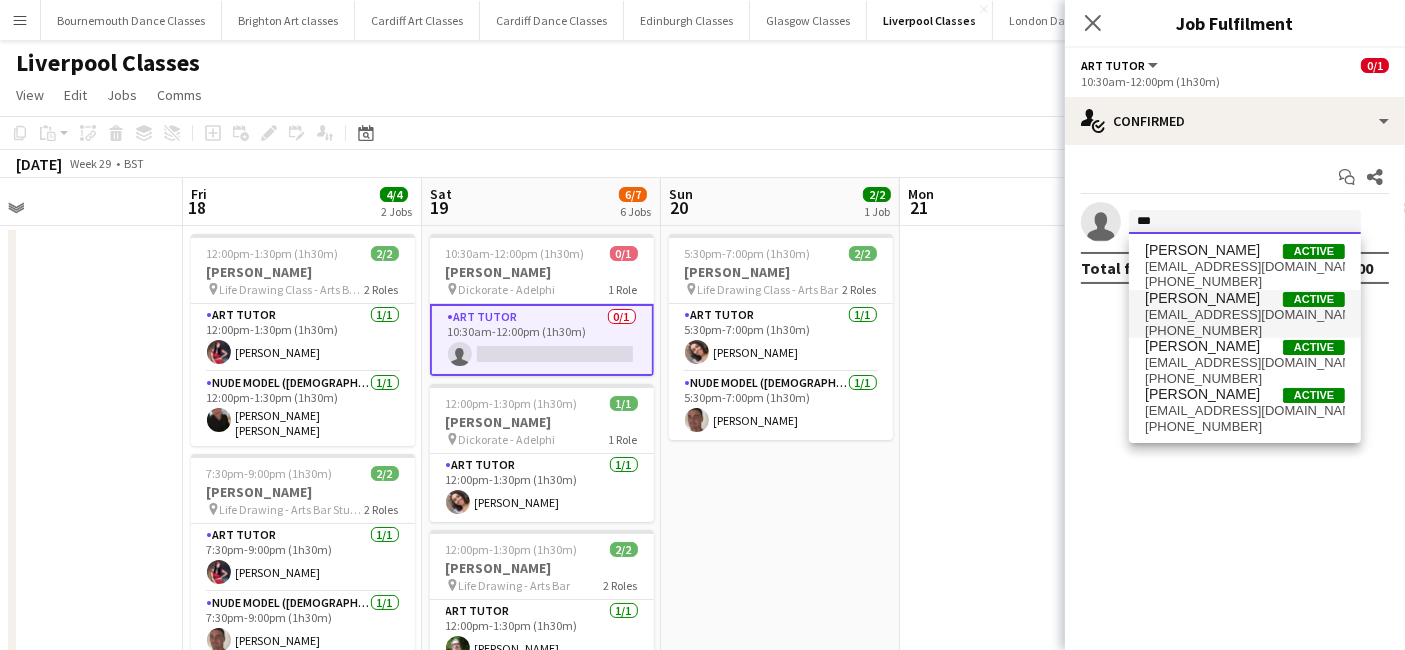 type 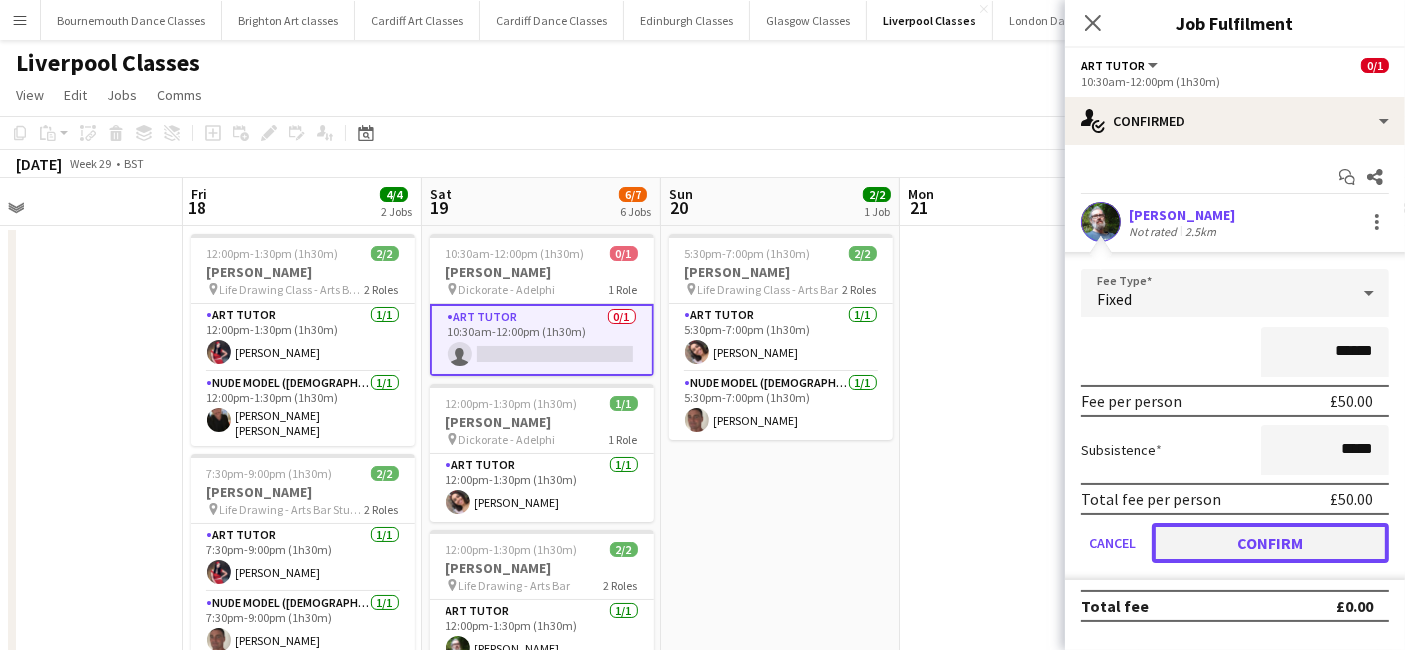 click on "Confirm" at bounding box center [1270, 543] 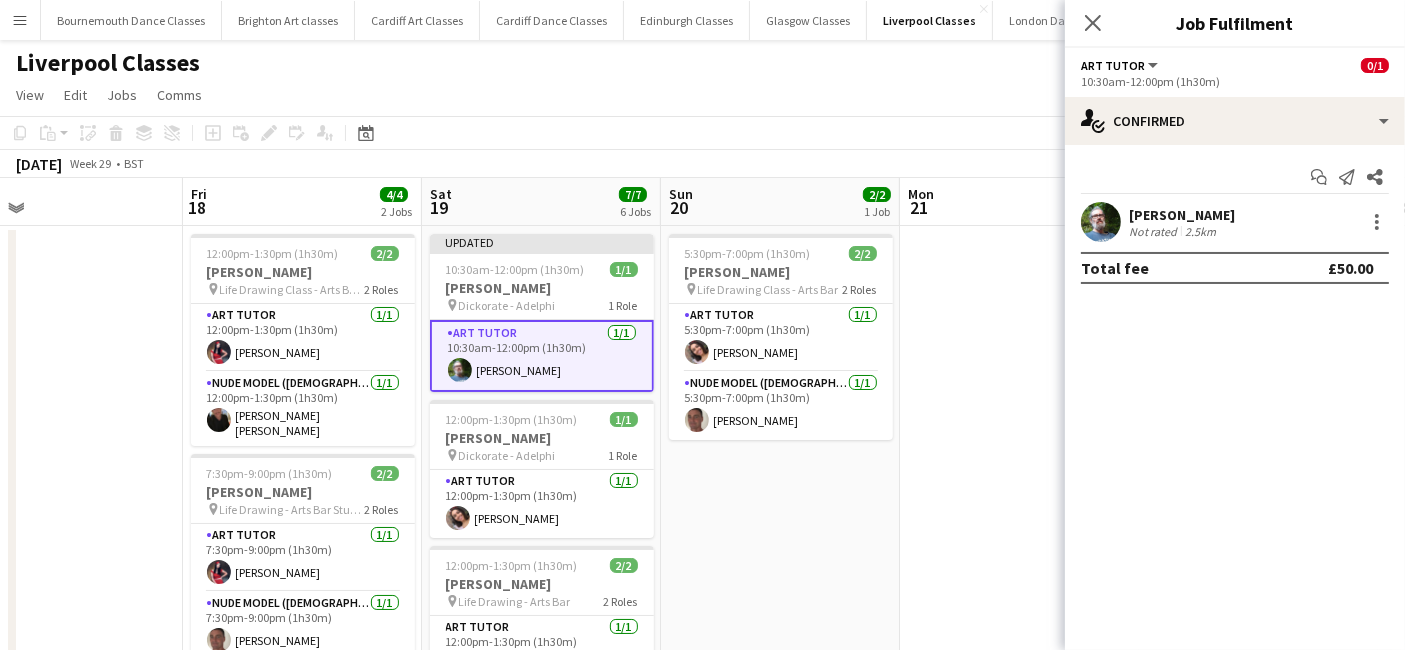 click on "5:30pm-7:00pm (1h30m)    2/2   Cherie Bell
pin
Life Drawing Class - Arts Bar   2 Roles   Art Tutor   1/1   5:30pm-7:00pm (1h30m)
Nikicha Clayton  Nude Model (Male)   1/1   5:30pm-7:00pm (1h30m)
William Knox" at bounding box center (780, 756) 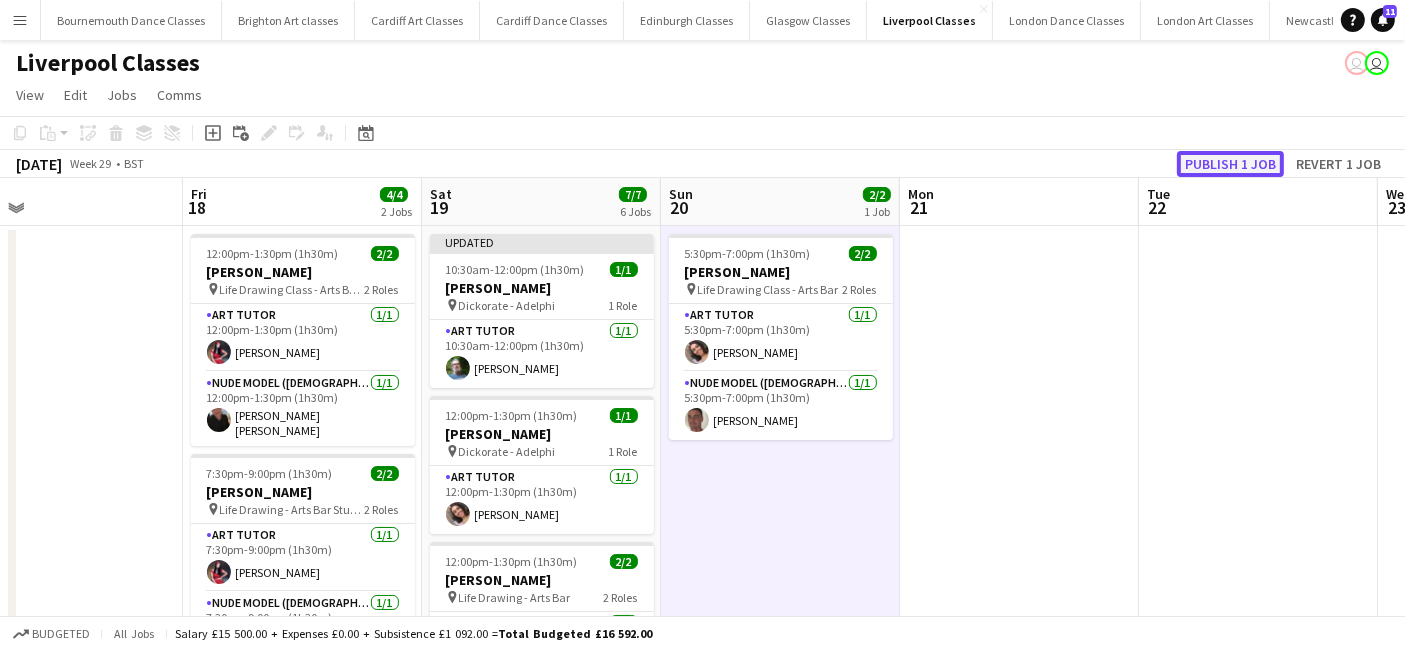 click on "Publish 1 job" 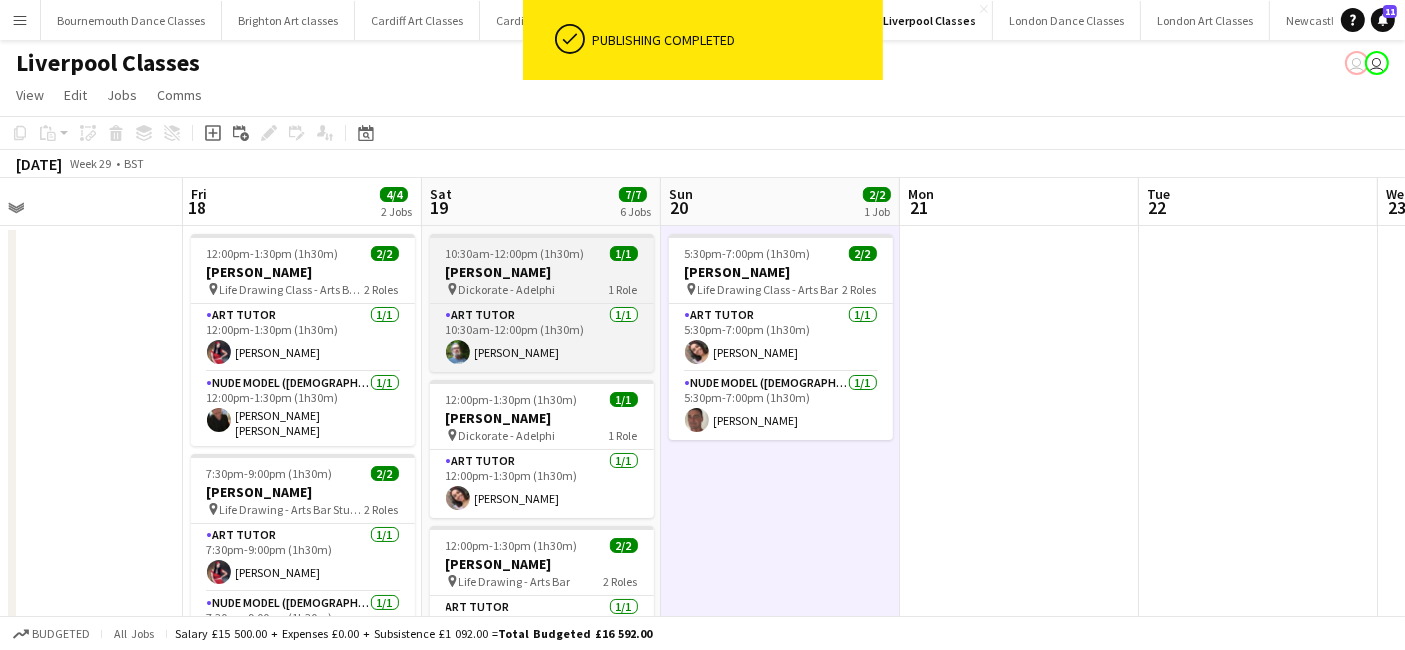 click on "Dickorate - Adelphi" at bounding box center (507, 289) 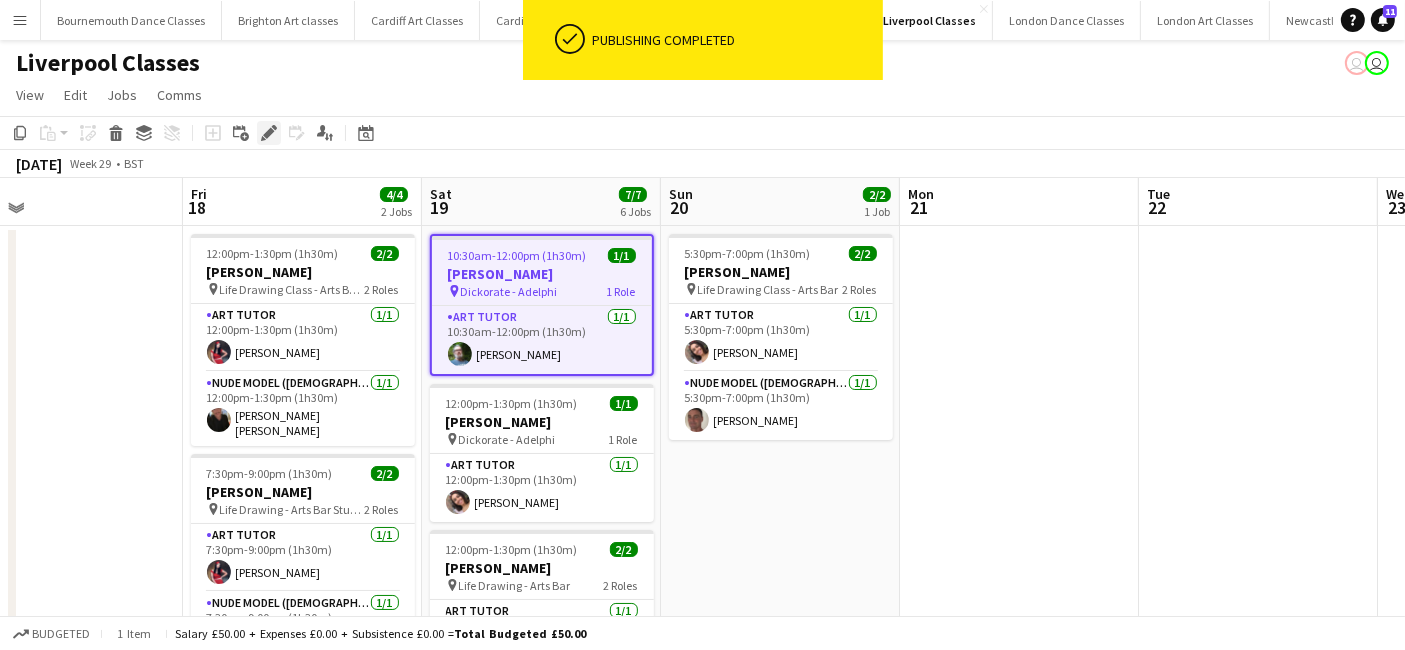 click on "Edit" 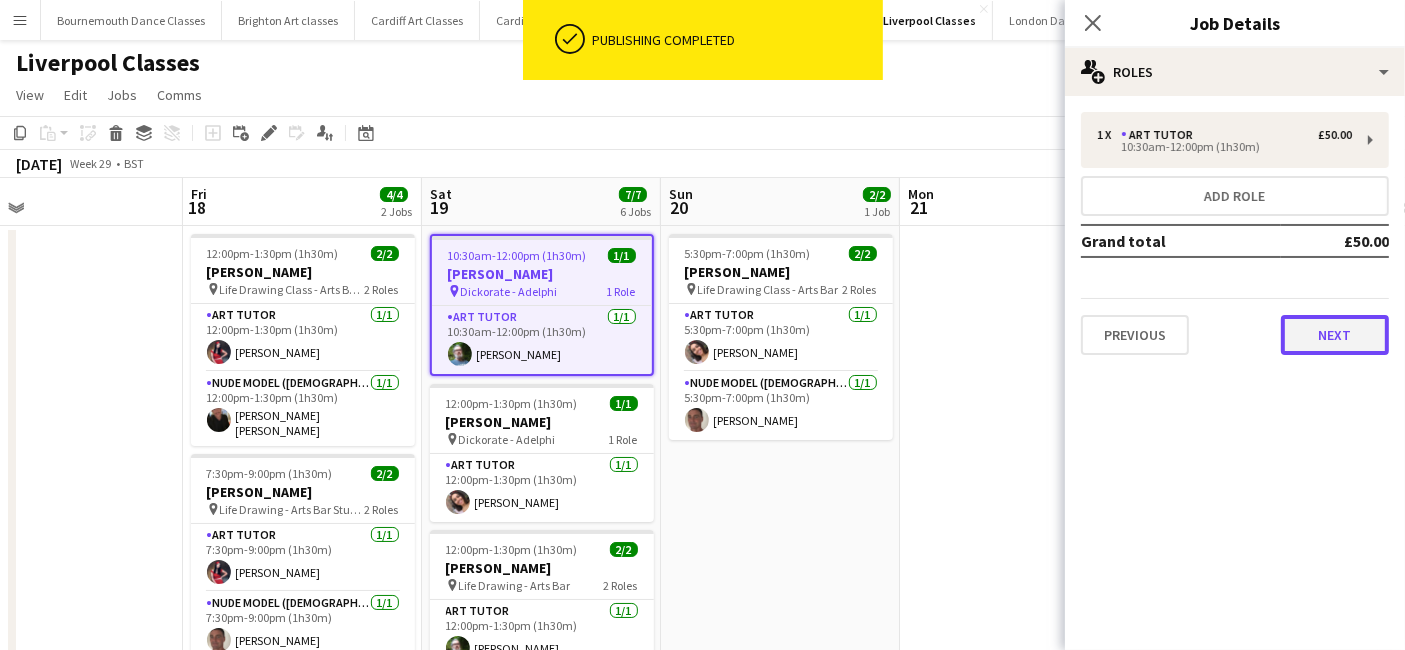 click on "Next" at bounding box center [1335, 335] 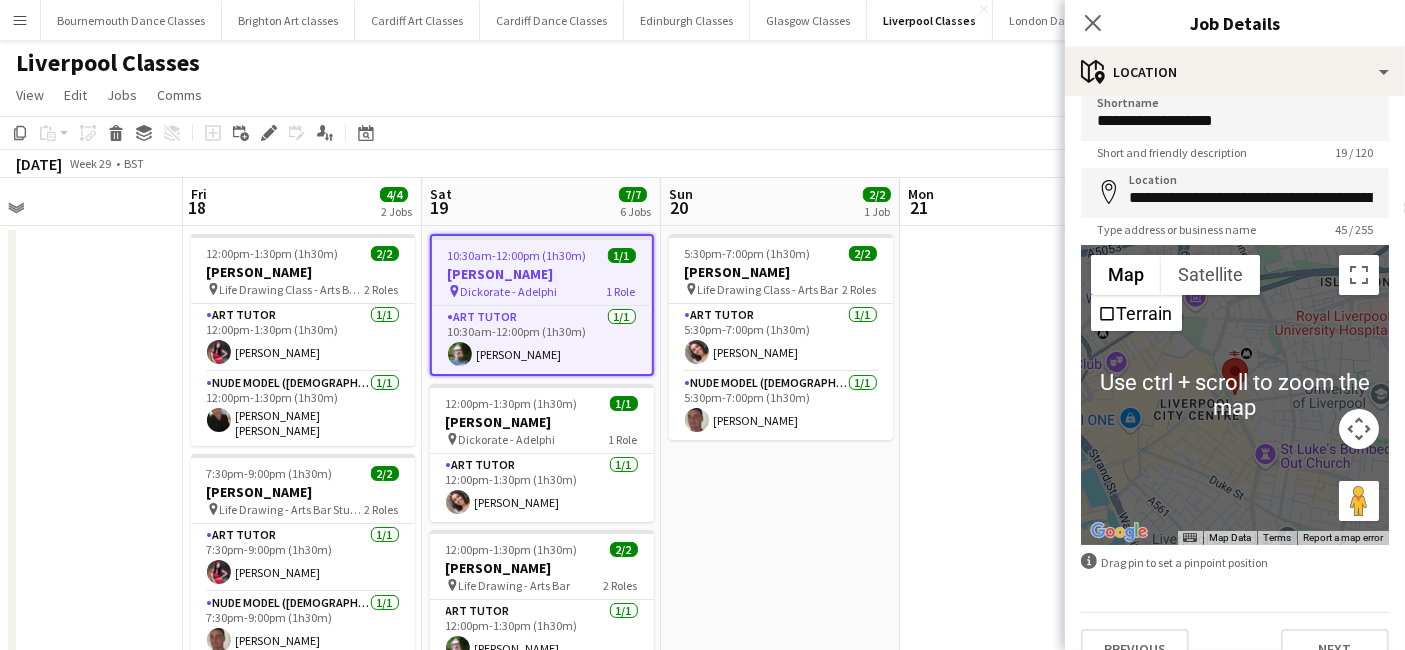 scroll, scrollTop: 53, scrollLeft: 0, axis: vertical 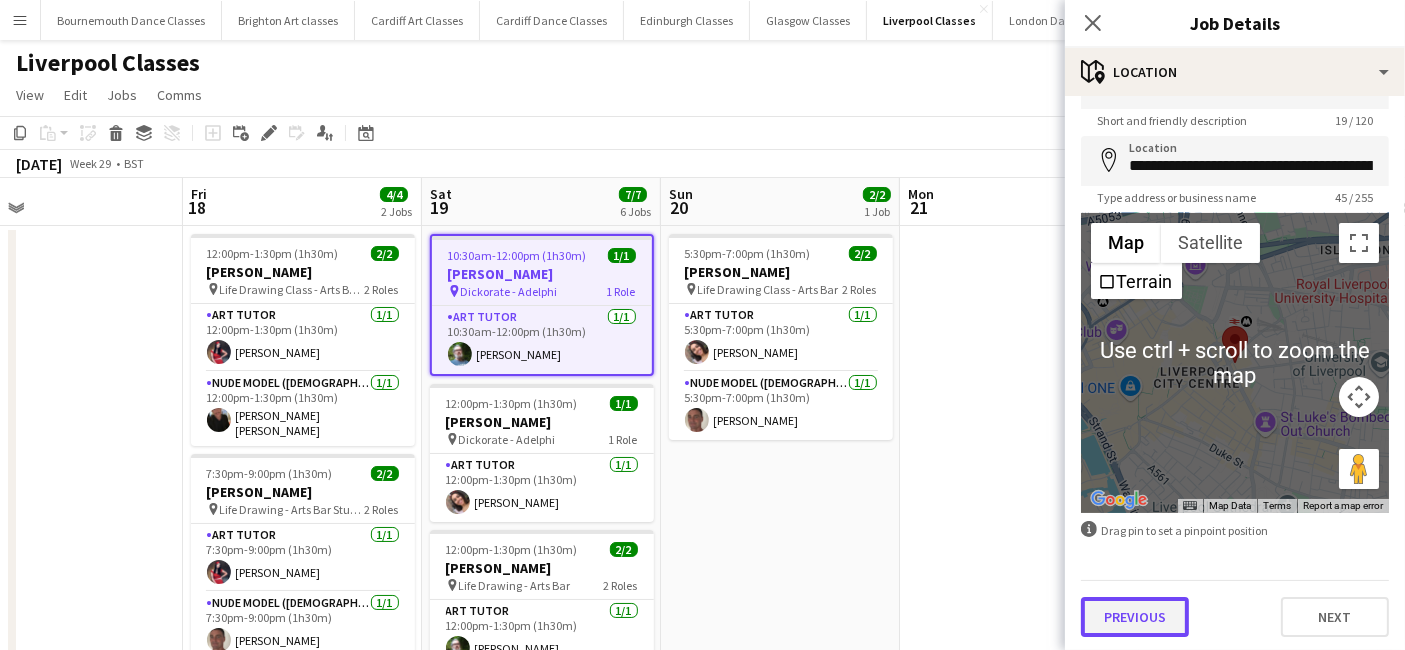 click on "Previous" at bounding box center (1135, 617) 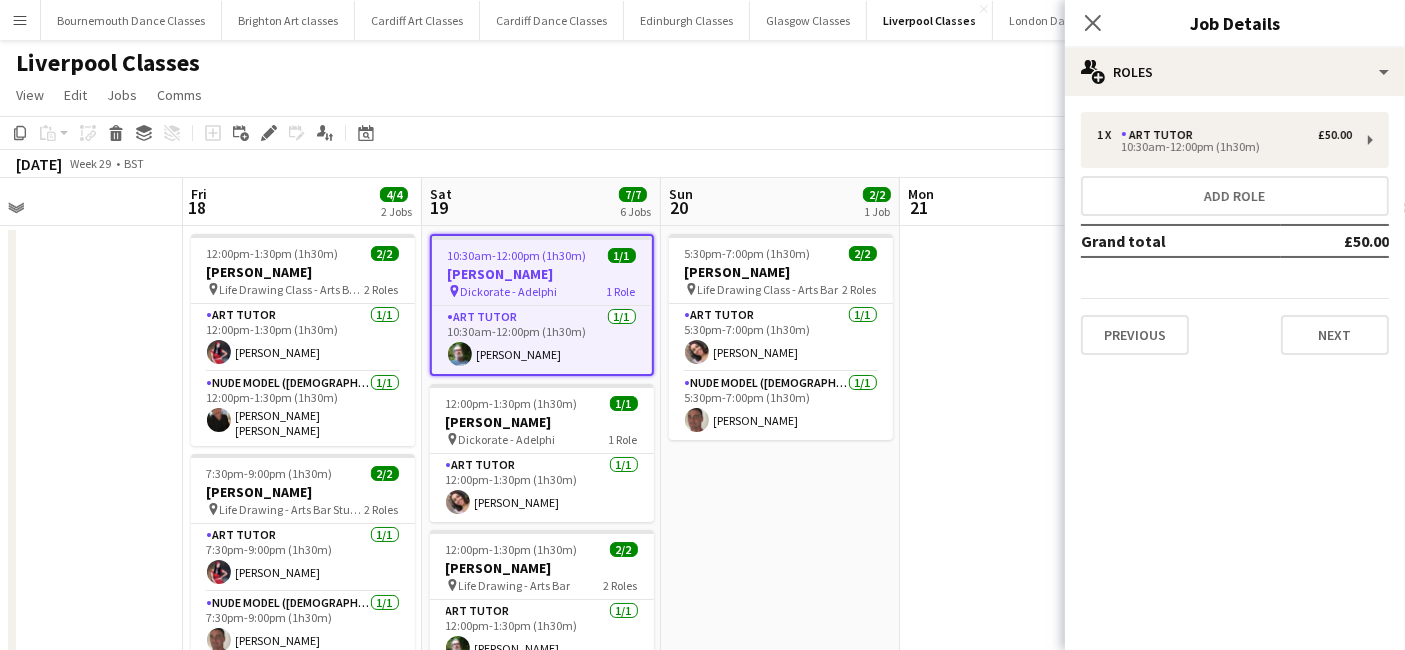 scroll, scrollTop: 0, scrollLeft: 0, axis: both 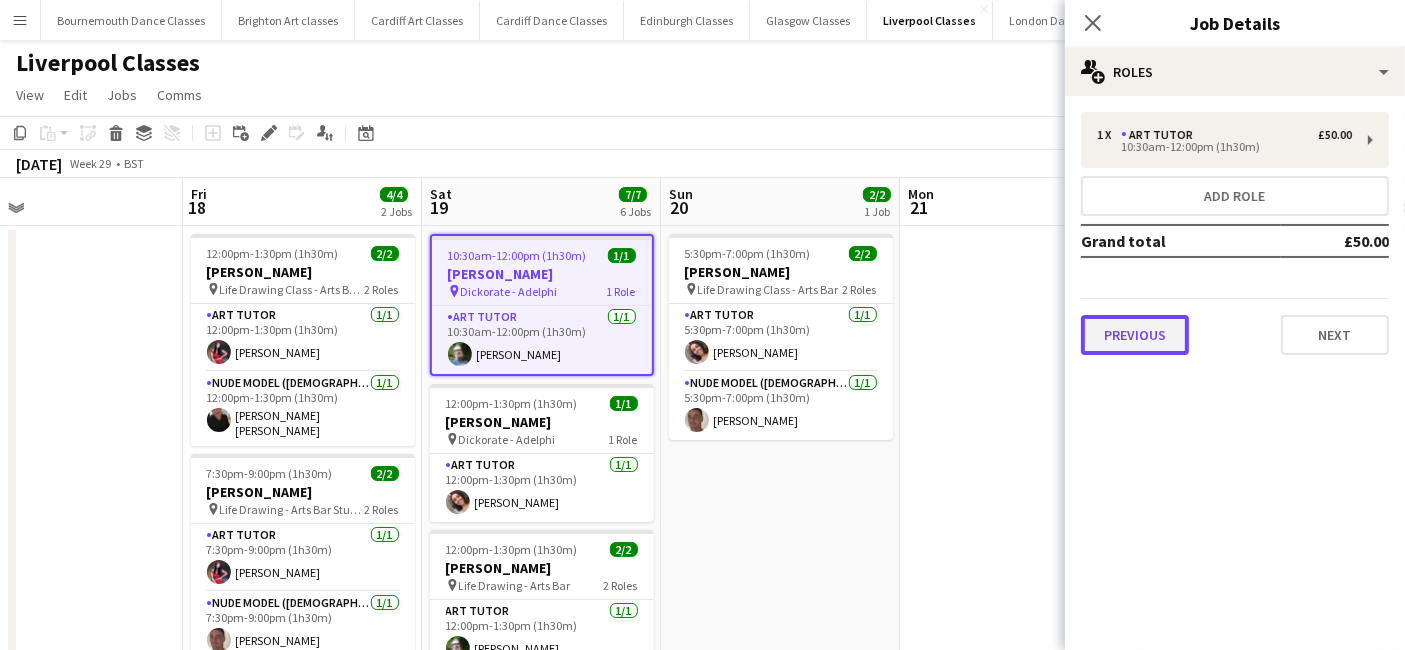 click on "Previous" at bounding box center [1135, 335] 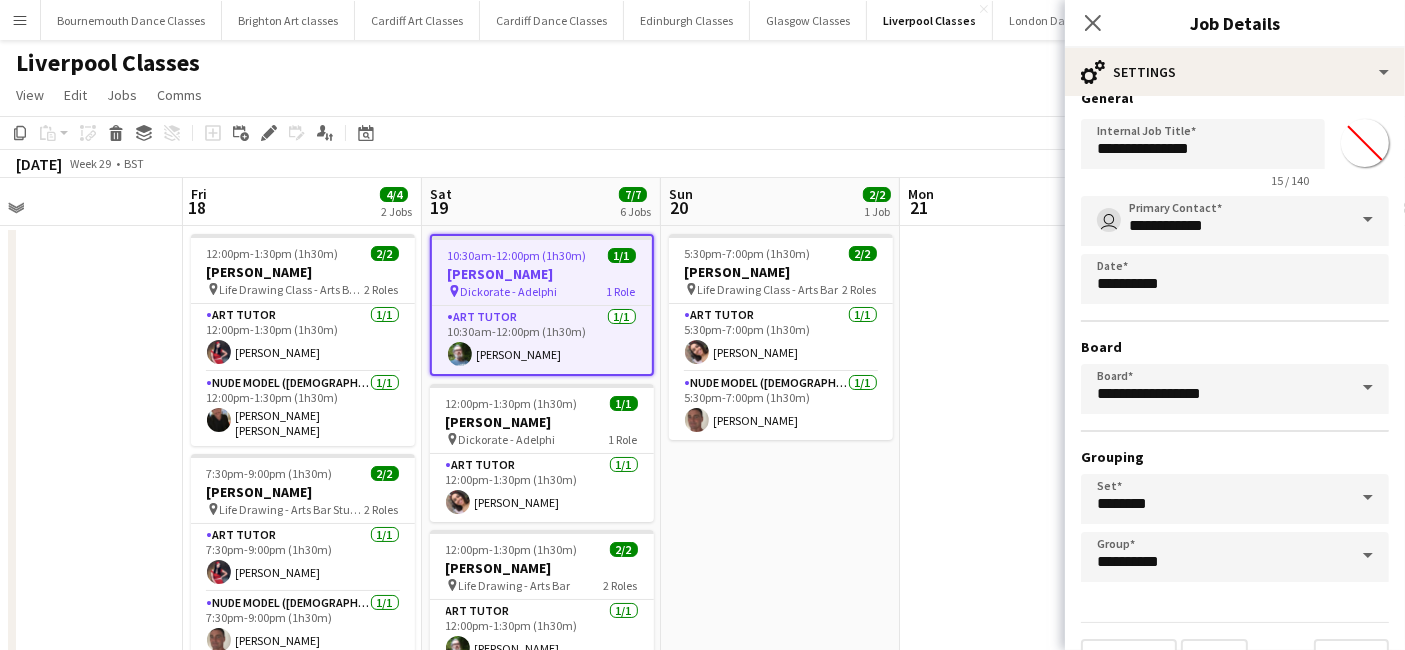 scroll, scrollTop: 62, scrollLeft: 0, axis: vertical 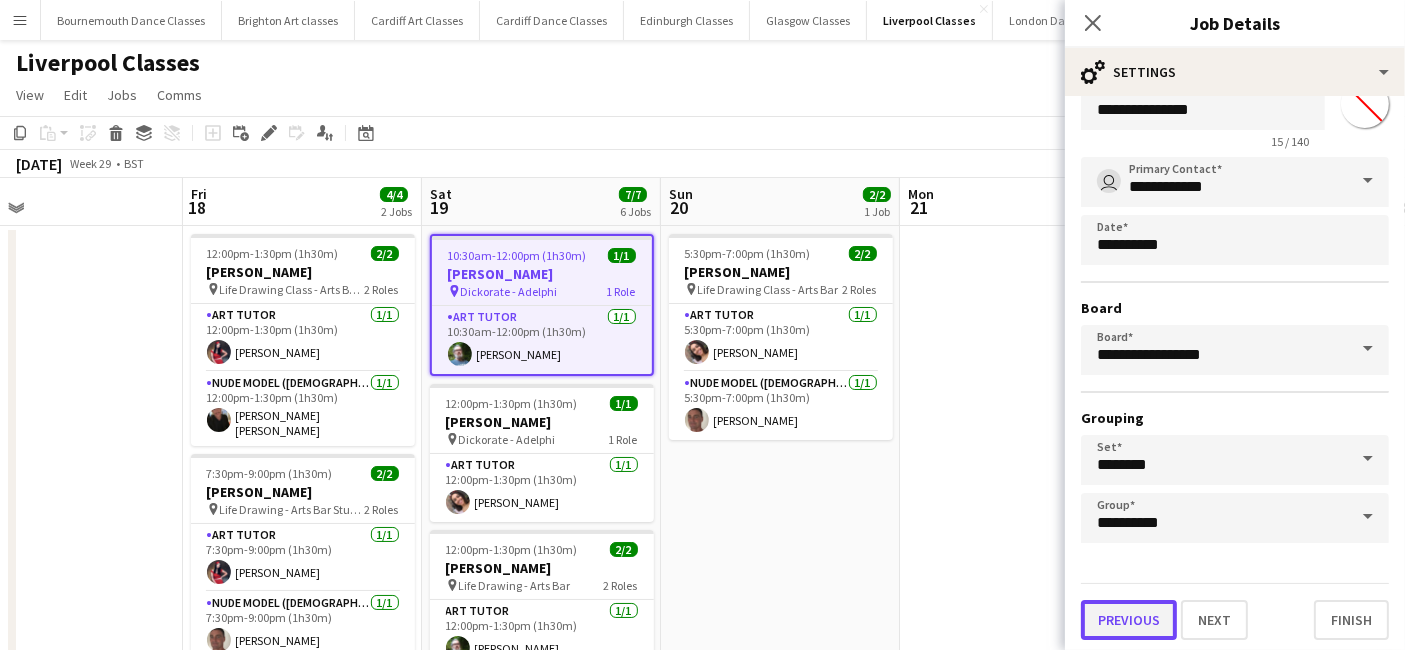 click on "Previous" at bounding box center (1129, 620) 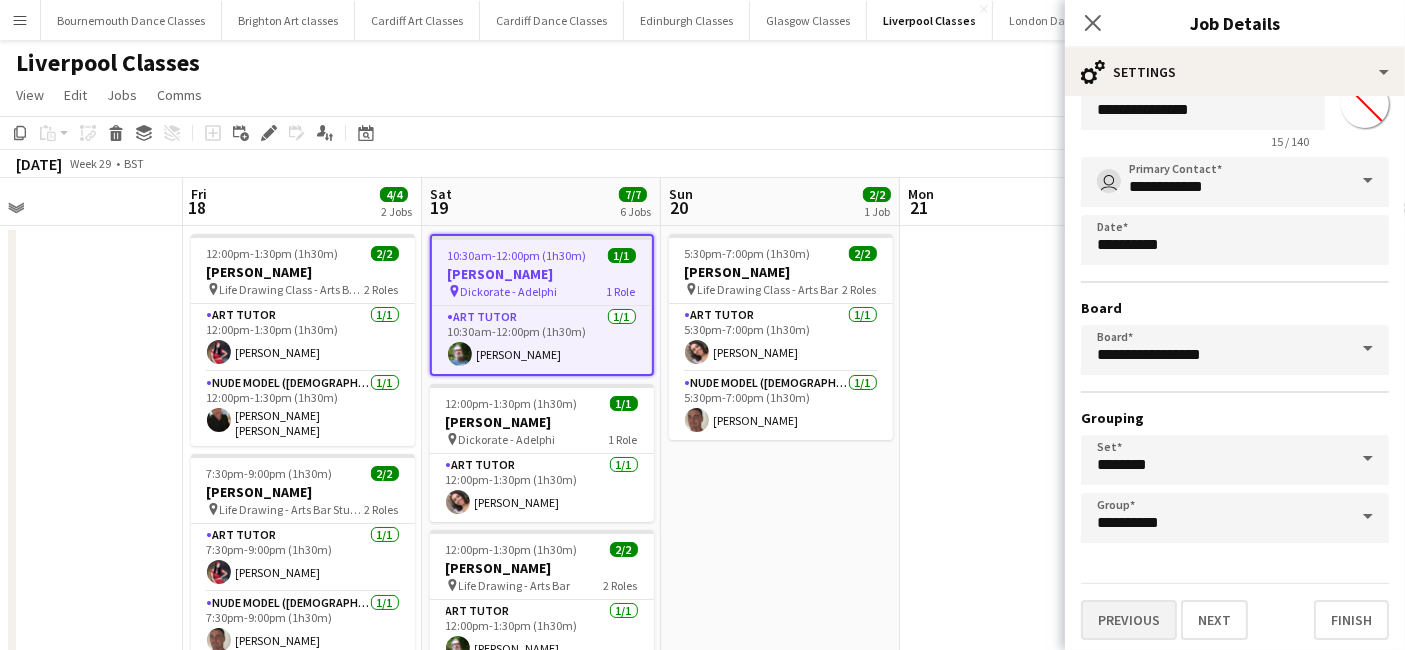 scroll, scrollTop: 0, scrollLeft: 0, axis: both 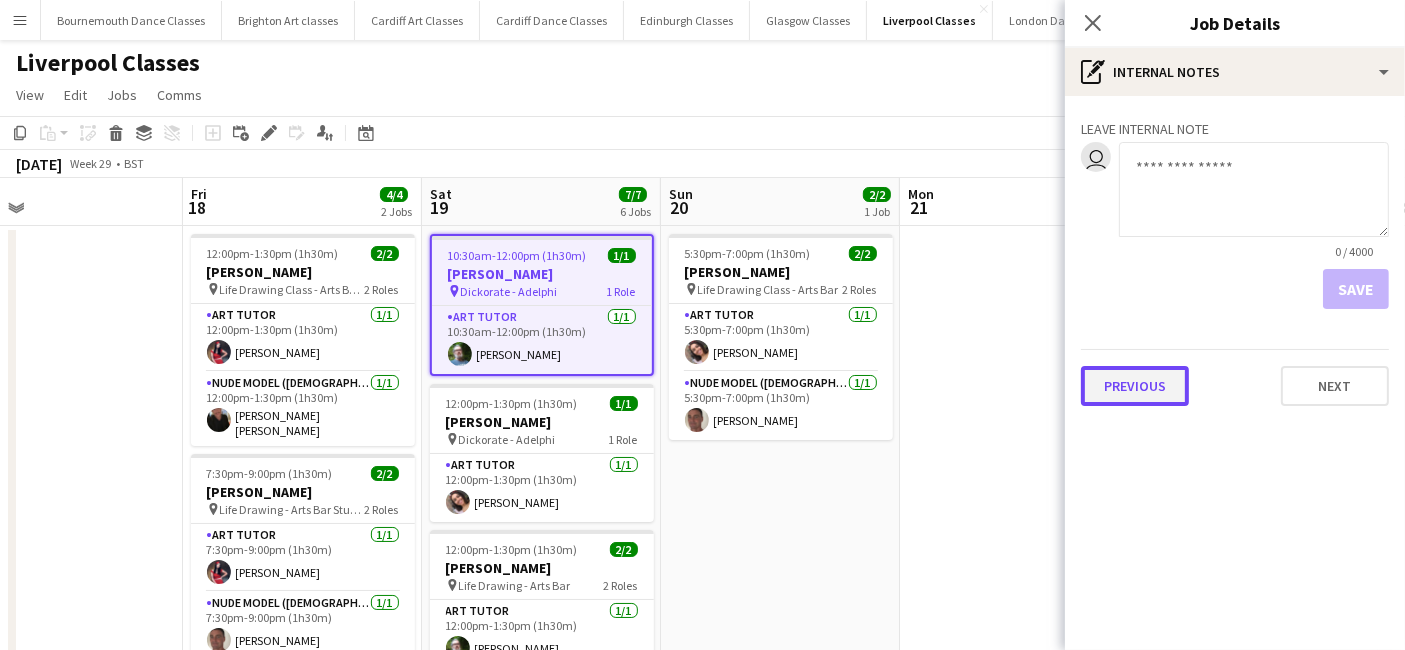 click on "Previous" at bounding box center (1135, 386) 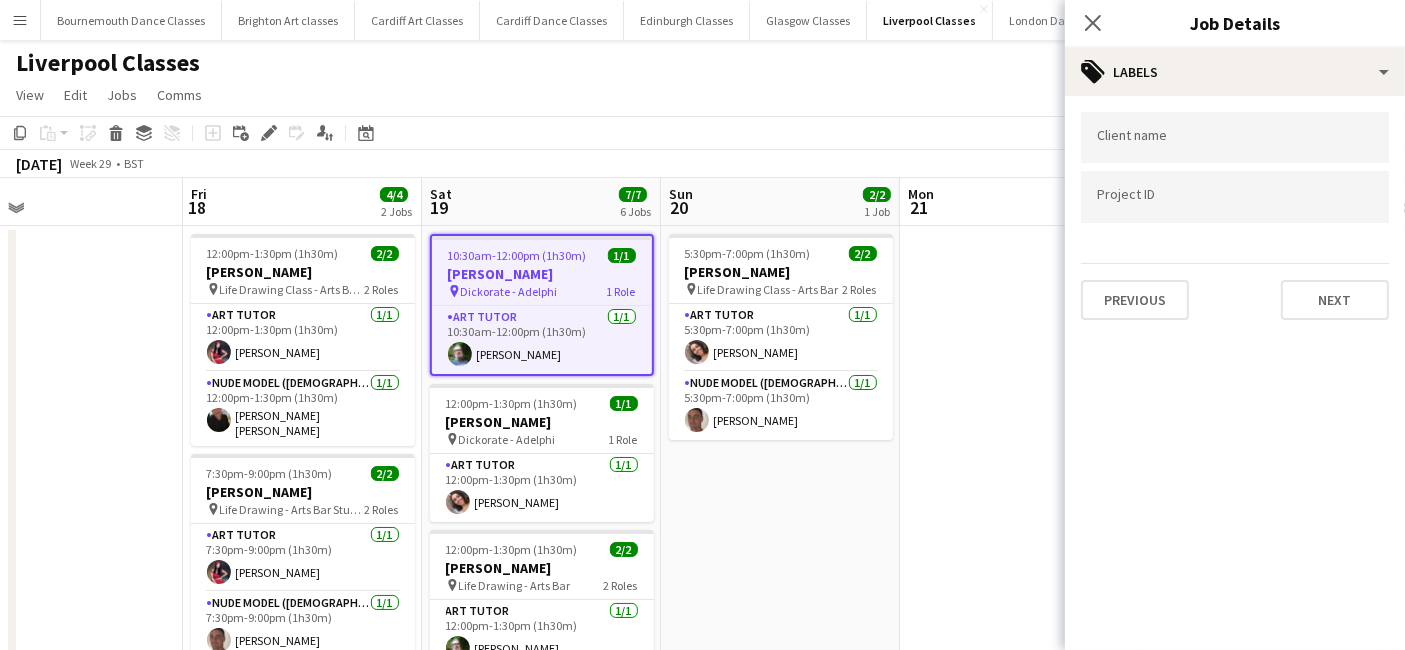 click on "10:30am-12:00pm (1h30m)" at bounding box center [517, 255] 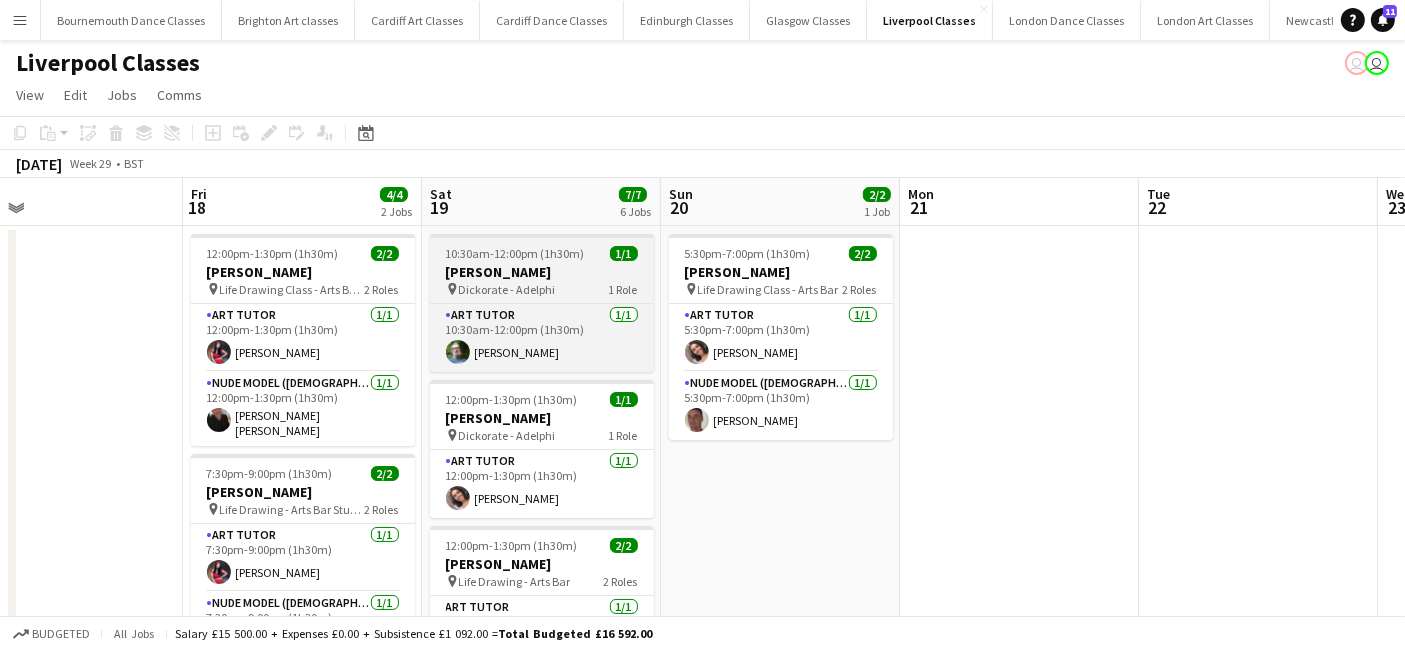 click on "[PERSON_NAME]" at bounding box center [542, 272] 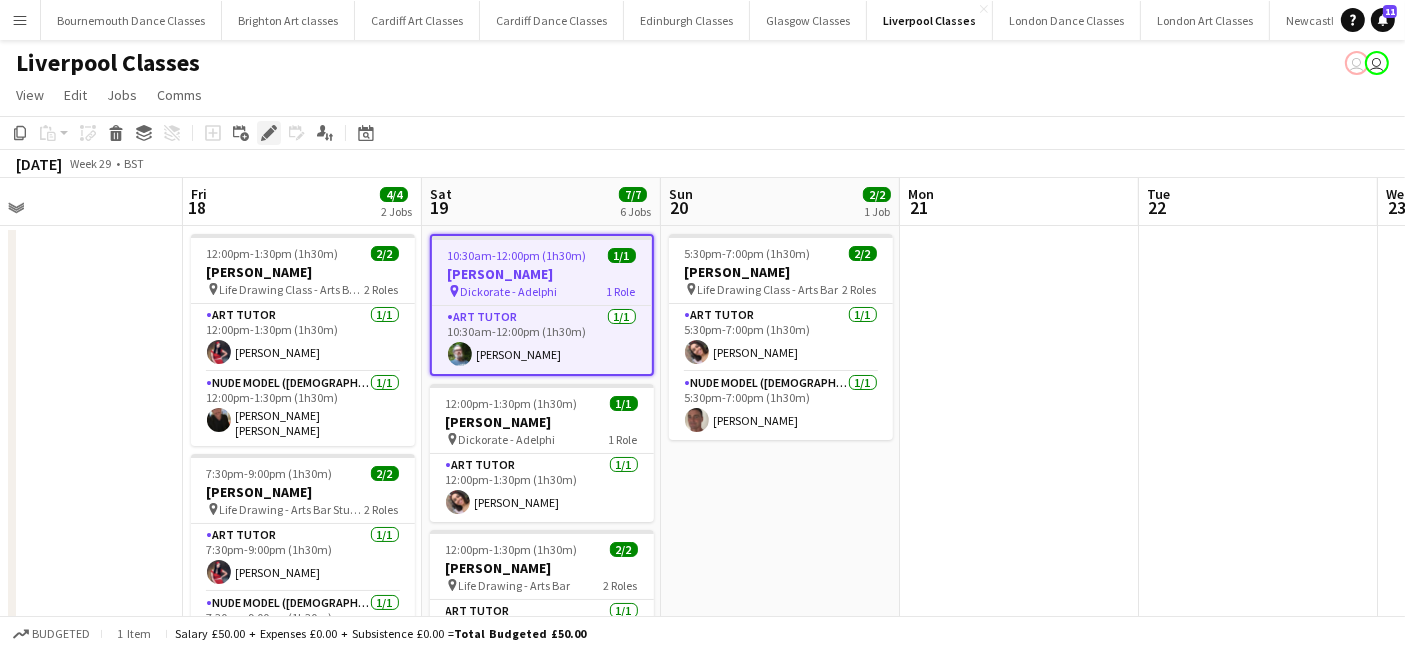 click on "Edit" 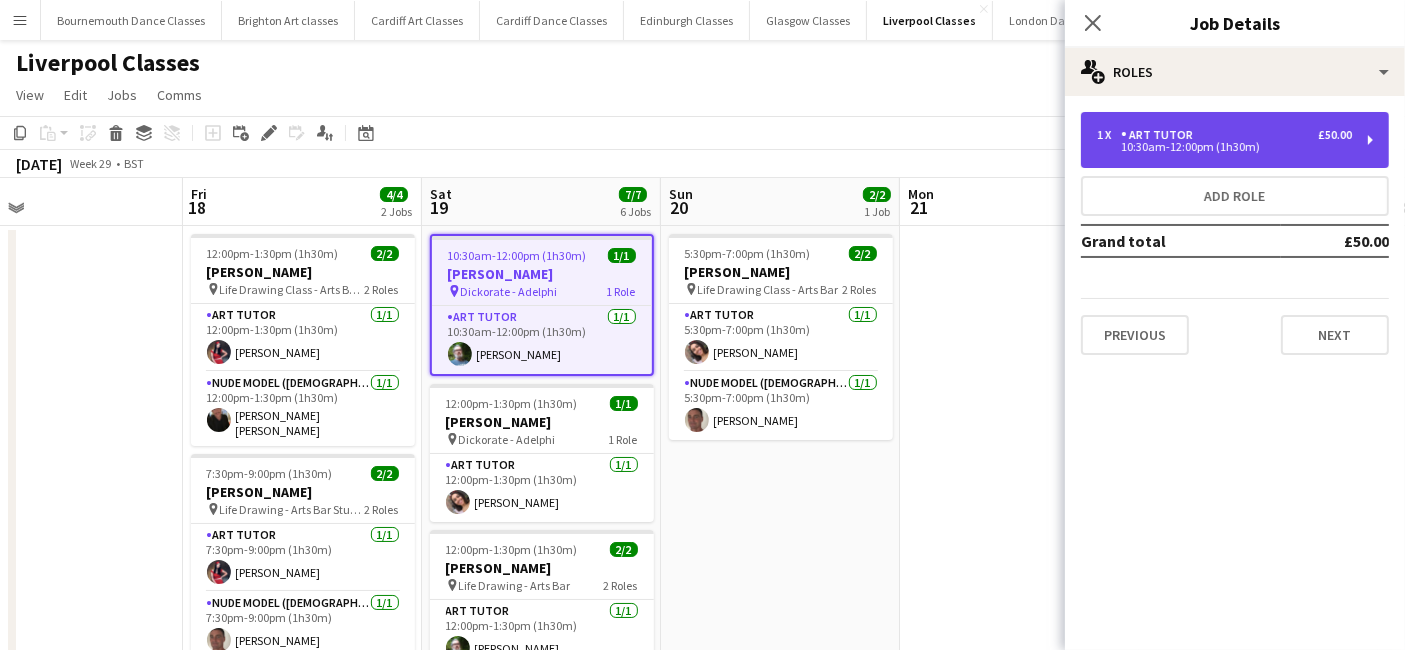click on "10:30am-12:00pm (1h30m)" at bounding box center (1224, 147) 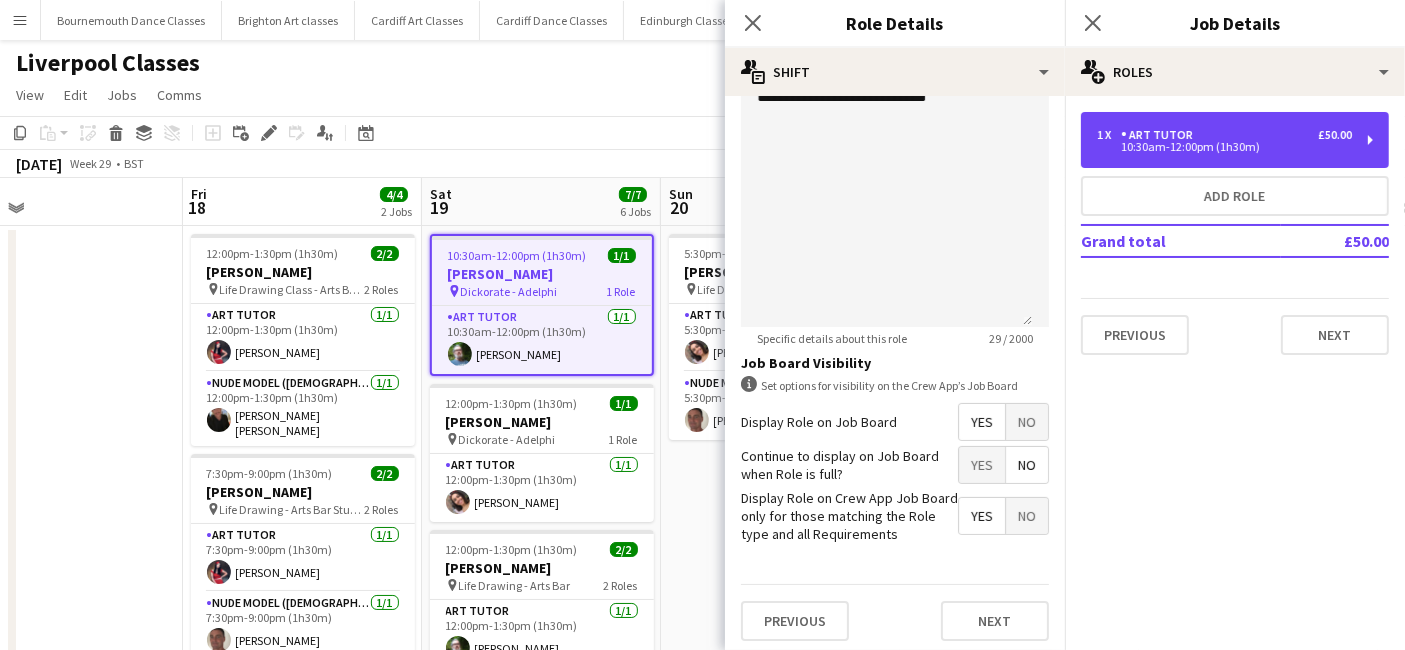 scroll, scrollTop: 134, scrollLeft: 0, axis: vertical 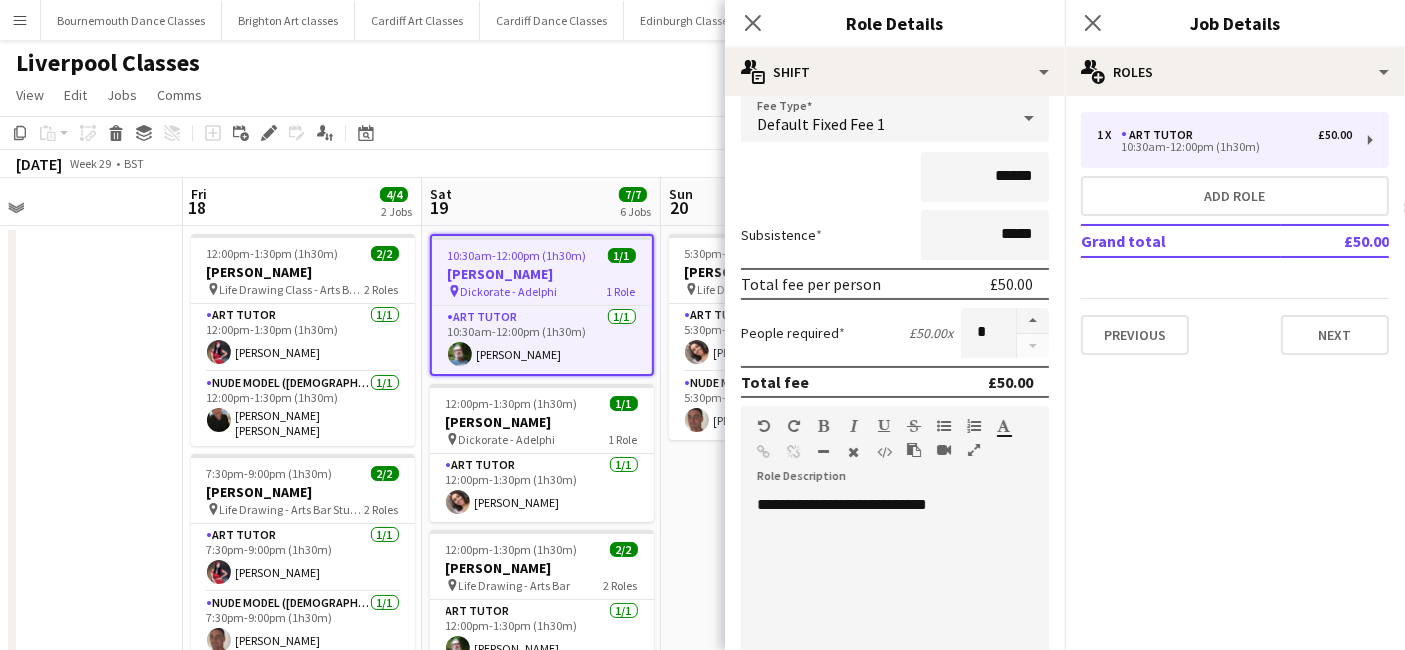 click on "**********" at bounding box center (886, 615) 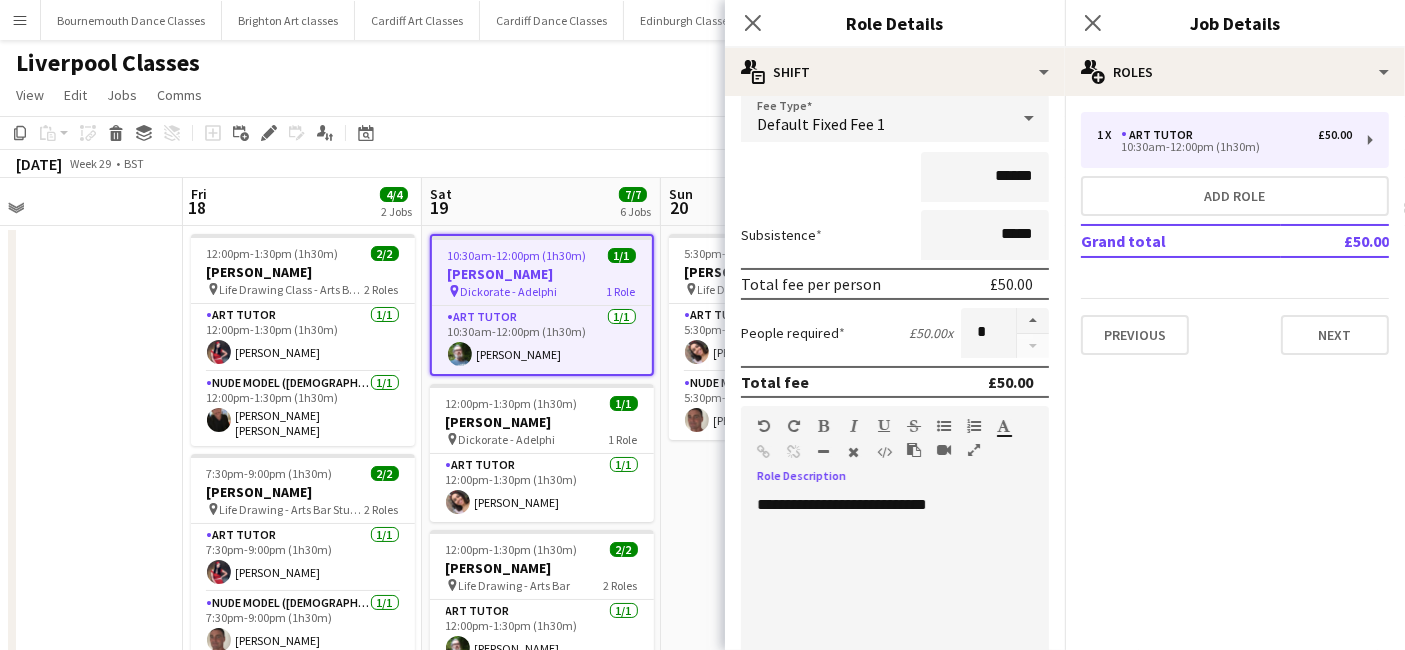 type 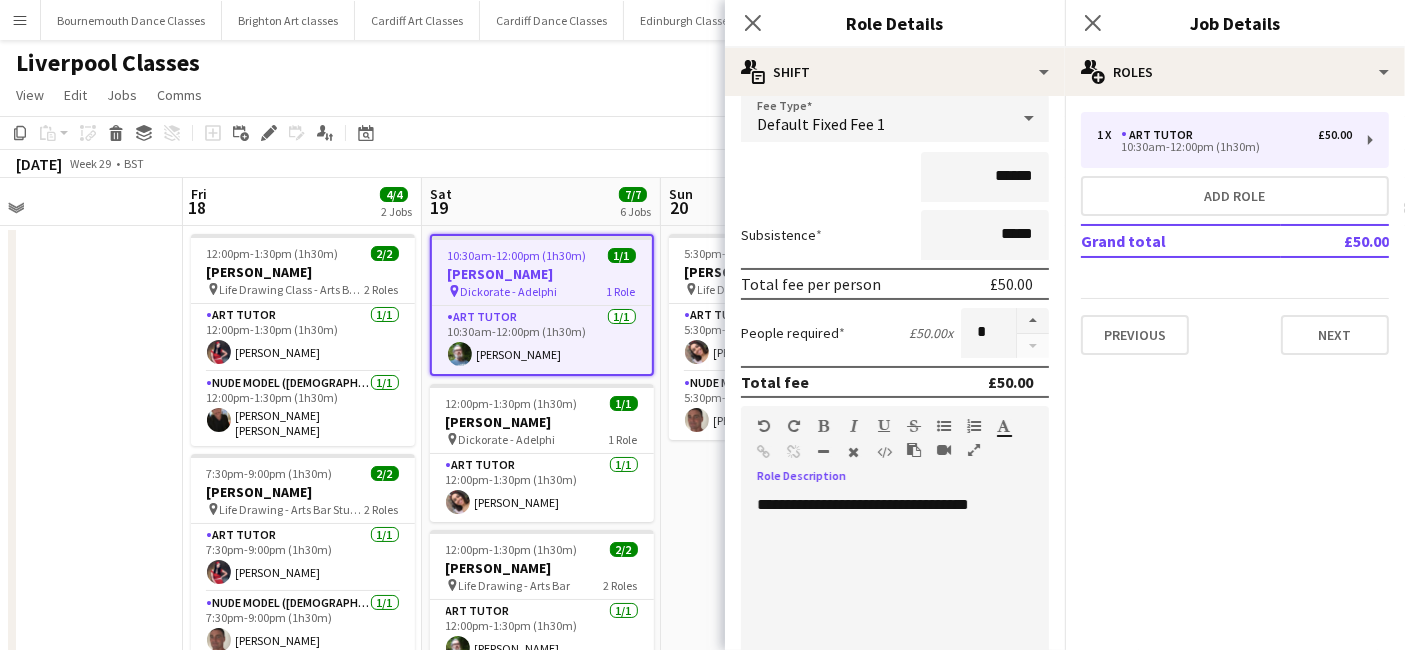 scroll, scrollTop: 542, scrollLeft: 0, axis: vertical 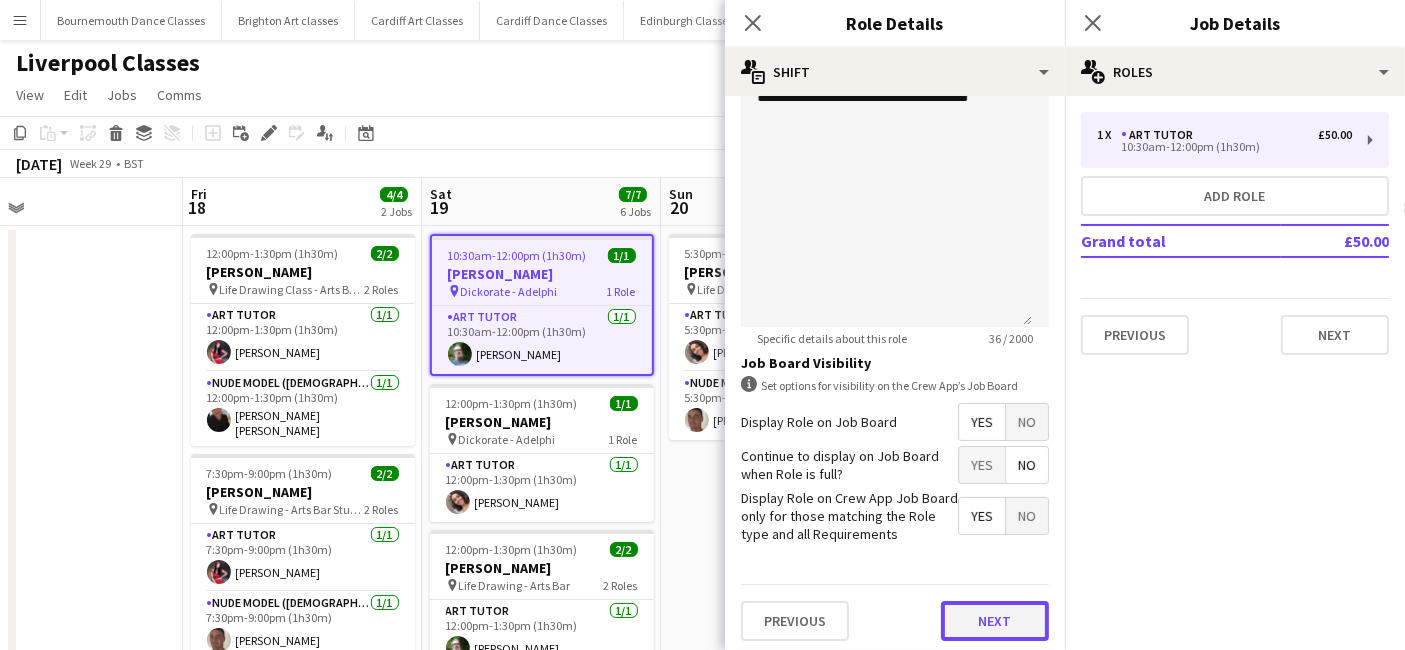 click on "Next" at bounding box center [995, 621] 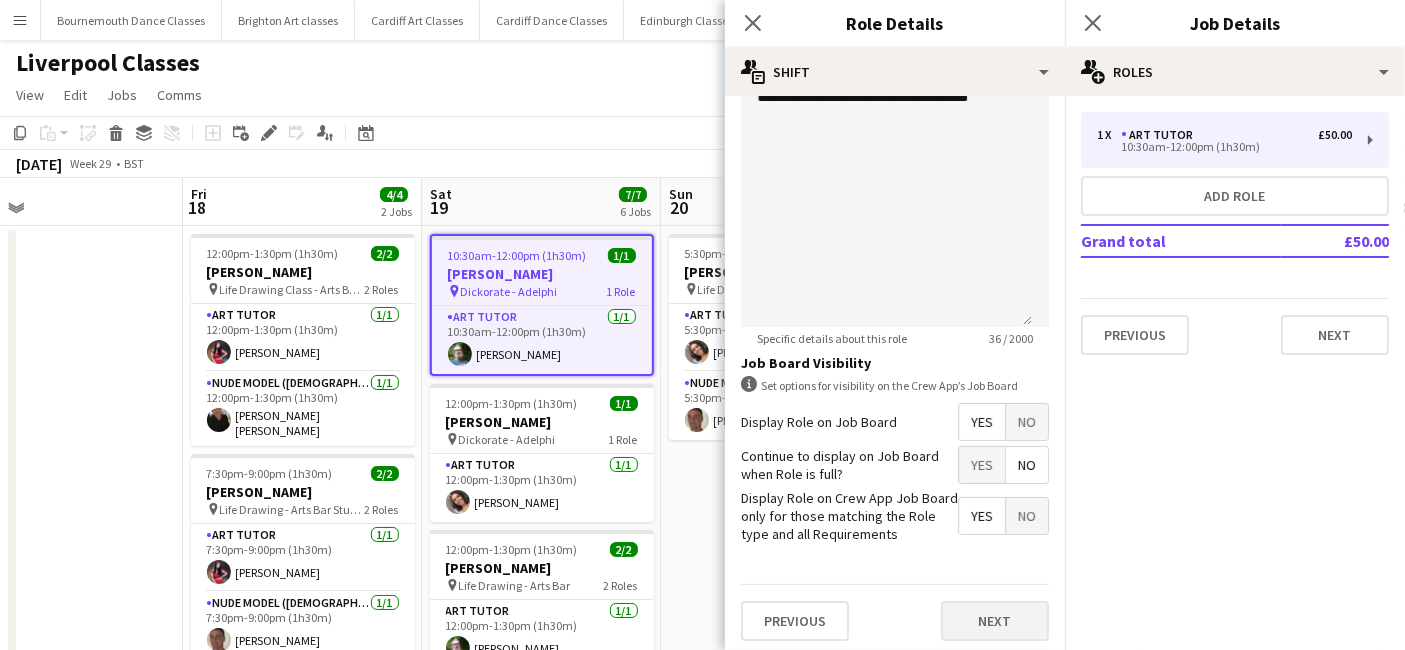 scroll, scrollTop: 0, scrollLeft: 0, axis: both 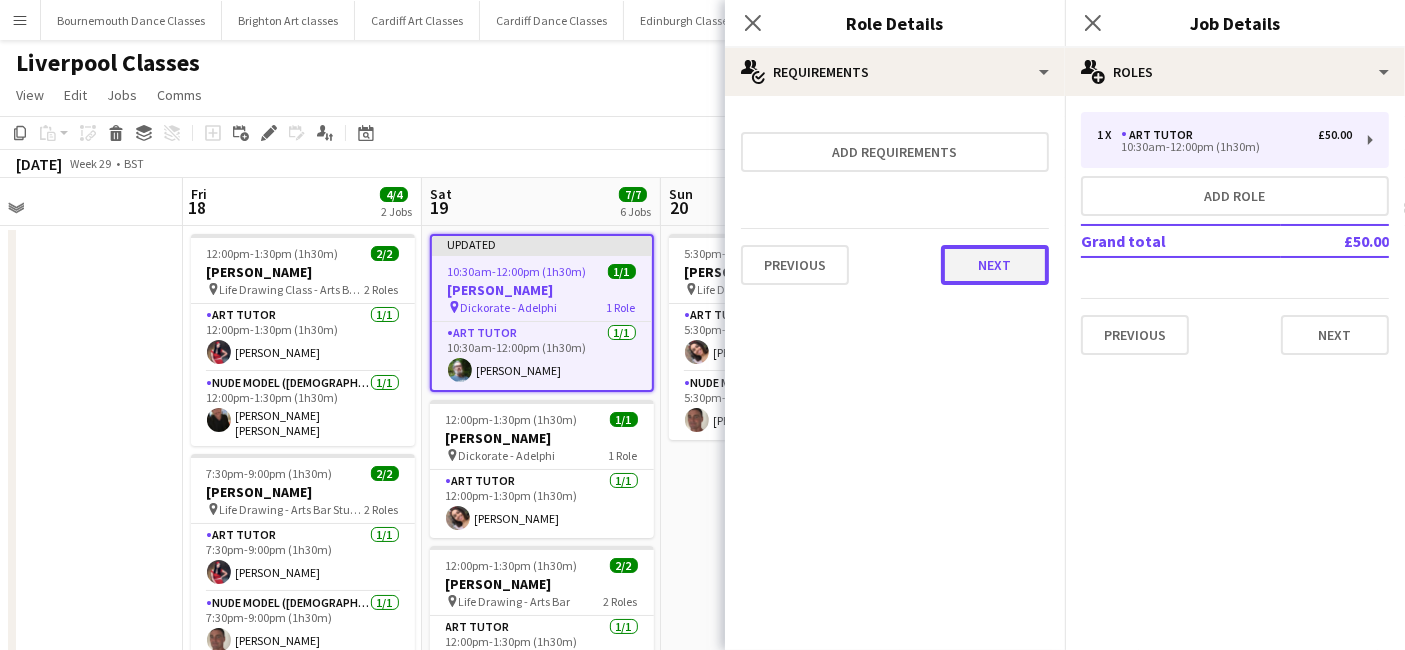 click on "Next" at bounding box center (995, 265) 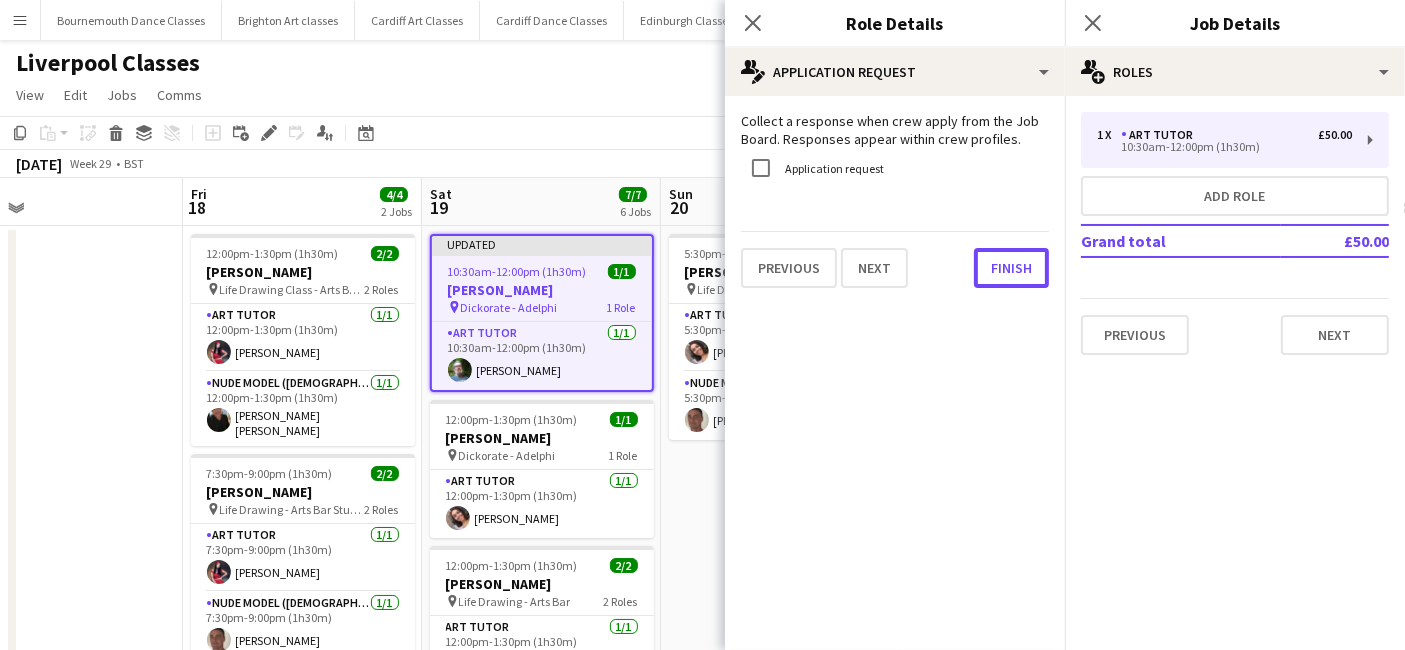 click on "Finish" at bounding box center (1011, 268) 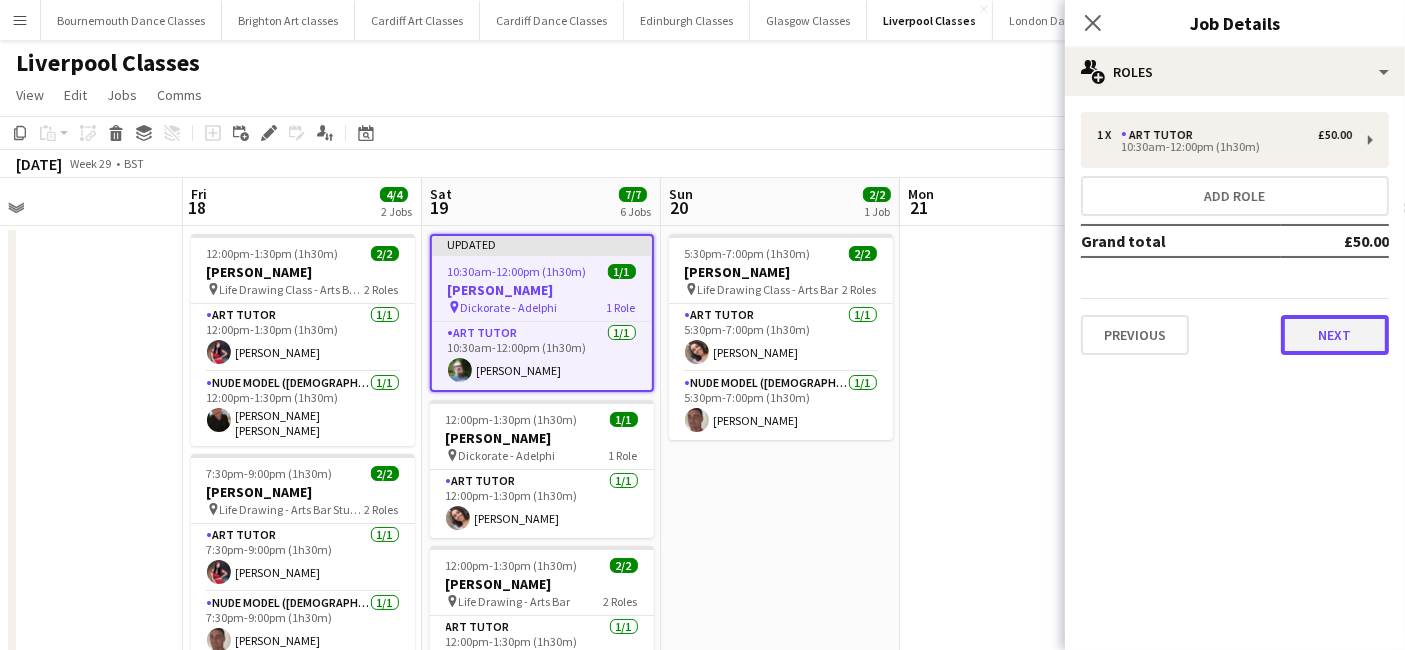 click on "Next" at bounding box center [1335, 335] 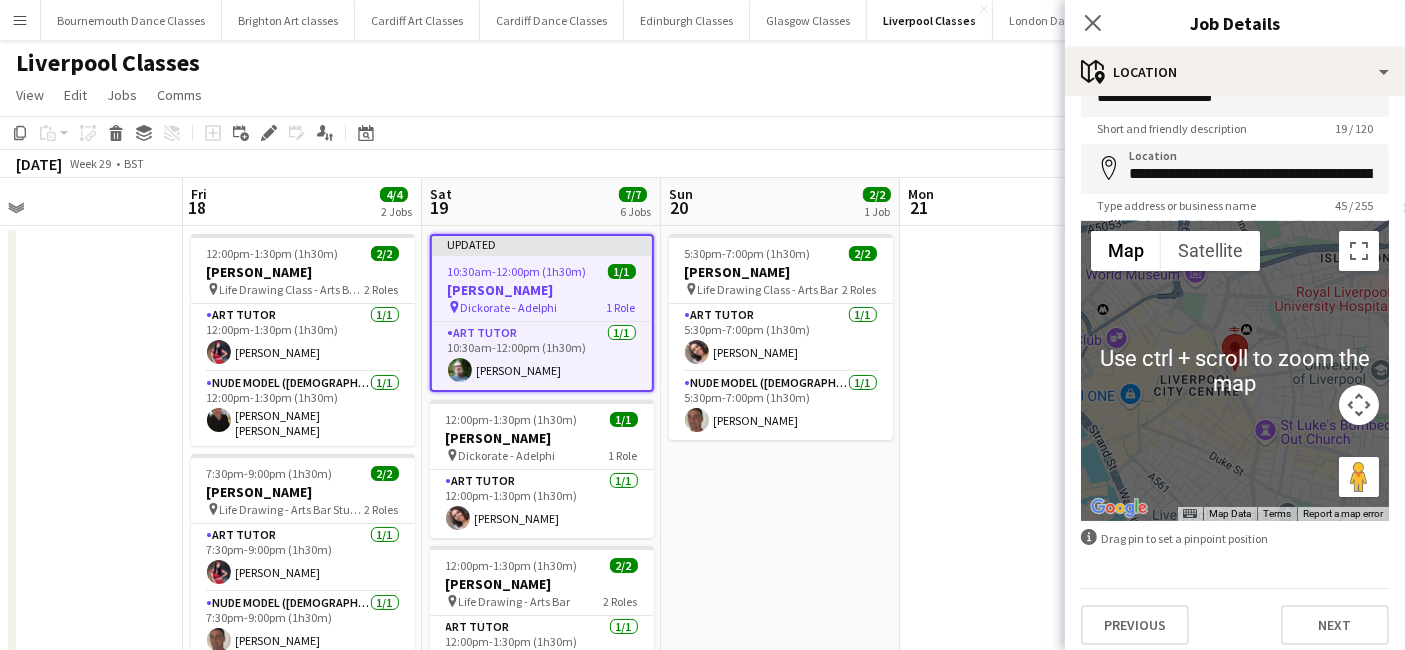 scroll, scrollTop: 53, scrollLeft: 0, axis: vertical 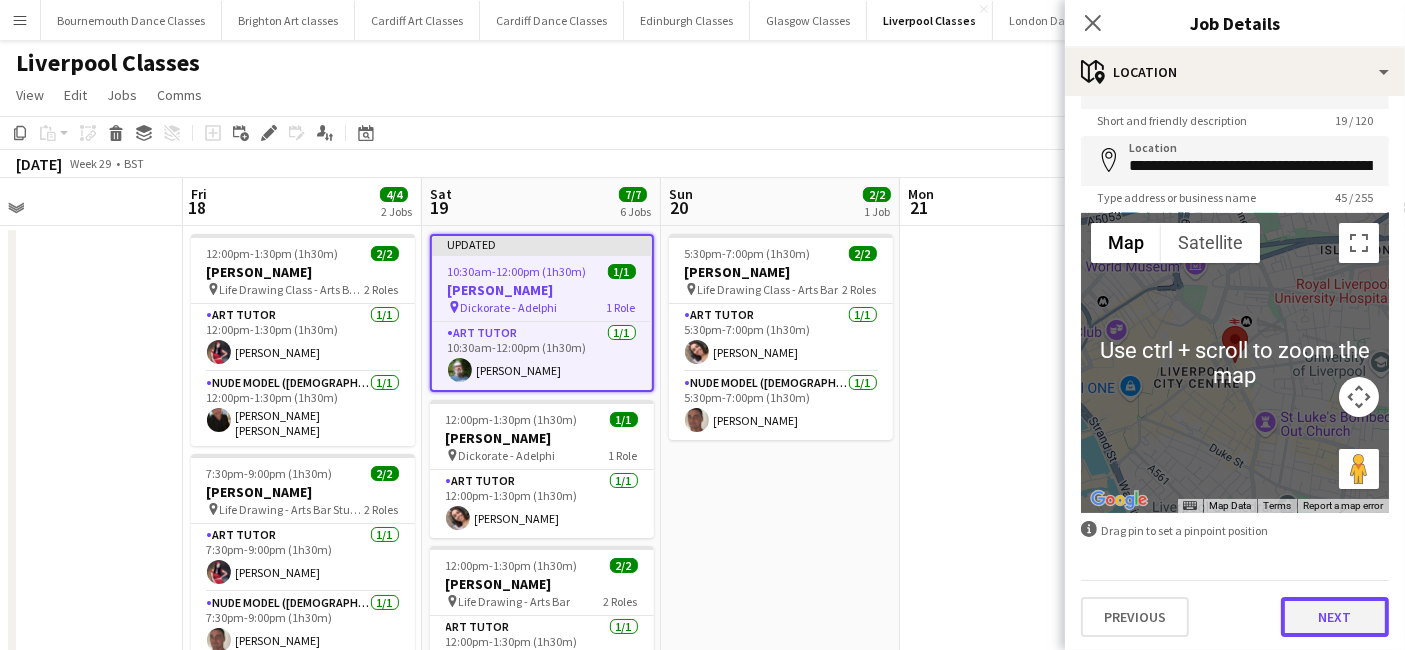 click on "Next" at bounding box center [1335, 617] 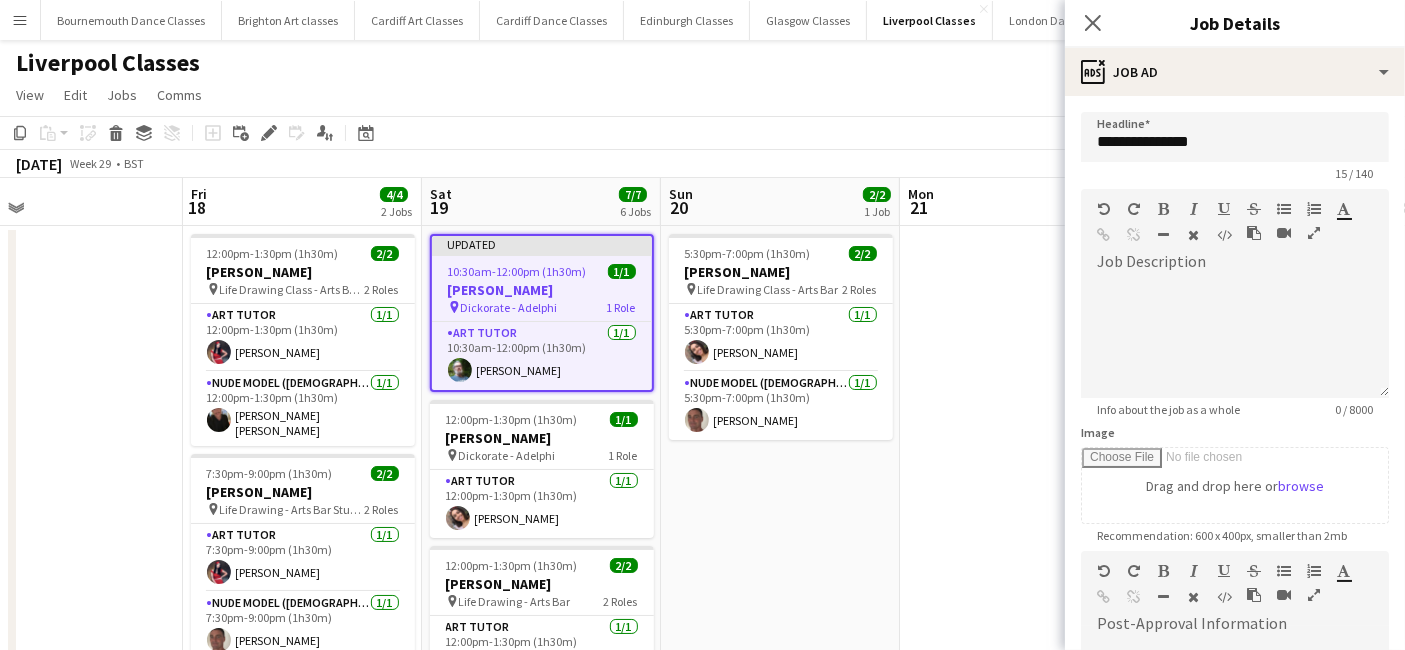 scroll, scrollTop: 0, scrollLeft: 0, axis: both 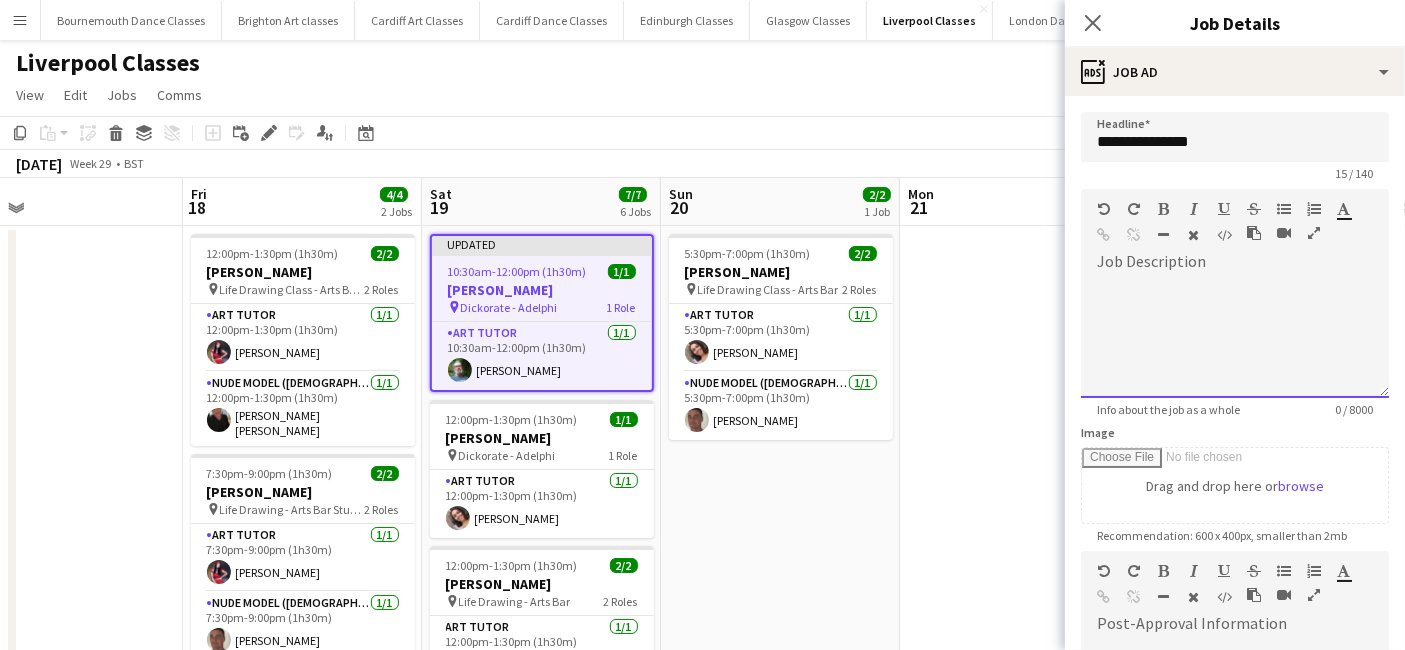 click at bounding box center [1235, 338] 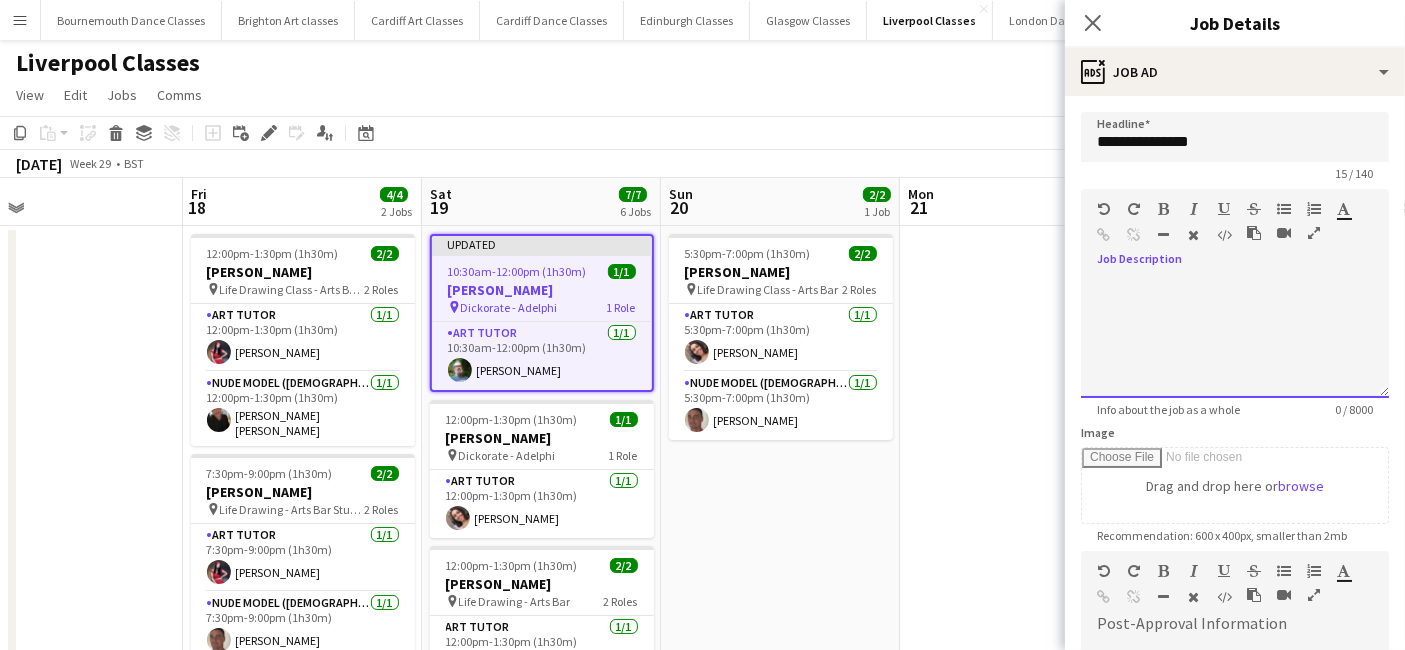 type 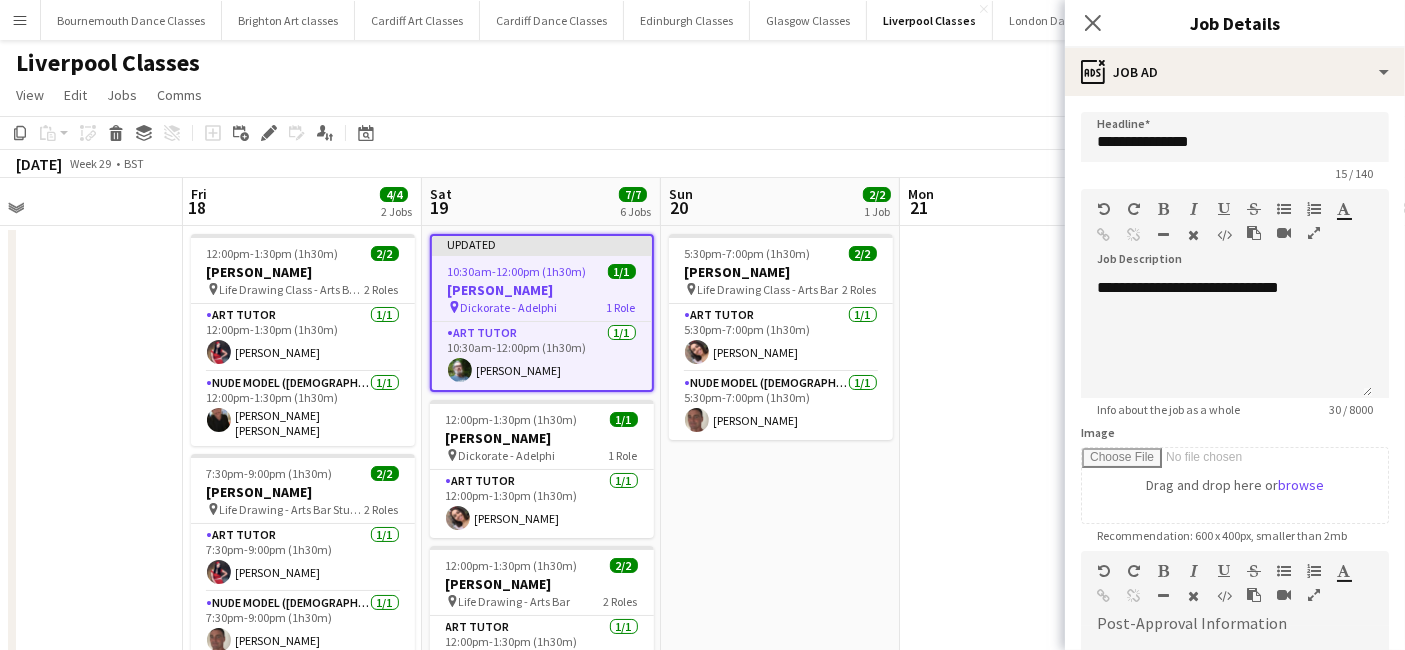 click at bounding box center (1019, 756) 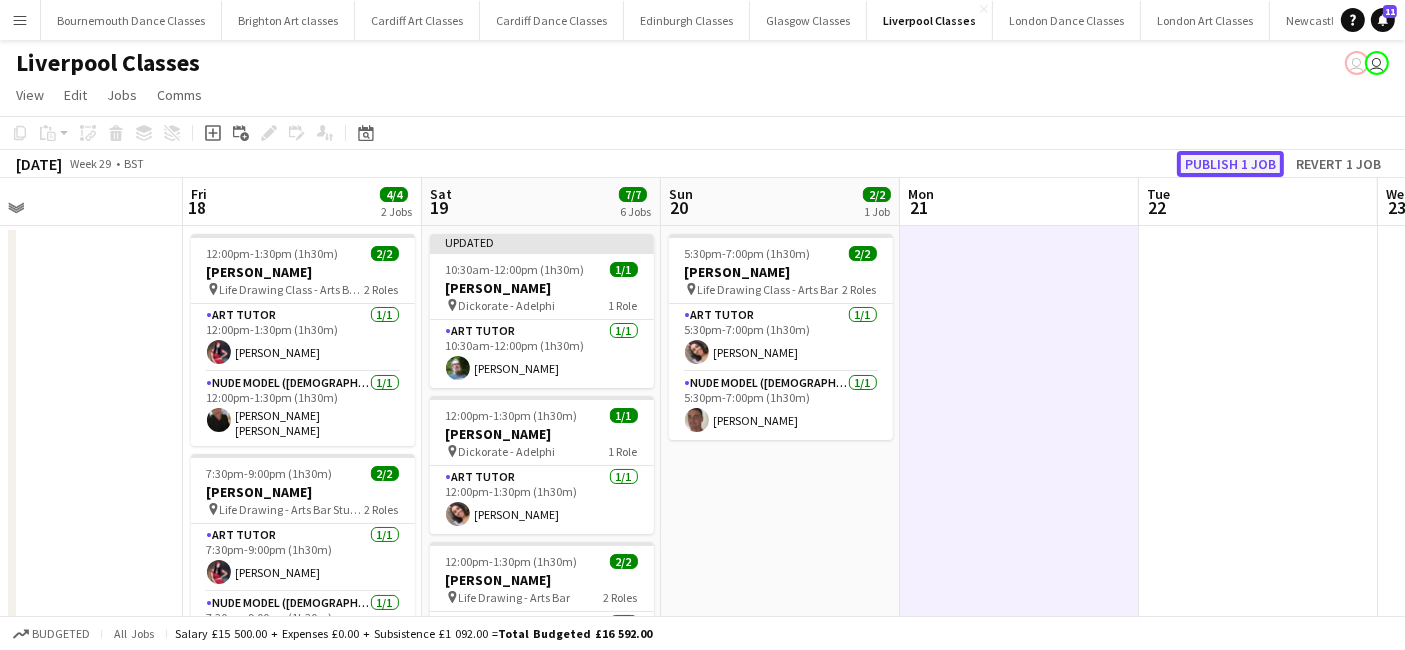click on "Publish 1 job" 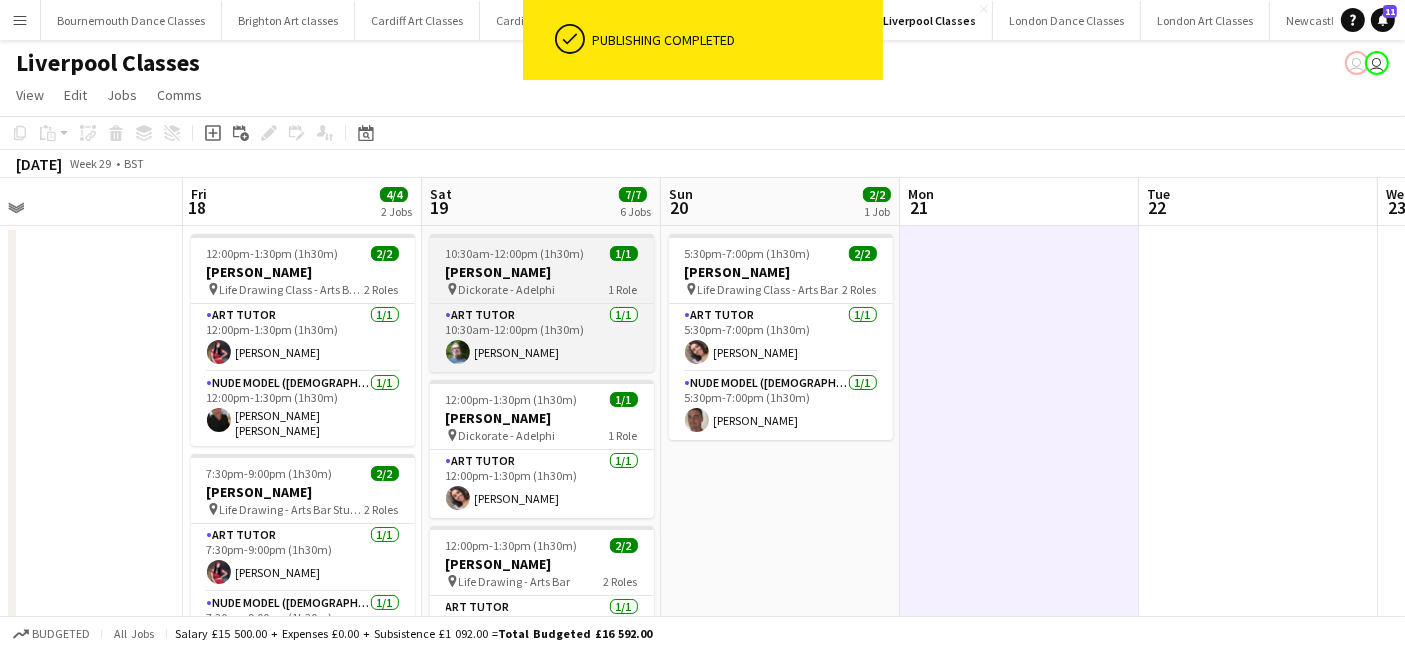 click on "Dickorate - Adelphi" at bounding box center [507, 289] 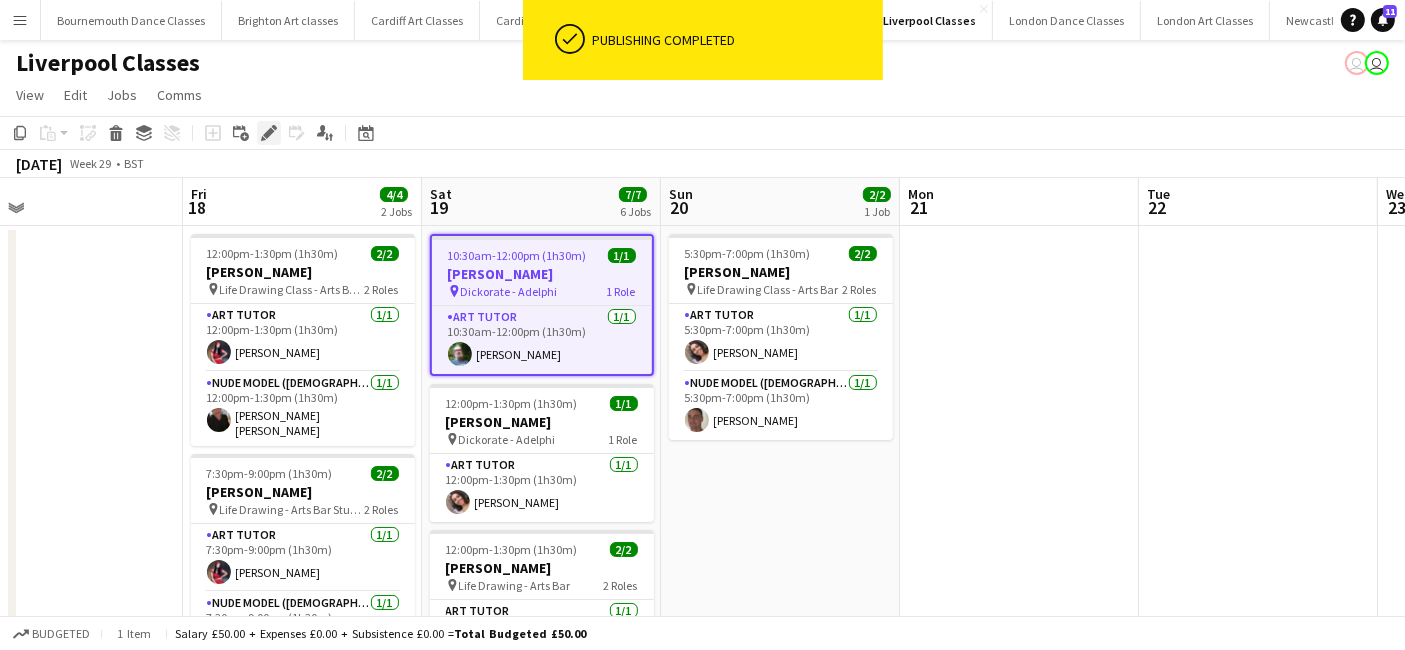 click on "Edit" 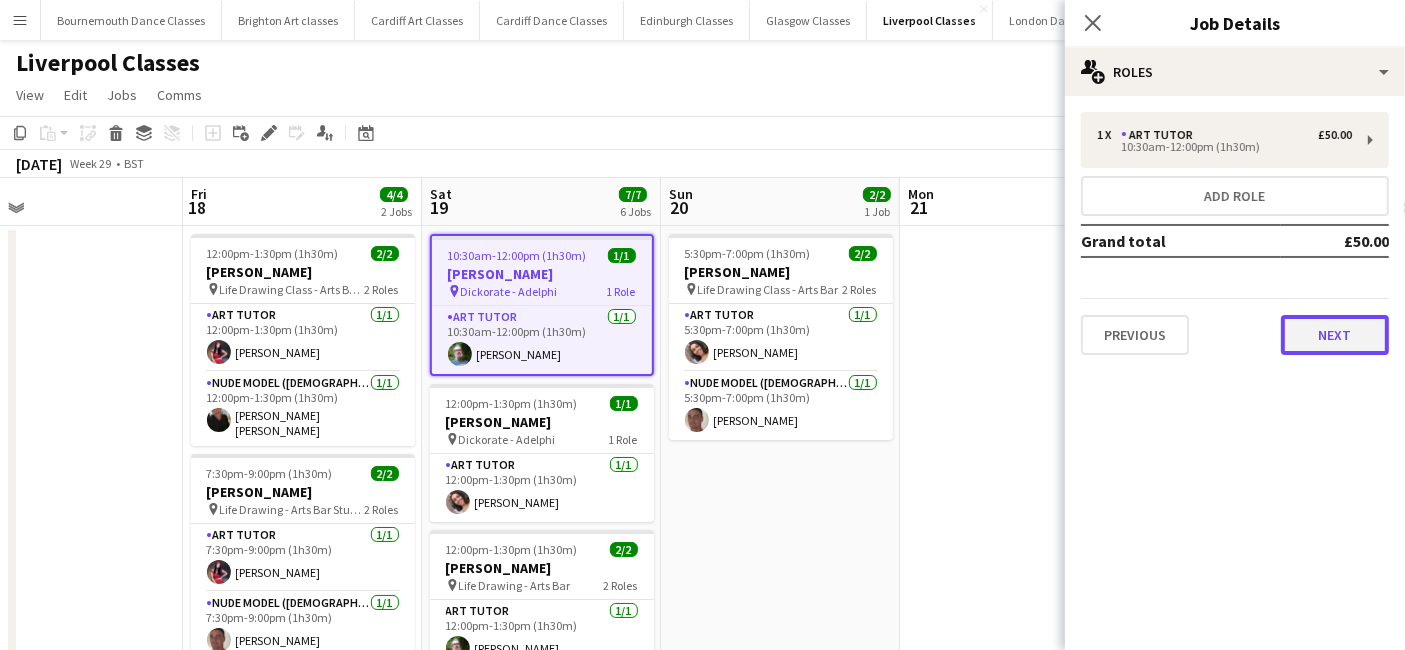 click on "Next" at bounding box center (1335, 335) 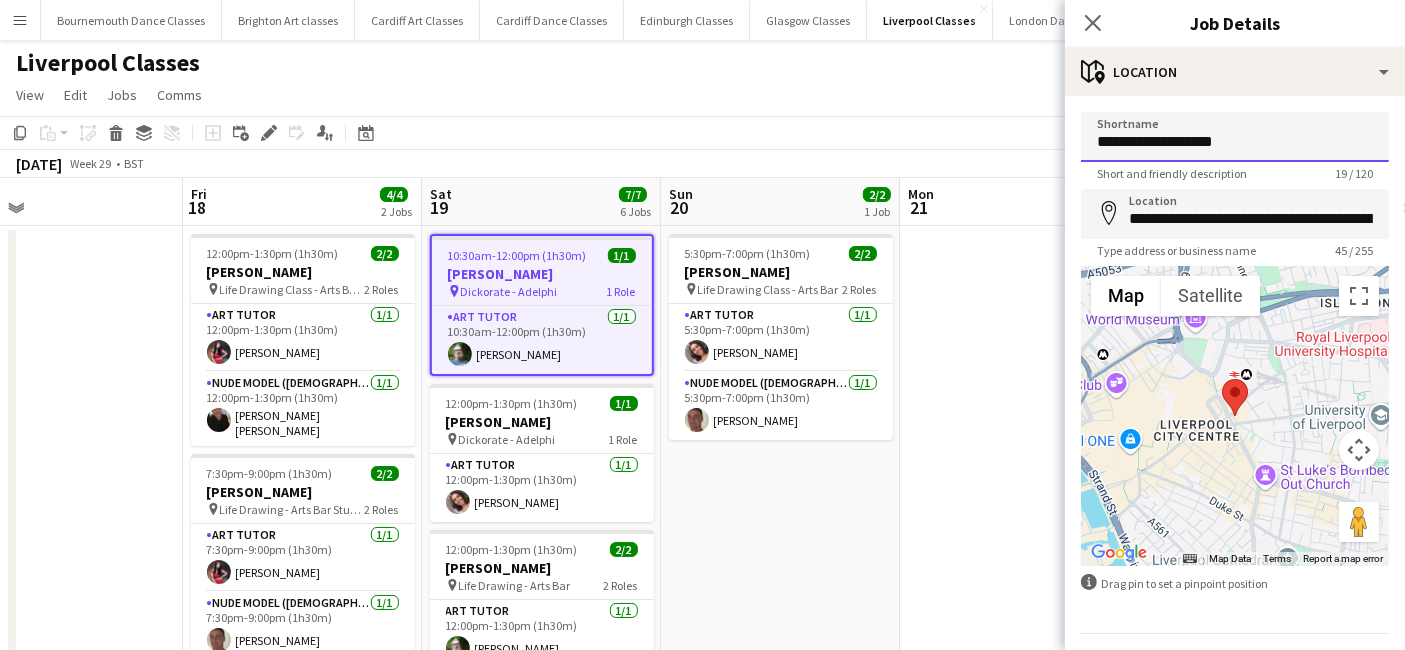 click on "**********" at bounding box center [1235, 137] 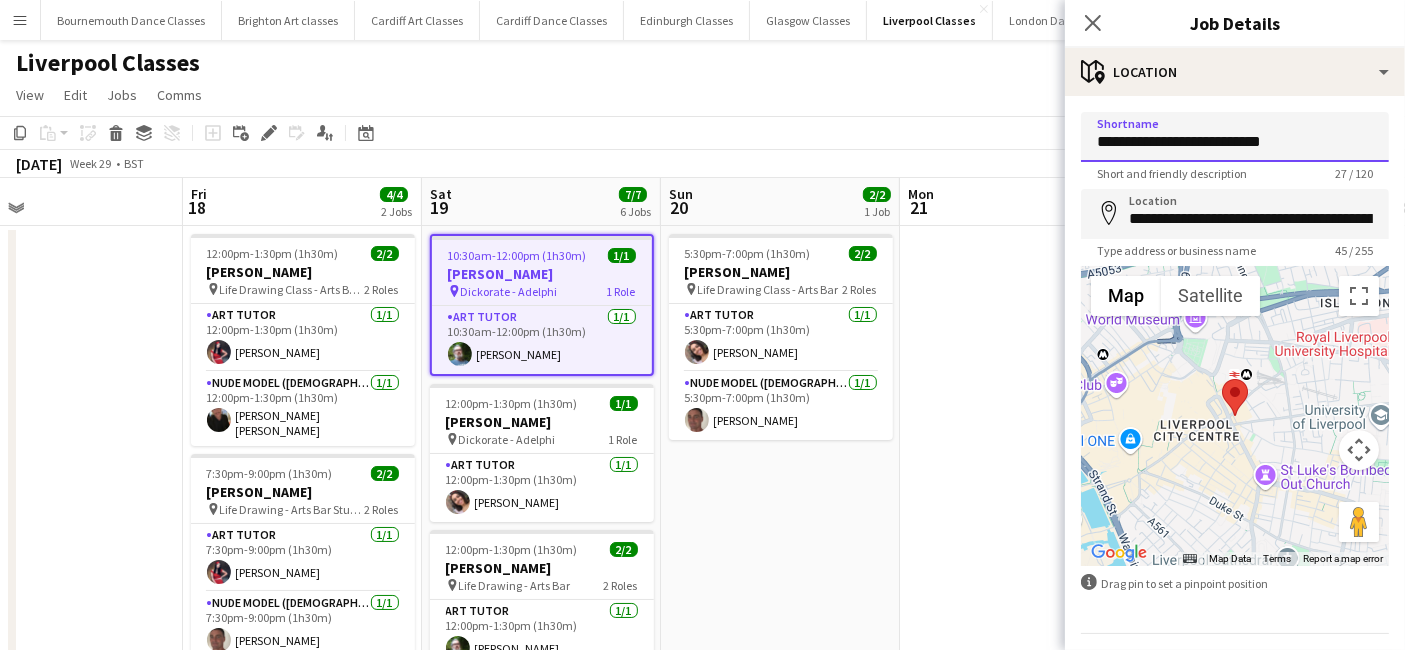 type on "**********" 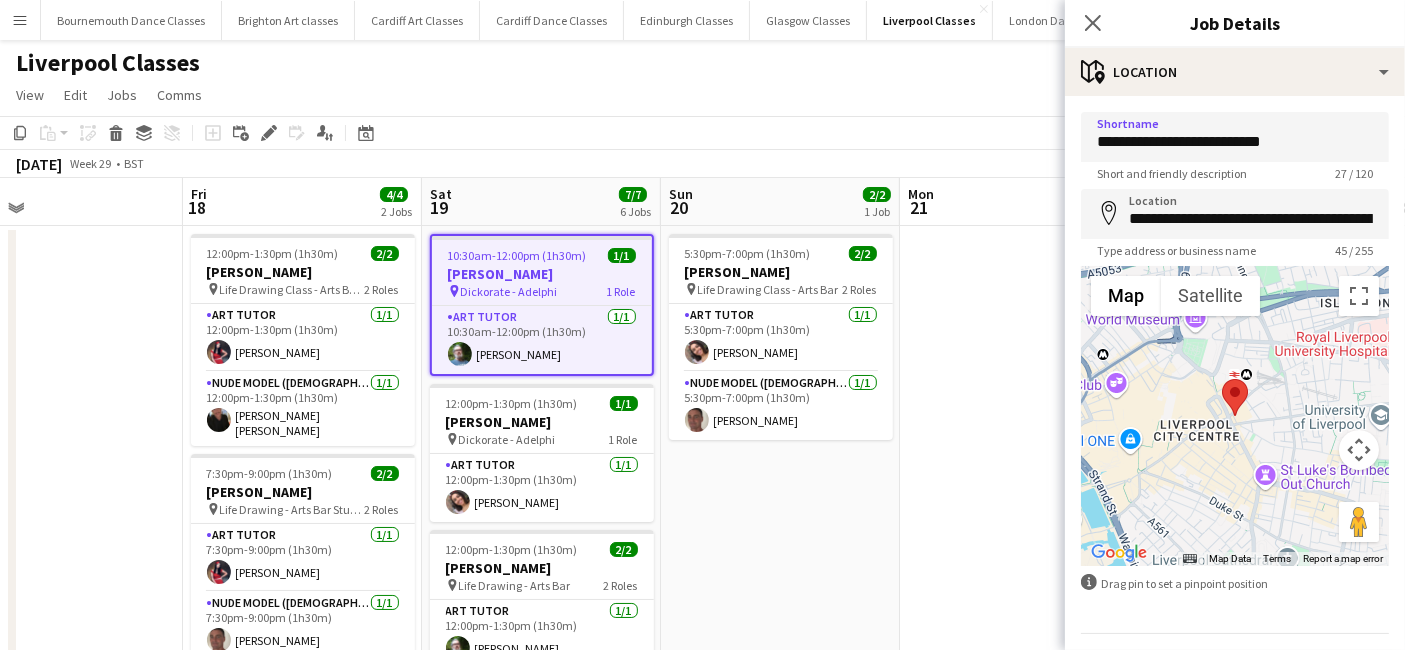 click at bounding box center (1019, 756) 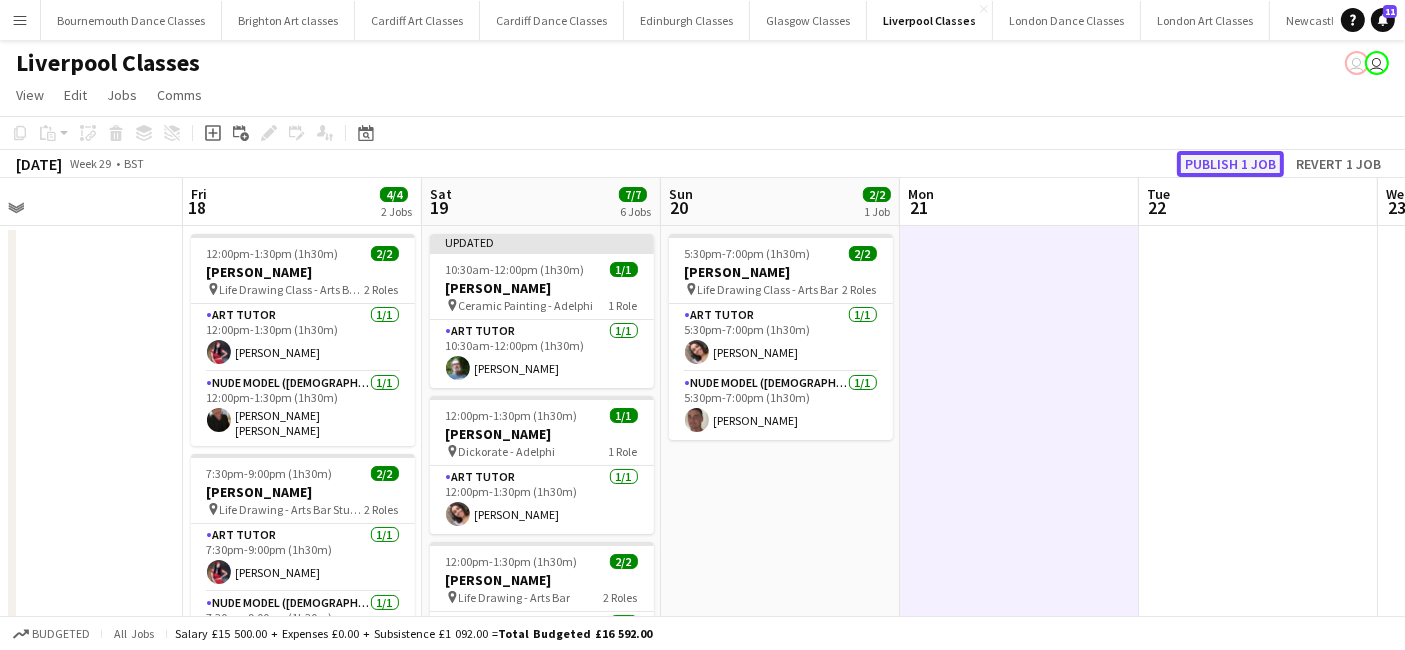 click on "Publish 1 job" 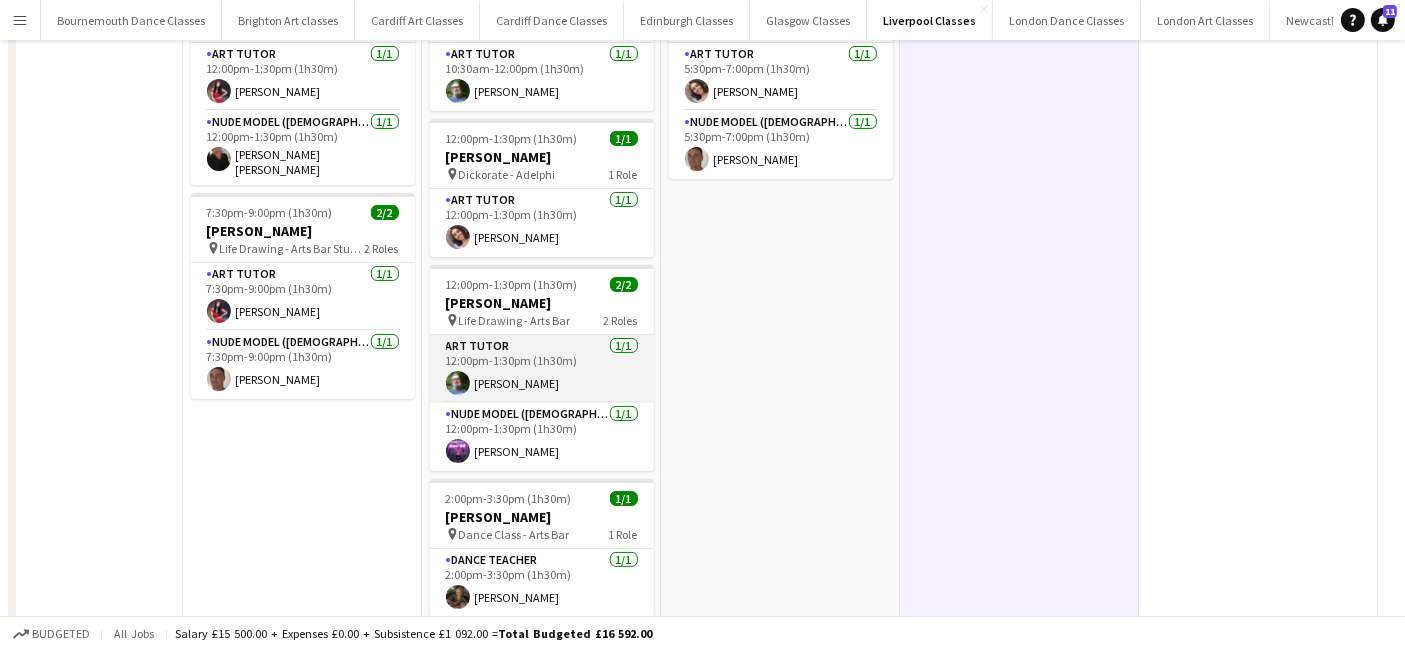 scroll, scrollTop: 0, scrollLeft: 0, axis: both 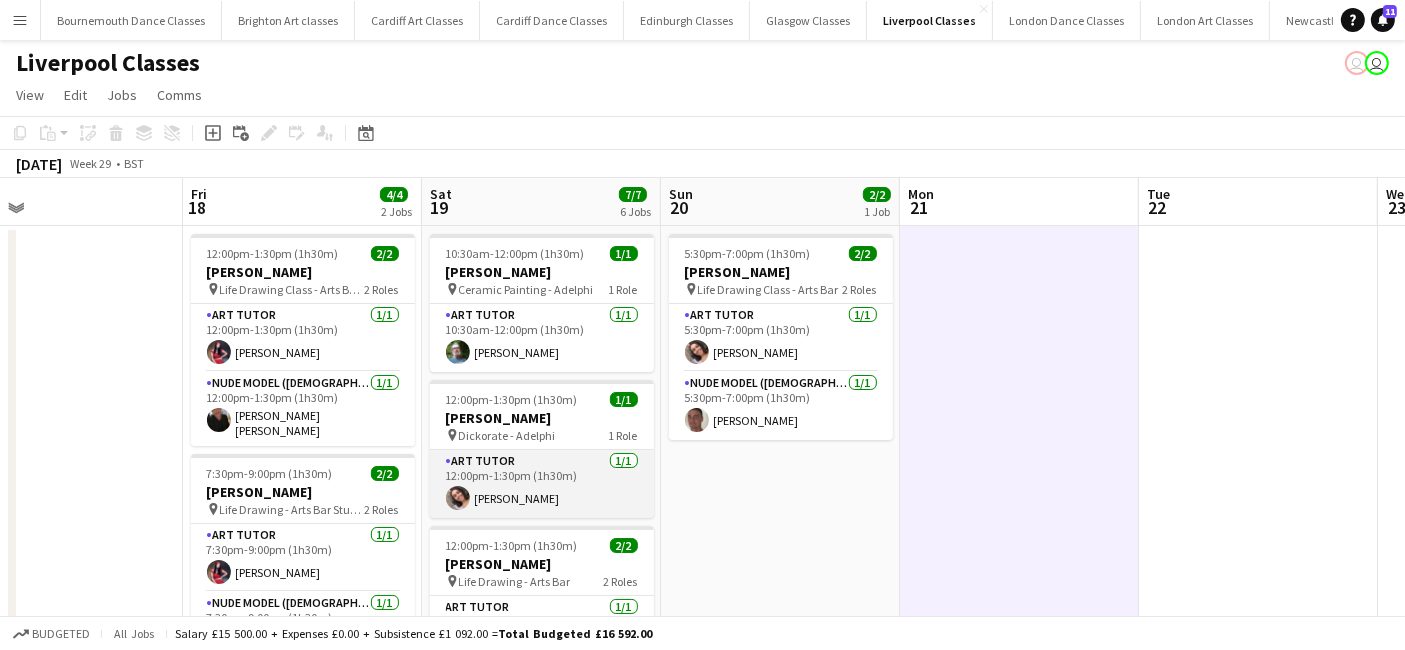 click on "Art Tutor   1/1   12:00pm-1:30pm (1h30m)
Nikicha Clayton" at bounding box center [542, 484] 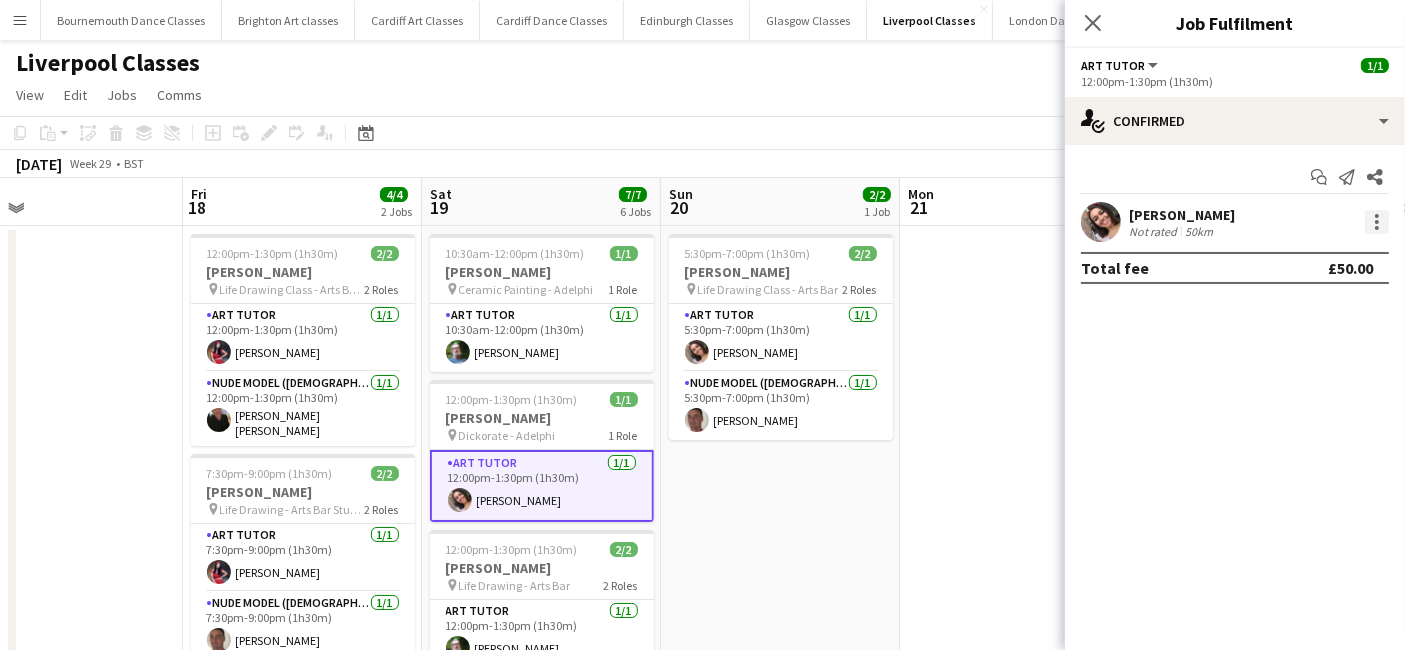 click at bounding box center [1377, 222] 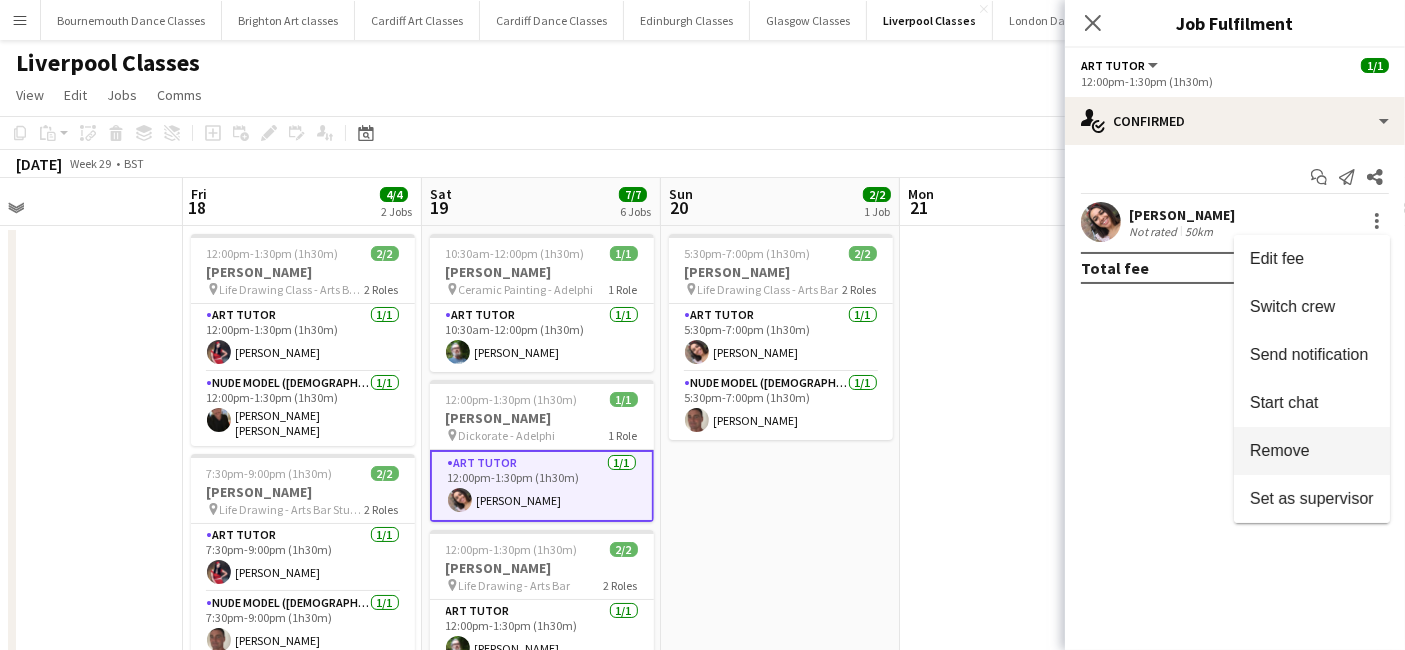 click on "Remove" at bounding box center (1280, 450) 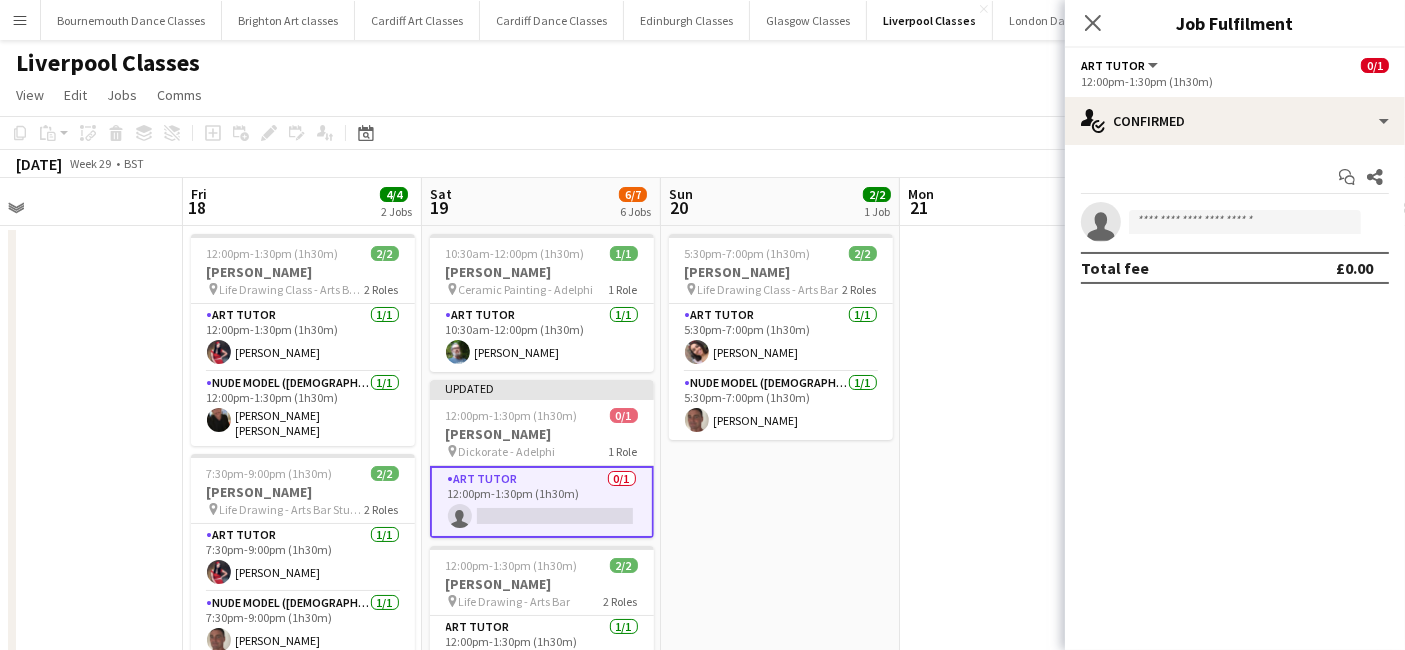 click on "5:30pm-7:00pm (1h30m)    2/2   Cherie Bell
pin
Life Drawing Class - Arts Bar   2 Roles   Art Tutor   1/1   5:30pm-7:00pm (1h30m)
Nikicha Clayton  Nude Model (Male)   1/1   5:30pm-7:00pm (1h30m)
William Knox" at bounding box center (780, 756) 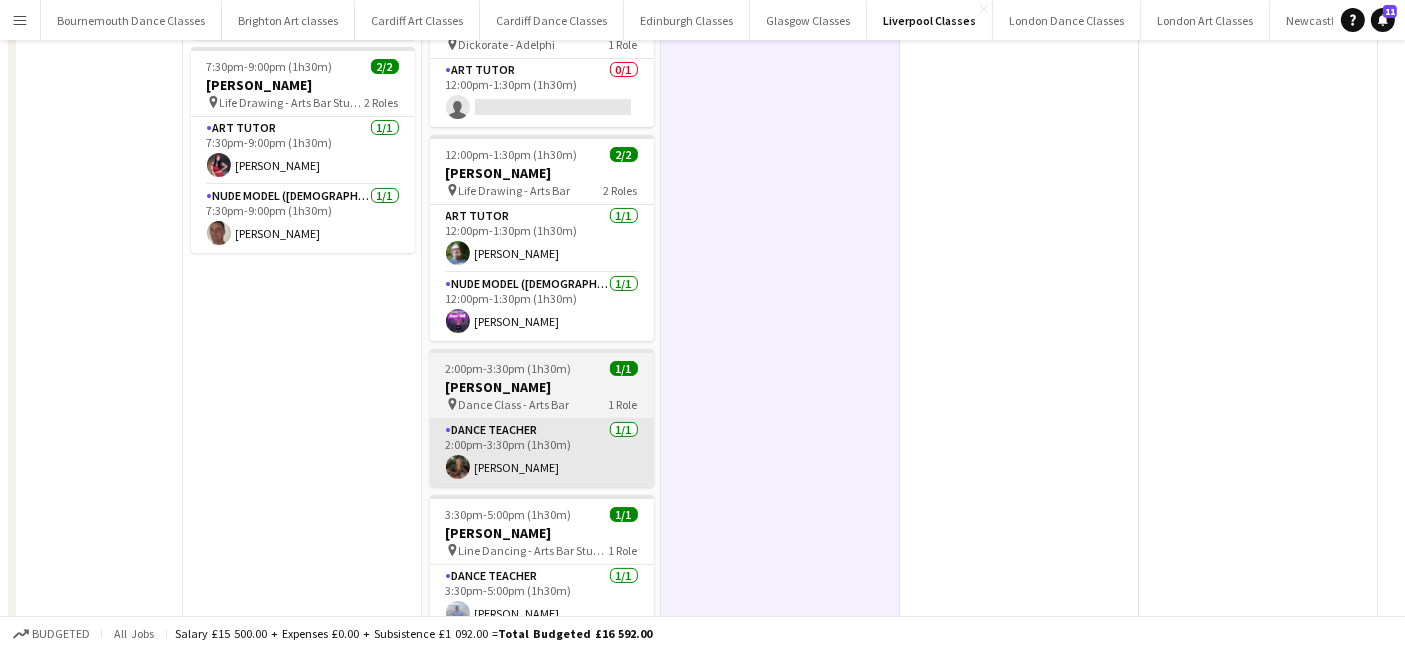 scroll, scrollTop: 0, scrollLeft: 0, axis: both 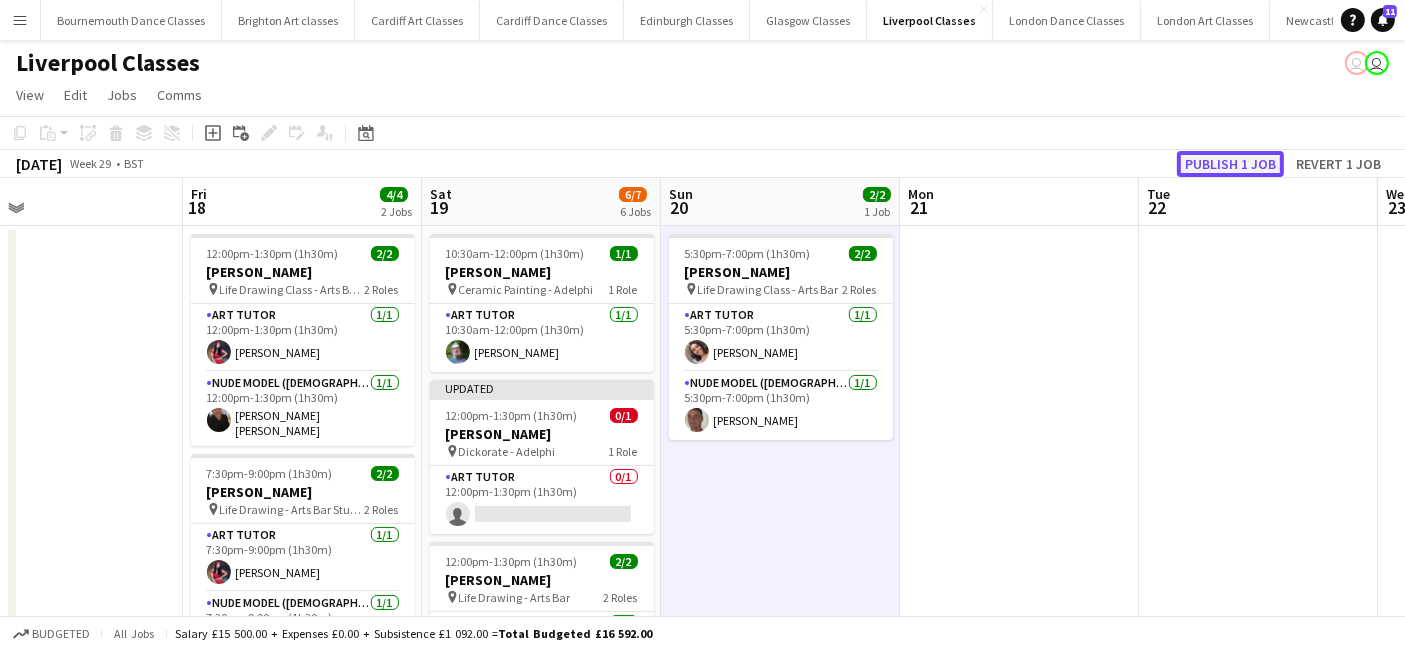 click on "Publish 1 job" 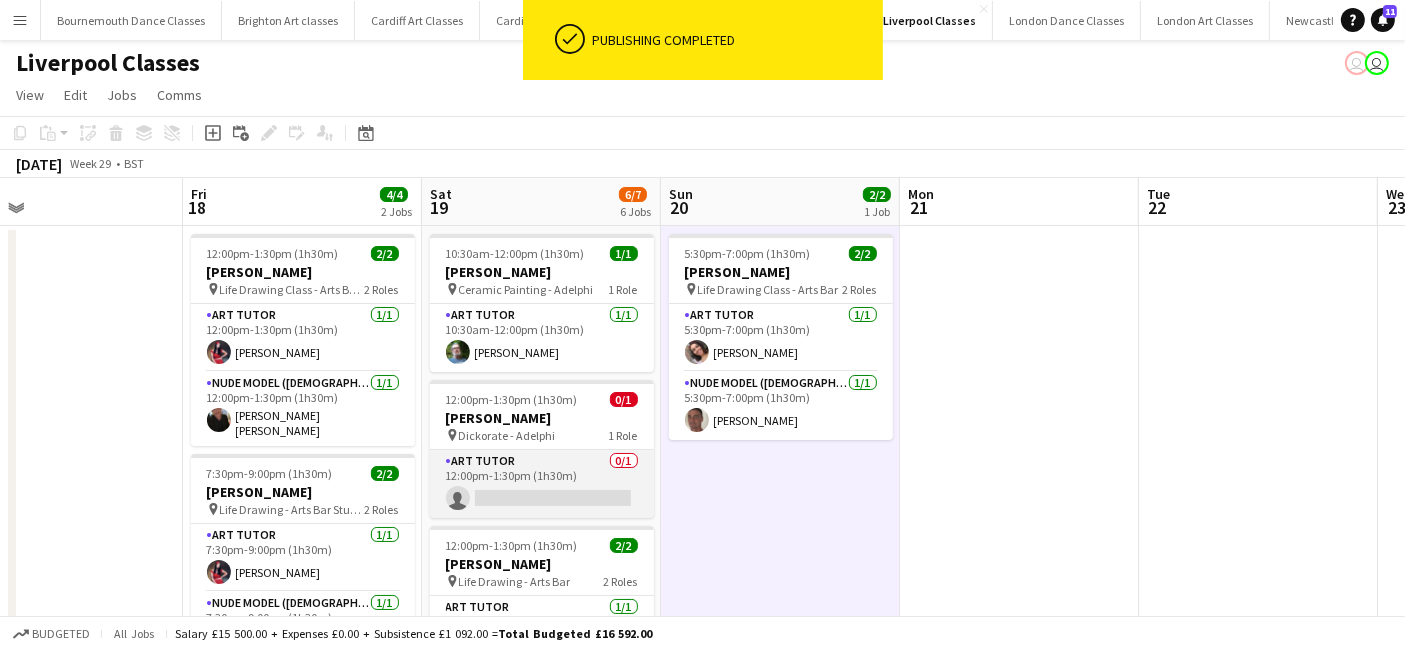 click on "Art Tutor   0/1   12:00pm-1:30pm (1h30m)
single-neutral-actions" at bounding box center (542, 484) 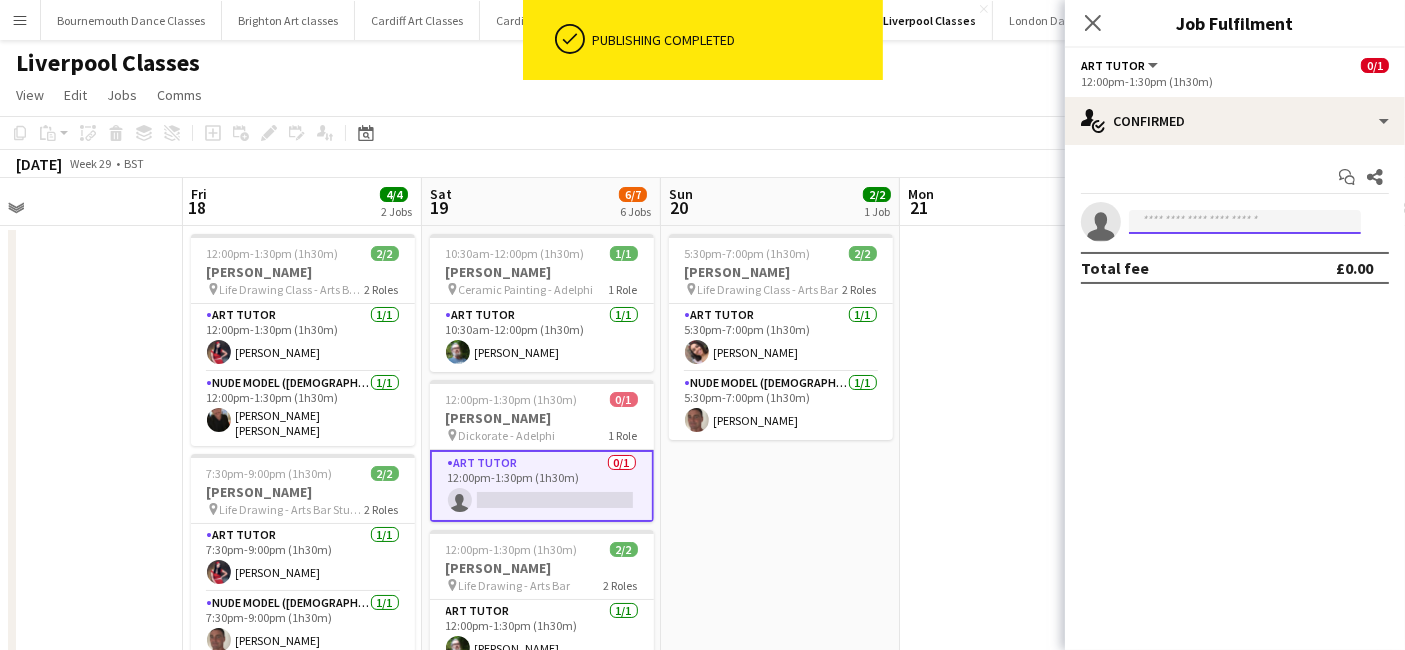click at bounding box center (1245, 222) 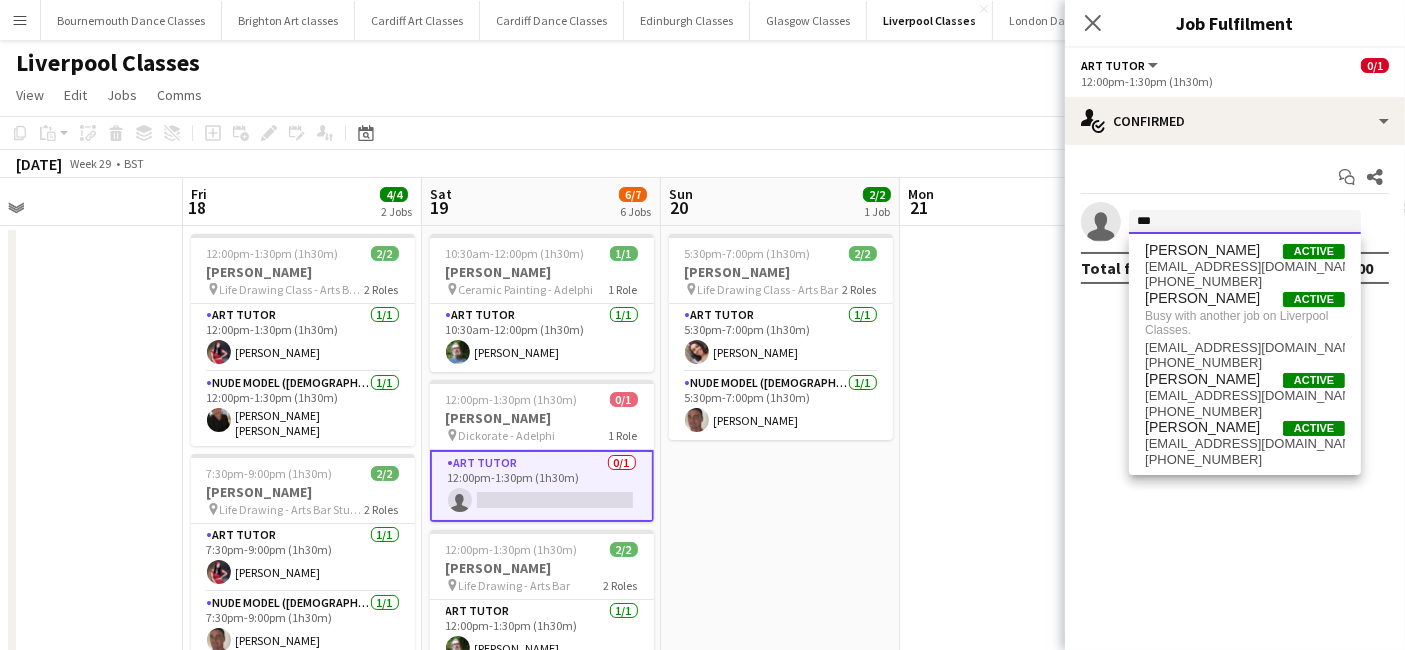 type on "***" 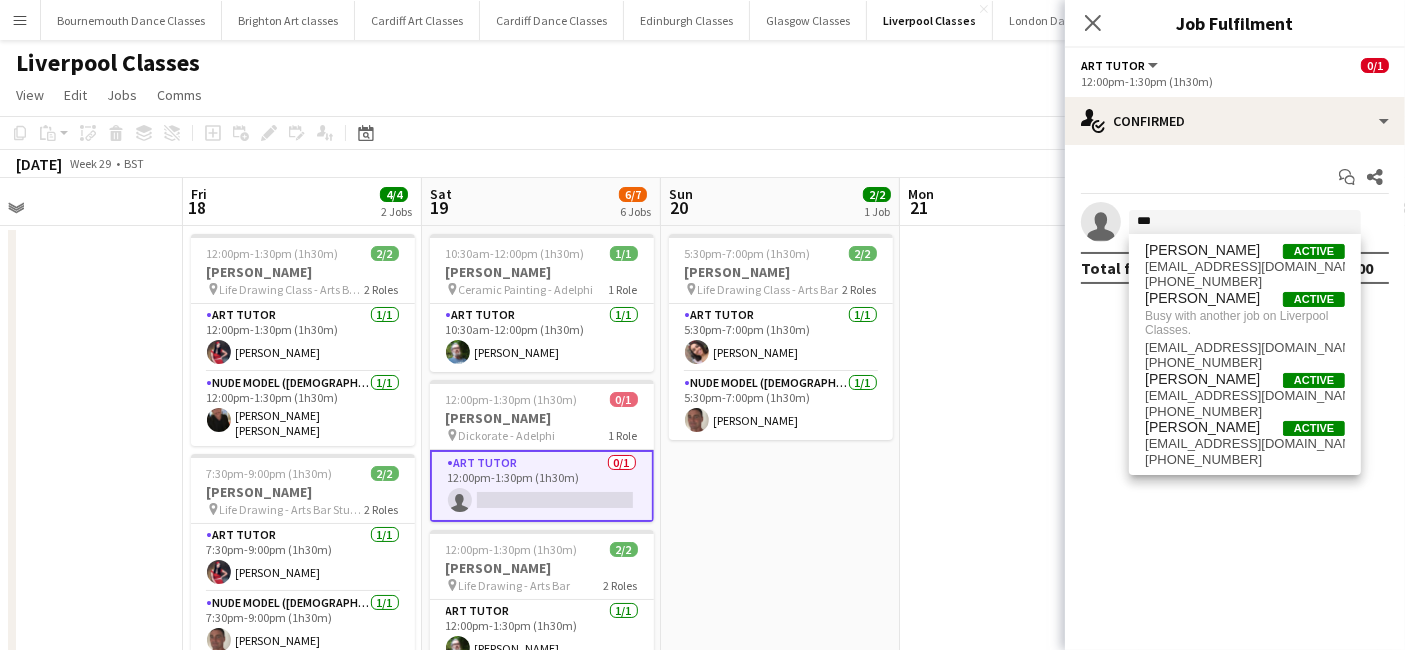 click at bounding box center (1019, 756) 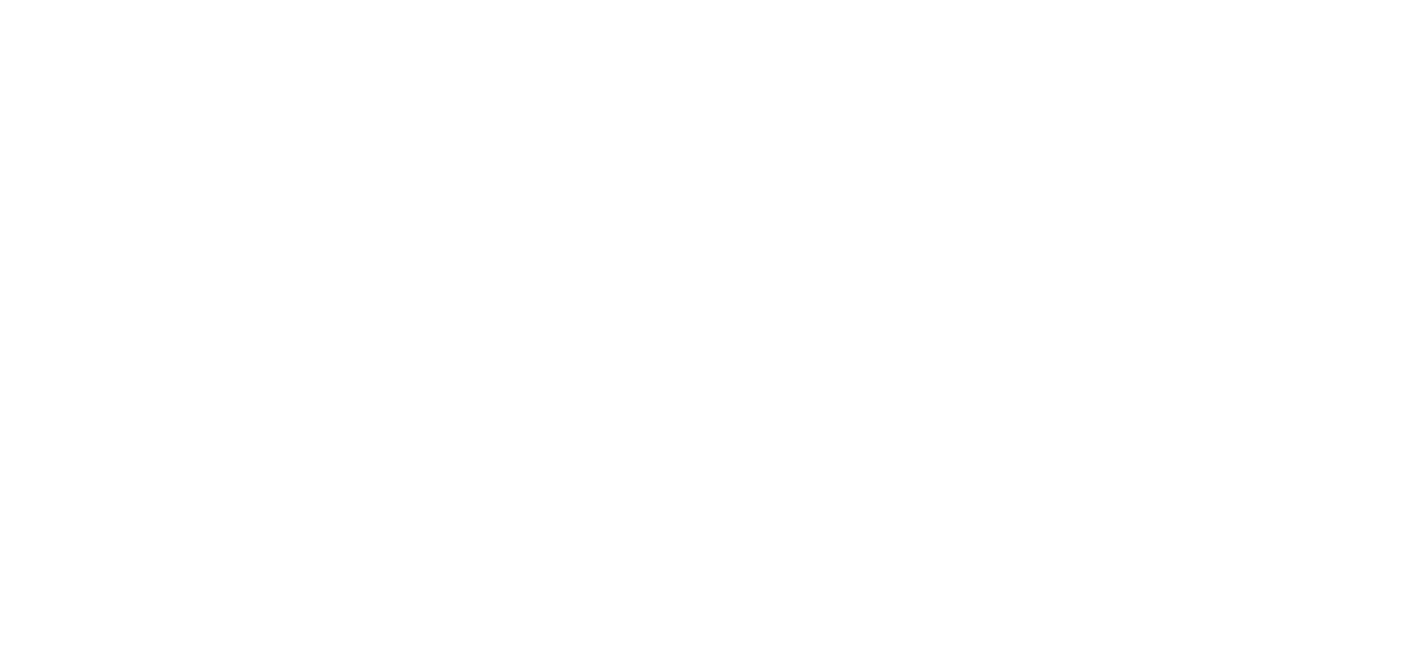 scroll, scrollTop: 0, scrollLeft: 0, axis: both 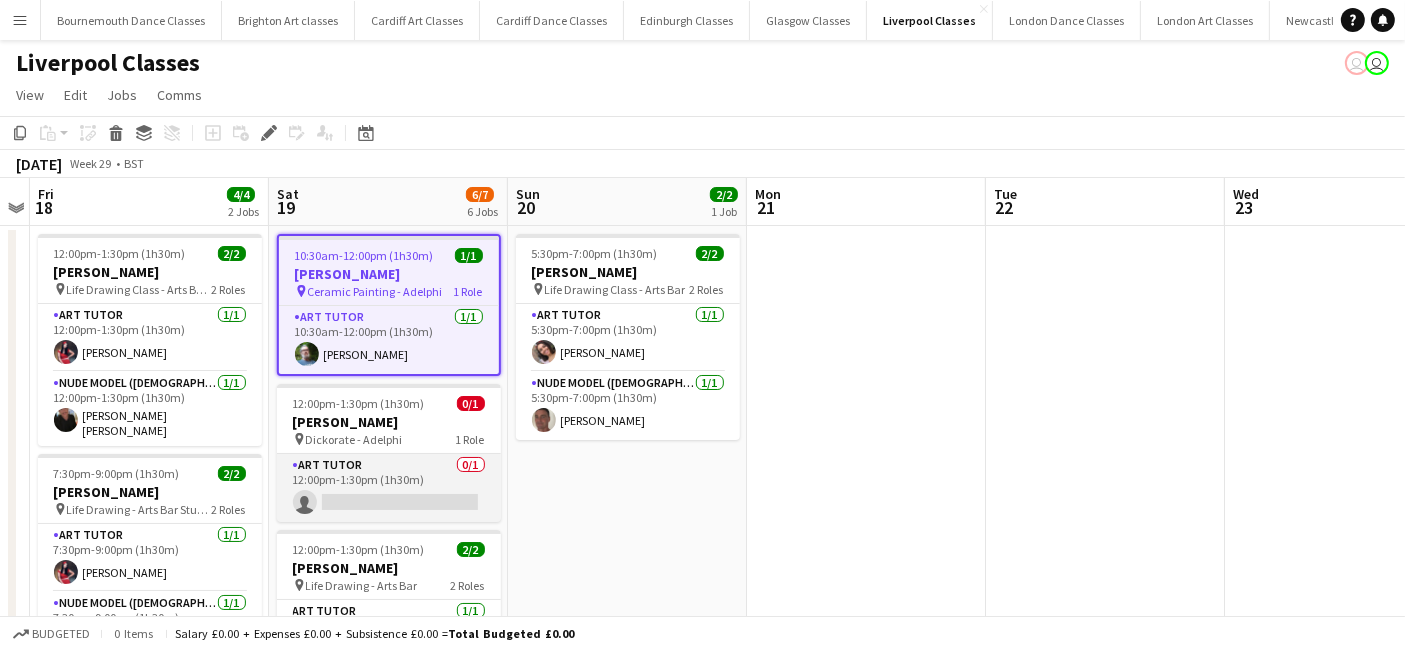 click on "Art Tutor   0/1   12:00pm-1:30pm (1h30m)
single-neutral-actions" at bounding box center [389, 488] 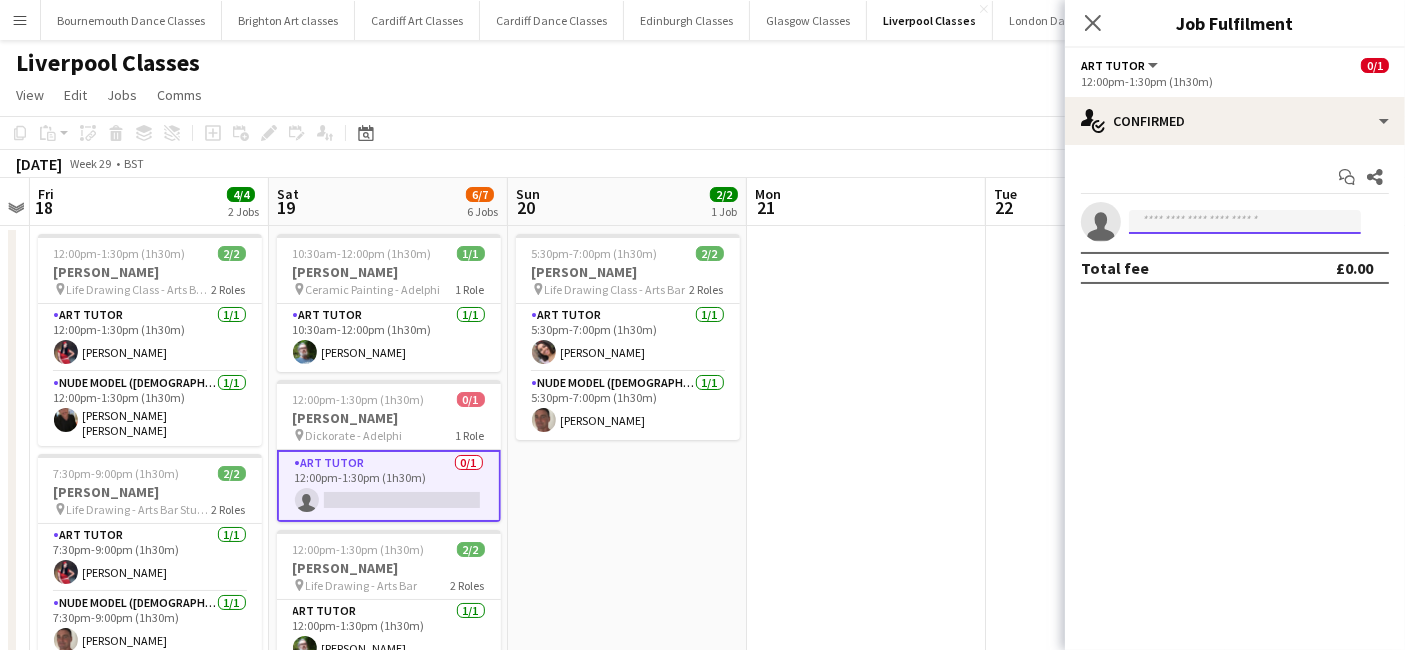 click at bounding box center [1245, 222] 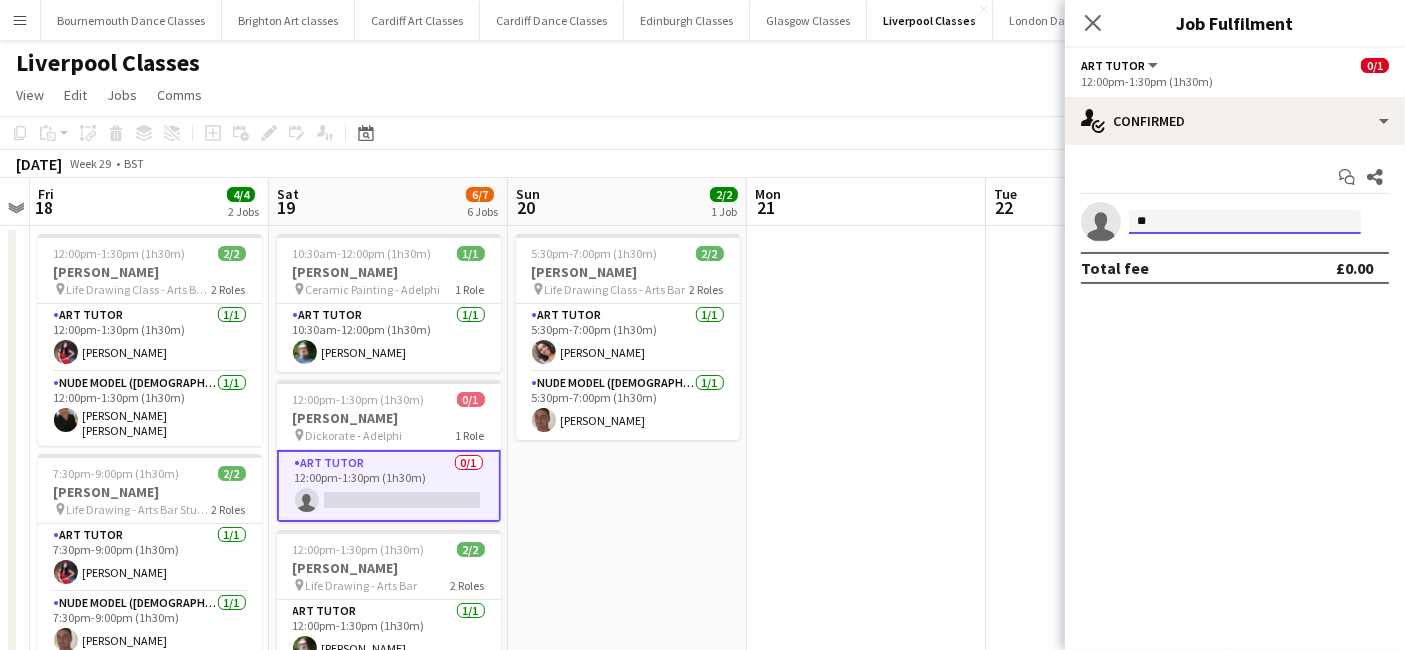 type on "***" 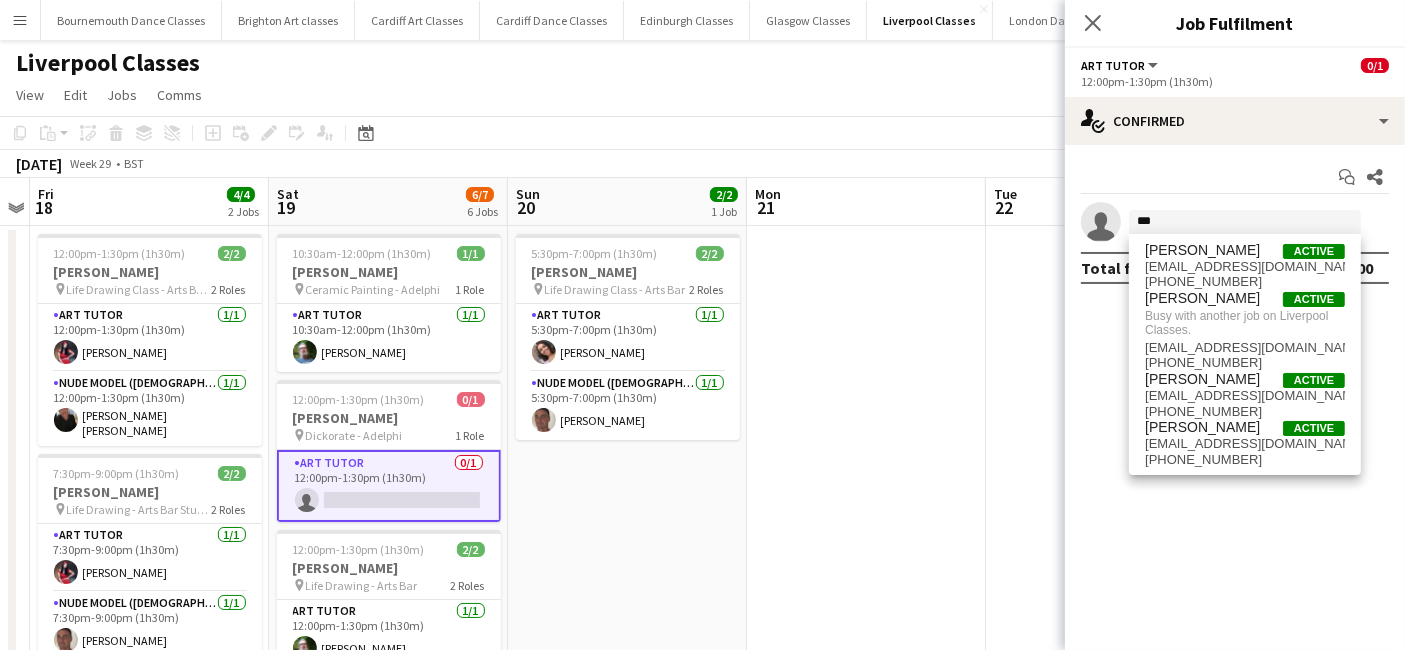 click on "5:30pm-7:00pm (1h30m)    2/2   [PERSON_NAME]
pin
Life Drawing Class - Arts Bar   2 Roles   Art Tutor   [DATE]   5:30pm-7:00pm (1h30m)
[PERSON_NAME]  Nude Model ([DEMOGRAPHIC_DATA])   [DATE]   5:30pm-7:00pm (1h30m)
[PERSON_NAME]" at bounding box center [627, 756] 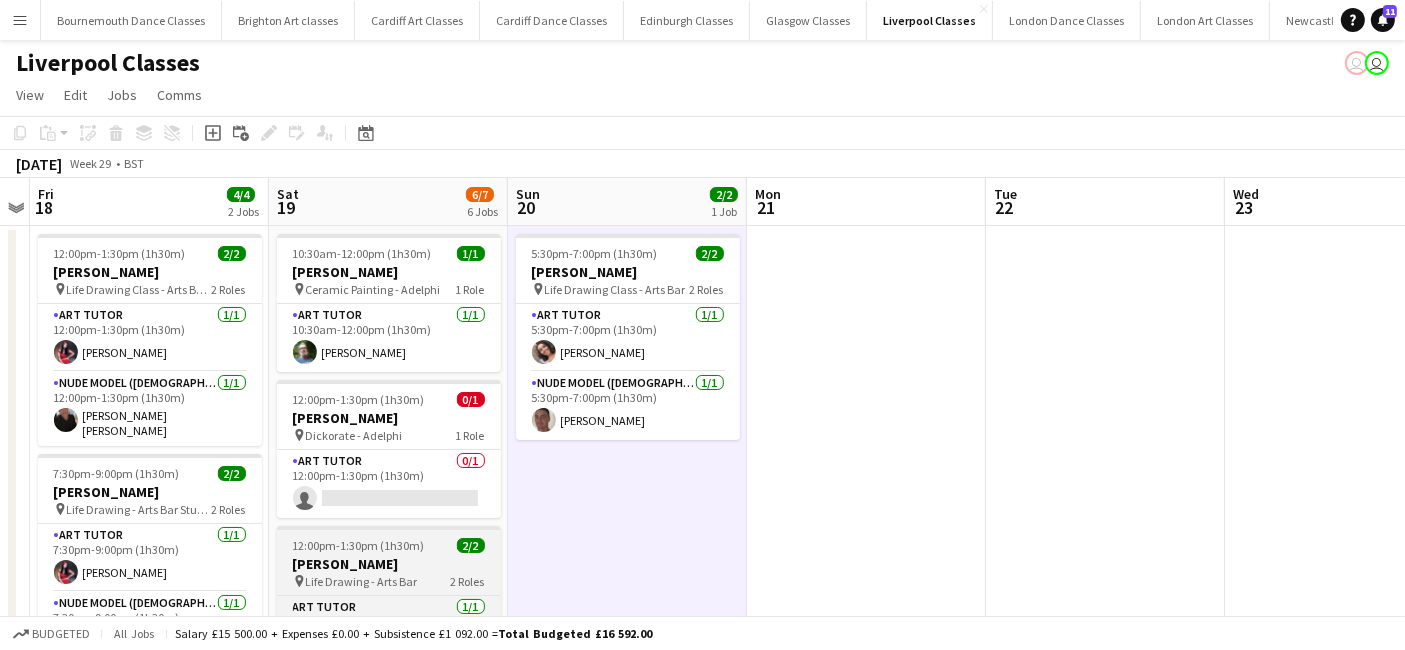 scroll, scrollTop: 407, scrollLeft: 0, axis: vertical 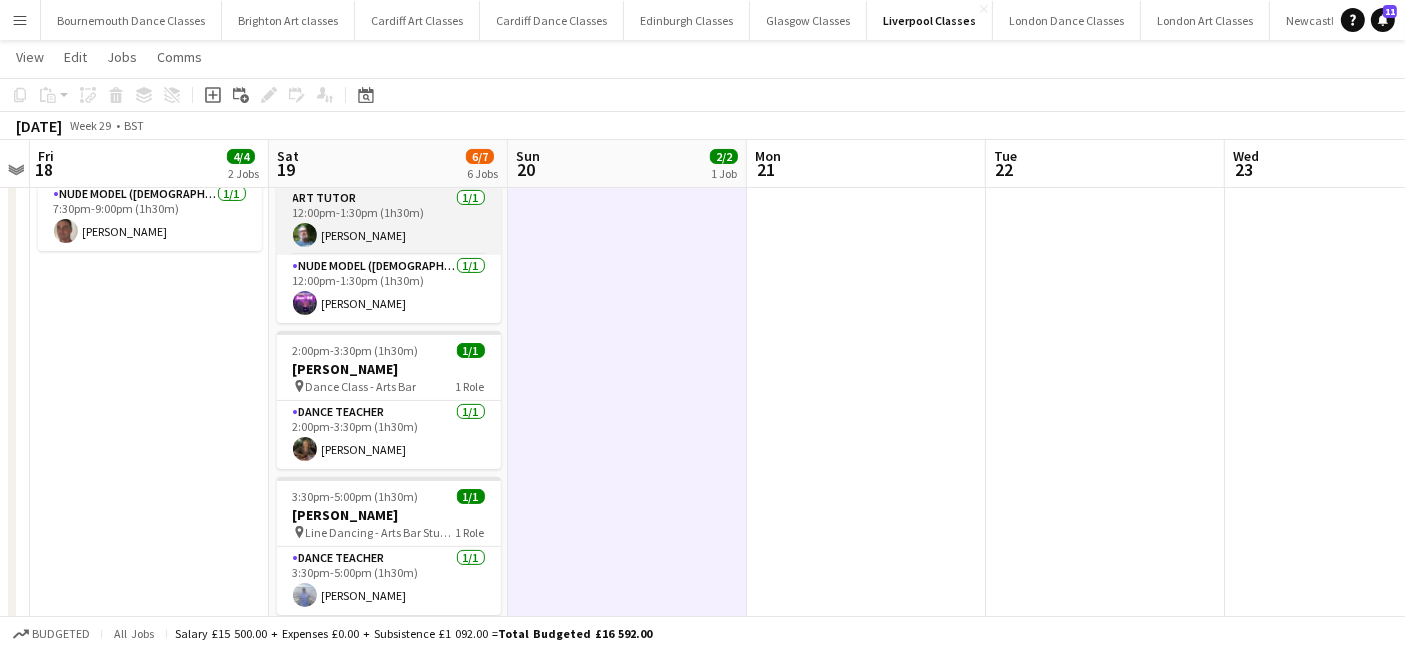 click on "Art Tutor   1/1   12:00pm-1:30pm (1h30m)
Robert Harrison" at bounding box center [389, 221] 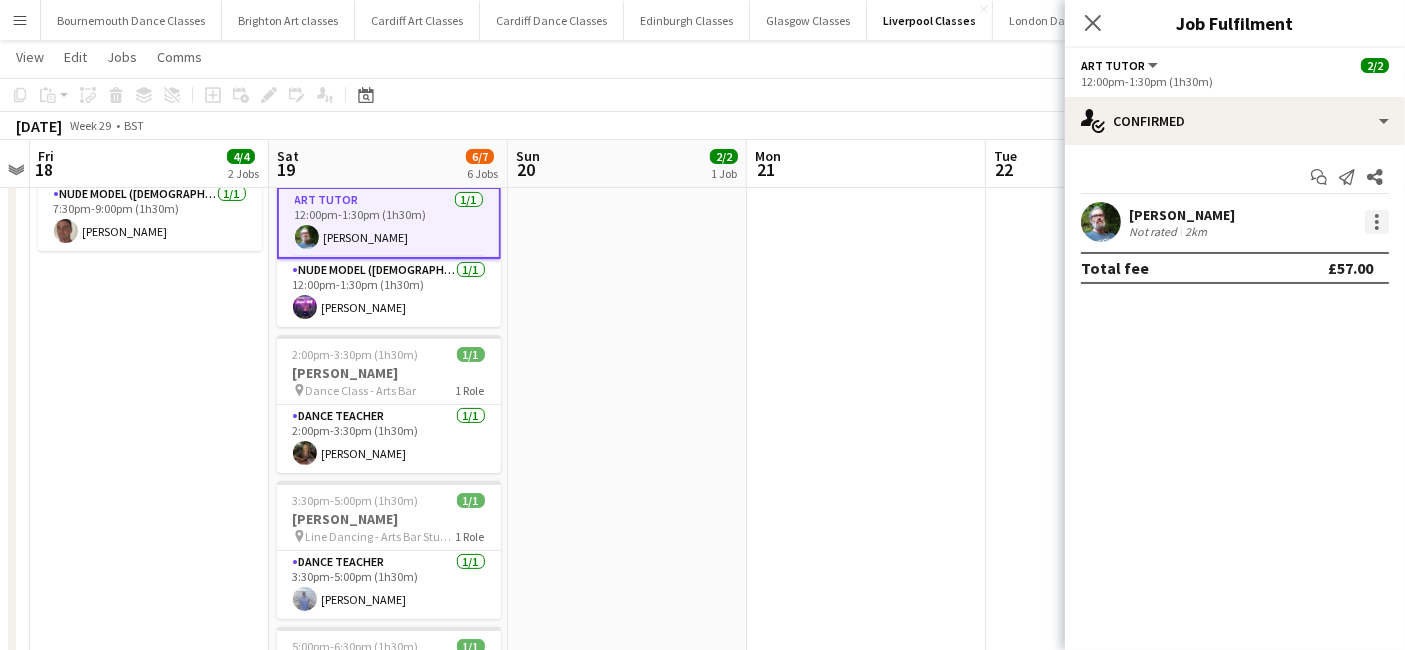 click at bounding box center (1377, 222) 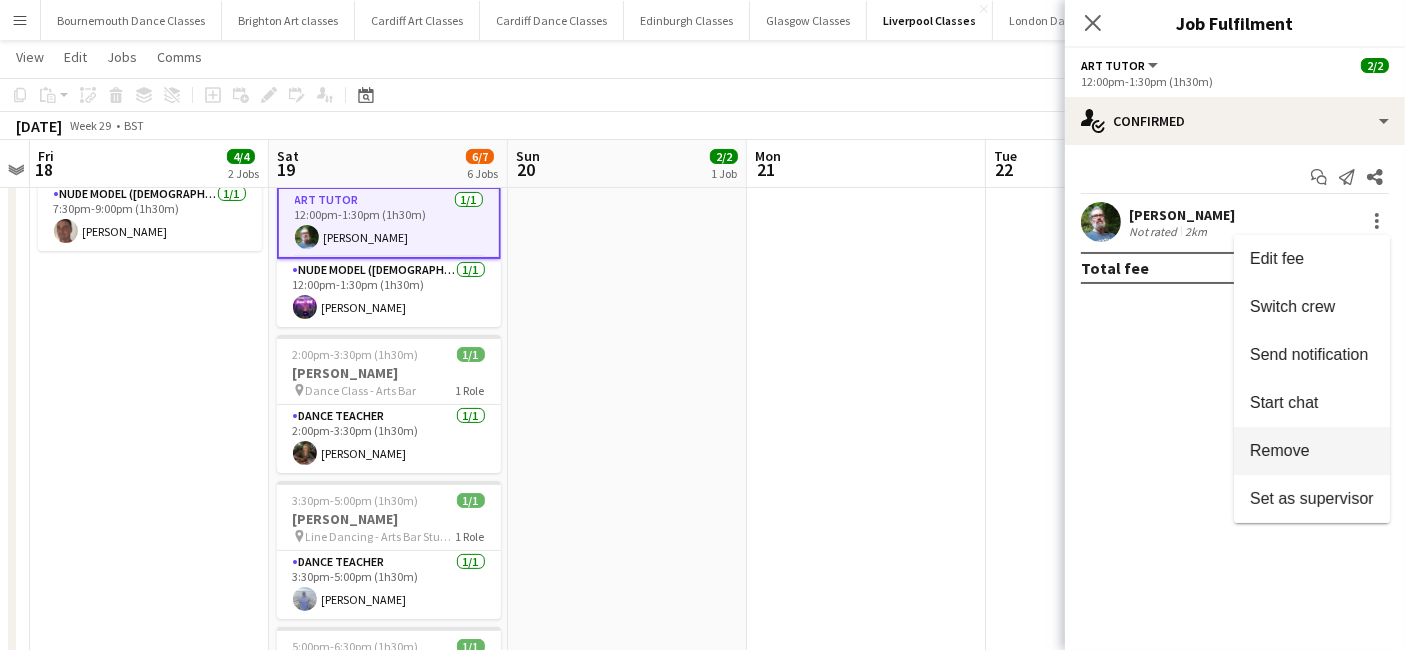 click on "Remove" at bounding box center [1280, 450] 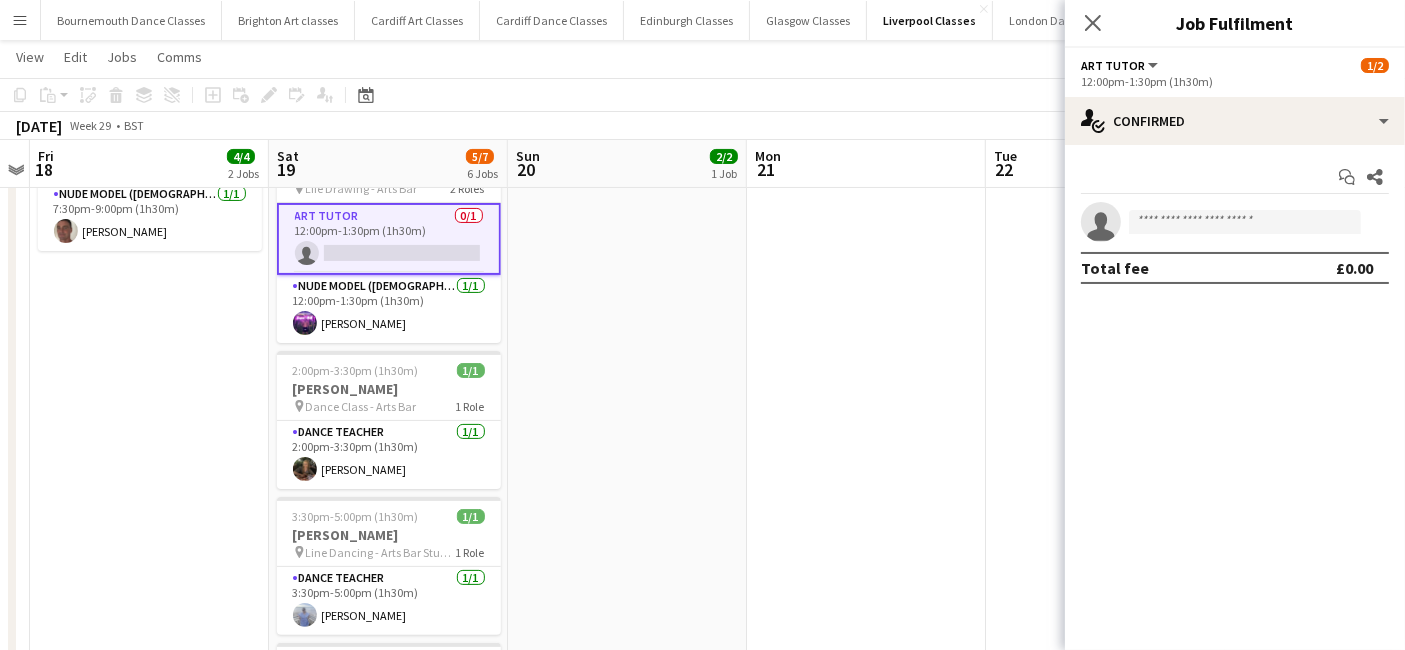 click at bounding box center (866, 347) 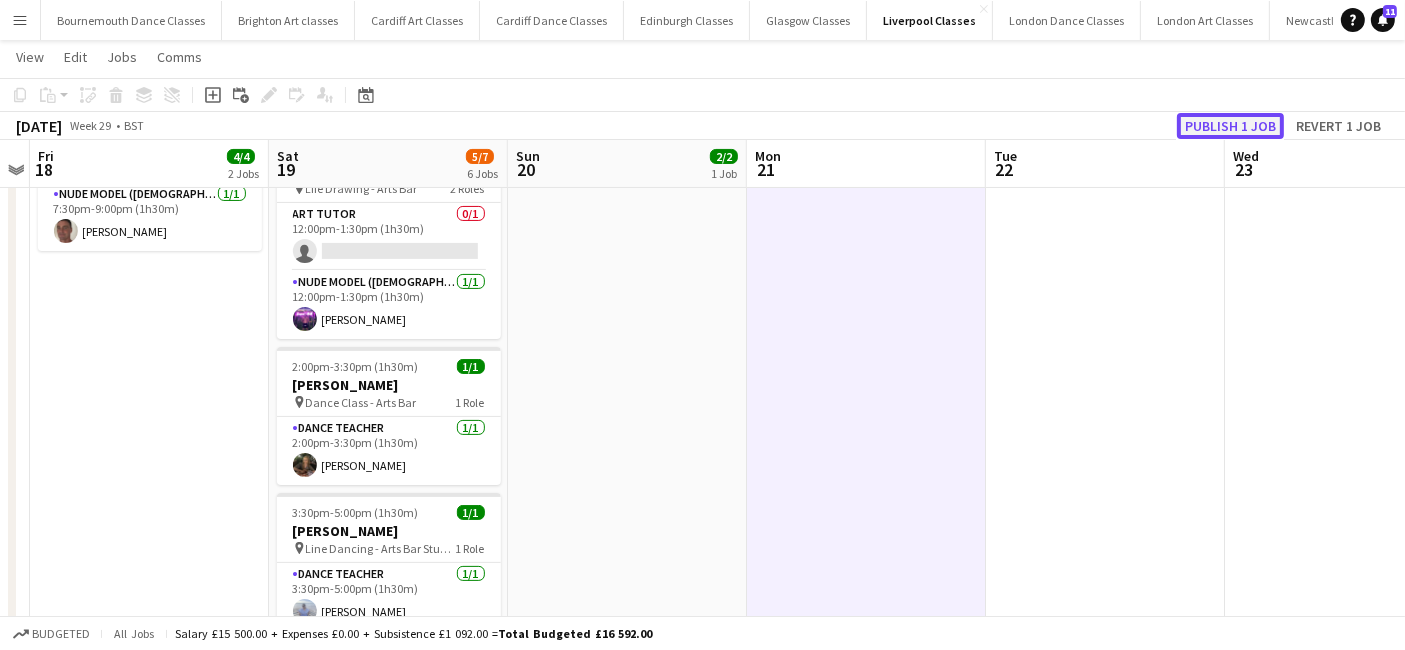 click on "Publish 1 job" 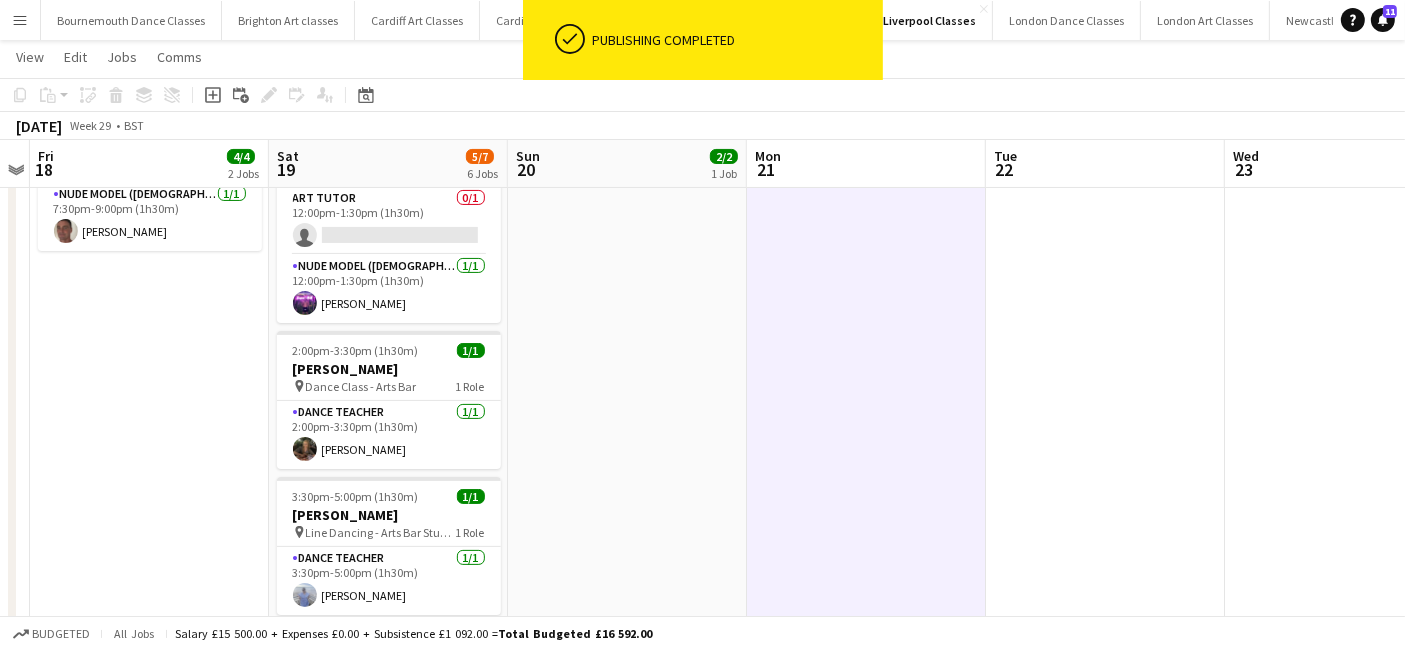 scroll, scrollTop: 0, scrollLeft: 0, axis: both 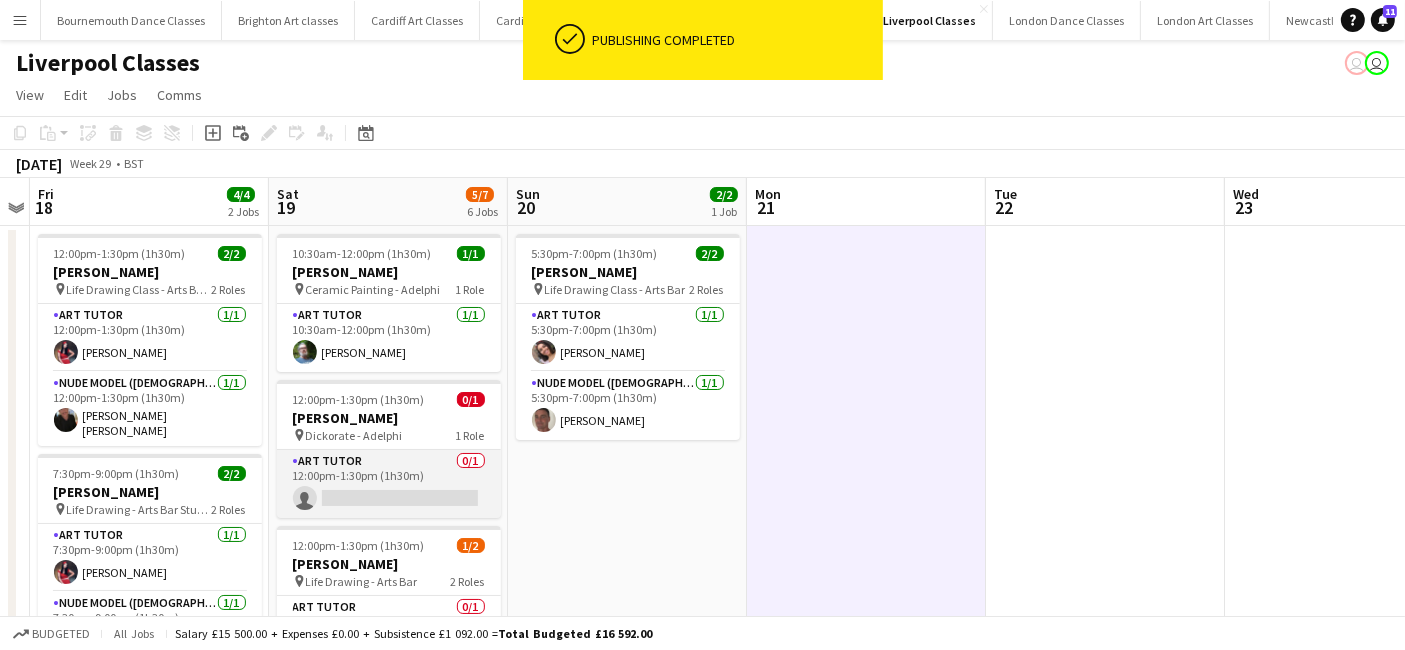 click on "Art Tutor   0/1   12:00pm-1:30pm (1h30m)
single-neutral-actions" at bounding box center (389, 484) 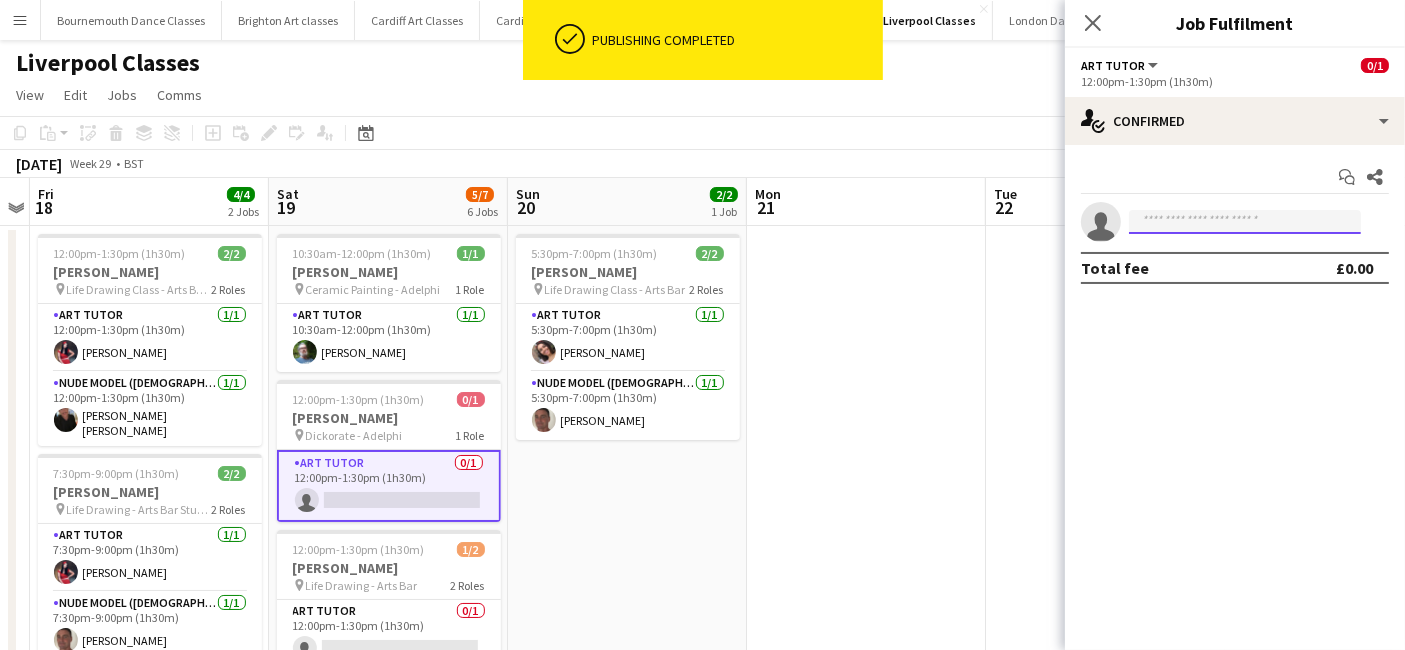 click at bounding box center (1245, 222) 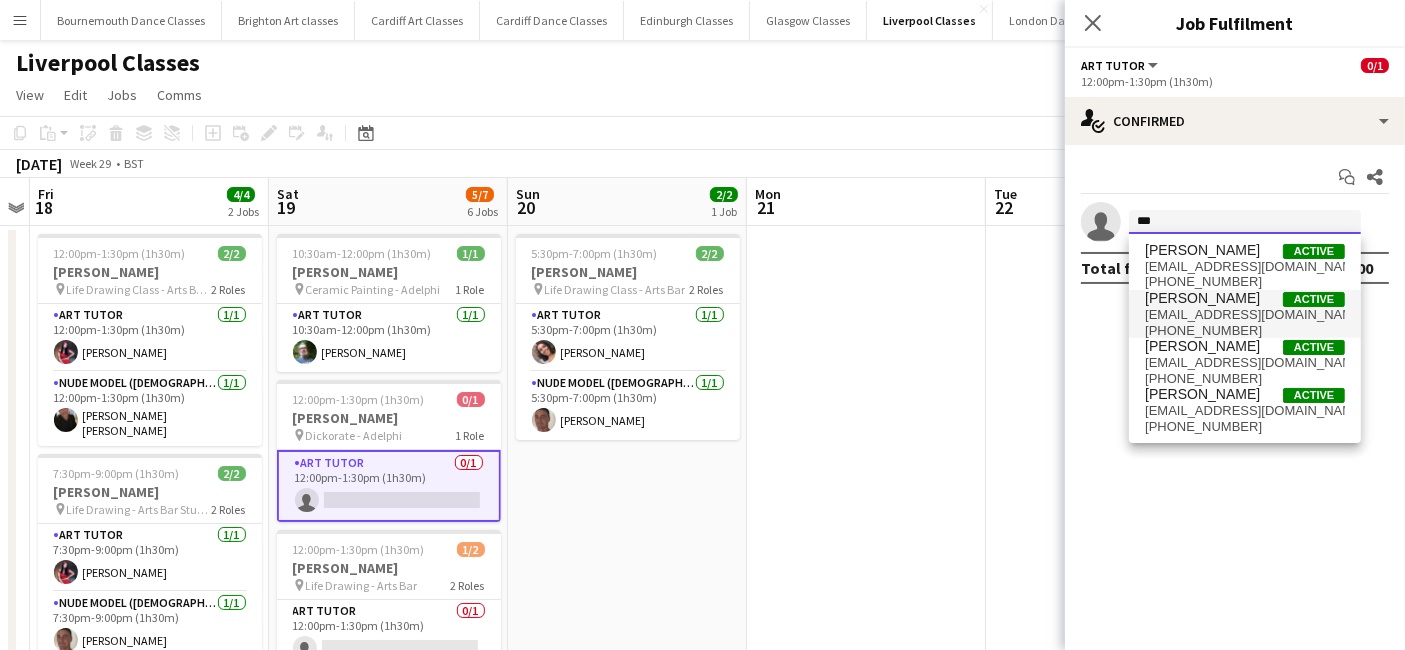 type on "***" 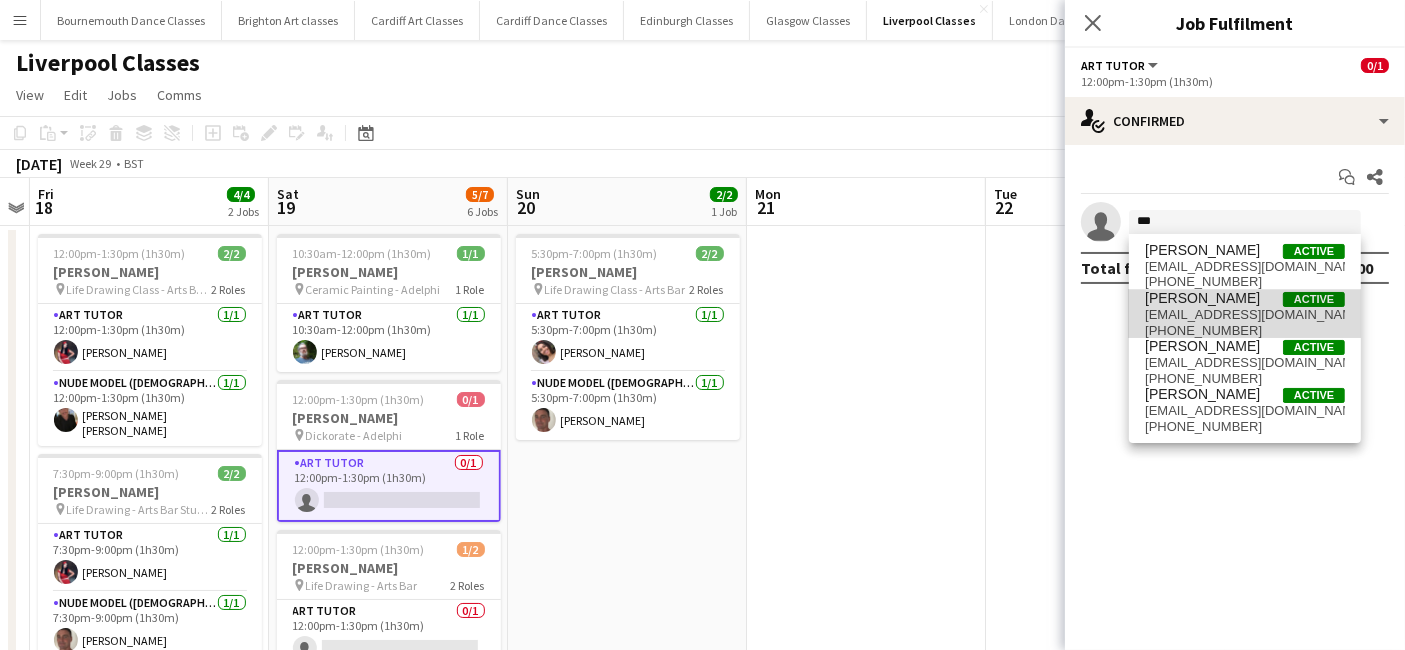 click on "[PERSON_NAME]" at bounding box center (1202, 298) 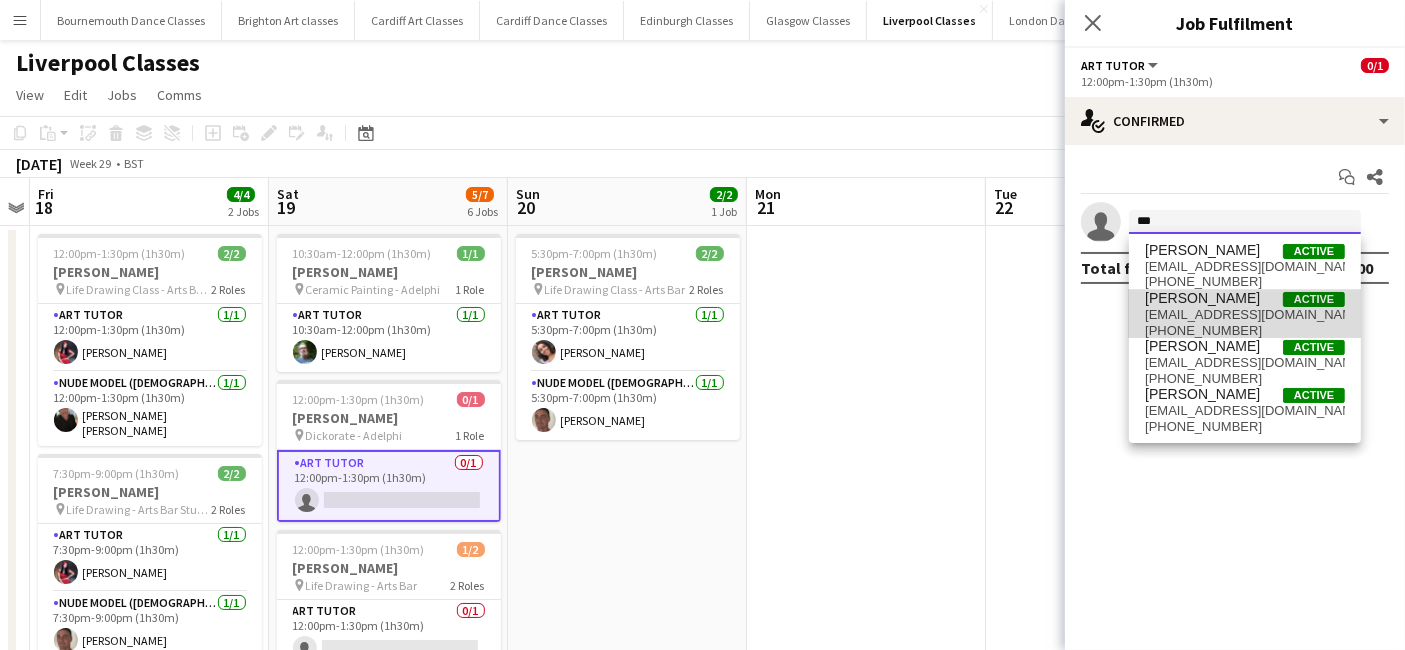 type 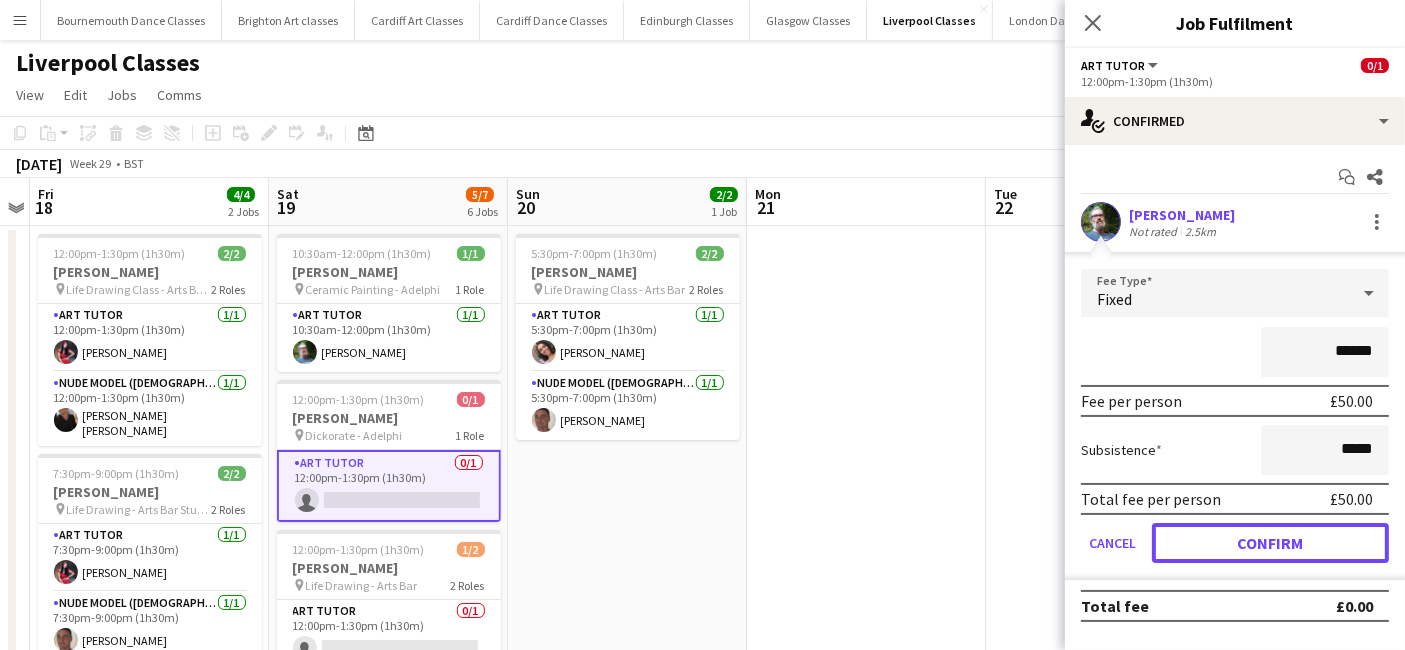 click on "Confirm" at bounding box center [1270, 543] 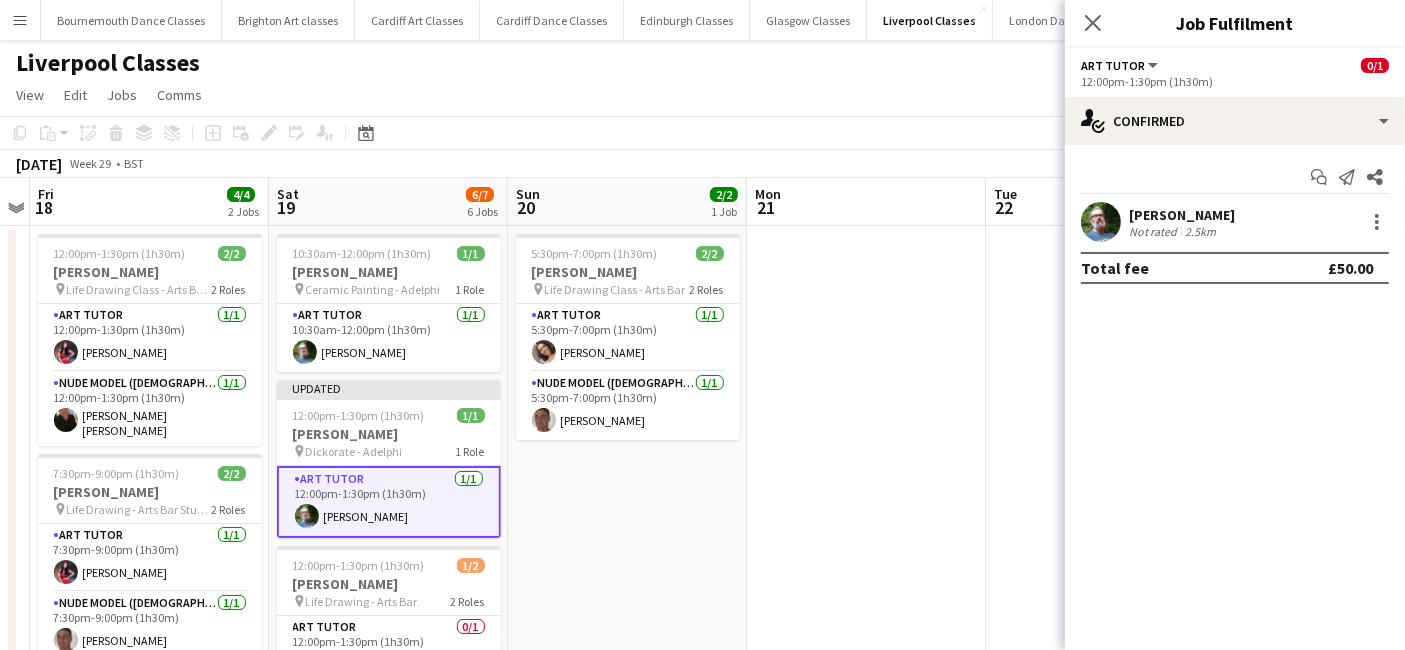 click at bounding box center (866, 756) 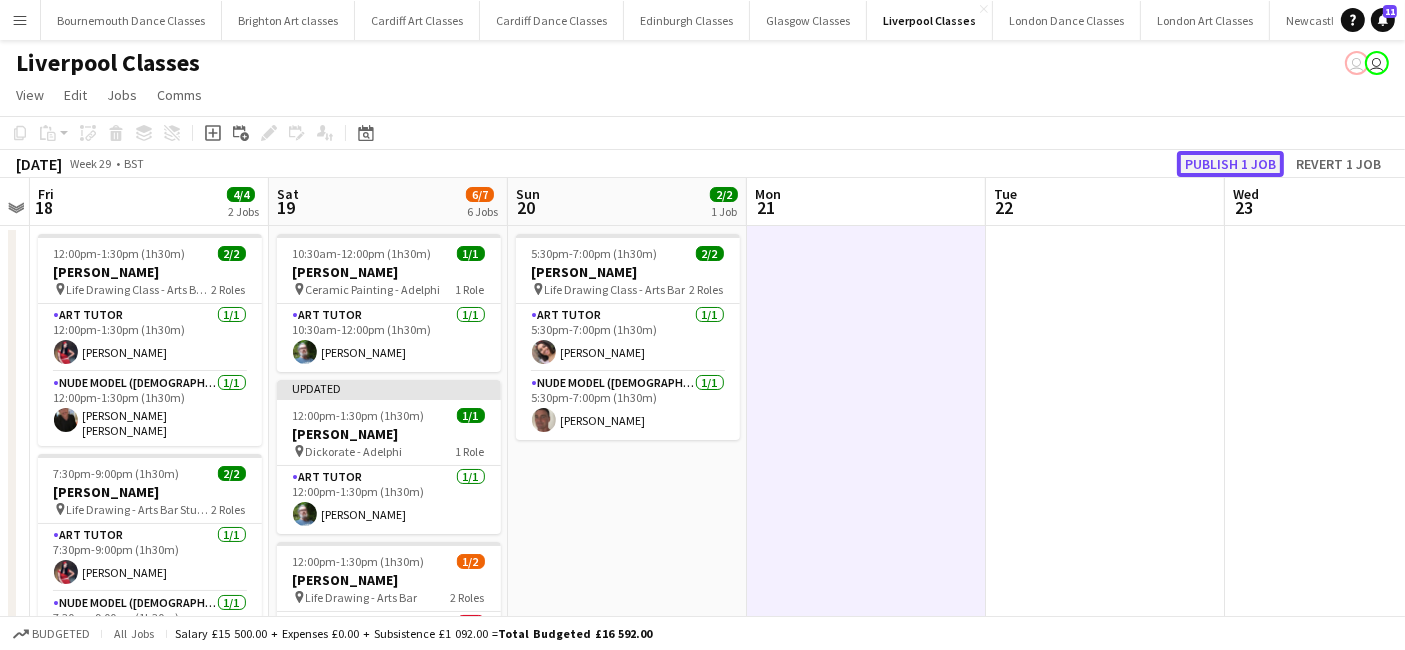 click on "Publish 1 job" 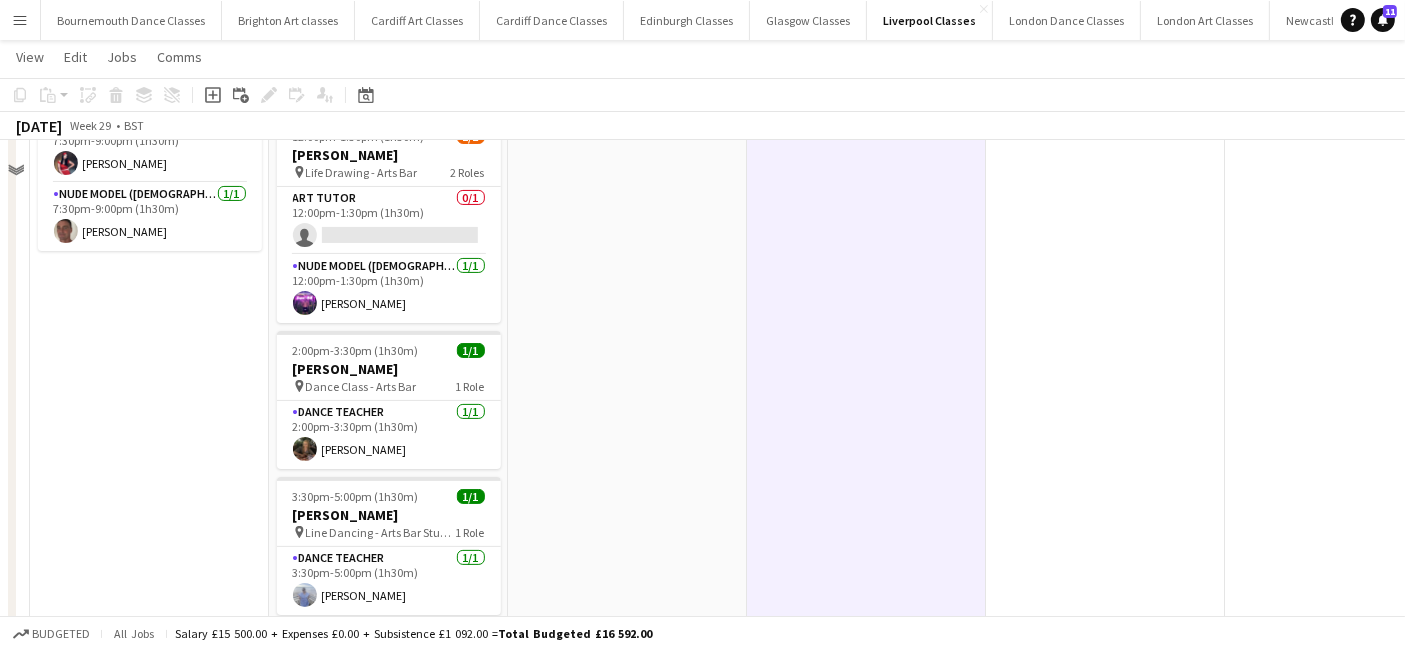 scroll, scrollTop: 0, scrollLeft: 0, axis: both 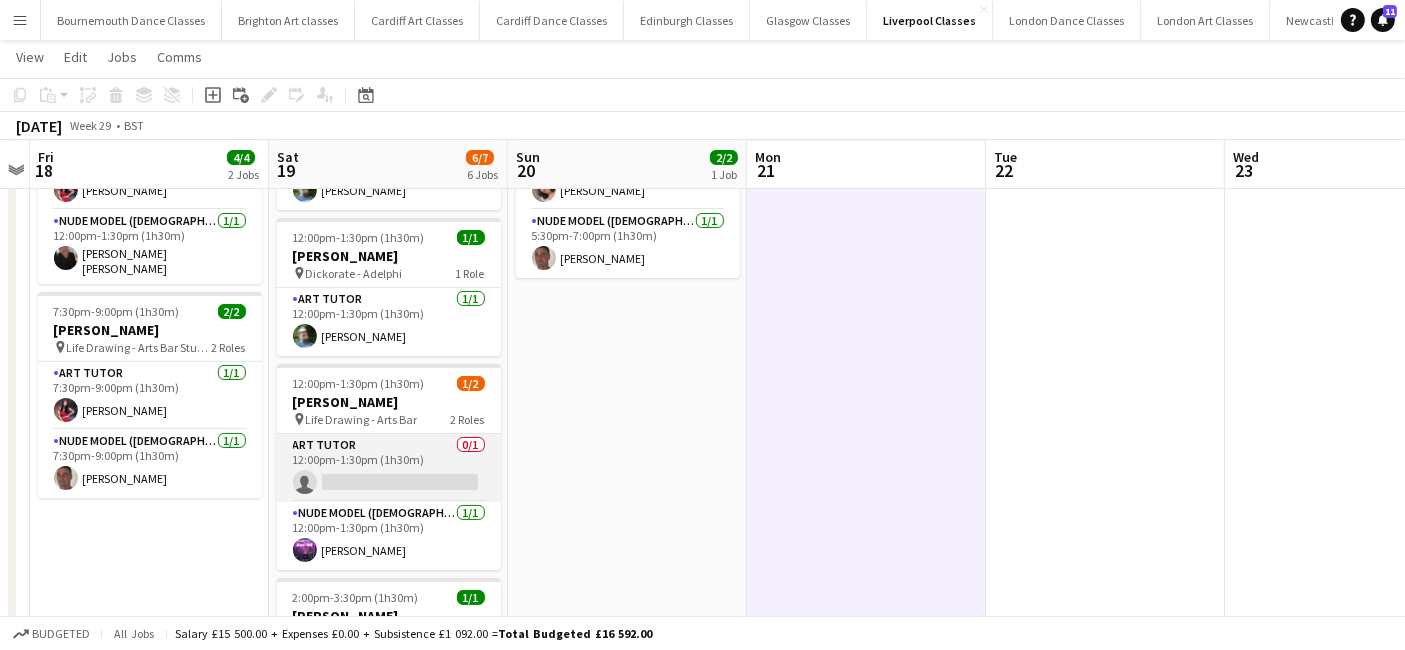 click on "Art Tutor   0/1   12:00pm-1:30pm (1h30m)
single-neutral-actions" at bounding box center (389, 468) 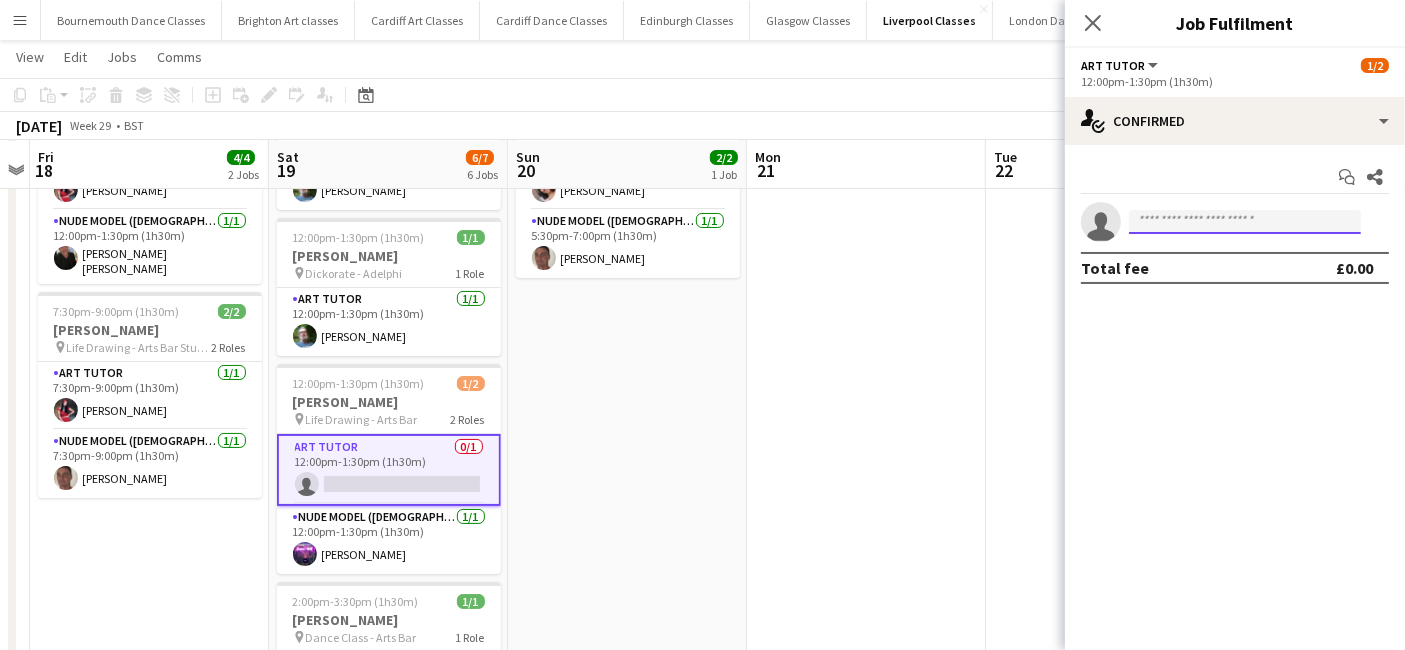 click at bounding box center (1245, 222) 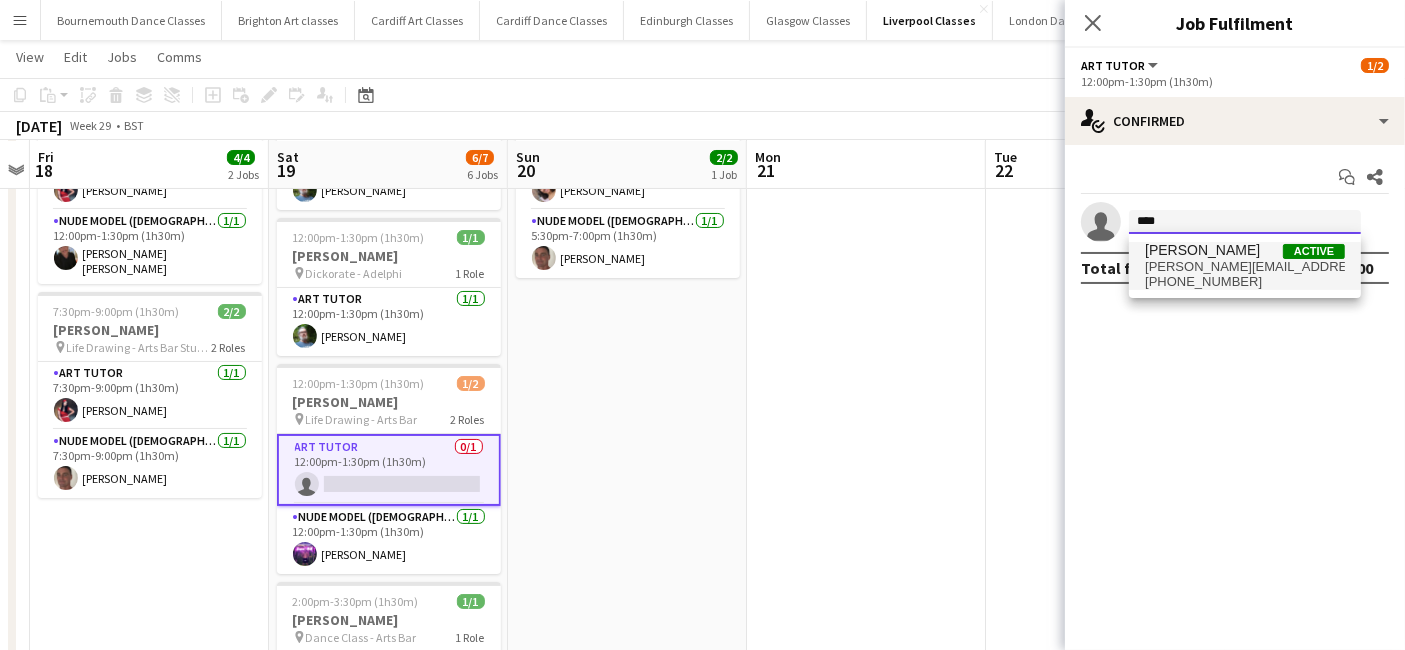 type on "****" 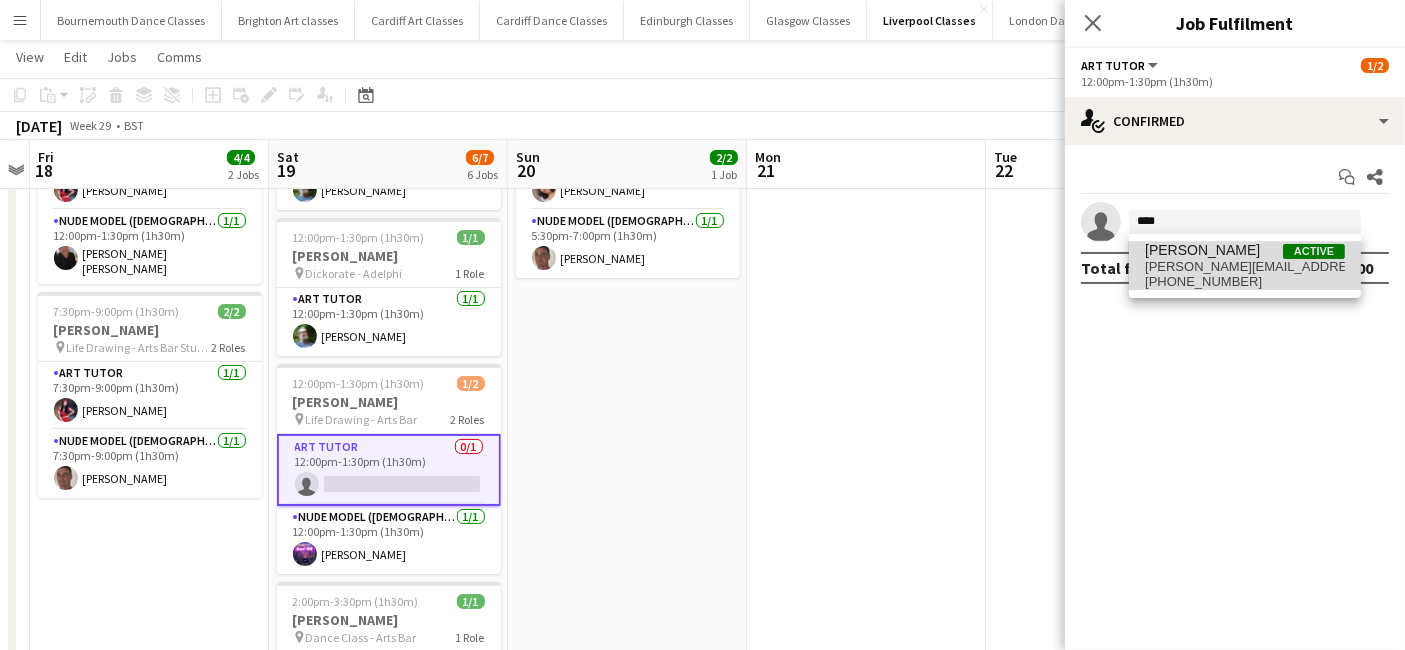 click on "nikicha.clayton@outlook.com" at bounding box center (1245, 267) 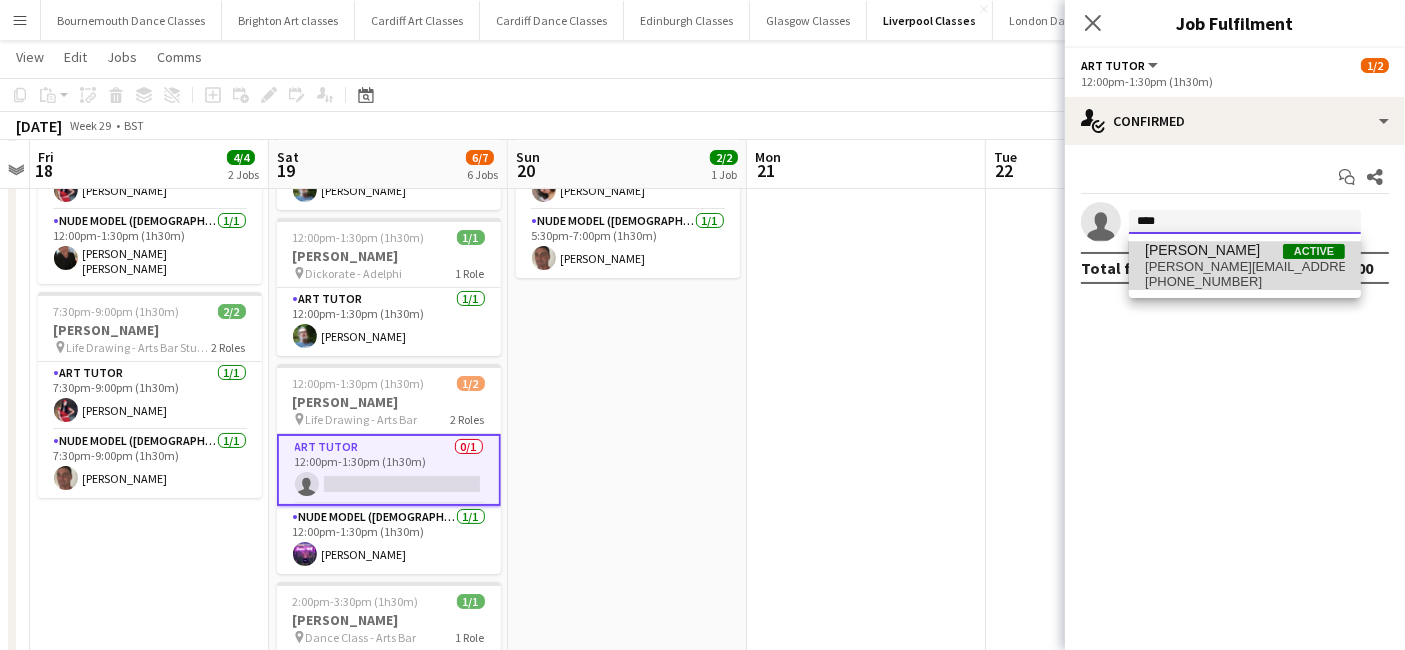 type 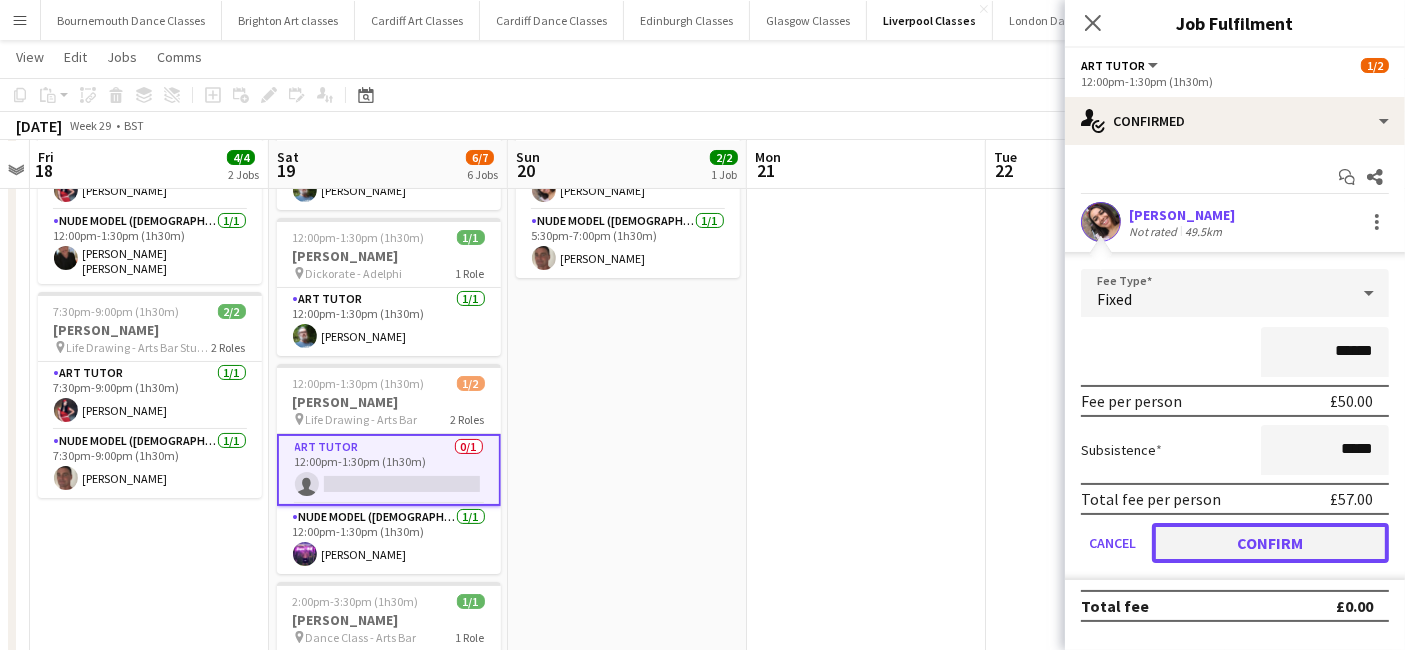 click on "Confirm" at bounding box center (1270, 543) 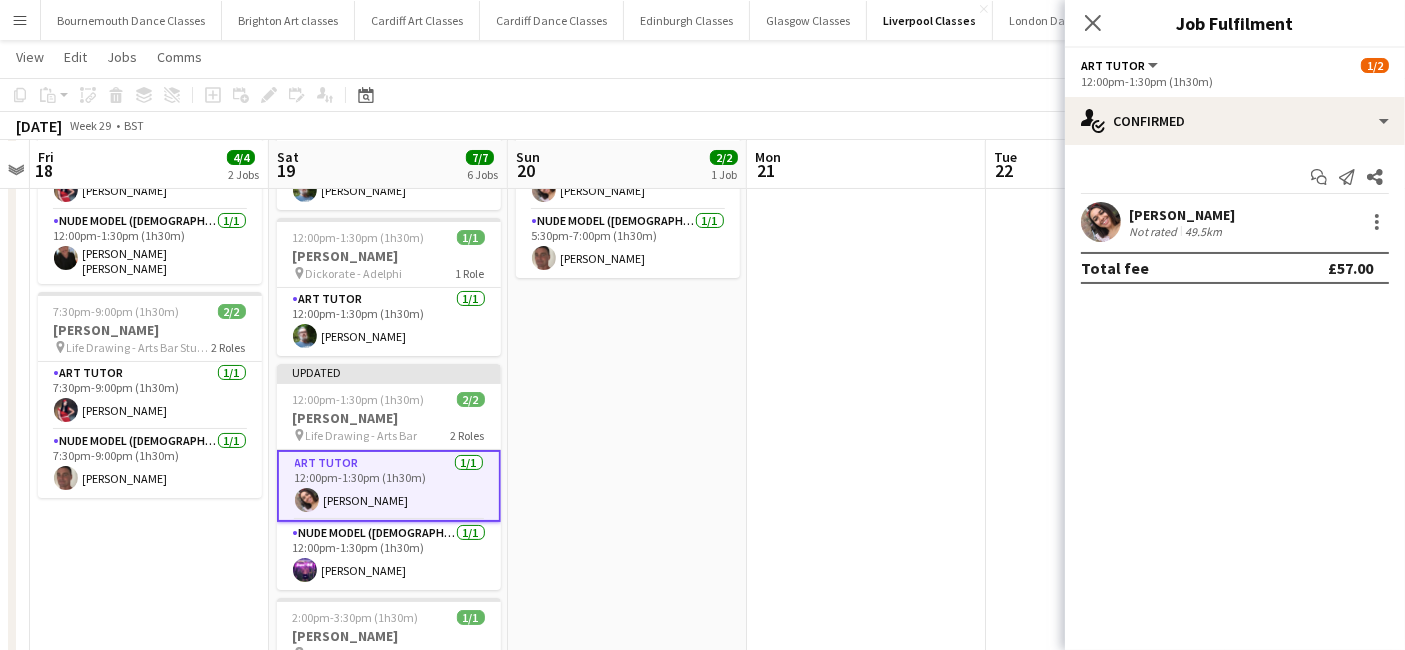 click at bounding box center [866, 594] 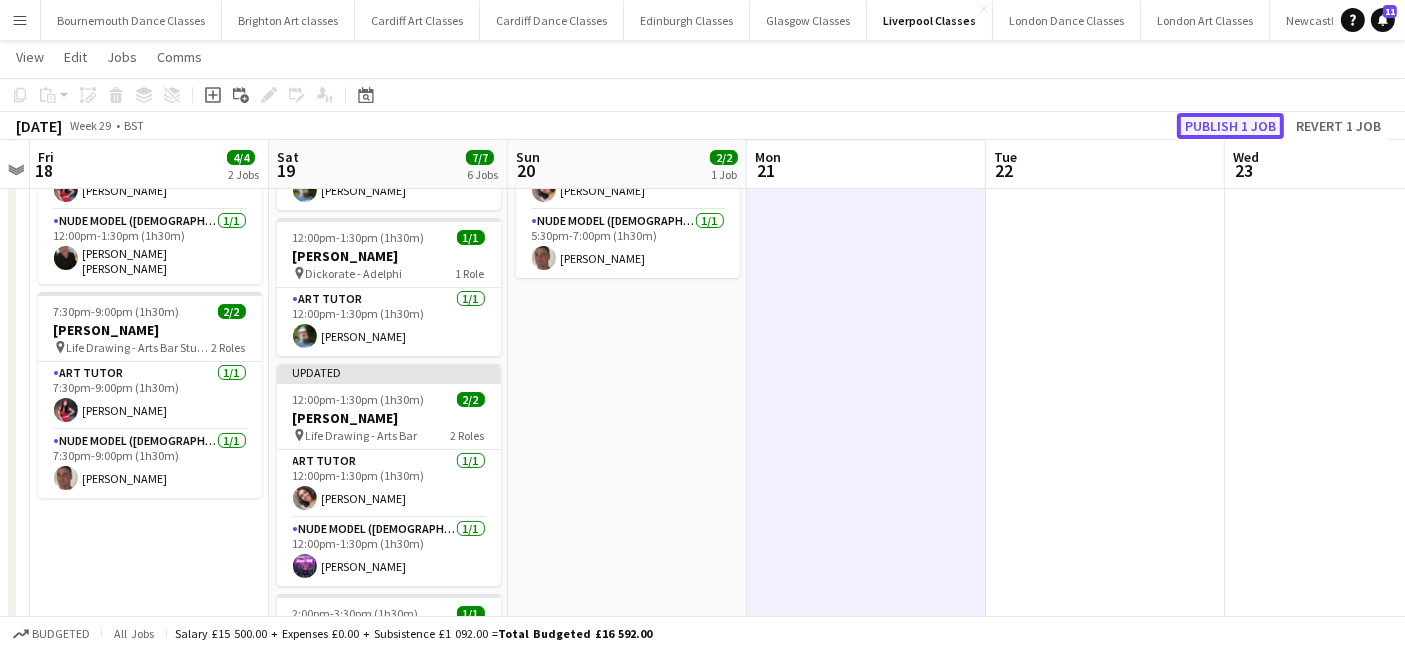 click on "Publish 1 job" 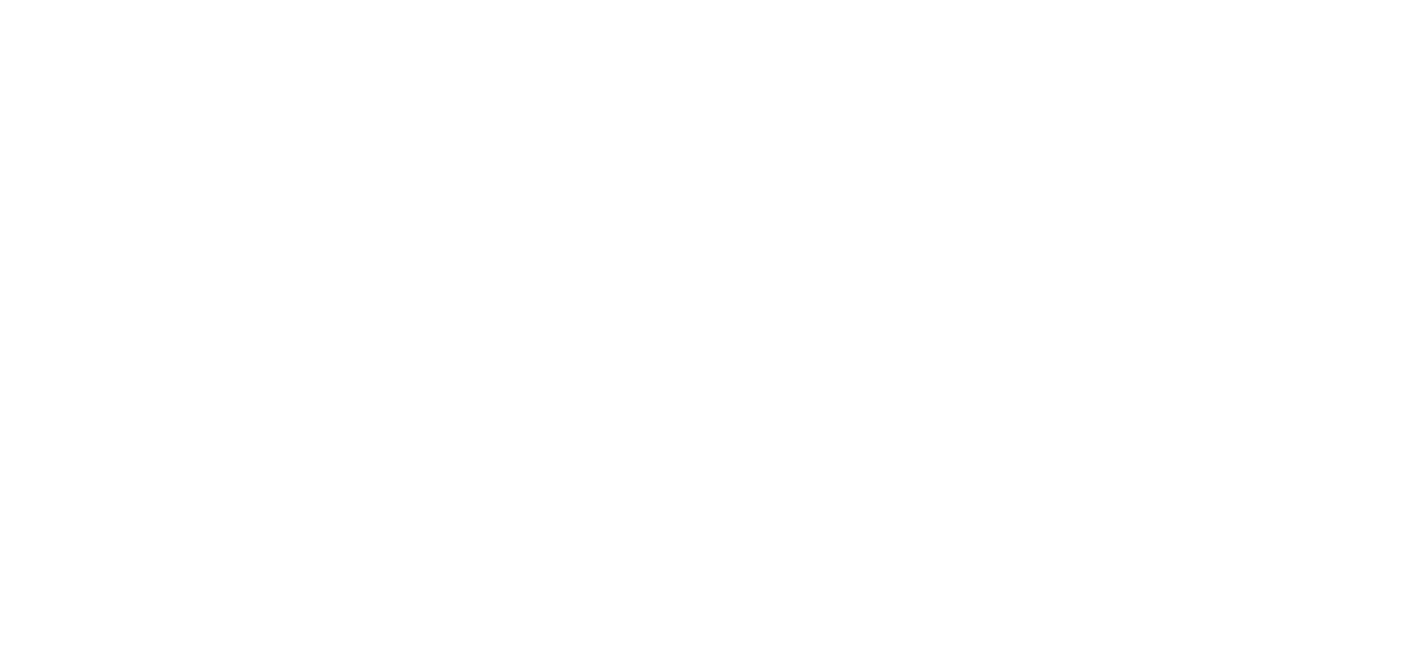 scroll, scrollTop: 0, scrollLeft: 0, axis: both 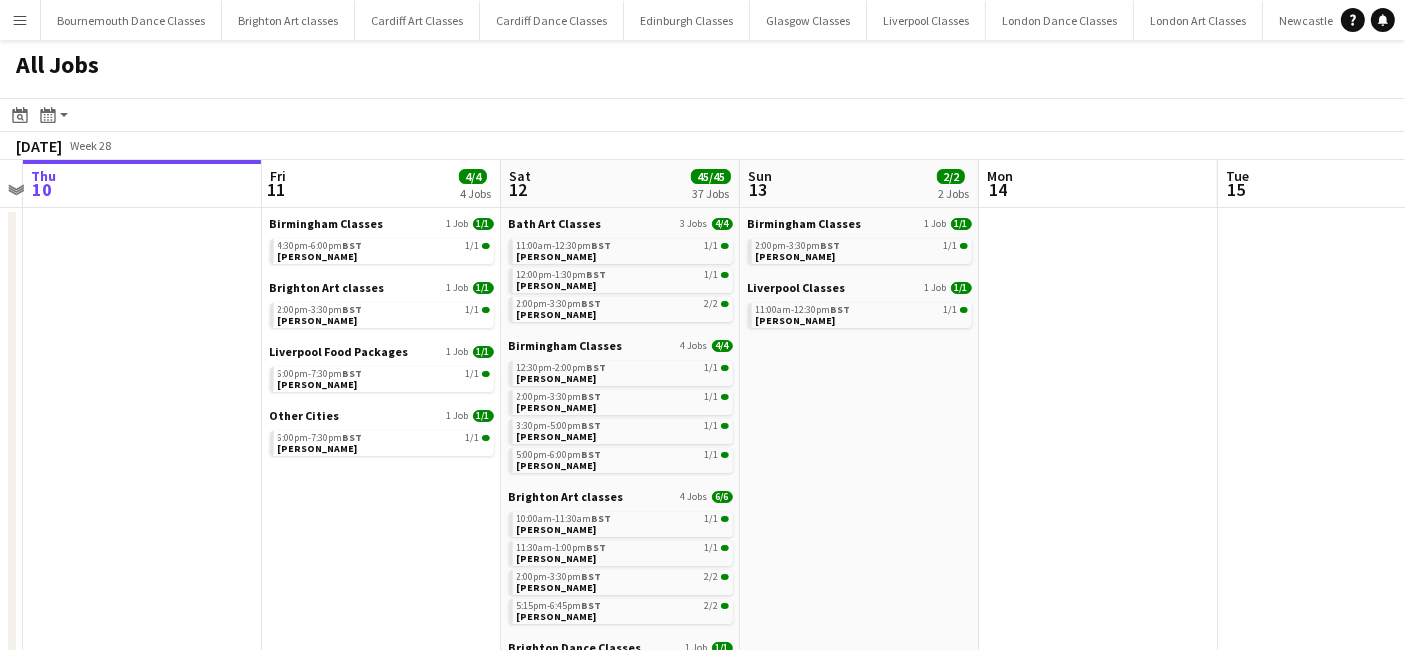 drag, startPoint x: 641, startPoint y: 496, endPoint x: -8, endPoint y: 434, distance: 651.9548 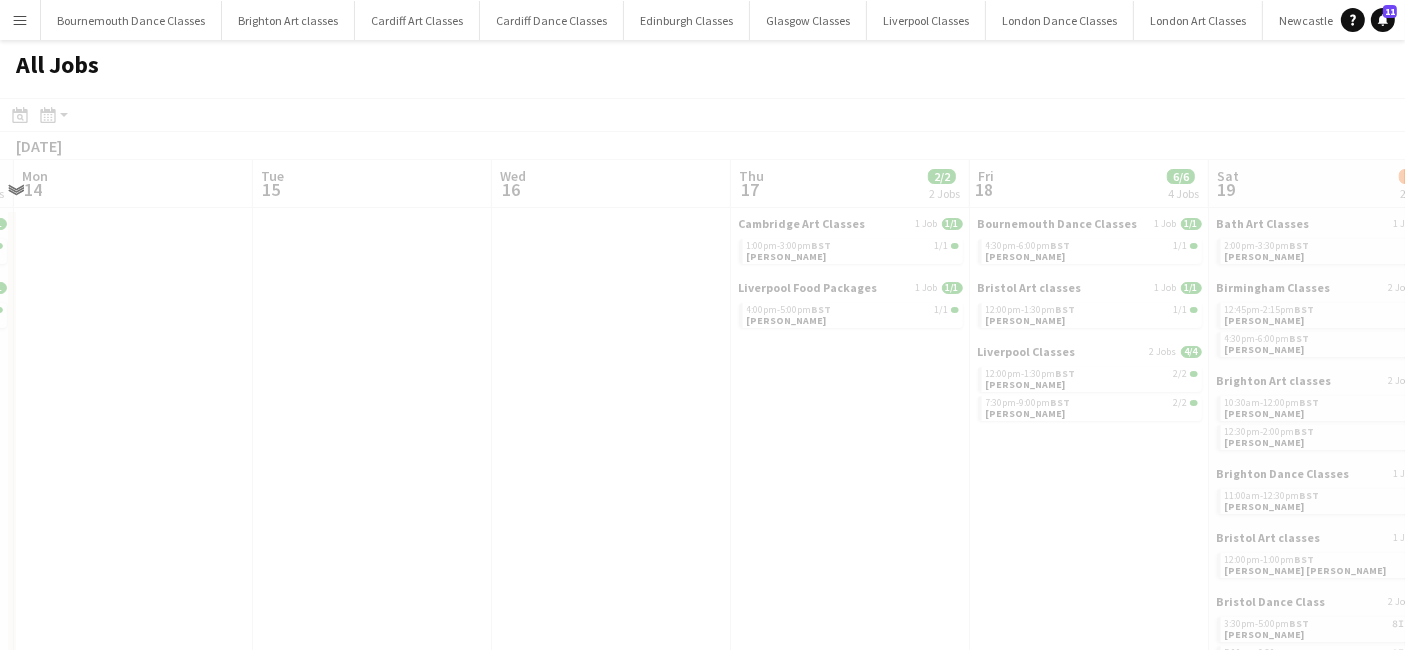 drag, startPoint x: 1088, startPoint y: 456, endPoint x: 11, endPoint y: 427, distance: 1077.3904 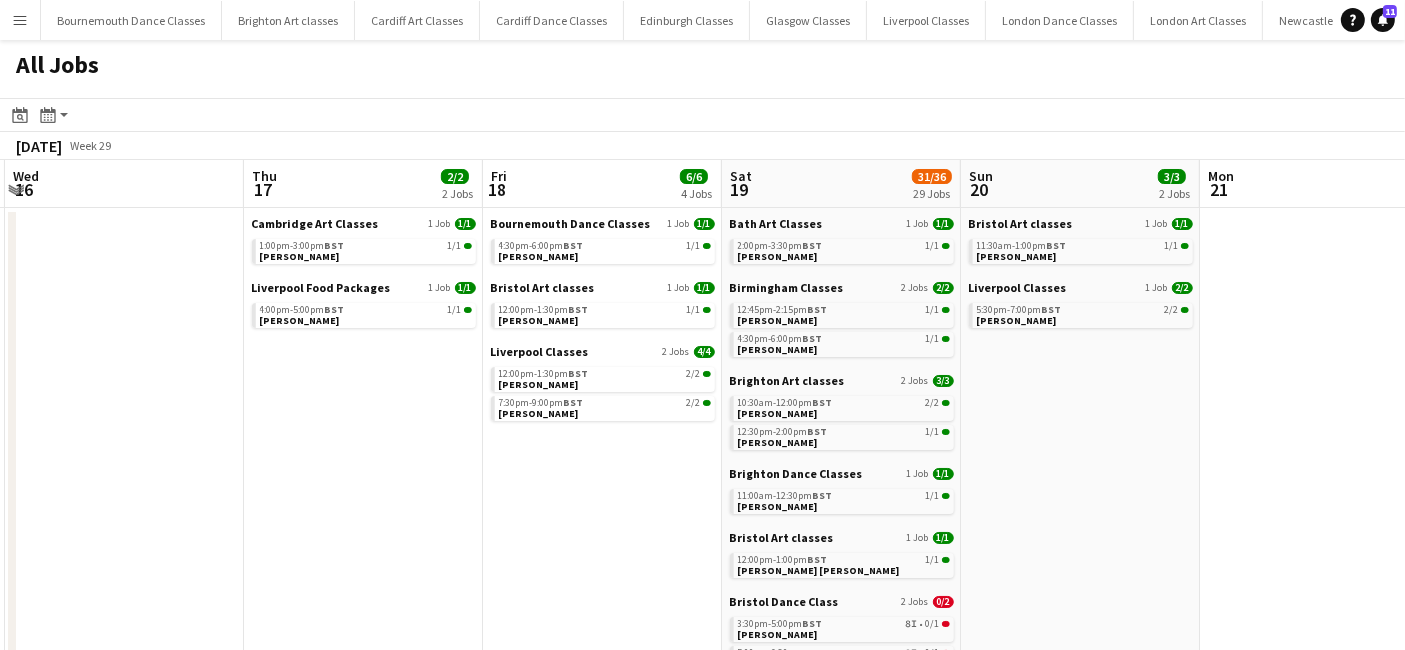 drag, startPoint x: 280, startPoint y: 458, endPoint x: 80, endPoint y: 438, distance: 200.99751 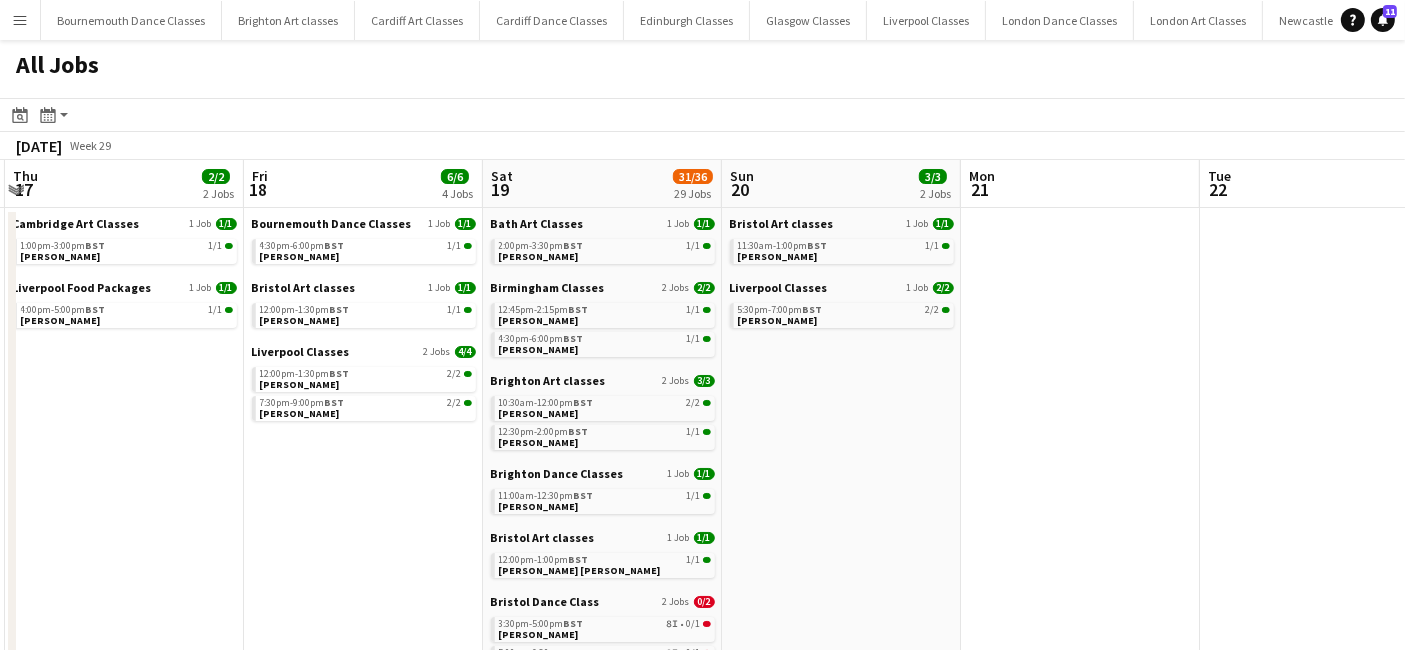 scroll, scrollTop: 0, scrollLeft: 740, axis: horizontal 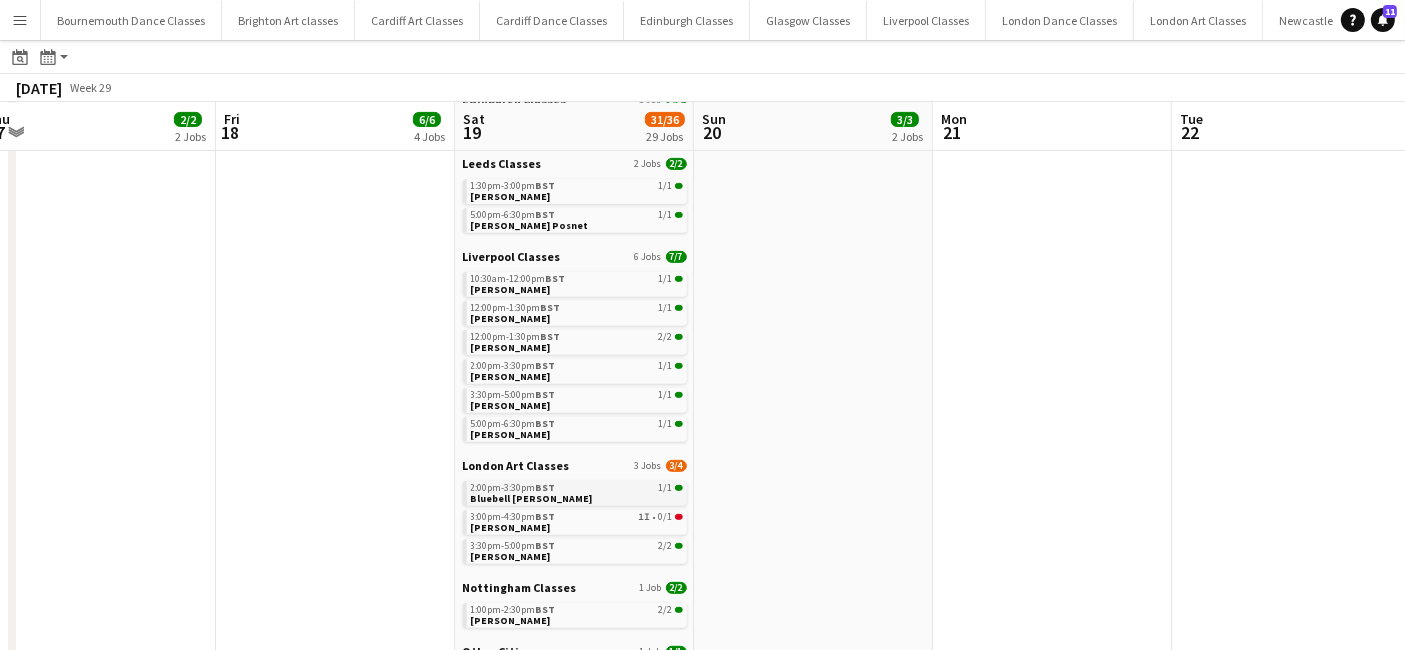 click on "Bluebell [PERSON_NAME]" at bounding box center (532, 498) 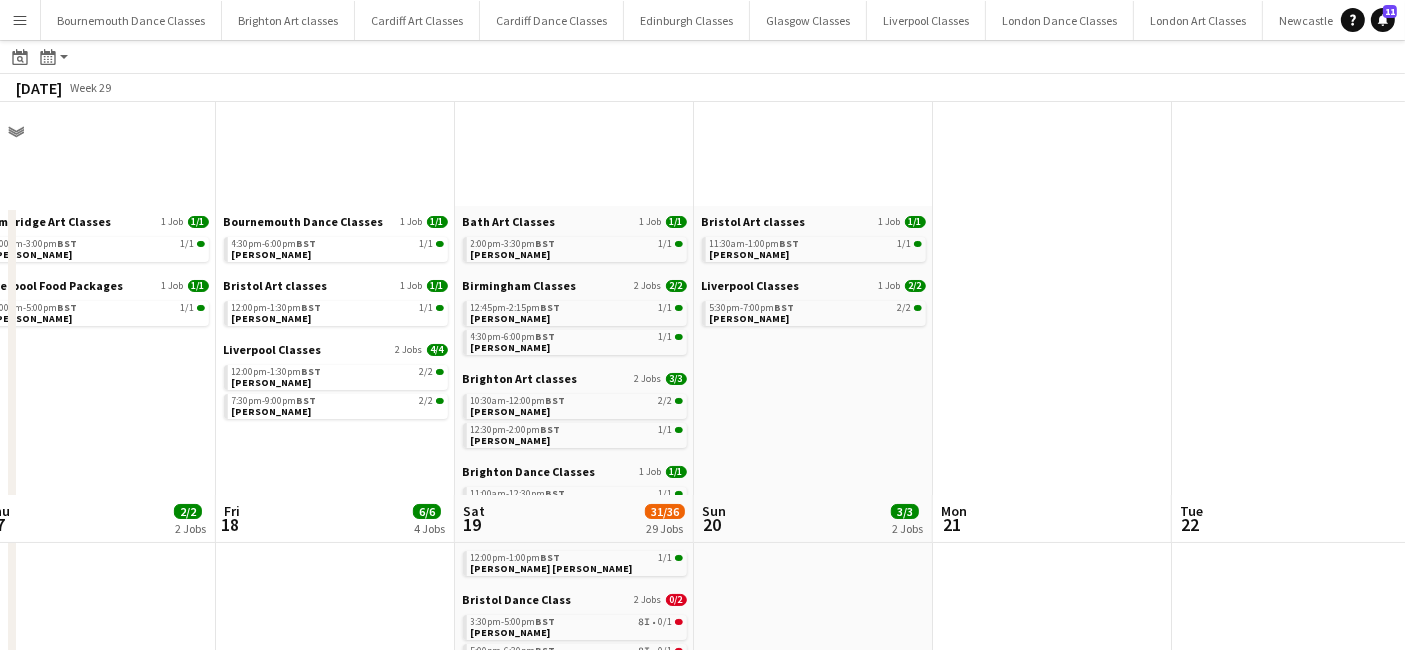 scroll, scrollTop: 407, scrollLeft: 0, axis: vertical 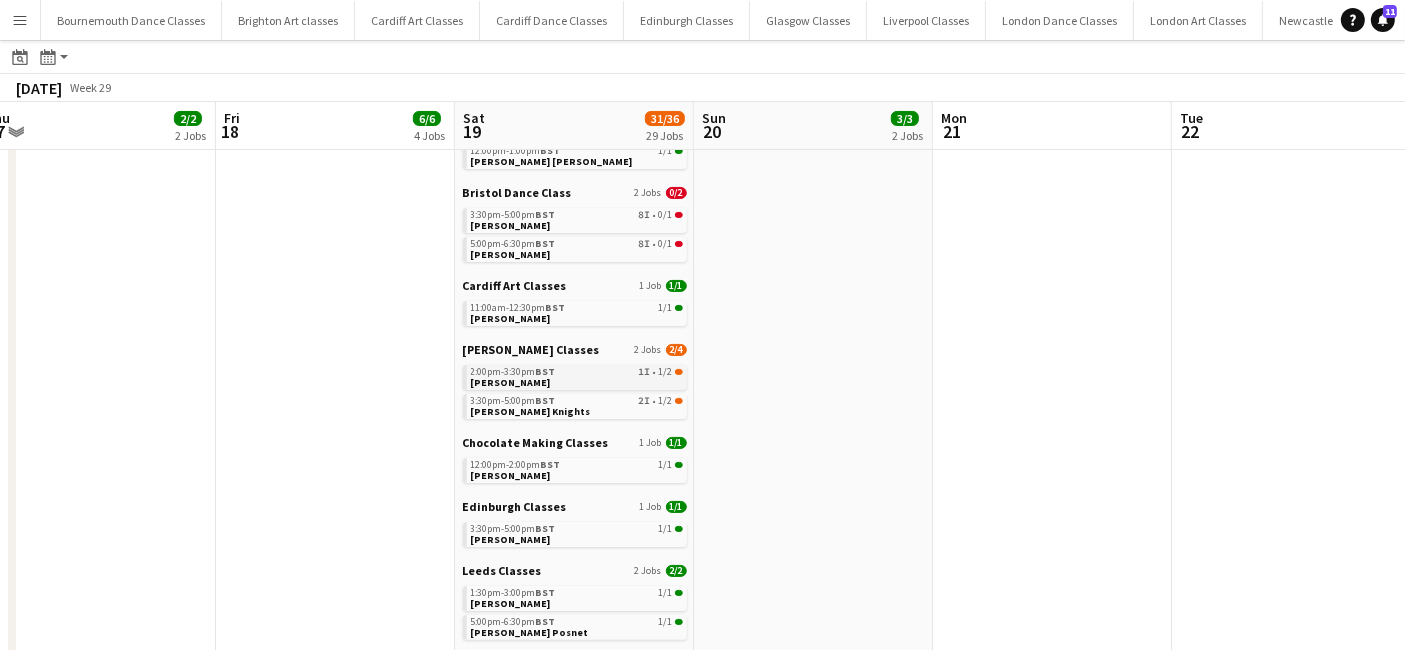 click on "BST" at bounding box center [546, 371] 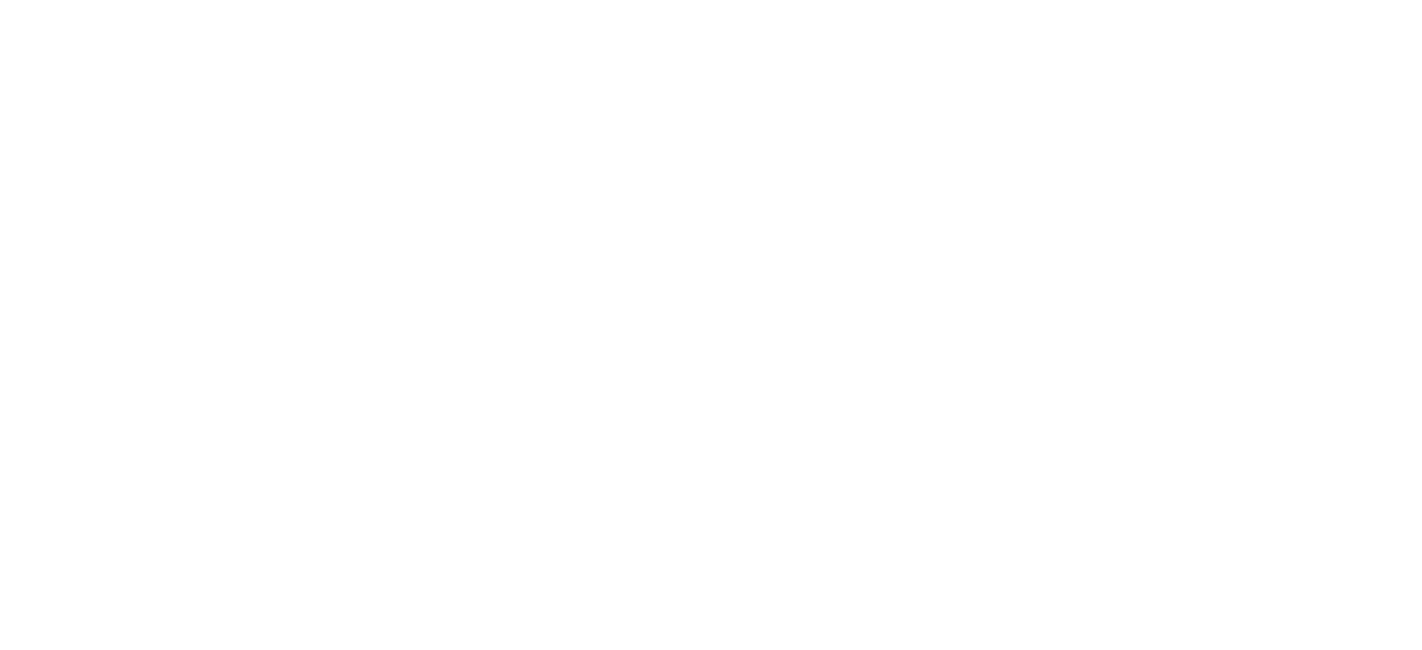 scroll, scrollTop: 0, scrollLeft: 0, axis: both 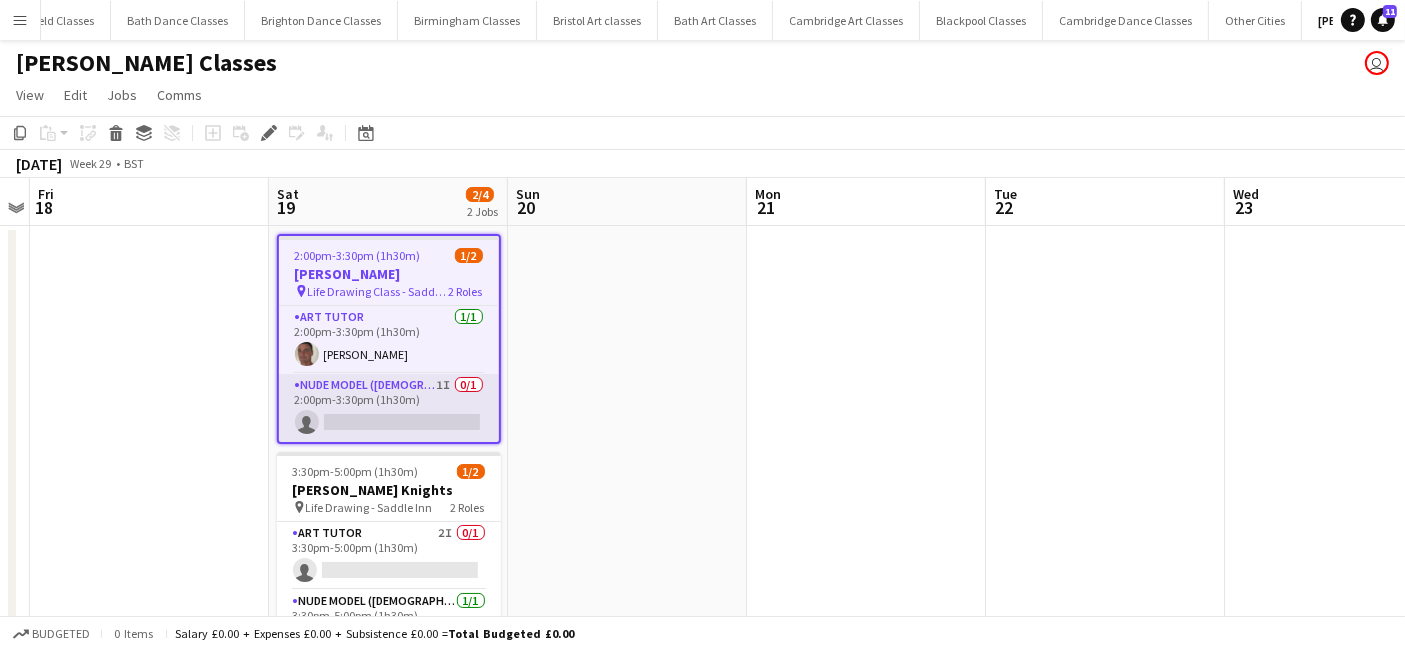 click on "Nude Model (Female)   1I   0/1   2:00pm-3:30pm (1h30m)
single-neutral-actions" at bounding box center (389, 408) 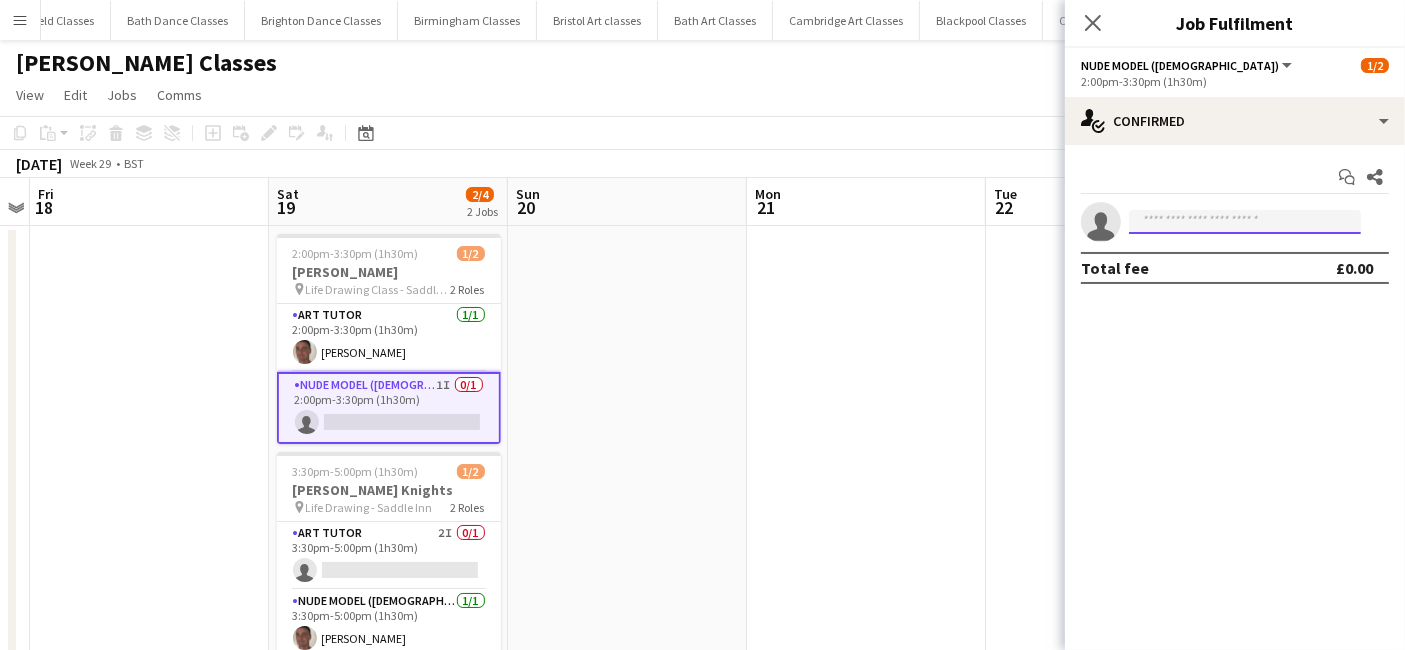 click at bounding box center [1245, 222] 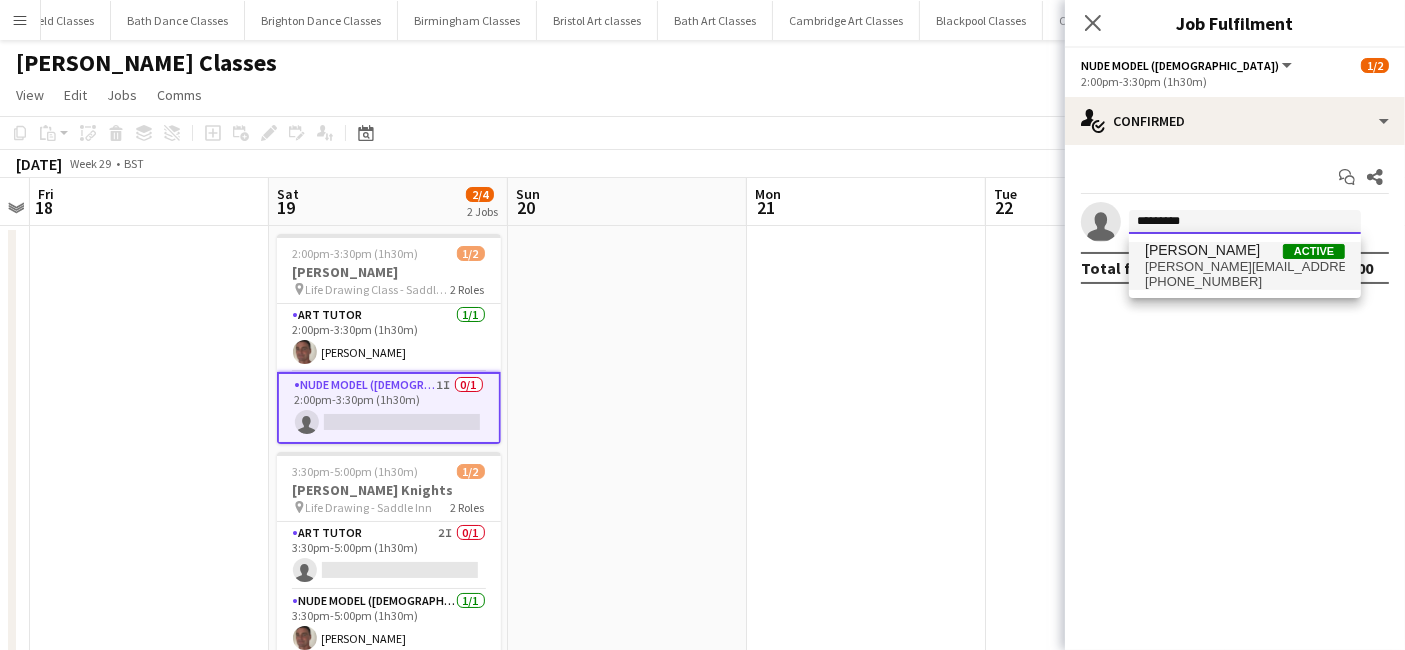 type on "********" 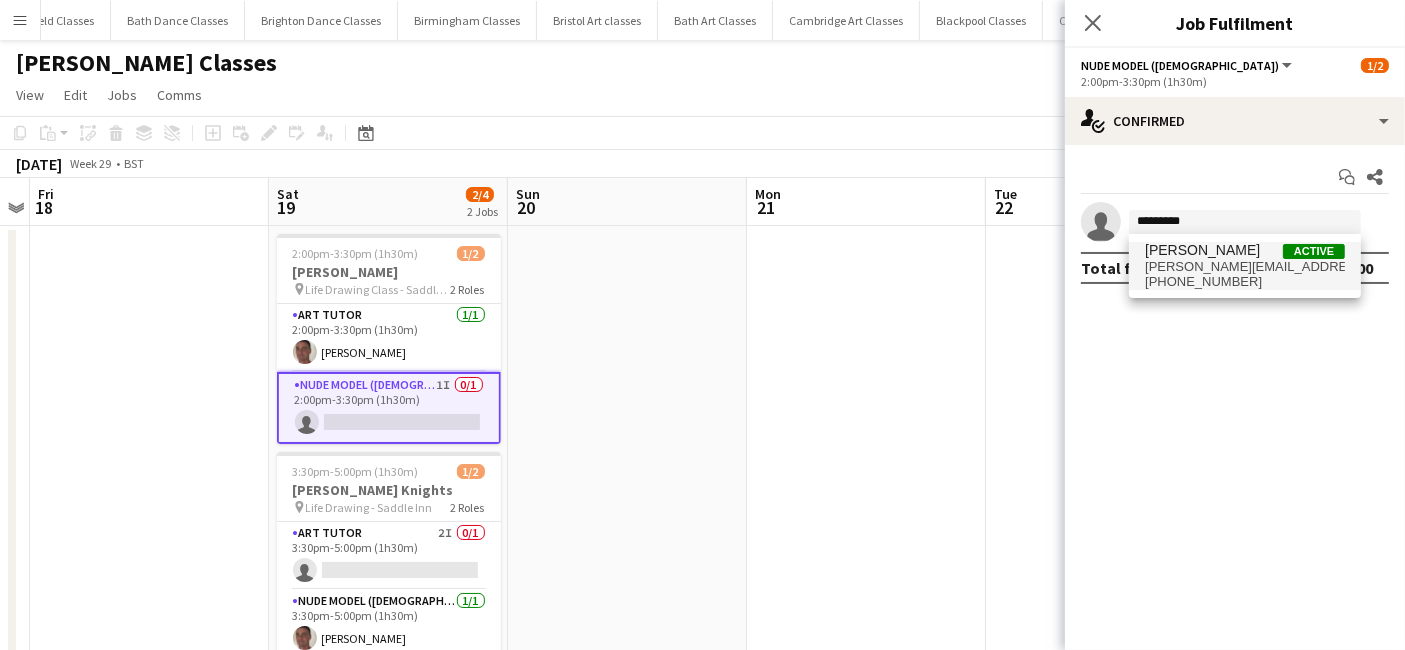 click on "danielle.scharpf@hotmail.com" at bounding box center [1245, 267] 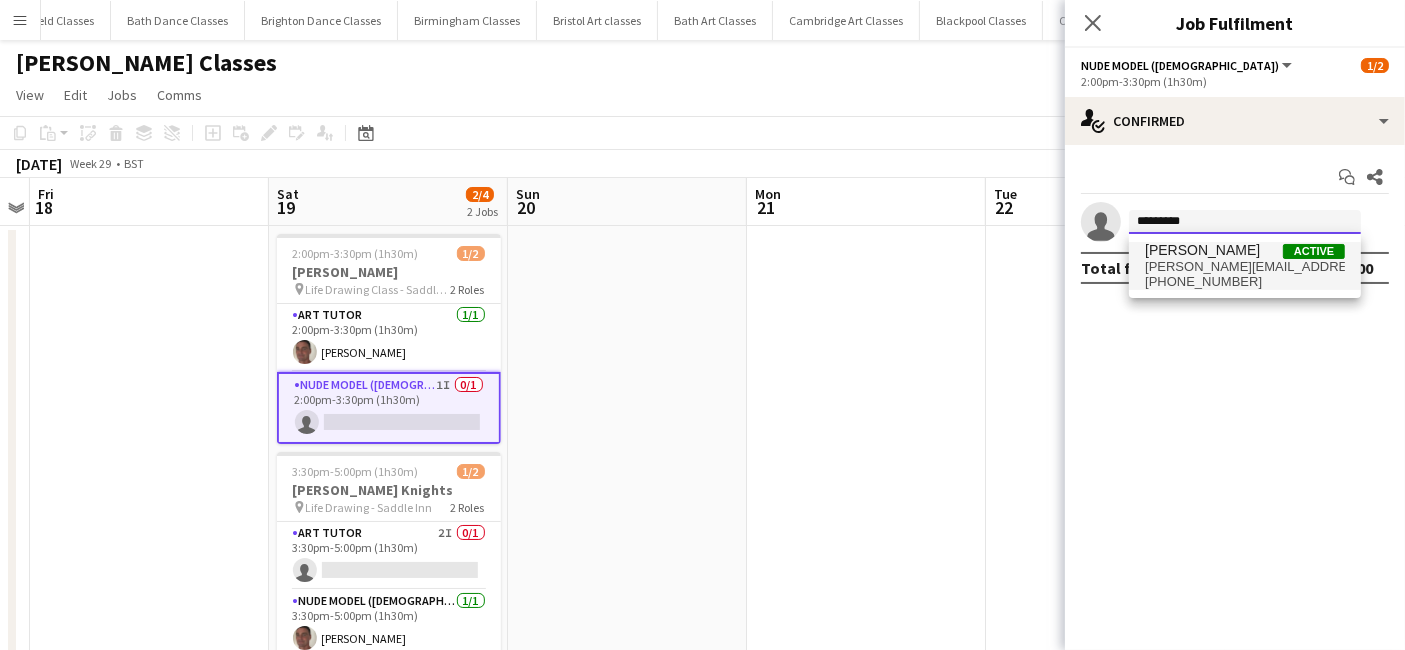 type 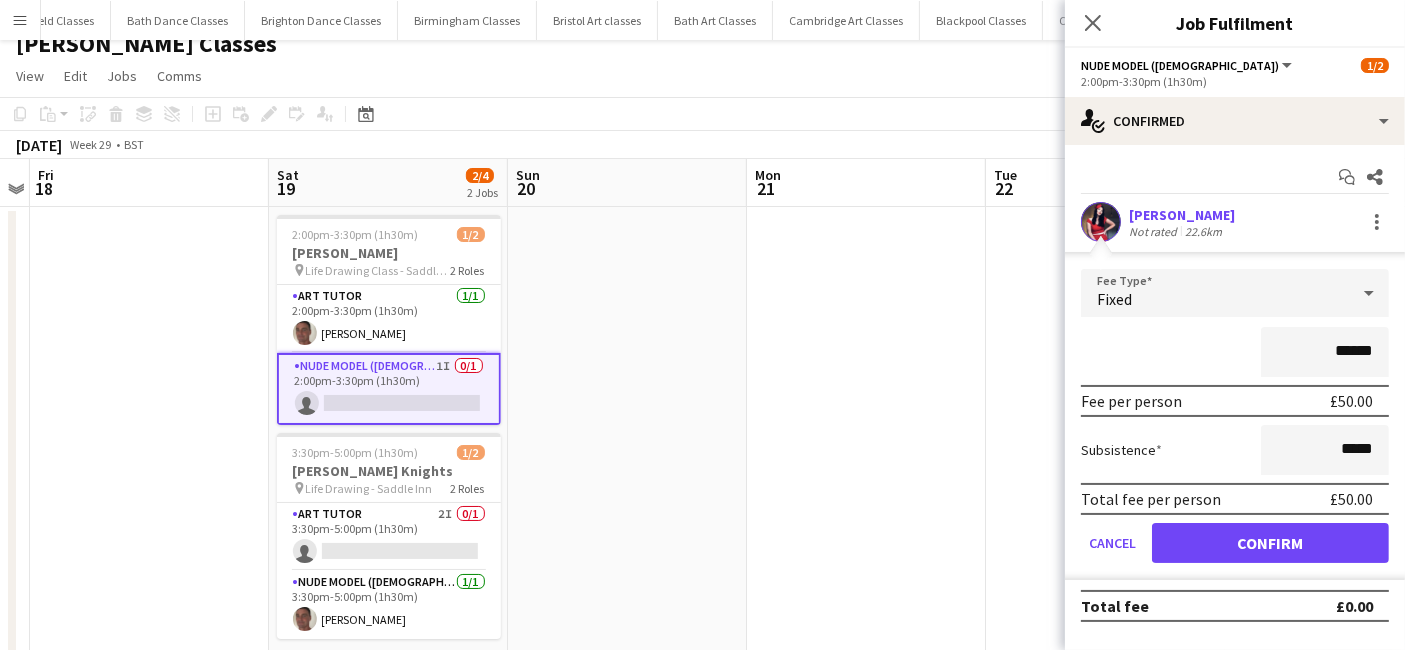 scroll, scrollTop: 78, scrollLeft: 0, axis: vertical 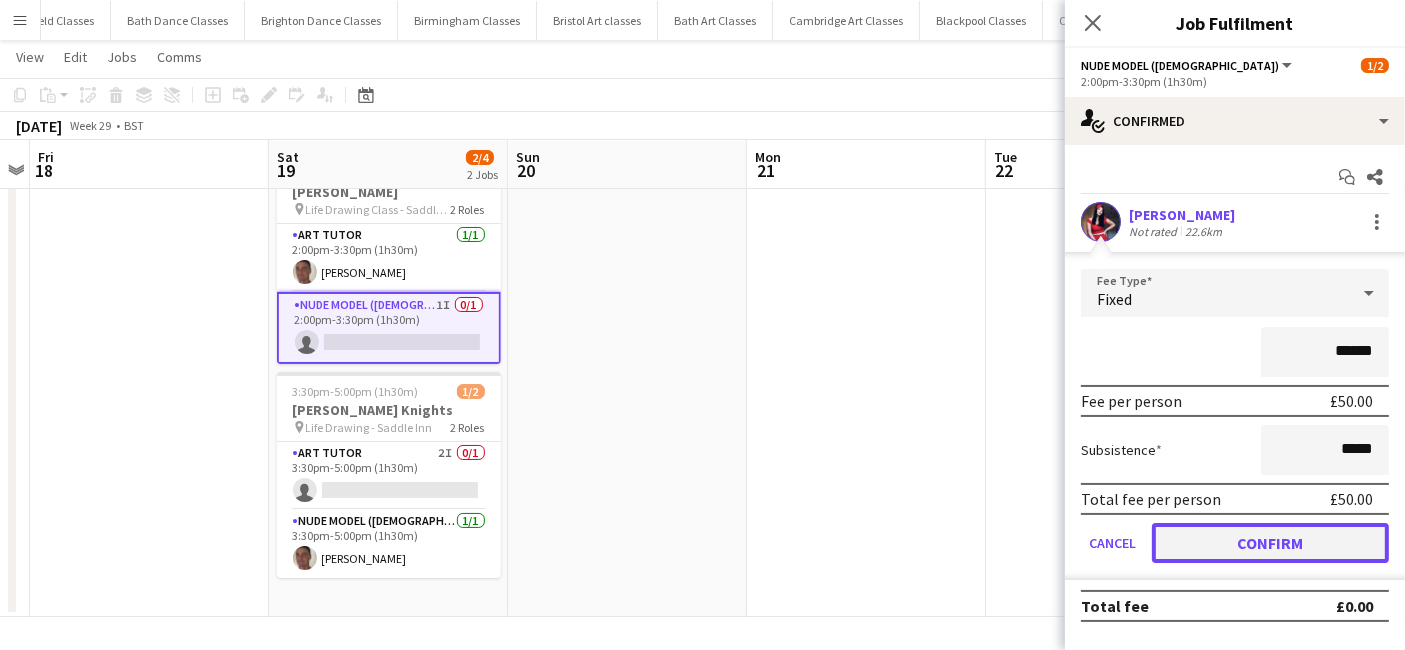 click on "Confirm" at bounding box center (1270, 543) 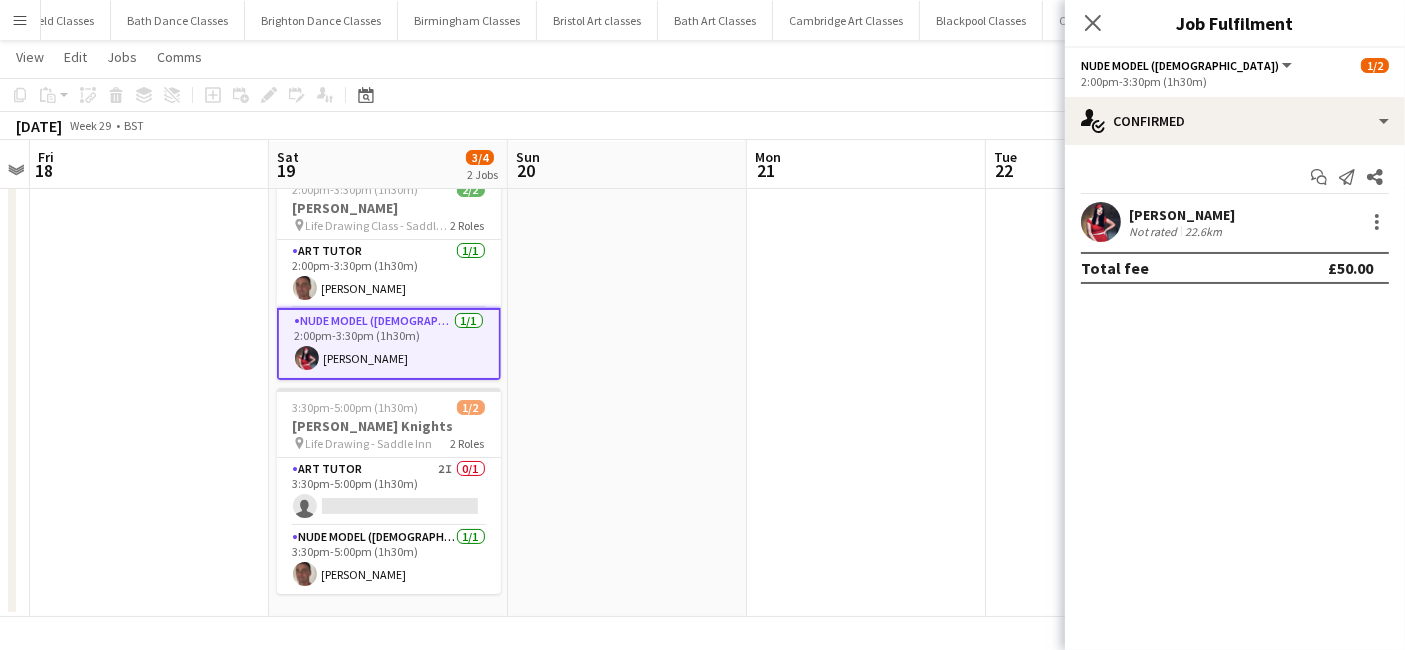 click at bounding box center [627, 381] 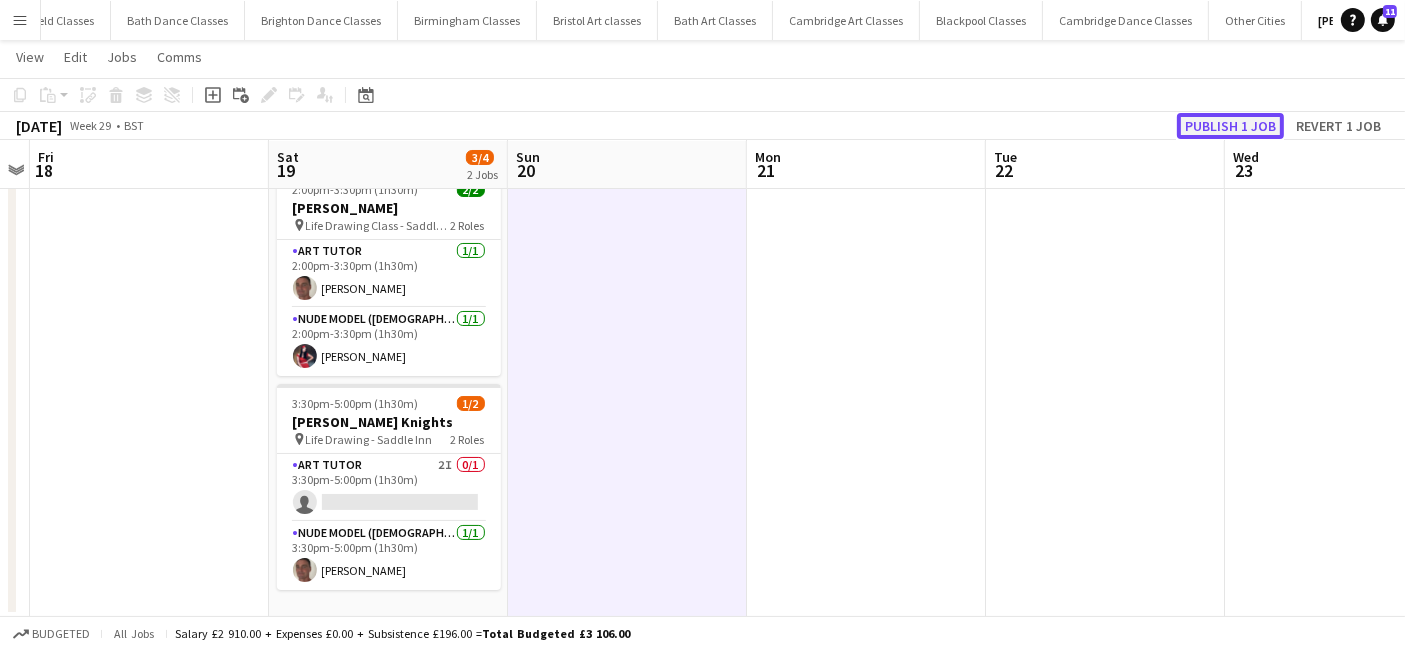 click on "Publish 1 job" 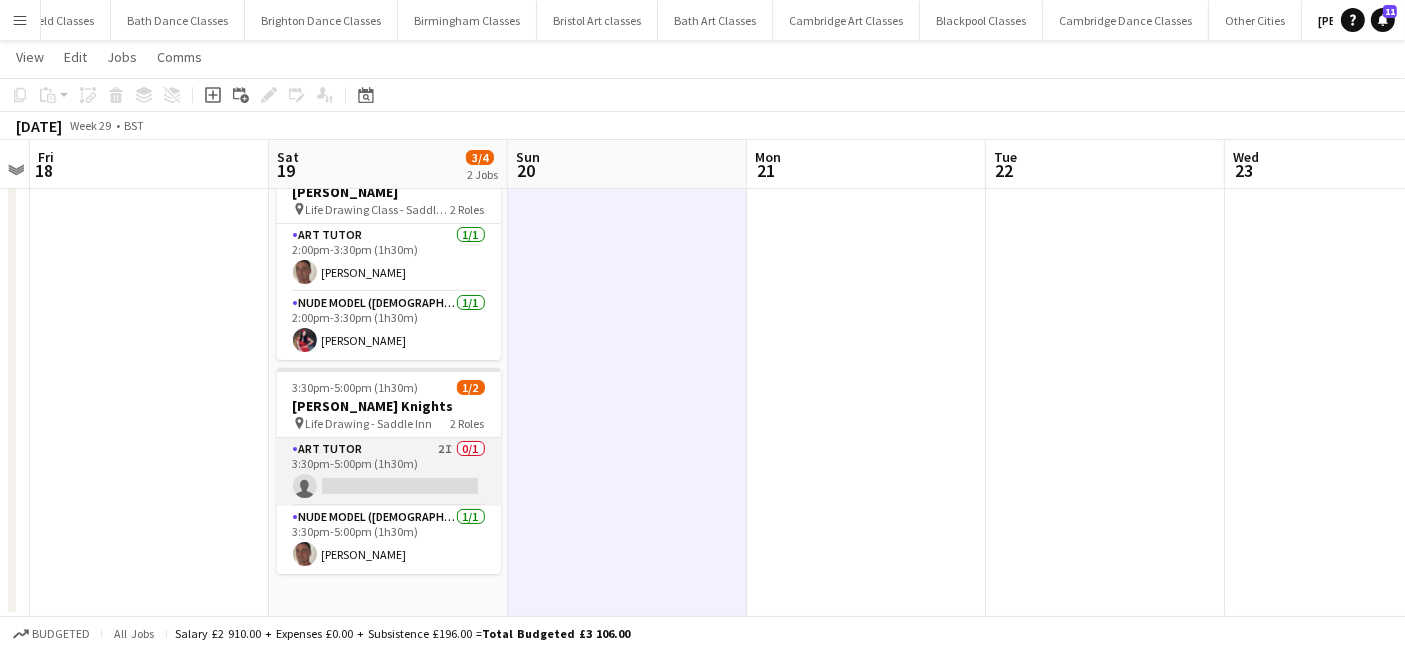 drag, startPoint x: 425, startPoint y: 469, endPoint x: 441, endPoint y: 472, distance: 16.27882 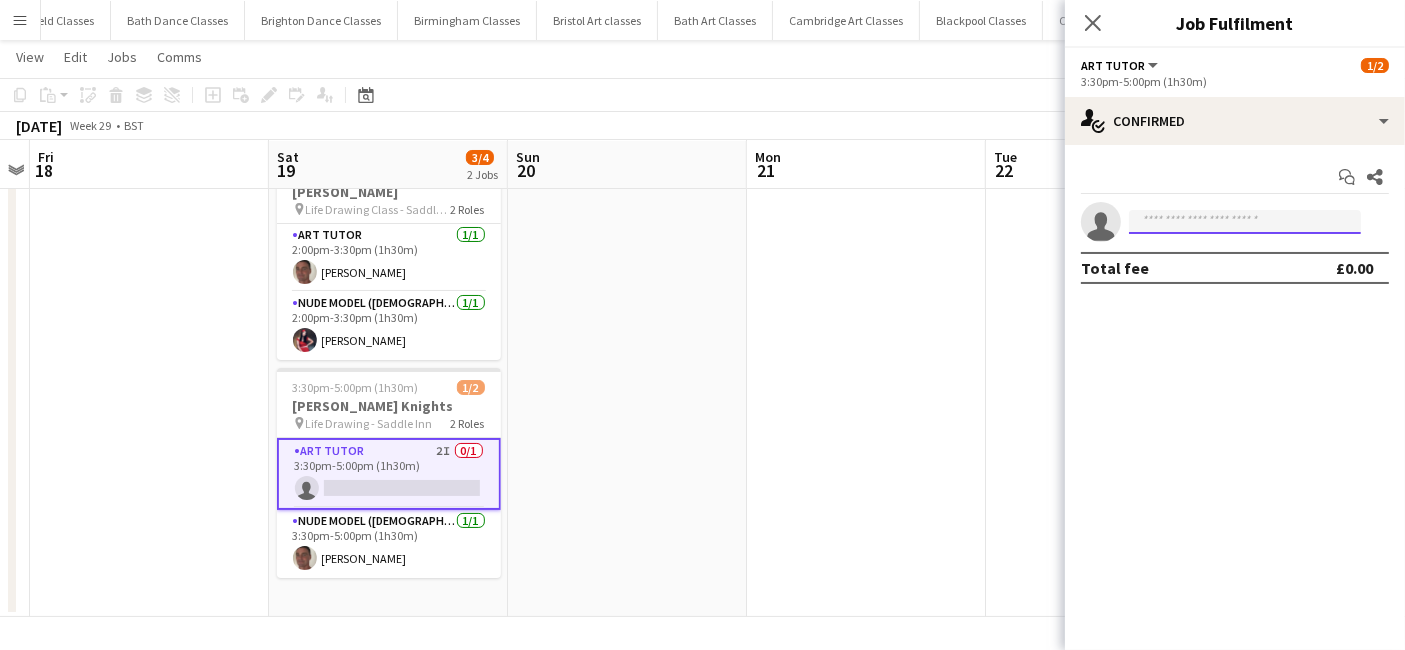 click at bounding box center [1245, 222] 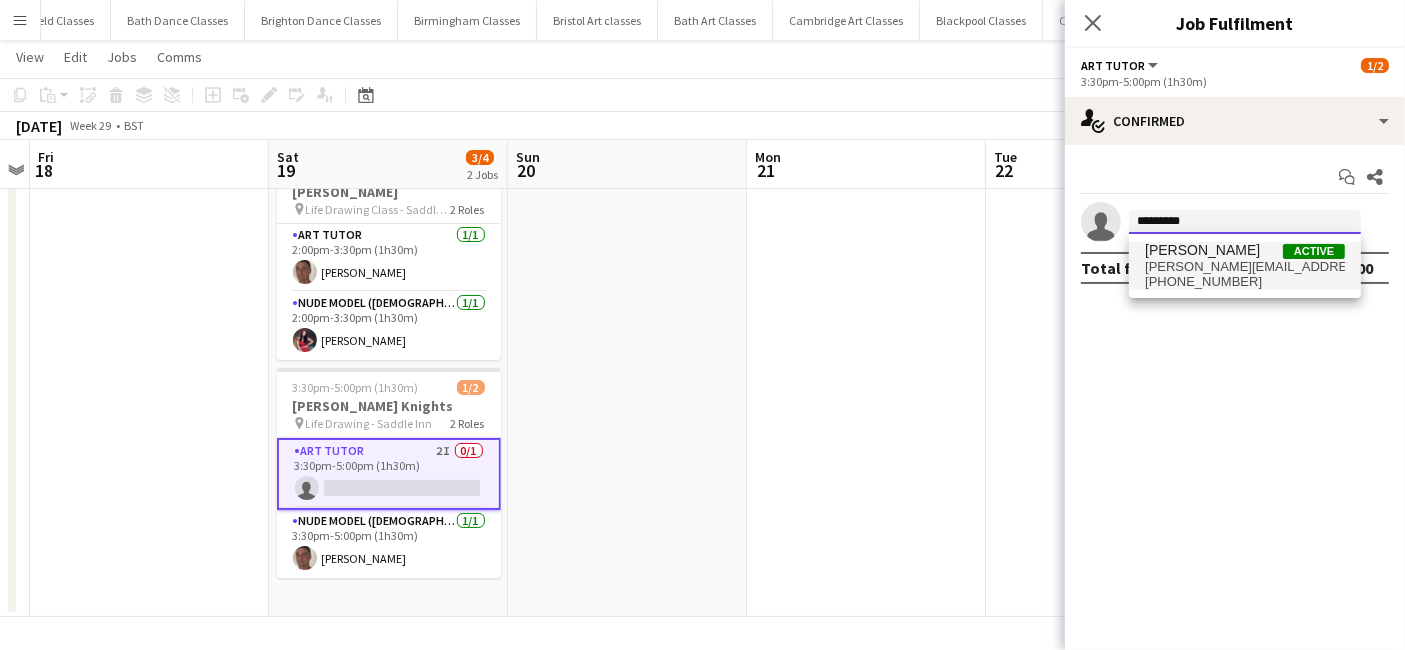 type on "********" 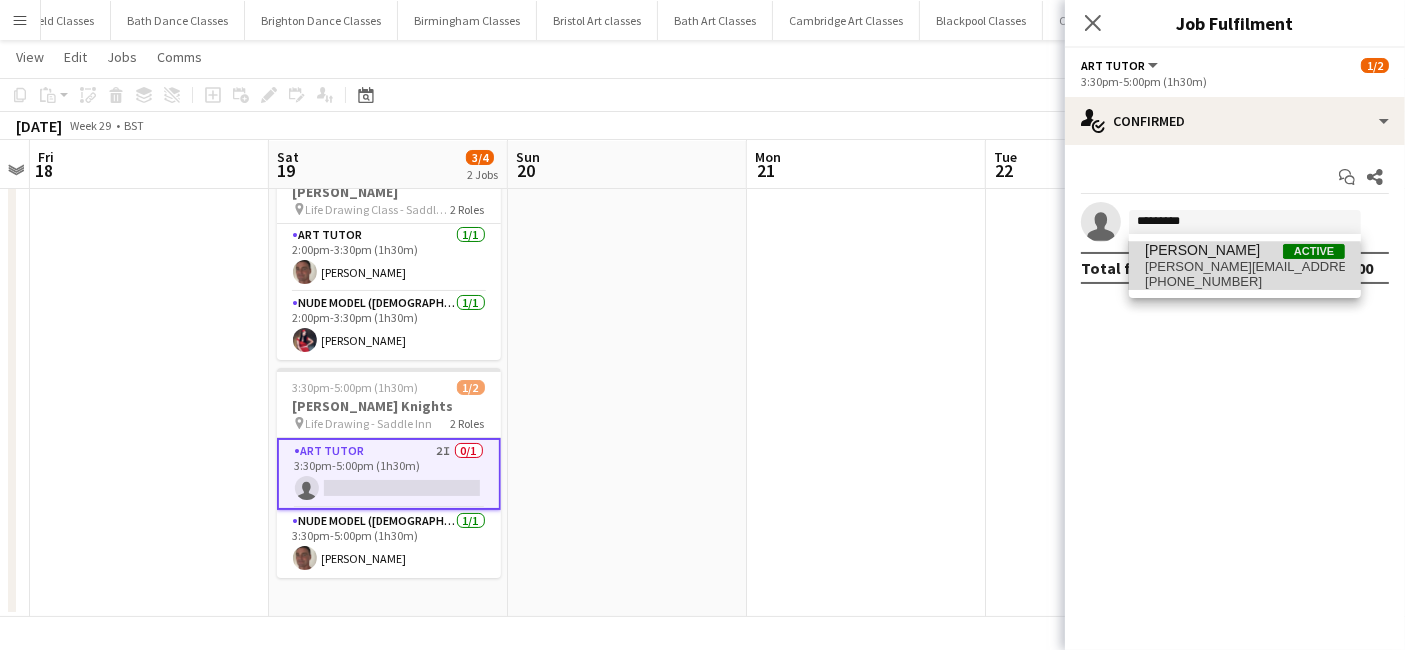 click on "danielle.scharpf@hotmail.com" at bounding box center [1245, 267] 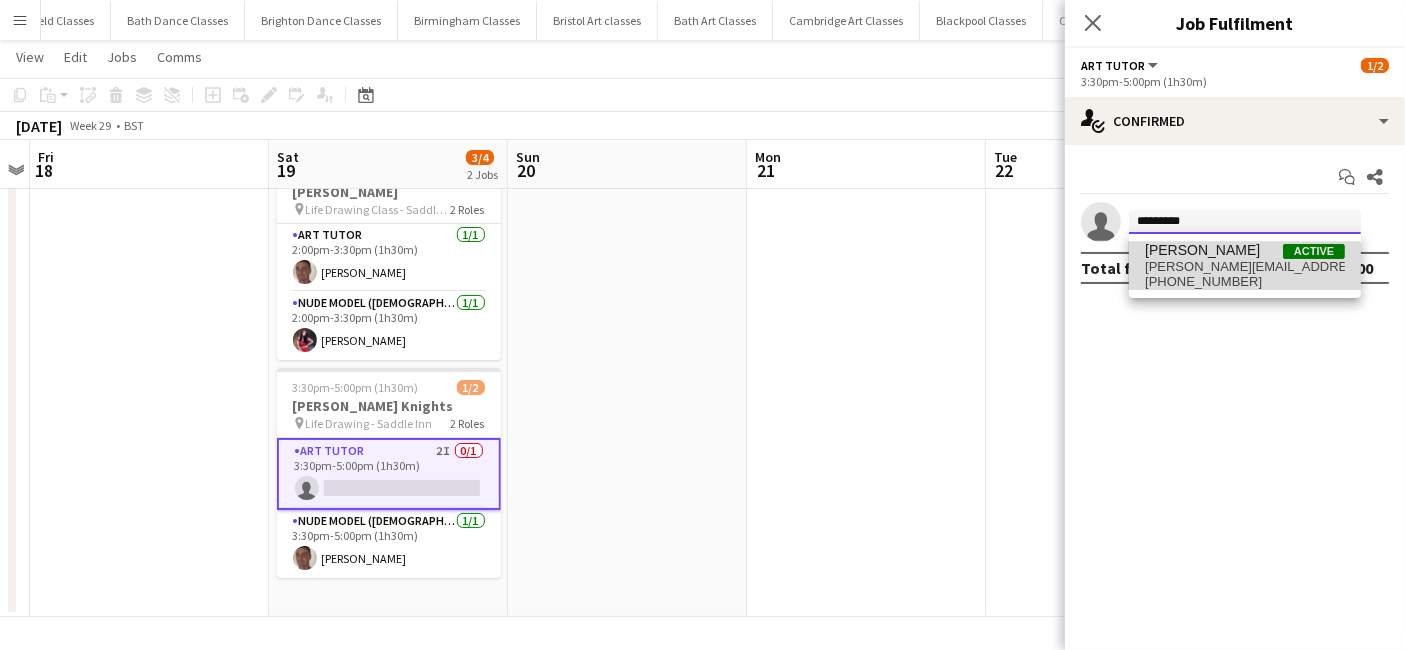 type 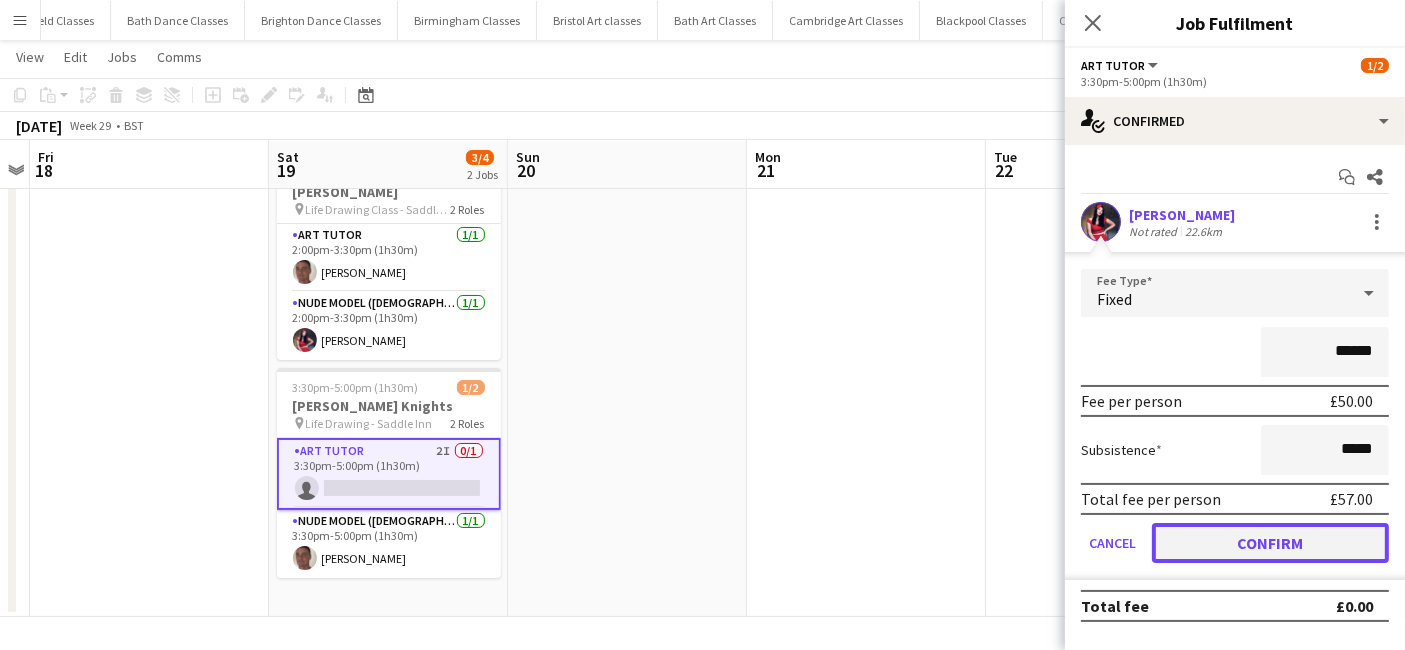 click on "Confirm" at bounding box center [1270, 543] 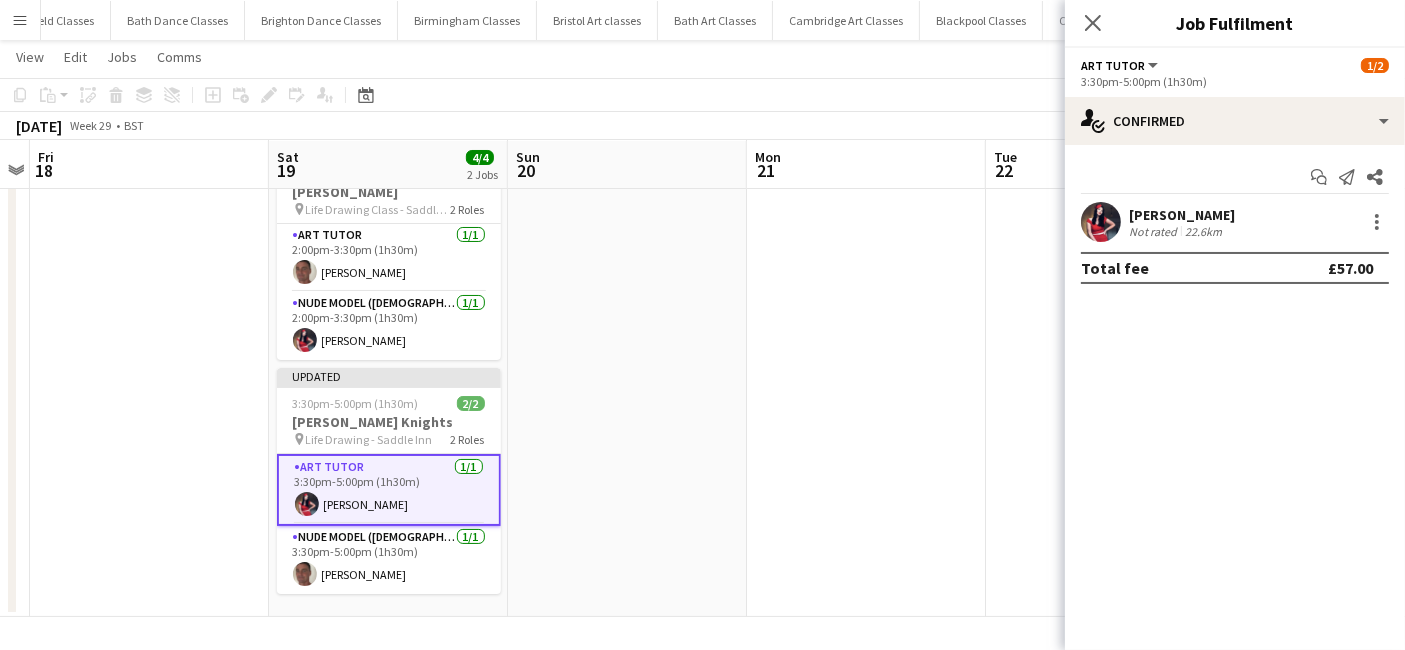 click at bounding box center [866, 381] 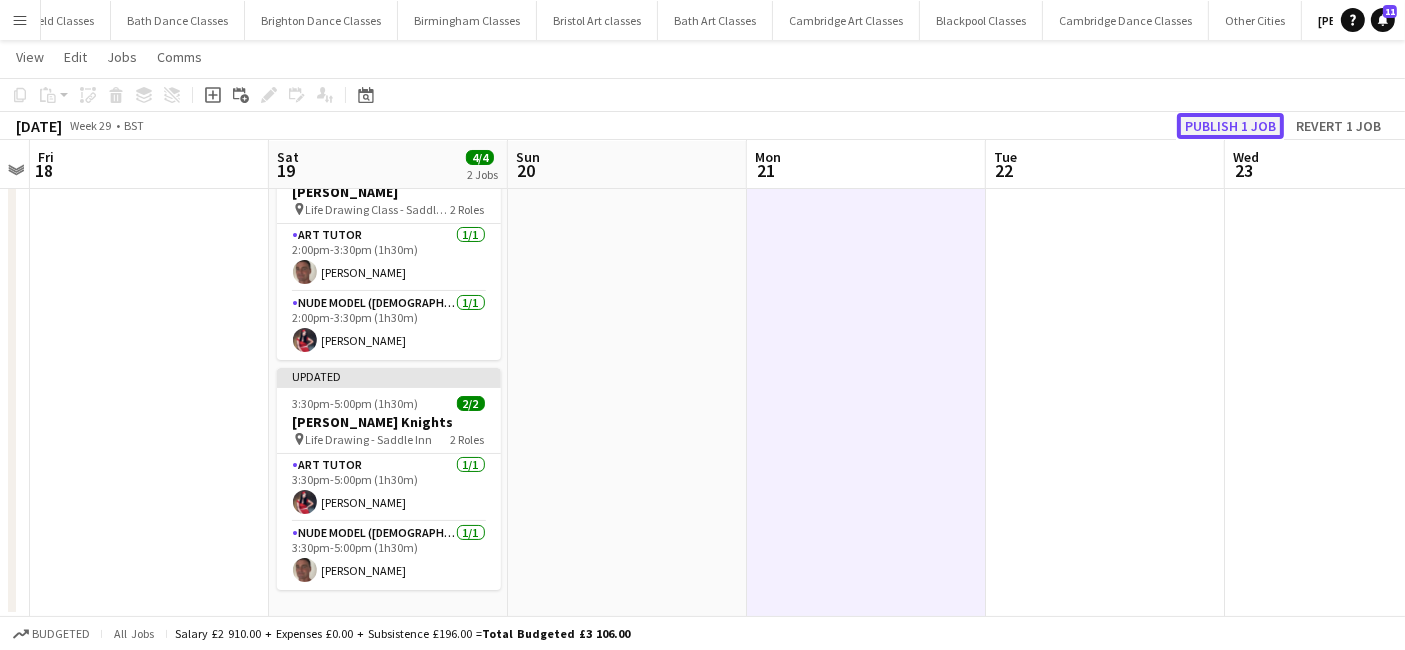 click on "Publish 1 job" 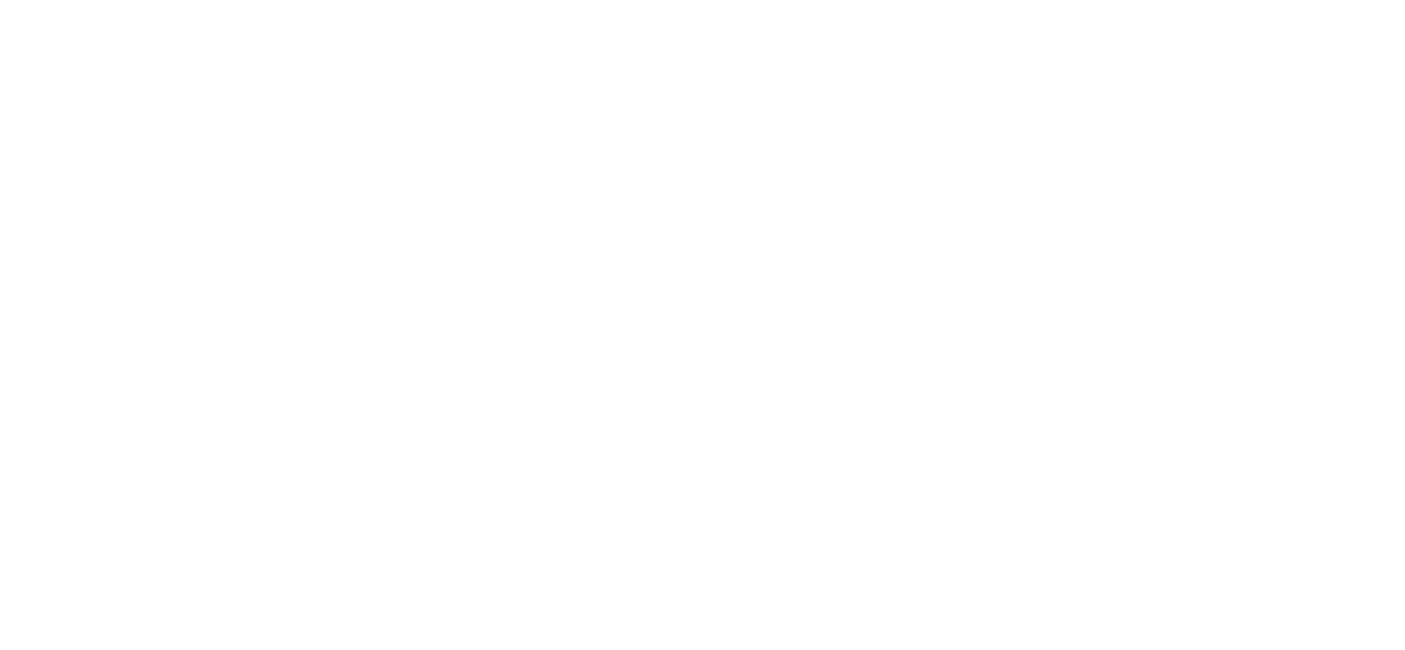 scroll, scrollTop: 0, scrollLeft: 0, axis: both 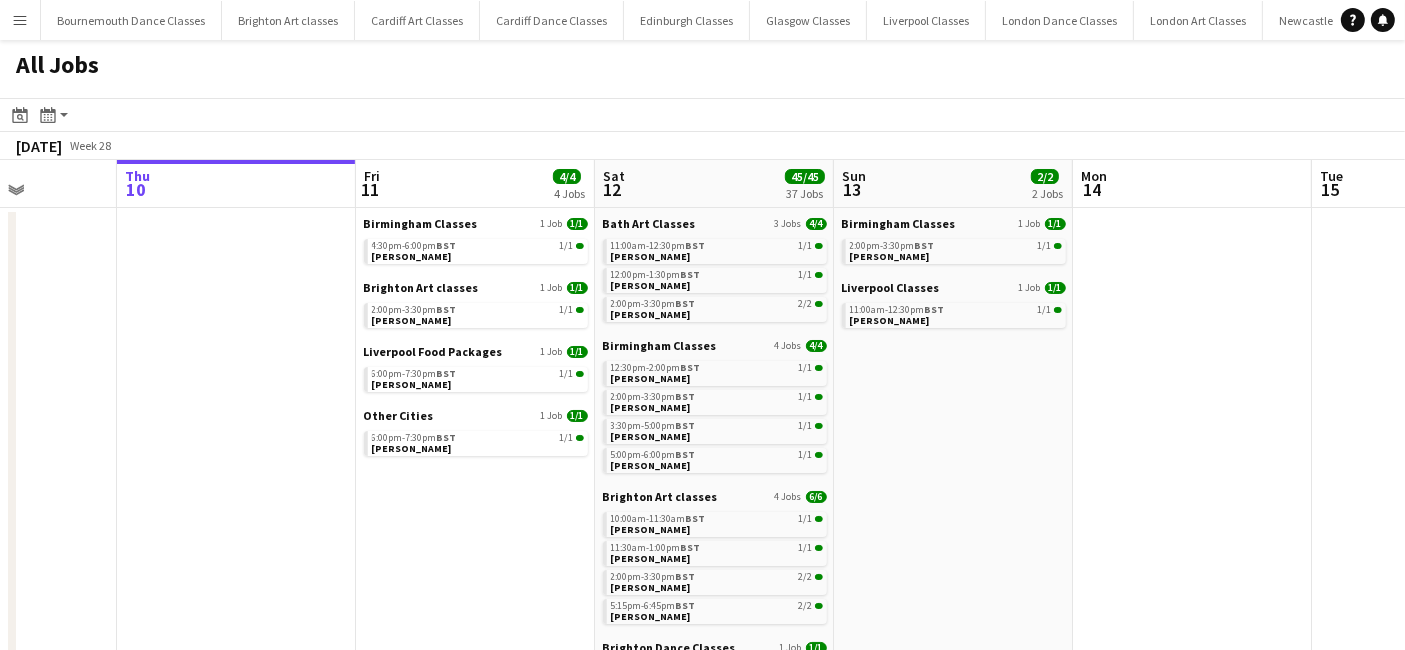 drag, startPoint x: 1100, startPoint y: 510, endPoint x: 977, endPoint y: 519, distance: 123.32883 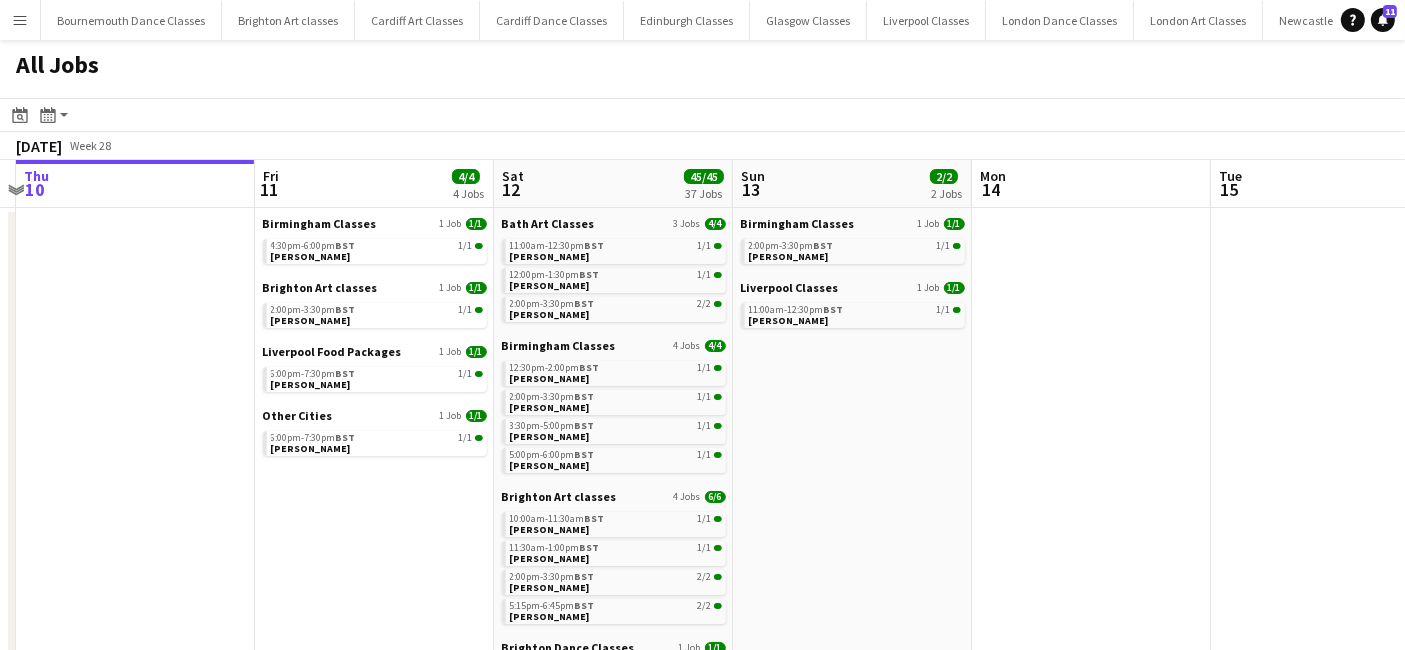 drag, startPoint x: 1096, startPoint y: 494, endPoint x: 520, endPoint y: 491, distance: 576.0078 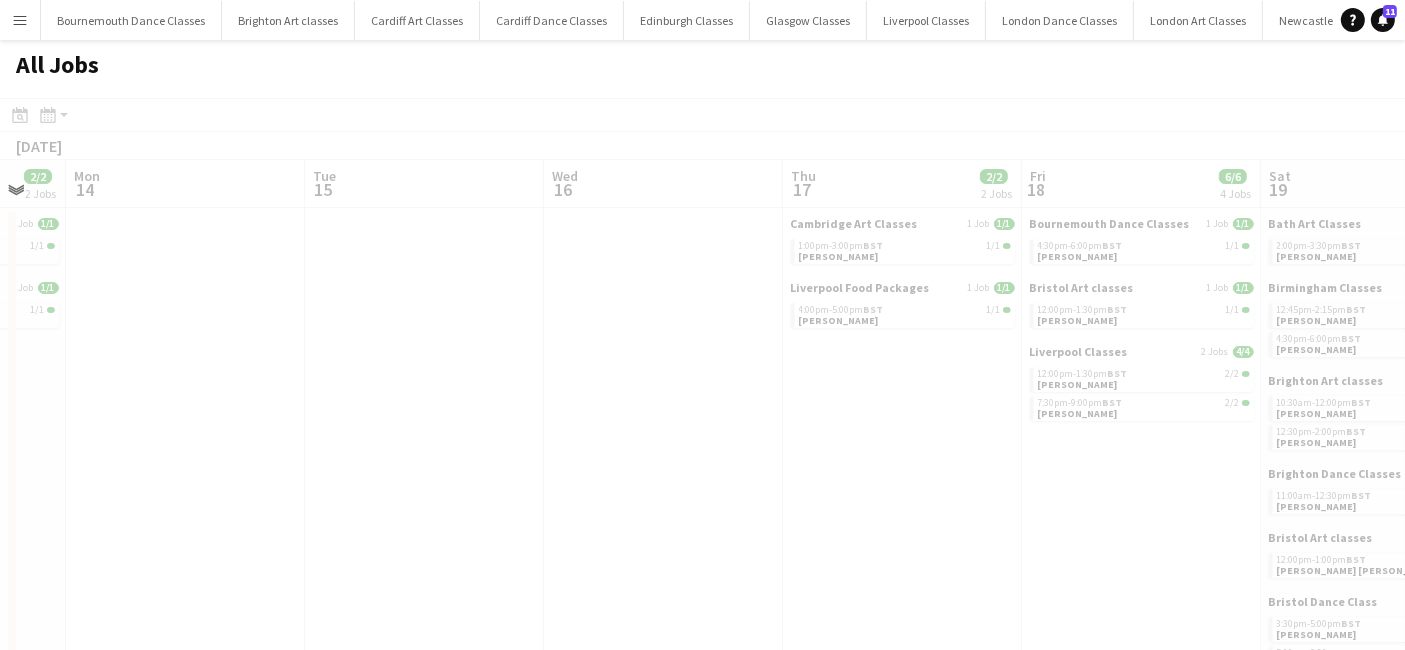 drag, startPoint x: 923, startPoint y: 493, endPoint x: 256, endPoint y: 481, distance: 667.1079 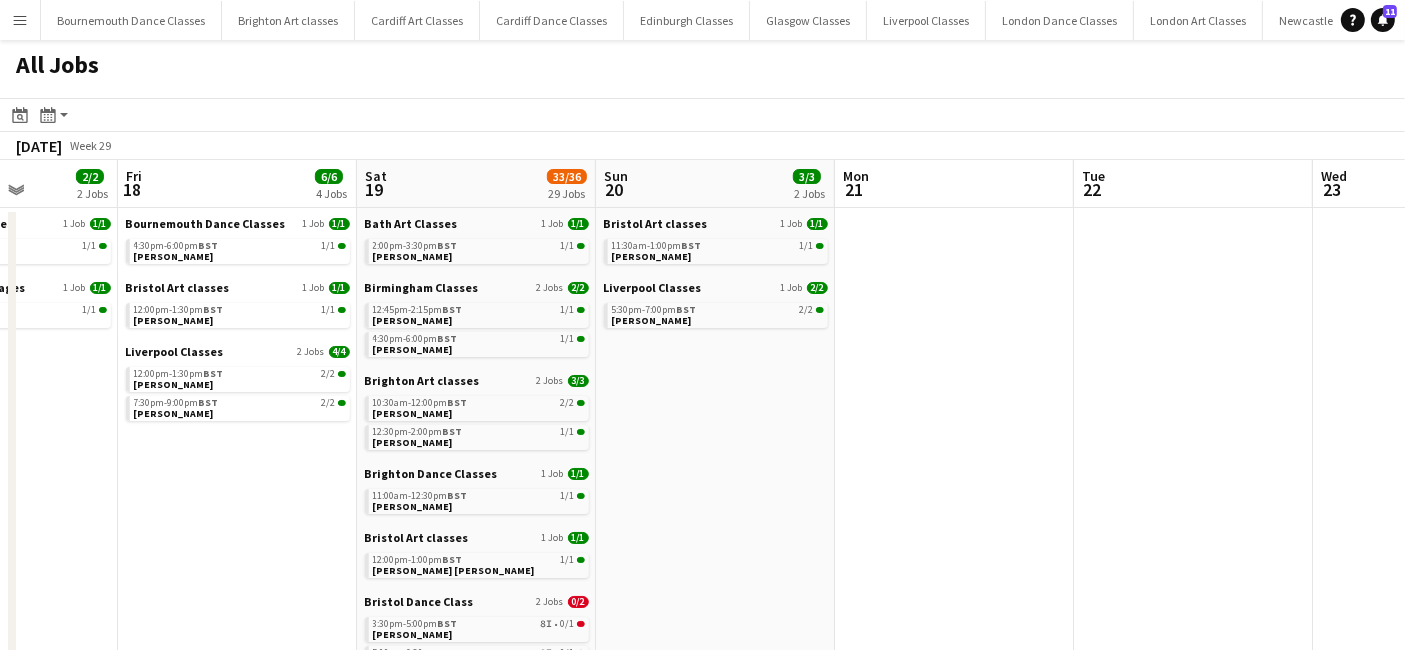 drag, startPoint x: 676, startPoint y: 492, endPoint x: 252, endPoint y: 471, distance: 424.5197 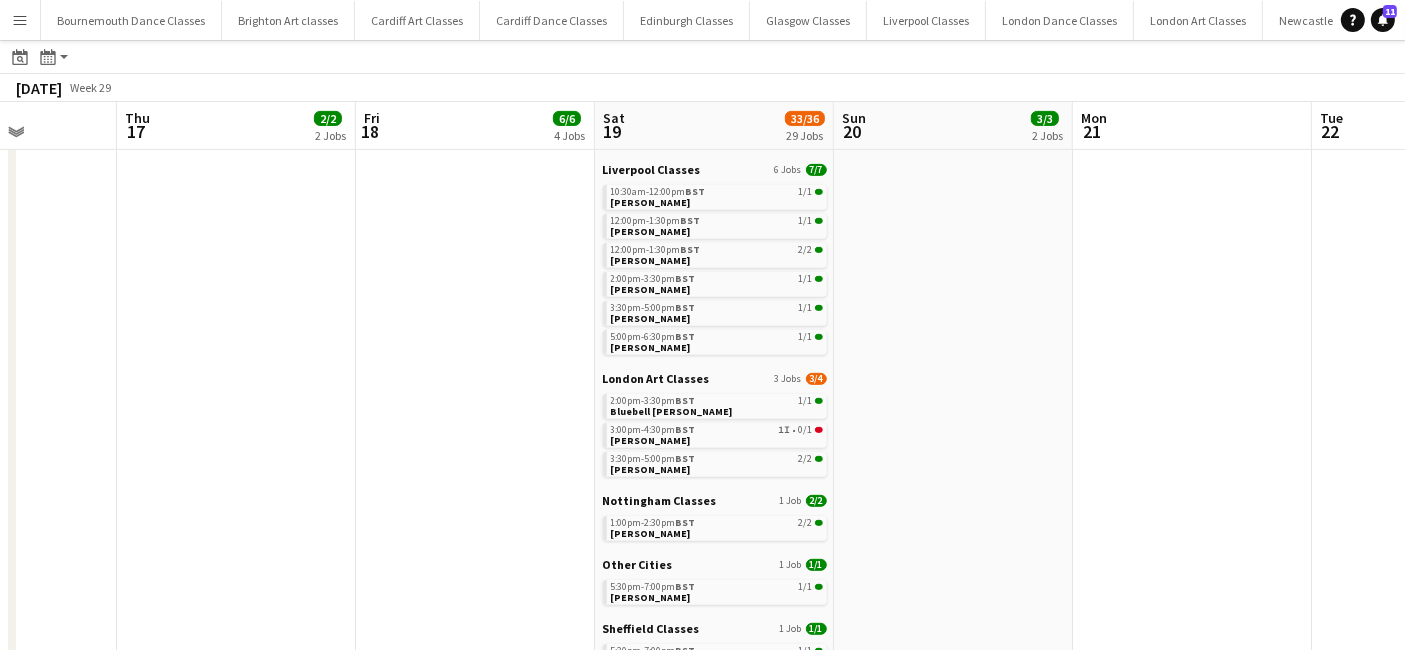 scroll, scrollTop: 903, scrollLeft: 0, axis: vertical 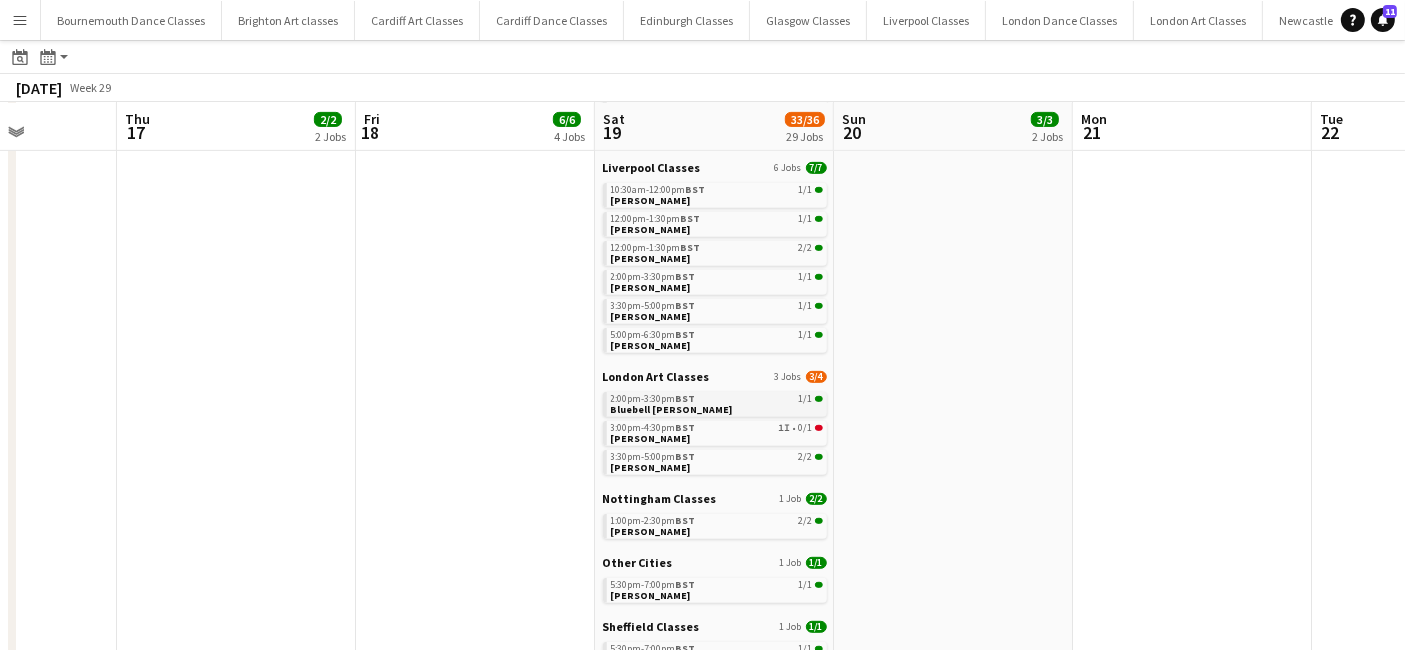 click on "2:00pm-3:30pm    BST   1/1   Bluebell Baughan" at bounding box center (717, 403) 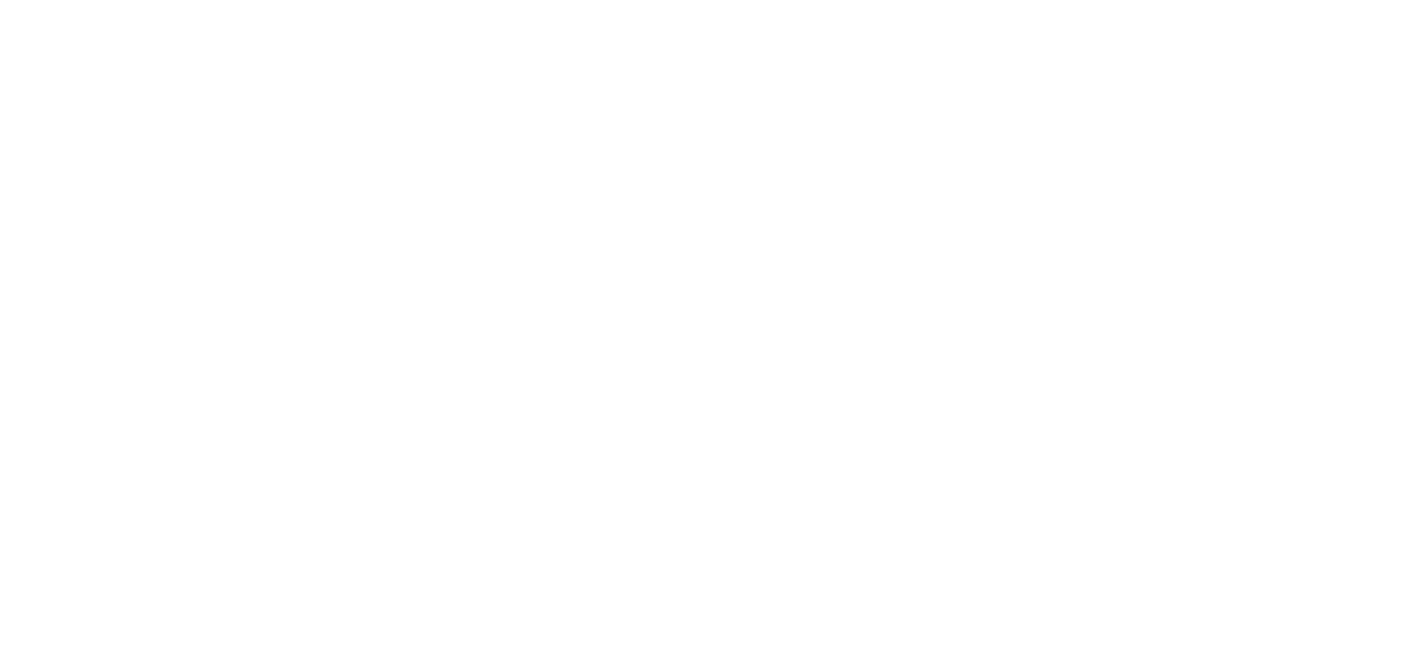 scroll, scrollTop: 0, scrollLeft: 0, axis: both 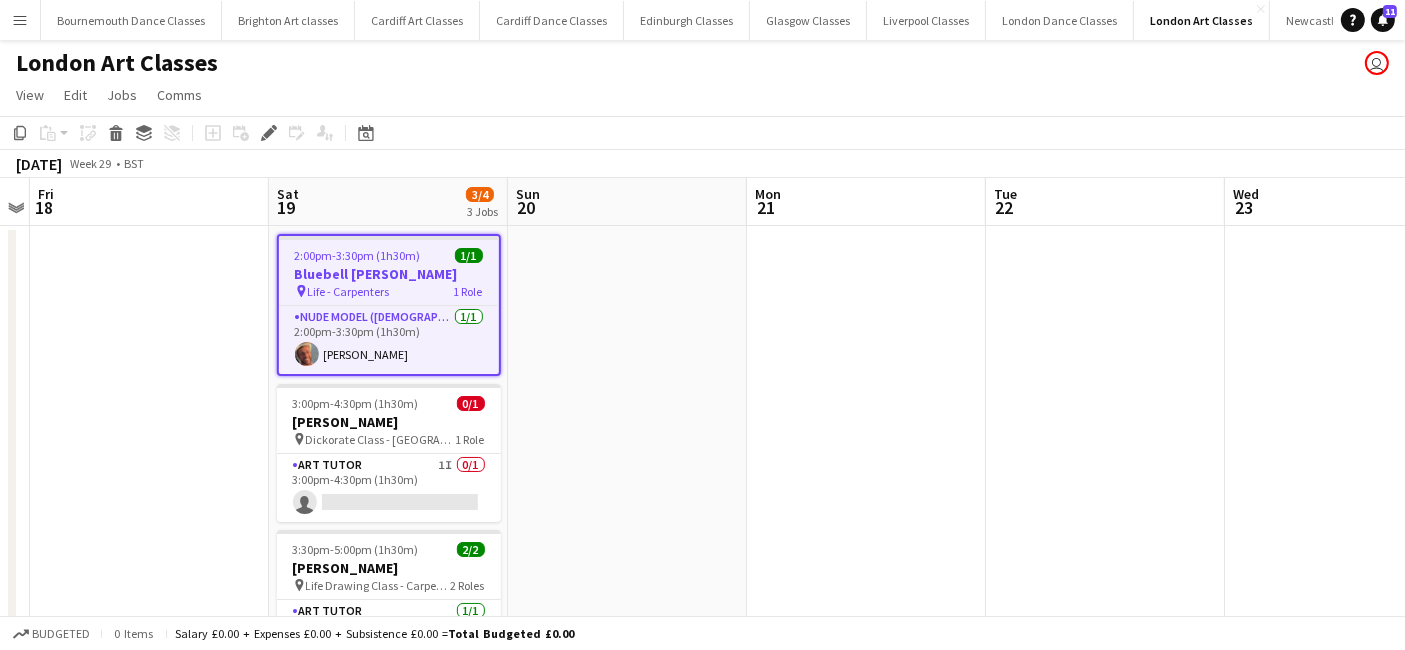 click on "Bluebell [PERSON_NAME]" at bounding box center (389, 274) 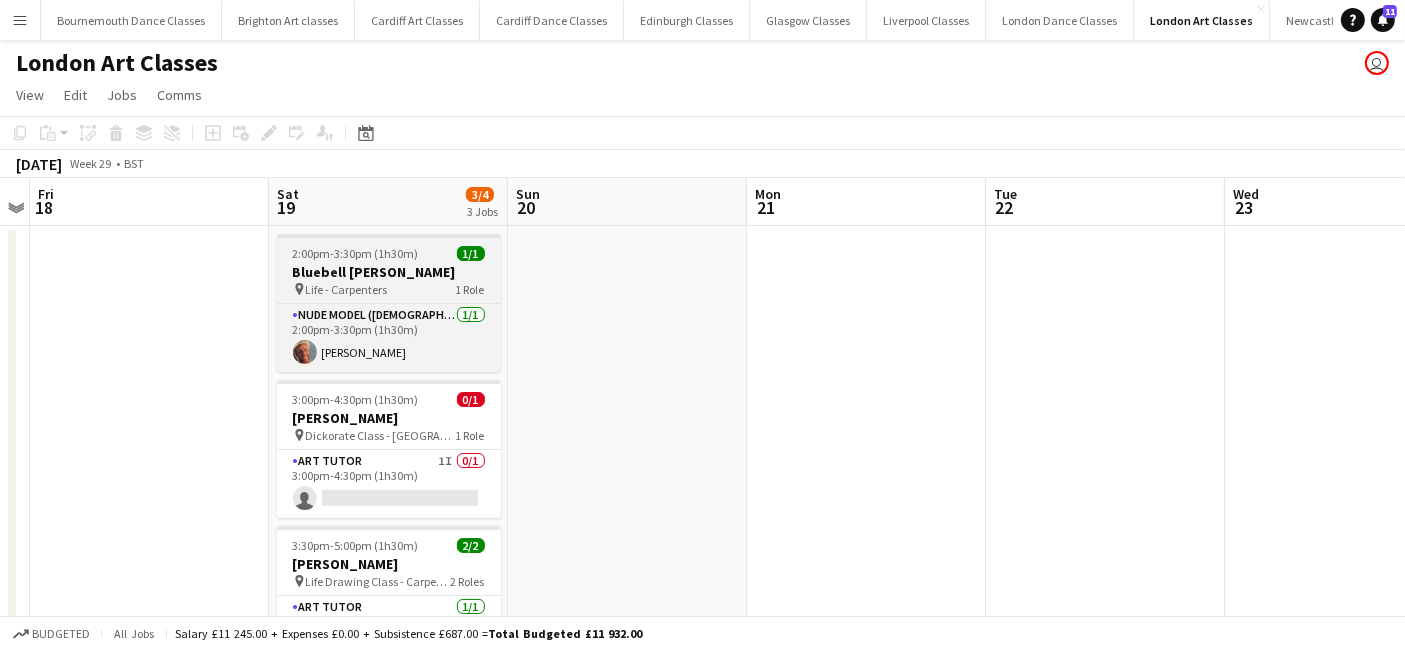 click on "Bluebell [PERSON_NAME]" at bounding box center (389, 272) 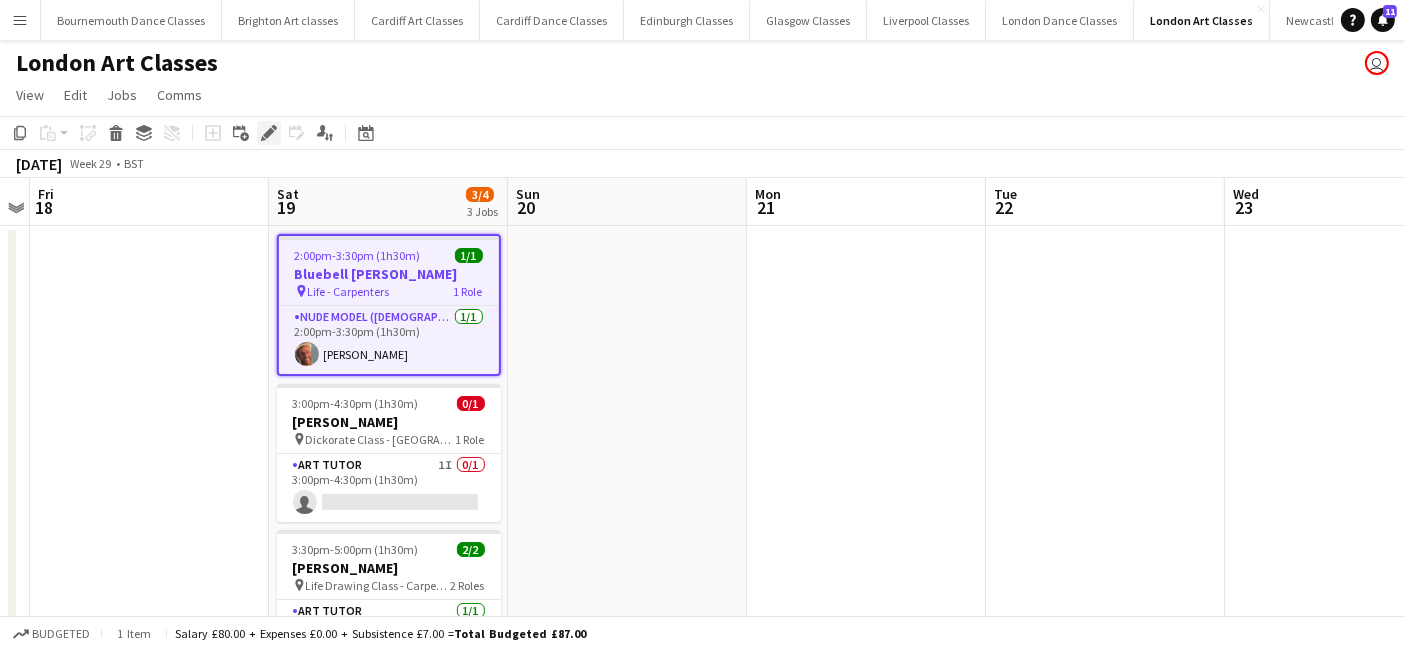 click on "Edit" 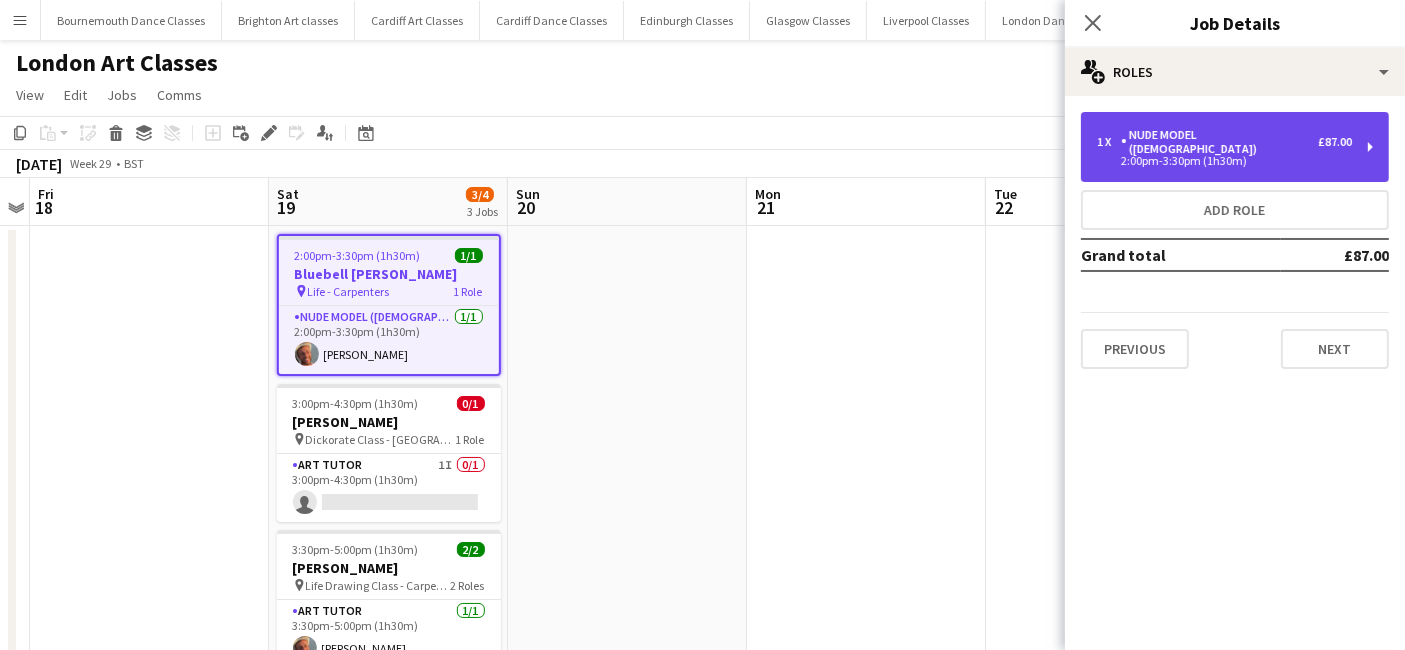 click on "1 x   Nude Model ([DEMOGRAPHIC_DATA])   £87.00" at bounding box center [1224, 142] 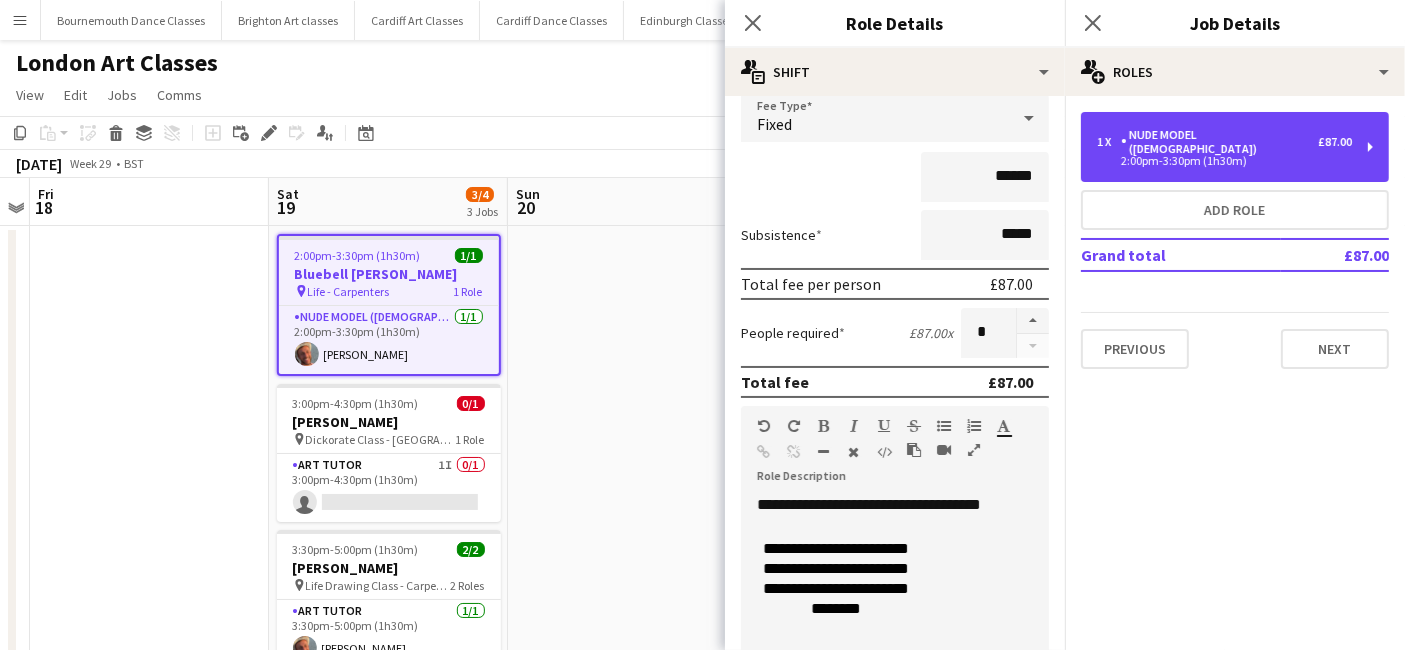 scroll, scrollTop: 542, scrollLeft: 0, axis: vertical 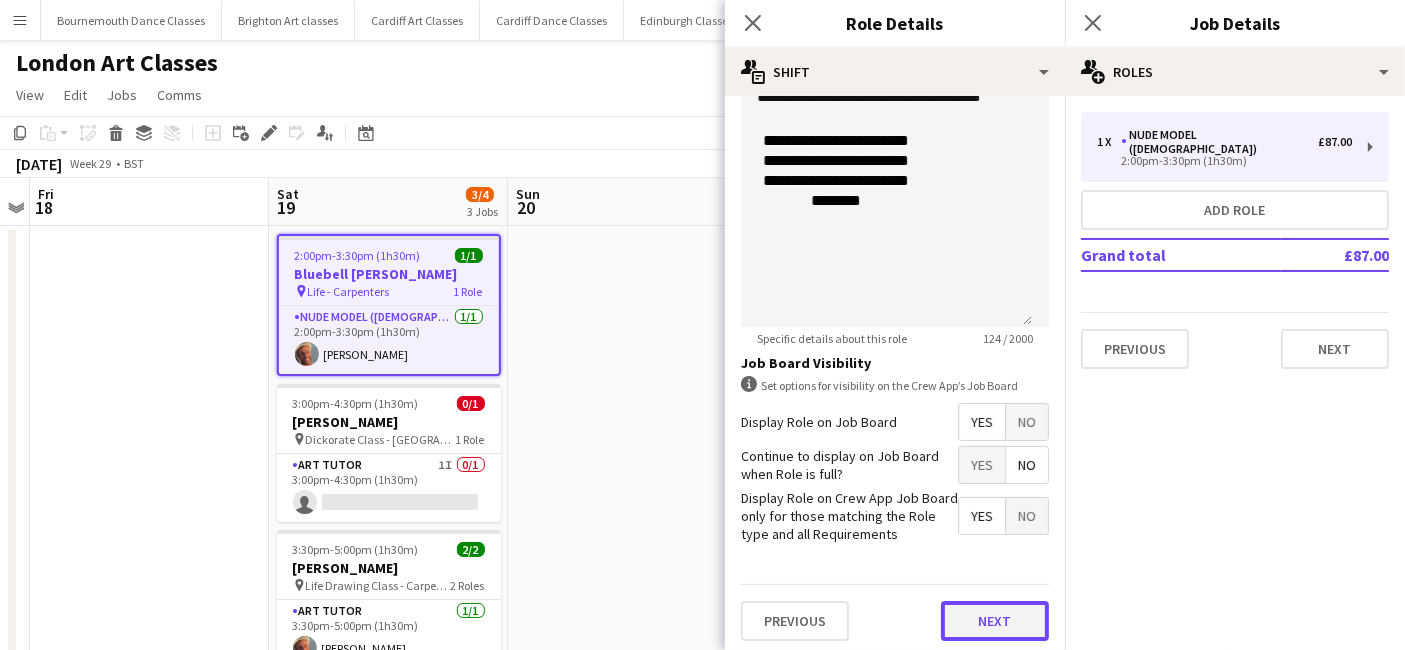 click on "Next" at bounding box center (995, 621) 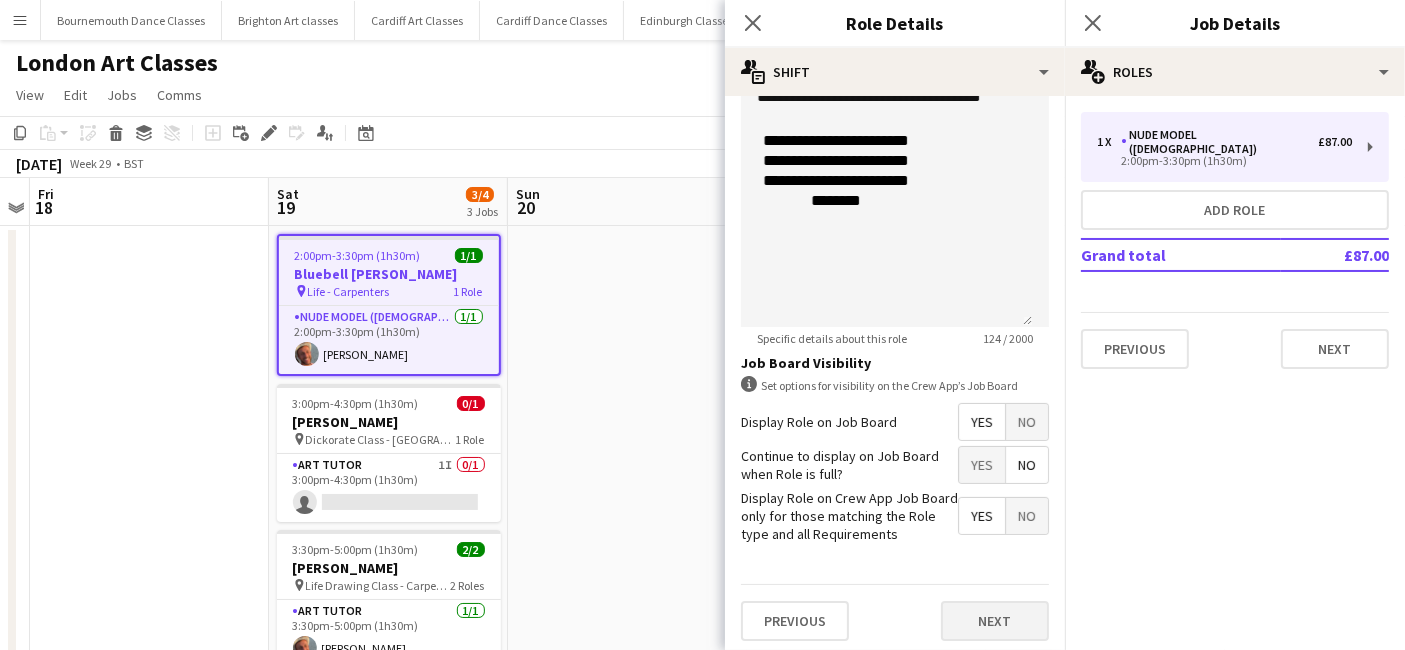 scroll, scrollTop: 0, scrollLeft: 0, axis: both 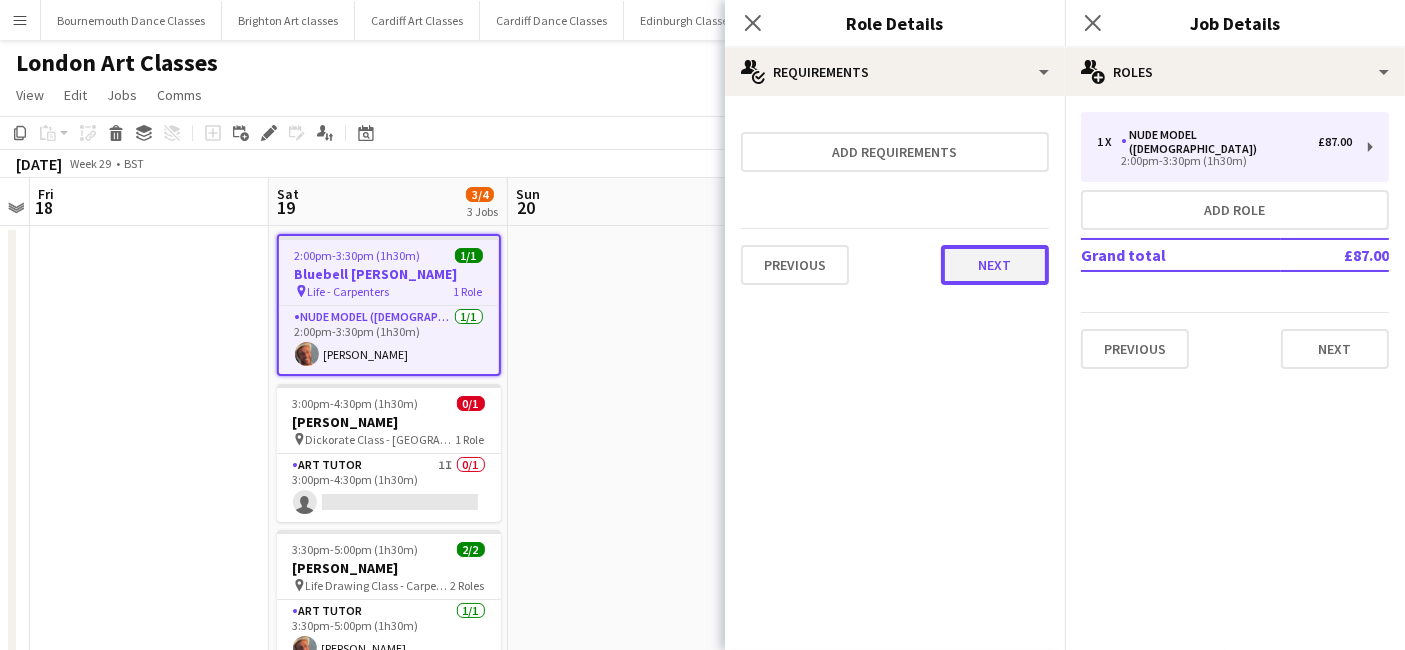 click on "Next" at bounding box center (995, 265) 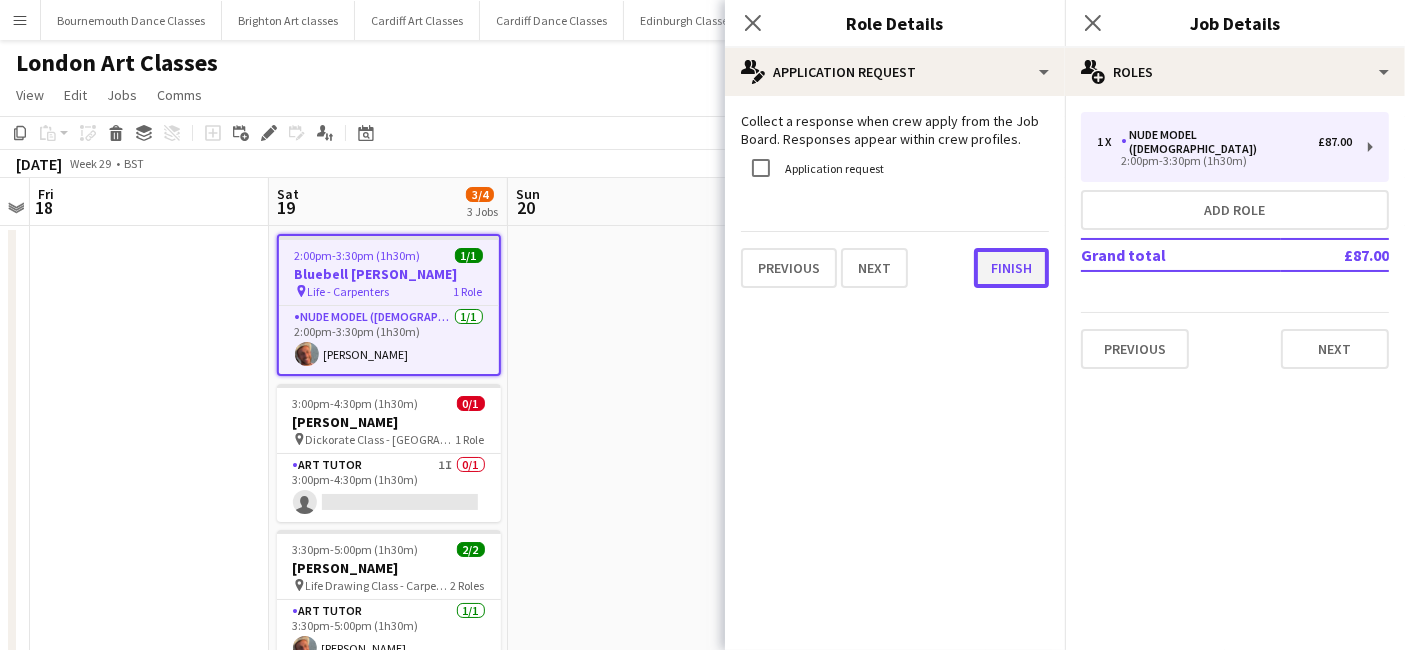 click on "Finish" at bounding box center [1011, 268] 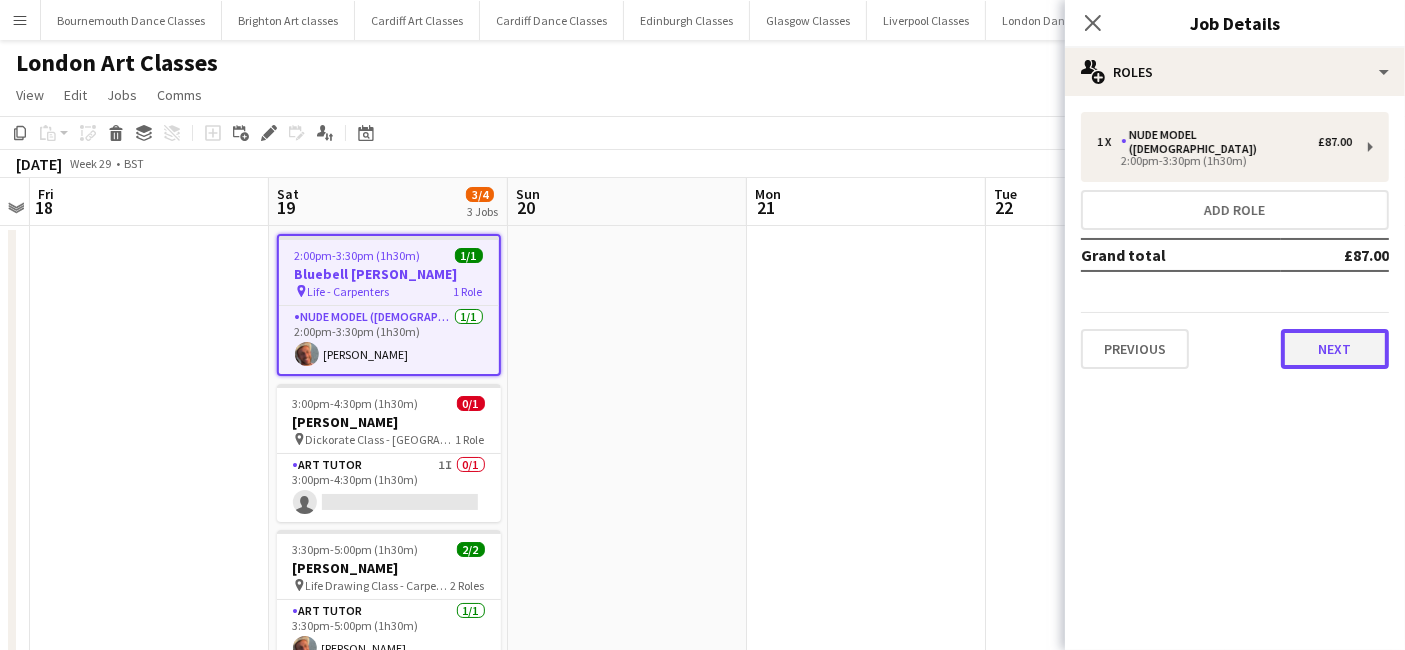 click on "Next" at bounding box center (1335, 349) 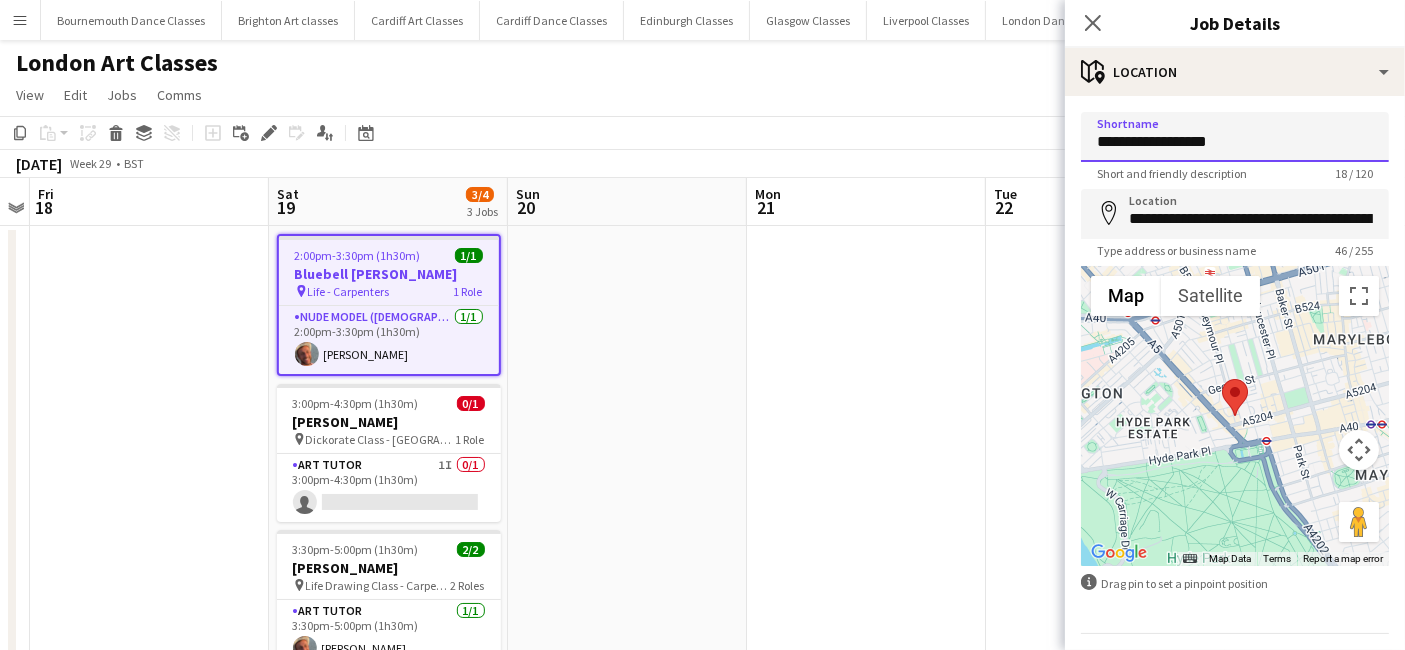 click on "**********" at bounding box center [1235, 137] 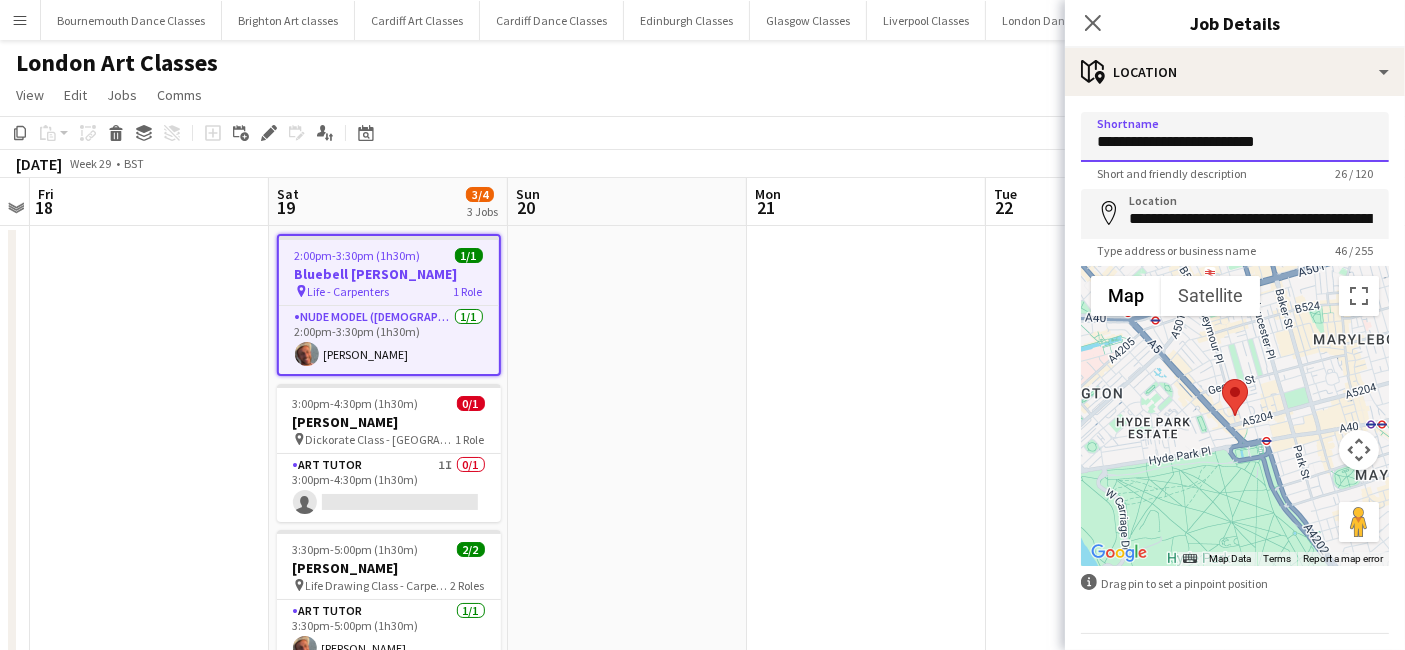 type on "**********" 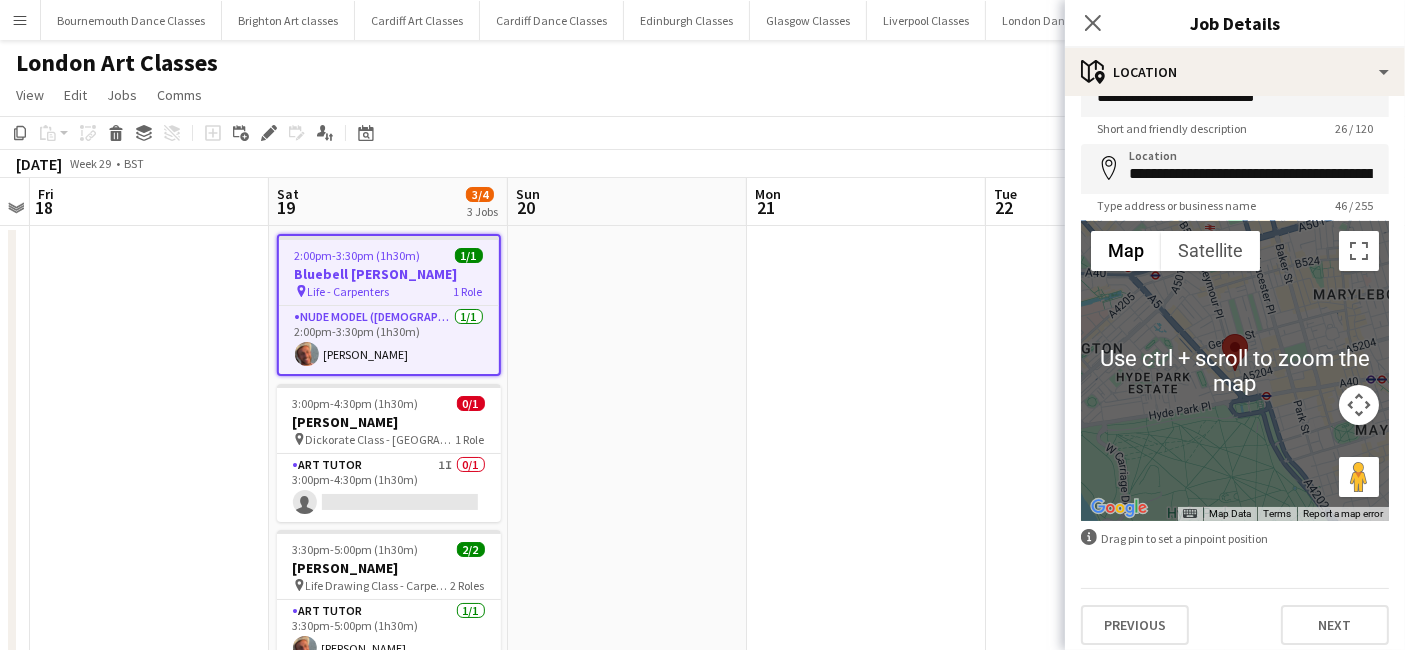 scroll, scrollTop: 53, scrollLeft: 0, axis: vertical 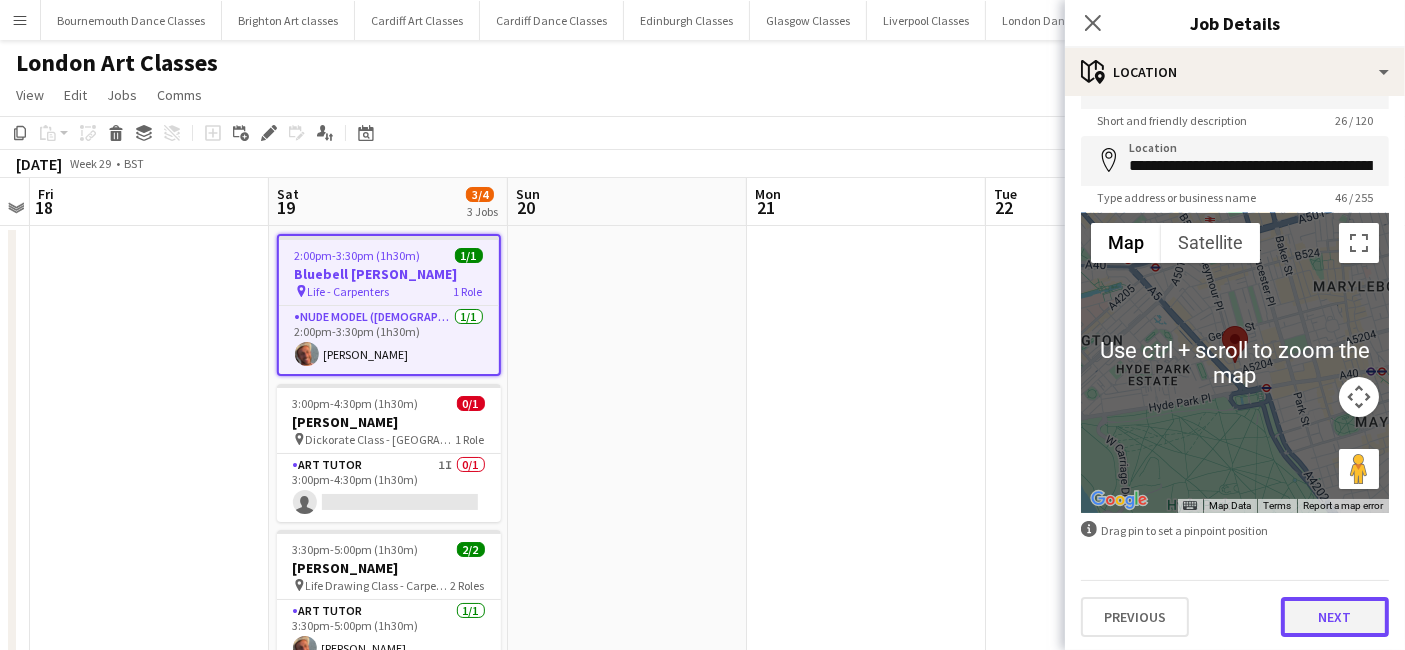 click on "Next" at bounding box center [1335, 617] 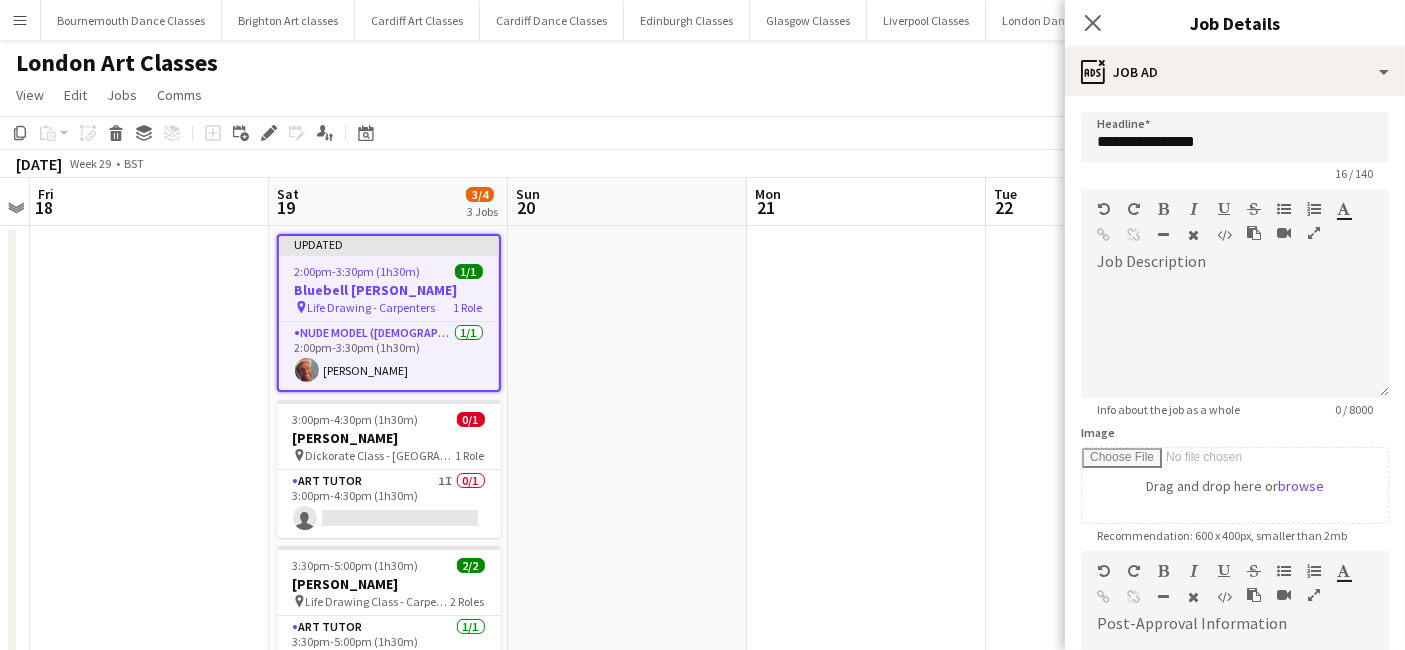 scroll, scrollTop: 0, scrollLeft: 0, axis: both 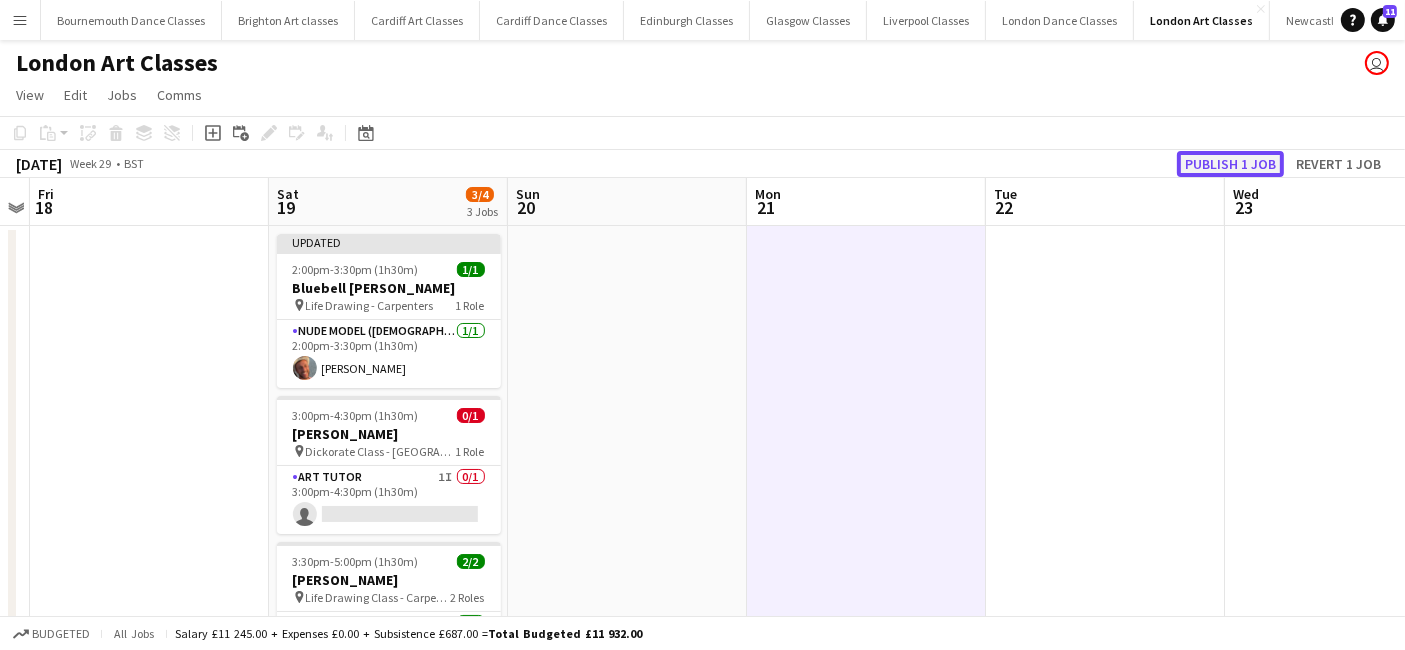 click on "Publish 1 job" 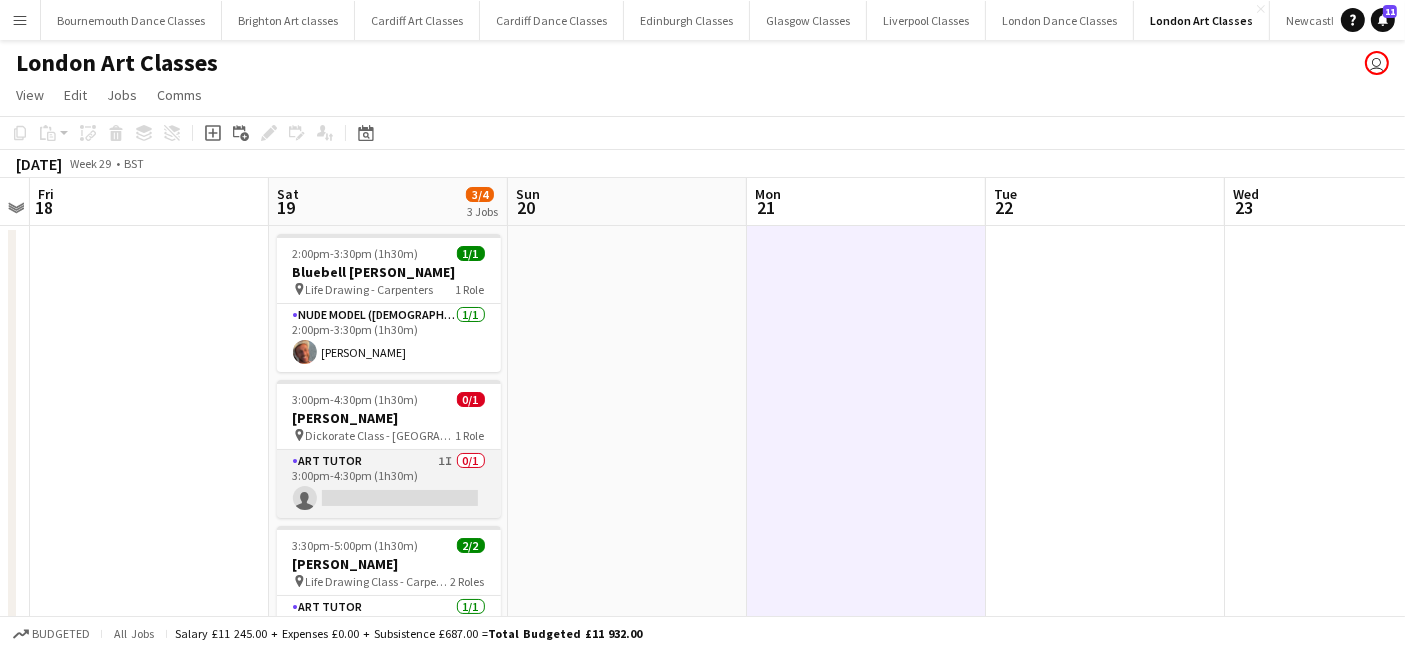 click on "Art Tutor   1I   0/1   3:00pm-4:30pm (1h30m)
single-neutral-actions" at bounding box center (389, 484) 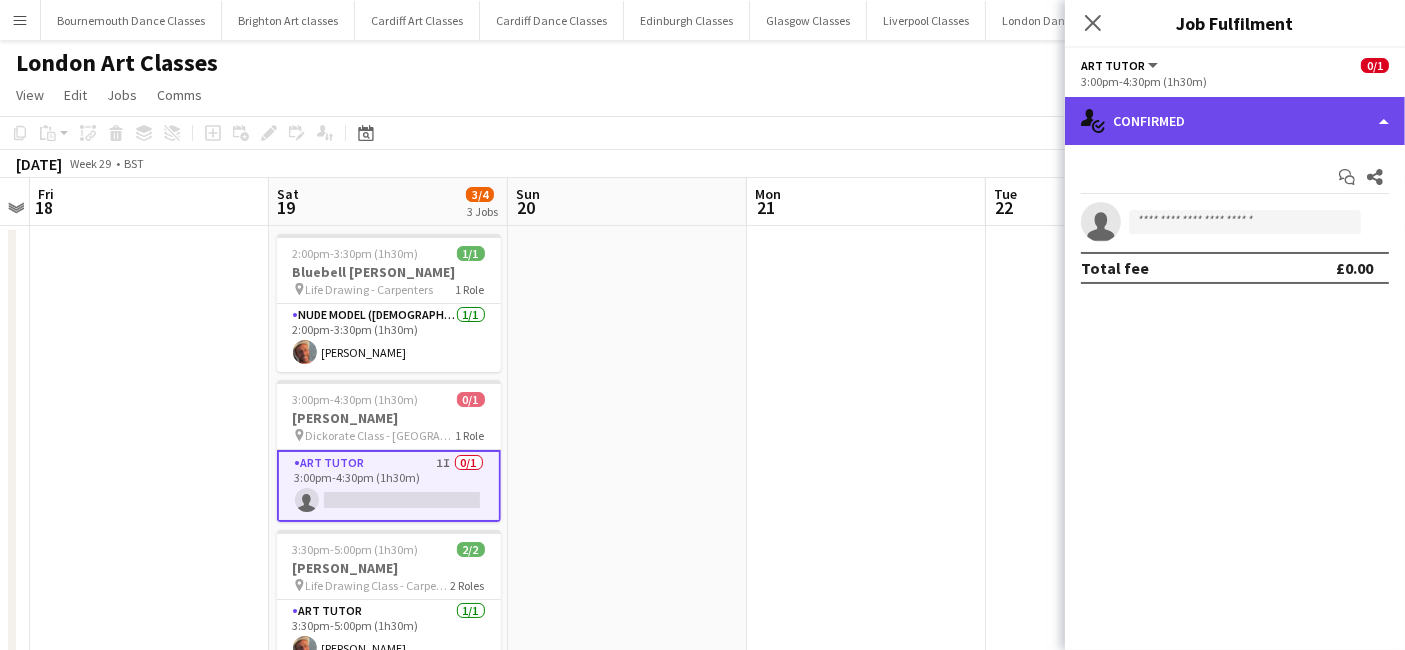 click on "single-neutral-actions-check-2
Confirmed" 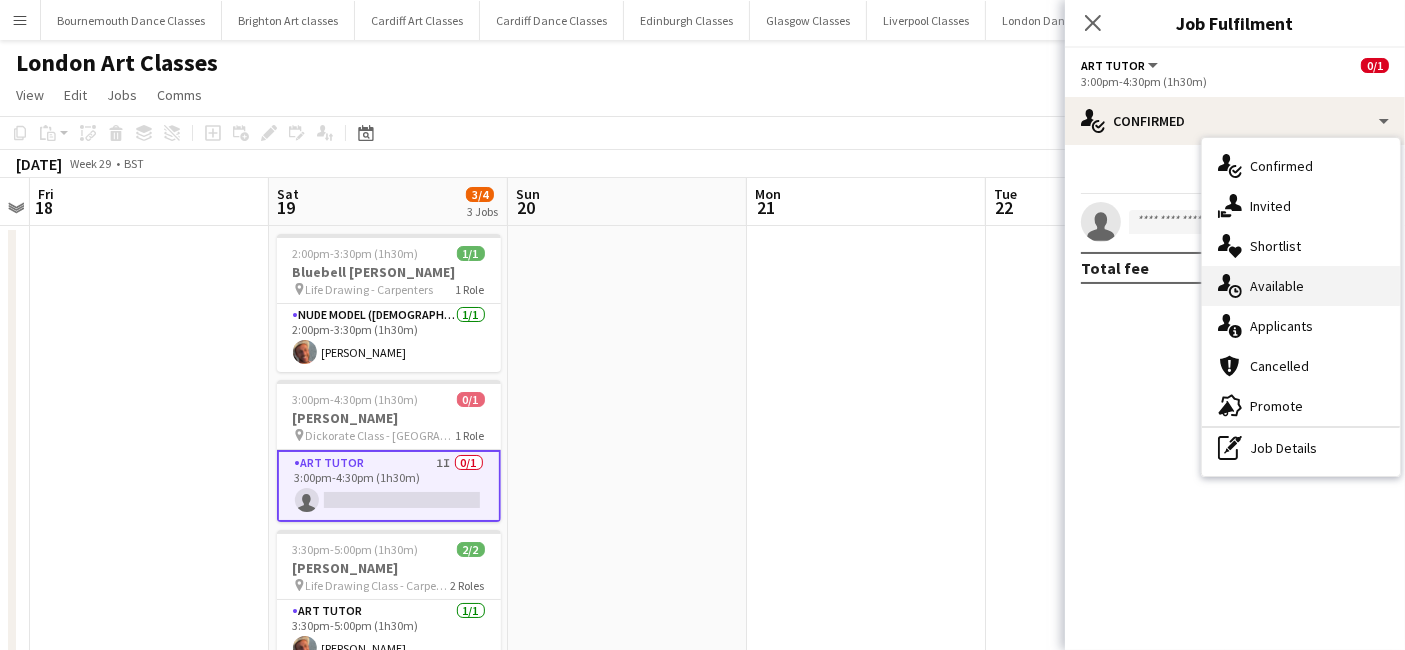 click on "single-neutral-actions-upload
Available" at bounding box center (1301, 286) 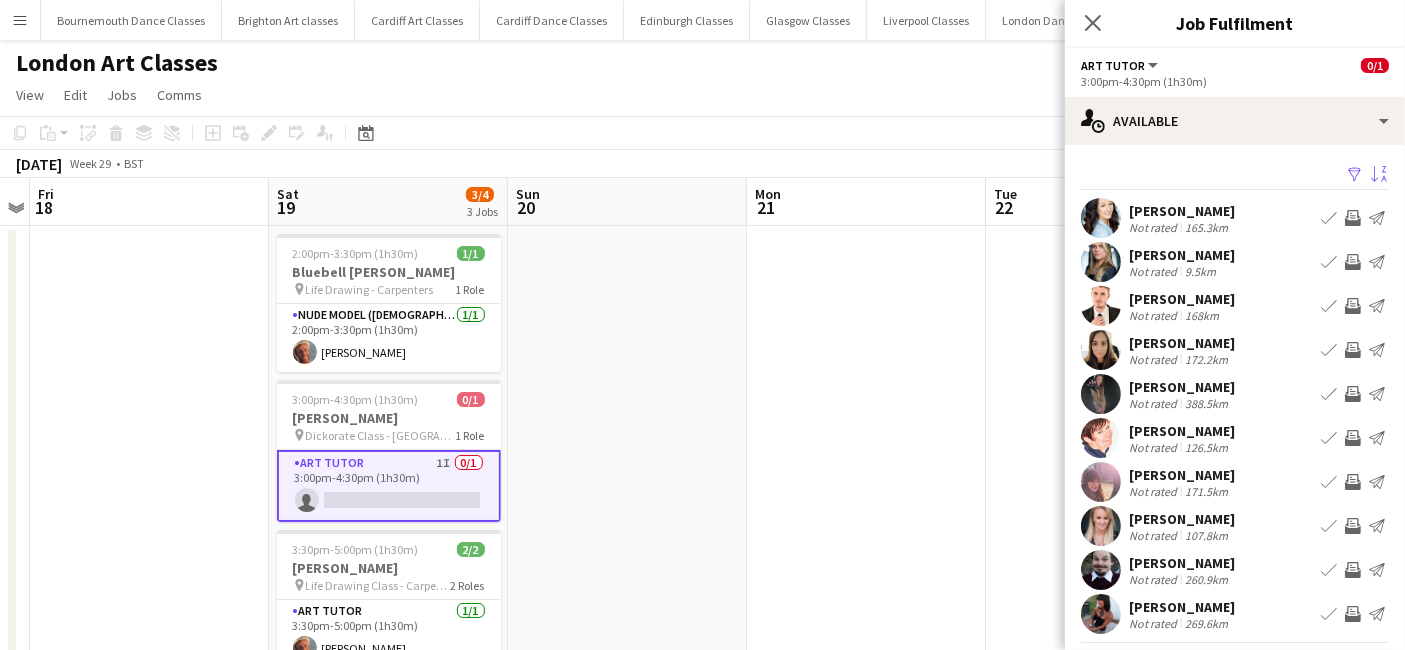 click on "Sort asc" at bounding box center (1379, 175) 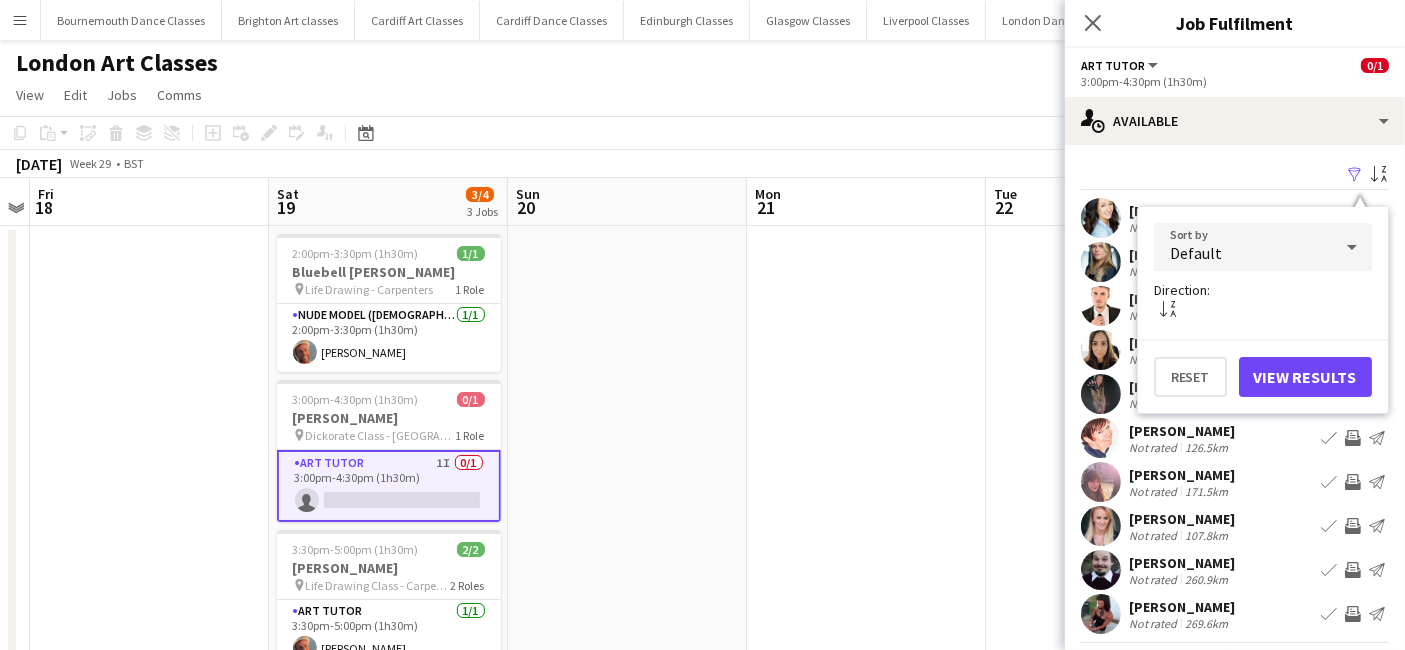 click on "Default" at bounding box center (1243, 247) 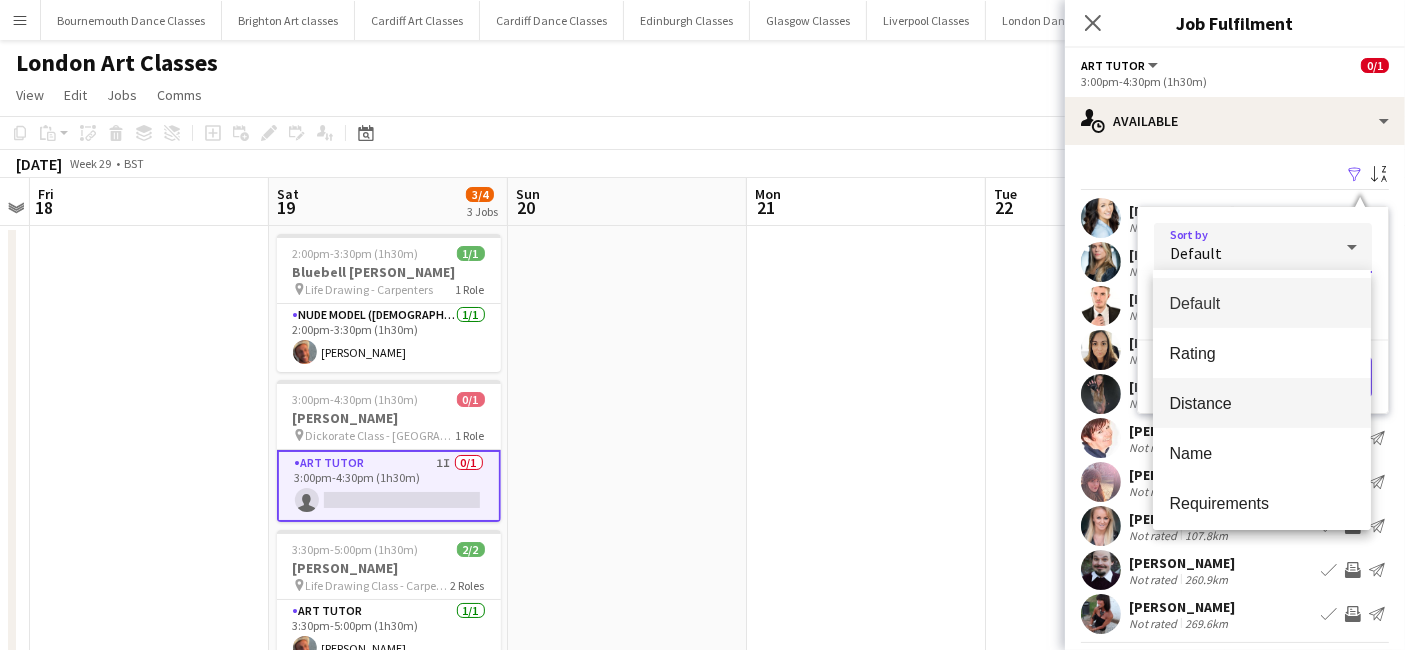 click on "Distance" at bounding box center (1262, 403) 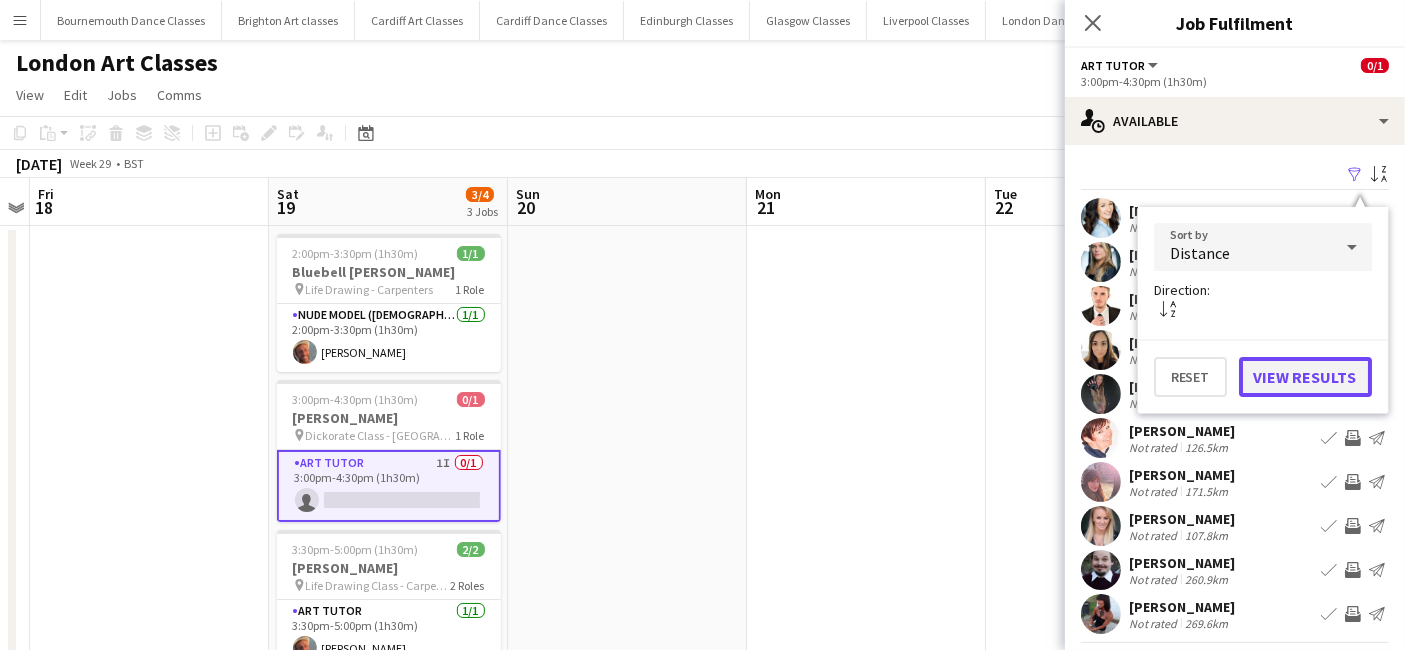 click on "View Results" at bounding box center (1305, 377) 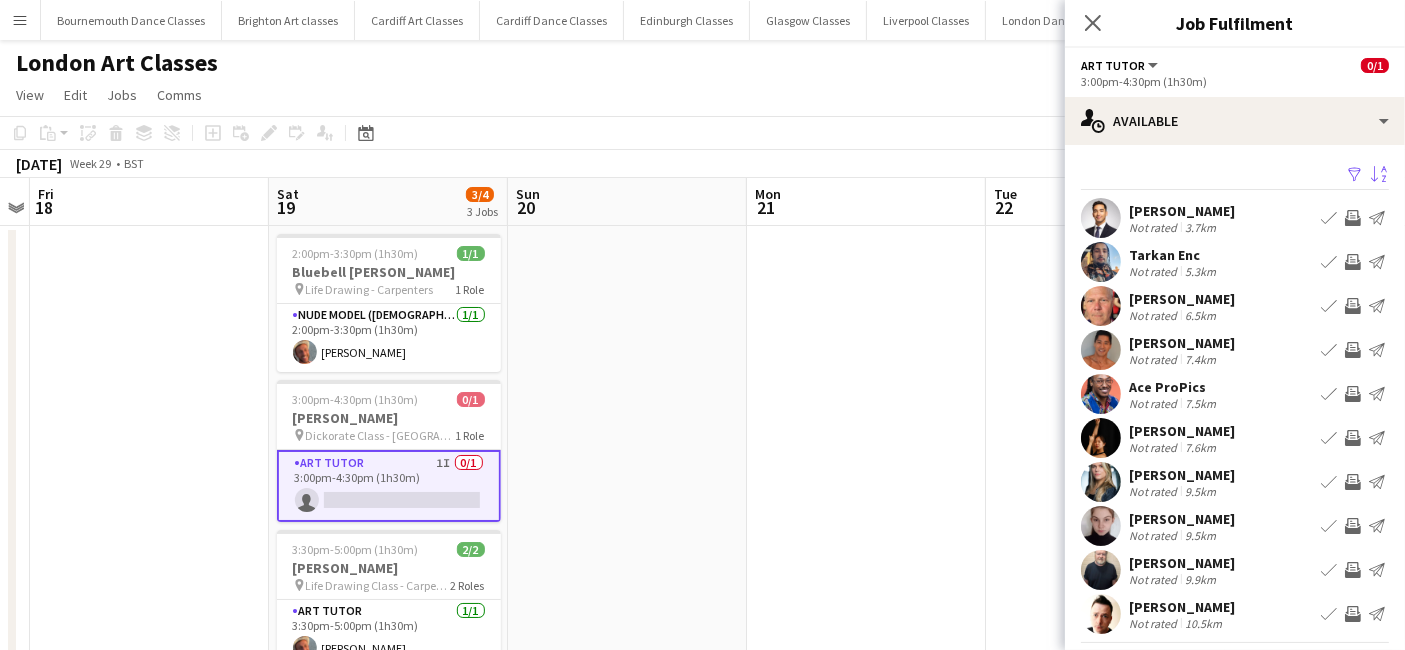 click on "Invite crew" at bounding box center (1353, 306) 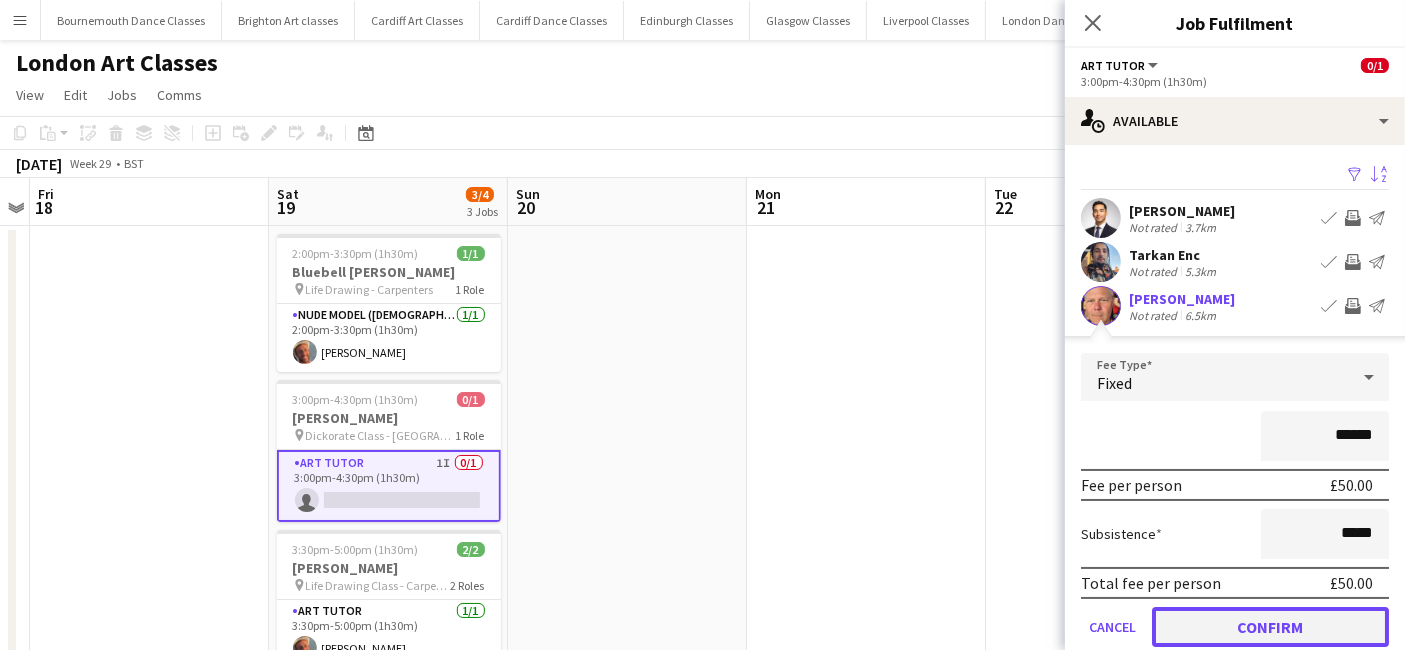 click on "Confirm" at bounding box center [1270, 627] 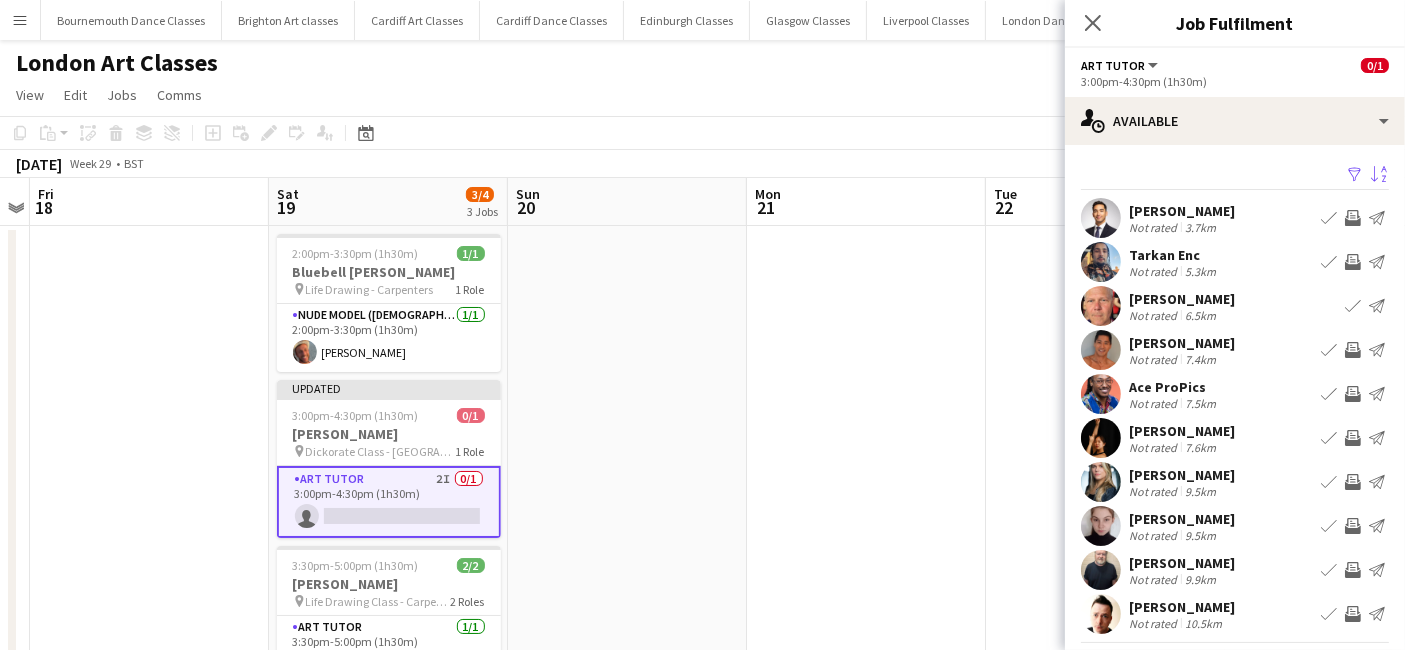 click on "Invite crew" at bounding box center (1353, 350) 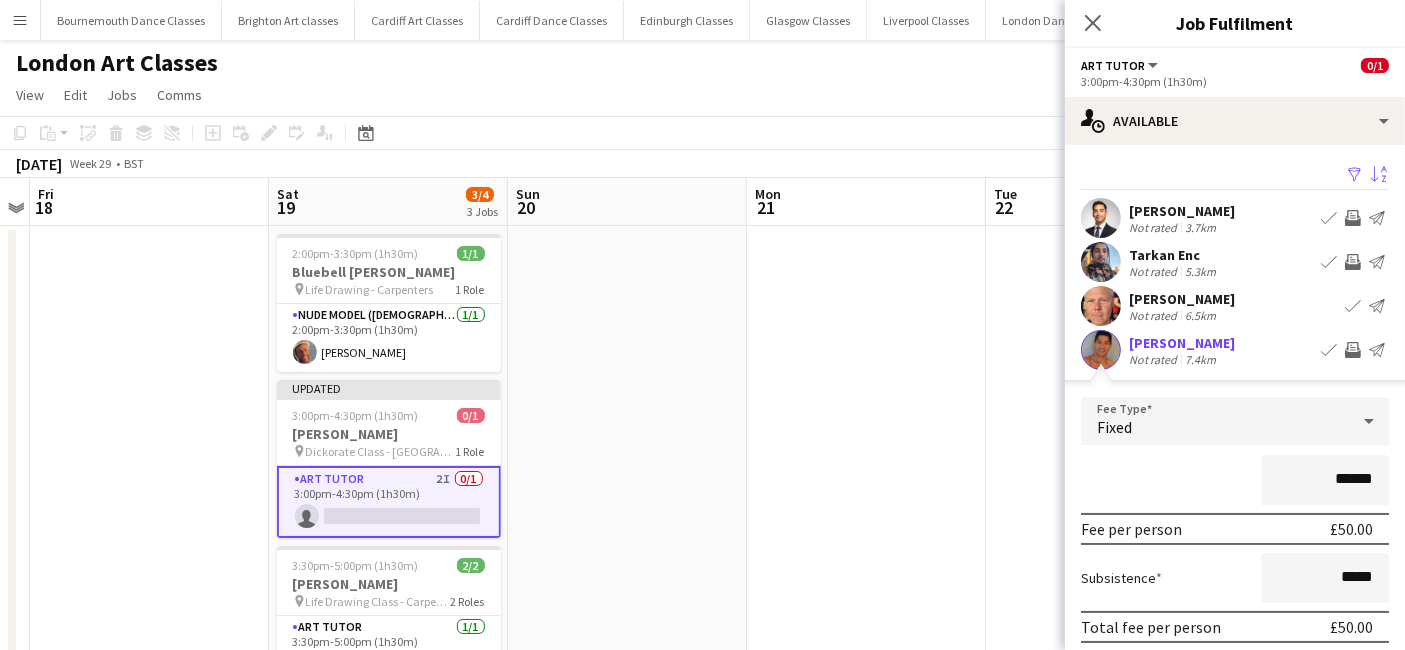 scroll, scrollTop: 383, scrollLeft: 0, axis: vertical 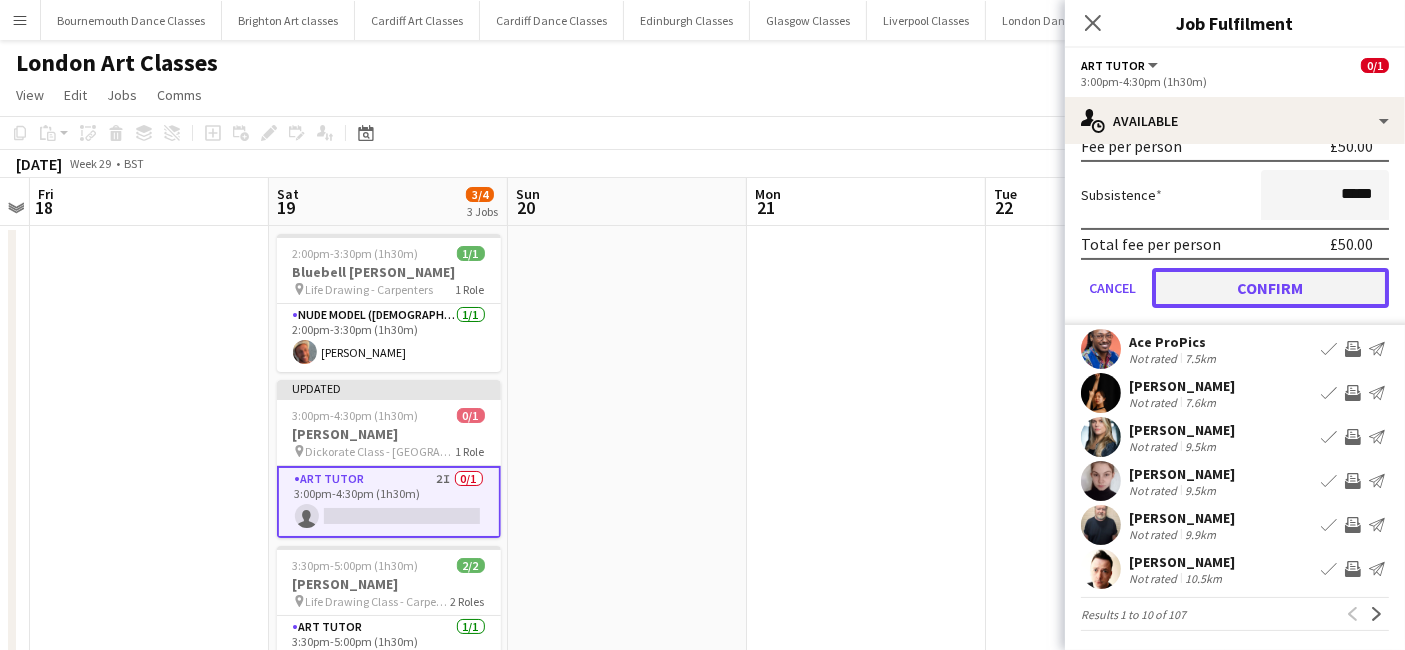 click on "Confirm" at bounding box center (1270, 288) 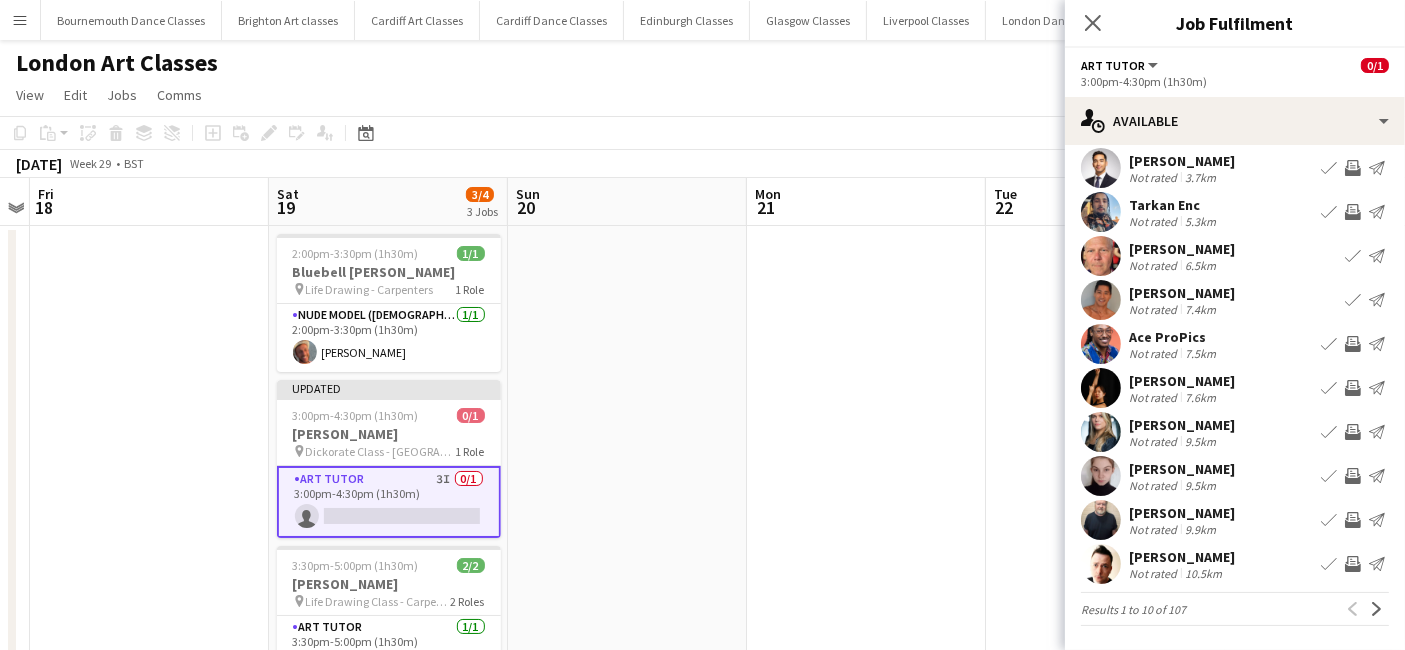 scroll, scrollTop: 48, scrollLeft: 0, axis: vertical 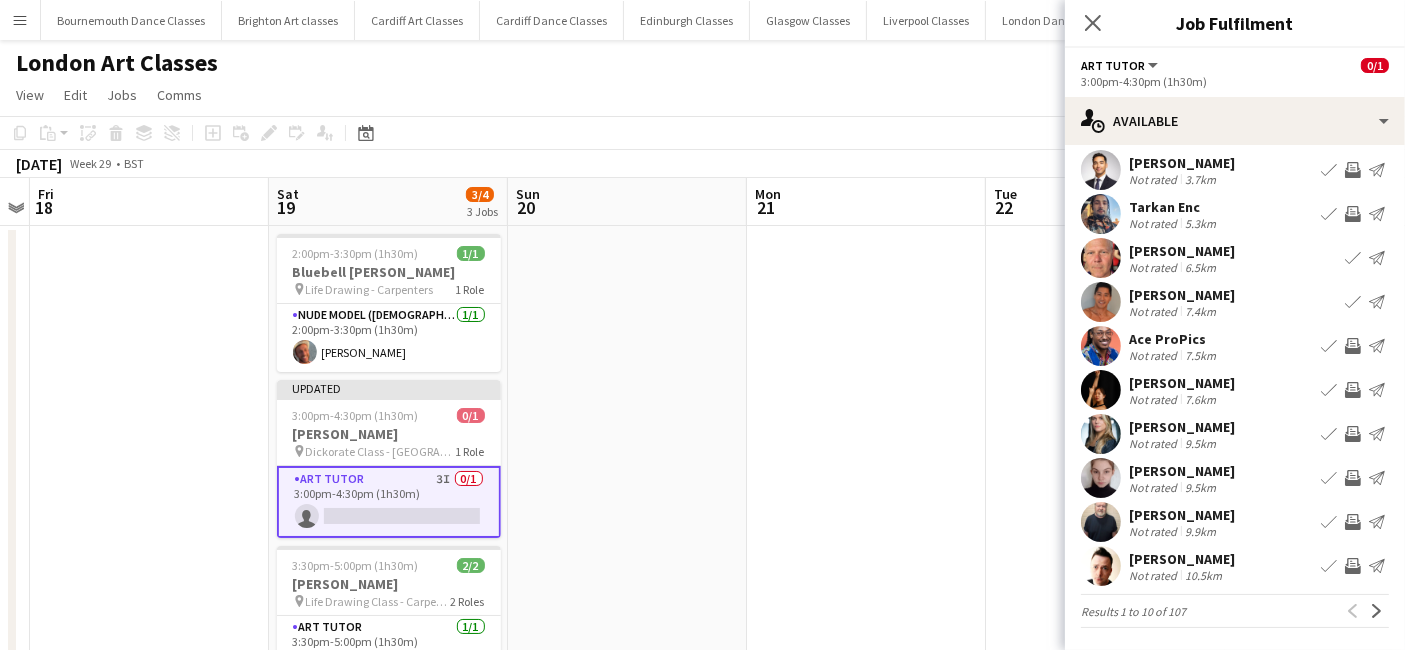 click on "Invite crew" at bounding box center (1353, 522) 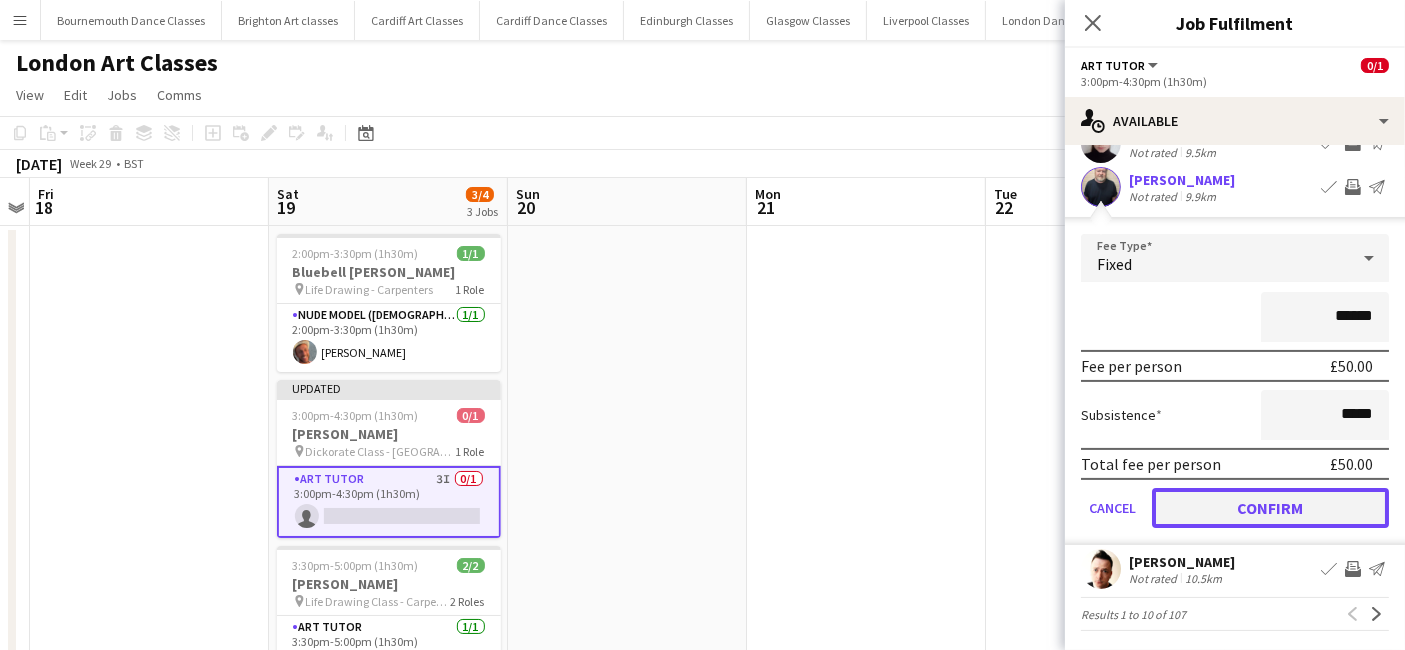 click on "Confirm" at bounding box center [1270, 508] 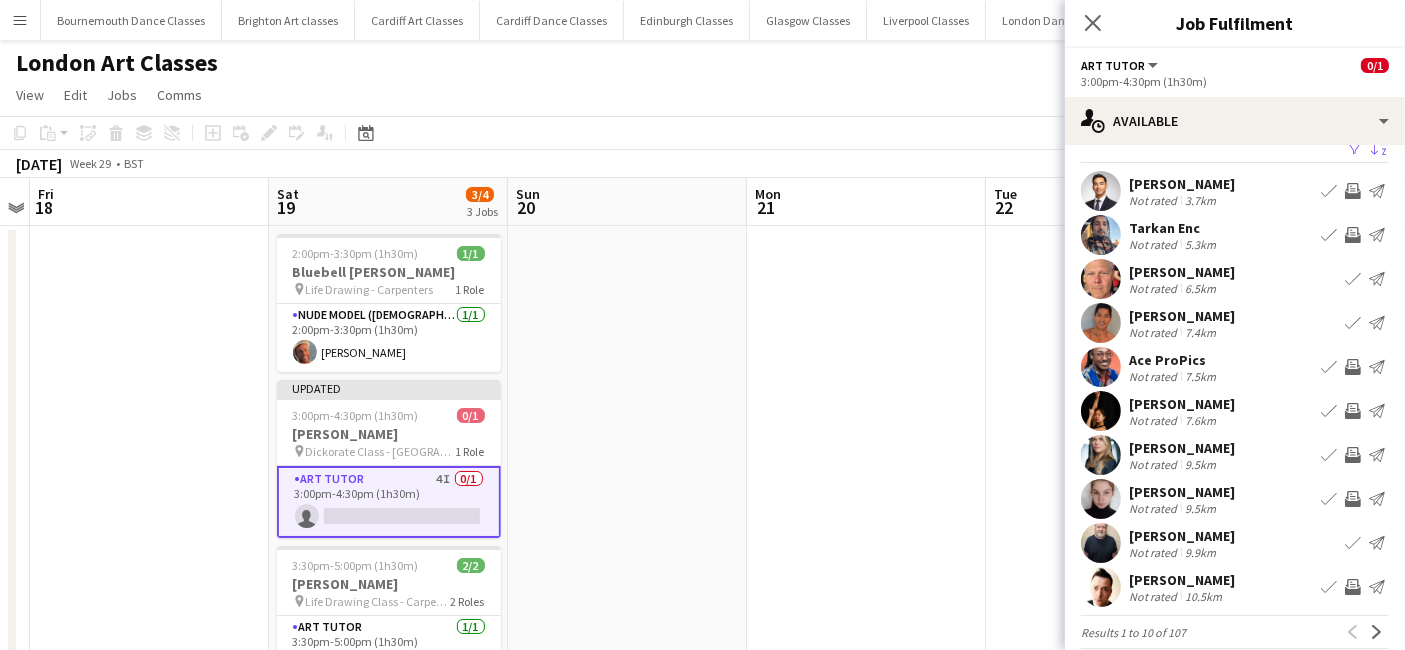 scroll, scrollTop: 48, scrollLeft: 0, axis: vertical 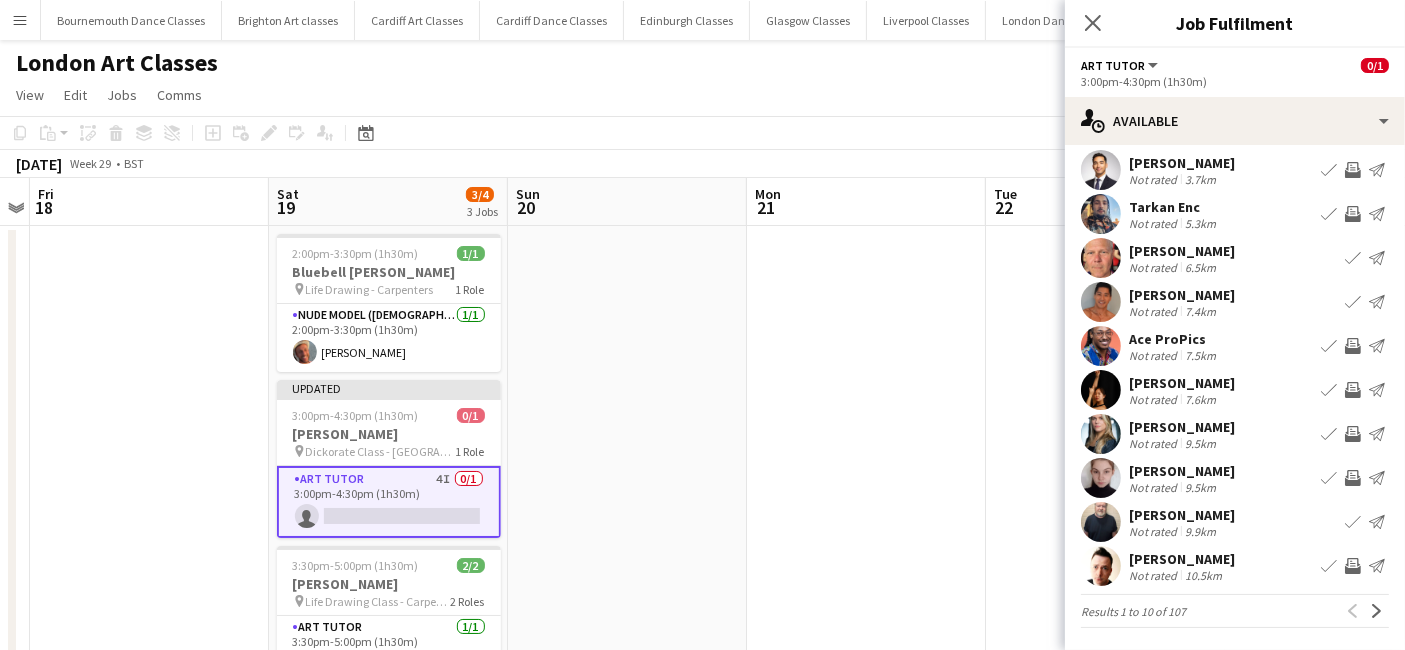 click on "Invite crew" at bounding box center (1353, 566) 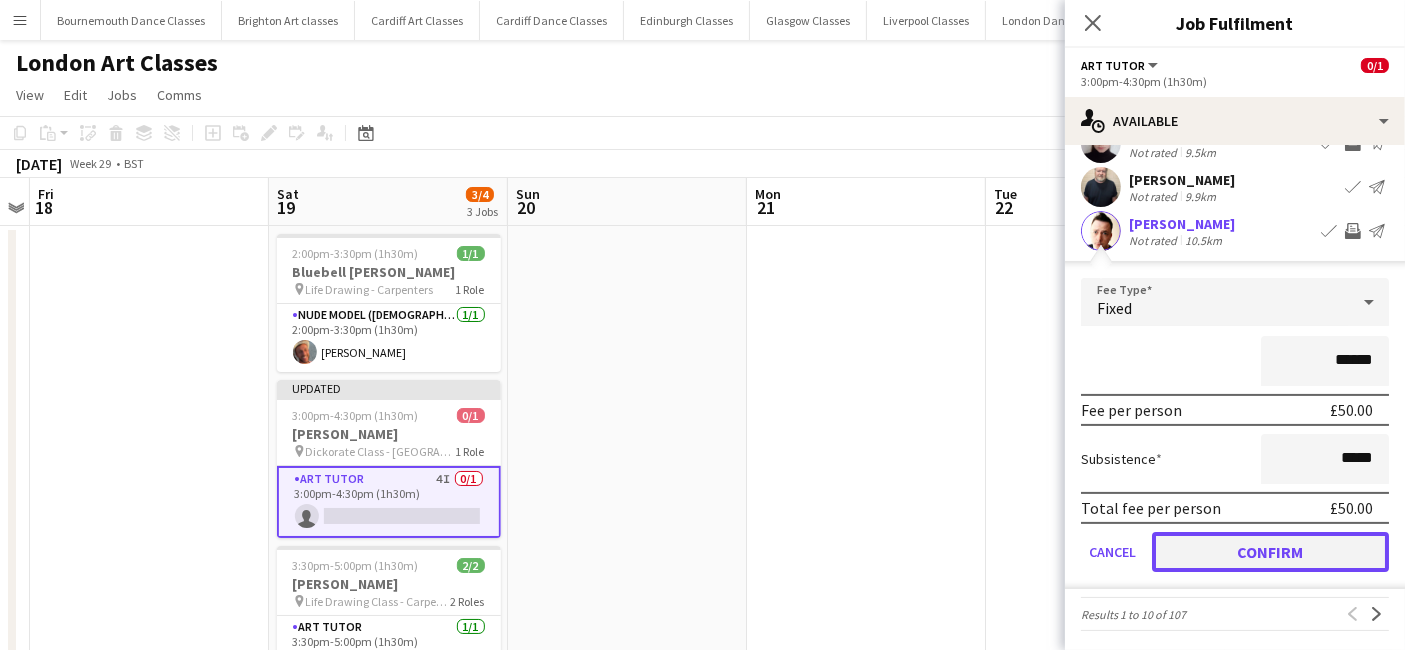 click on "Confirm" at bounding box center [1270, 552] 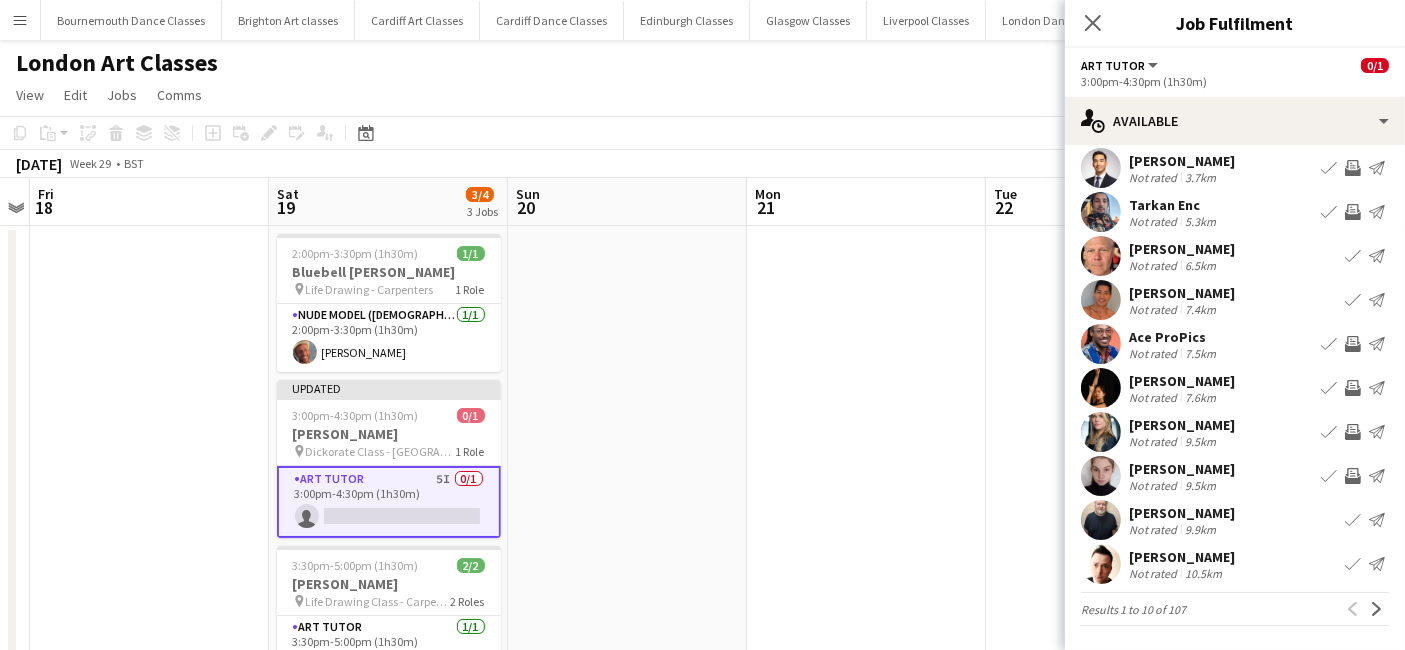 scroll, scrollTop: 48, scrollLeft: 0, axis: vertical 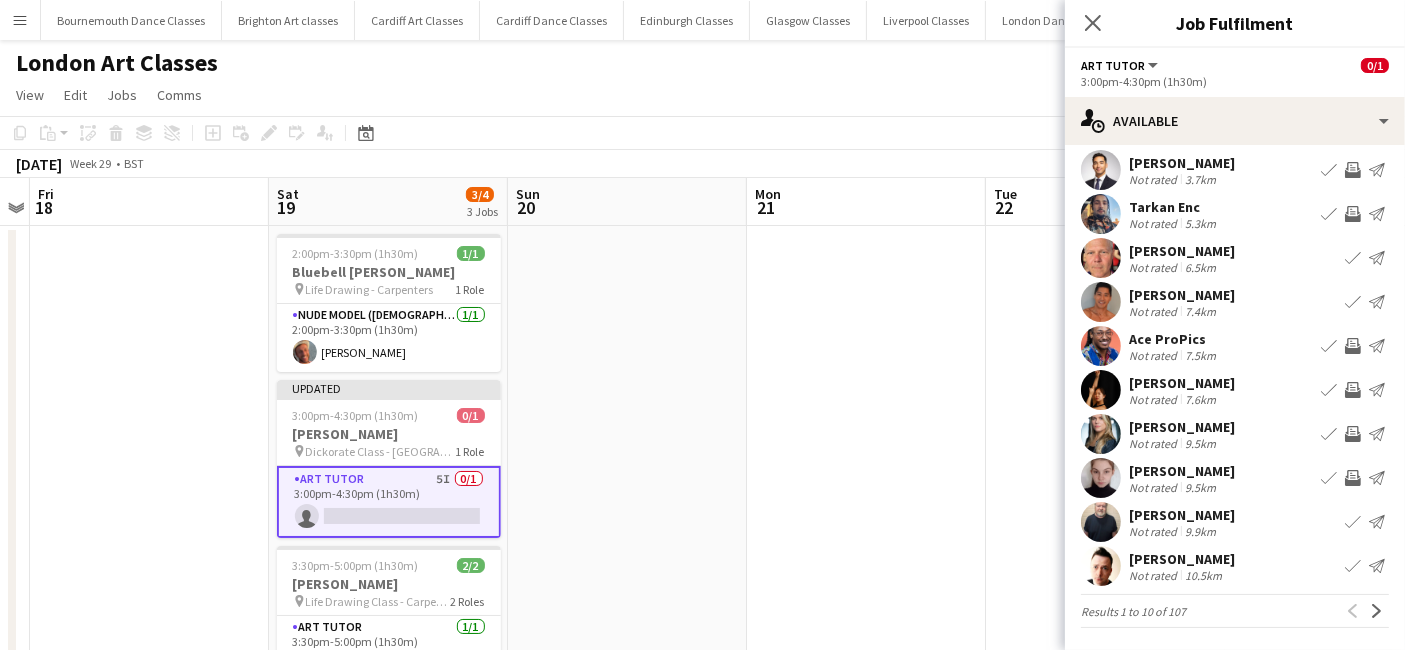 click at bounding box center [866, 722] 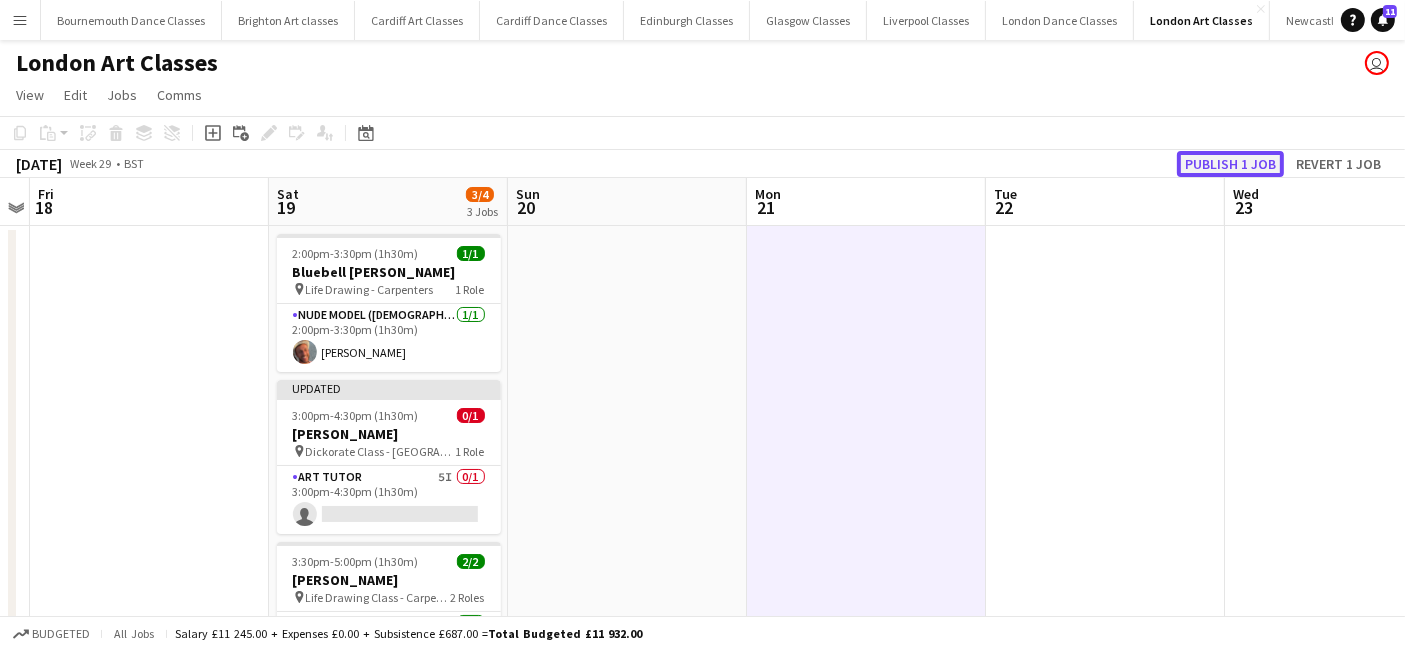 click on "Publish 1 job" 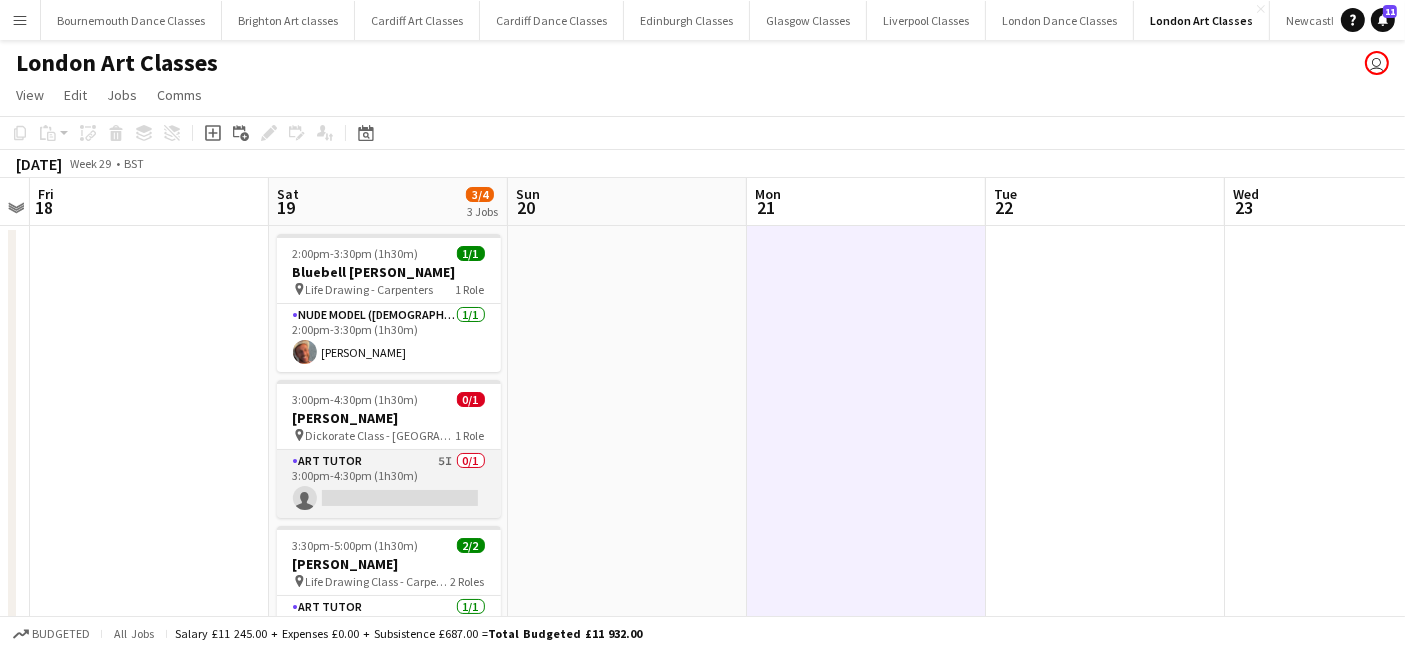 click on "Art Tutor   5I   0/1   3:00pm-4:30pm (1h30m)
single-neutral-actions" at bounding box center (389, 484) 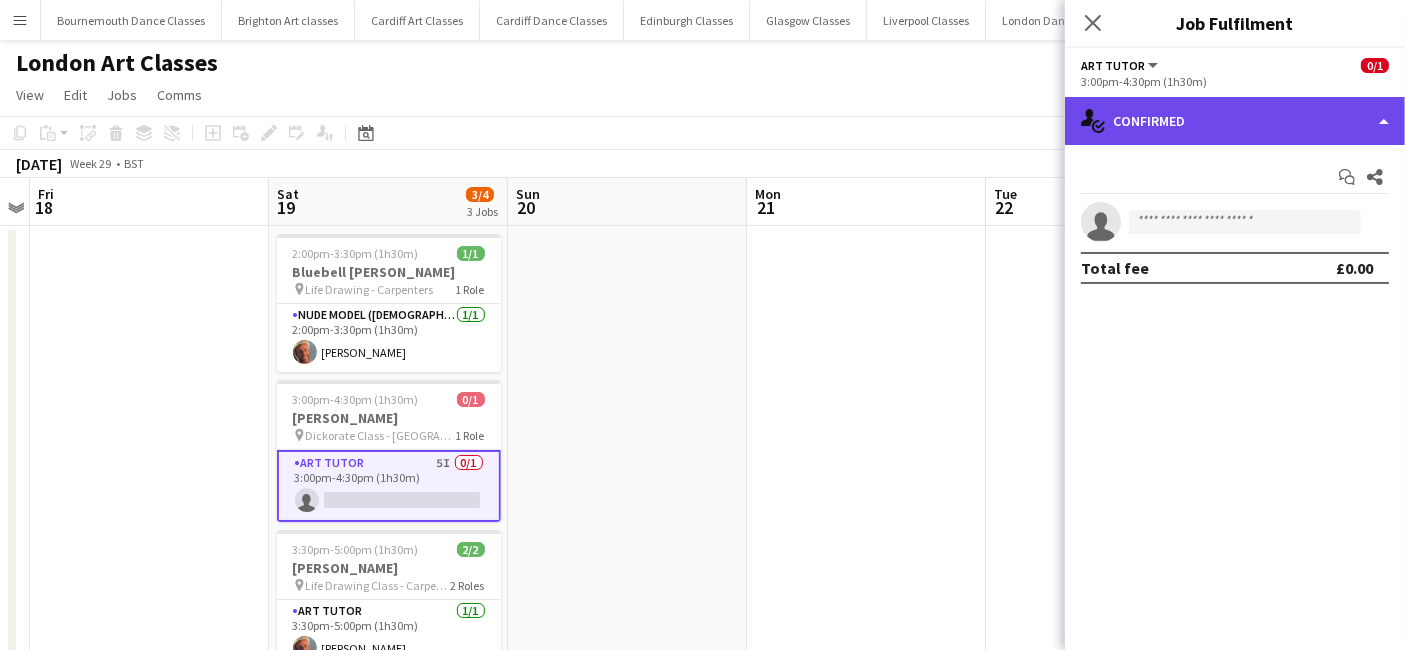 click on "single-neutral-actions-check-2
Confirmed" 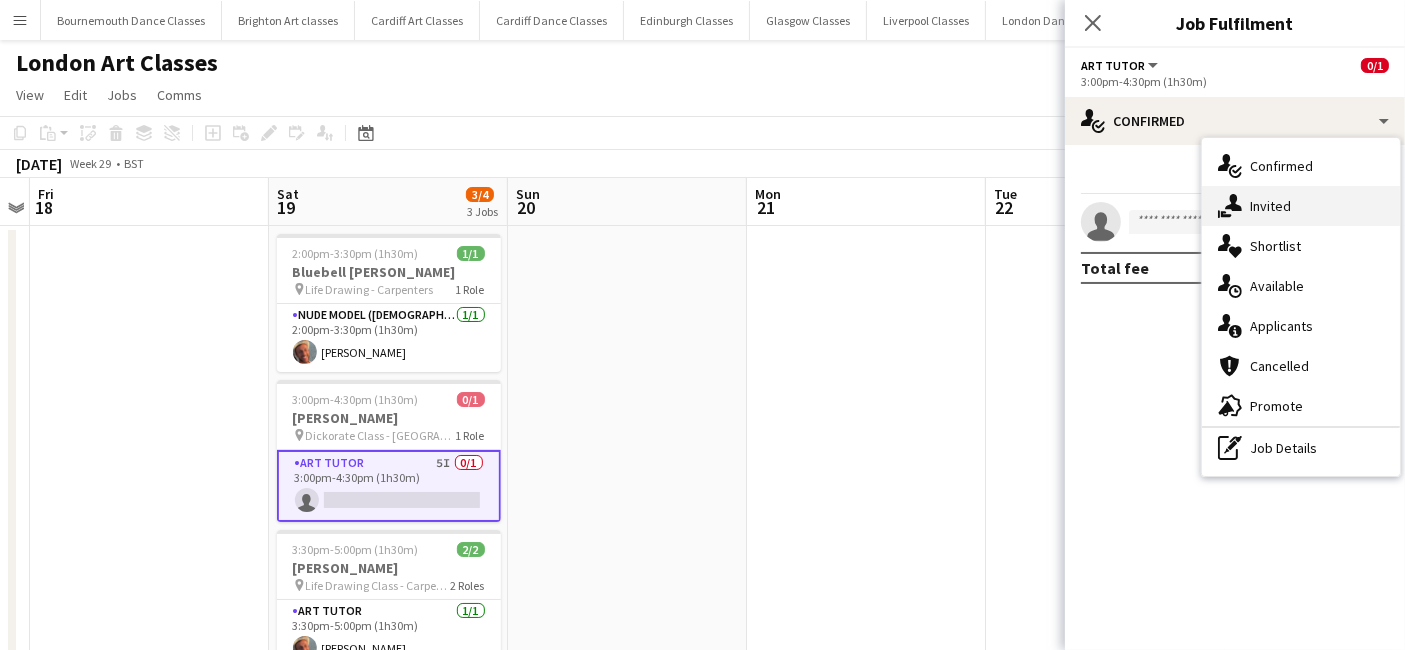 click on "single-neutral-actions-share-1
Invited" at bounding box center (1301, 206) 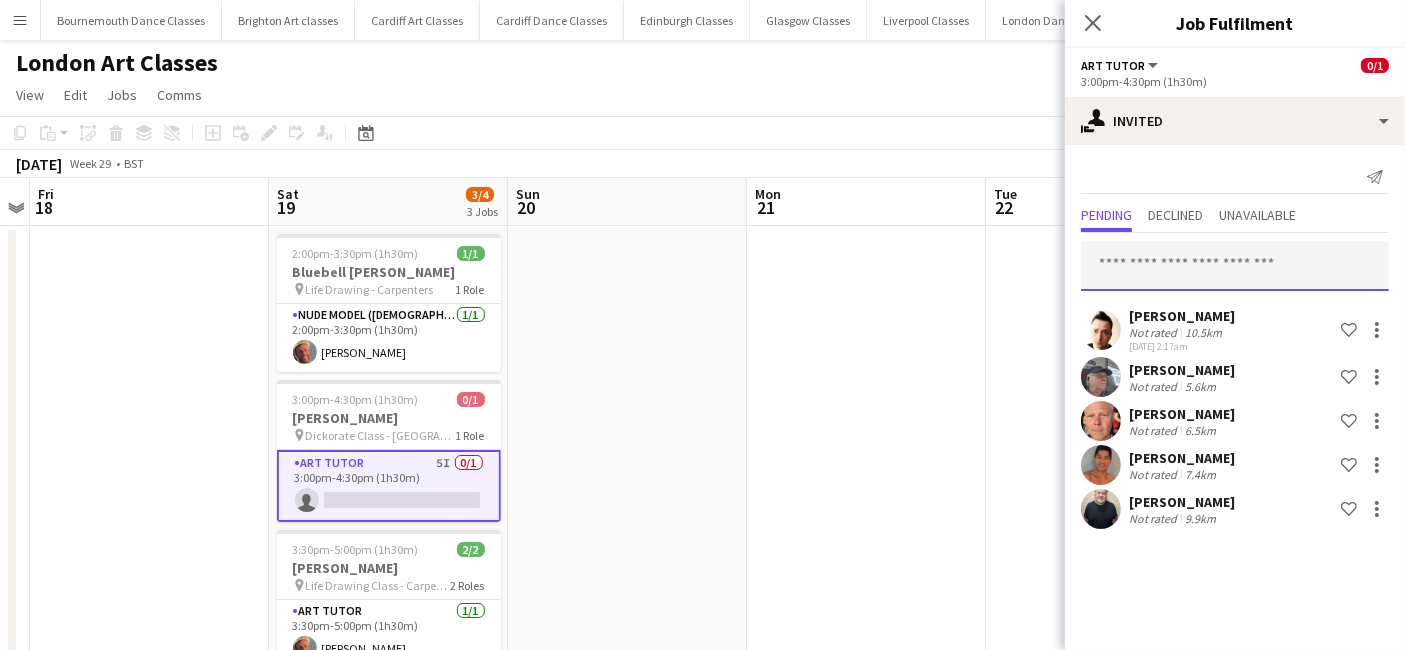 click at bounding box center [1235, 266] 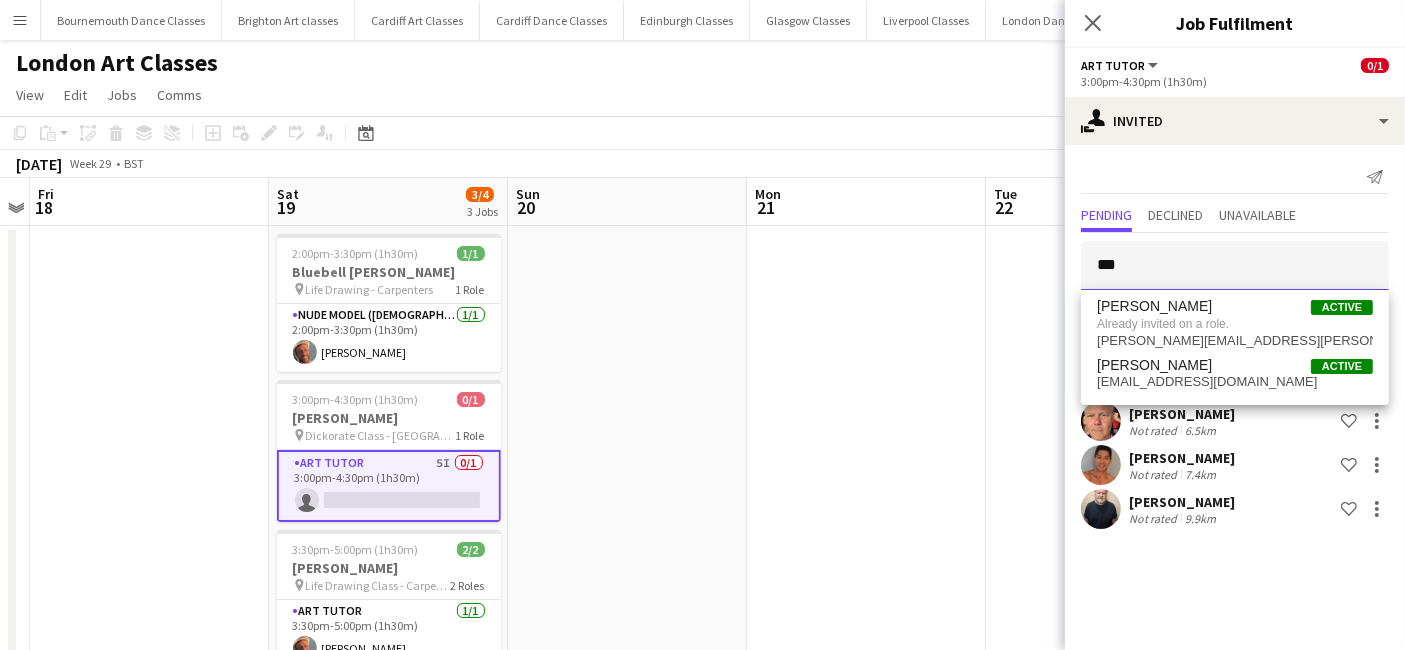 type on "***" 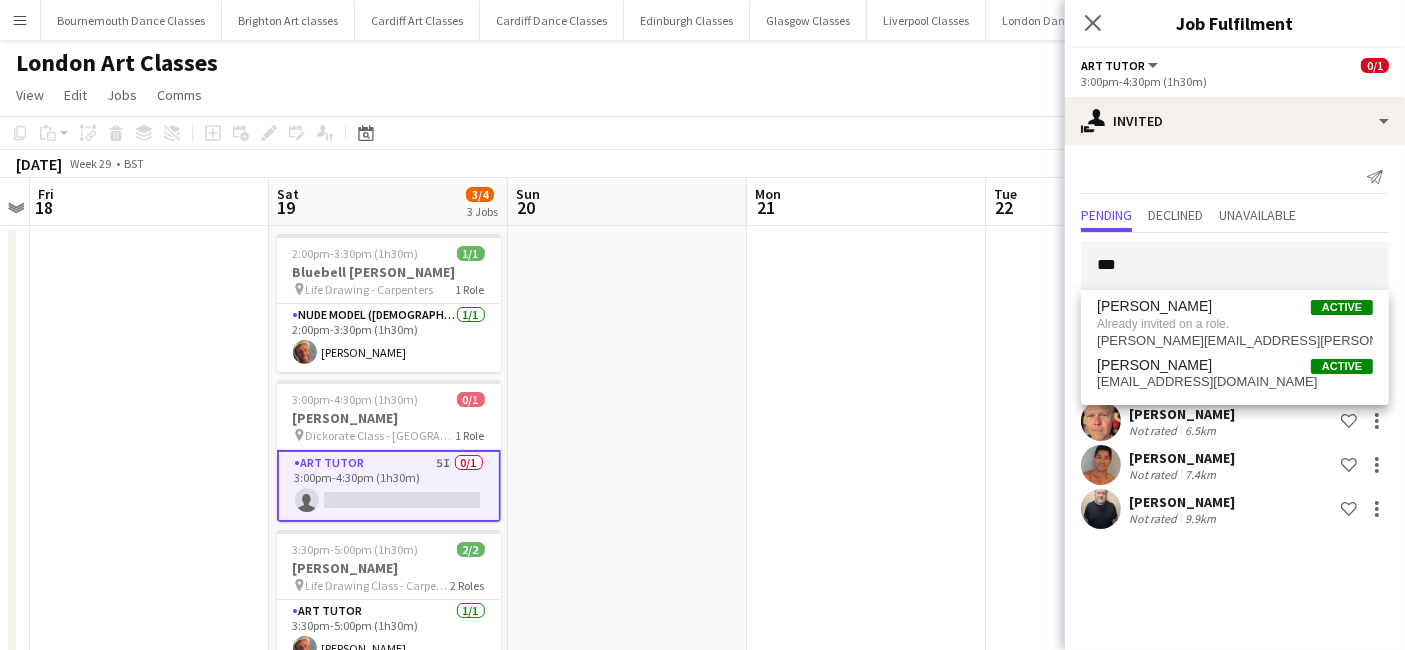 click at bounding box center [866, 722] 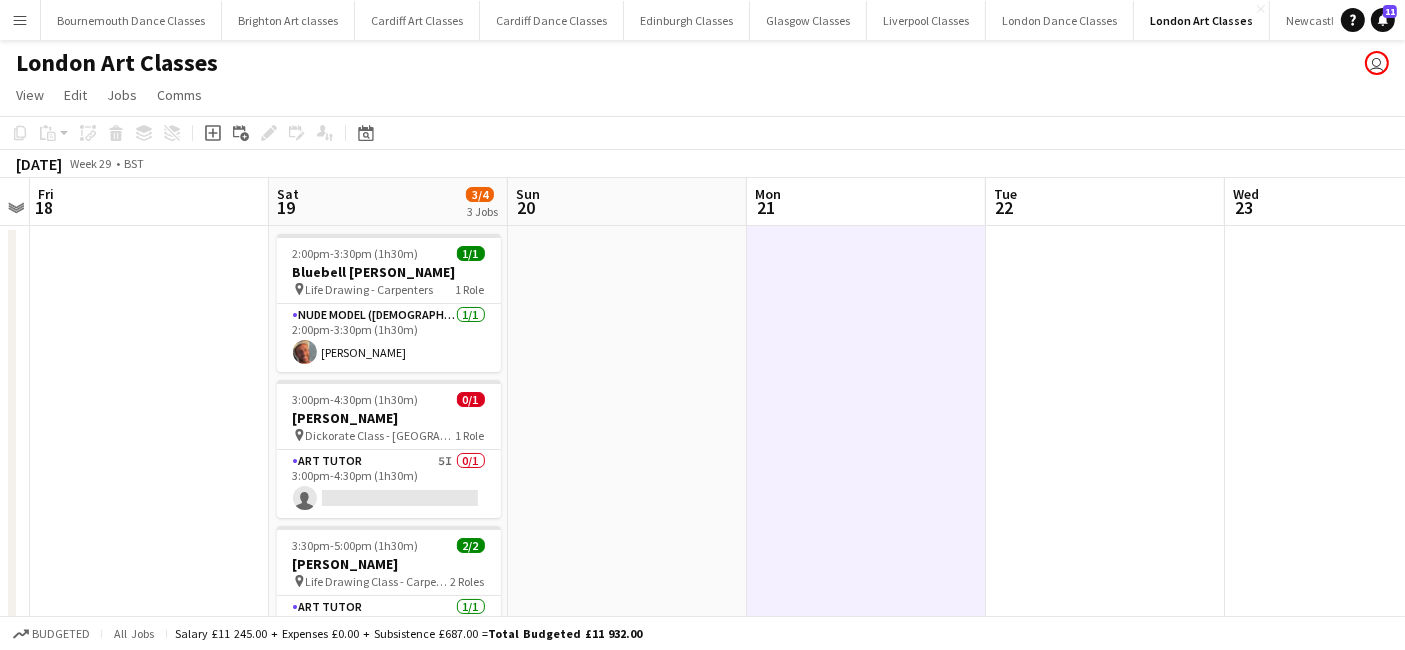 scroll, scrollTop: 407, scrollLeft: 0, axis: vertical 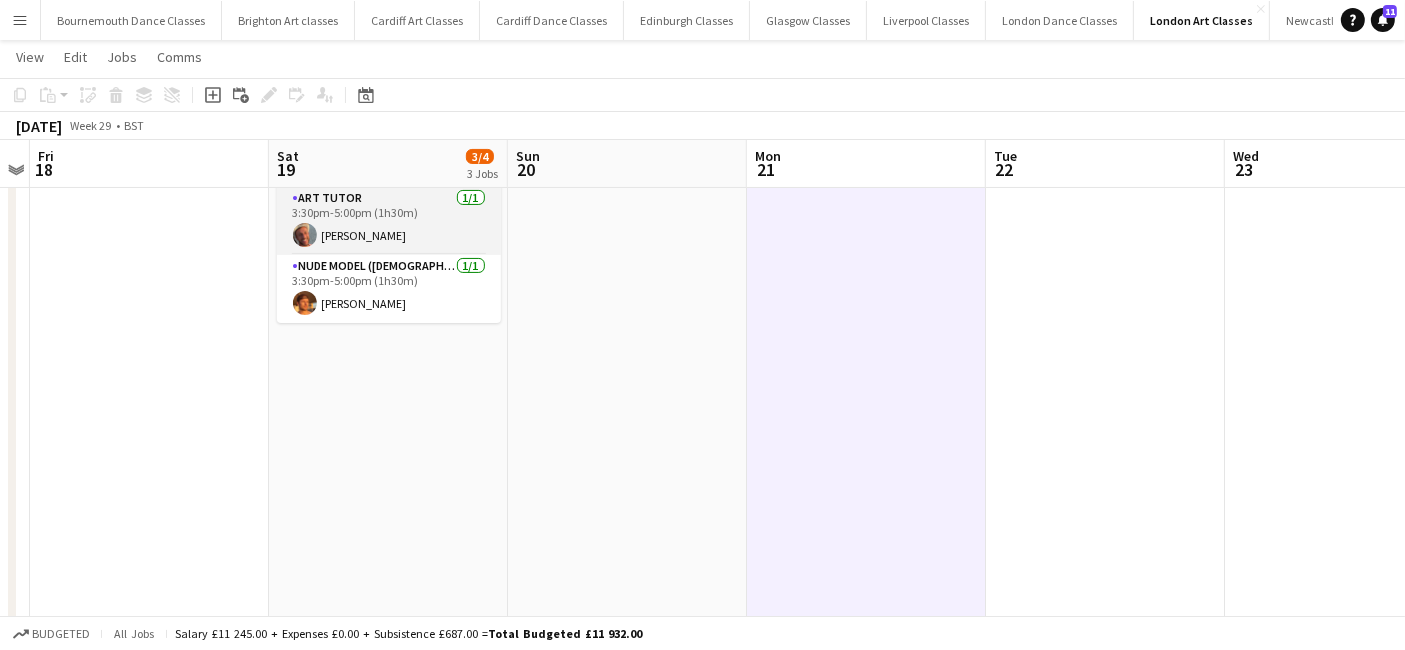 drag, startPoint x: 430, startPoint y: 221, endPoint x: 492, endPoint y: 229, distance: 62.514 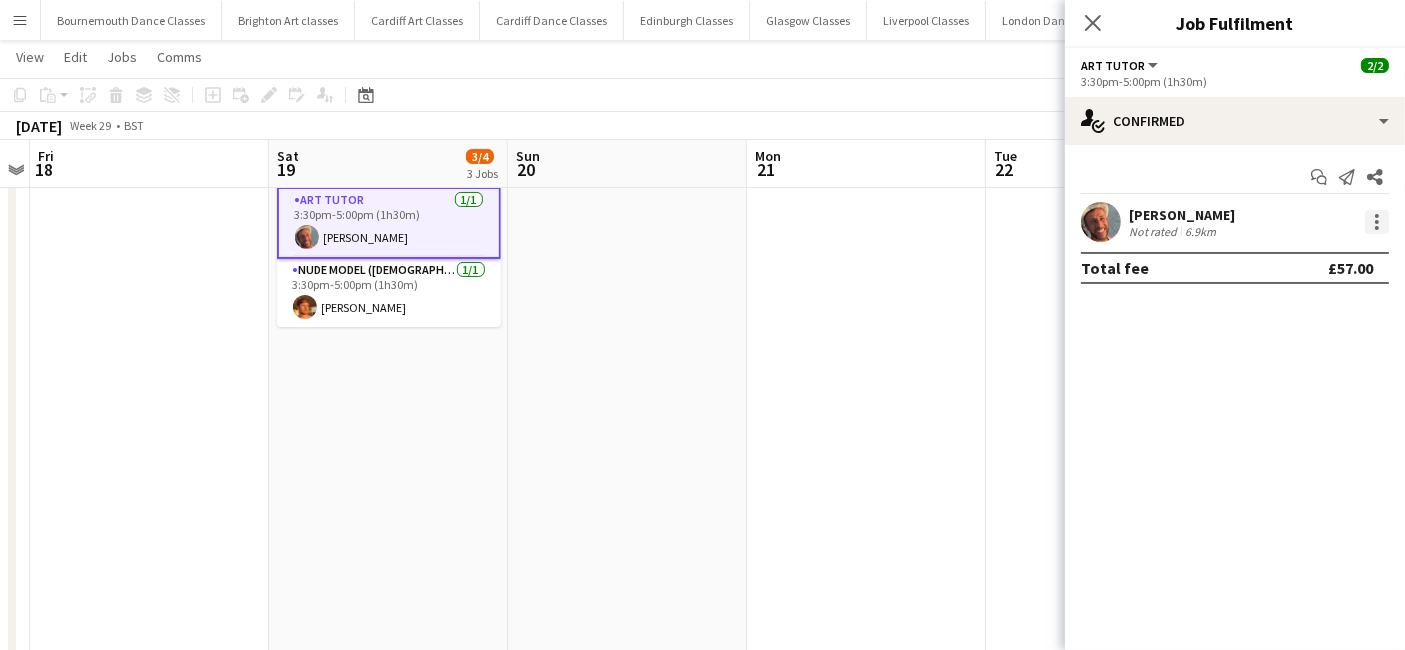 click at bounding box center (1377, 222) 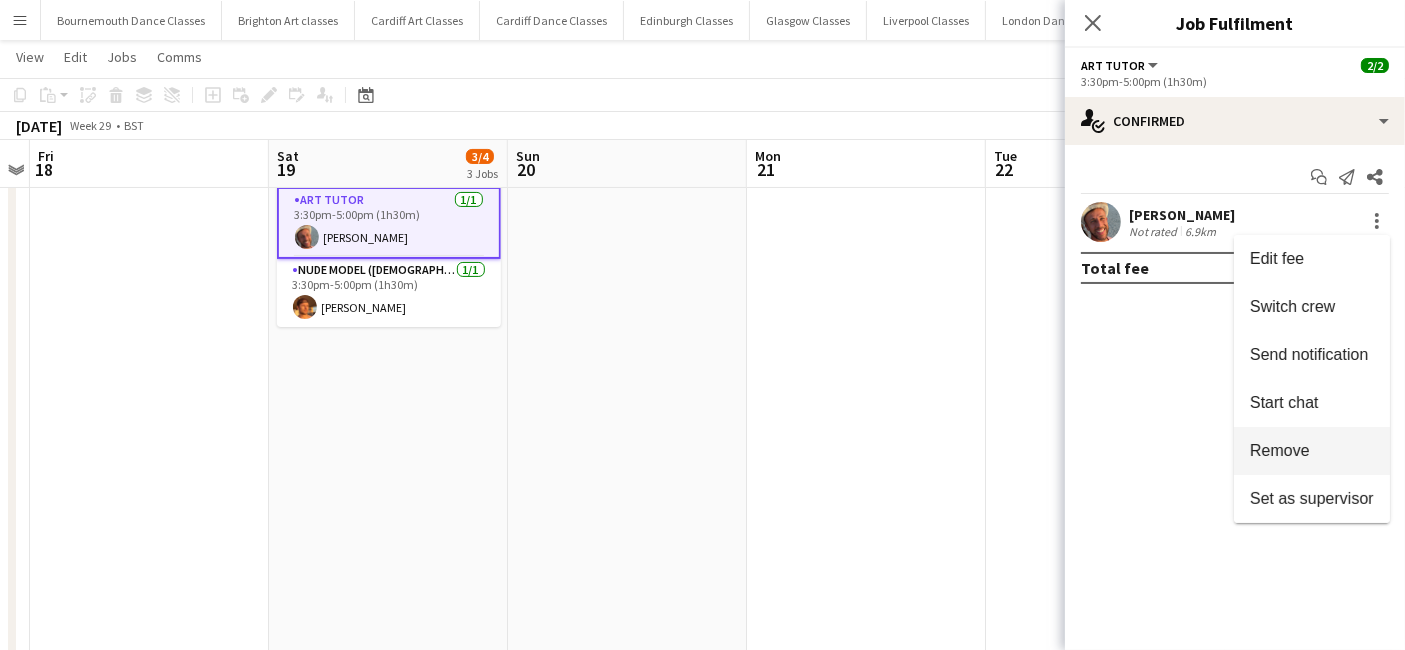 click on "Remove" at bounding box center [1312, 451] 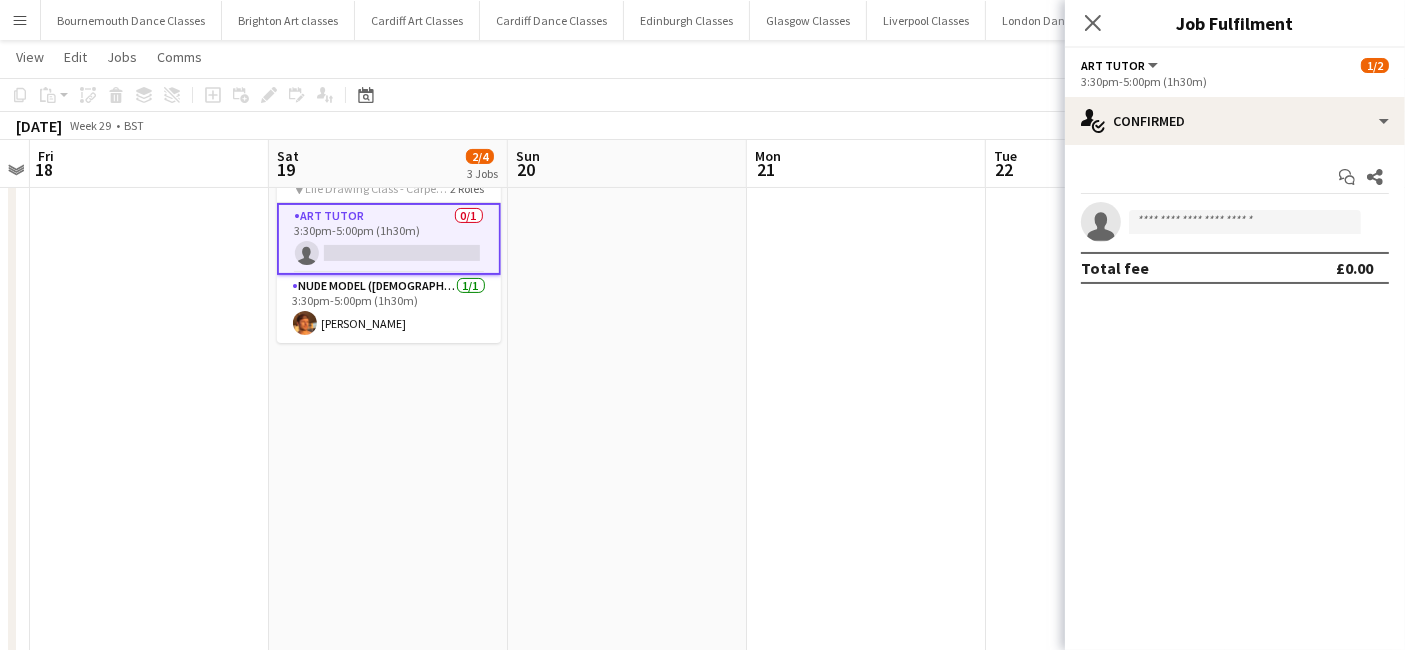 click at bounding box center (866, 313) 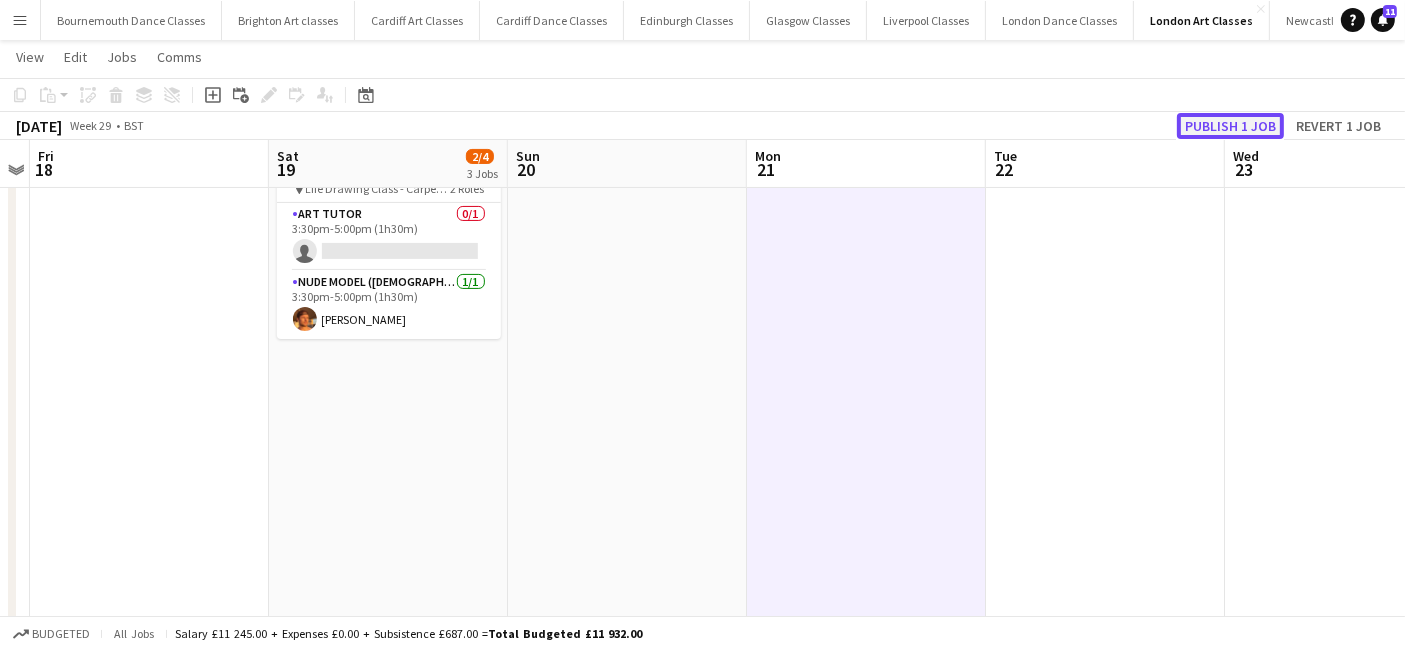 click on "Publish 1 job" 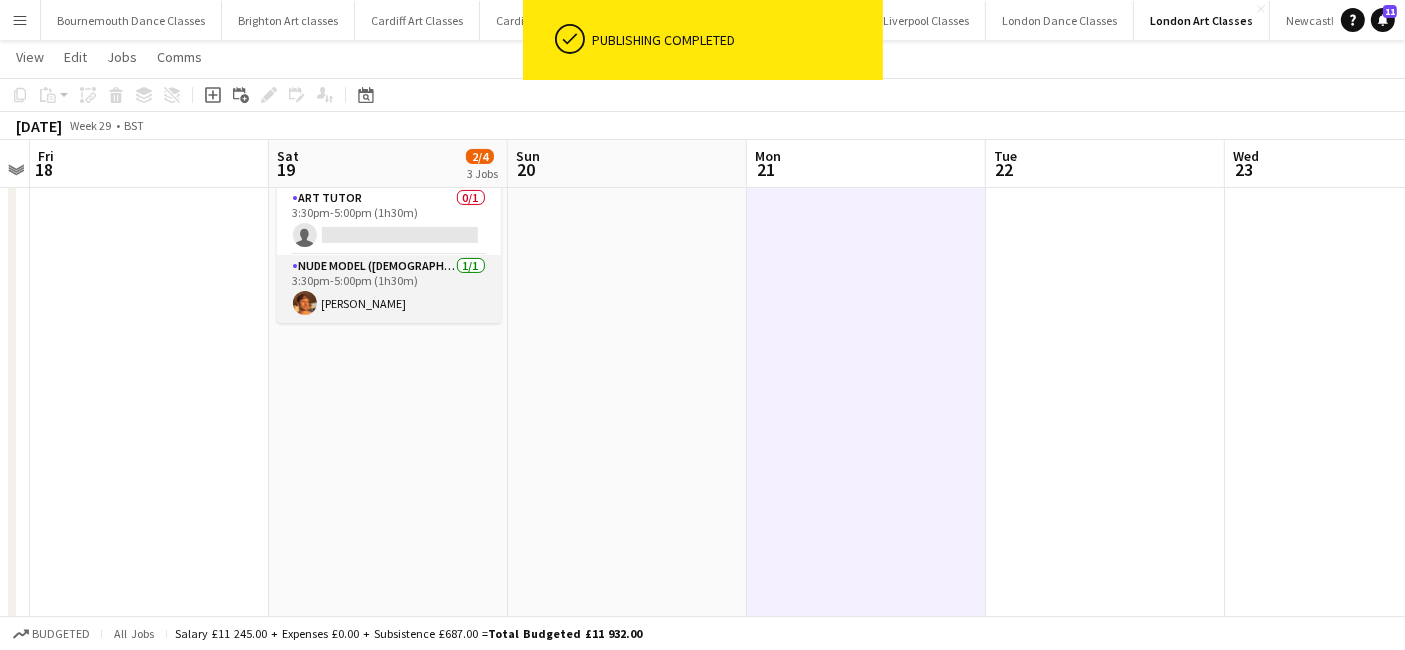 scroll, scrollTop: 0, scrollLeft: 0, axis: both 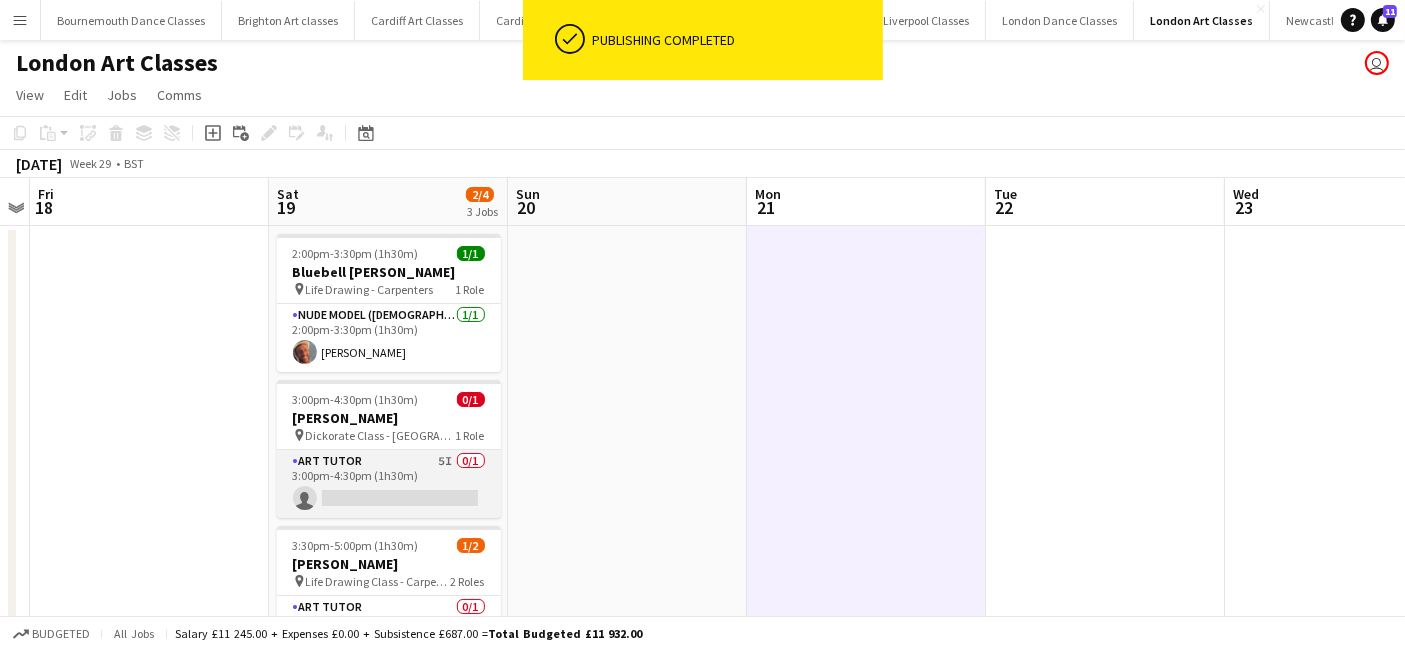 click on "Art Tutor   5I   0/1   3:00pm-4:30pm (1h30m)
single-neutral-actions" at bounding box center [389, 484] 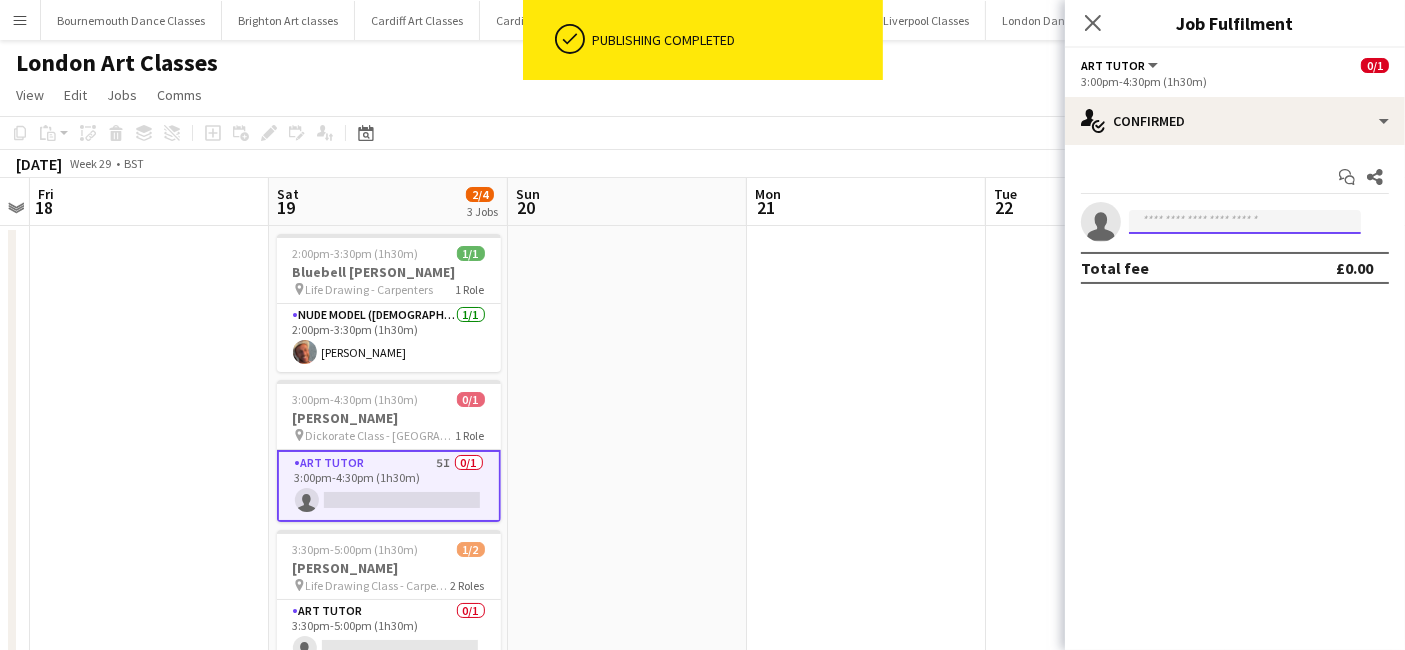 click at bounding box center [1245, 222] 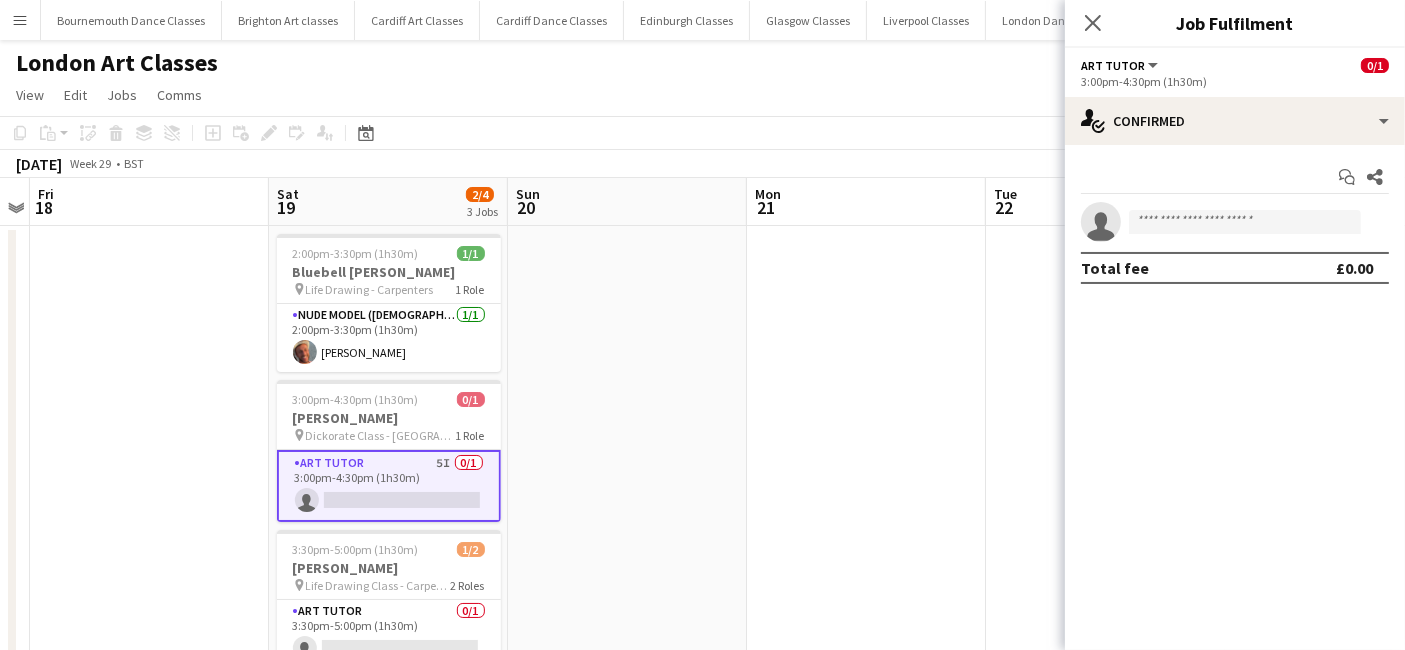 click at bounding box center [866, 722] 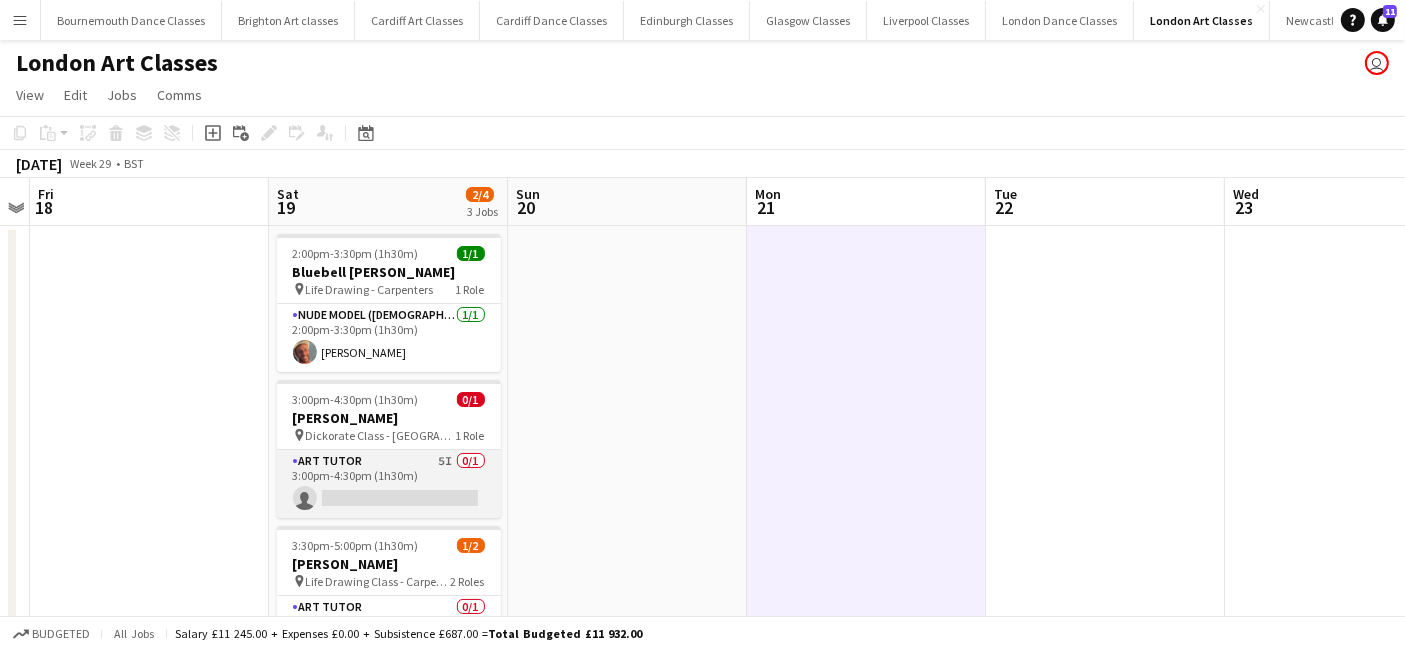 click on "Art Tutor   5I   0/1   3:00pm-4:30pm (1h30m)
single-neutral-actions" at bounding box center (389, 484) 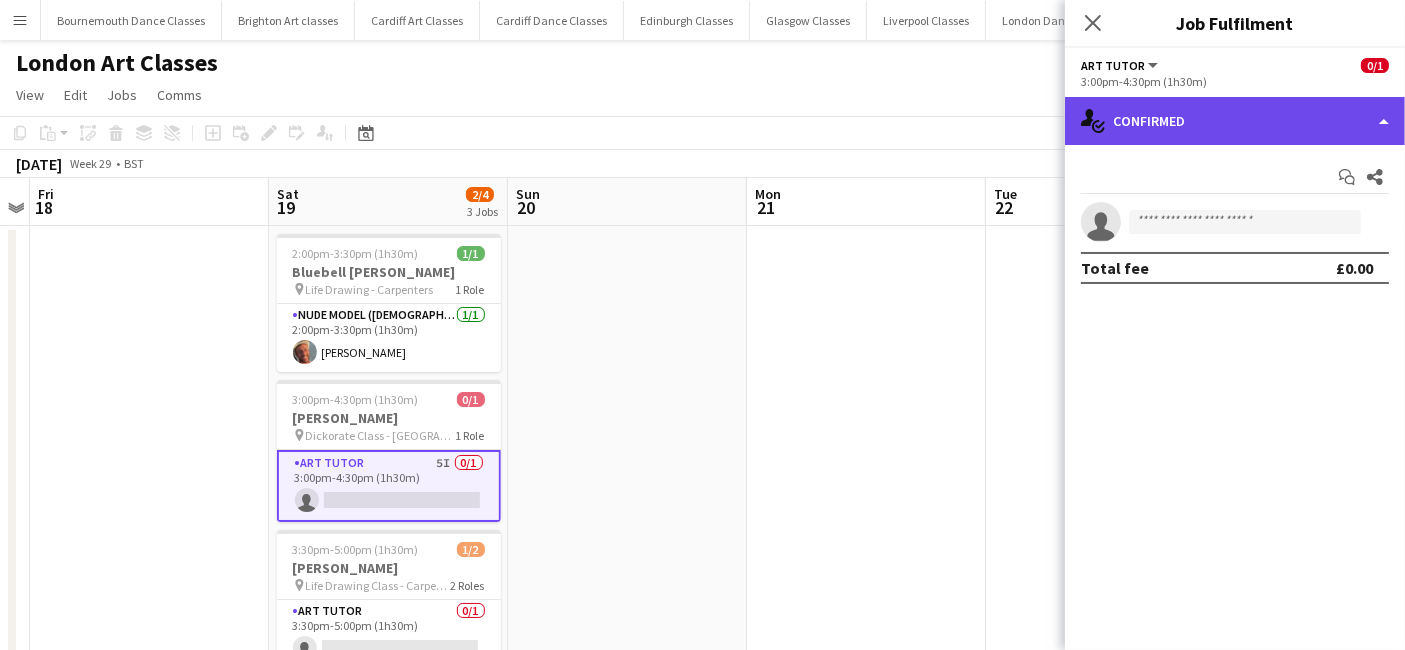 click on "single-neutral-actions-check-2
Confirmed" 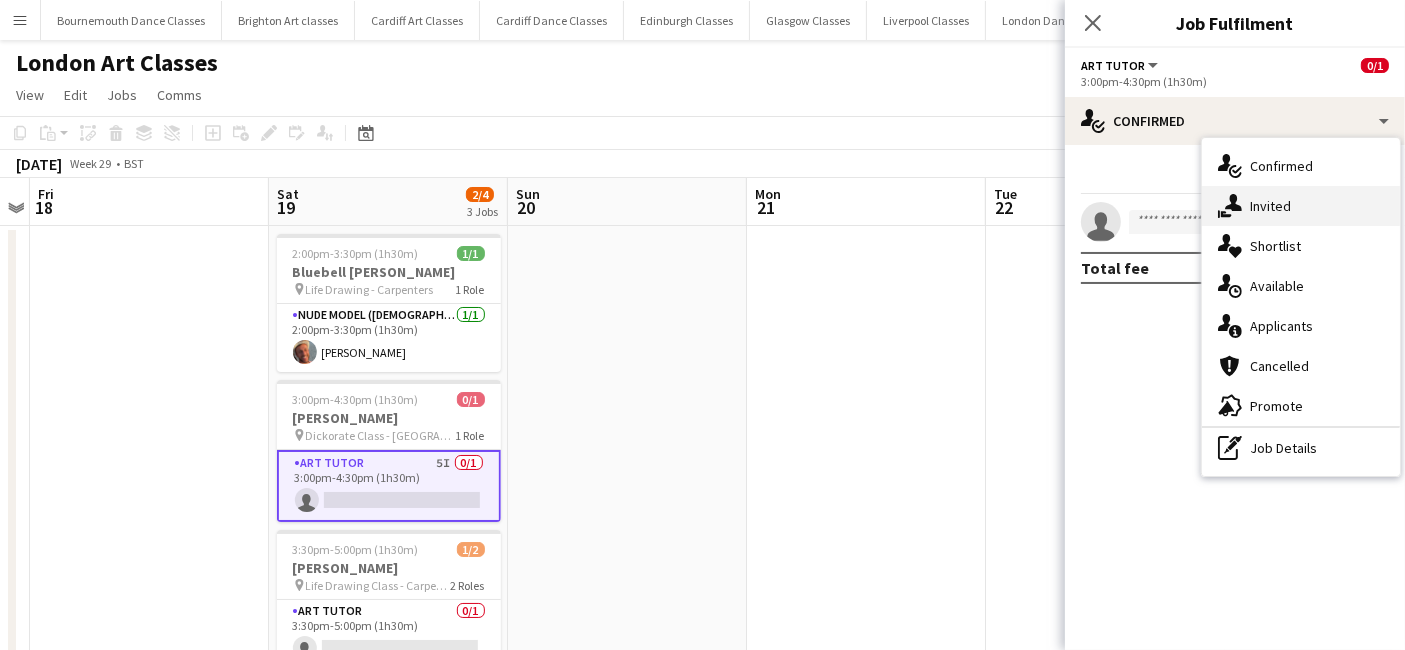 click on "single-neutral-actions-share-1
Invited" at bounding box center (1301, 206) 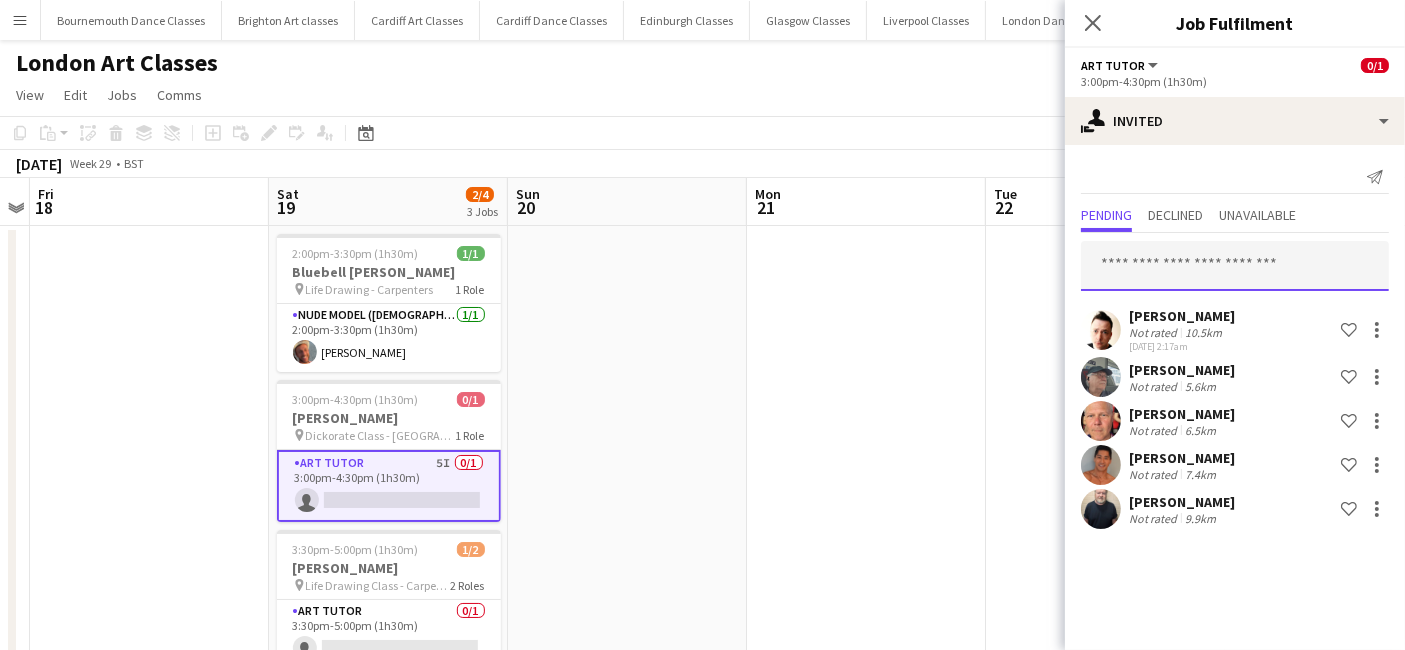 click at bounding box center [1235, 266] 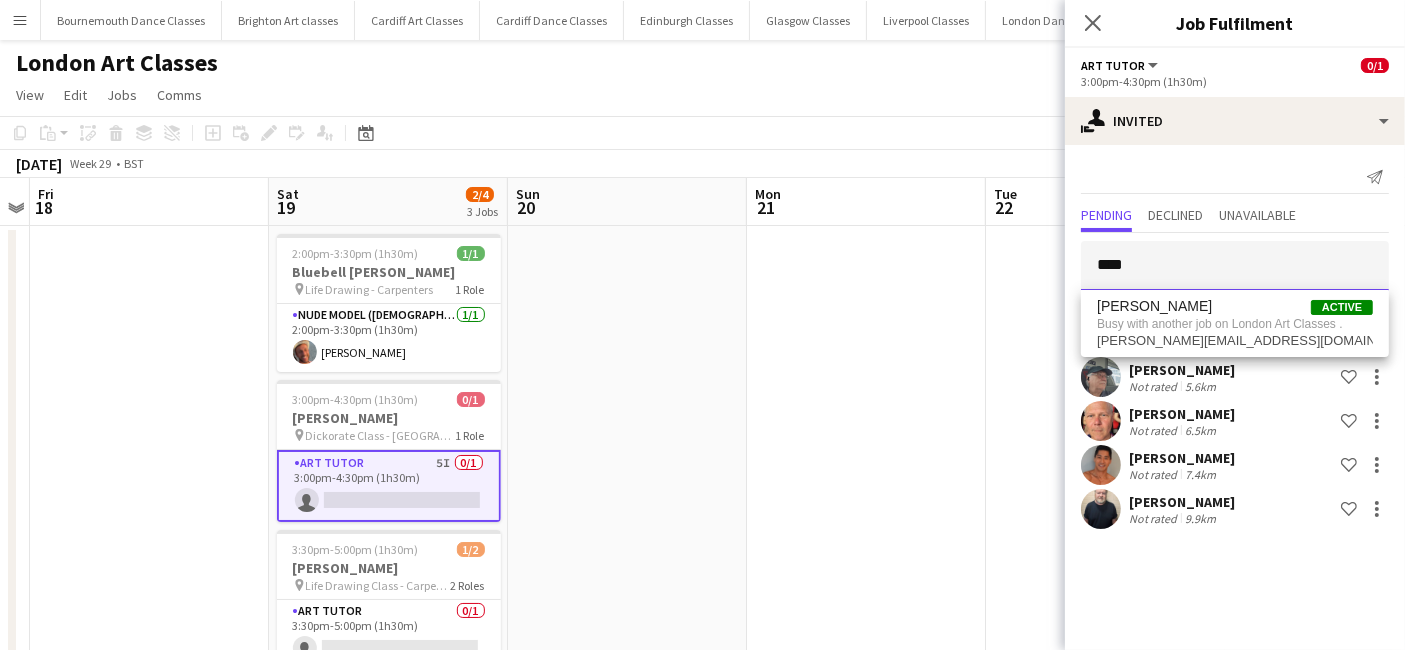 type on "****" 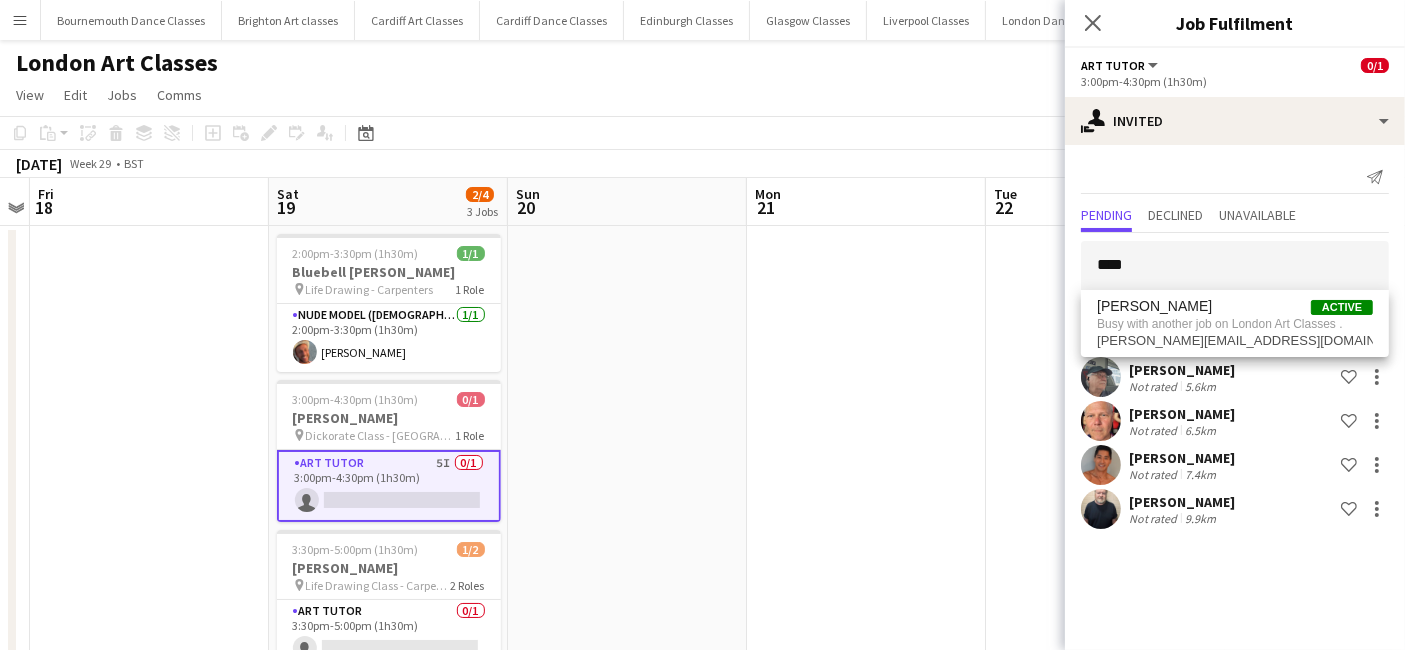 click at bounding box center [866, 722] 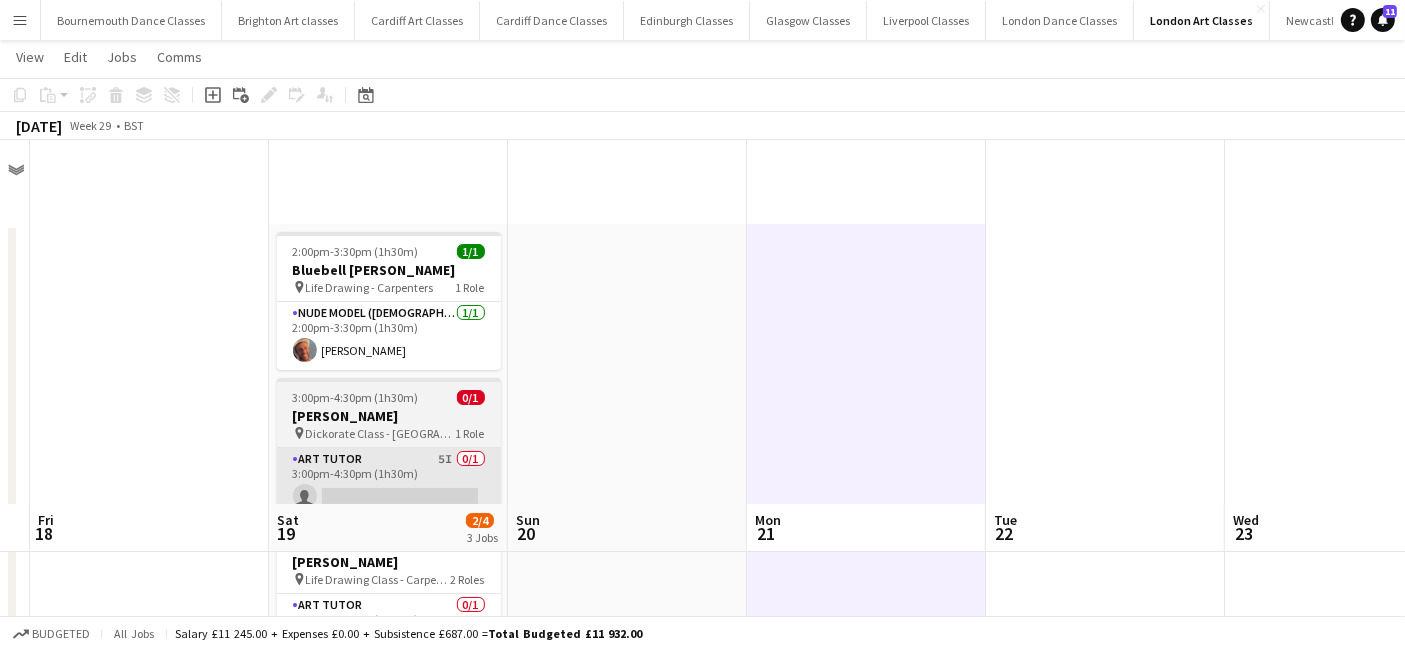 scroll, scrollTop: 407, scrollLeft: 0, axis: vertical 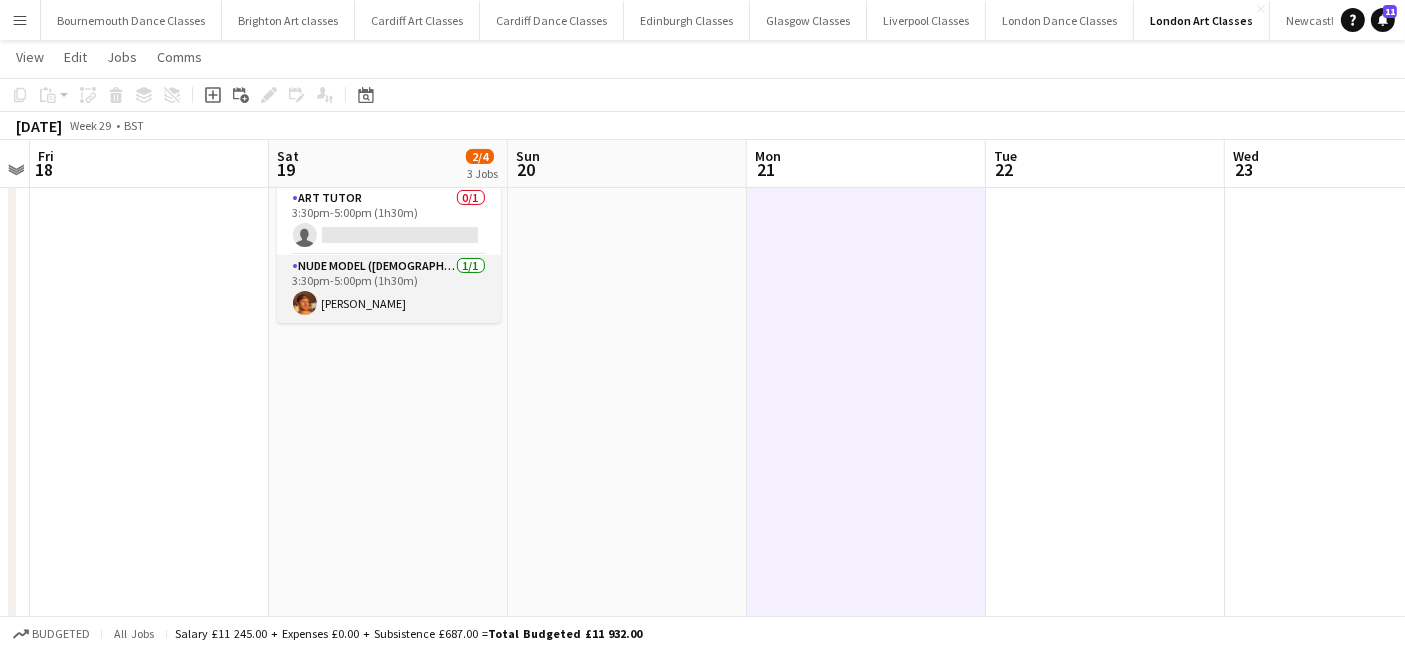 click on "Nude Model (Male)   1/1   3:30pm-5:00pm (1h30m)
William Osmond" at bounding box center [389, 289] 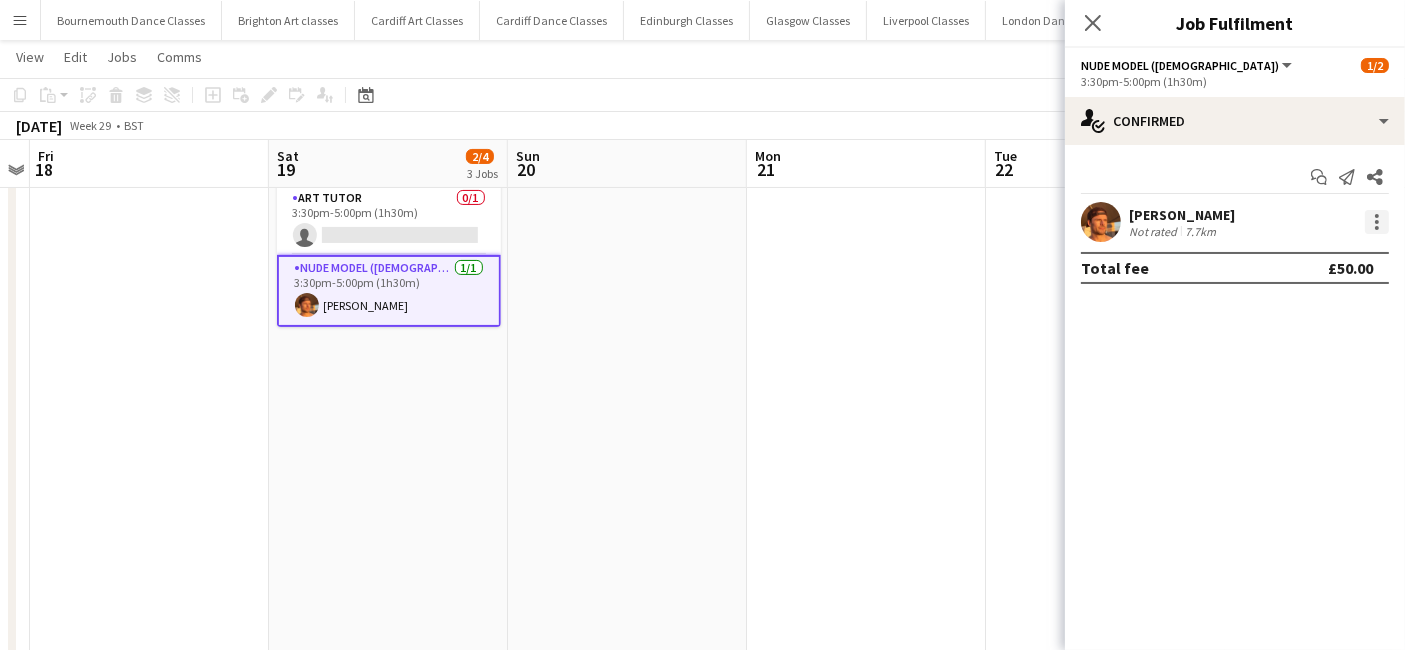 click at bounding box center (1377, 222) 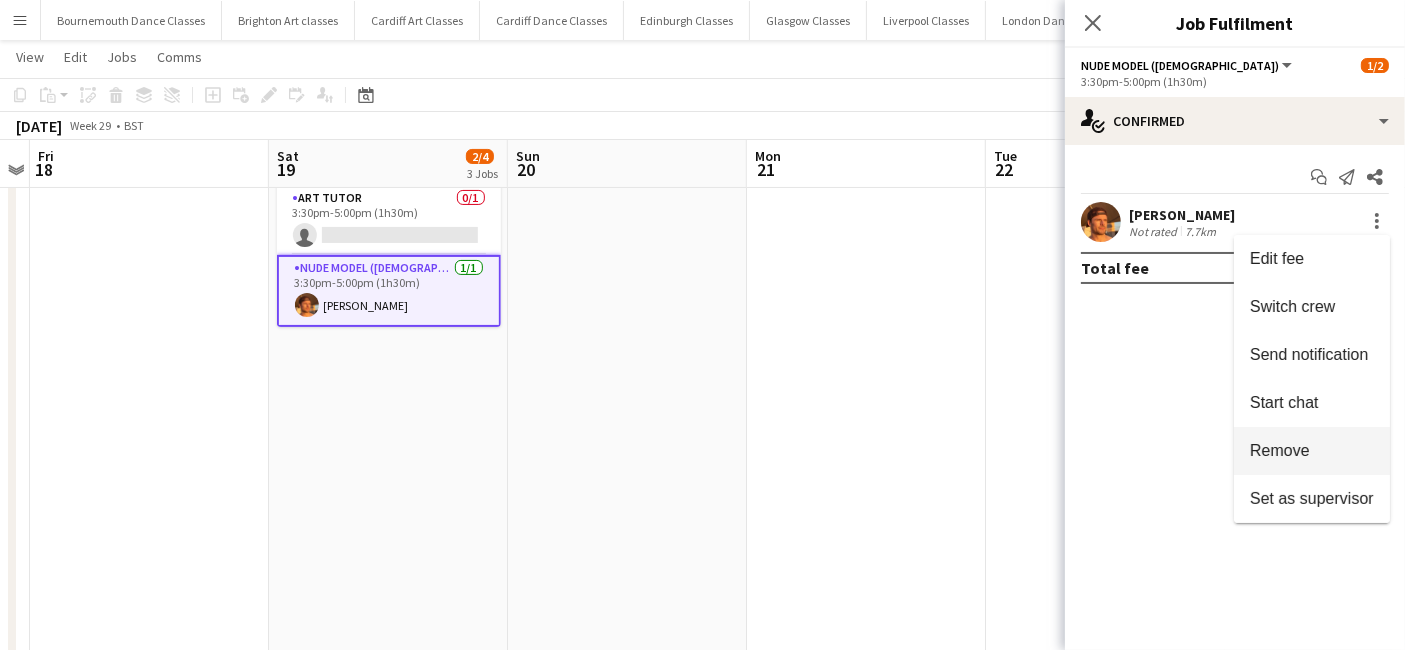 click on "Remove" at bounding box center [1280, 450] 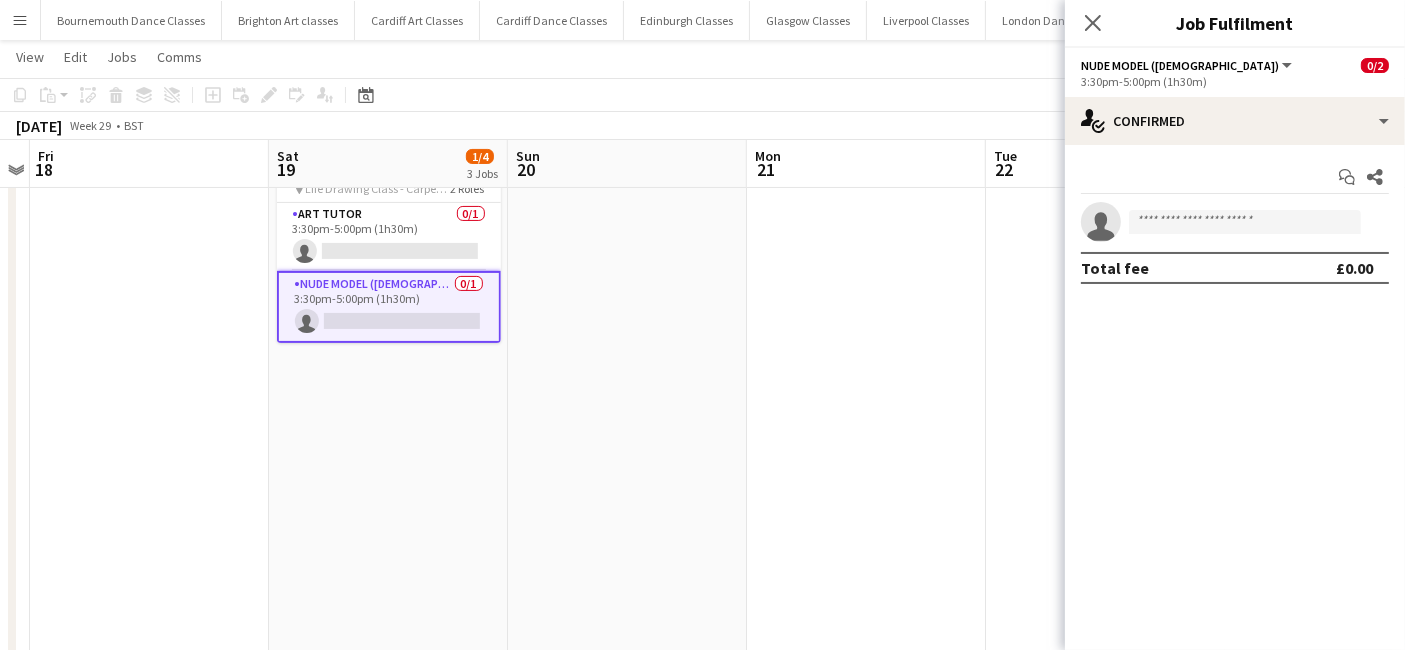 click at bounding box center (866, 313) 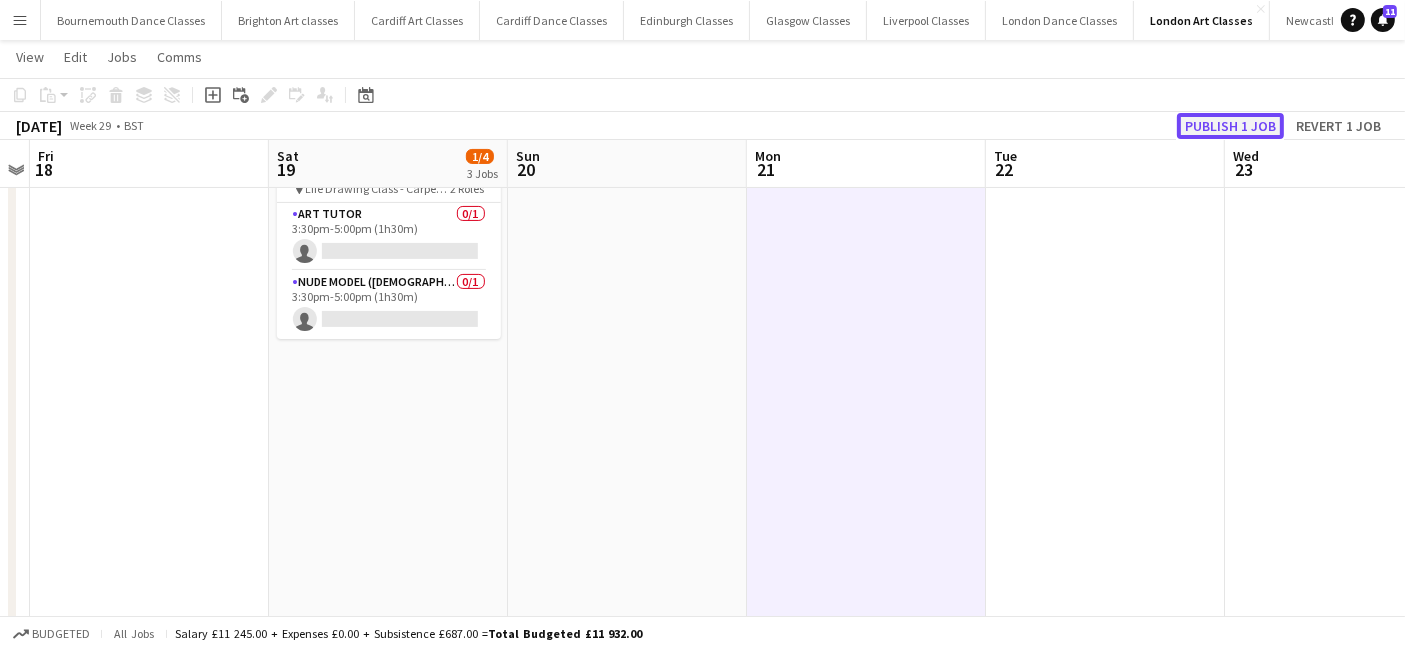 click on "Publish 1 job" 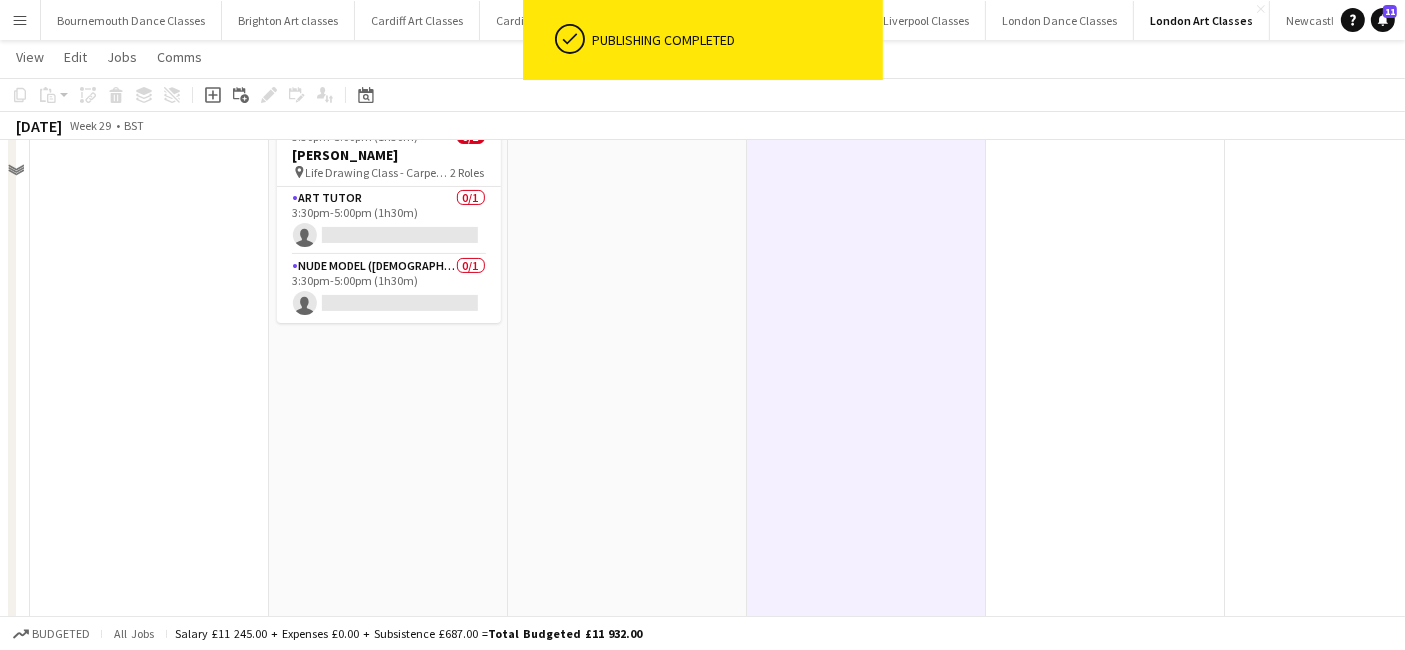 scroll, scrollTop: 0, scrollLeft: 0, axis: both 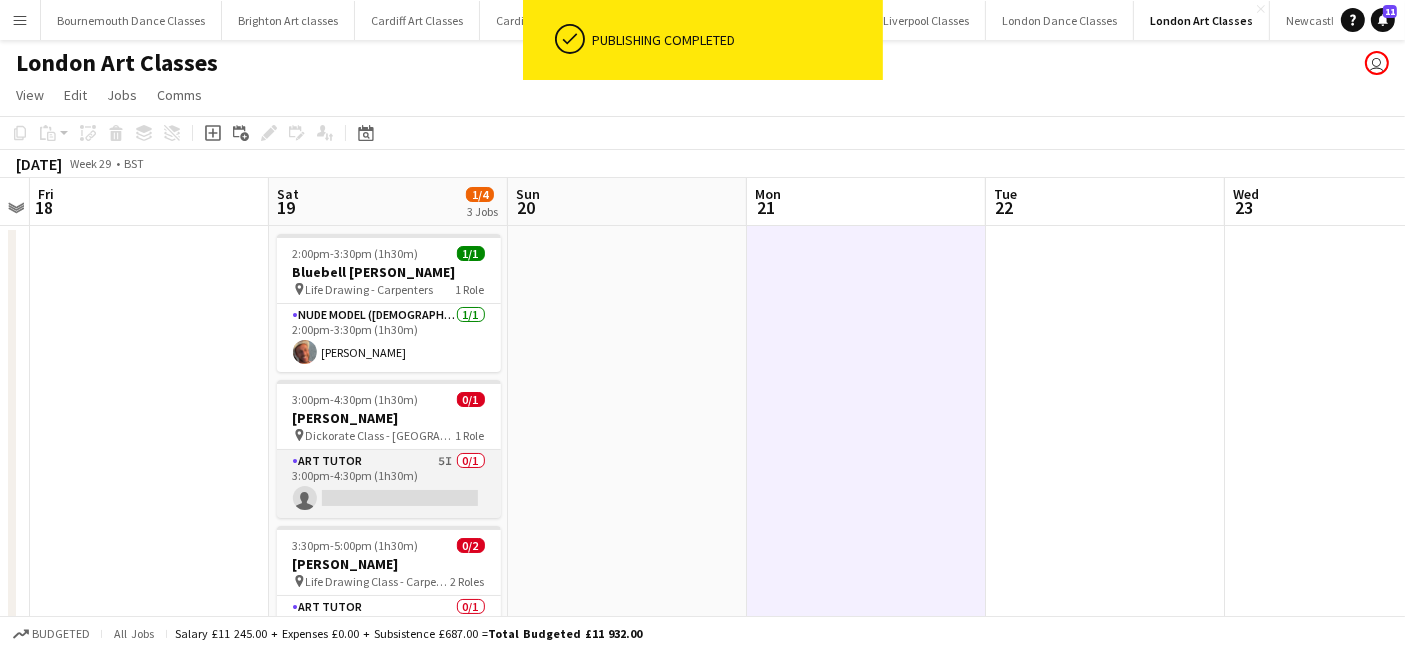 click on "Art Tutor   5I   0/1   3:00pm-4:30pm (1h30m)
single-neutral-actions" at bounding box center [389, 484] 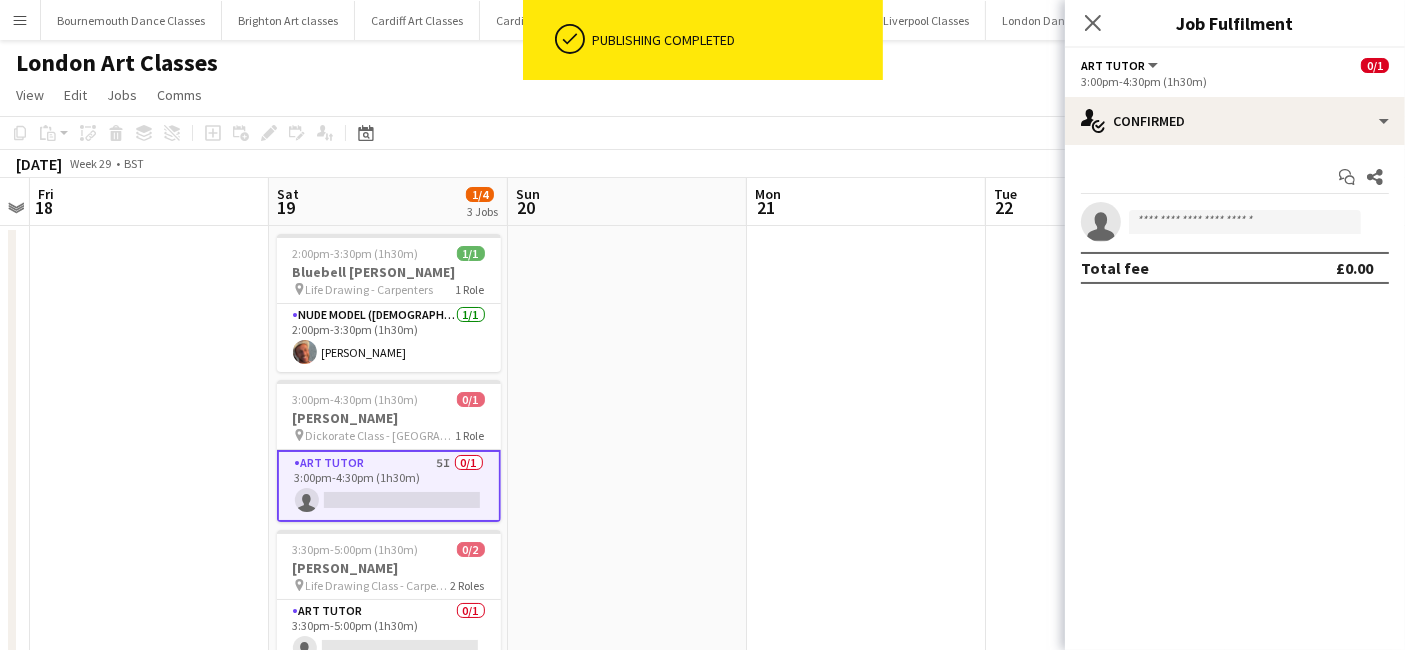click on "single-neutral-actions
Total fee   £0.00" at bounding box center [1235, 243] 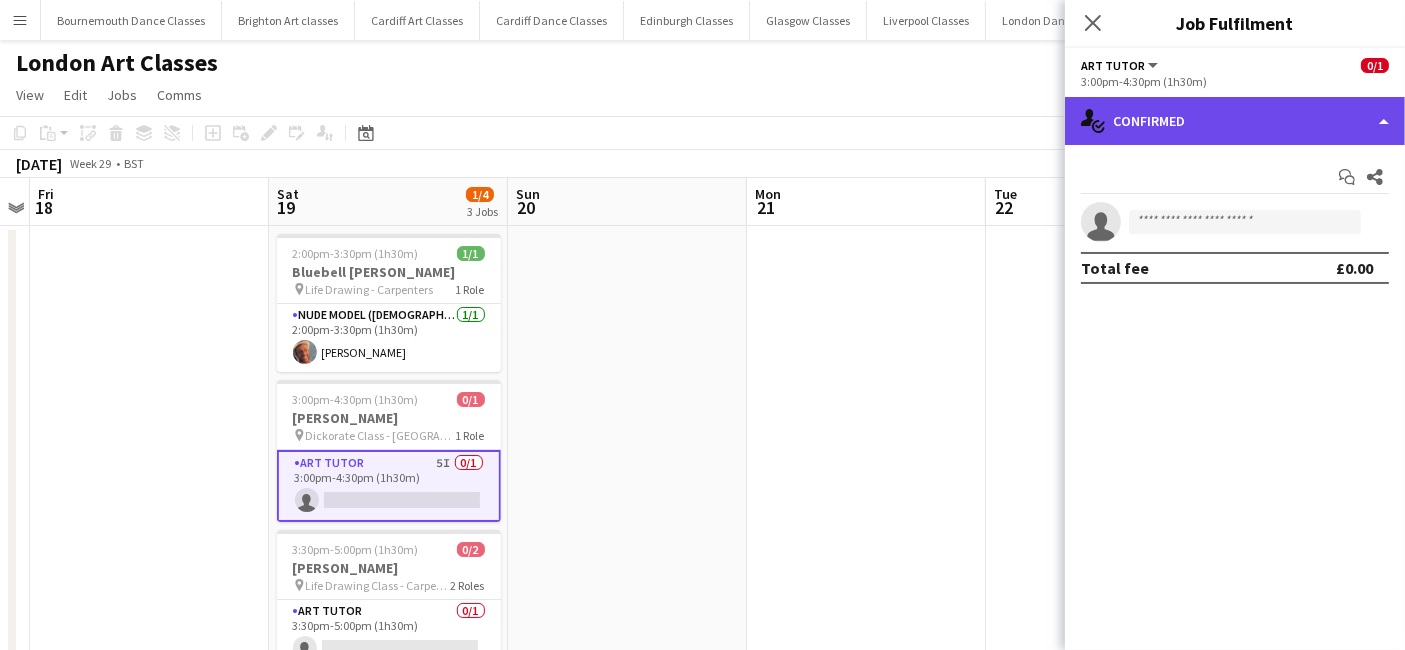 click on "single-neutral-actions-check-2
Confirmed" 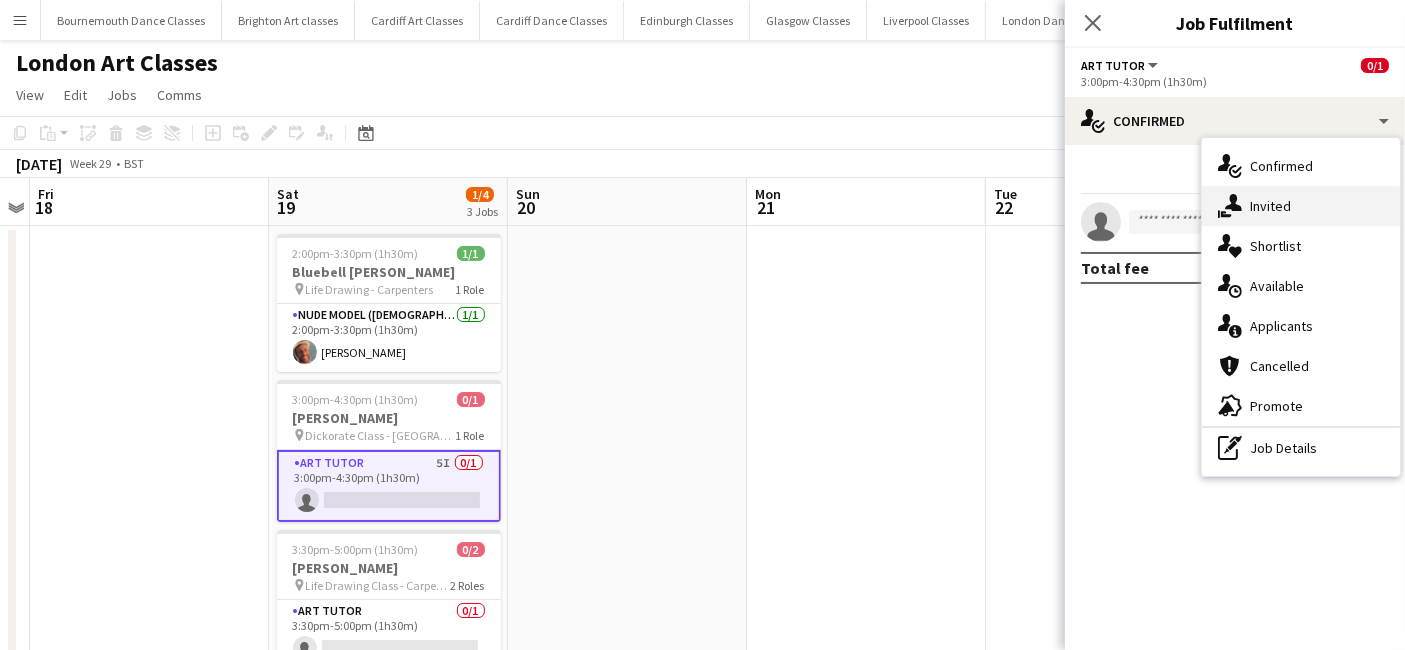 click on "single-neutral-actions-share-1
Invited" at bounding box center [1301, 206] 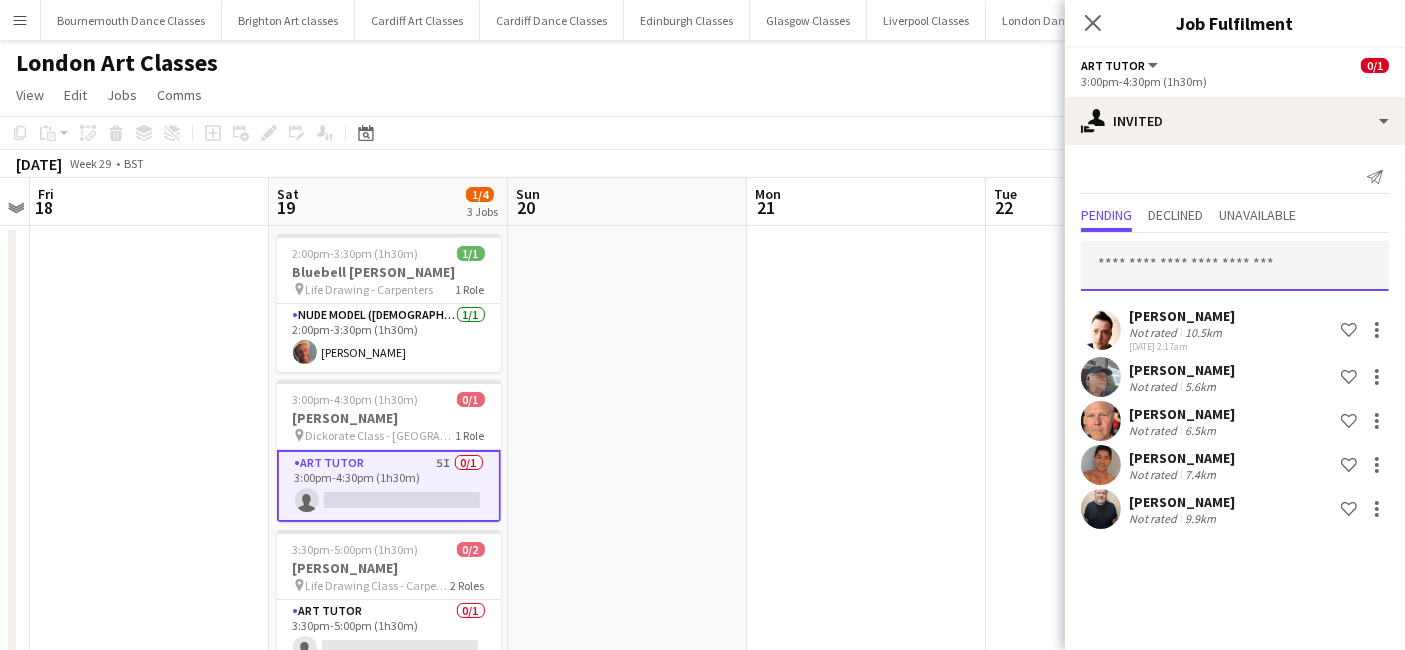 click at bounding box center (1235, 266) 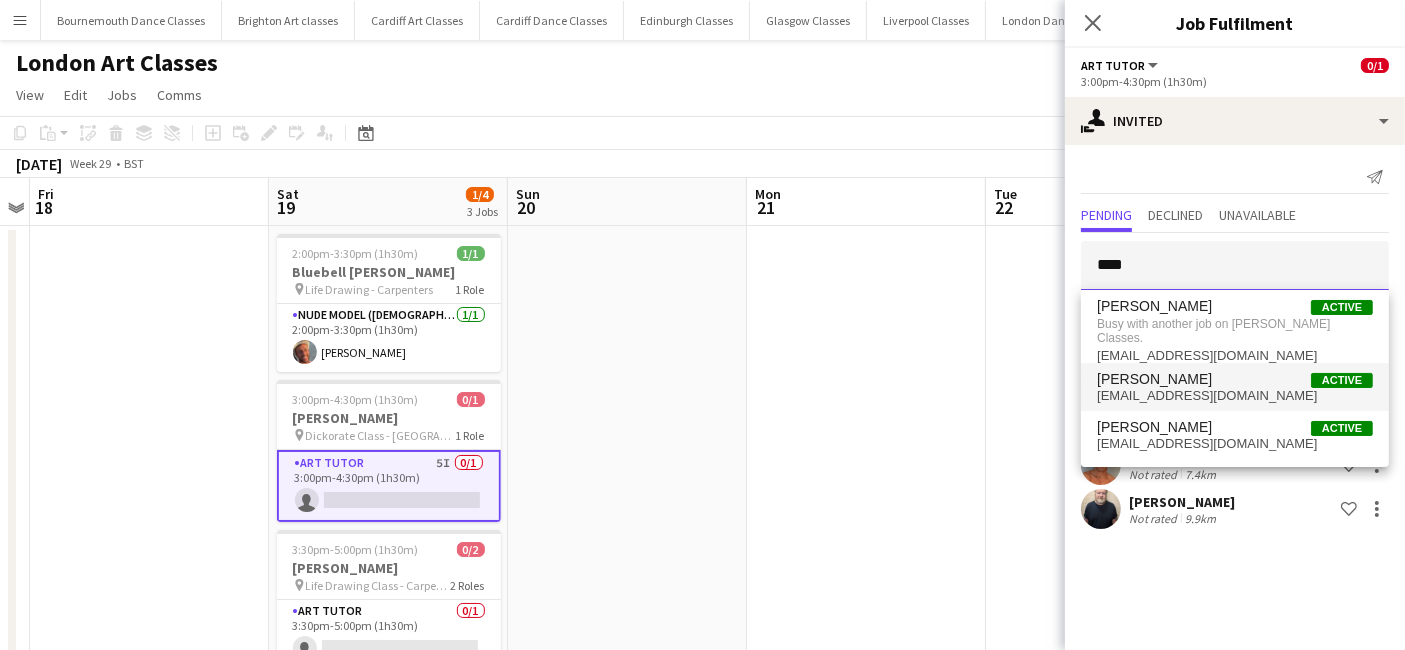 type on "****" 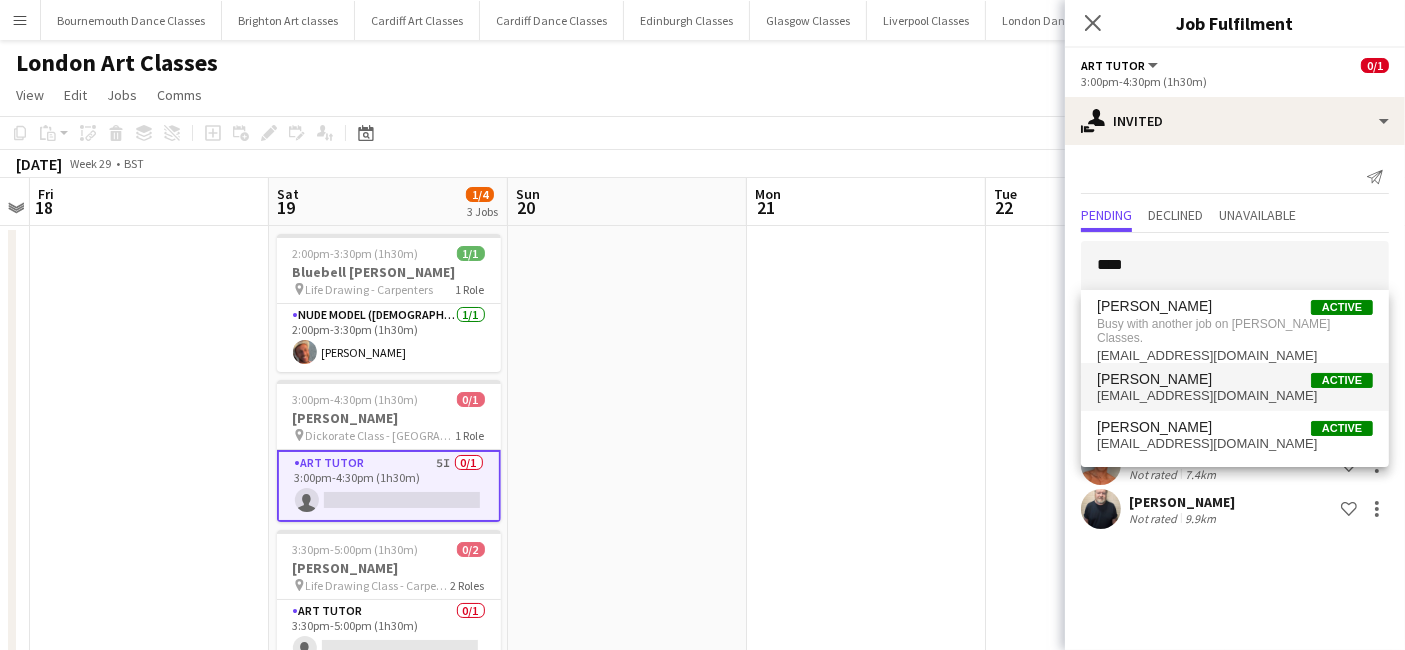 click on "William Osmond" at bounding box center (1154, 379) 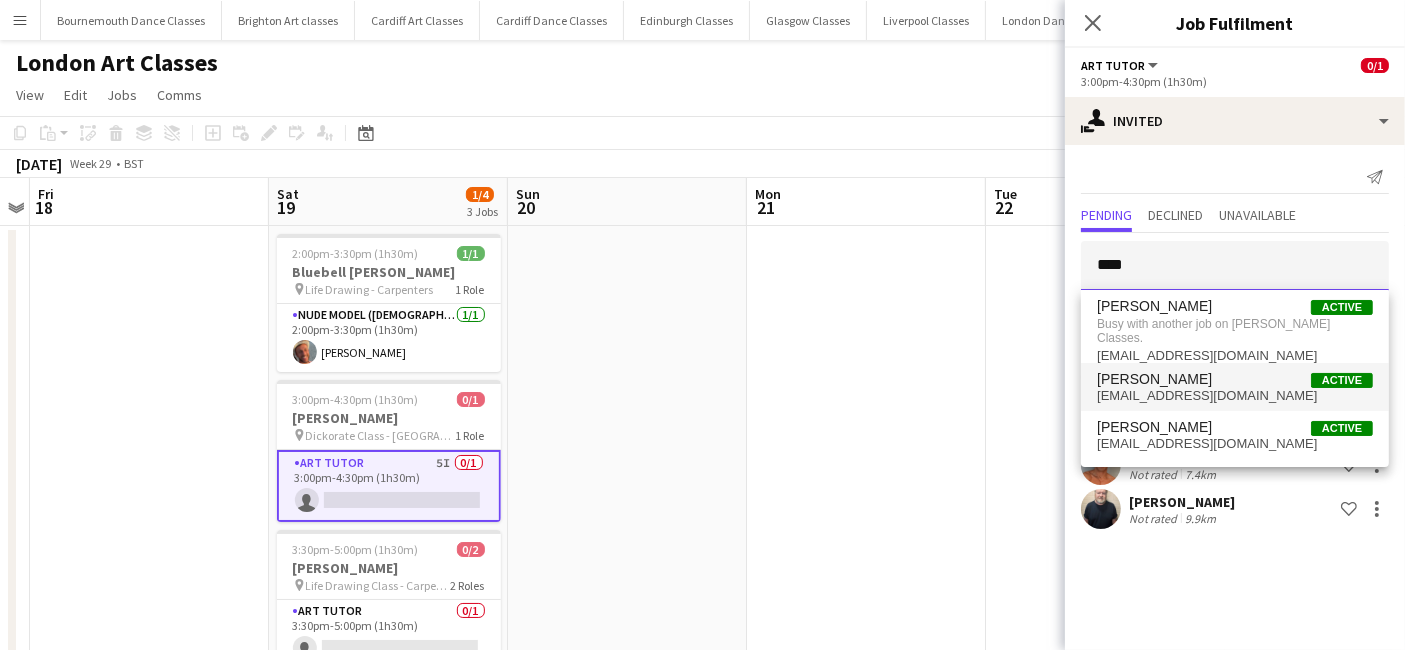type 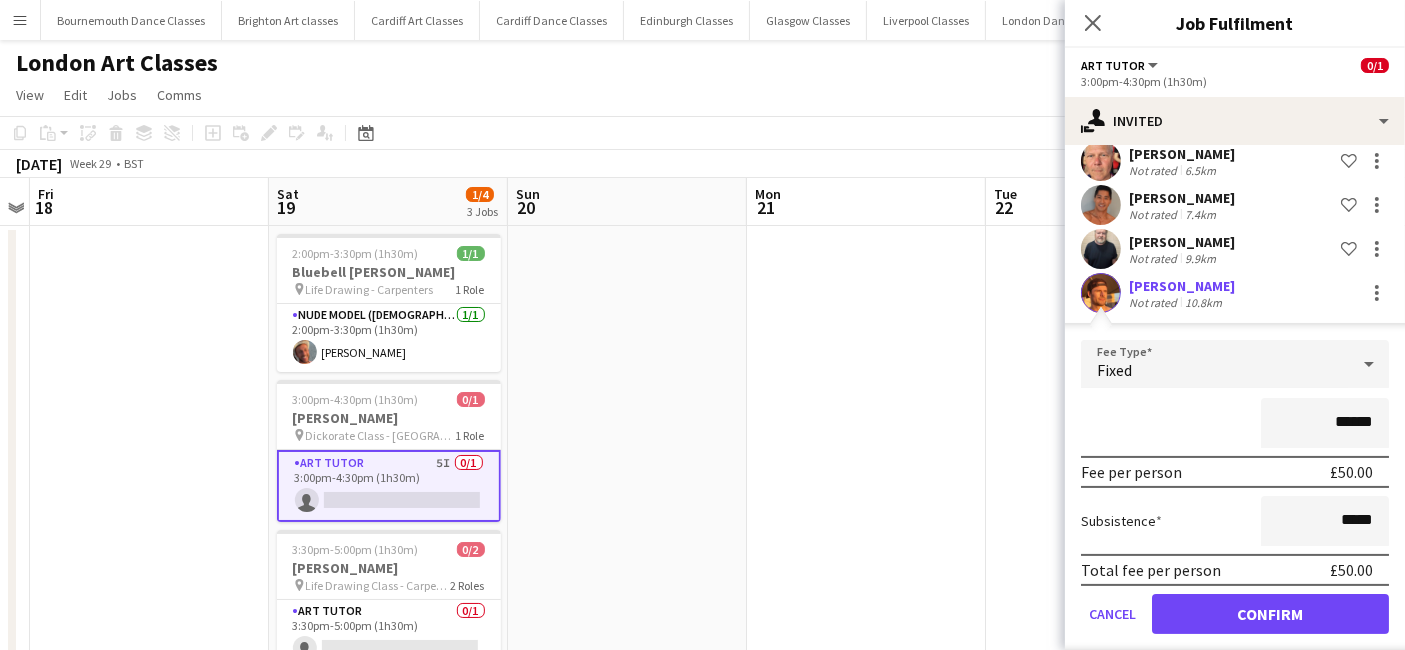 scroll, scrollTop: 277, scrollLeft: 0, axis: vertical 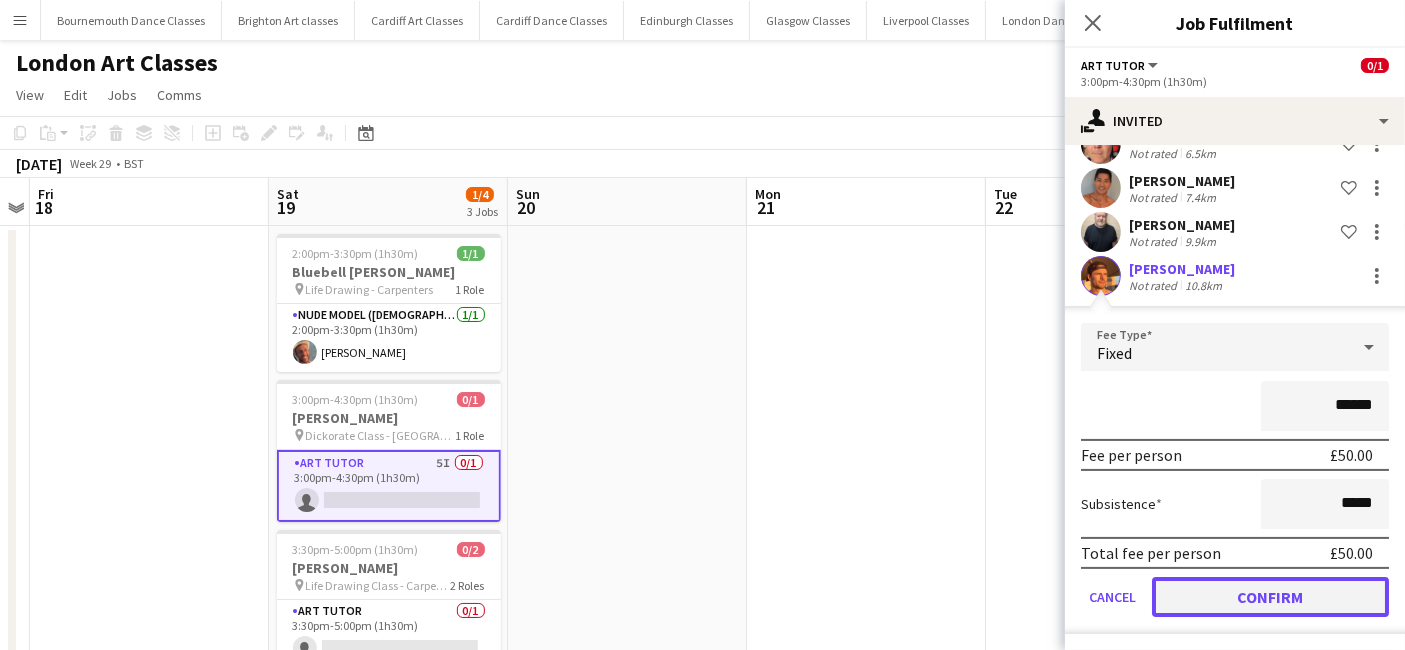 click on "Confirm" 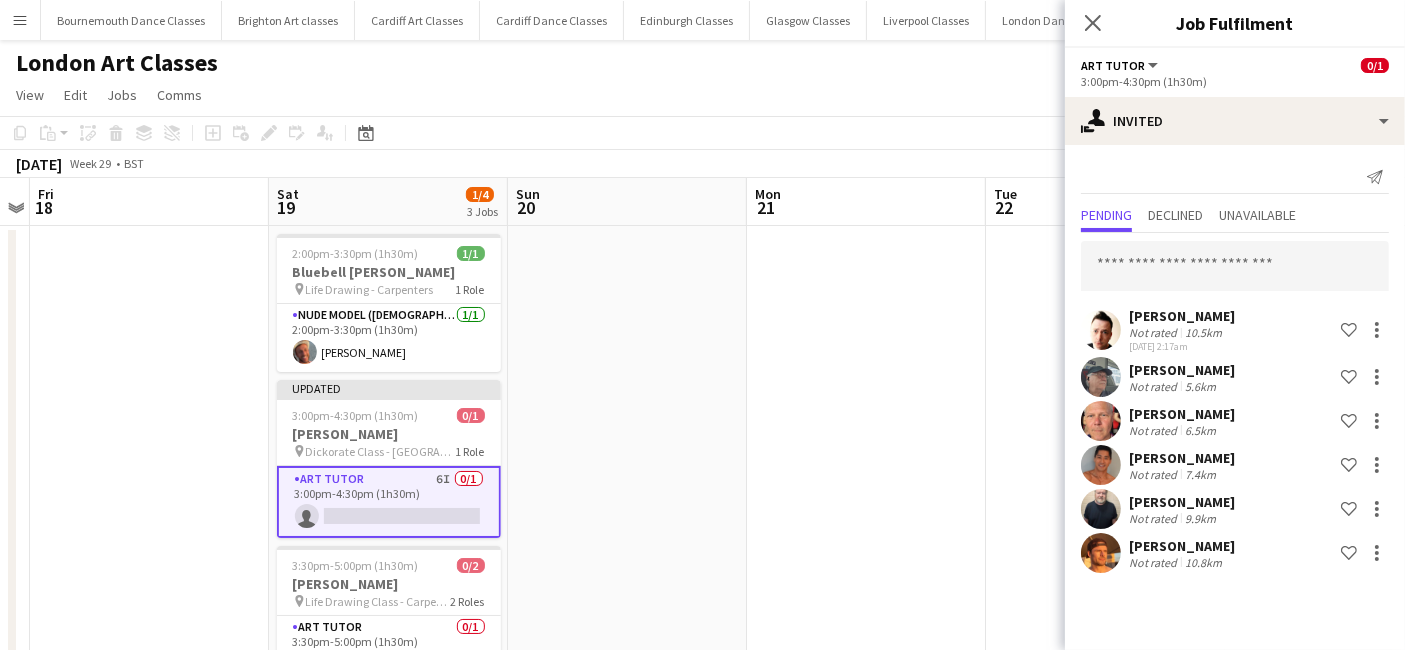scroll, scrollTop: 0, scrollLeft: 0, axis: both 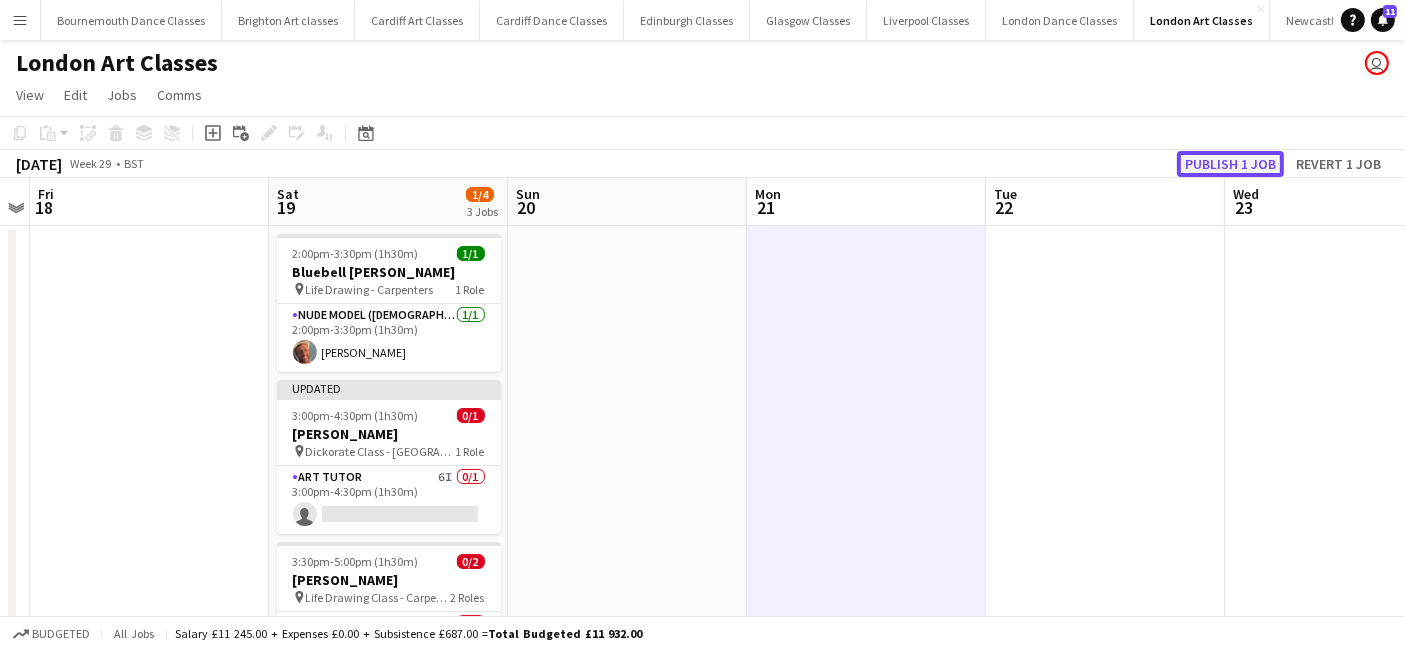 click on "Publish 1 job" 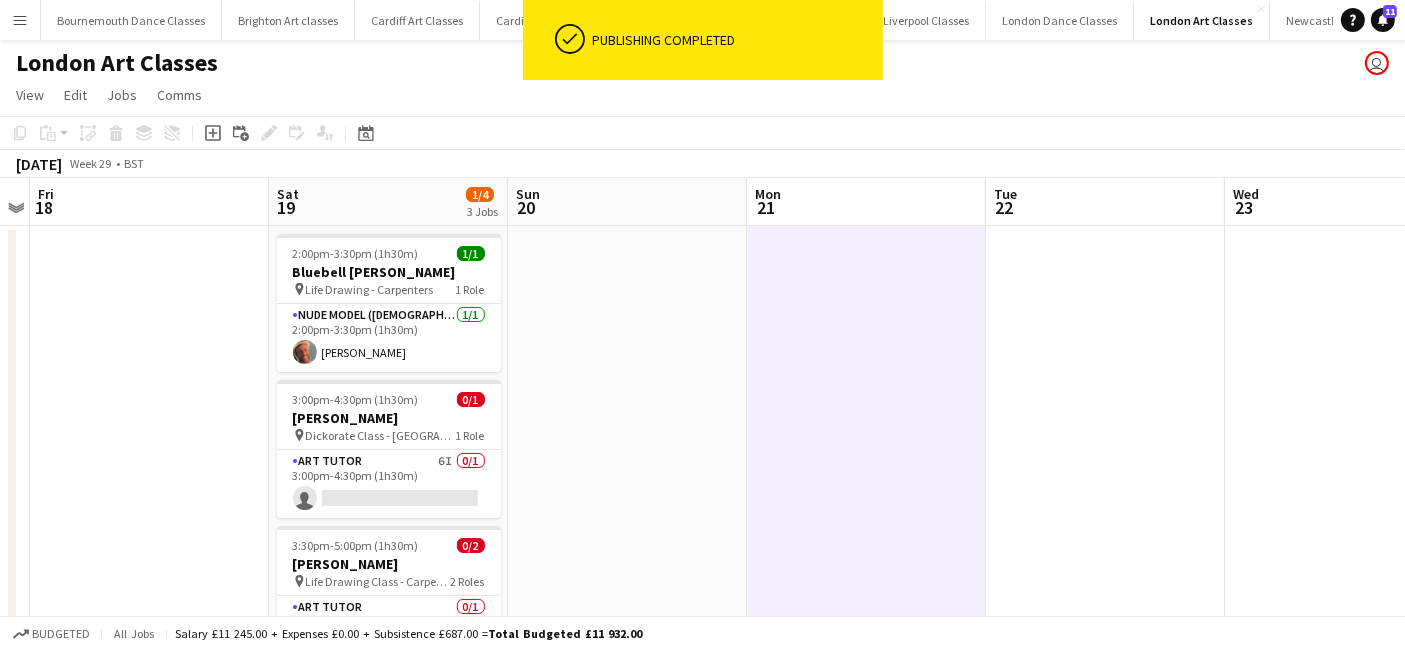 scroll, scrollTop: 407, scrollLeft: 0, axis: vertical 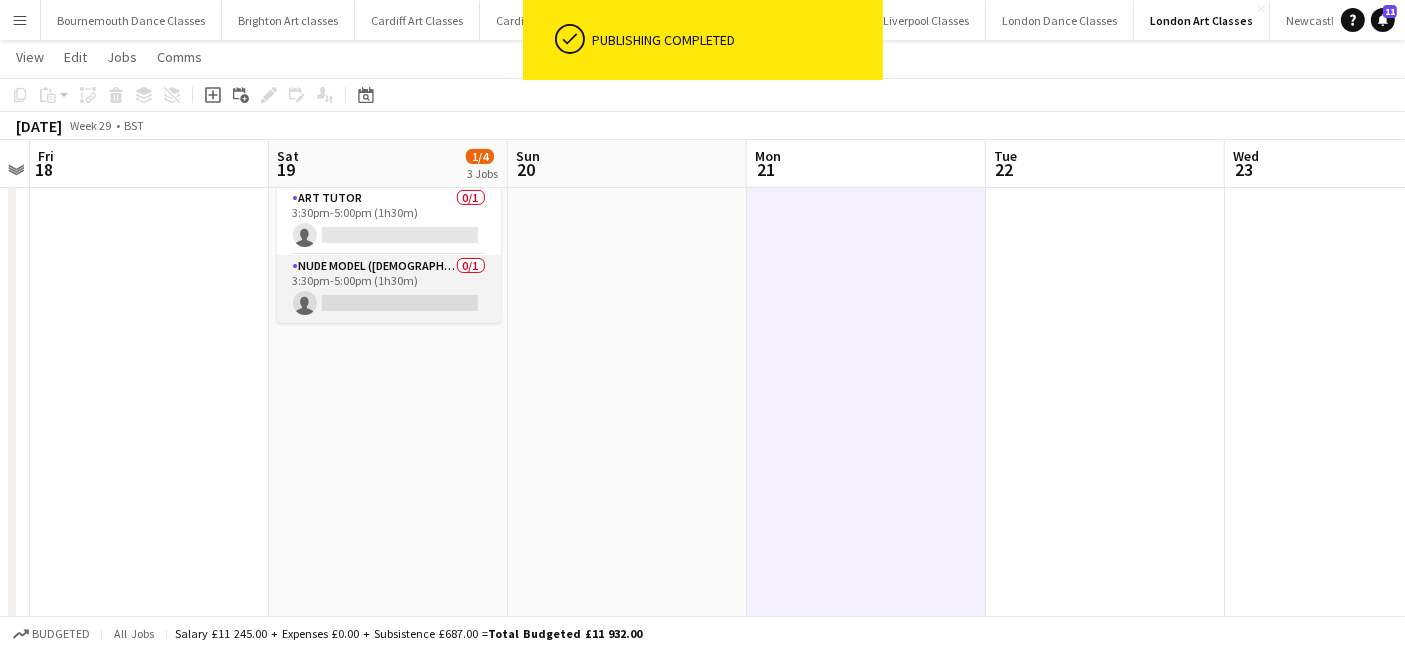 click on "Nude Model (Male)   0/1   3:30pm-5:00pm (1h30m)
single-neutral-actions" at bounding box center (389, 289) 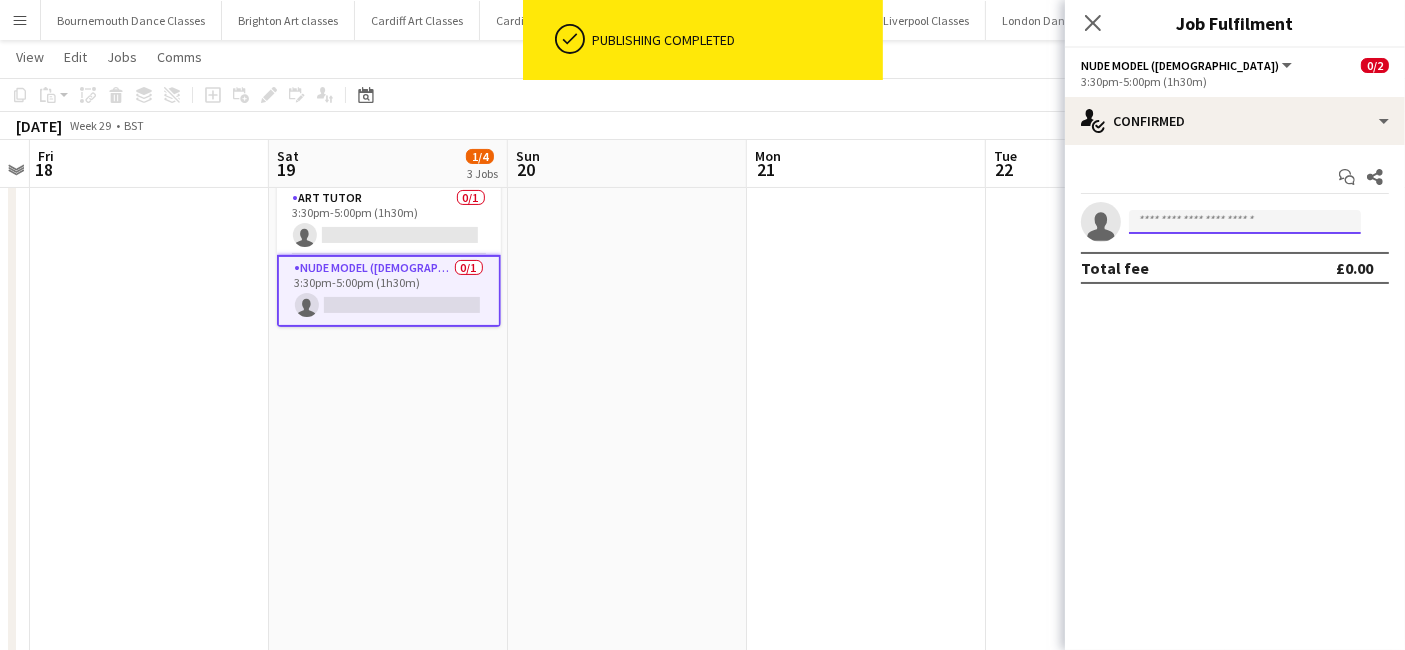 click at bounding box center [1245, 222] 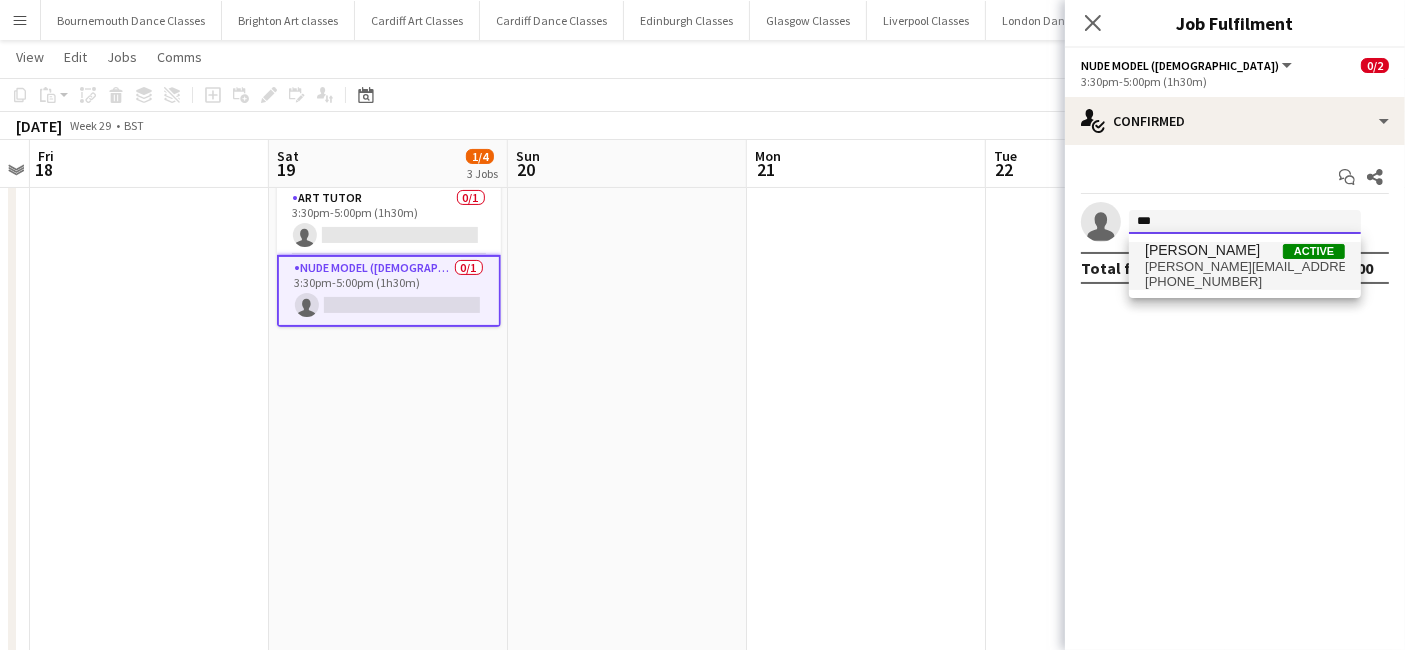 type on "***" 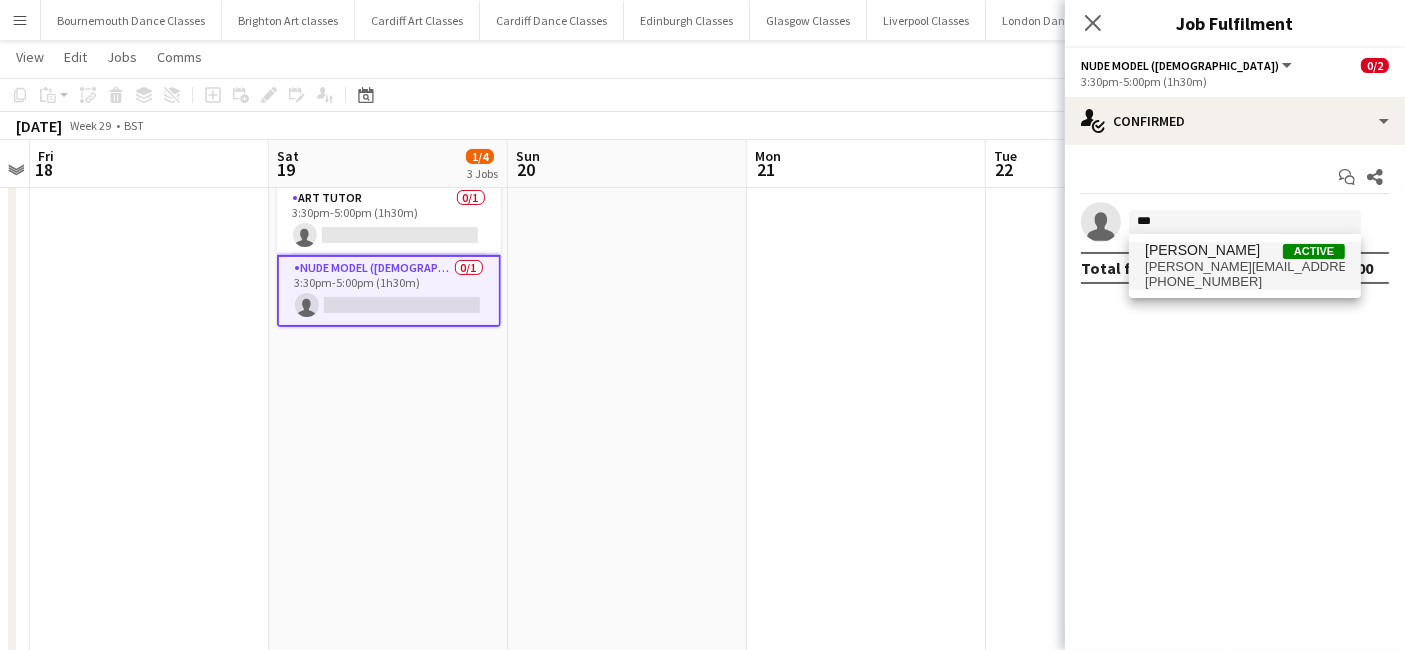 click on "lorenzo_lifemodel@hotmail.com" at bounding box center (1245, 267) 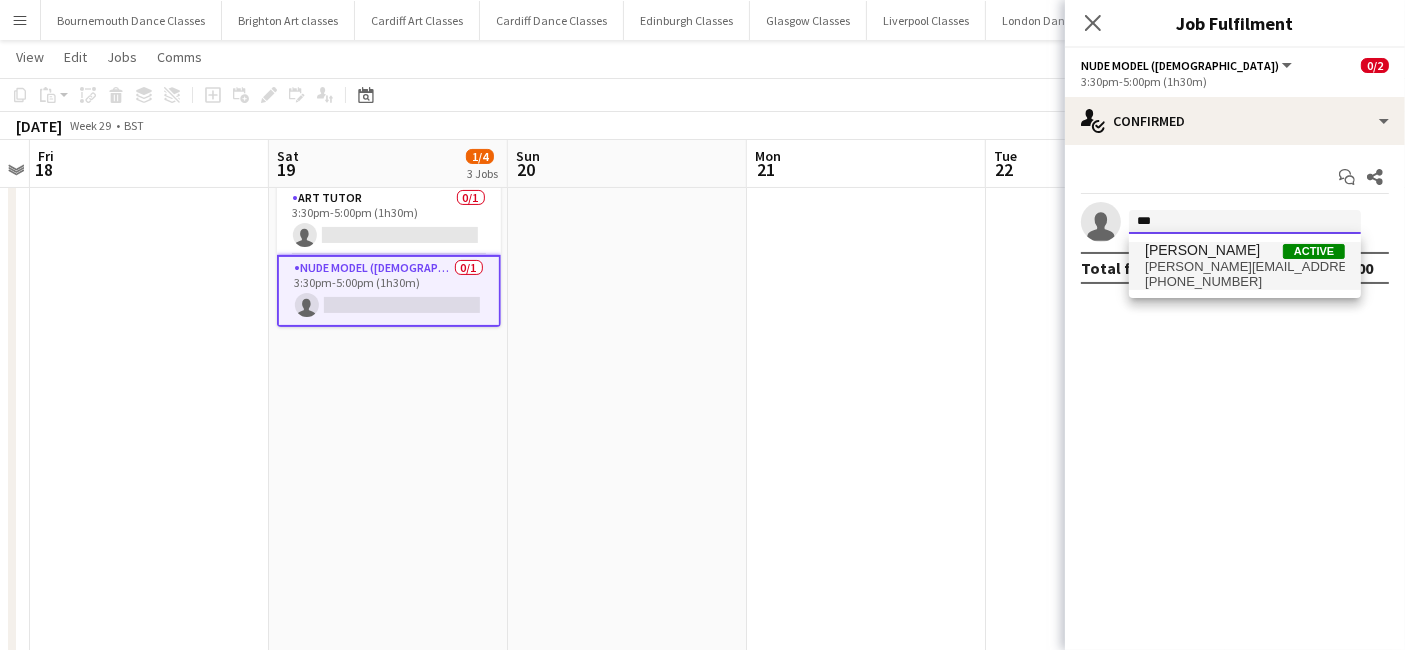 type 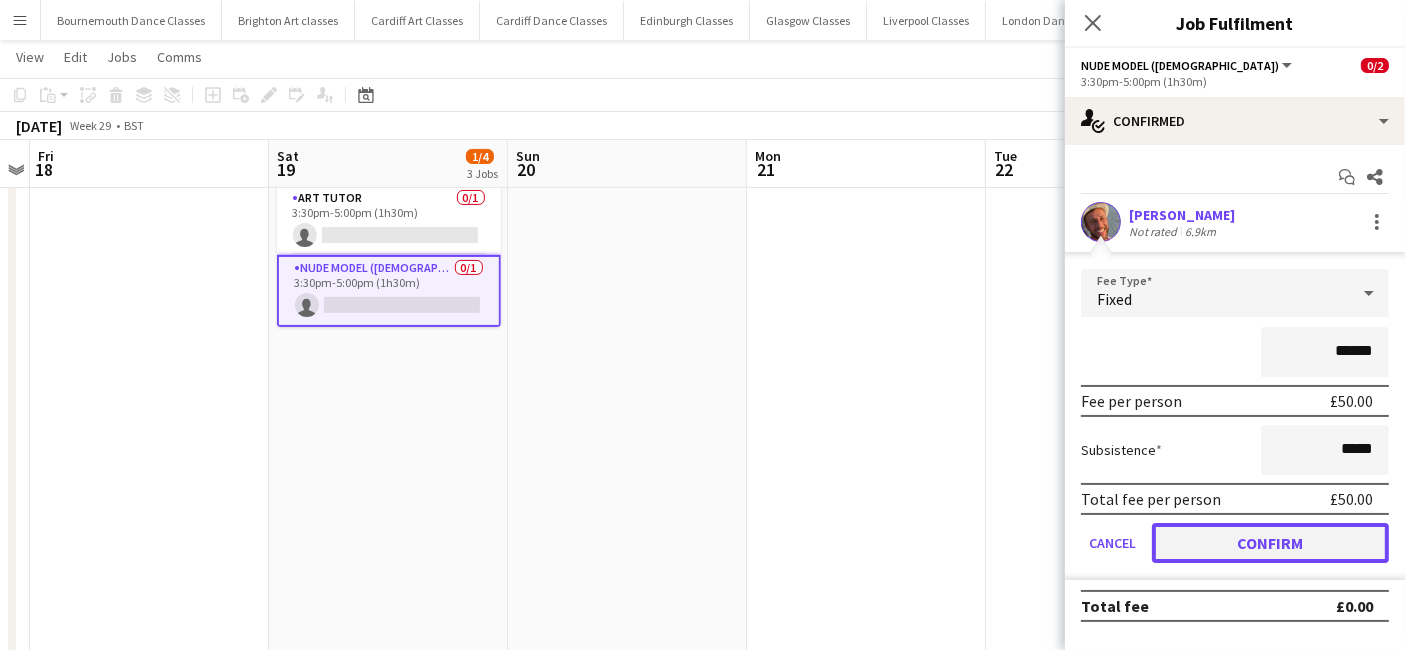 click on "Confirm" at bounding box center [1270, 543] 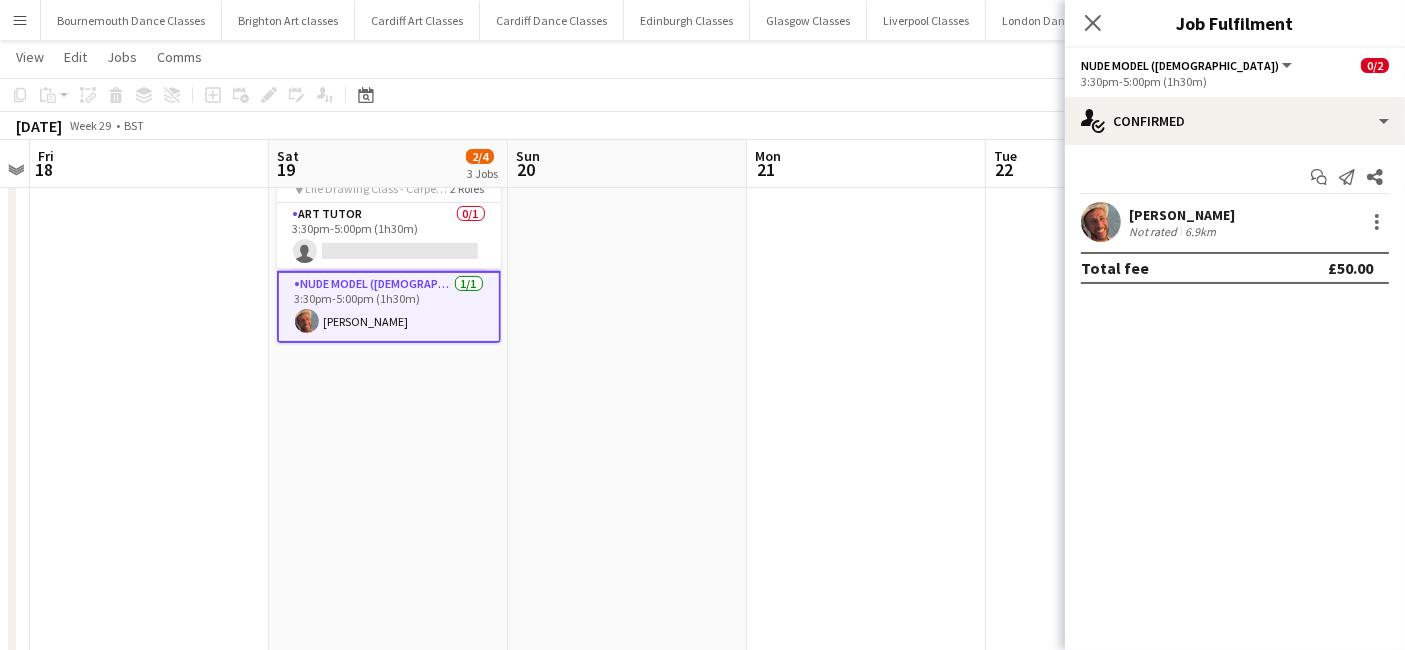 click at bounding box center (866, 313) 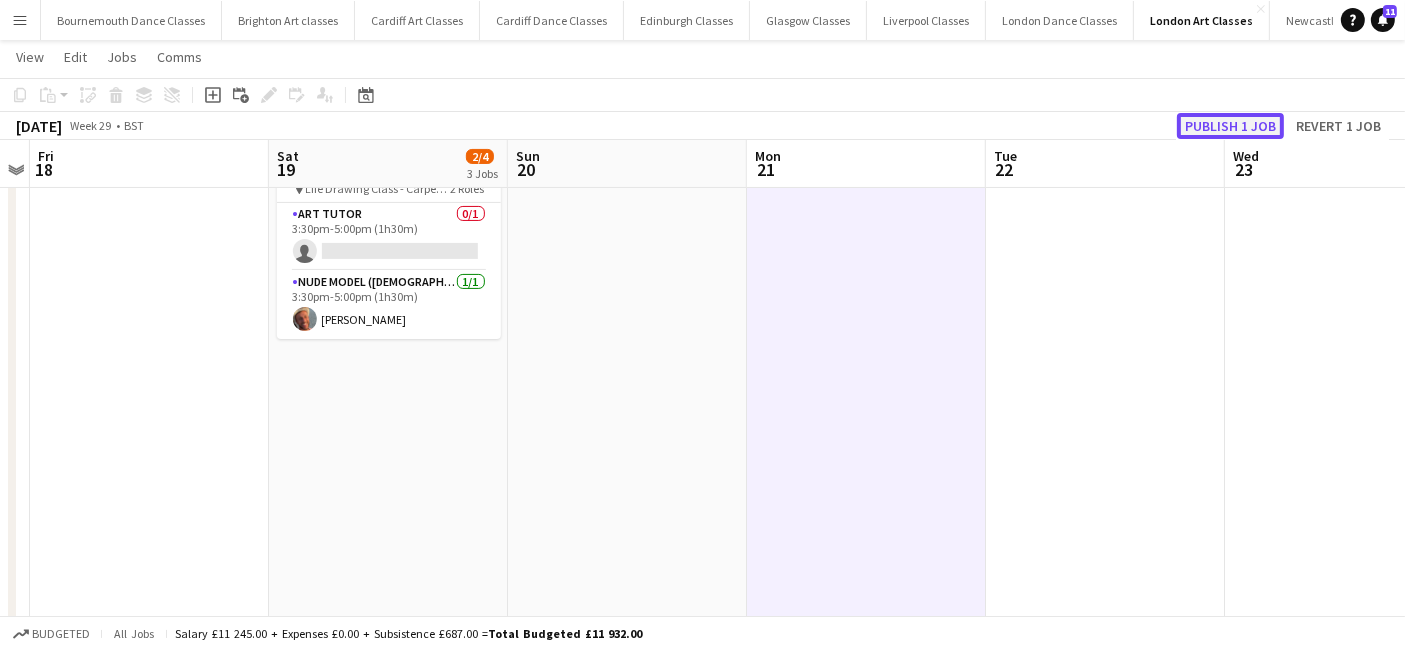 click on "Publish 1 job" 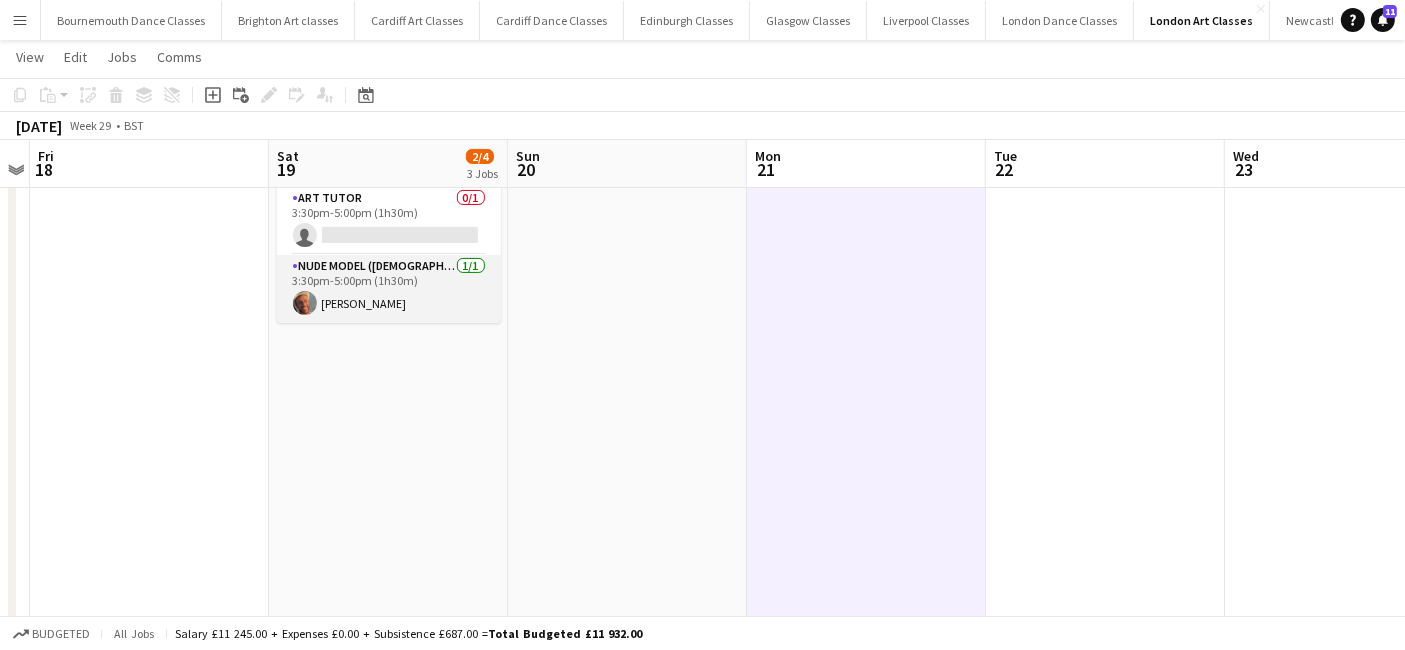scroll, scrollTop: 0, scrollLeft: 0, axis: both 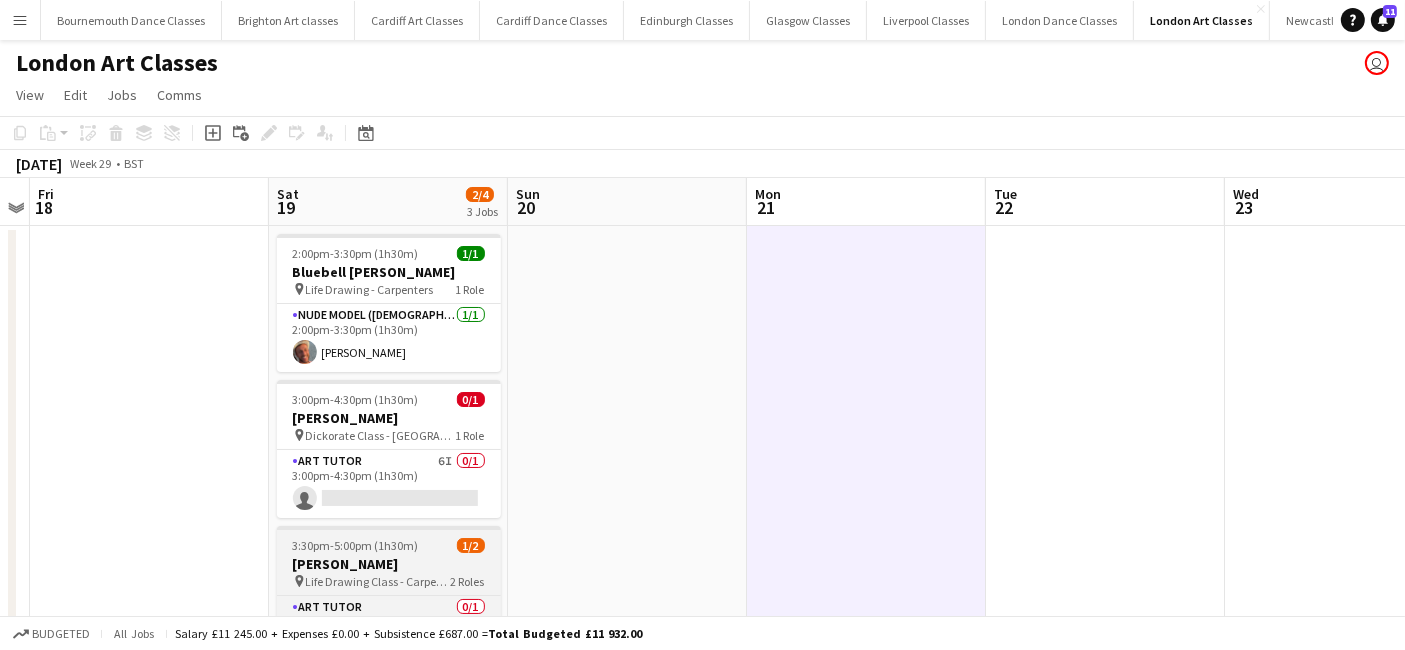 click on "[PERSON_NAME]" at bounding box center [389, 564] 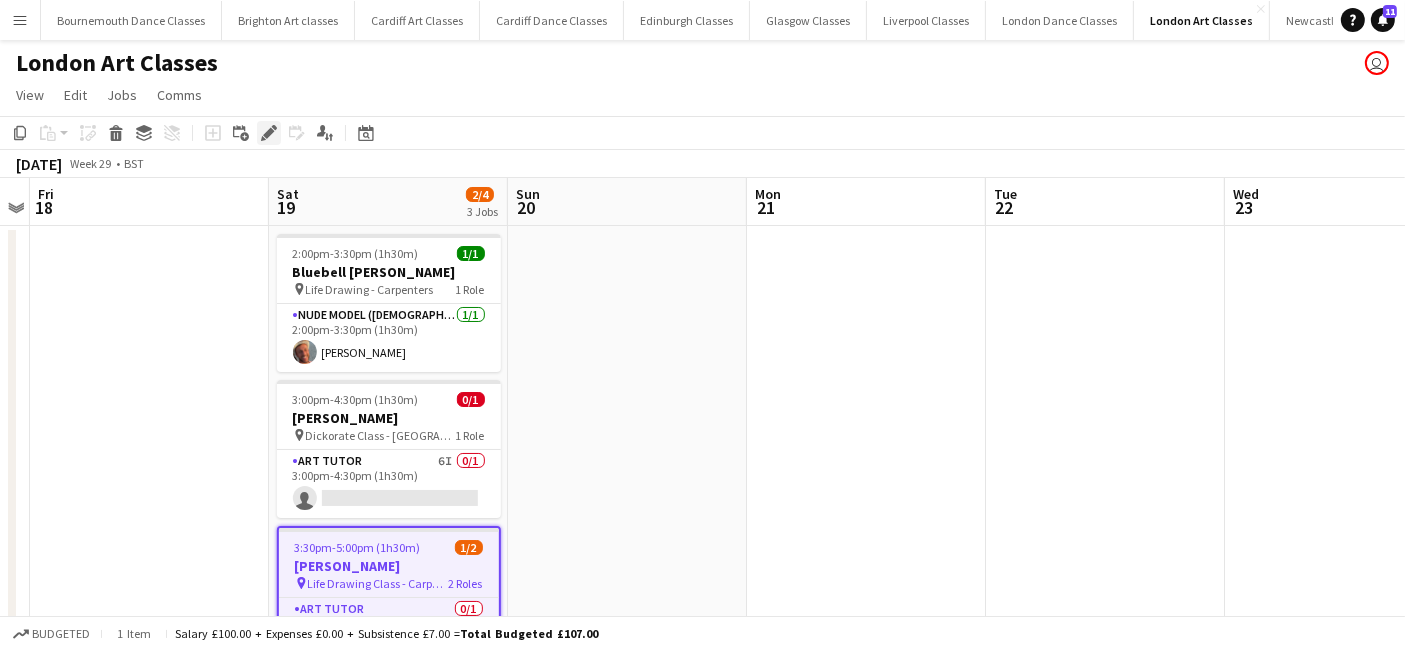 click on "Edit" at bounding box center (269, 133) 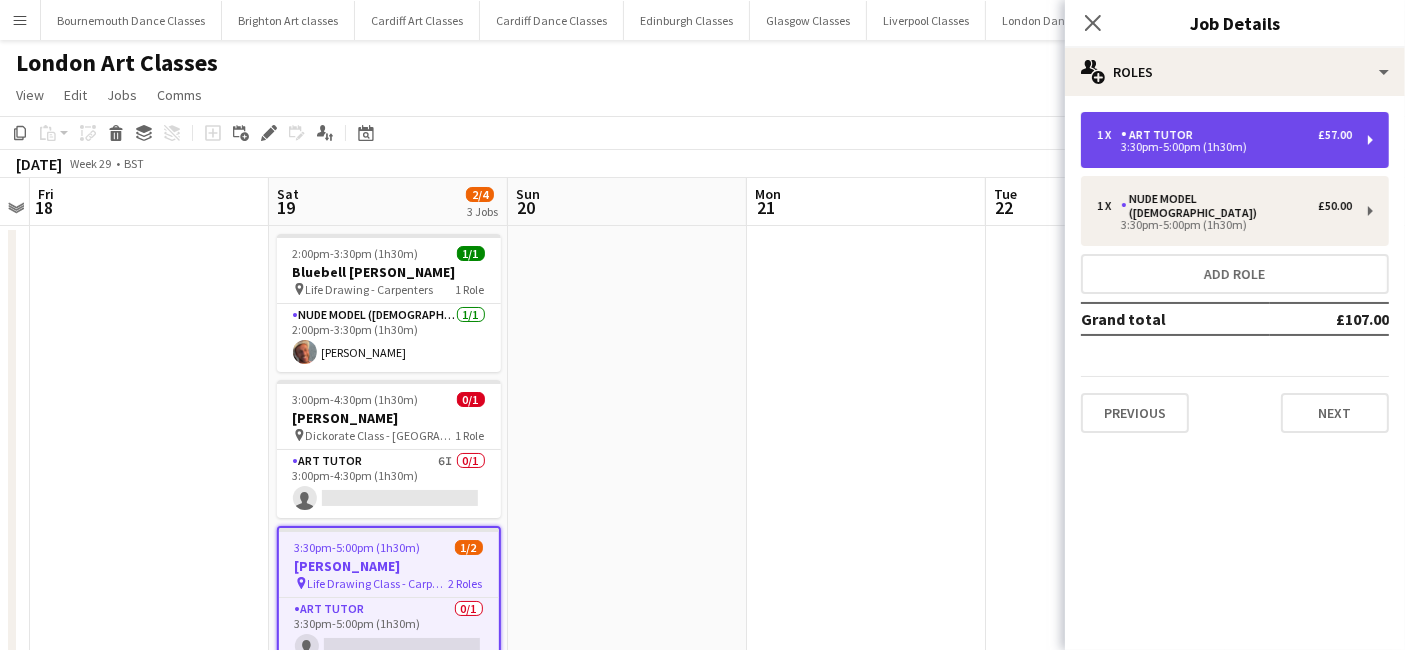 click on "Art Tutor" at bounding box center (1161, 135) 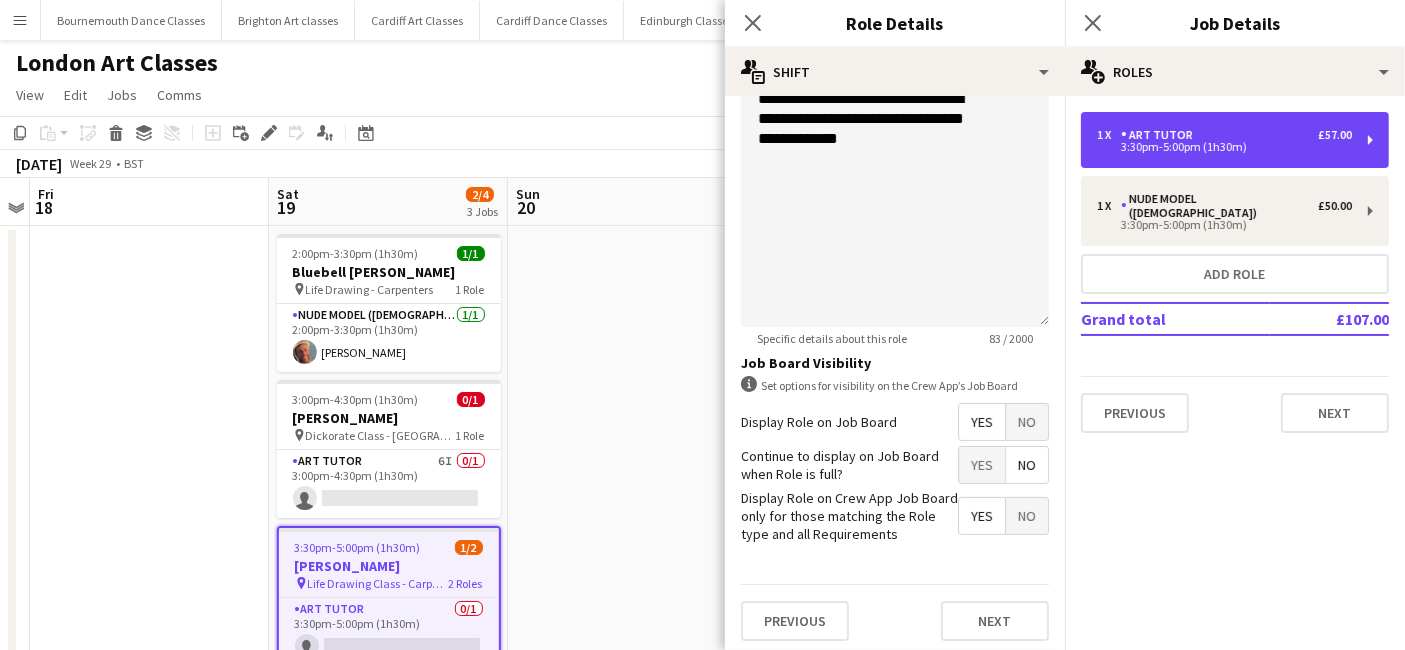 scroll, scrollTop: 134, scrollLeft: 0, axis: vertical 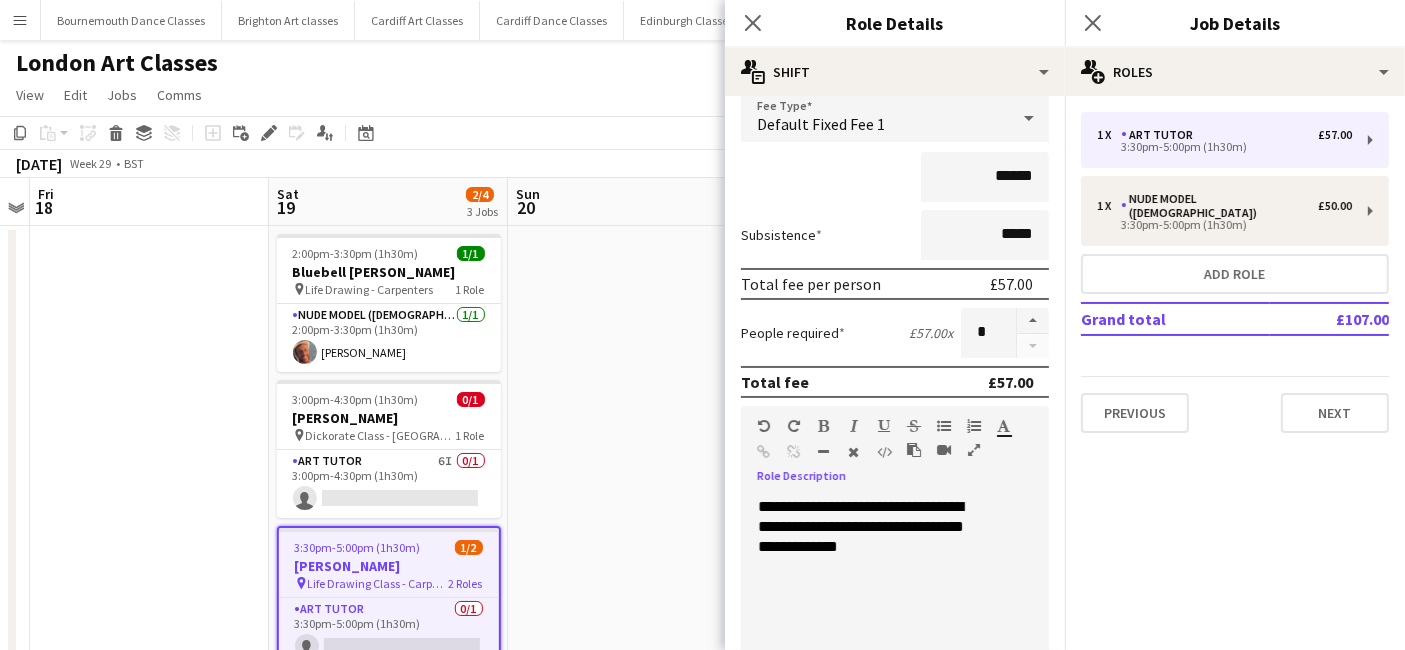 drag, startPoint x: 934, startPoint y: 552, endPoint x: 738, endPoint y: 500, distance: 202.78067 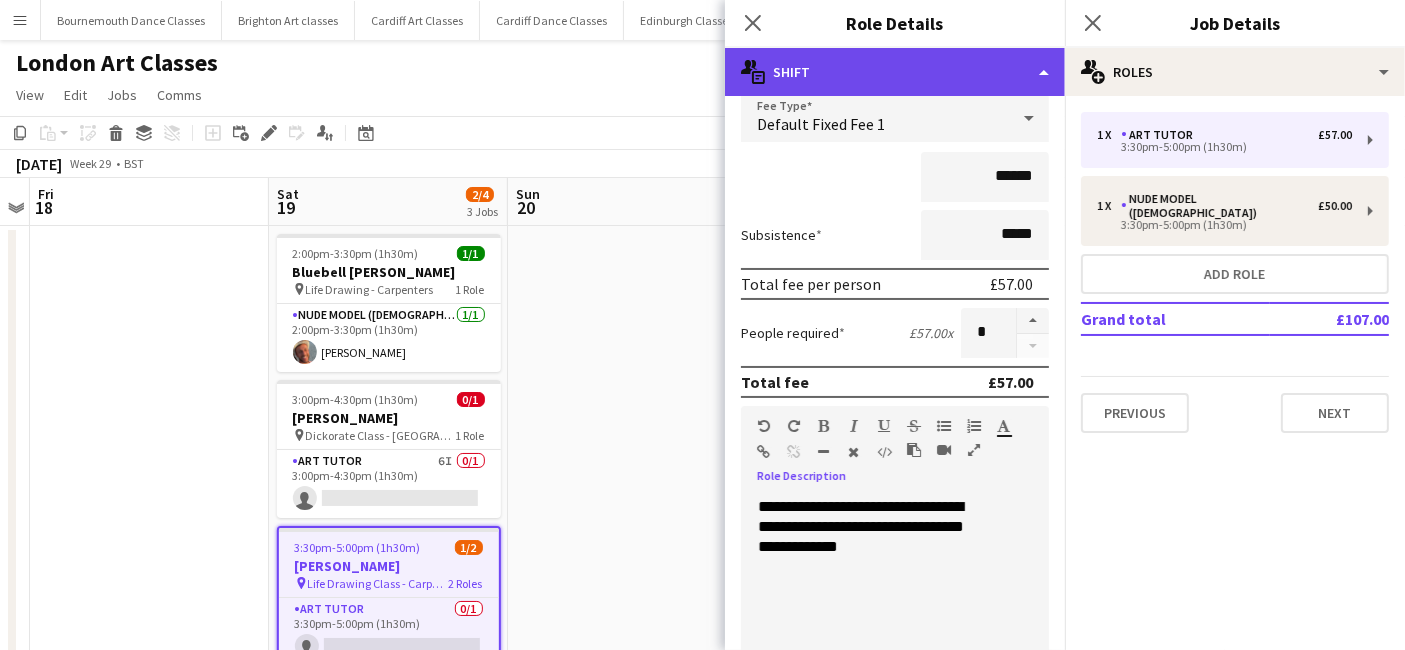 click on "multiple-actions-text
Shift" 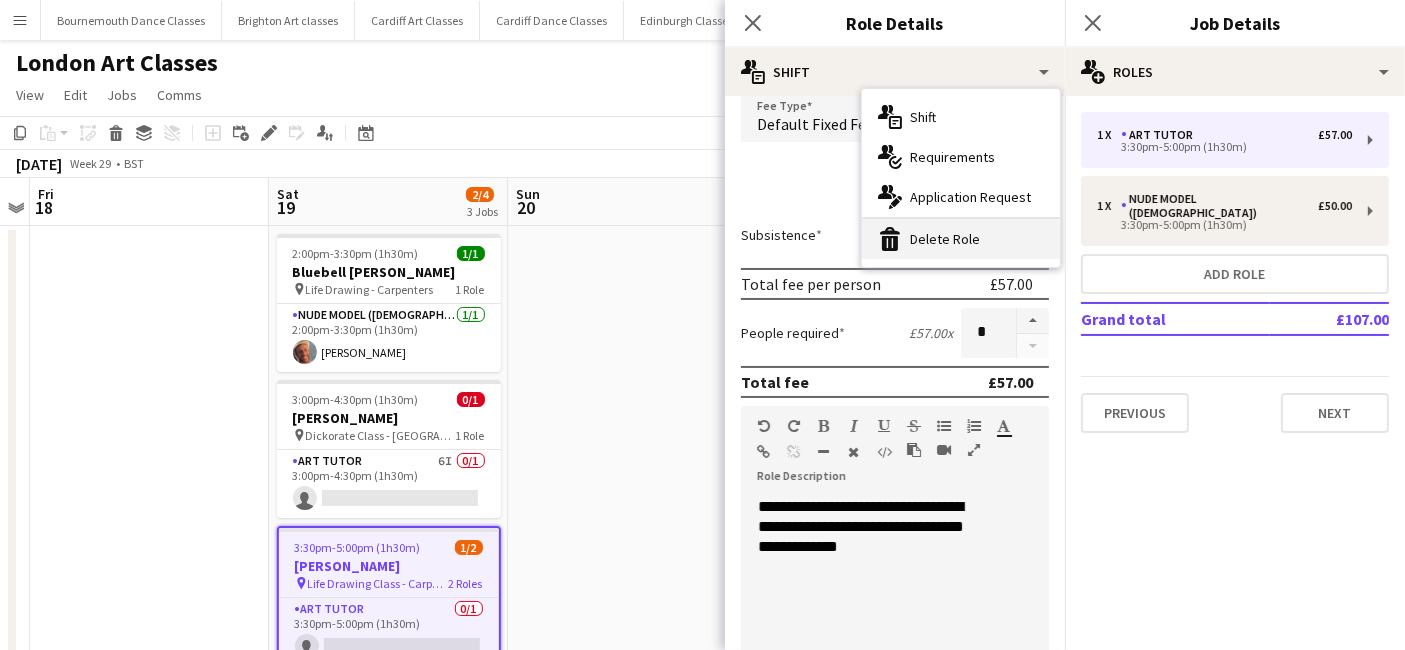 click on "bin-2
Delete Role" at bounding box center (961, 239) 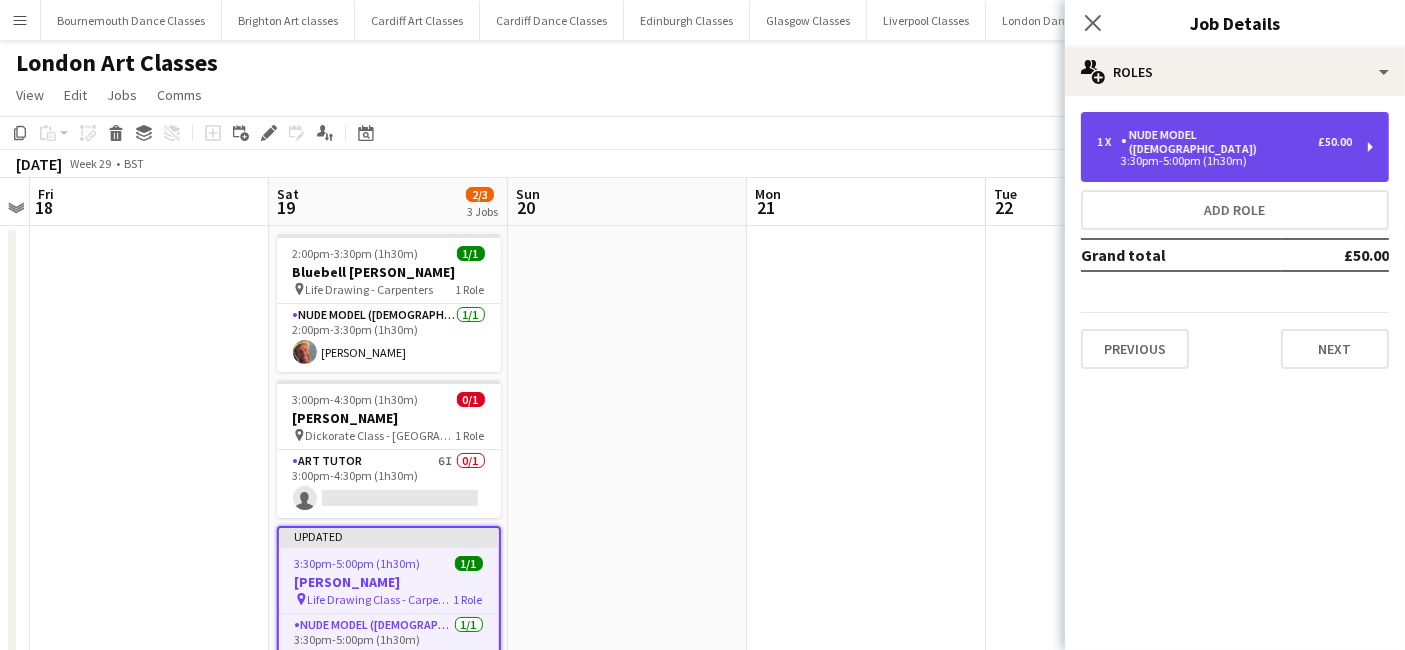 click on "3:30pm-5:00pm (1h30m)" at bounding box center [1224, 161] 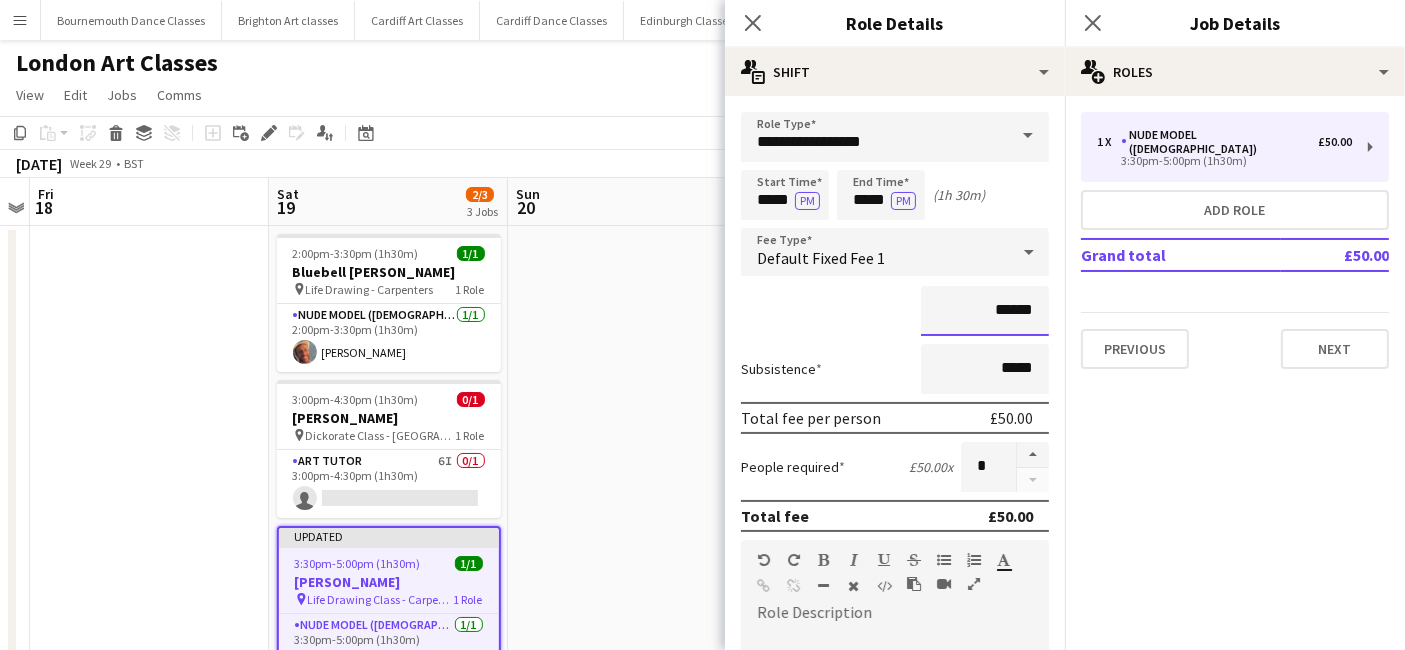 click on "******" at bounding box center (985, 311) 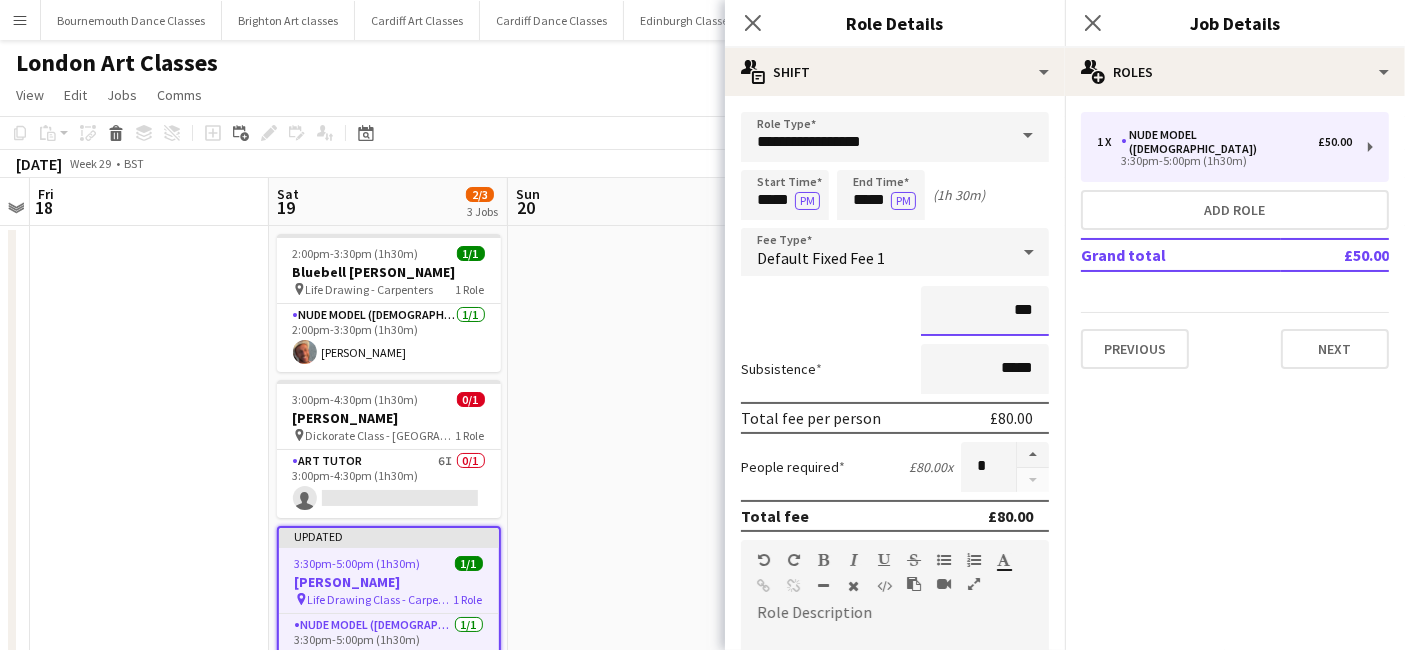 type on "******" 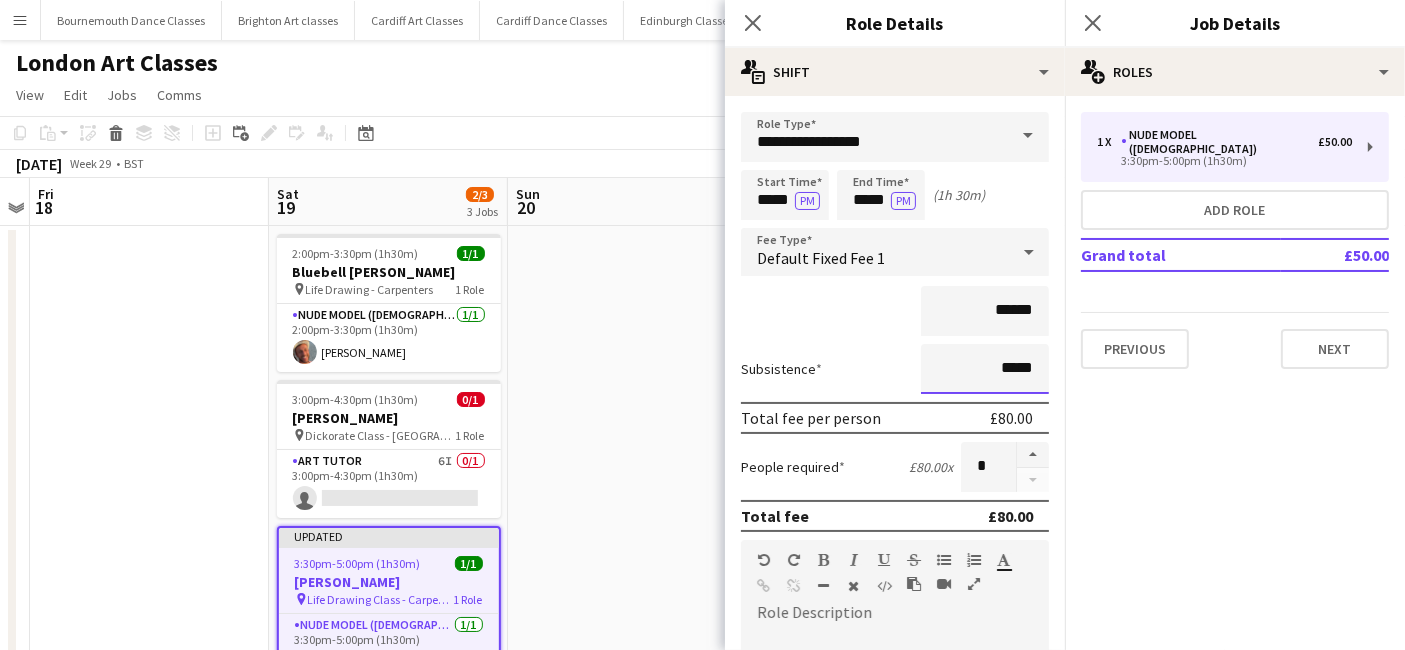 drag, startPoint x: 1018, startPoint y: 370, endPoint x: 955, endPoint y: 364, distance: 63.28507 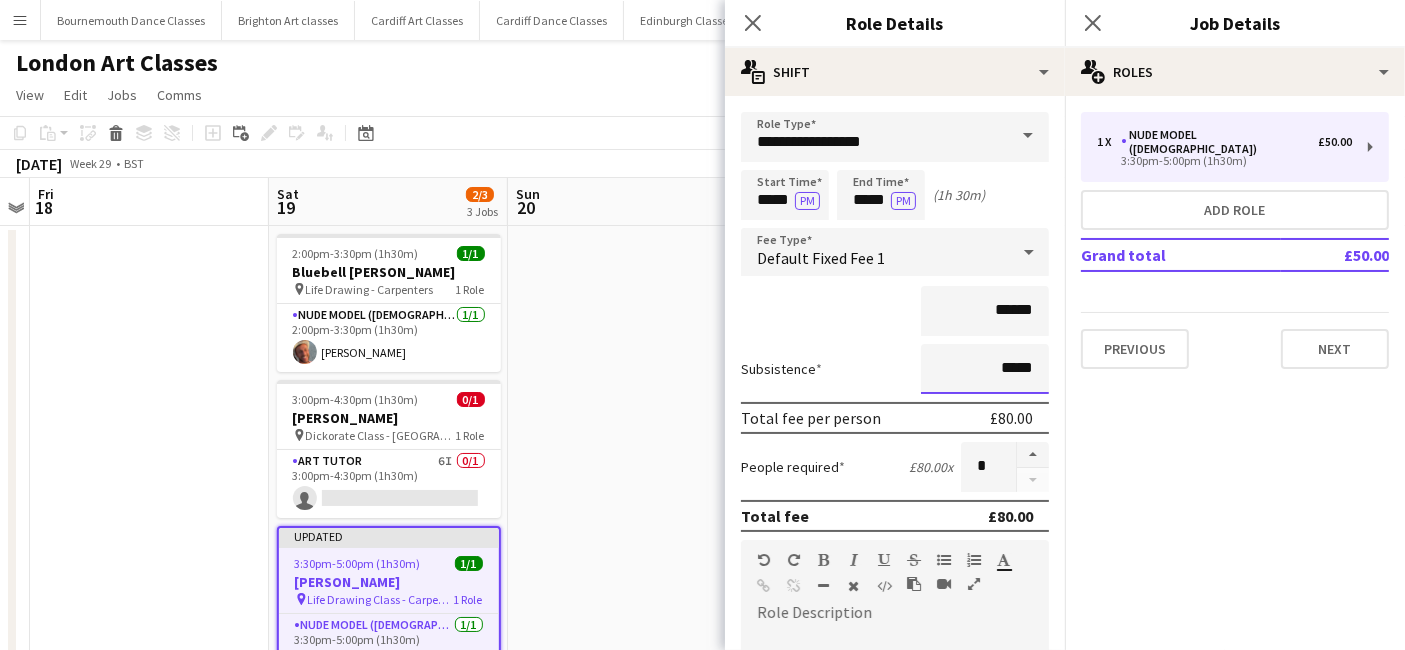 click on "*****" at bounding box center (985, 369) 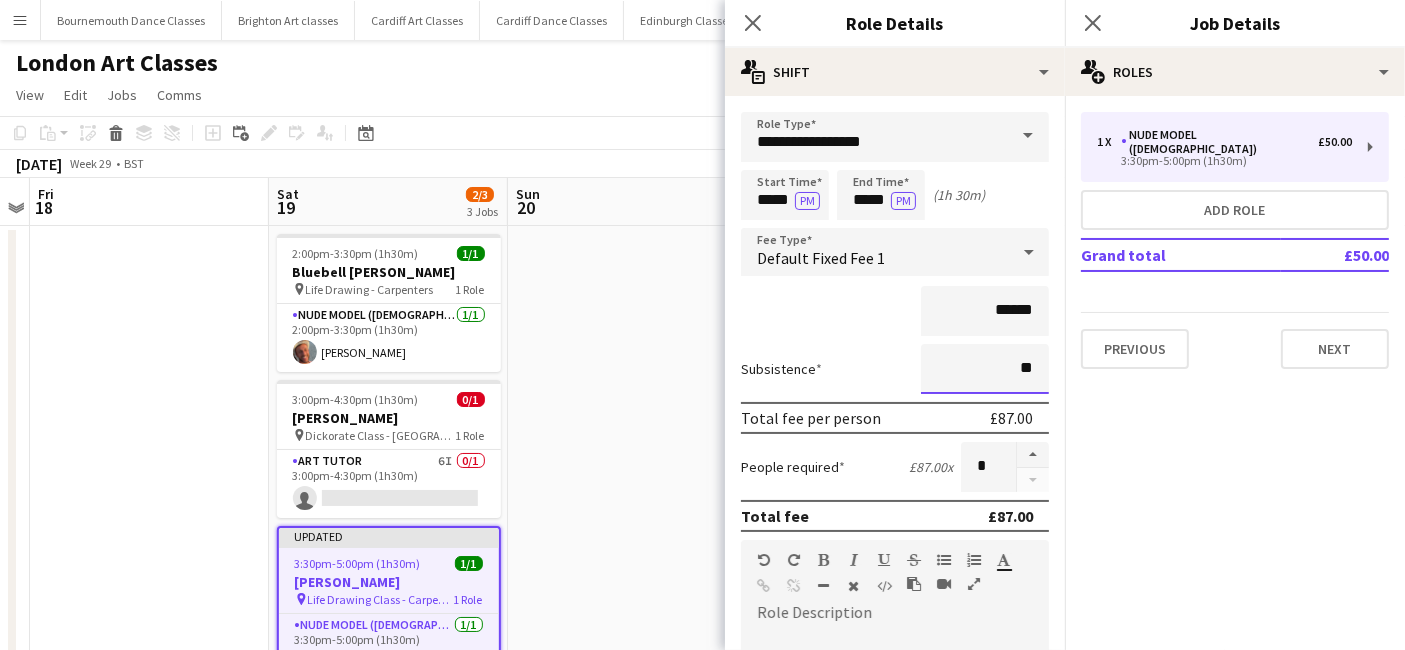 type on "*****" 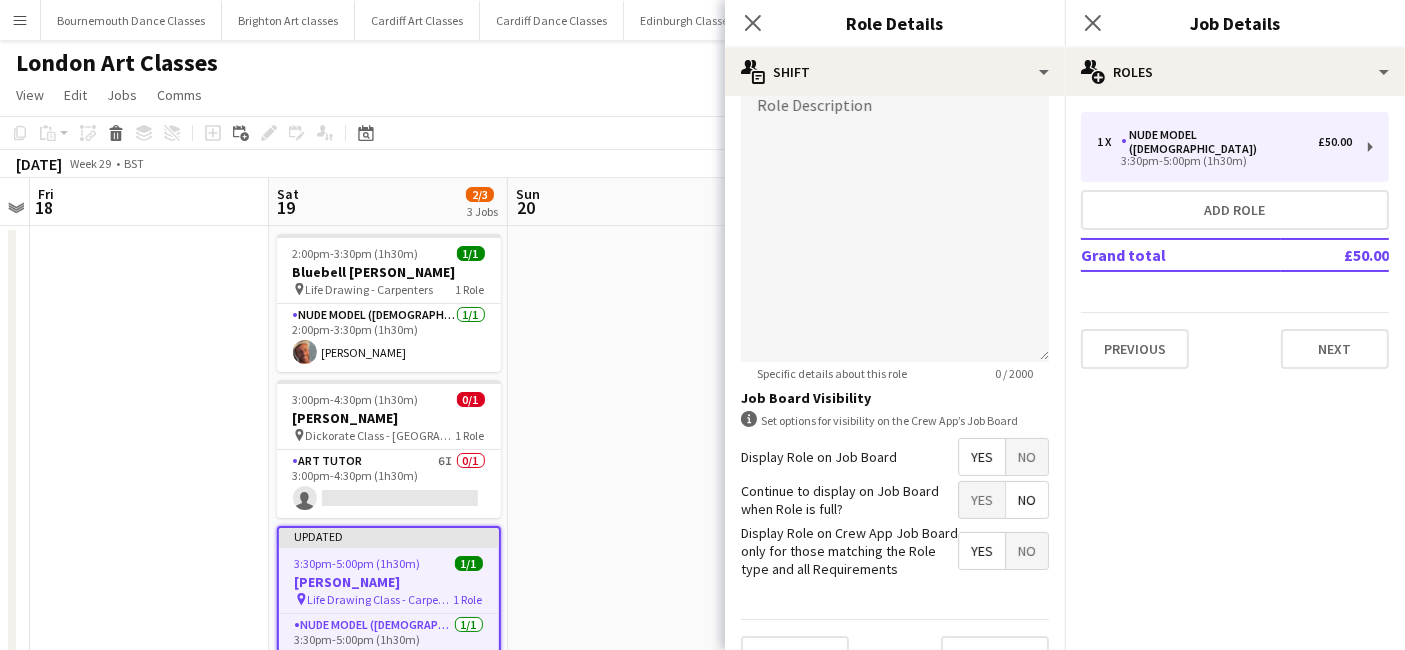 scroll, scrollTop: 542, scrollLeft: 0, axis: vertical 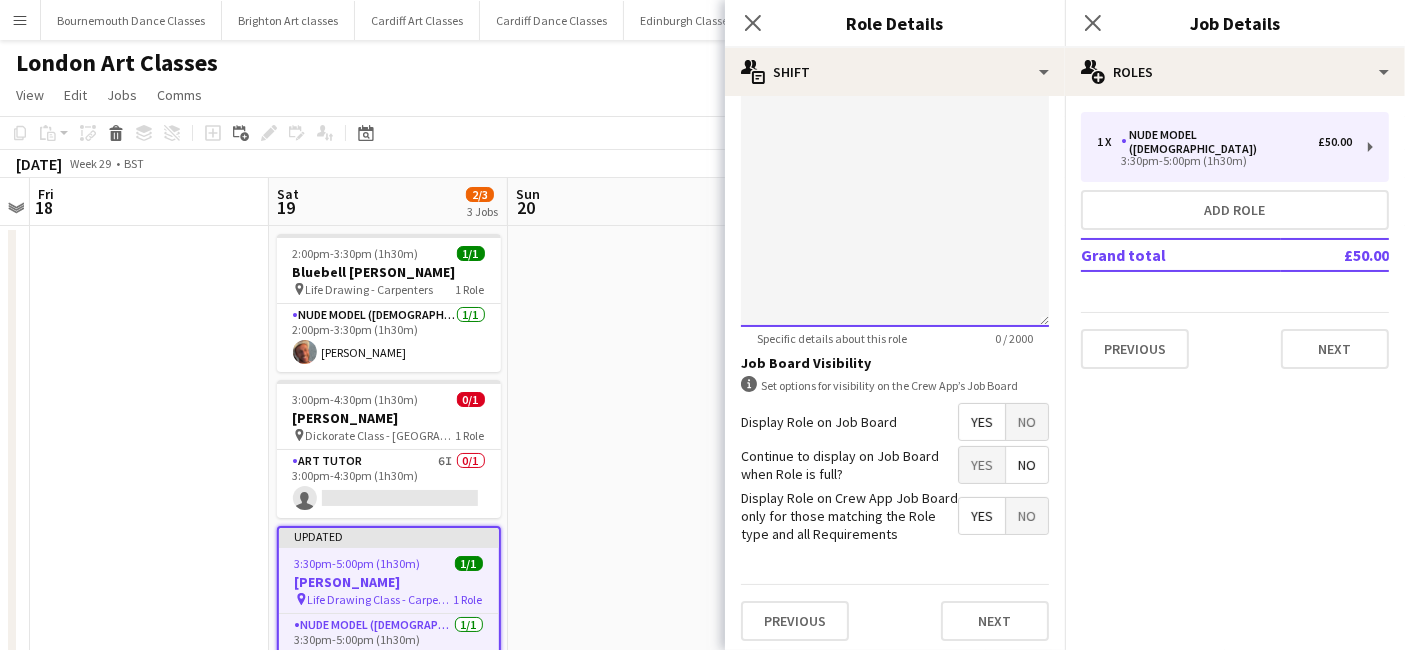 click at bounding box center (895, 207) 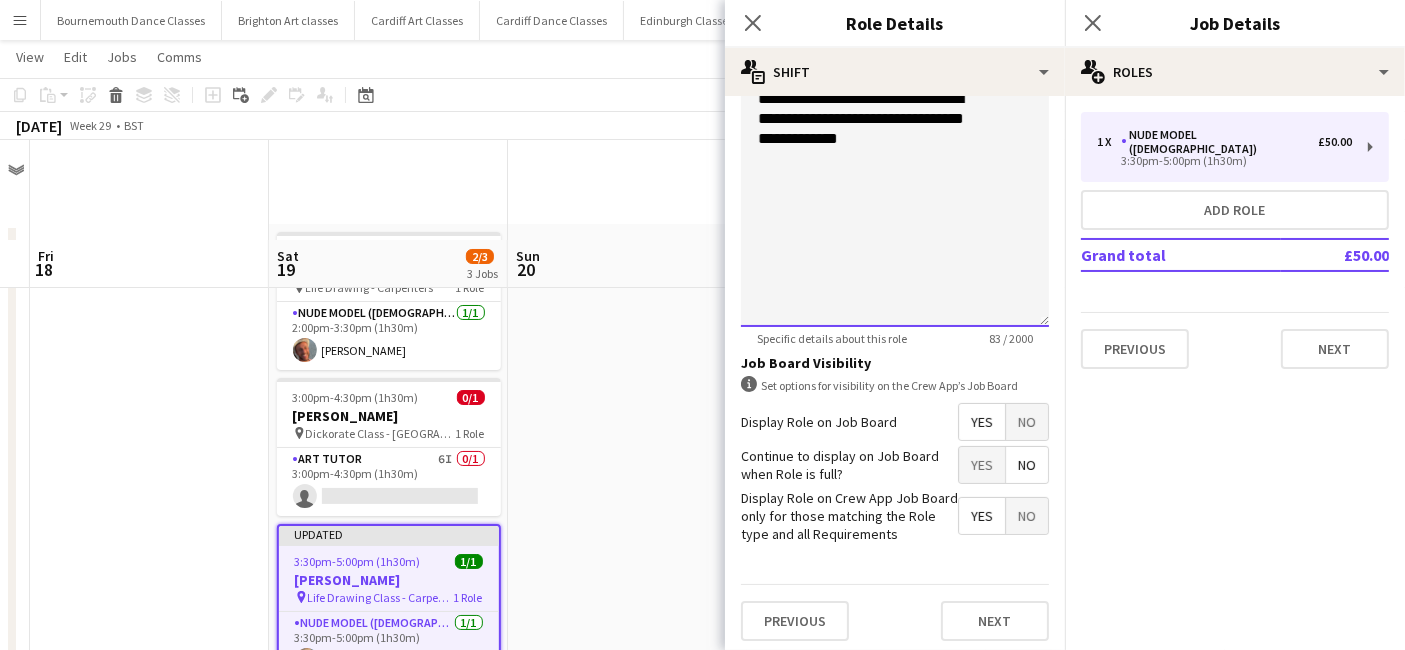 scroll, scrollTop: 600, scrollLeft: 0, axis: vertical 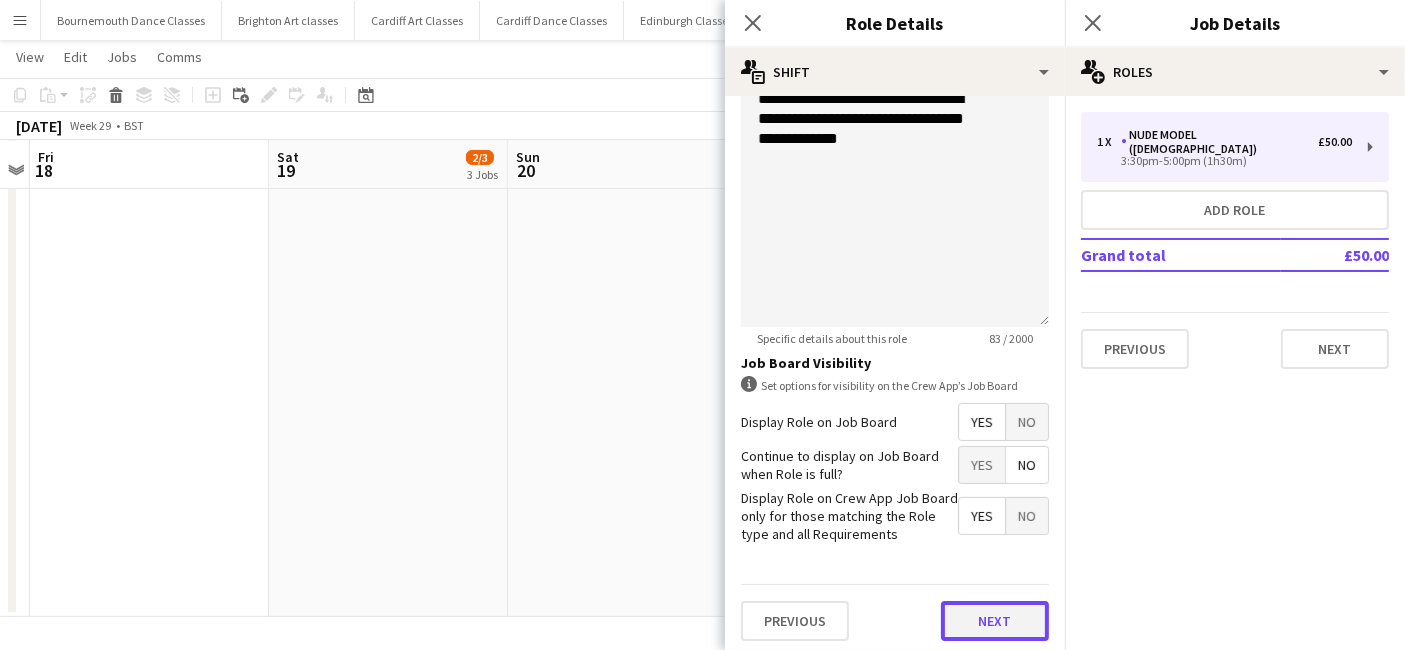 click on "Next" at bounding box center (995, 621) 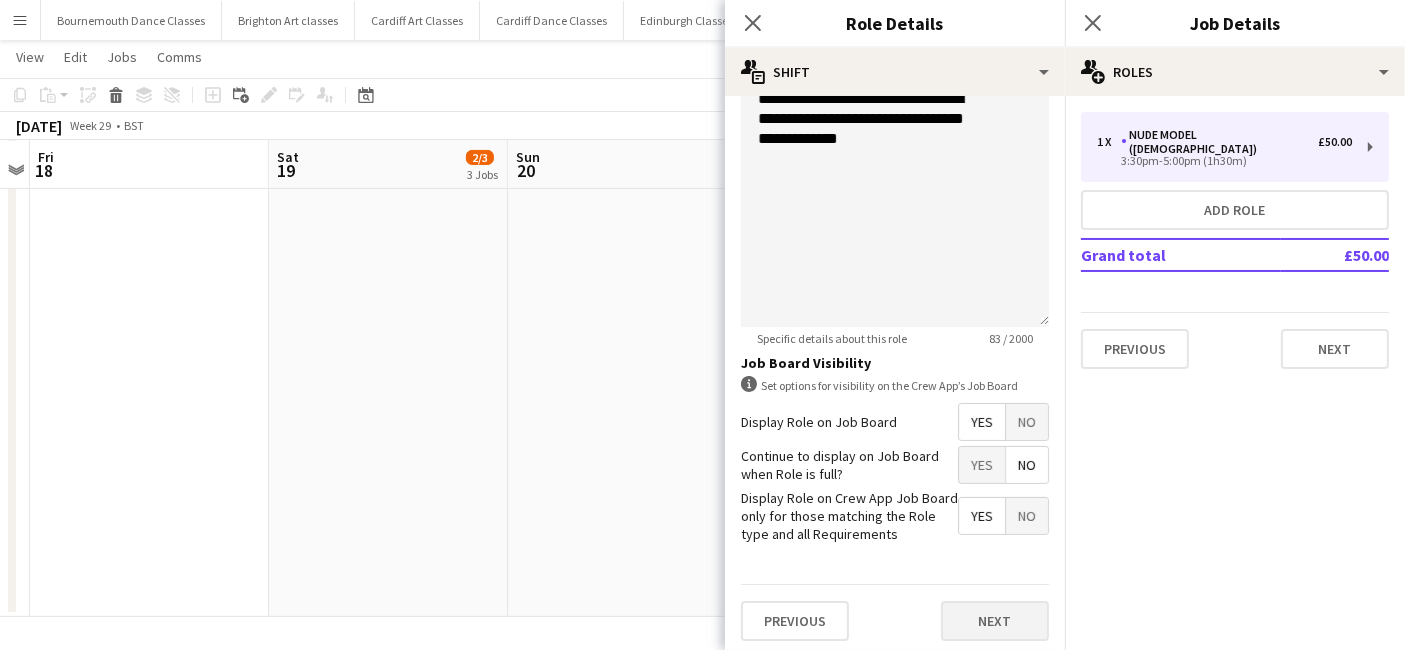 scroll, scrollTop: 0, scrollLeft: 0, axis: both 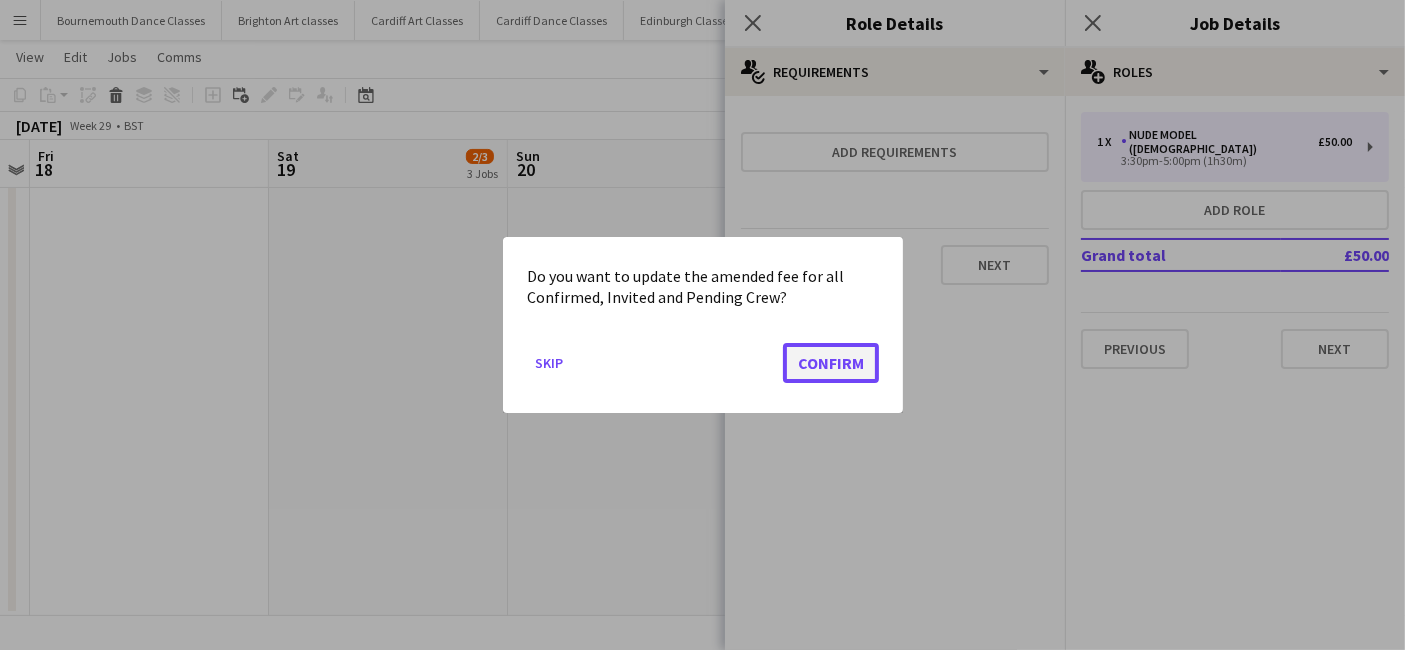 click on "Confirm" 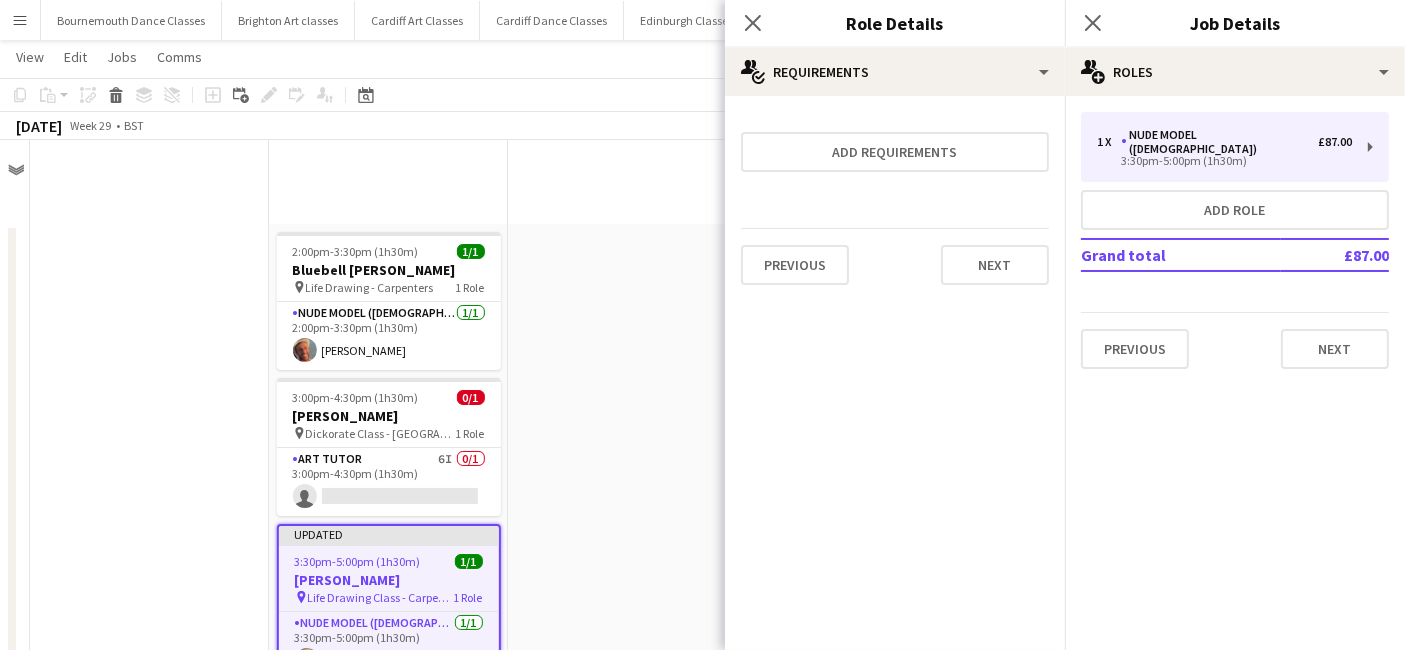 scroll, scrollTop: 600, scrollLeft: 0, axis: vertical 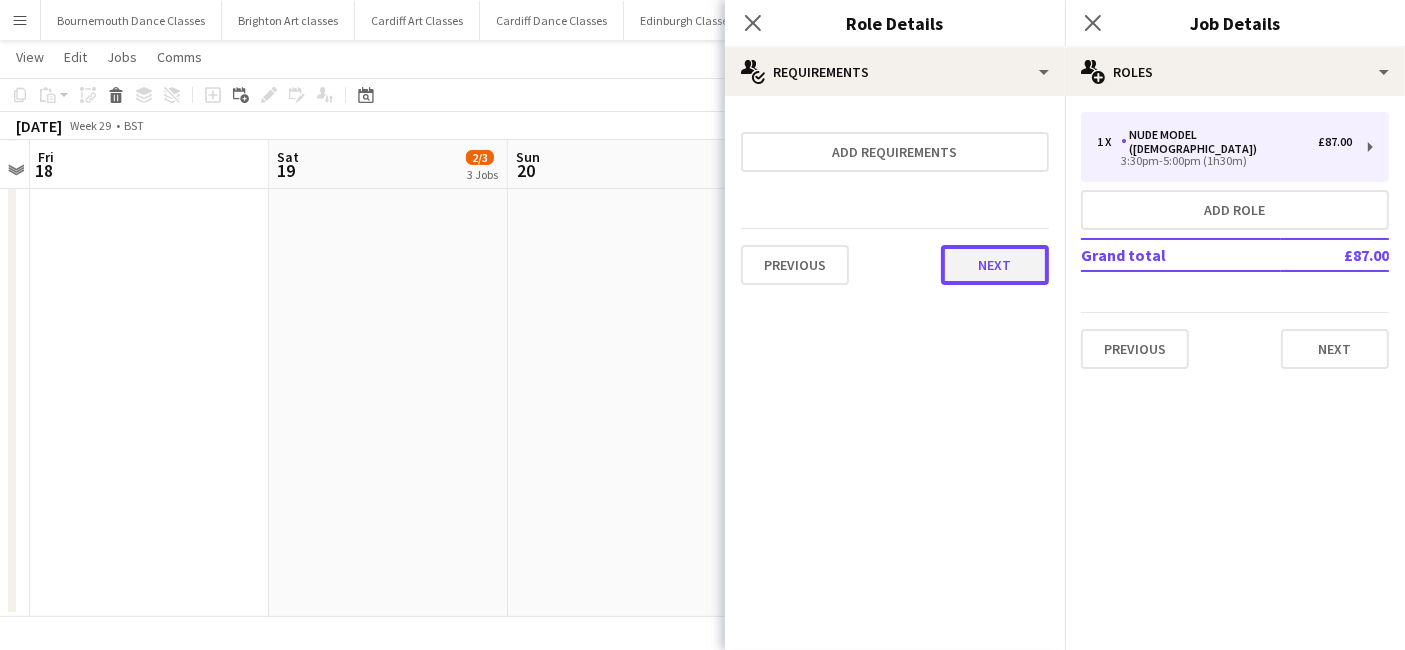 click on "Next" at bounding box center (995, 265) 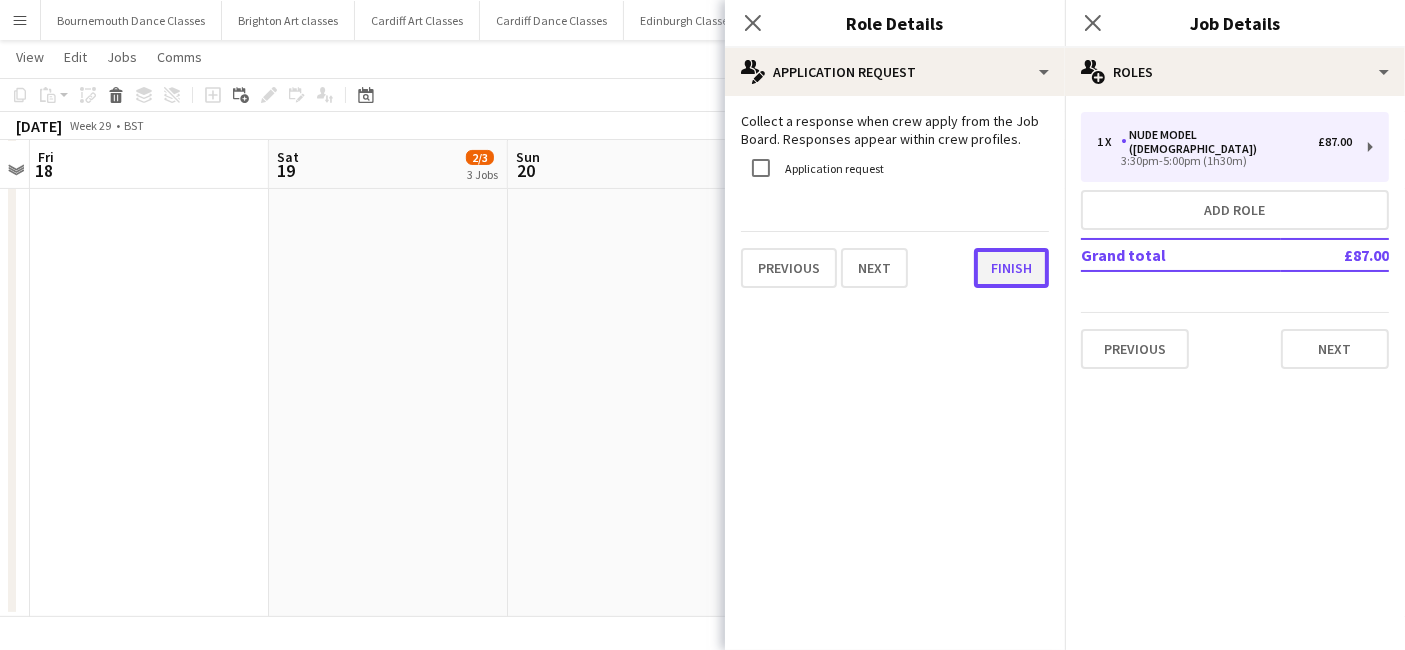 click on "Finish" at bounding box center (1011, 268) 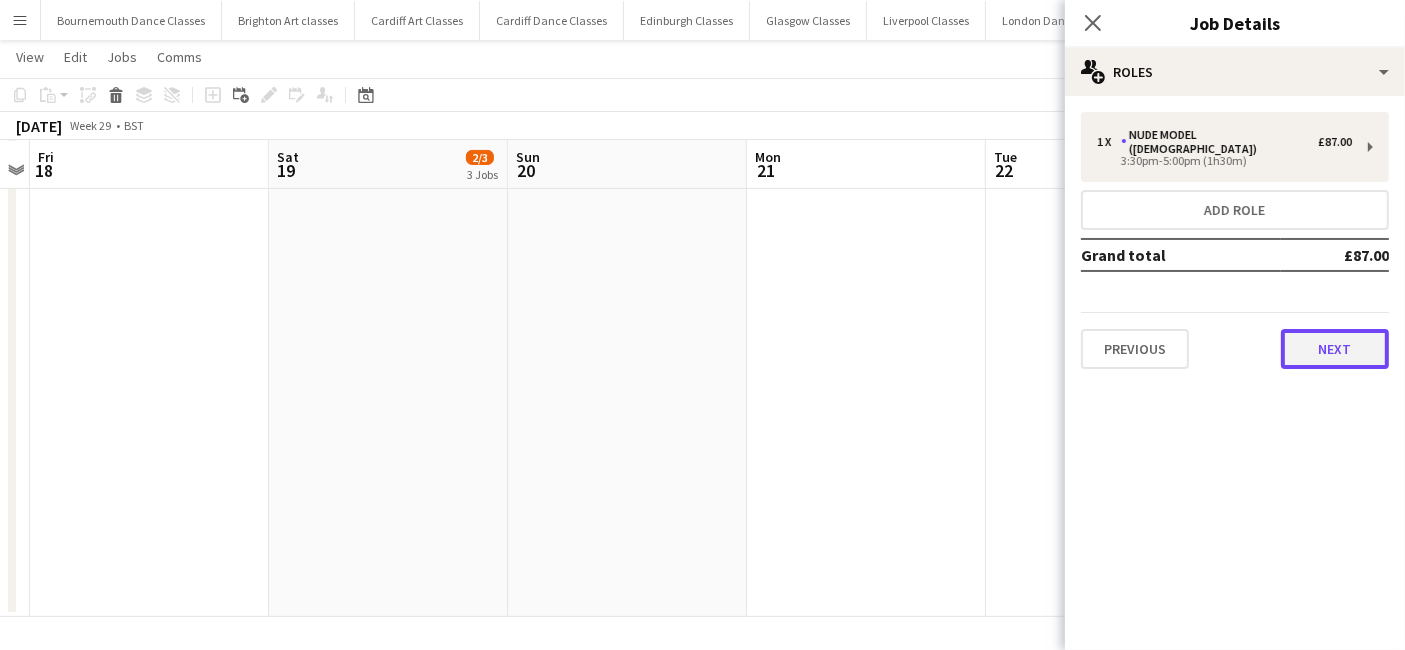 click on "Next" at bounding box center [1335, 349] 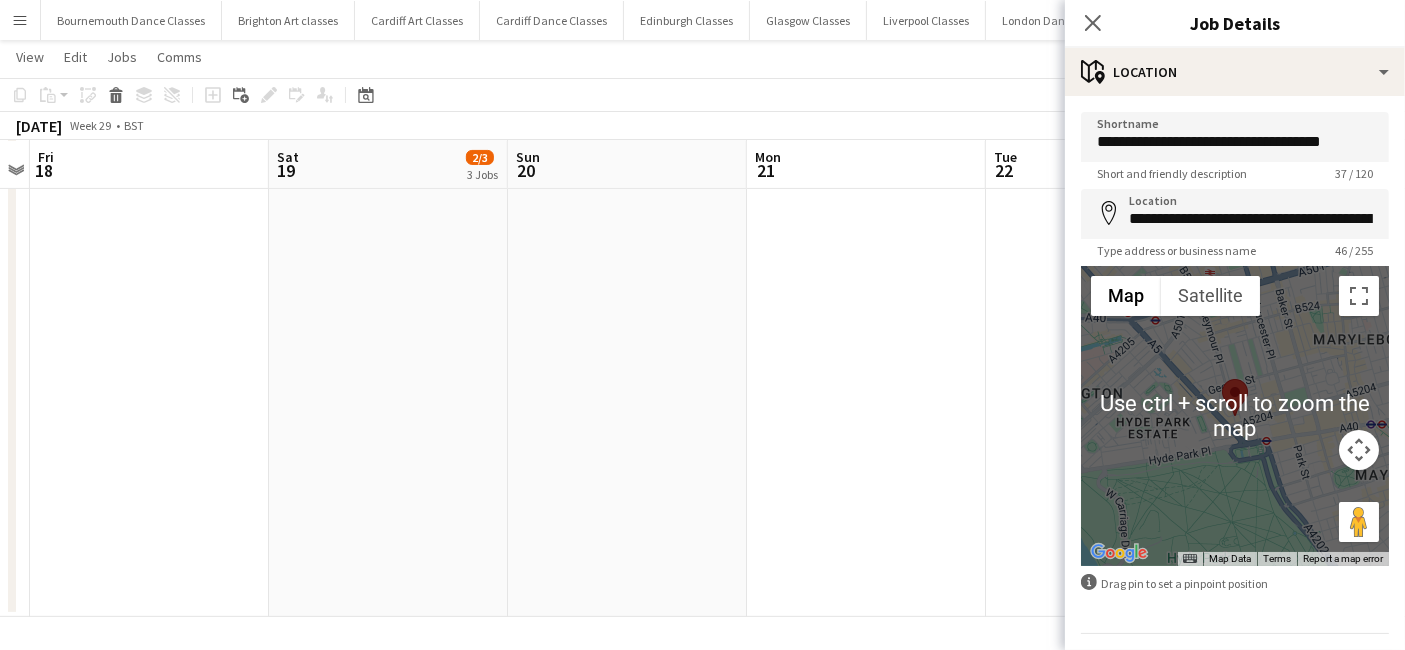 scroll, scrollTop: 53, scrollLeft: 0, axis: vertical 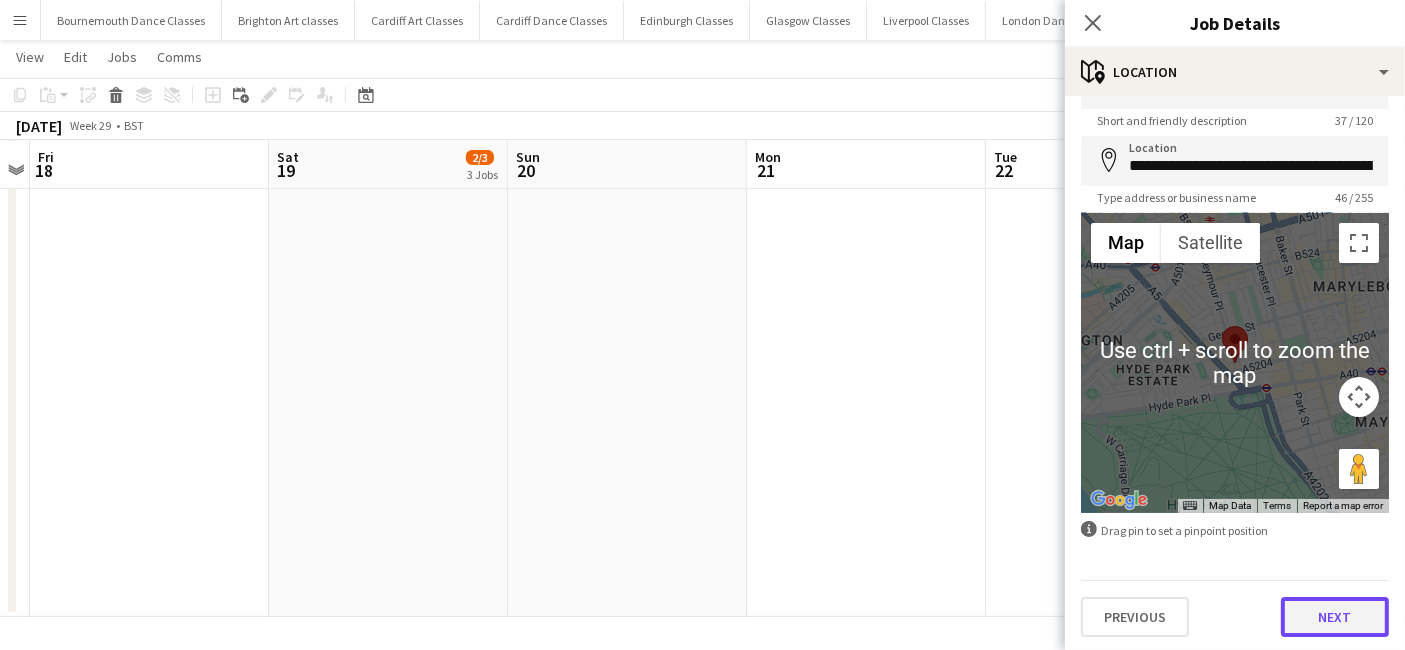 click on "Next" at bounding box center [1335, 617] 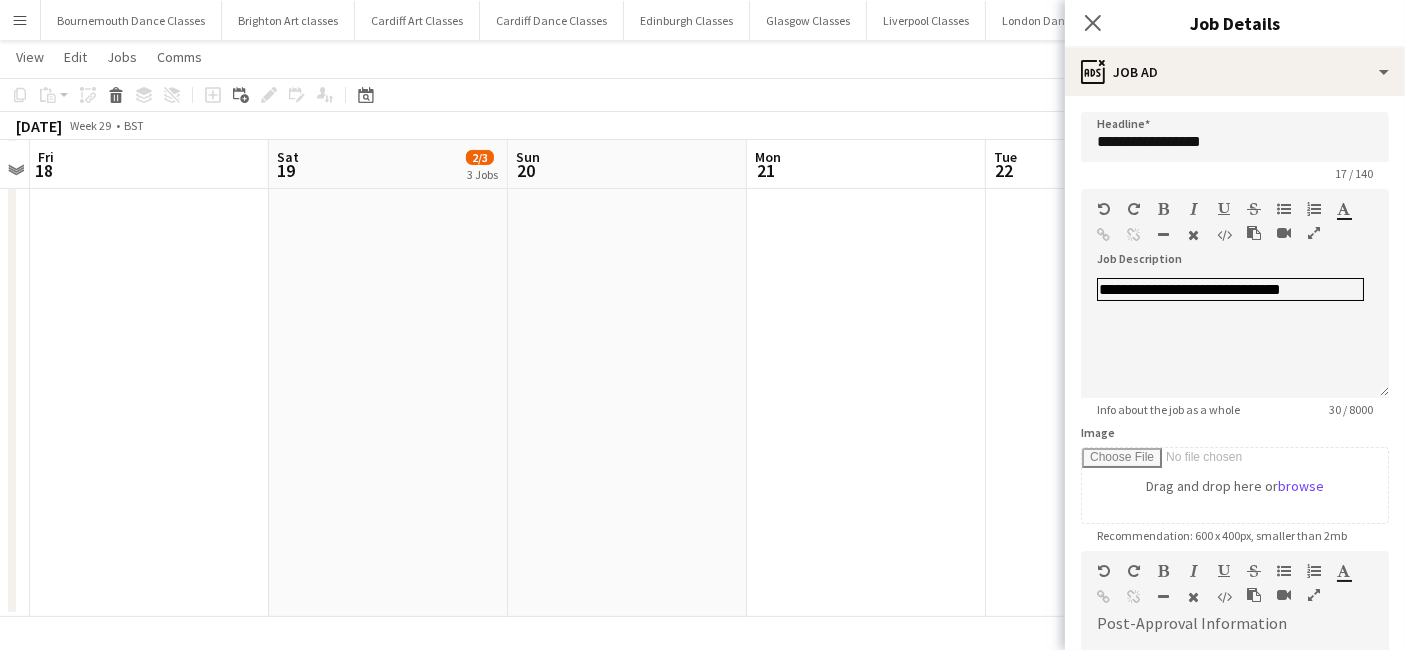 scroll, scrollTop: 0, scrollLeft: 0, axis: both 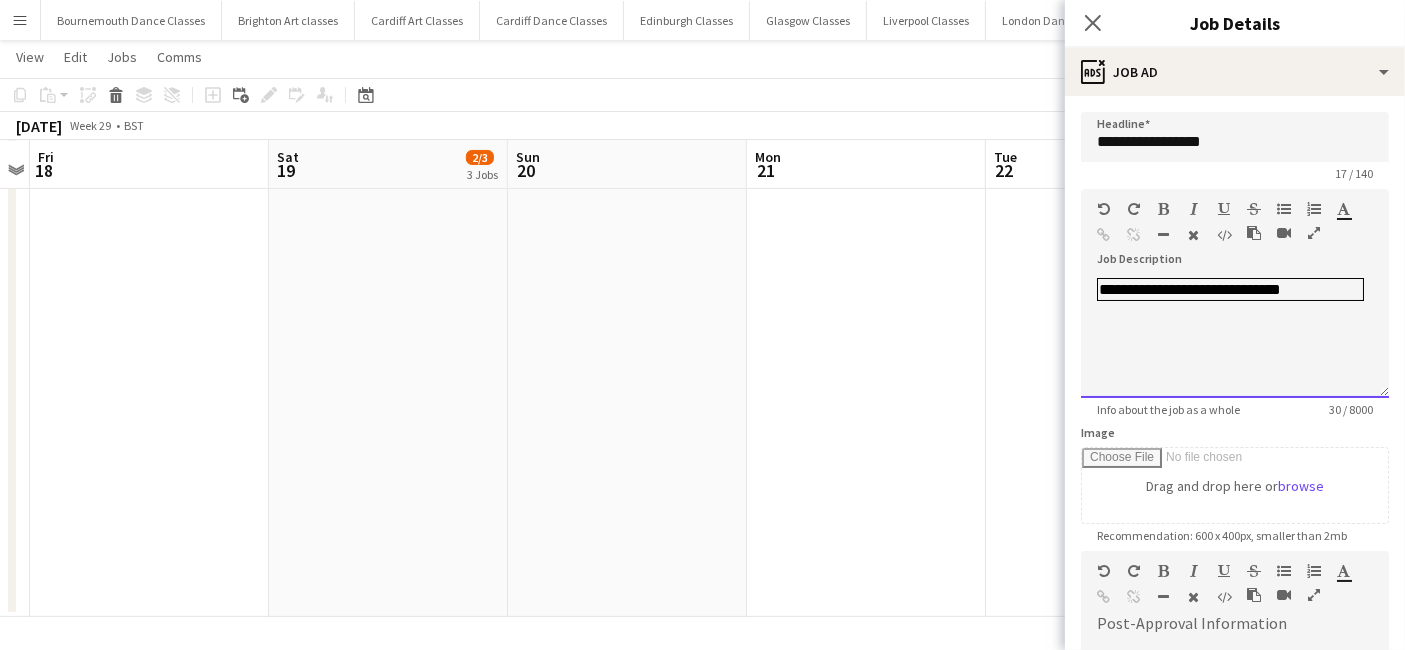 click on "**********" at bounding box center (1231, 290) 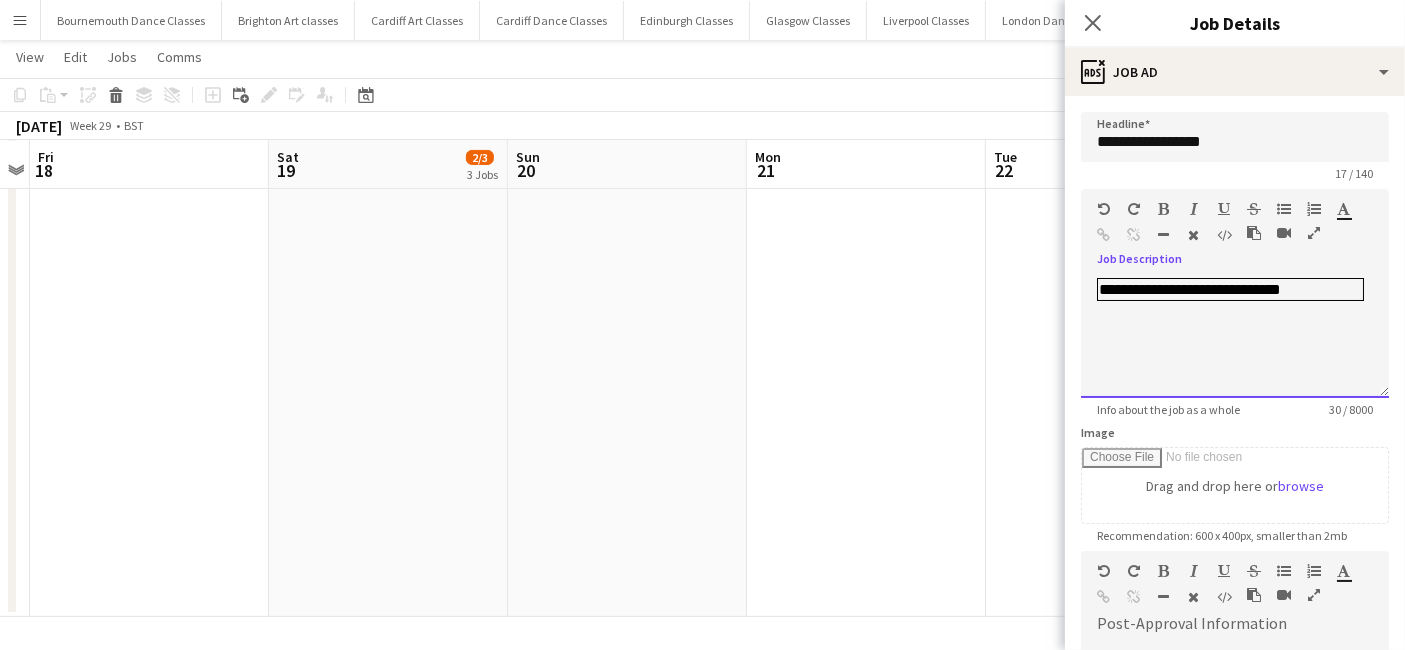 type 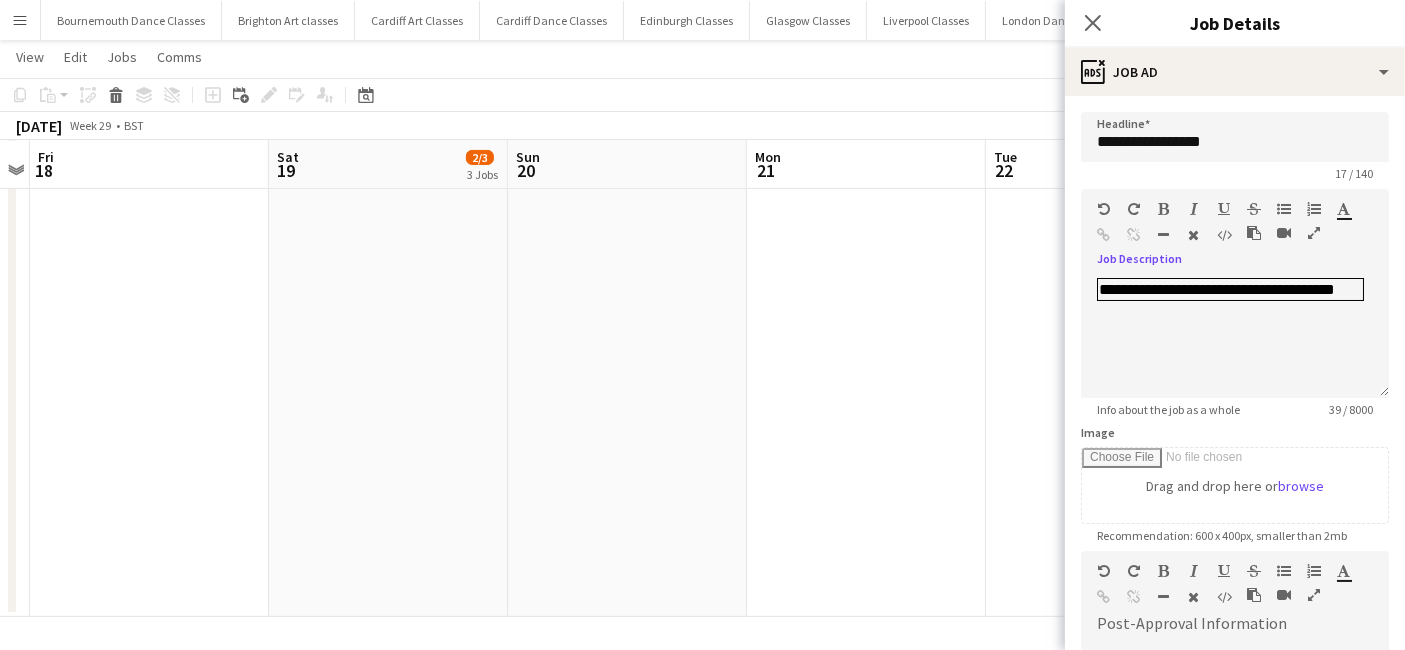 click at bounding box center (866, 120) 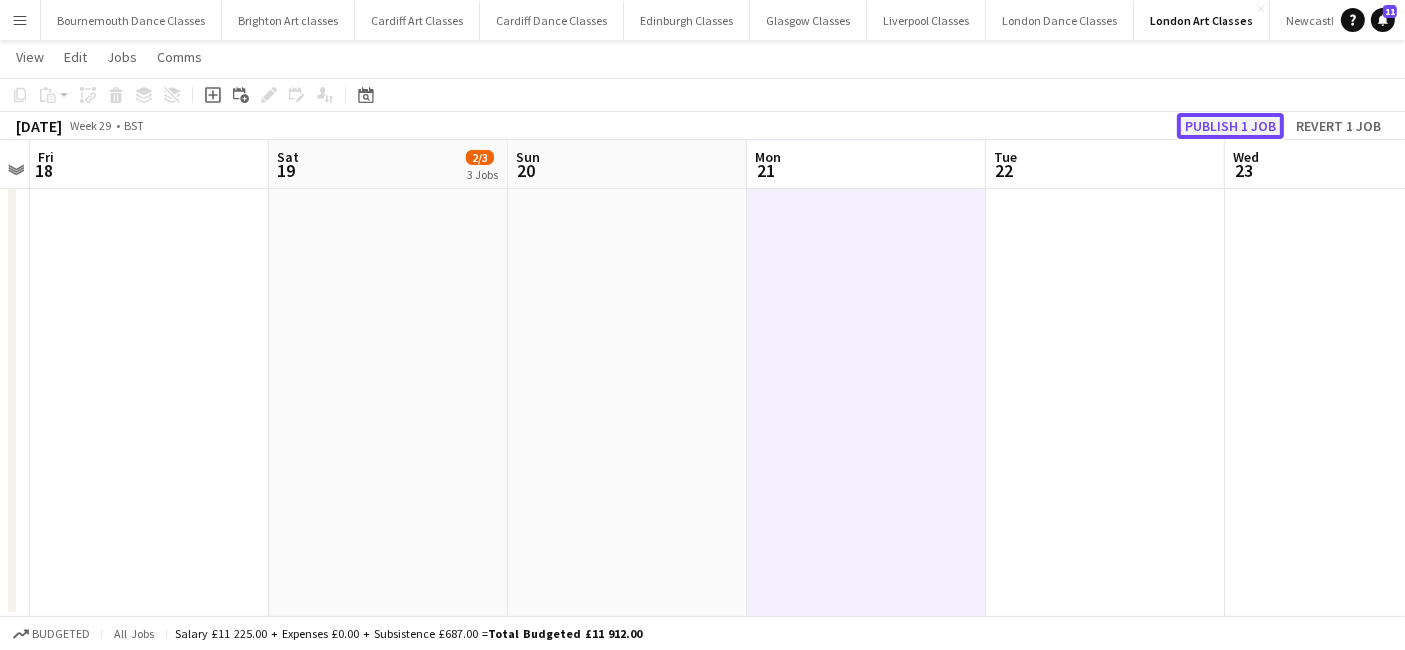 click on "Publish 1 job" 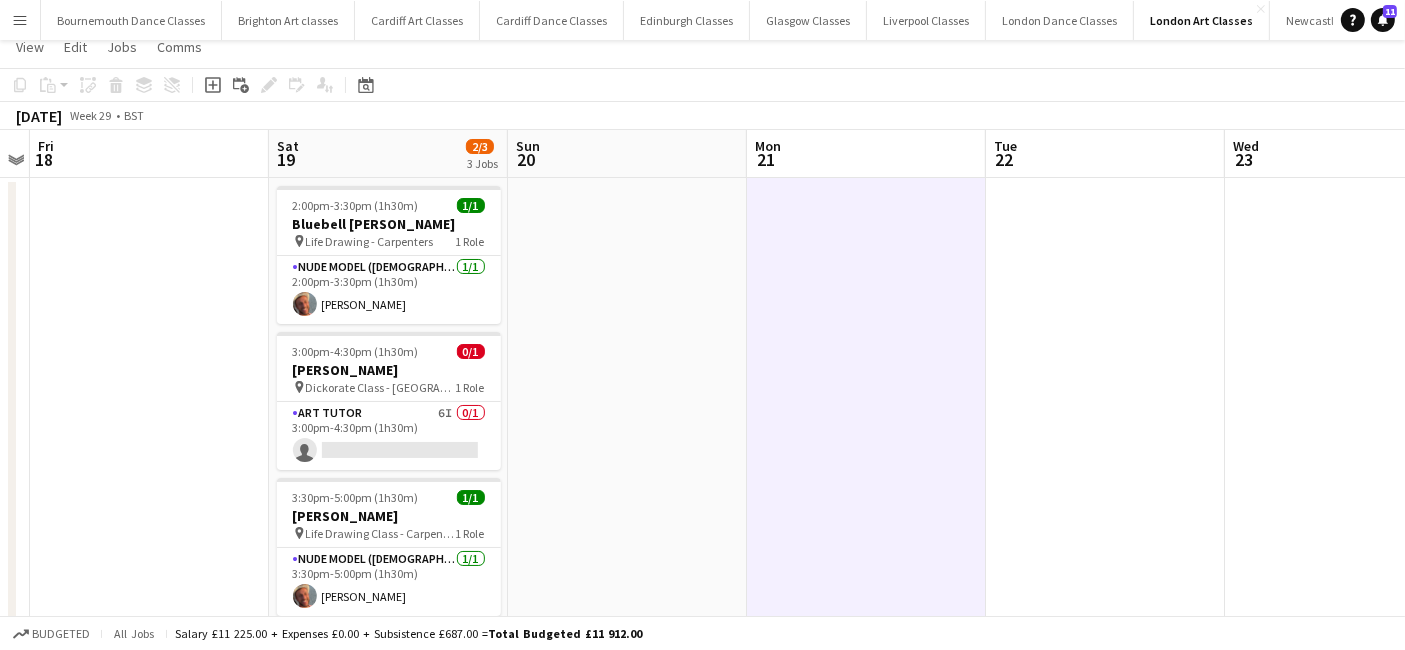 scroll, scrollTop: 0, scrollLeft: 0, axis: both 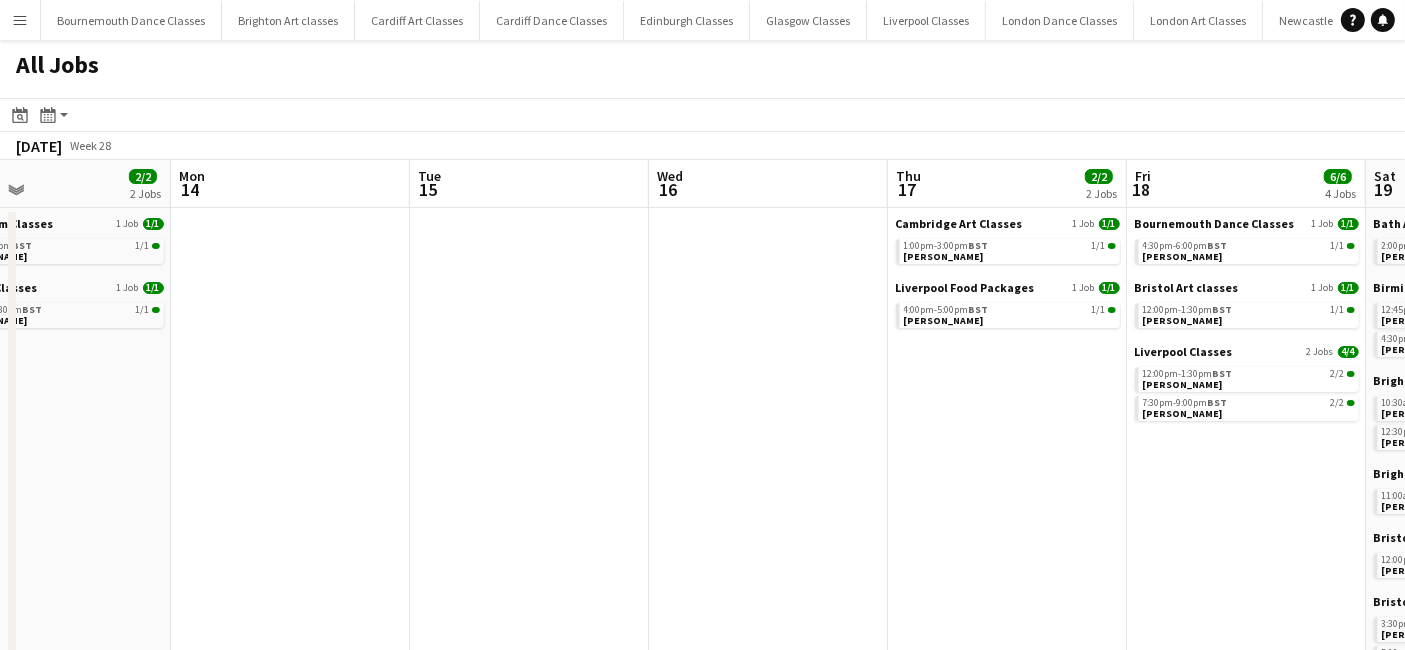 drag, startPoint x: 1117, startPoint y: 443, endPoint x: 197, endPoint y: 449, distance: 920.0196 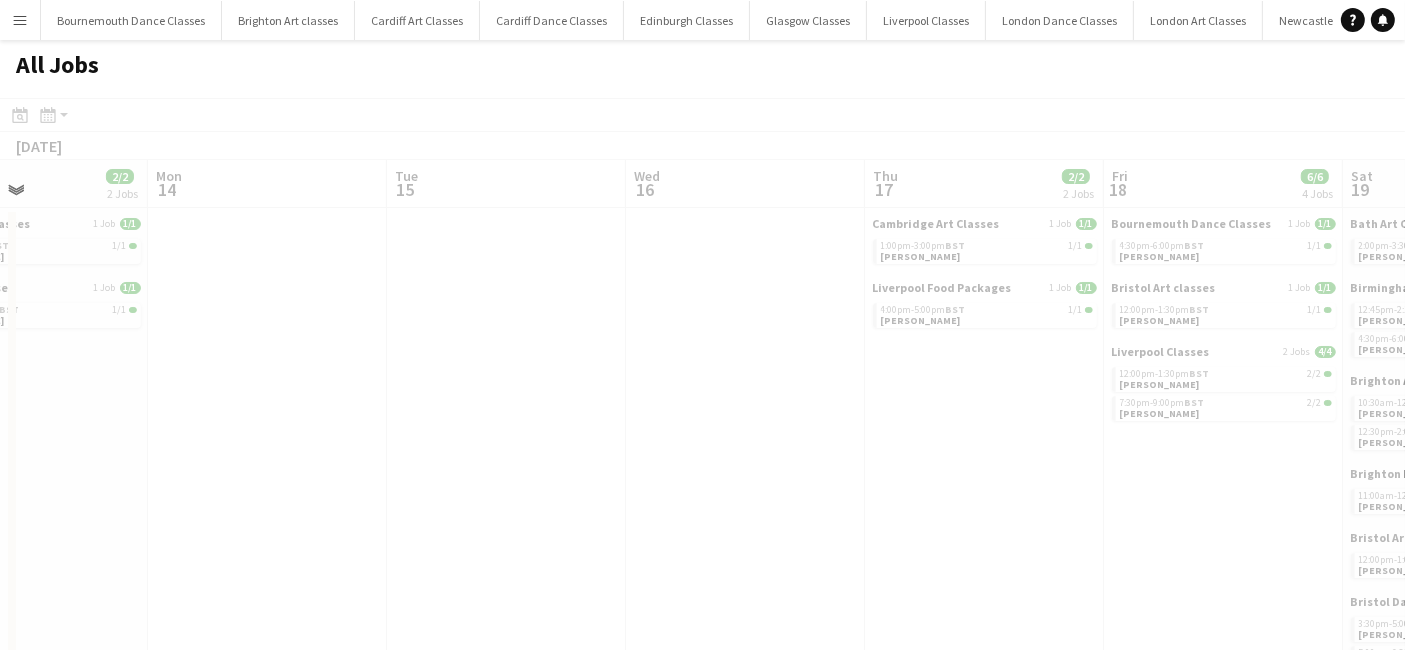 drag, startPoint x: 842, startPoint y: 447, endPoint x: 18, endPoint y: 423, distance: 824.3494 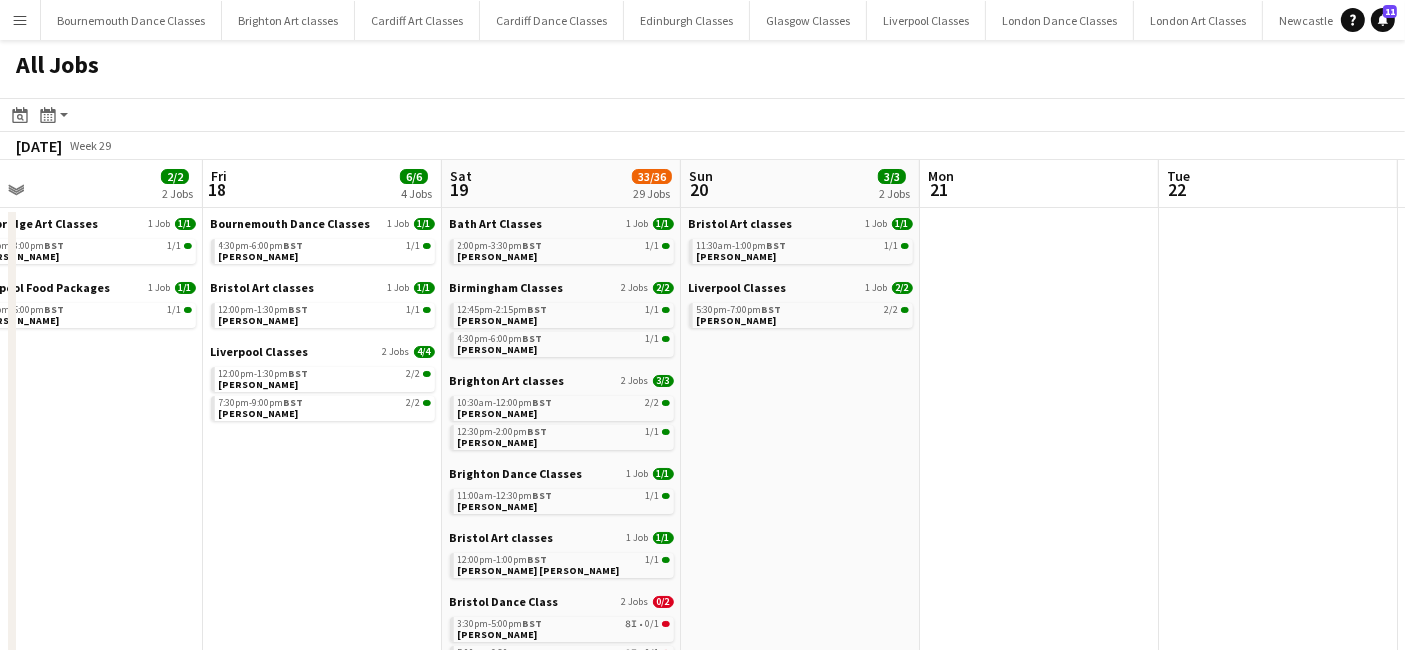drag, startPoint x: 322, startPoint y: 458, endPoint x: 141, endPoint y: 441, distance: 181.79659 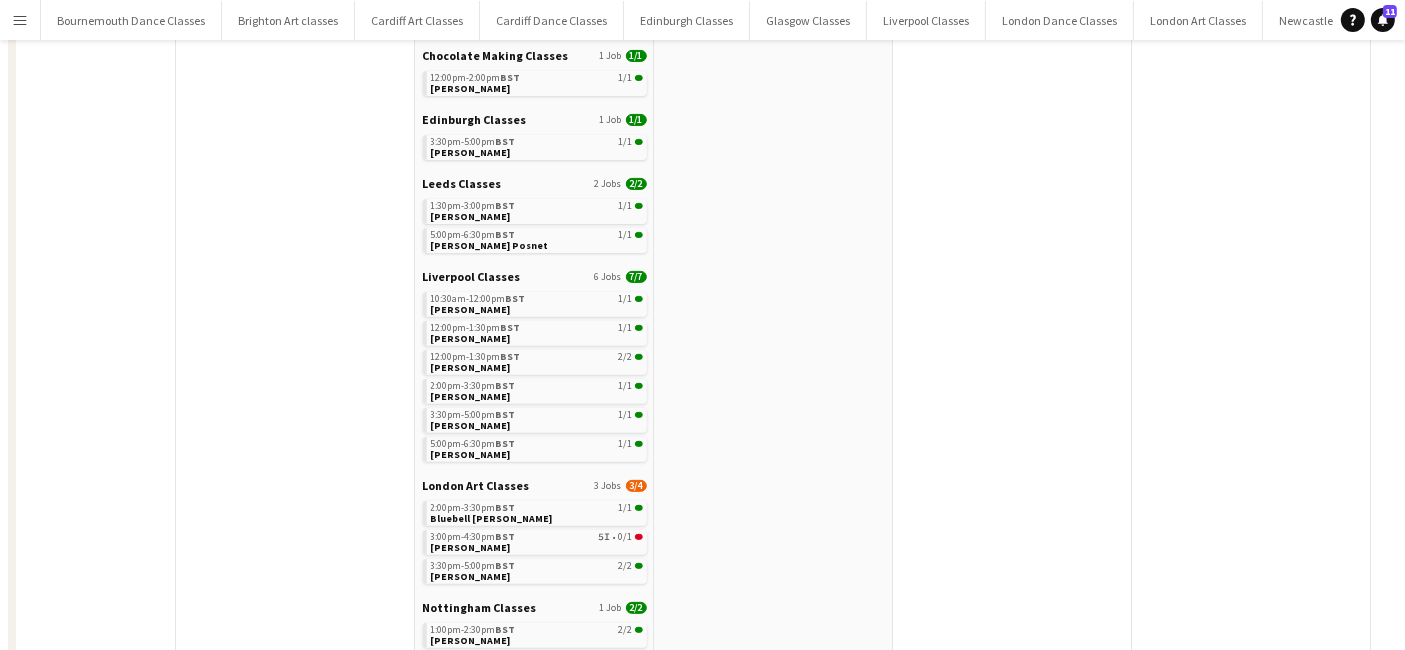 scroll, scrollTop: 814, scrollLeft: 0, axis: vertical 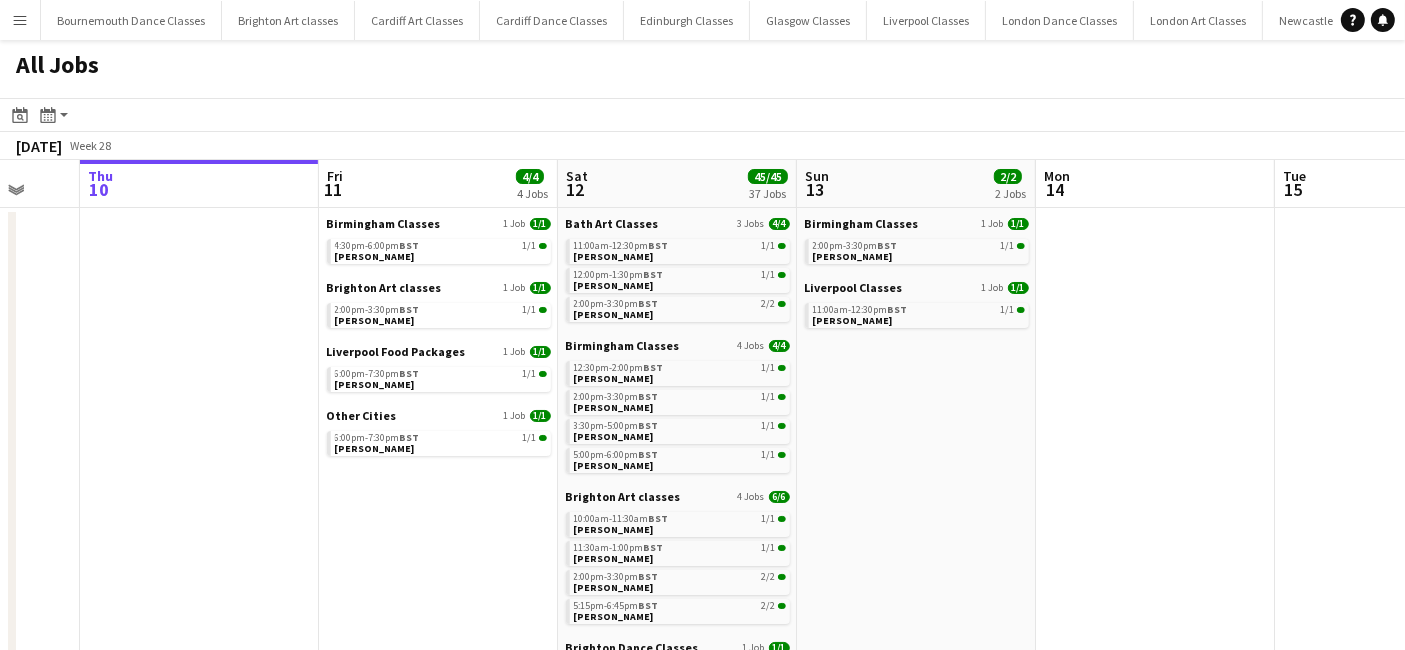 drag, startPoint x: 1157, startPoint y: 456, endPoint x: 274, endPoint y: 419, distance: 883.77484 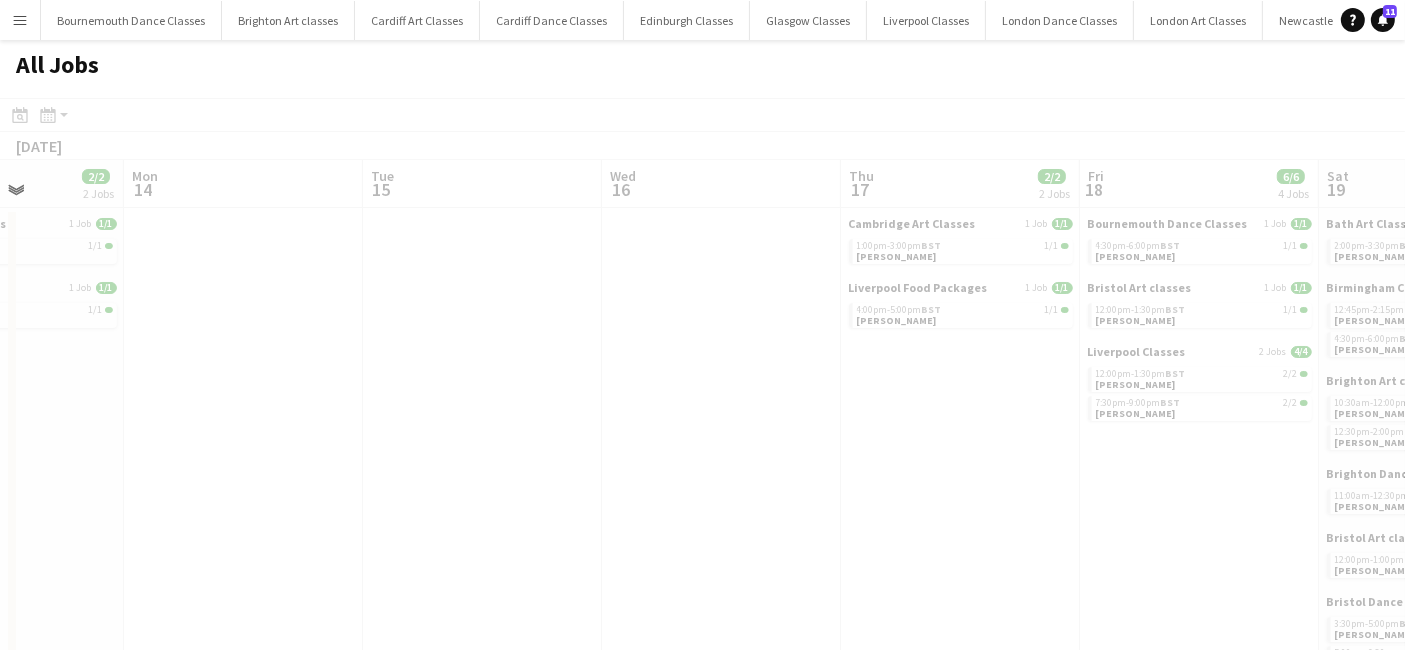 drag, startPoint x: 828, startPoint y: 452, endPoint x: 231, endPoint y: 439, distance: 597.14154 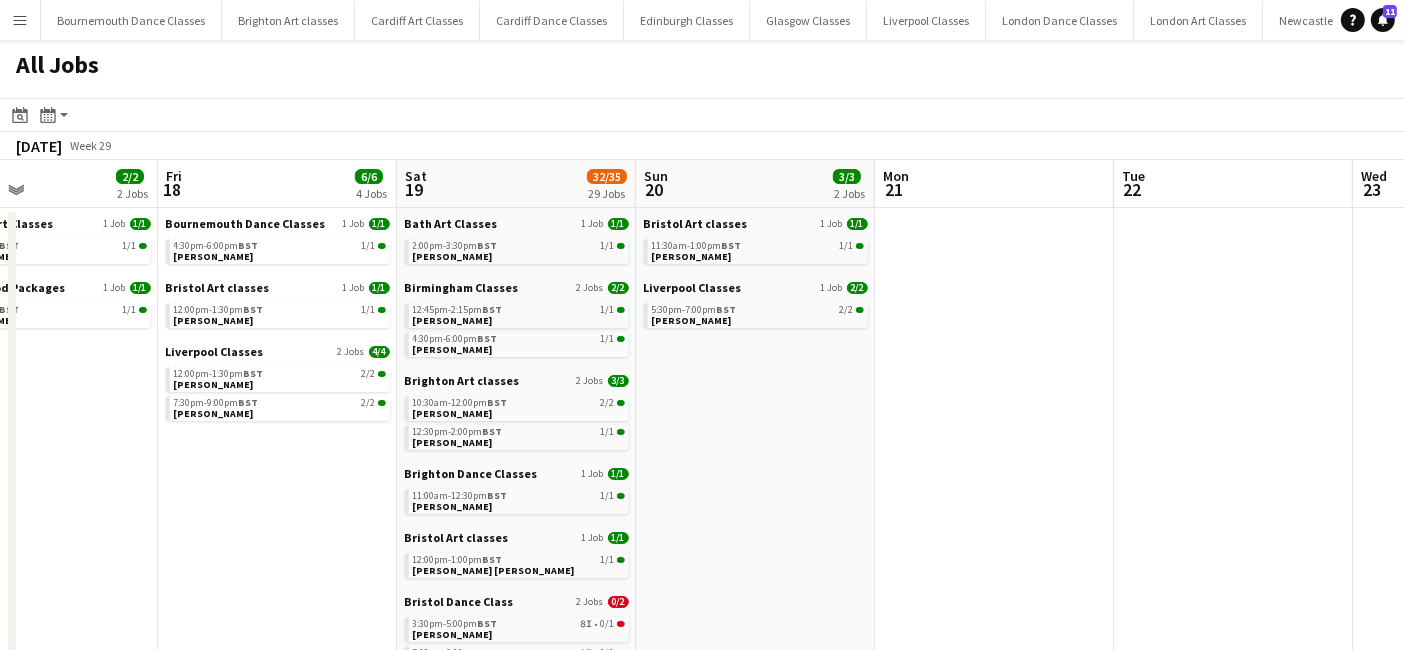 scroll, scrollTop: 0, scrollLeft: 702, axis: horizontal 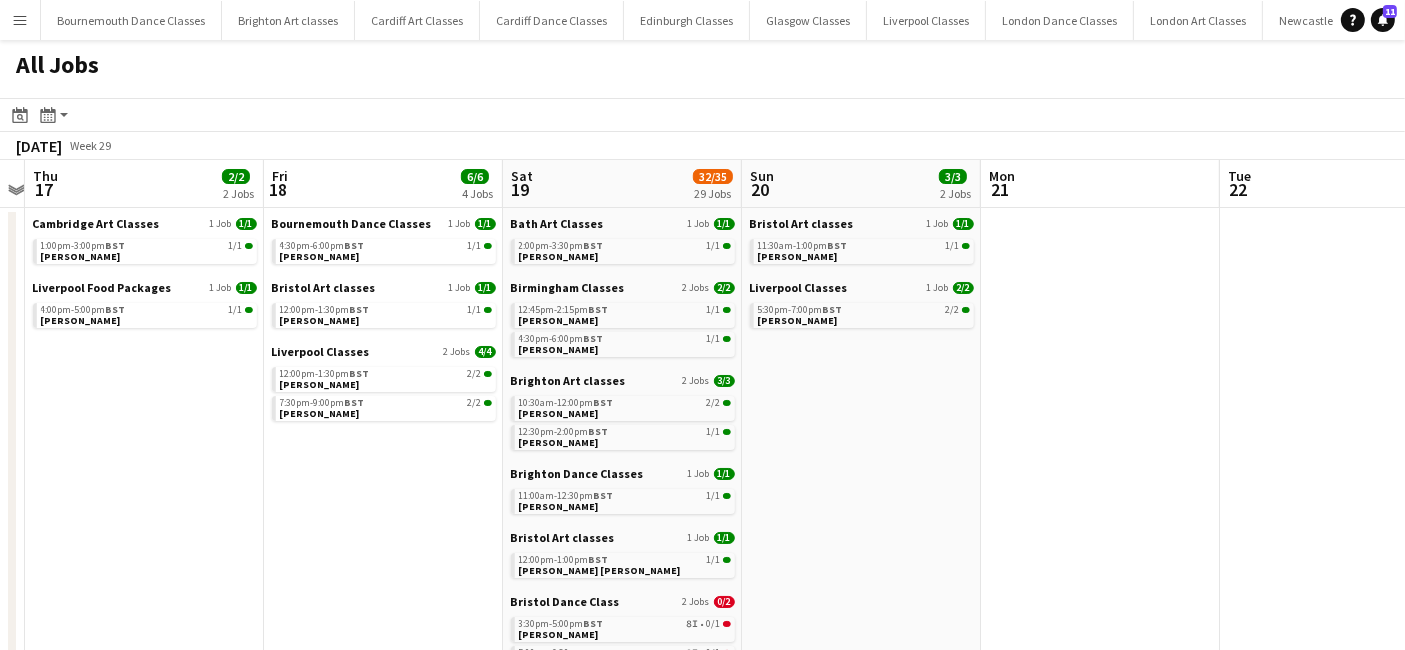 drag, startPoint x: 605, startPoint y: 473, endPoint x: 292, endPoint y: 455, distance: 313.51715 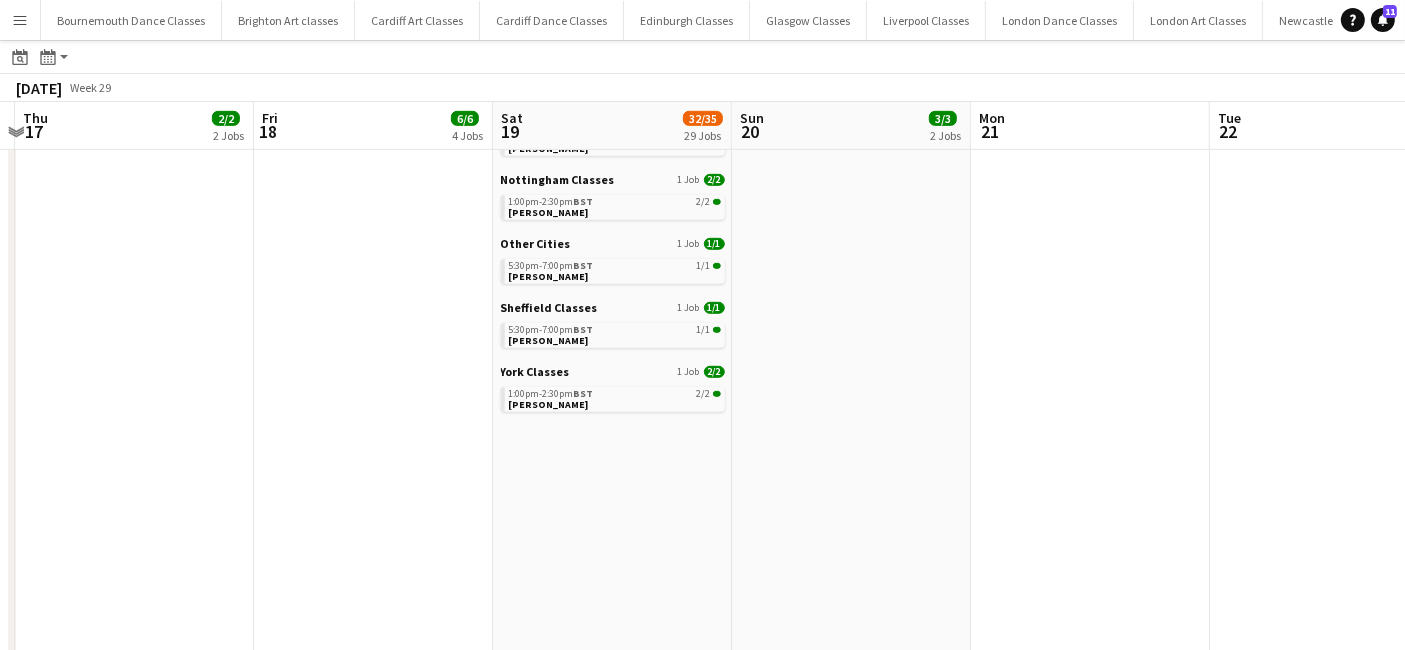 scroll, scrollTop: 814, scrollLeft: 0, axis: vertical 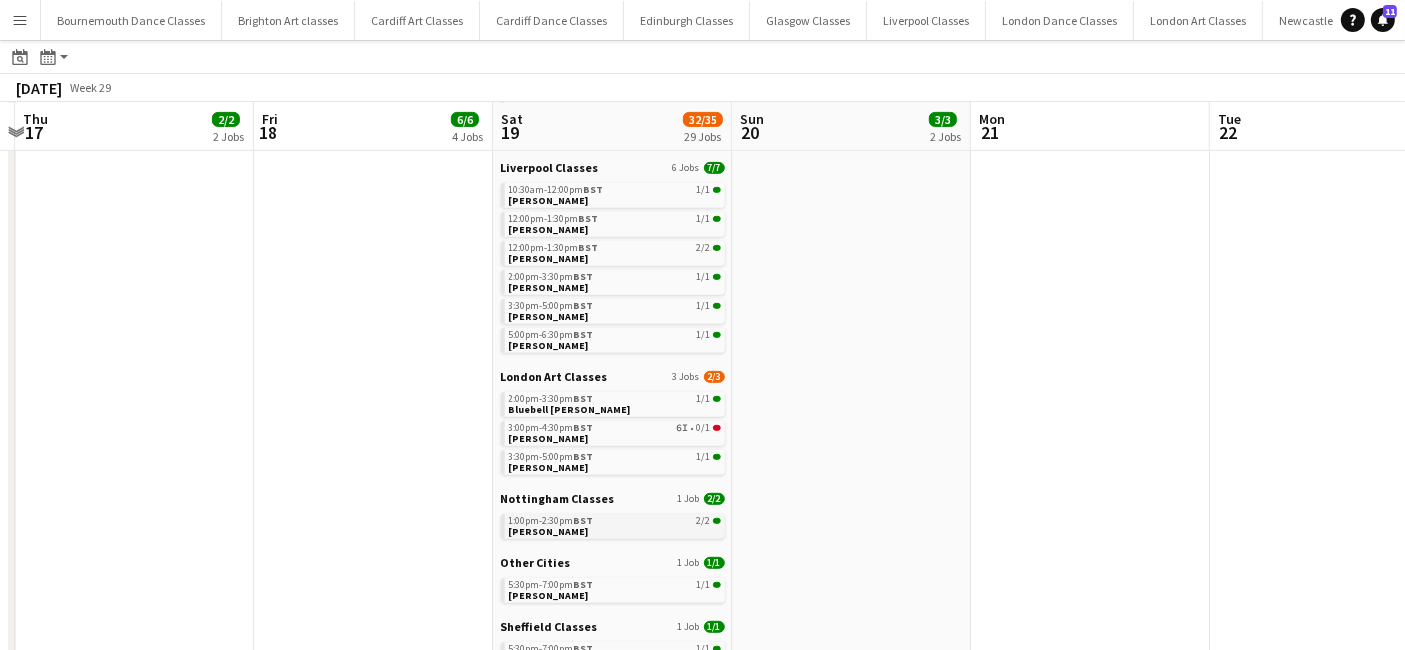 click on "1:00pm-2:30pm    BST   2/2   Glenn Oborne" at bounding box center (615, 525) 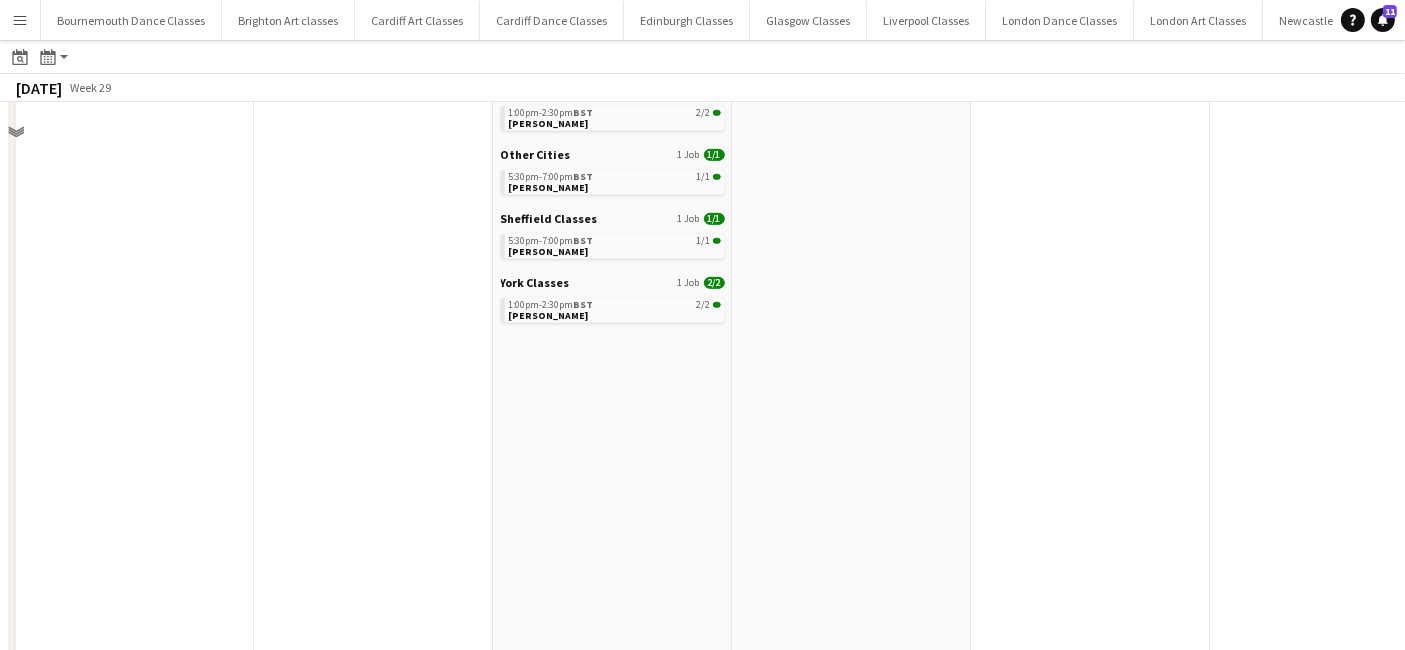 scroll, scrollTop: 903, scrollLeft: 0, axis: vertical 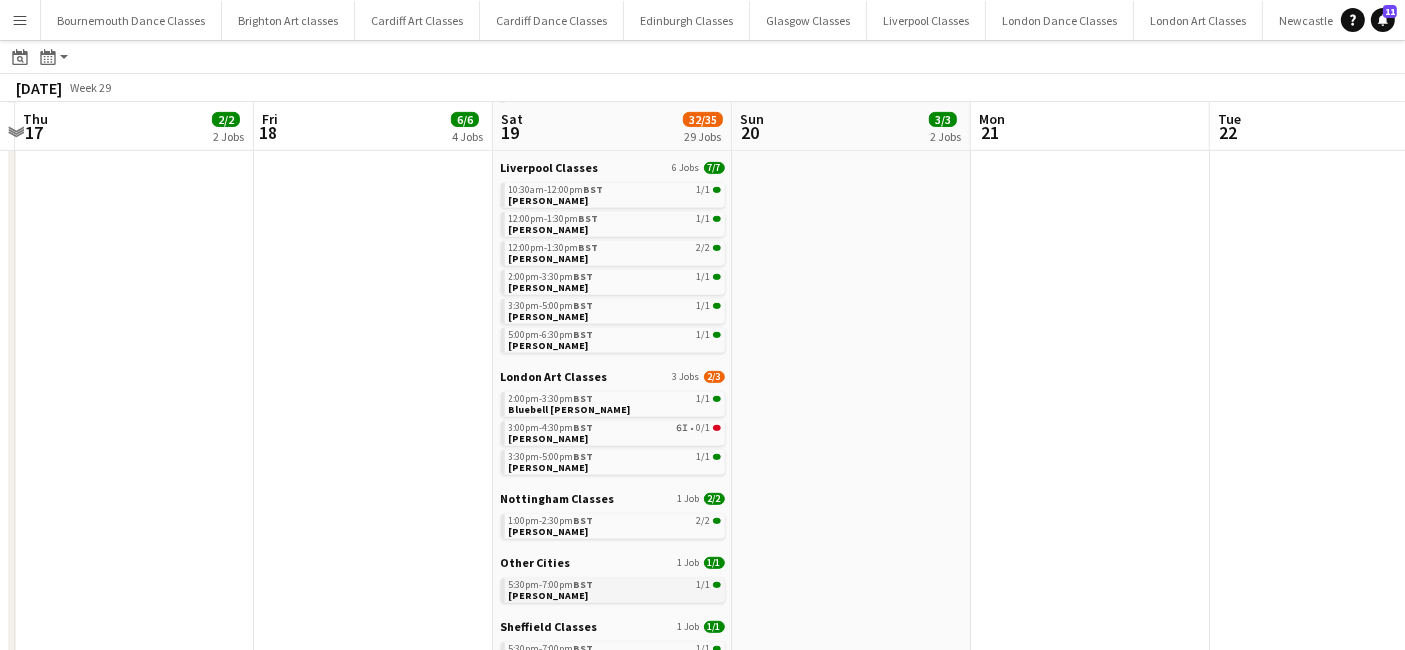 click on "5:30pm-7:00pm    BST   1/1   Wendy Jones" at bounding box center (615, 589) 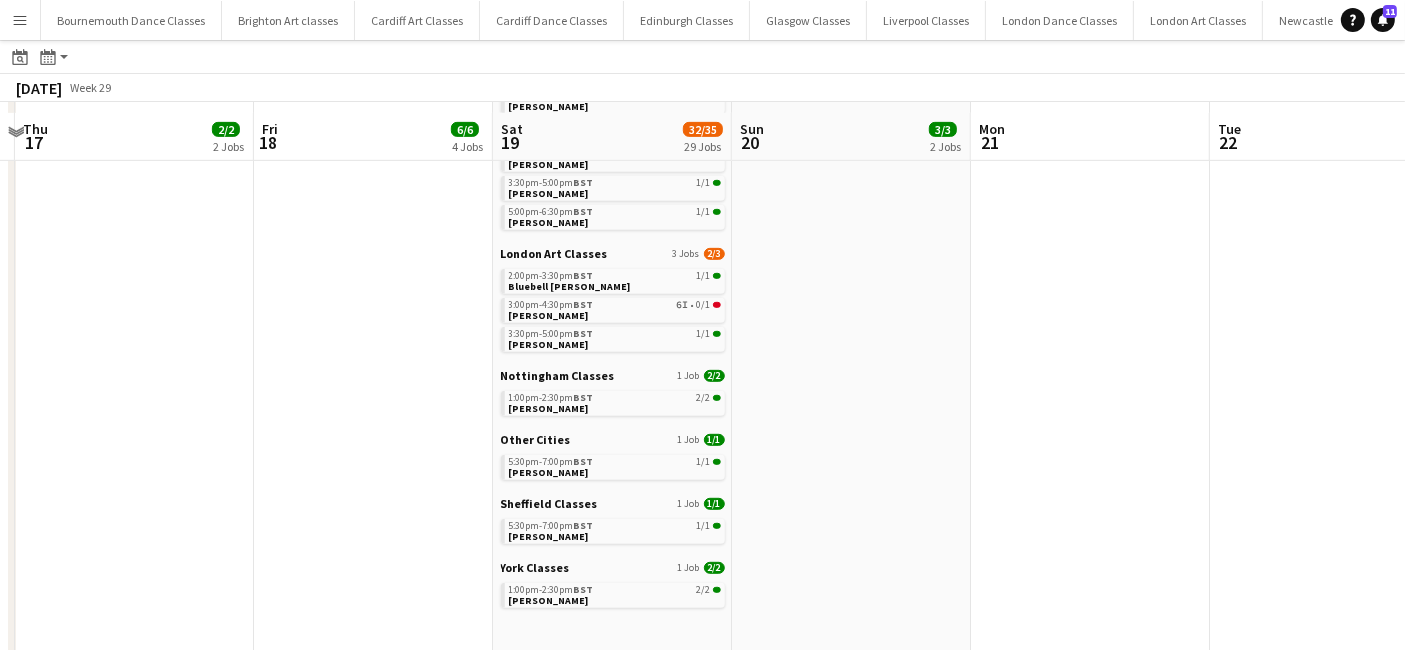 scroll, scrollTop: 1037, scrollLeft: 0, axis: vertical 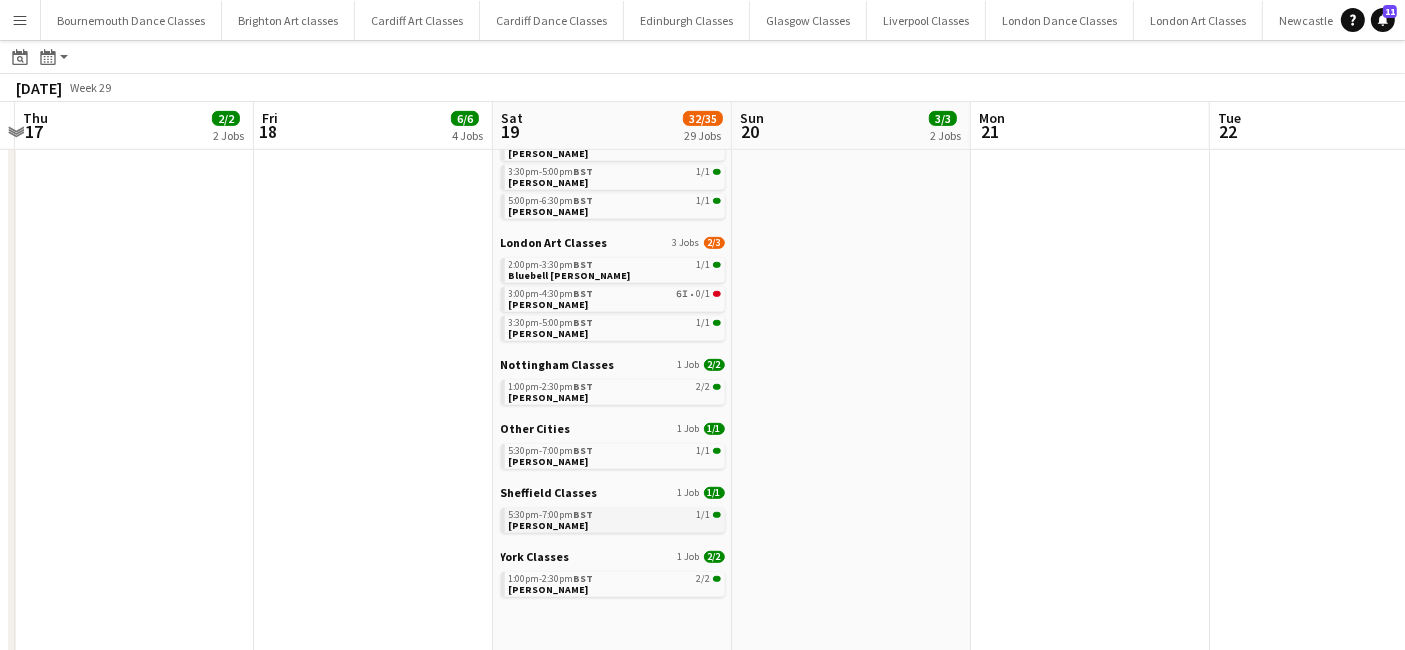 click on "5:30pm-7:00pm    BST   1/1   Alexa Jane Fox" at bounding box center [615, 519] 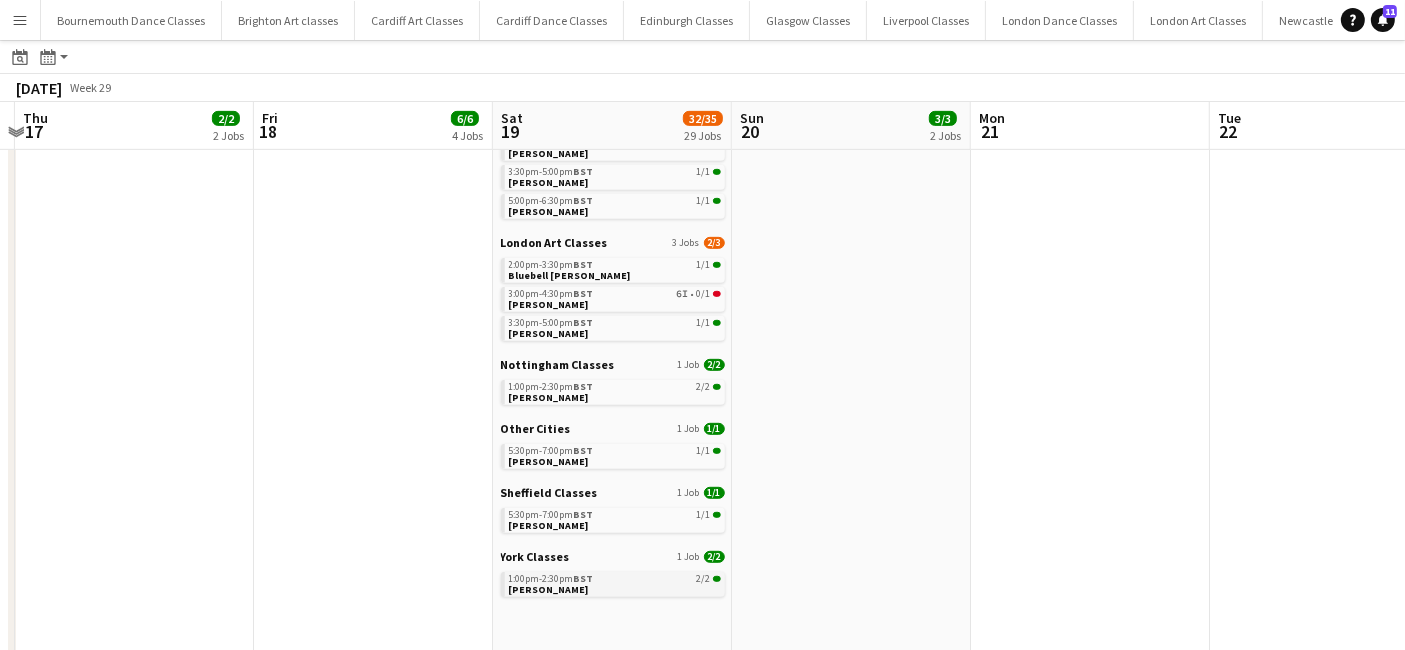 click on "BST" at bounding box center [584, 578] 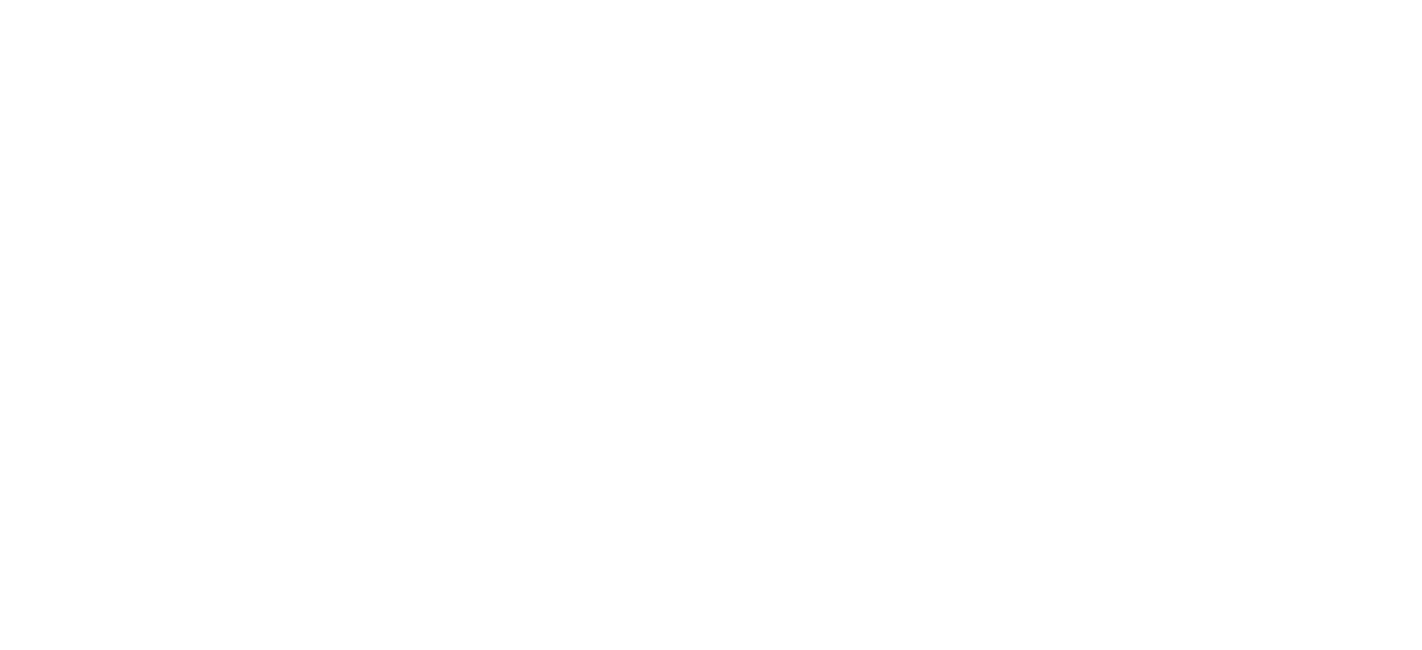 scroll, scrollTop: 0, scrollLeft: 0, axis: both 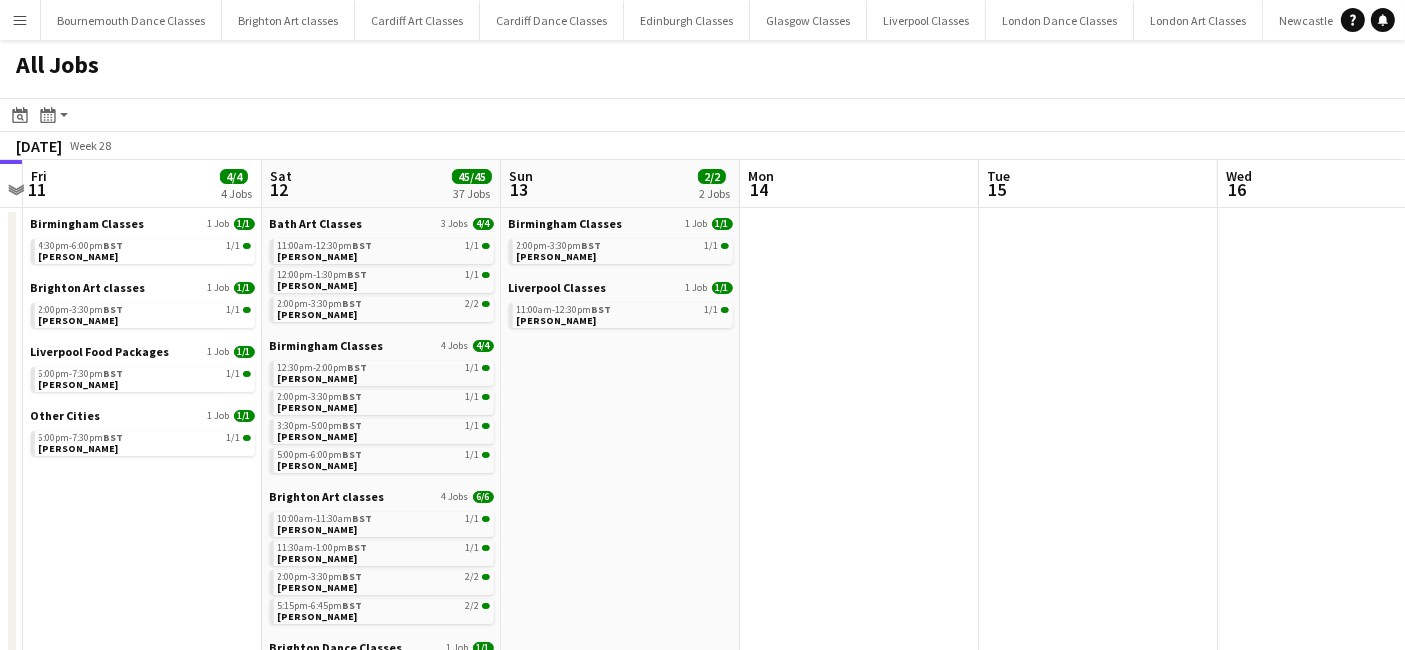 drag, startPoint x: 1151, startPoint y: 406, endPoint x: 318, endPoint y: 427, distance: 833.26465 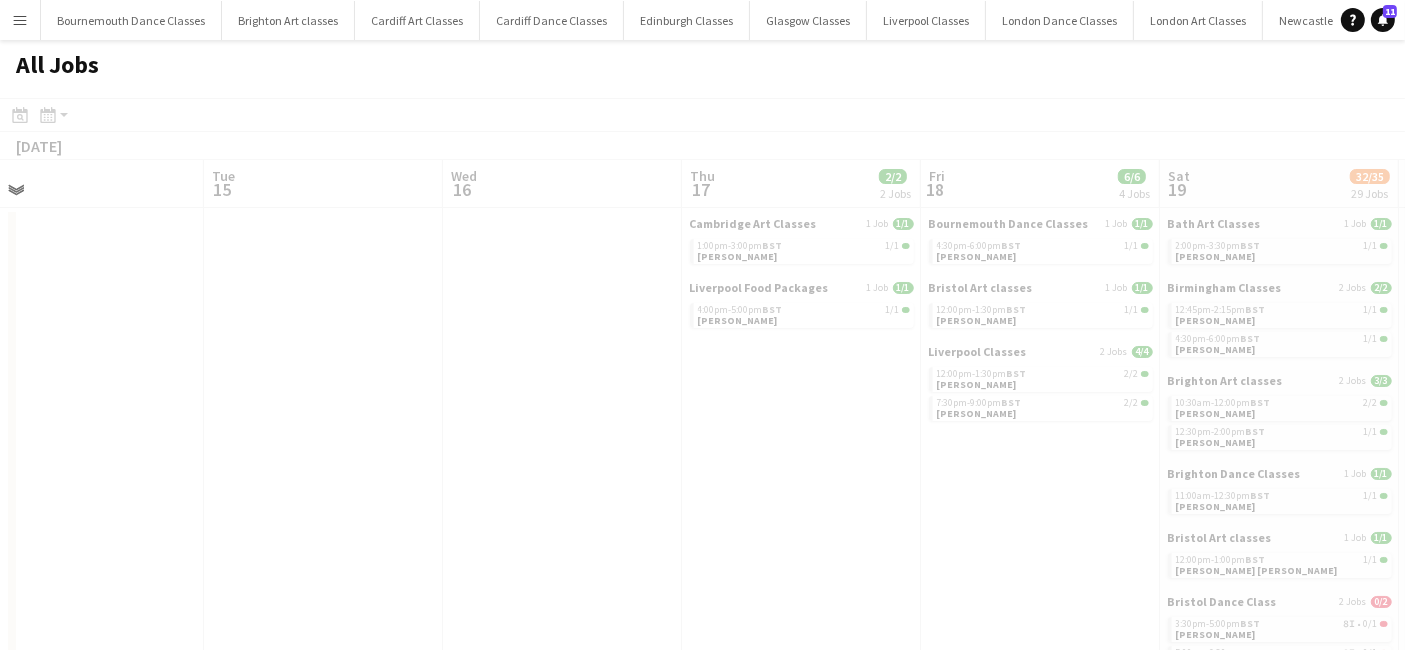 drag, startPoint x: 892, startPoint y: 442, endPoint x: -15, endPoint y: 375, distance: 909.47125 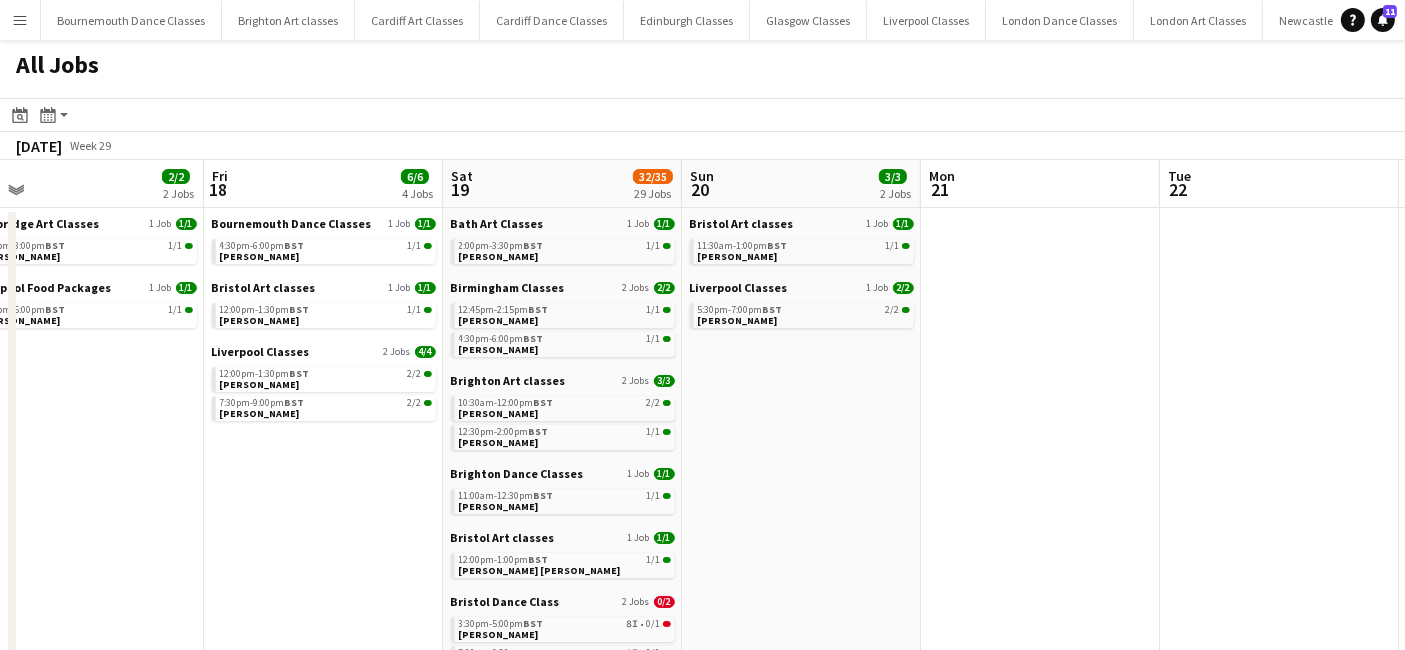 scroll, scrollTop: 0, scrollLeft: 670, axis: horizontal 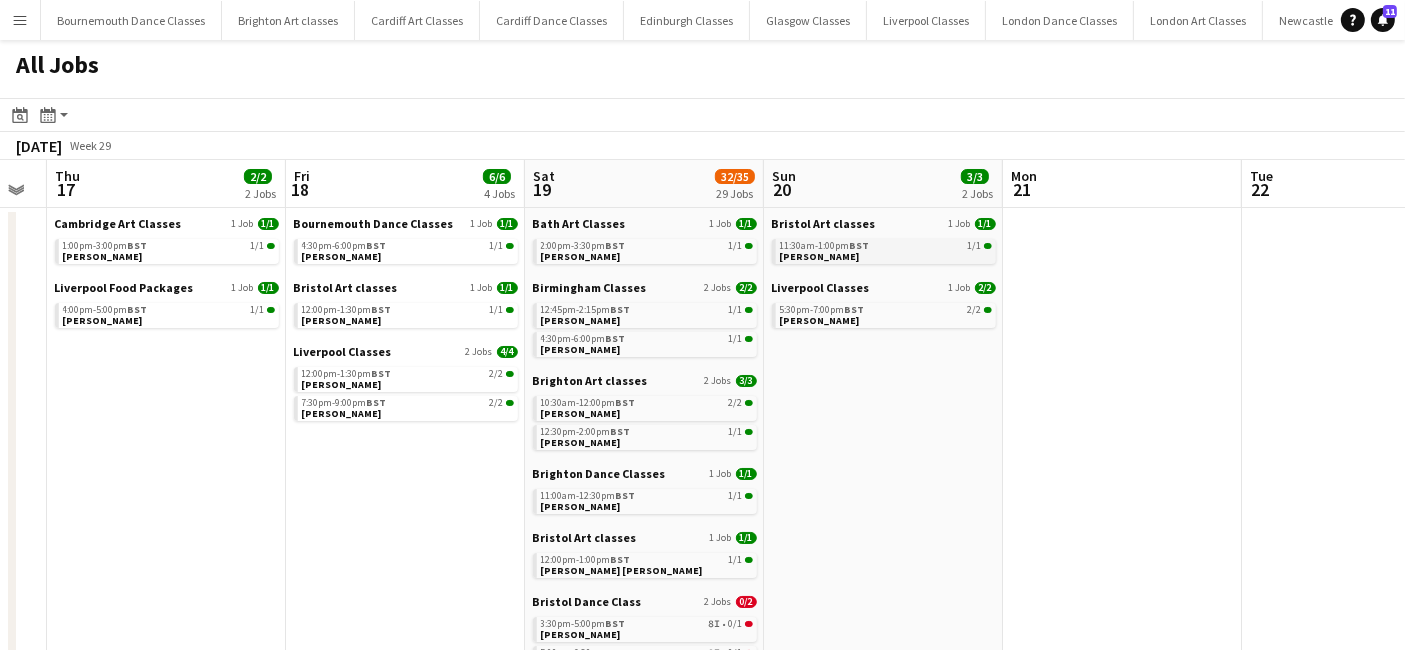 click on "11:30am-1:00pm    BST   1/1   Sarah Vallis" at bounding box center (884, 251) 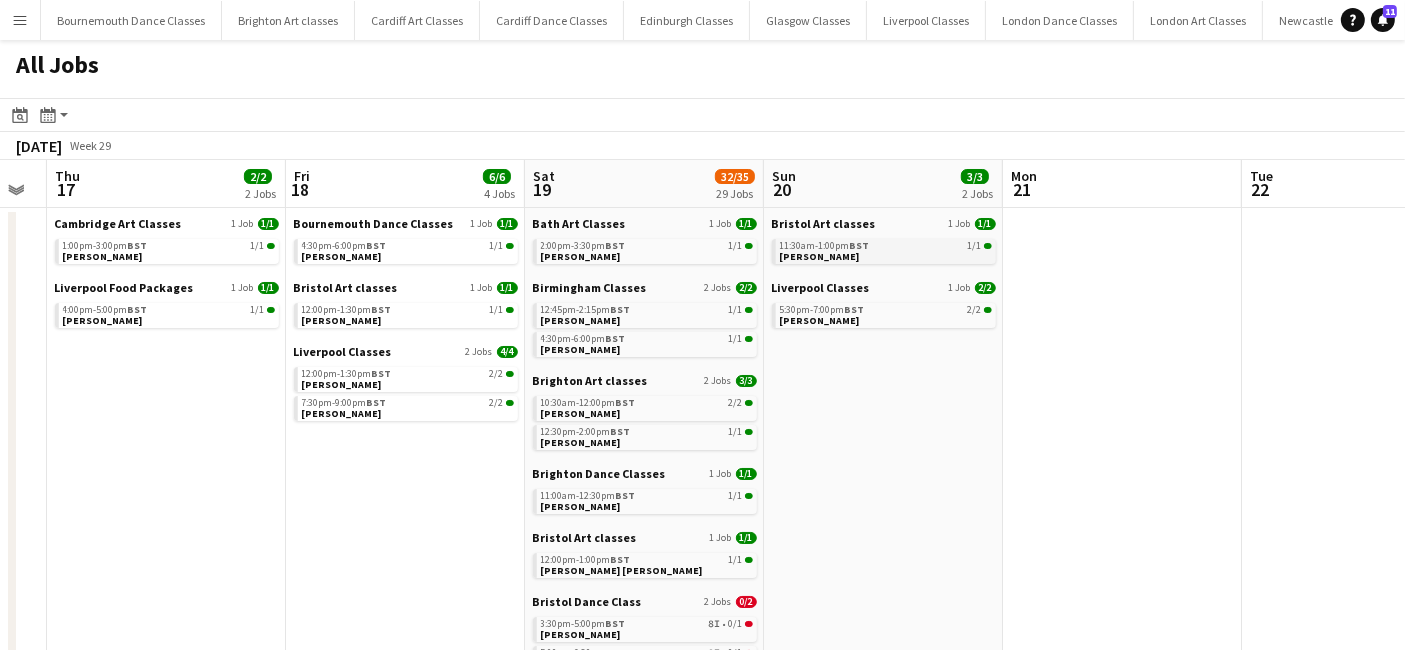 click on "11:30am-1:00pm    BST" at bounding box center (825, 246) 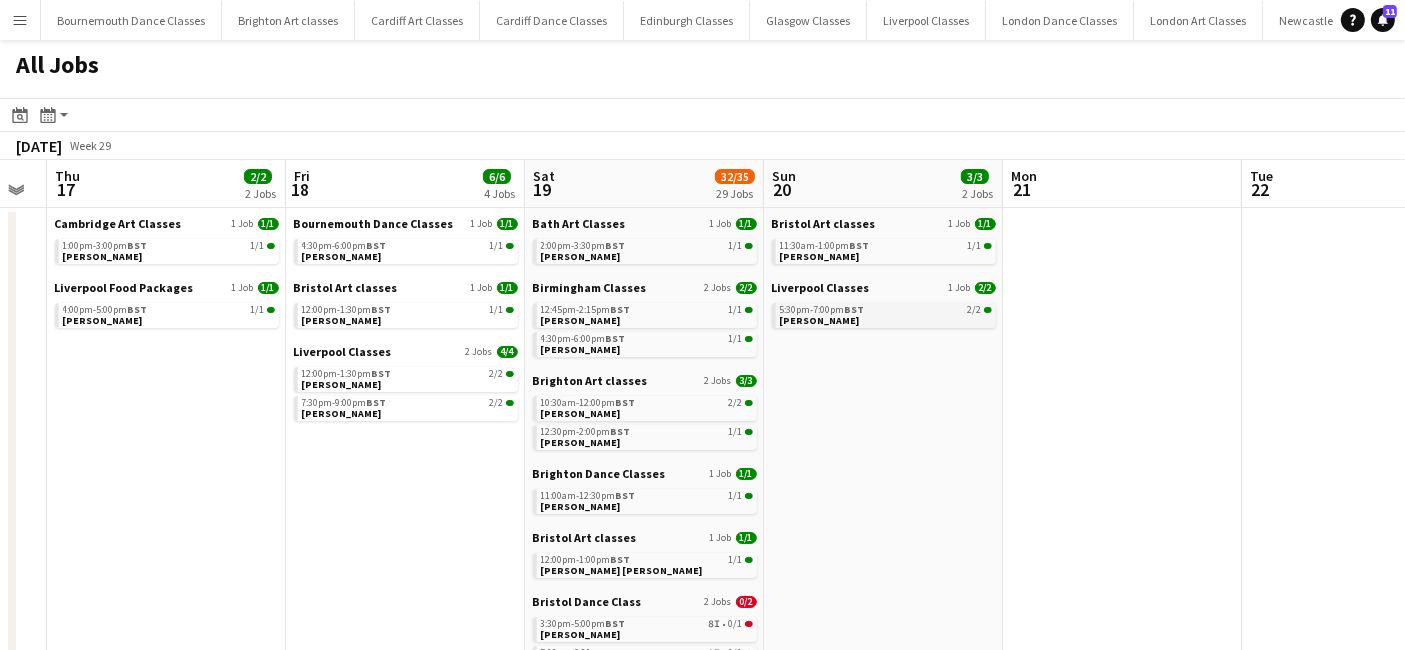 click on "5:30pm-7:00pm    BST" at bounding box center (822, 310) 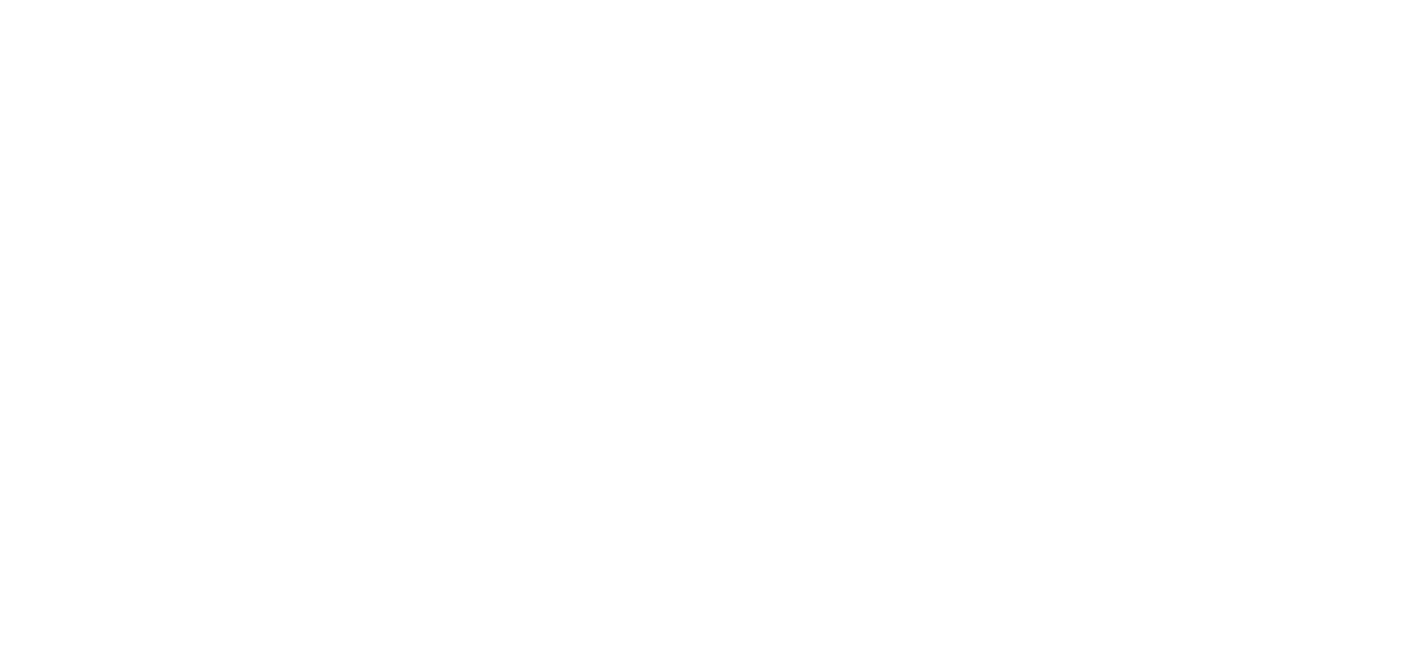 scroll, scrollTop: 0, scrollLeft: 0, axis: both 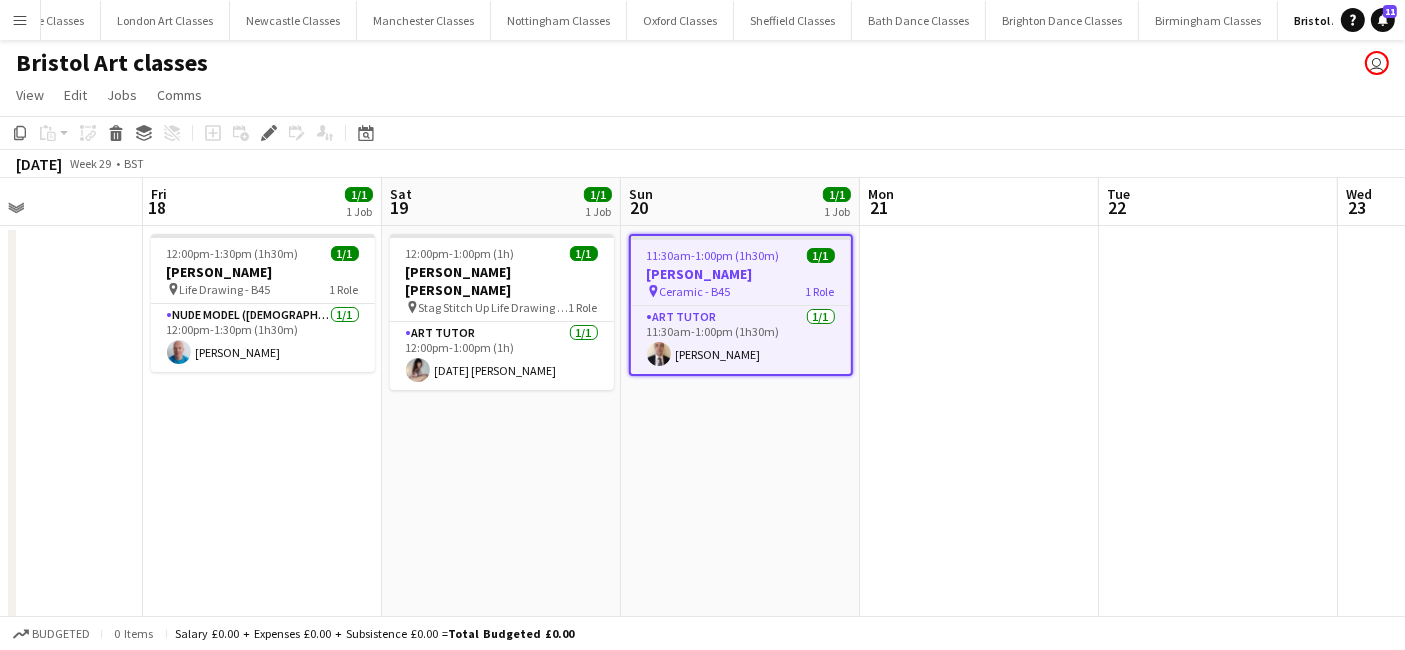 drag, startPoint x: 379, startPoint y: 466, endPoint x: 392, endPoint y: 486, distance: 23.853722 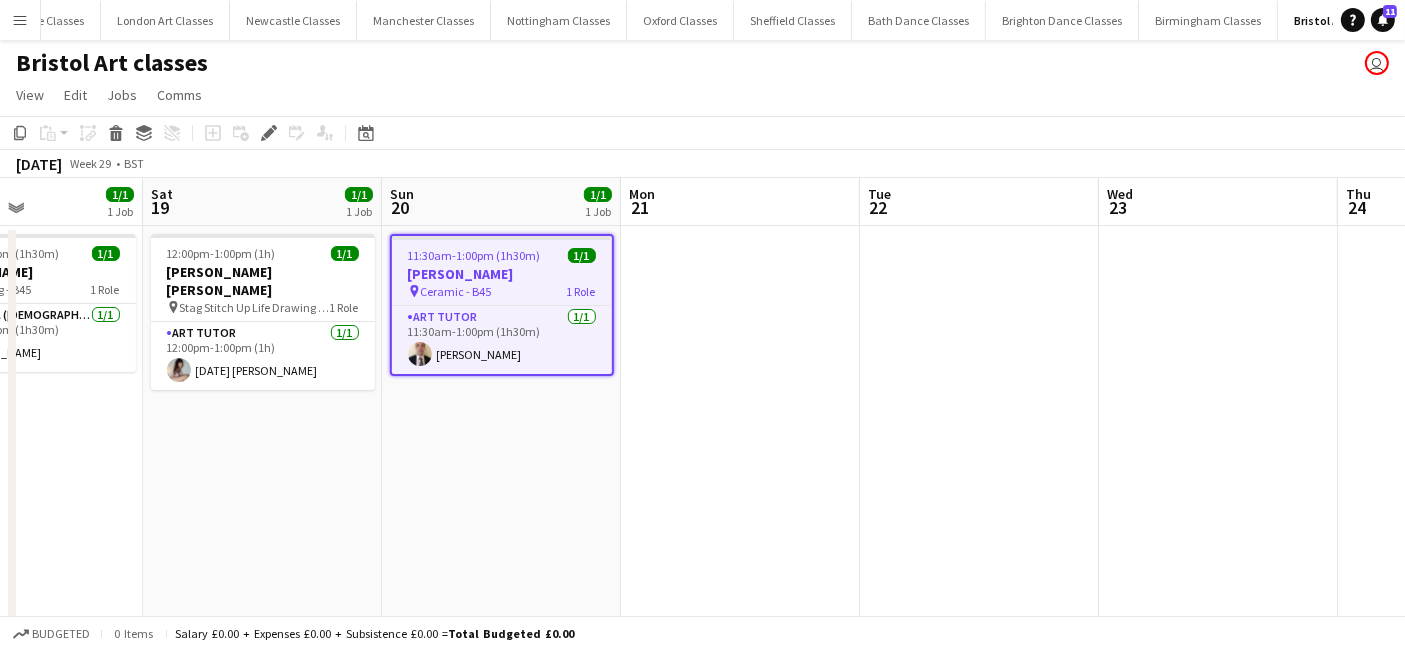 scroll, scrollTop: 0, scrollLeft: 584, axis: horizontal 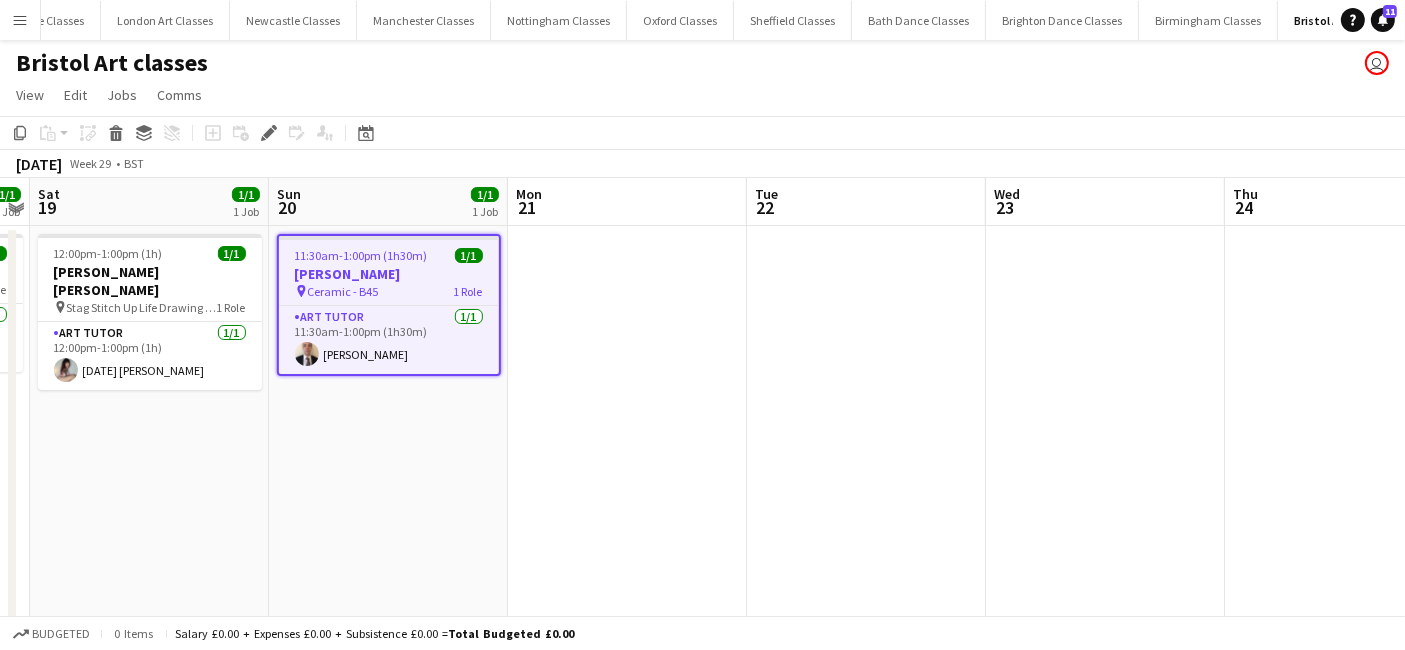 click on "[PERSON_NAME]" at bounding box center (389, 274) 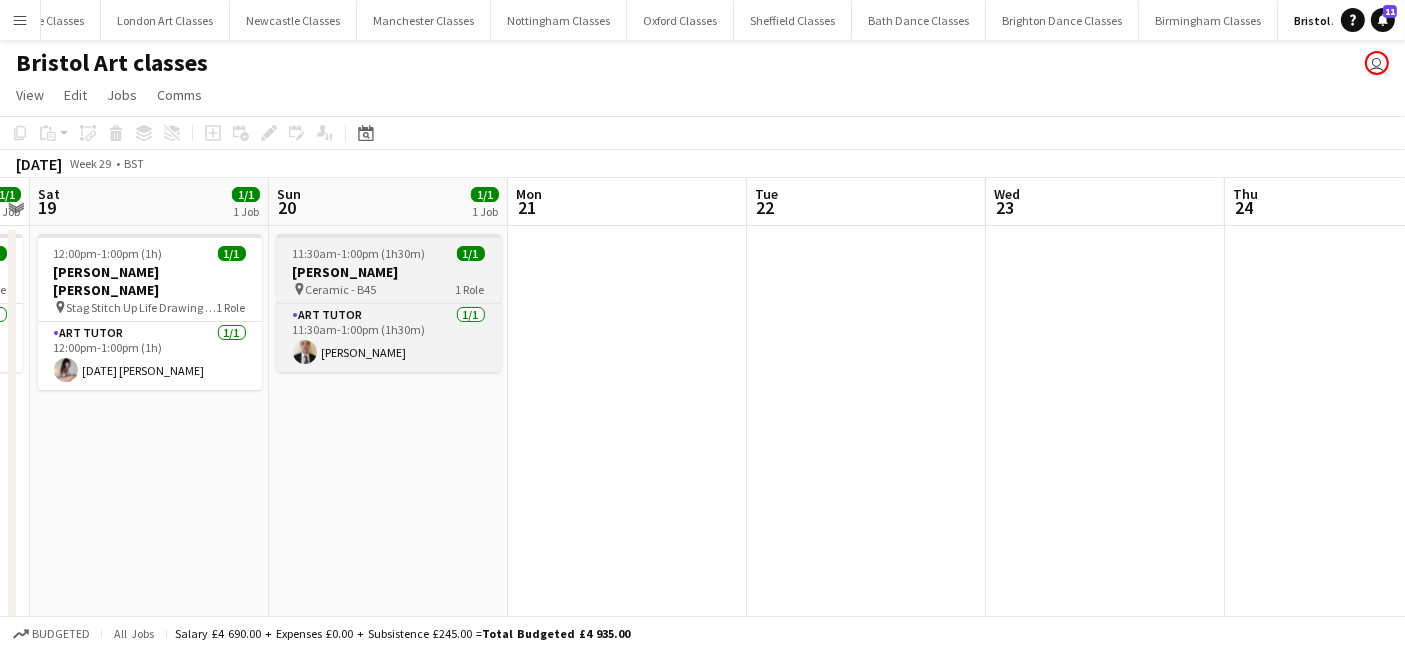 click on "[PERSON_NAME]" at bounding box center (389, 272) 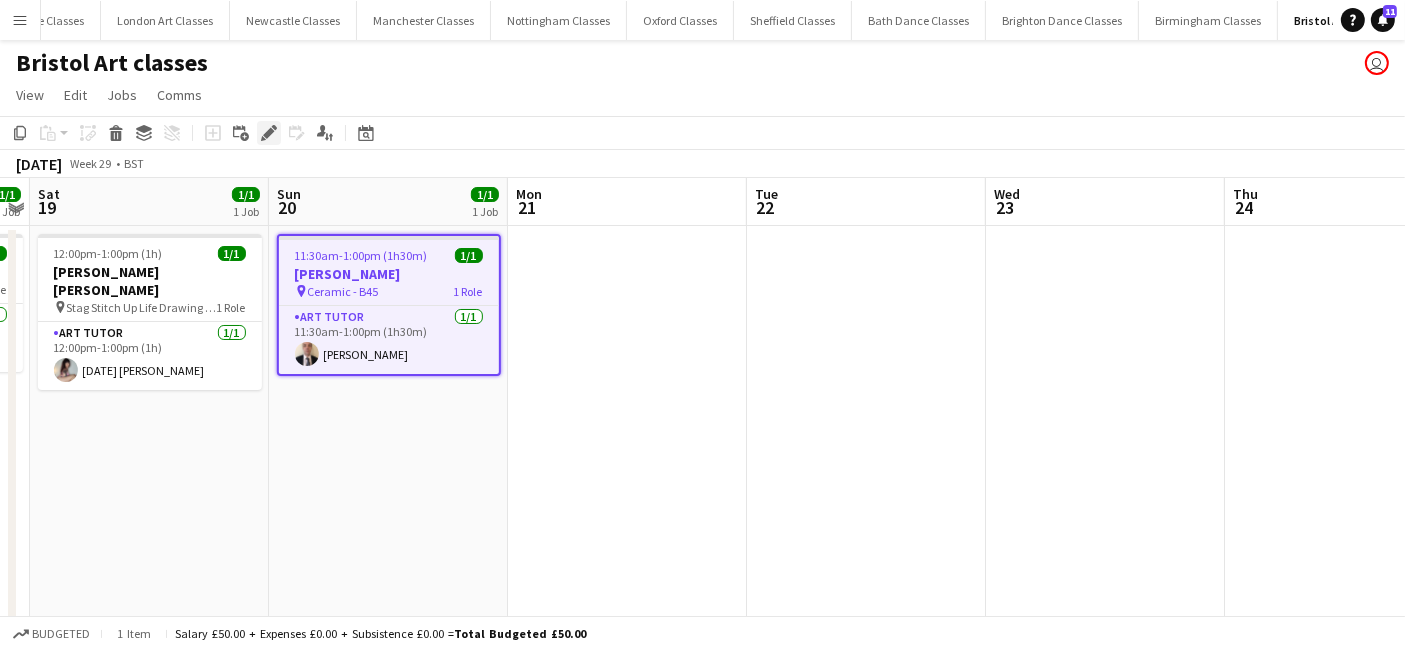click 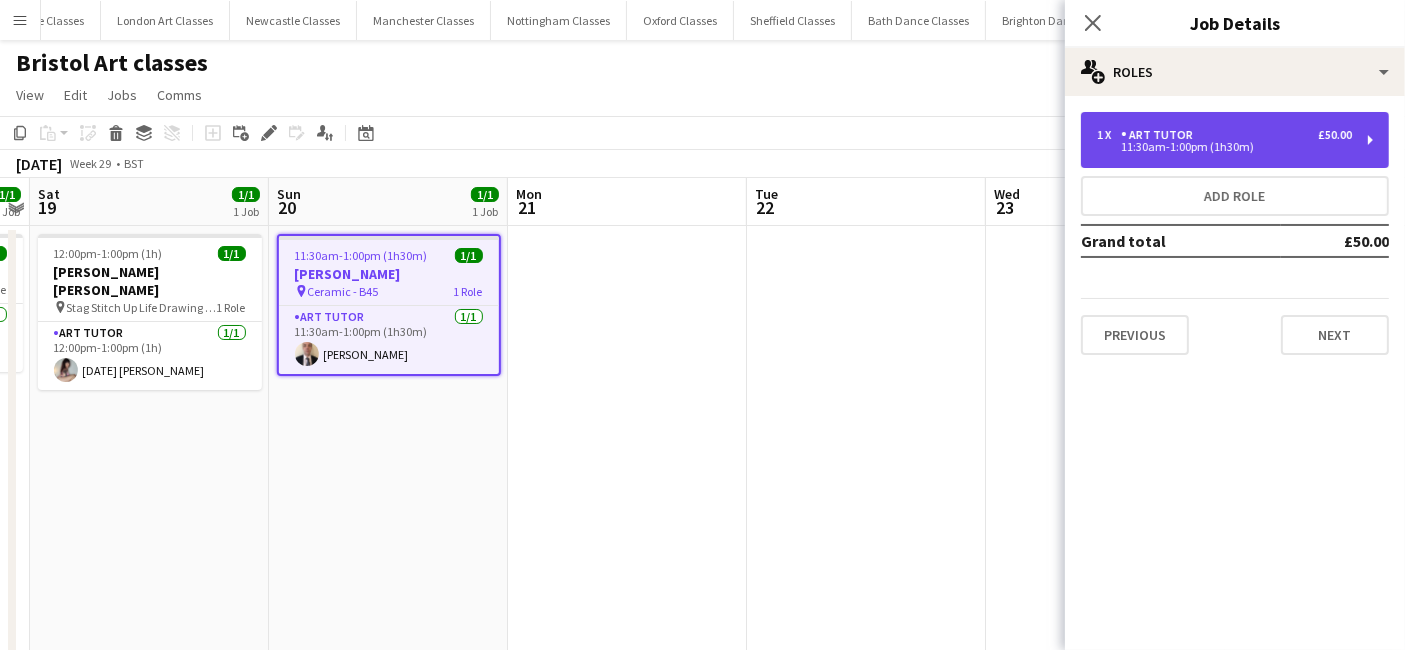 click on "1 x   Art Tutor   £50.00   11:30am-1:00pm (1h30m)" at bounding box center (1235, 140) 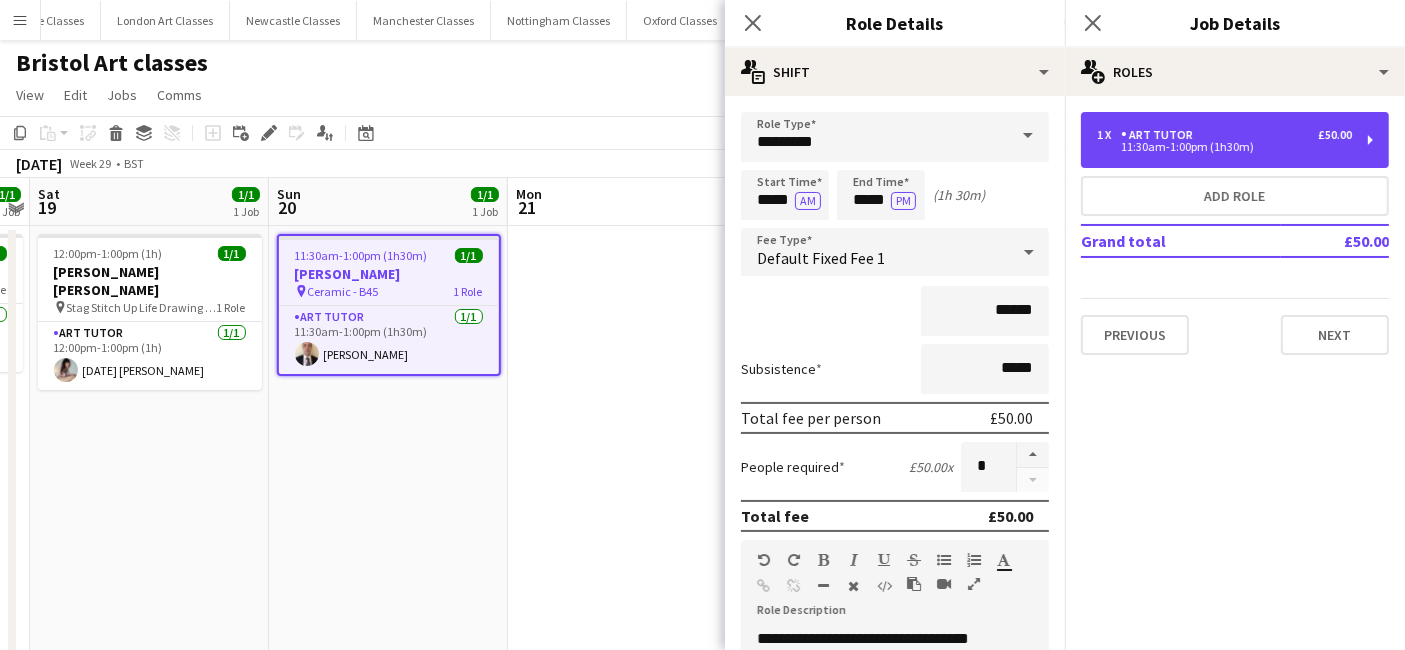 scroll, scrollTop: 407, scrollLeft: 0, axis: vertical 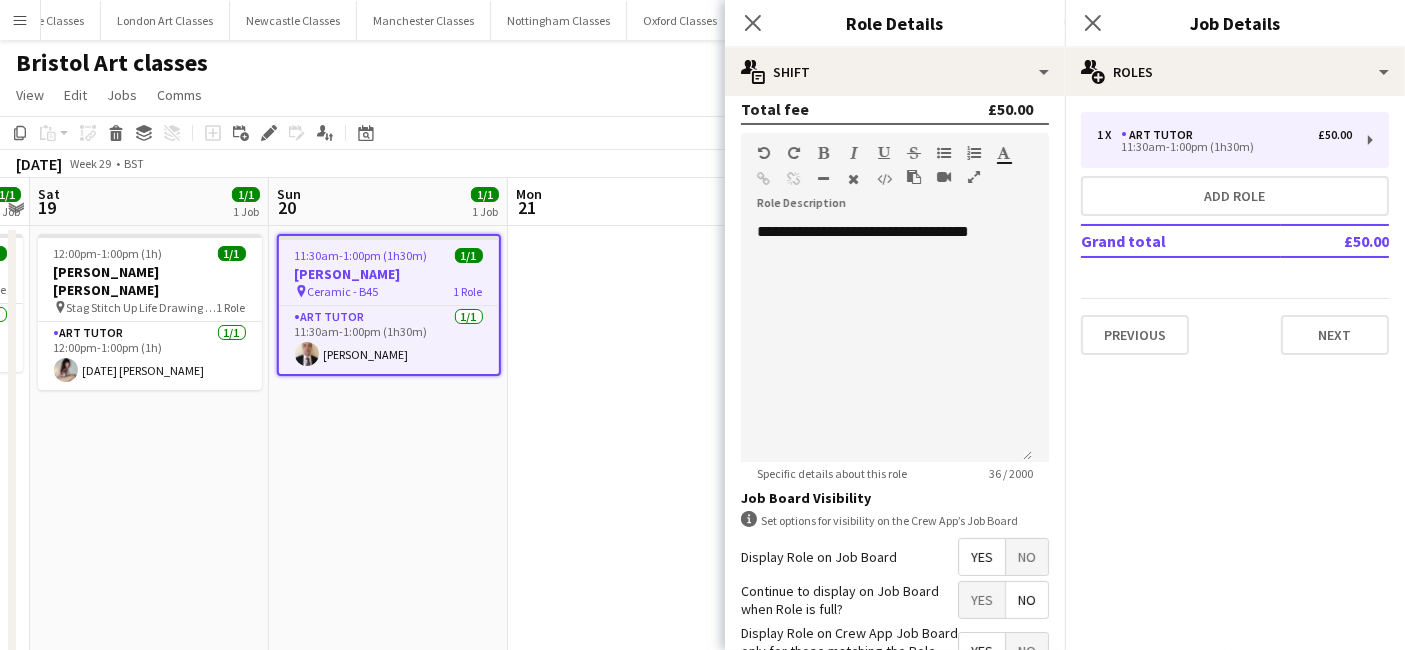 click at bounding box center [627, 649] 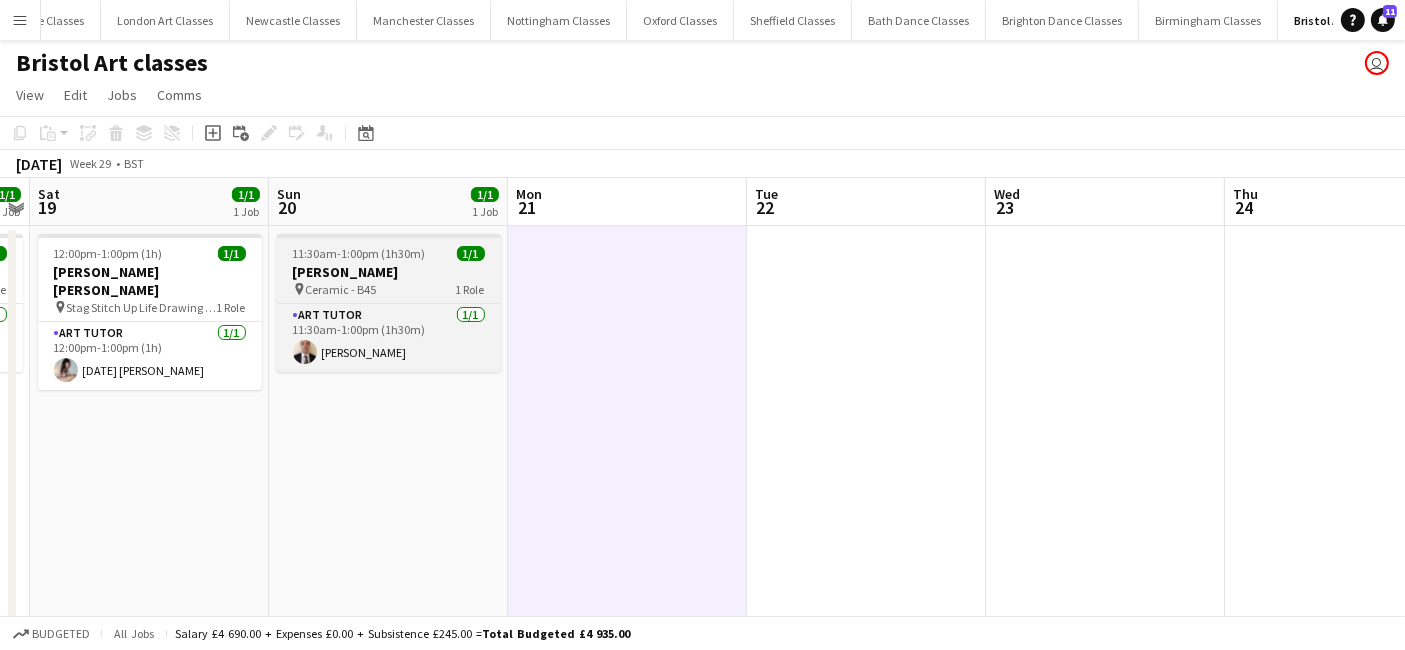 click on "[PERSON_NAME]" at bounding box center (389, 272) 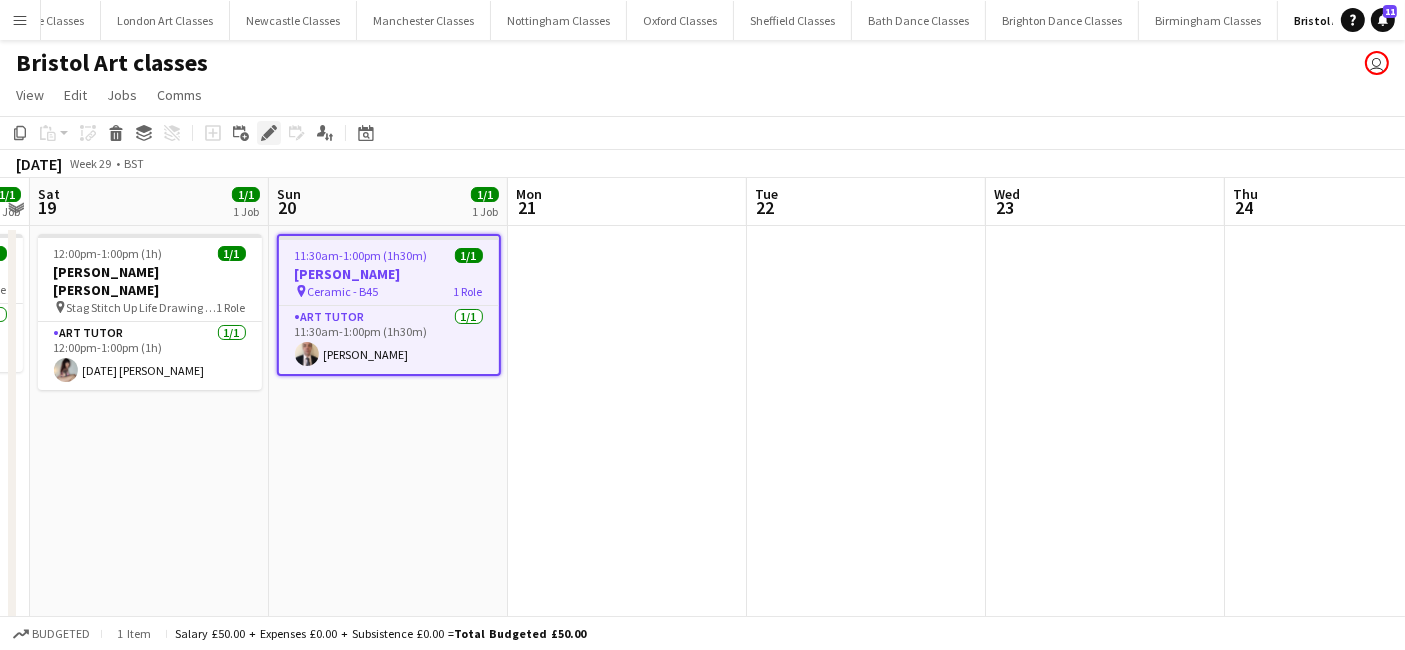 click on "Edit" 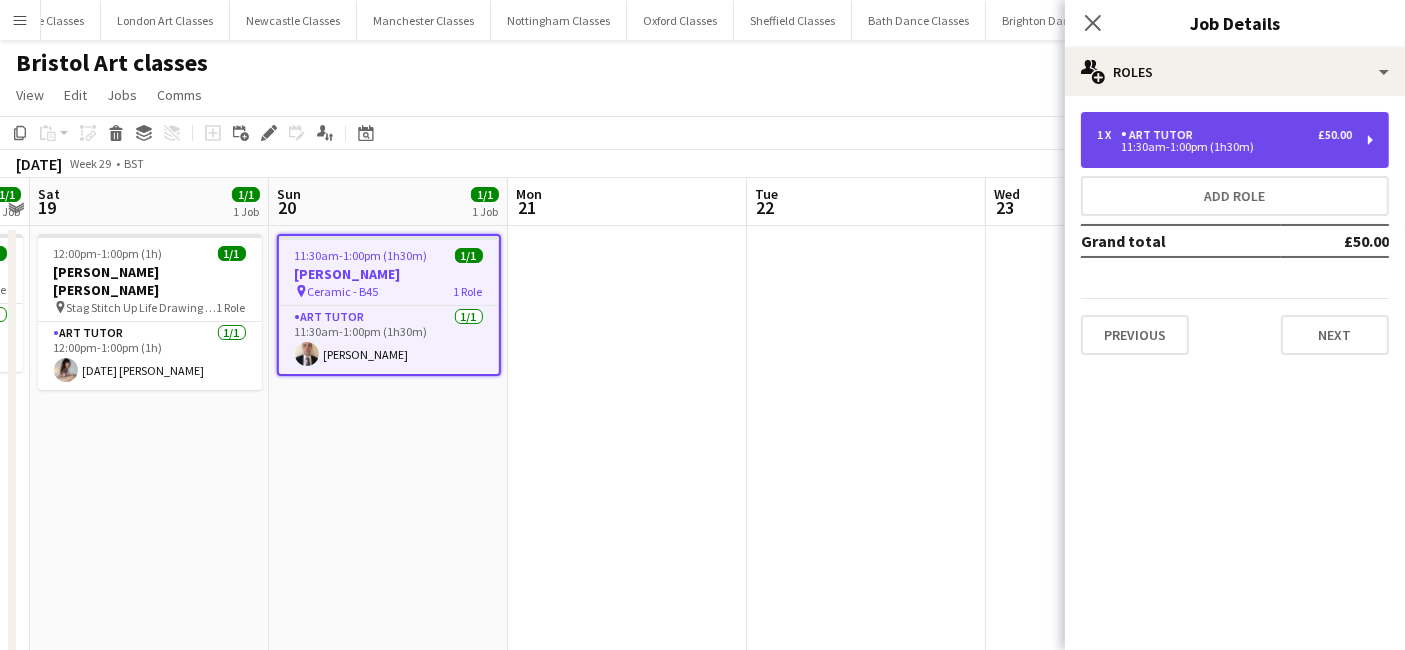 click on "11:30am-1:00pm (1h30m)" at bounding box center [1224, 147] 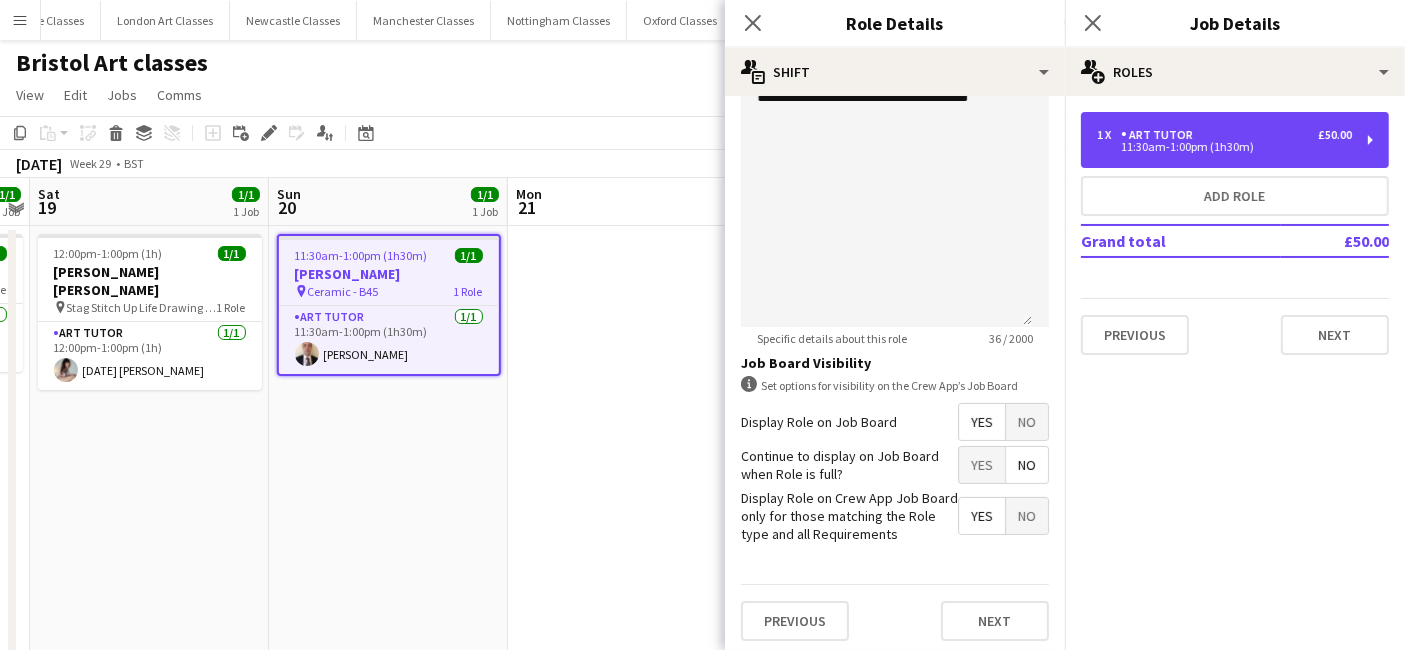 scroll, scrollTop: 134, scrollLeft: 0, axis: vertical 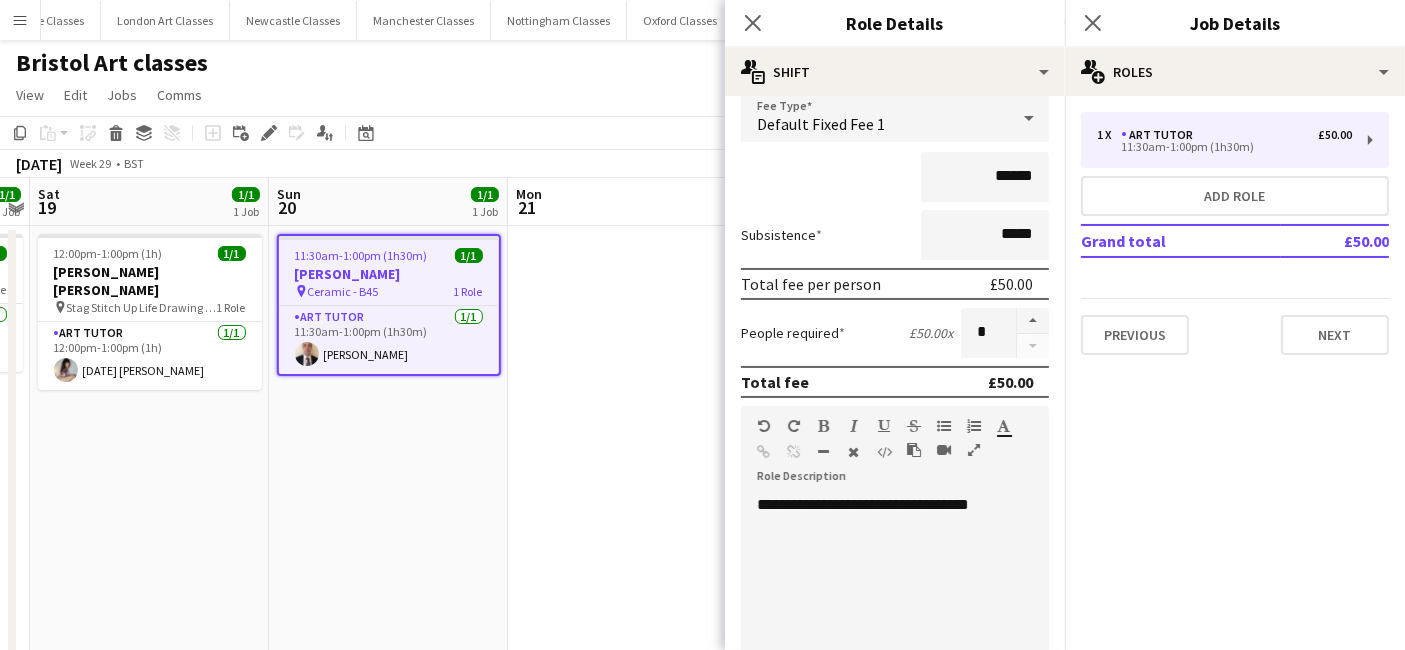 click on "**********" at bounding box center [886, 615] 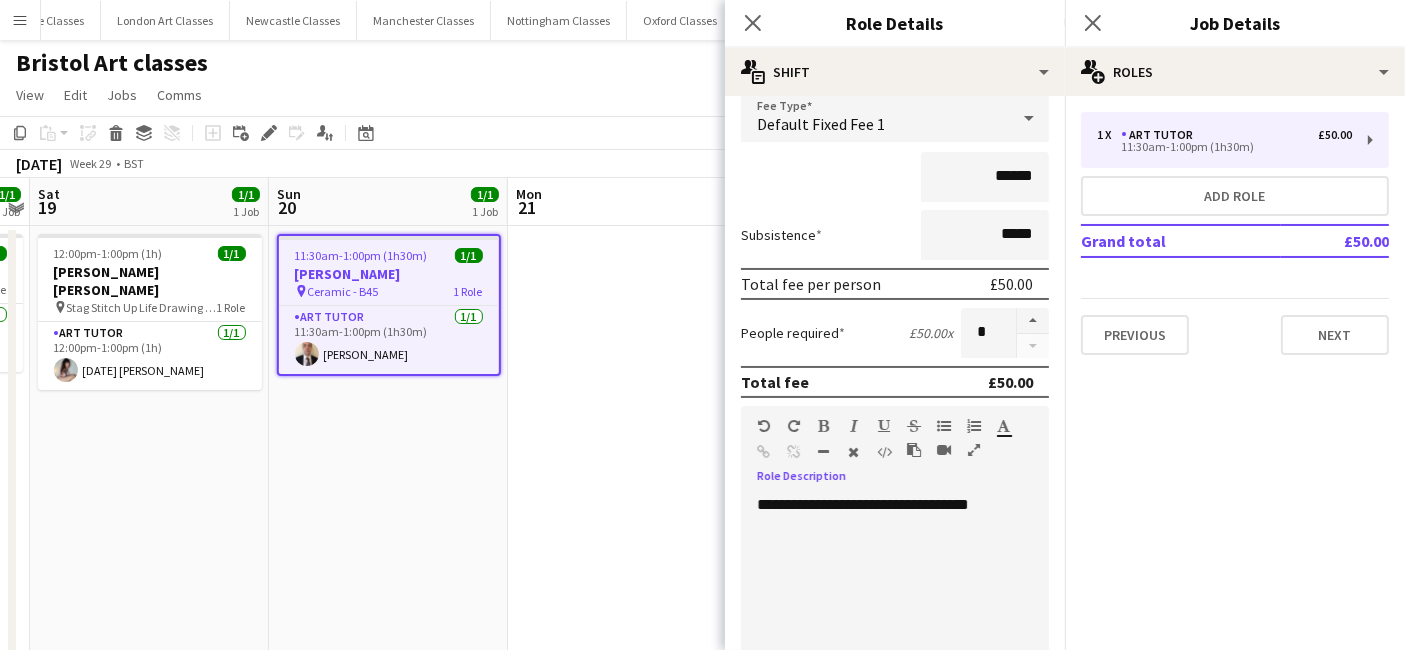 click on "**********" at bounding box center (886, 615) 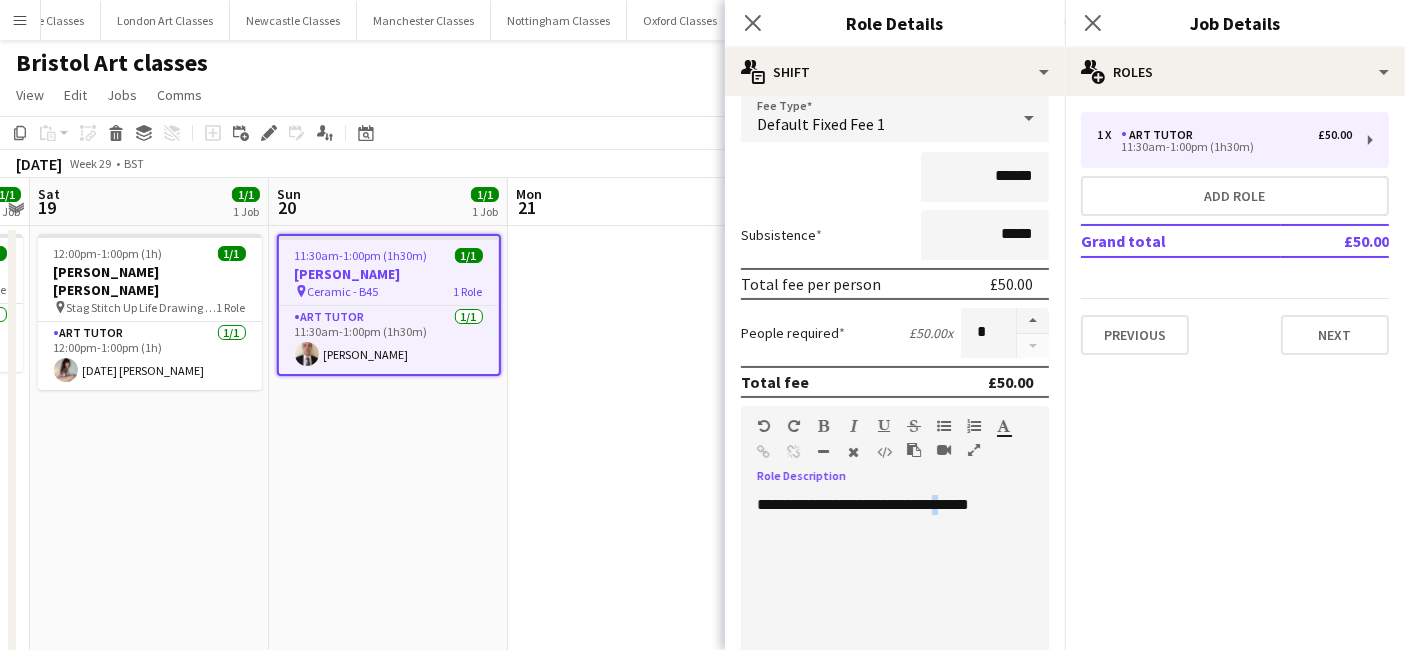 type 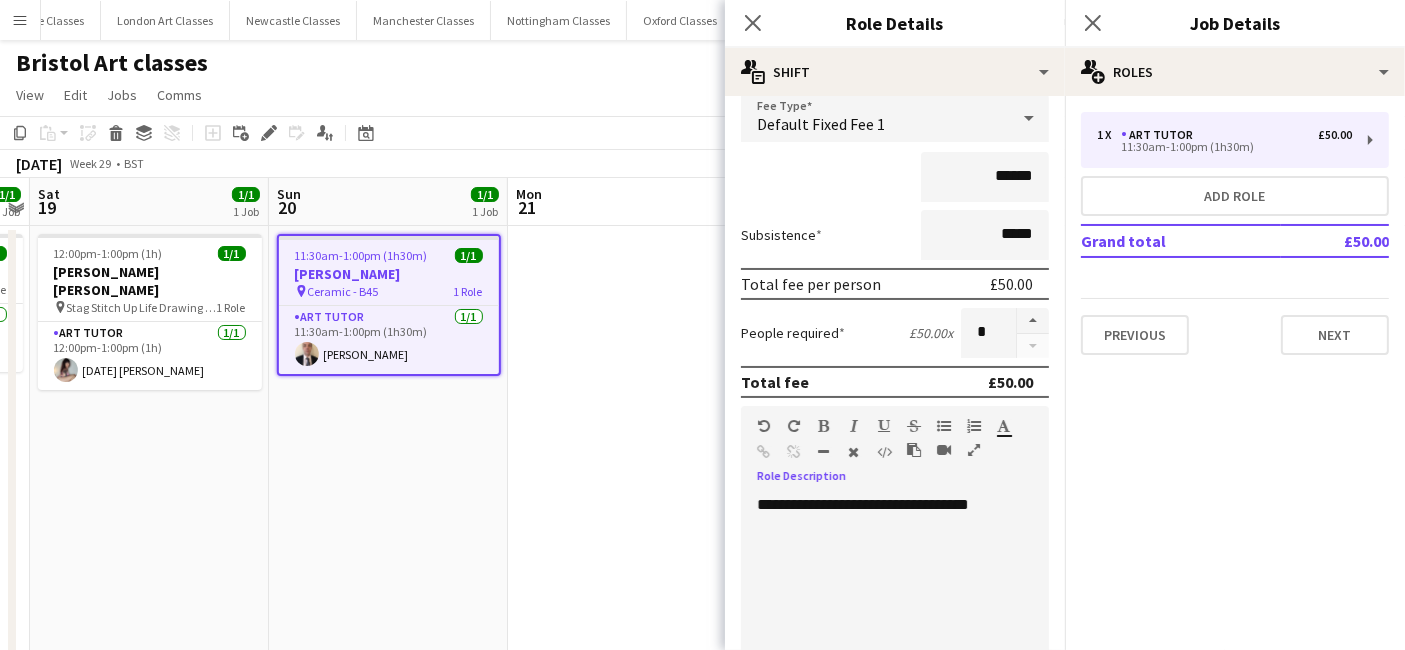 scroll, scrollTop: 542, scrollLeft: 0, axis: vertical 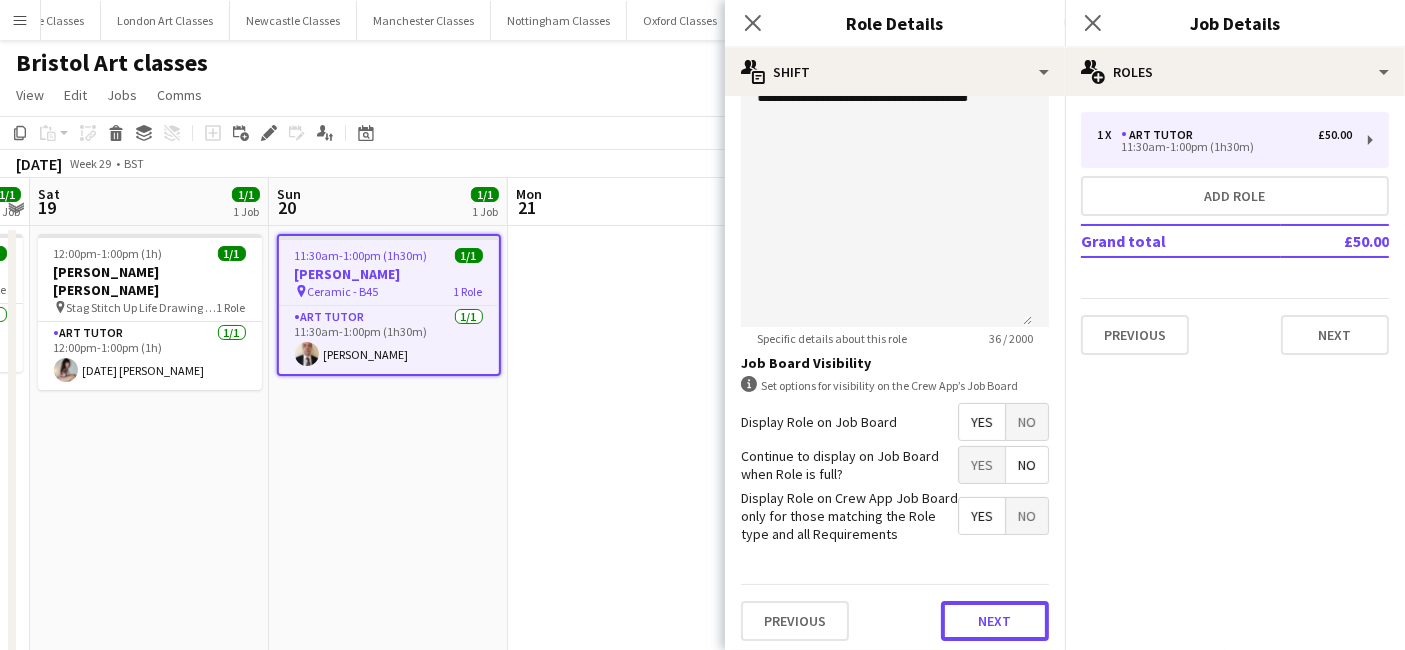 click on "Next" at bounding box center [995, 621] 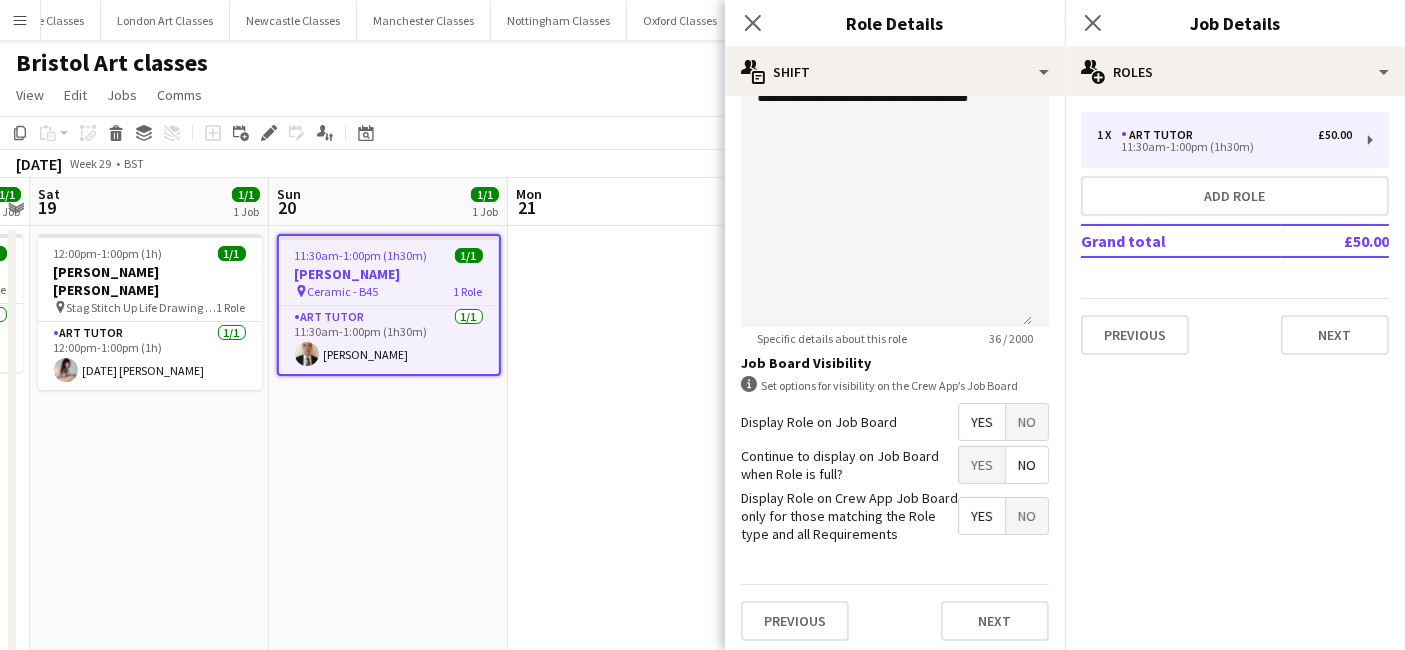 scroll, scrollTop: 0, scrollLeft: 0, axis: both 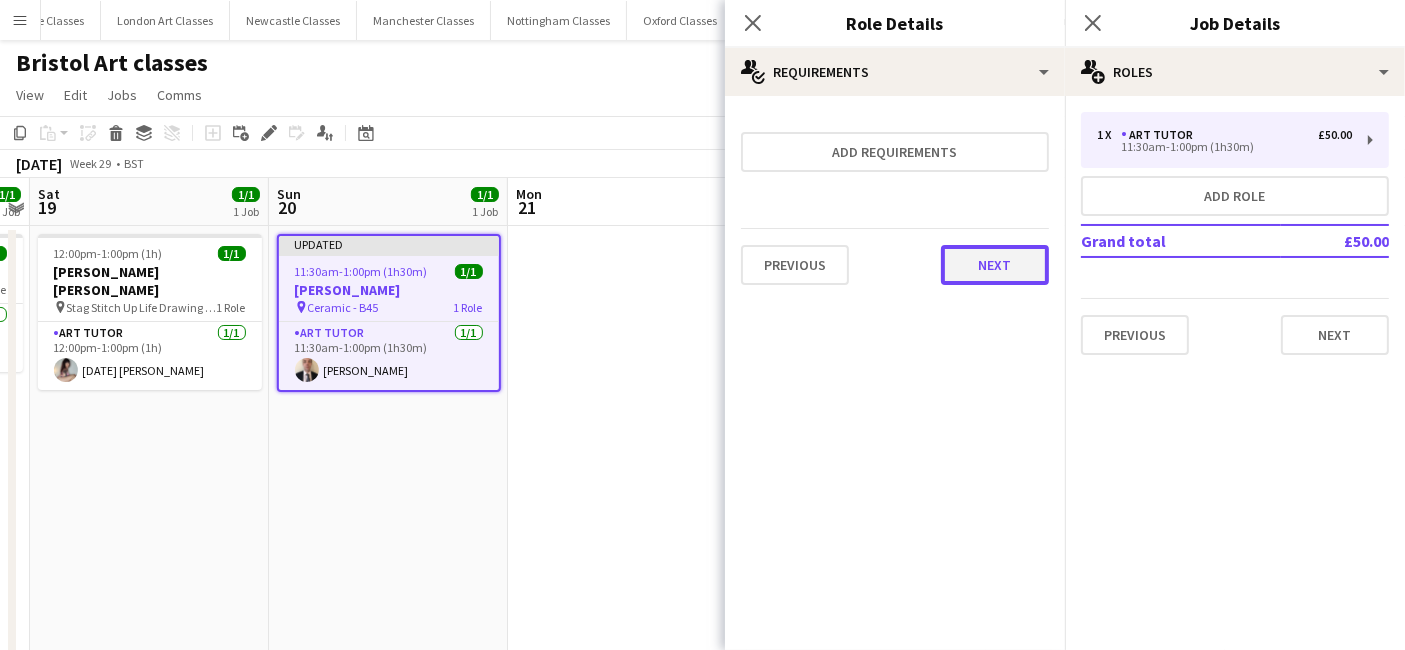 click on "Next" at bounding box center (995, 265) 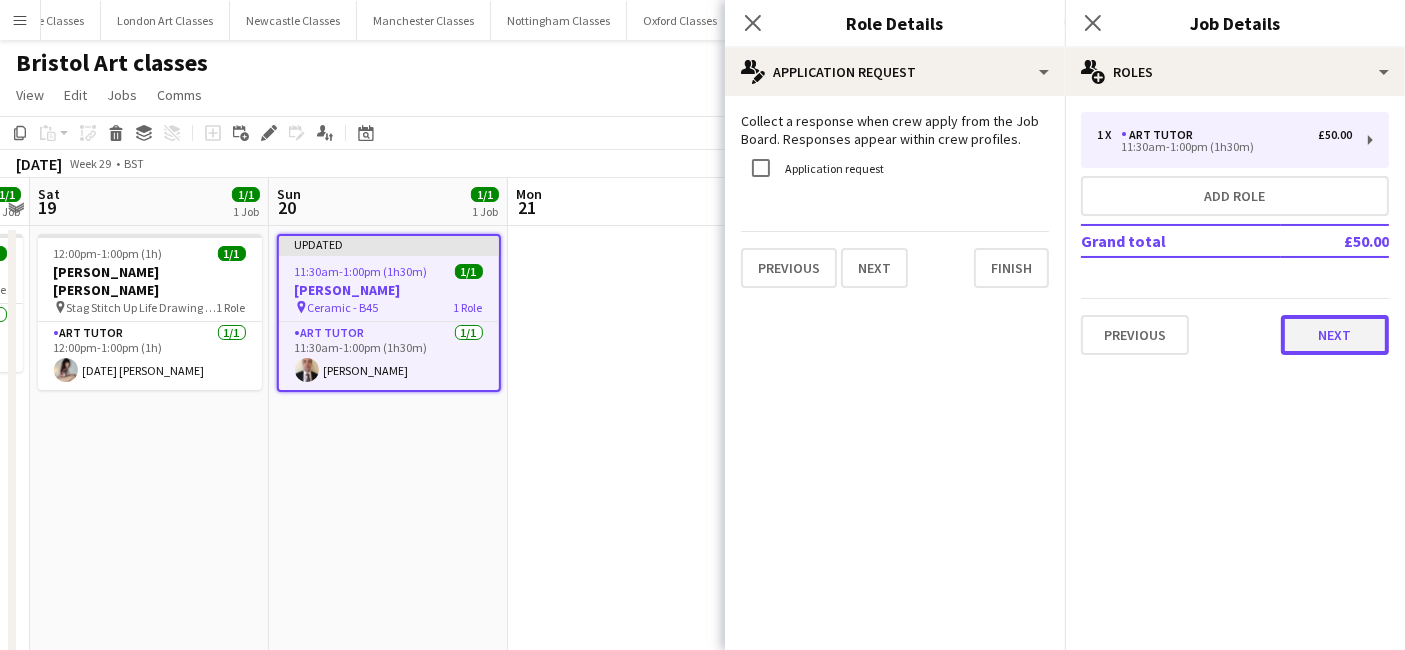 click on "Next" at bounding box center (1335, 335) 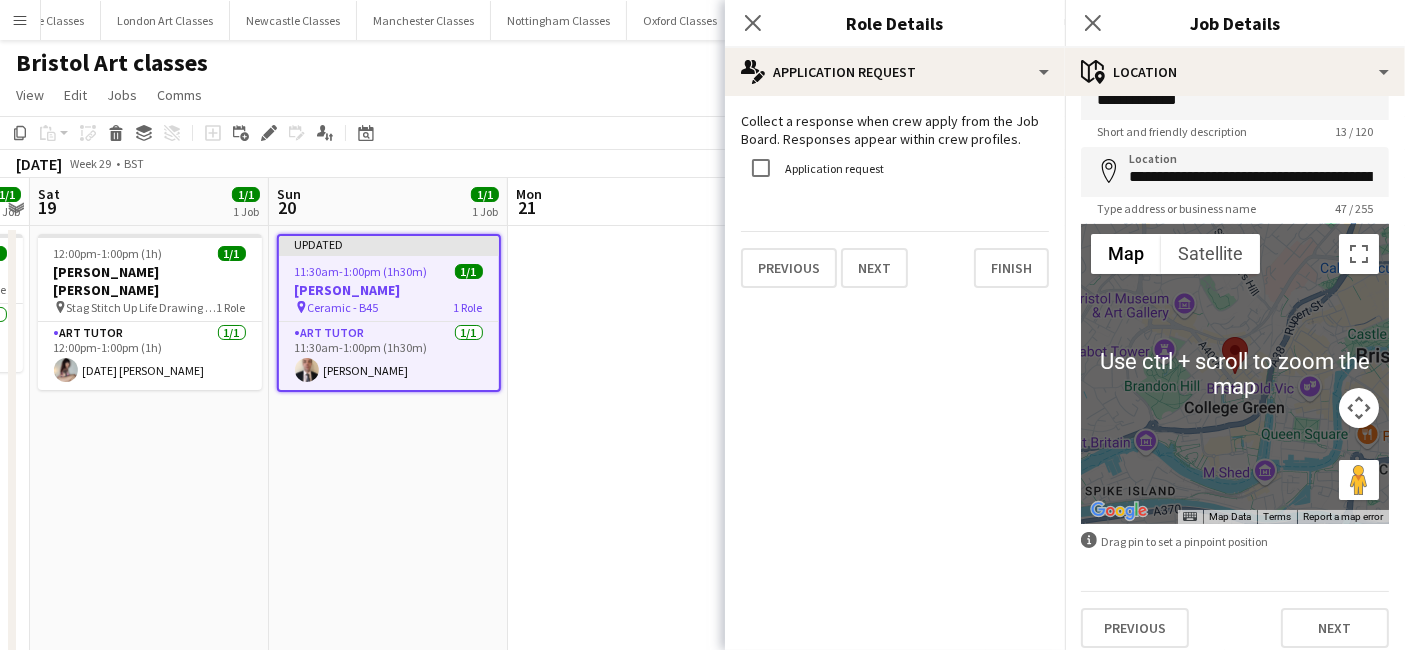 scroll, scrollTop: 53, scrollLeft: 0, axis: vertical 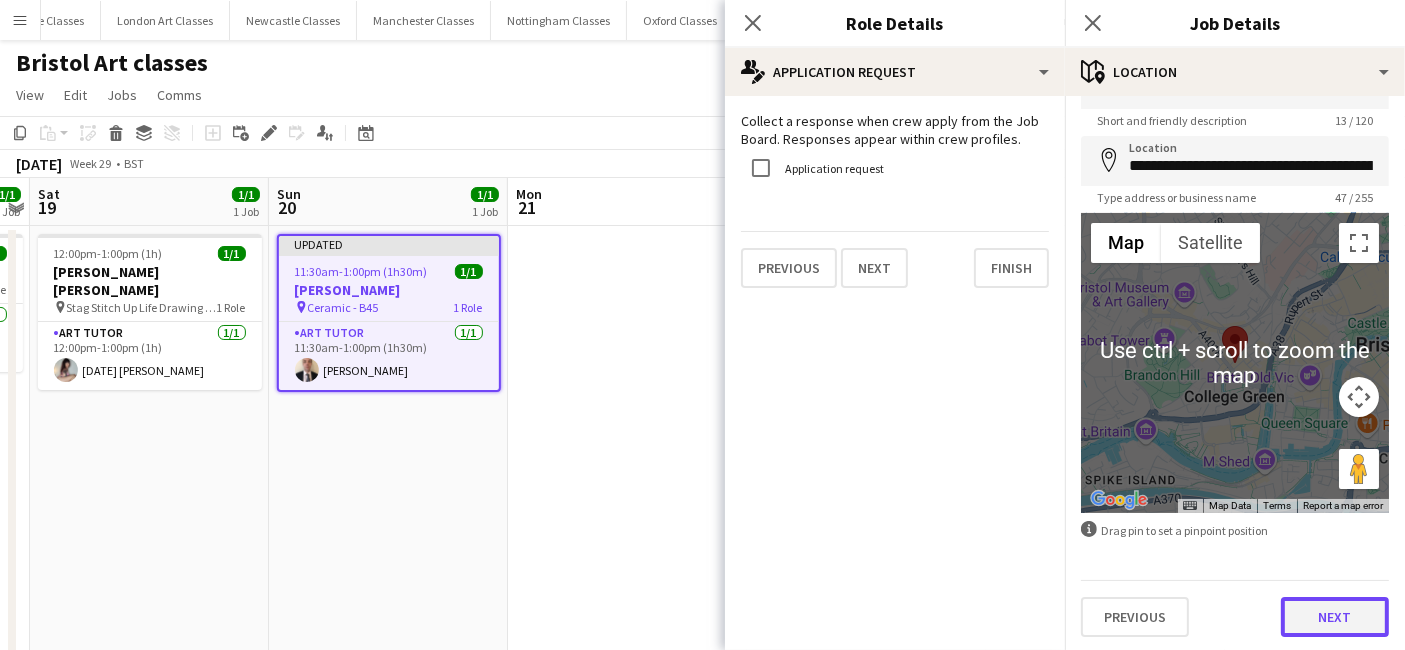 click on "Next" at bounding box center [1335, 617] 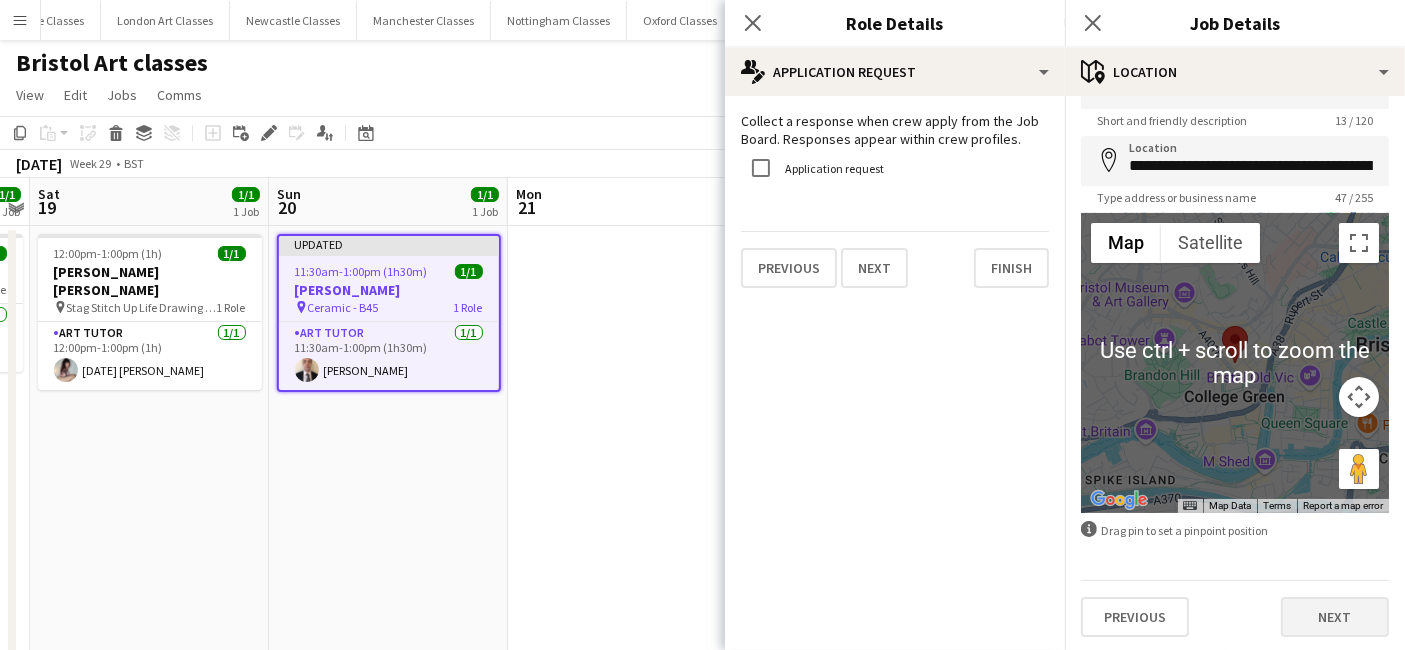 scroll, scrollTop: 0, scrollLeft: 0, axis: both 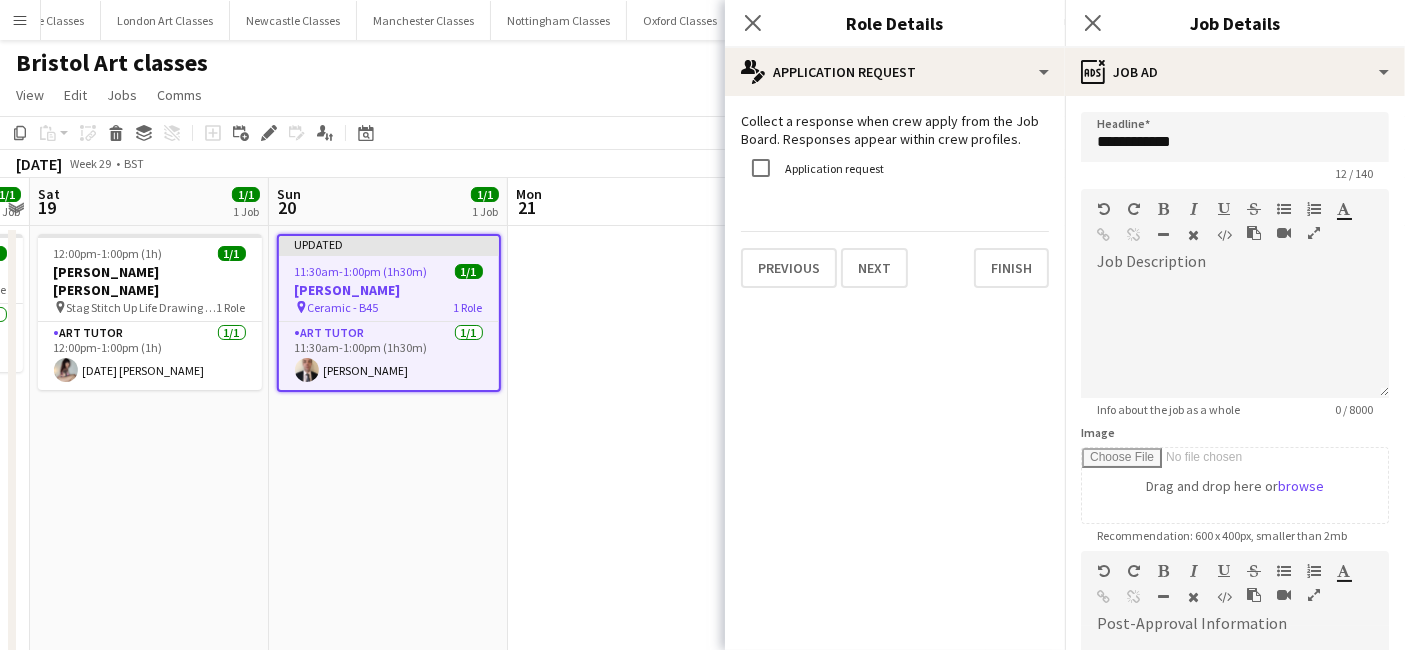 click at bounding box center (627, 649) 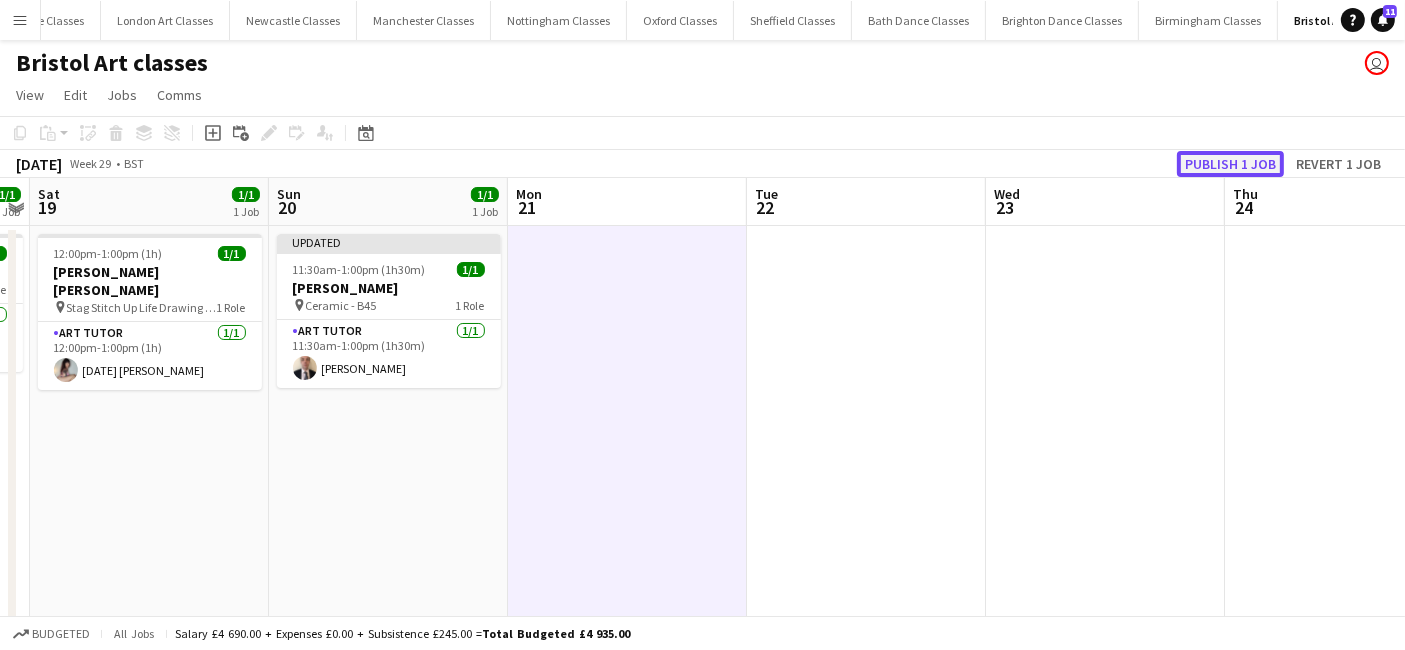 click on "Publish 1 job" 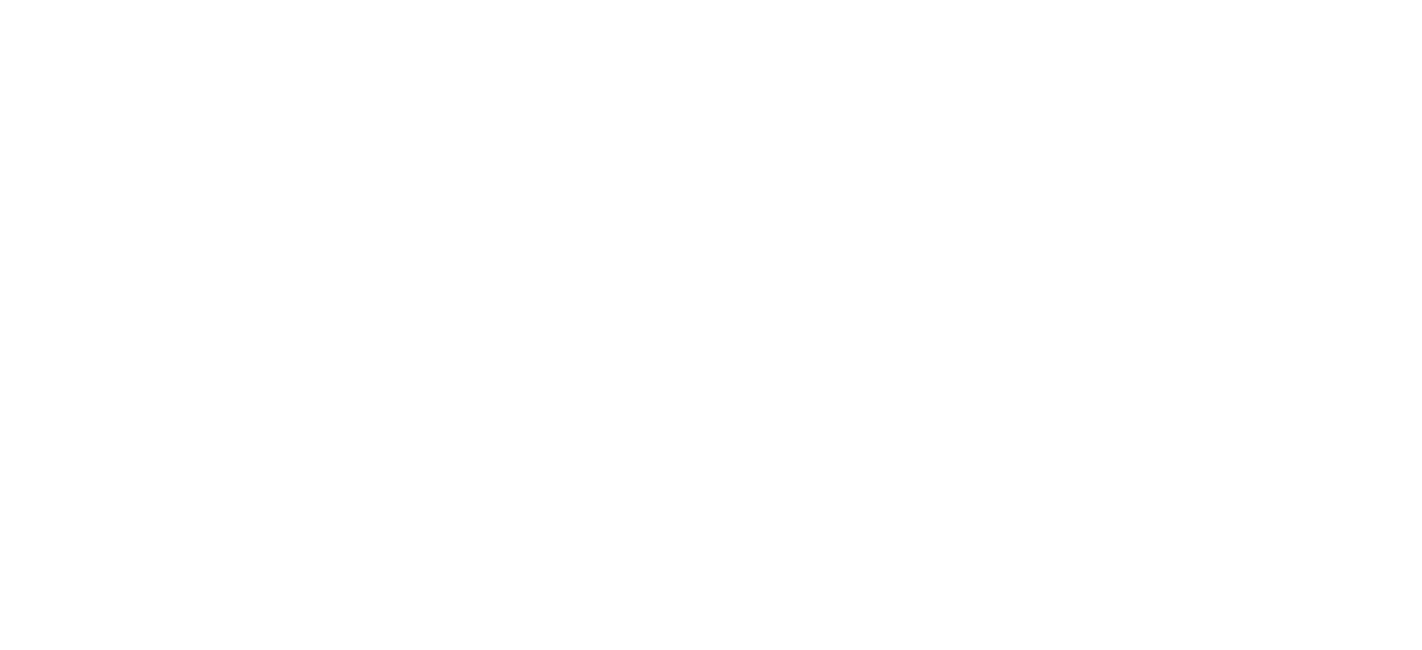 scroll, scrollTop: 0, scrollLeft: 0, axis: both 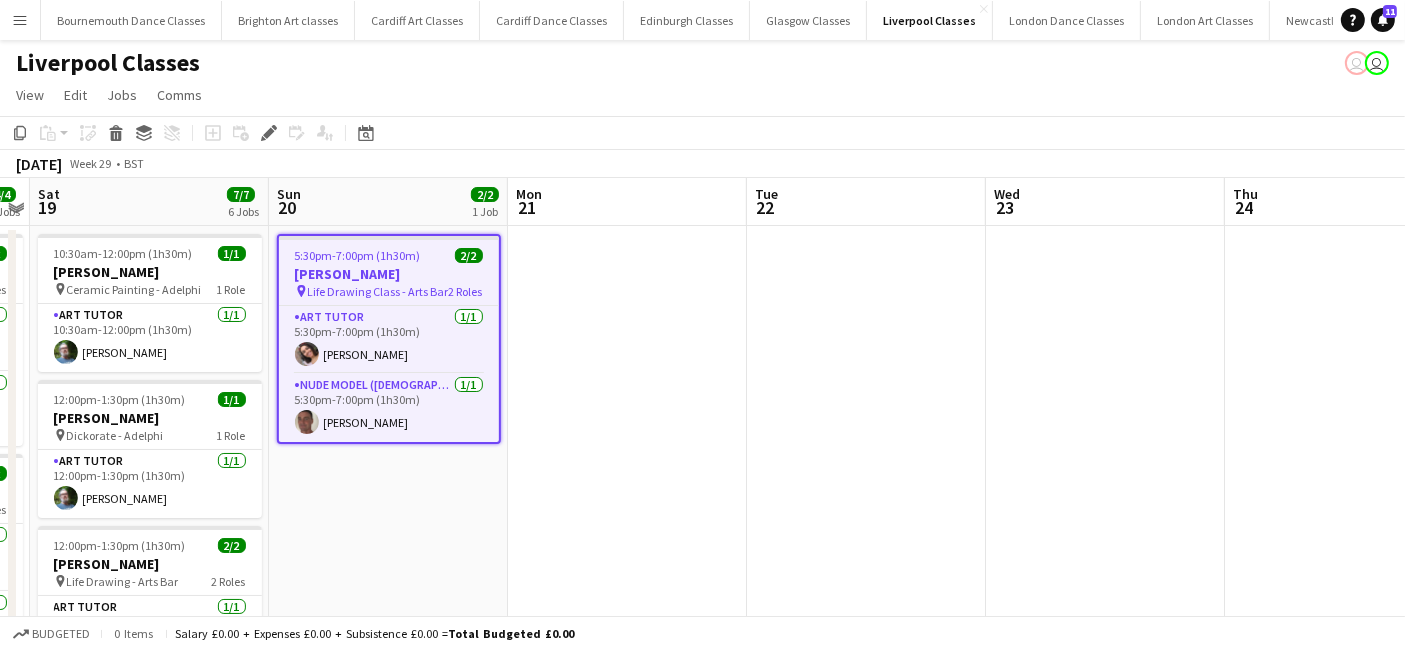 click on "Life Drawing Class - Arts Bar" at bounding box center [378, 291] 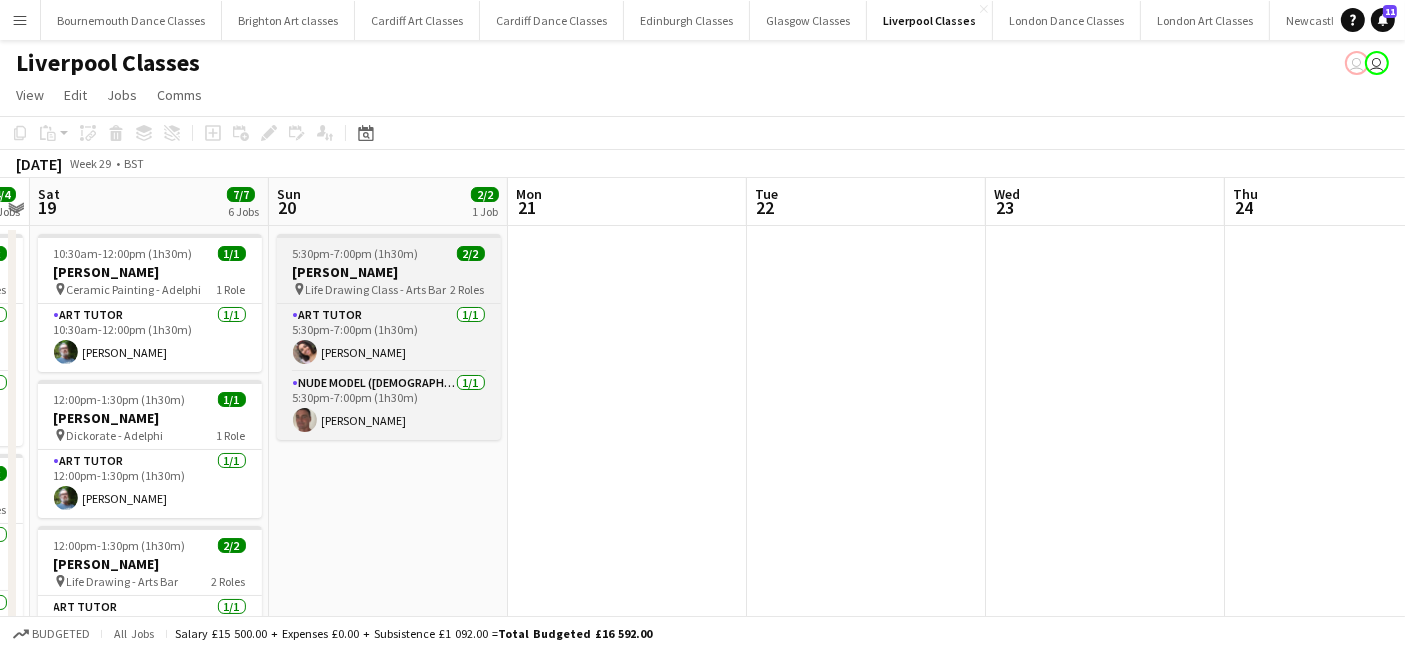click on "[PERSON_NAME]" at bounding box center (389, 272) 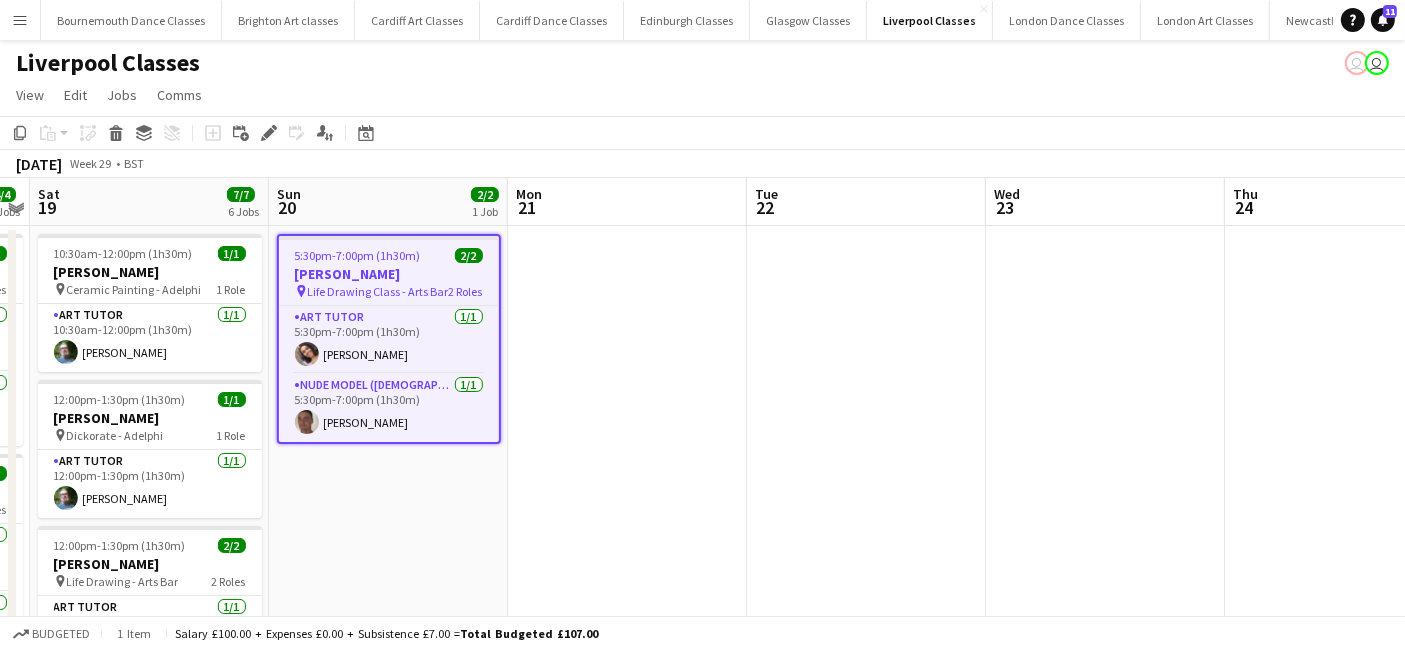 click on "Edit" 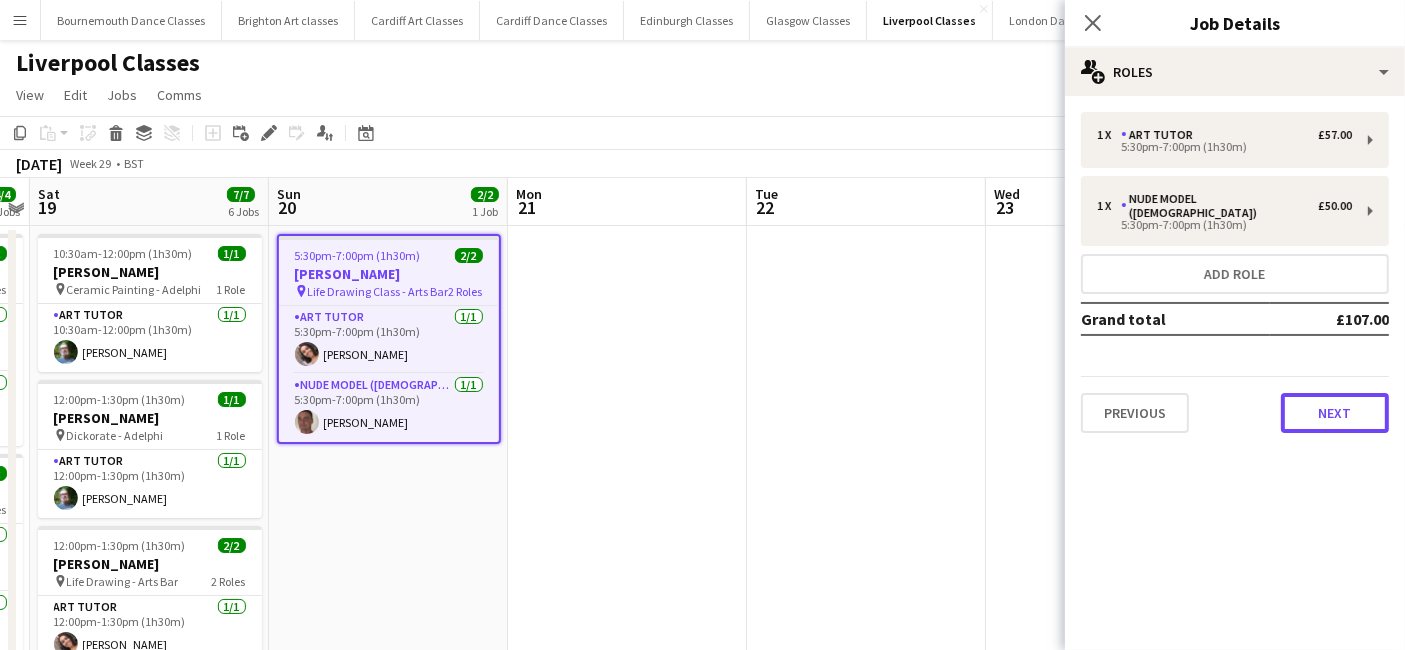 click on "Next" at bounding box center [1335, 413] 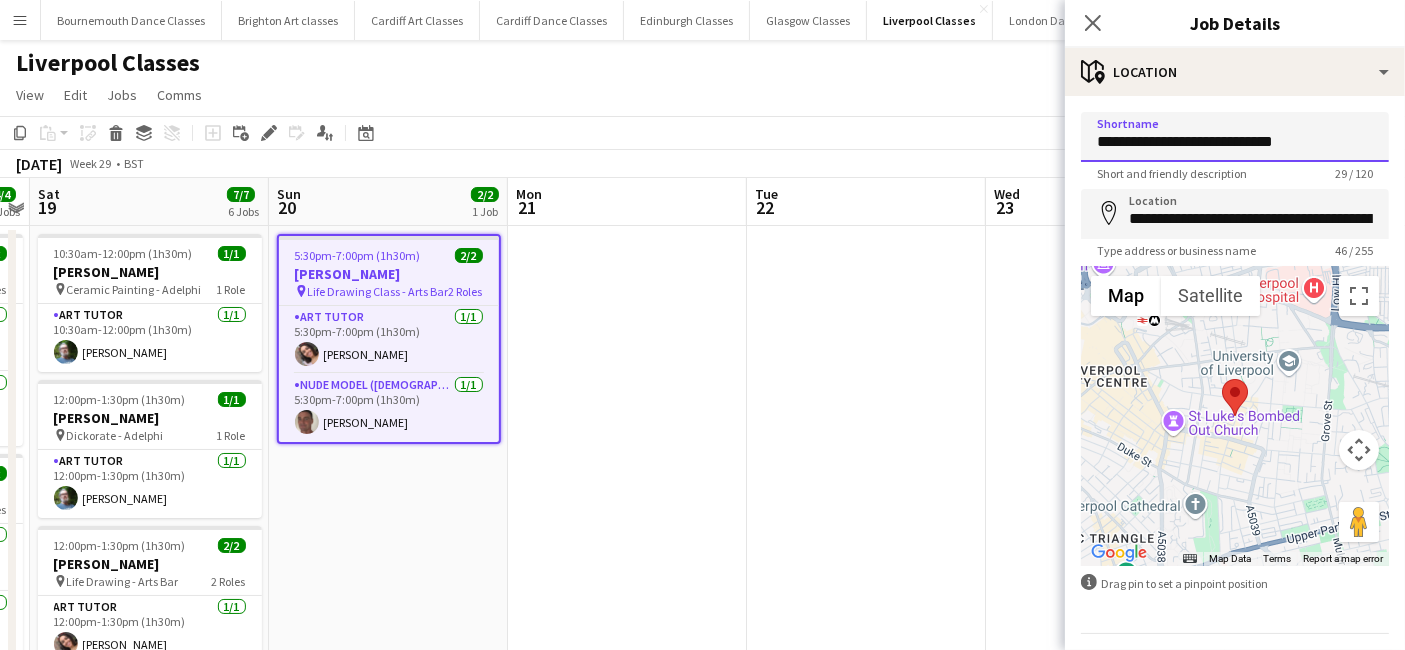 drag, startPoint x: 1311, startPoint y: 146, endPoint x: 1237, endPoint y: 147, distance: 74.00676 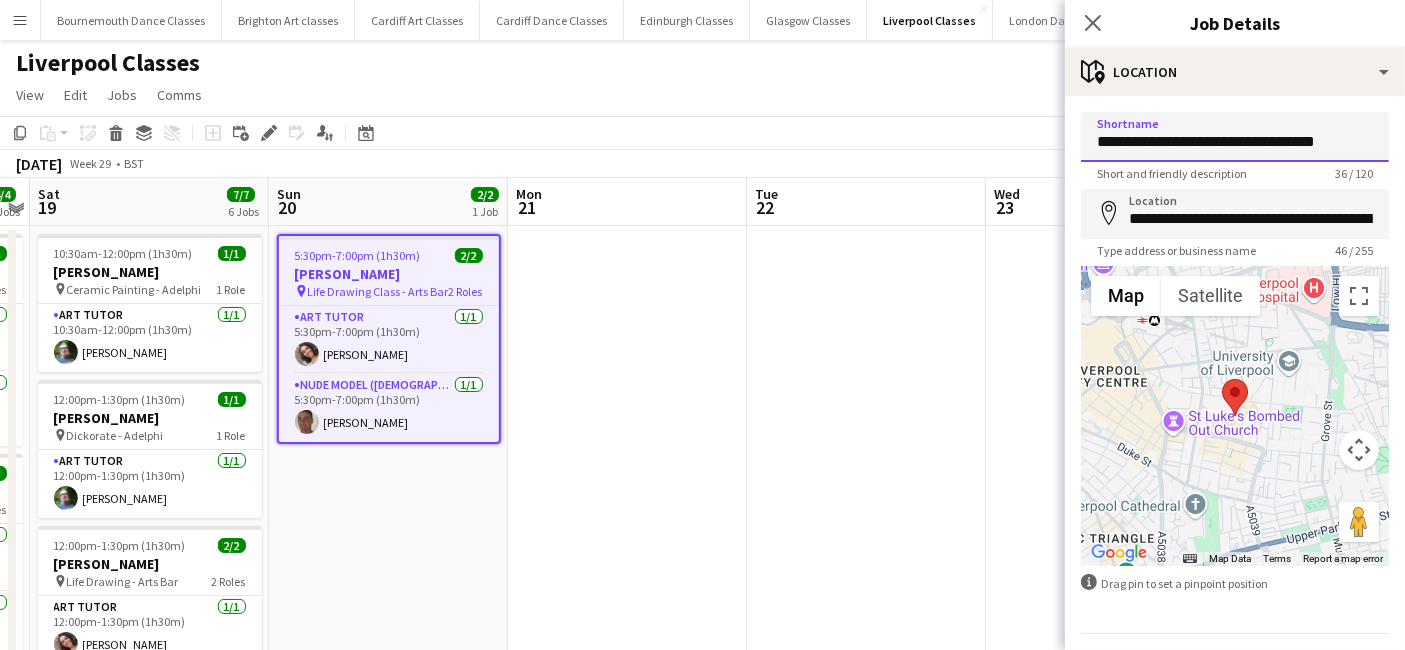 type on "**********" 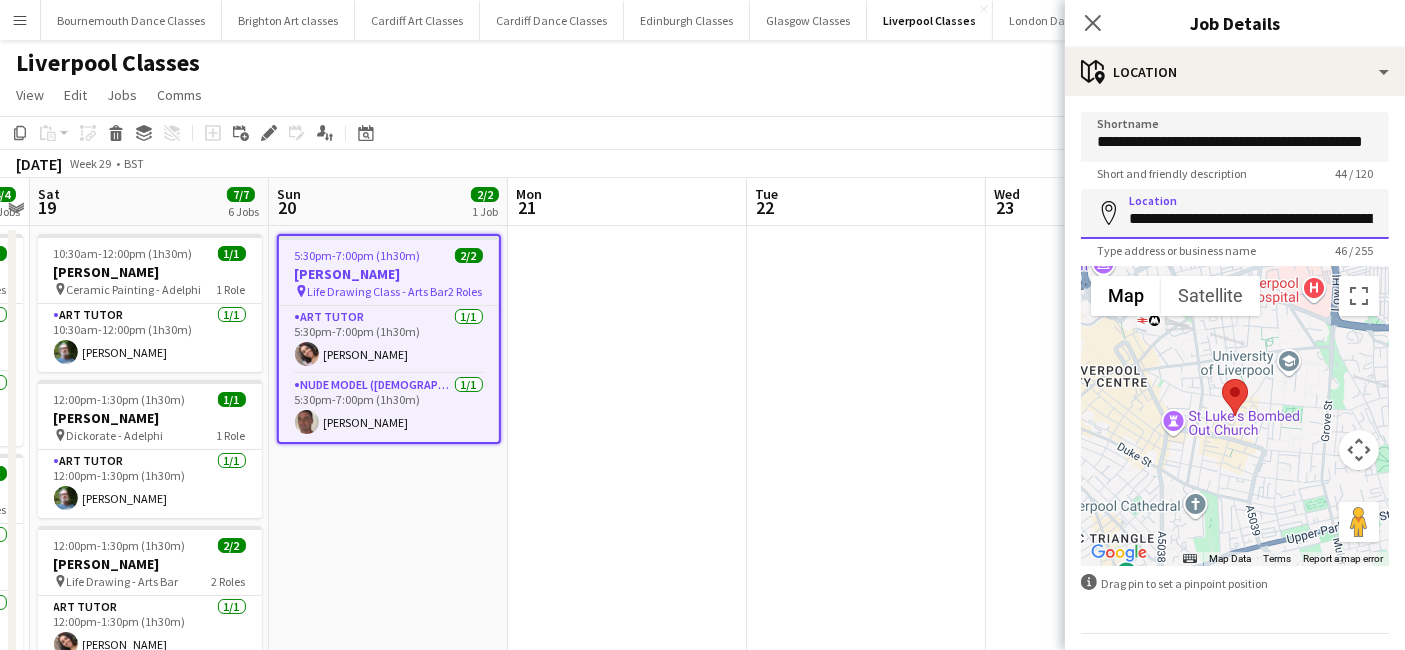 scroll, scrollTop: 0, scrollLeft: 74, axis: horizontal 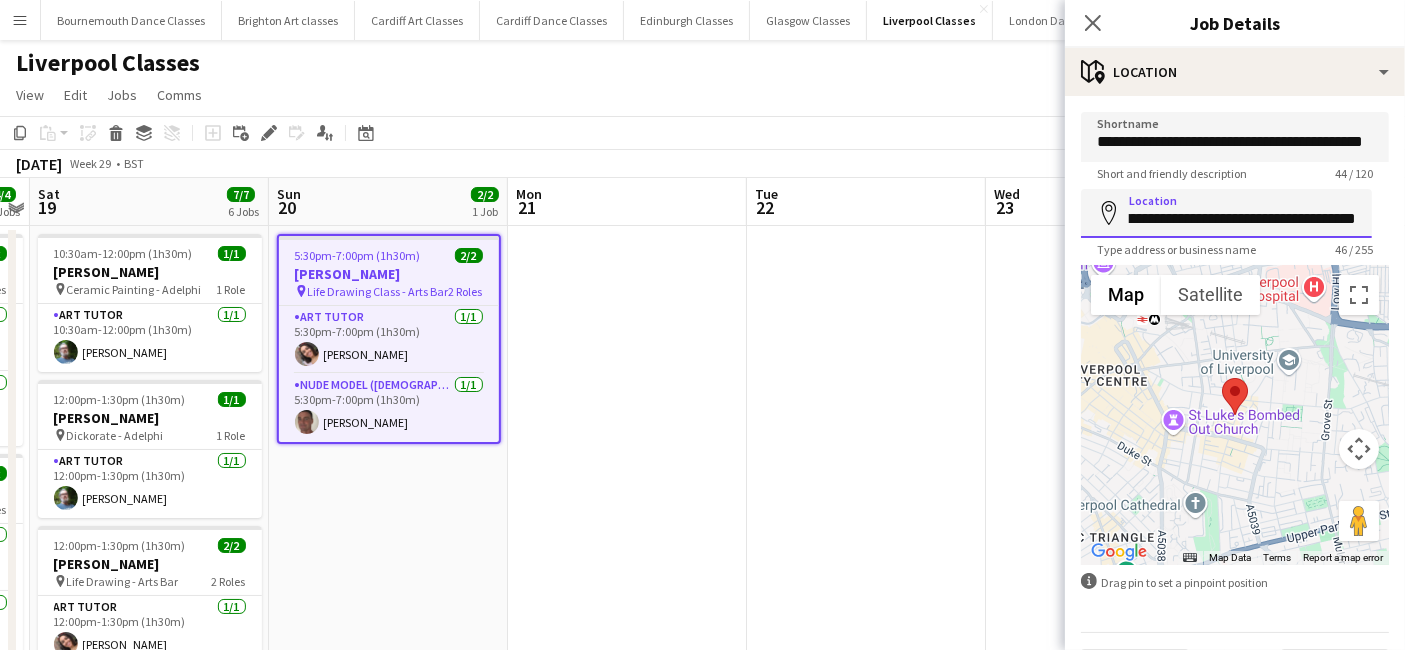 drag, startPoint x: 1134, startPoint y: 218, endPoint x: 1421, endPoint y: 218, distance: 287 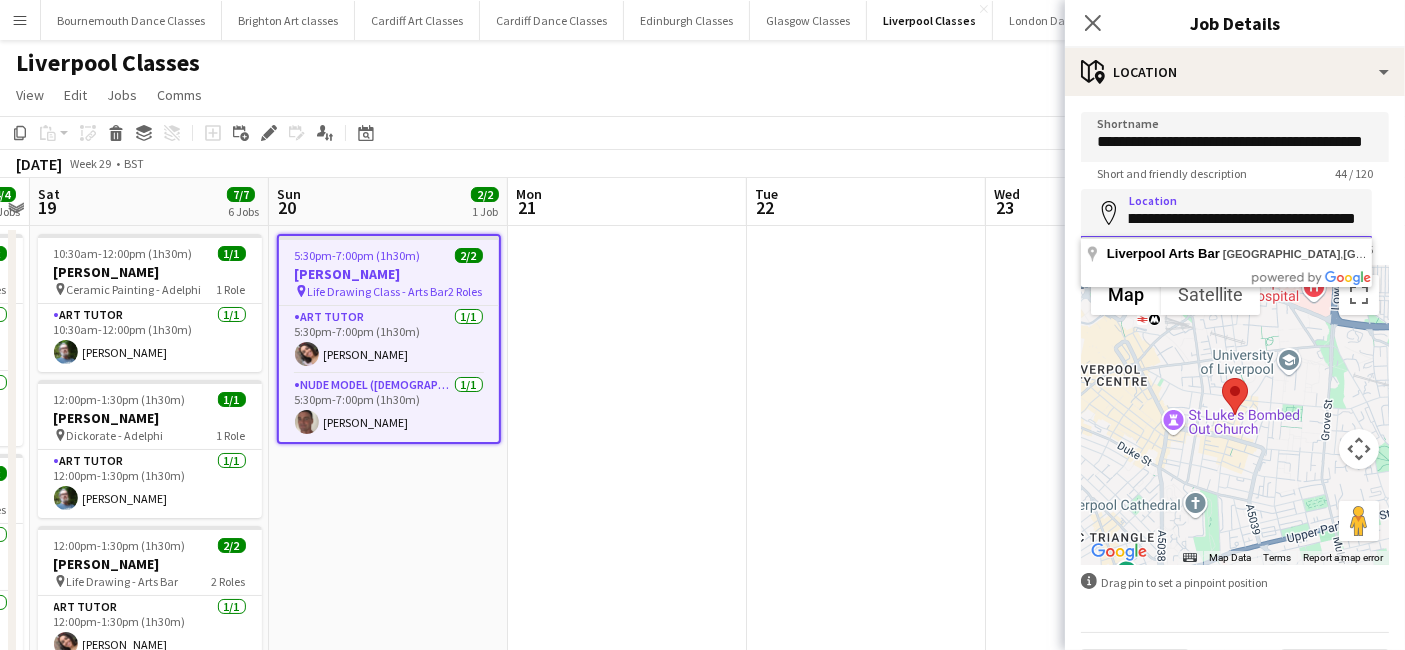 type on "*" 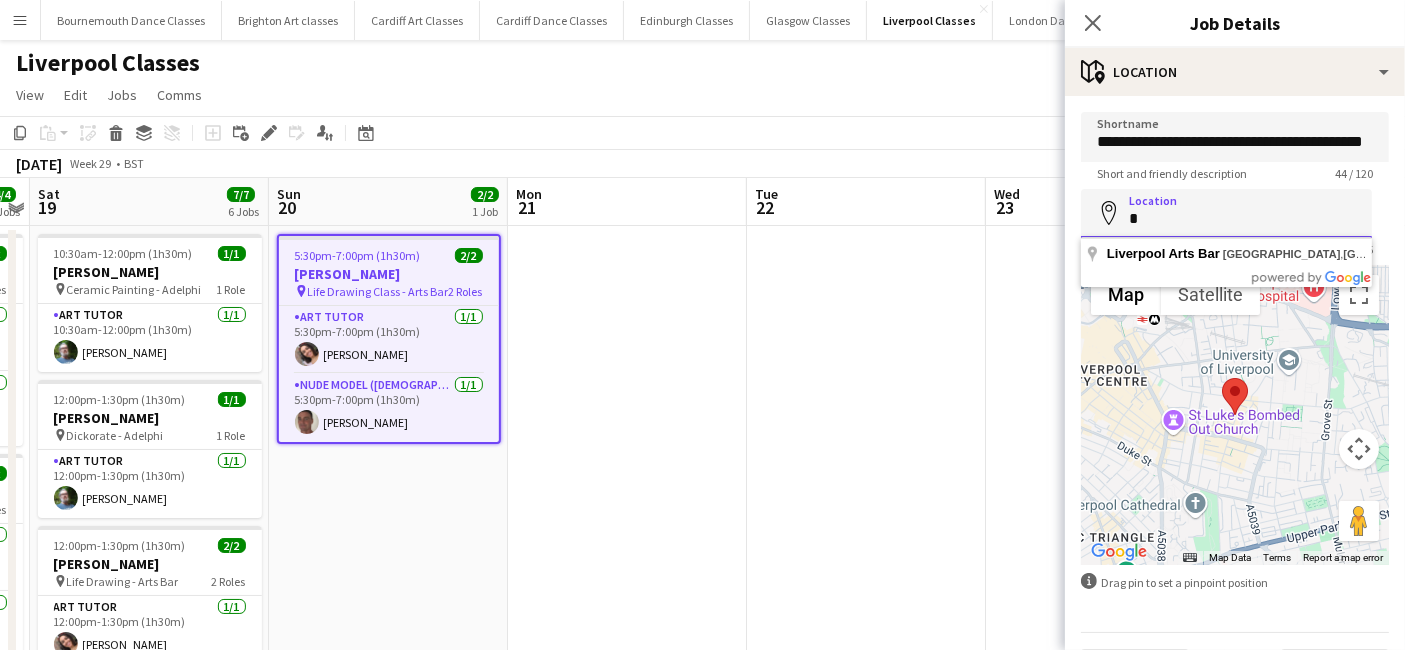 scroll, scrollTop: 0, scrollLeft: 0, axis: both 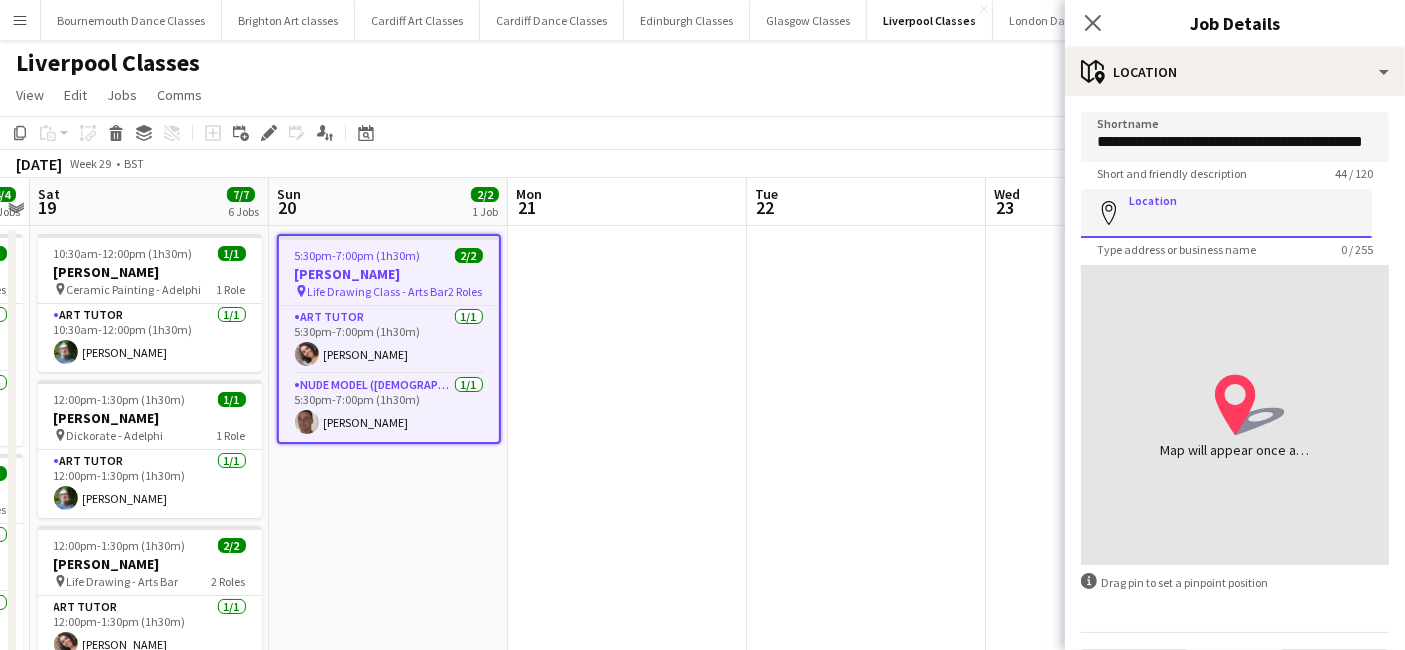 click on "Location" at bounding box center [1226, 213] 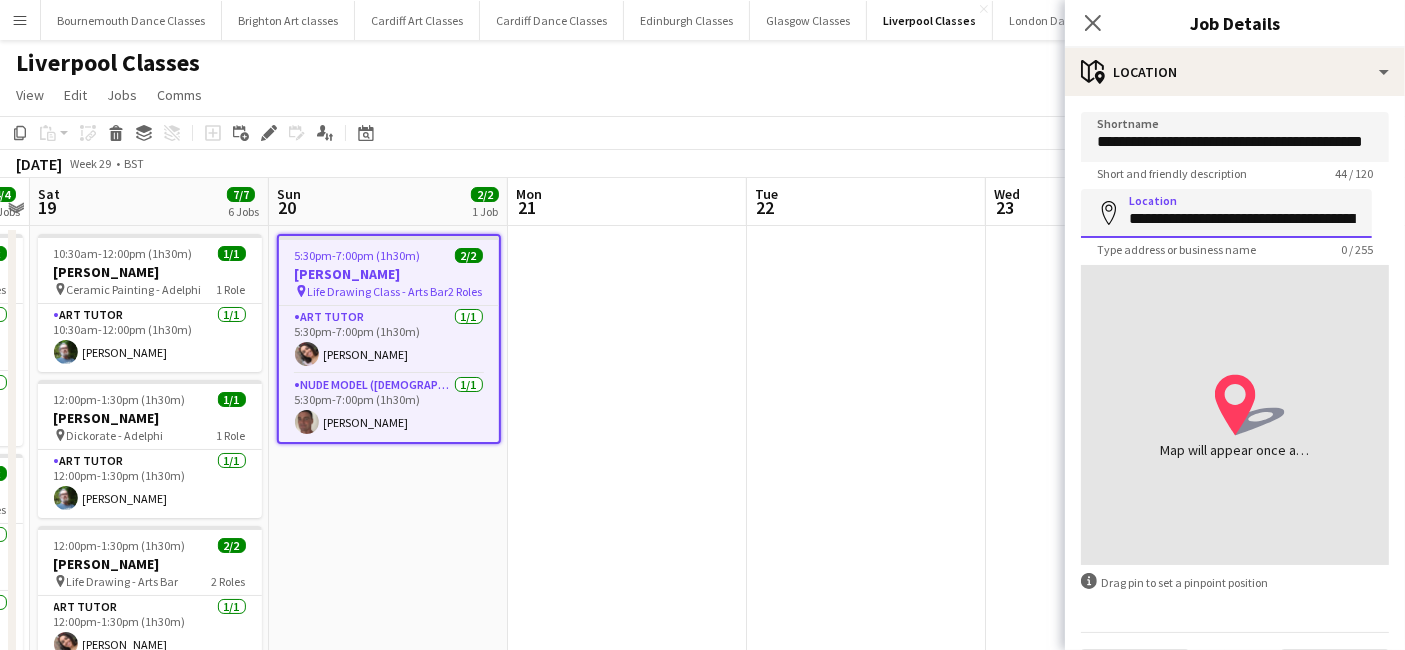 scroll, scrollTop: 0, scrollLeft: 203, axis: horizontal 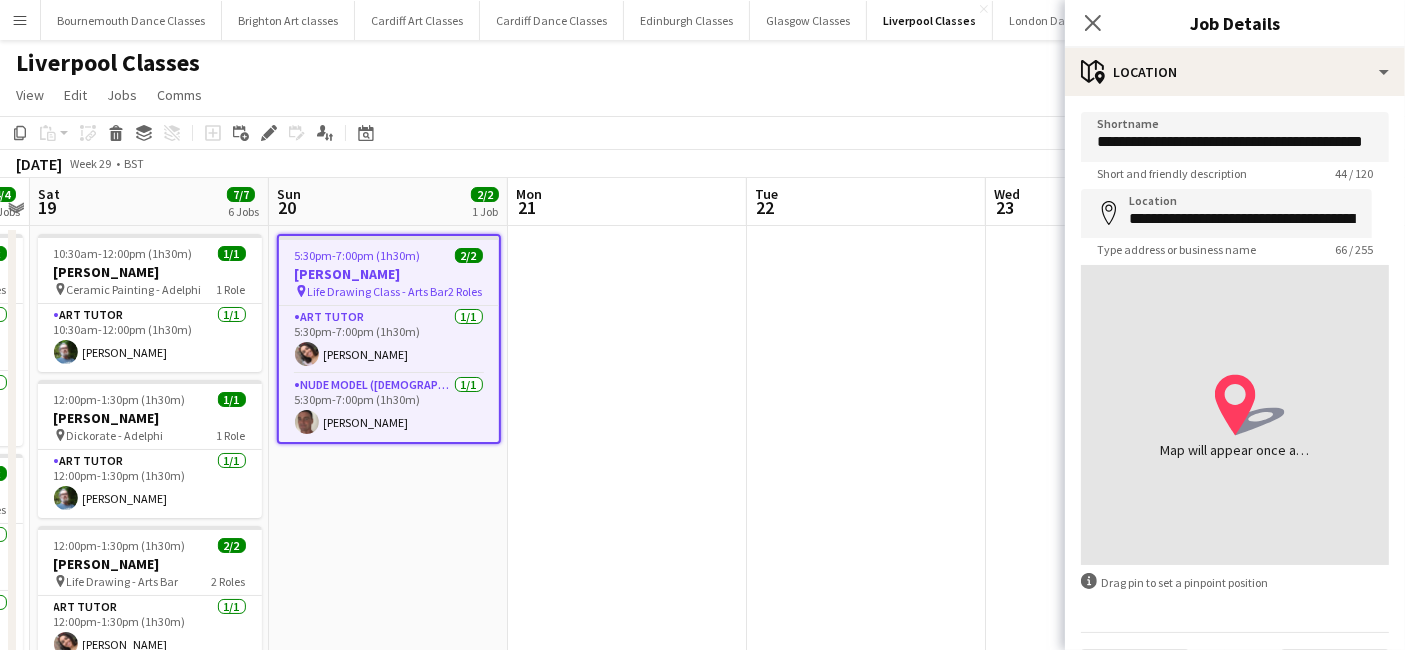 type on "**********" 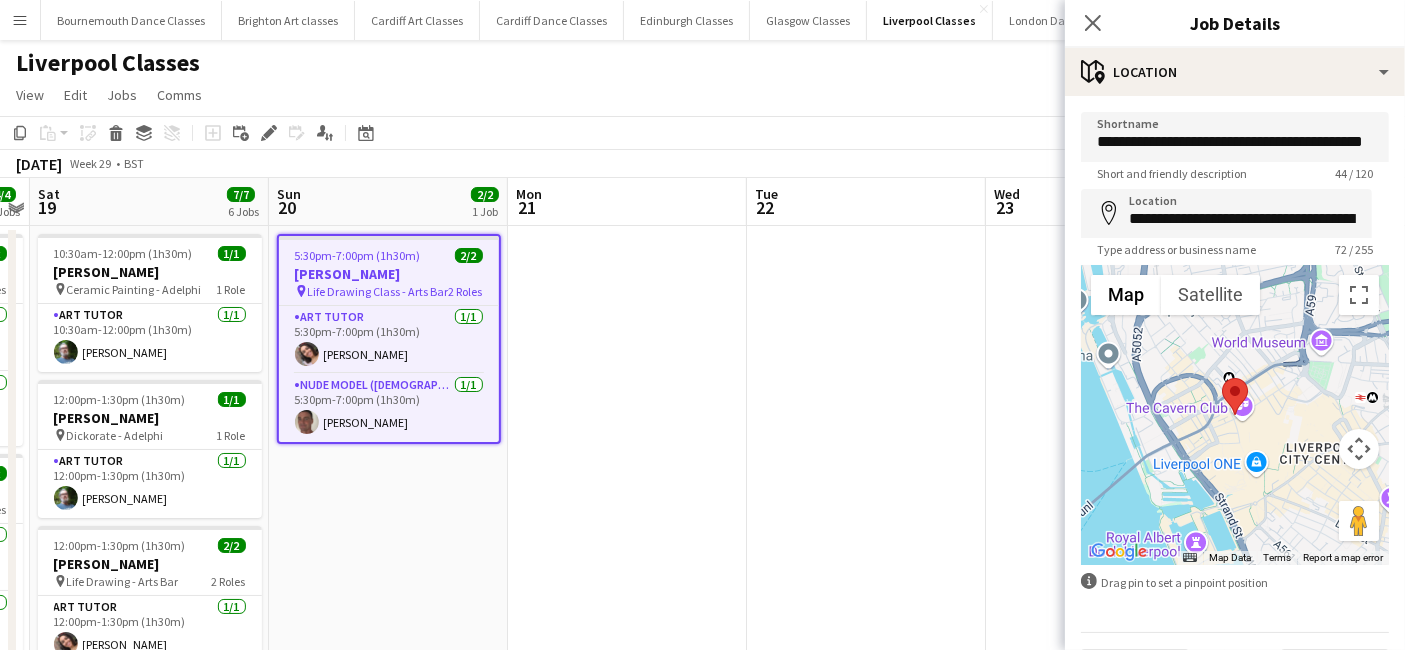 scroll, scrollTop: 53, scrollLeft: 0, axis: vertical 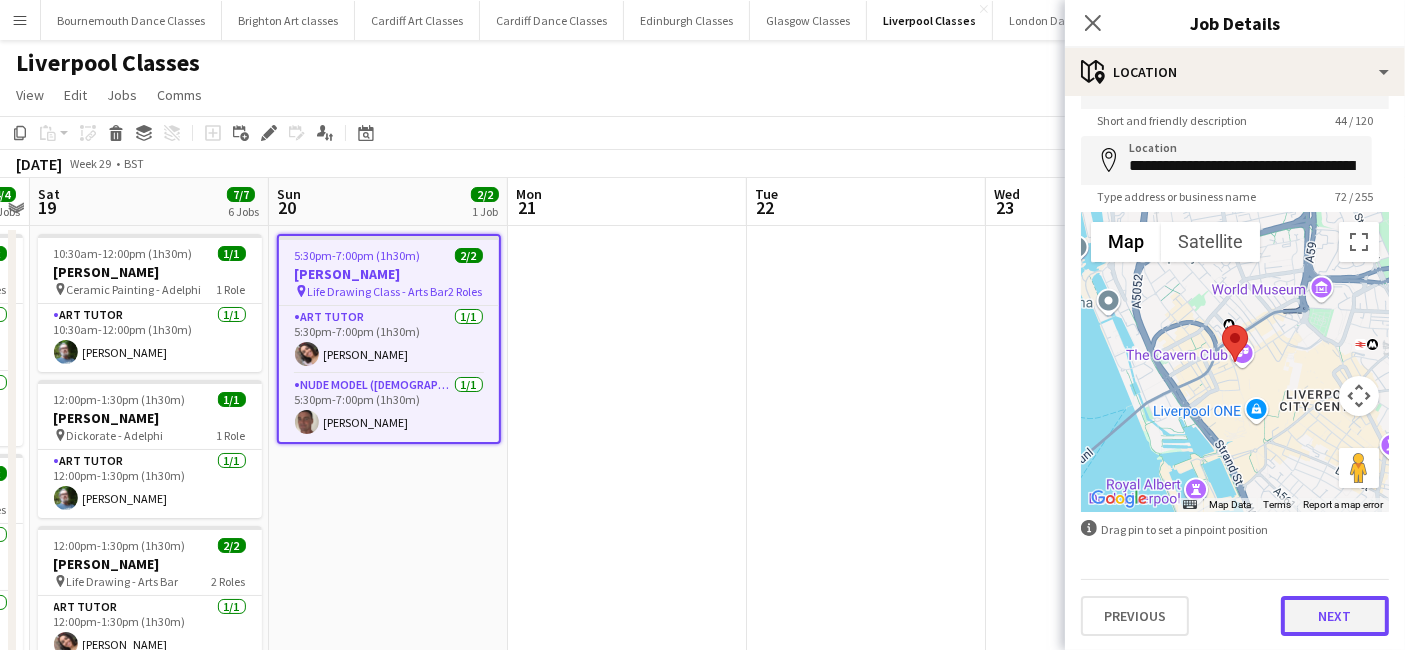 click on "Next" at bounding box center [1335, 616] 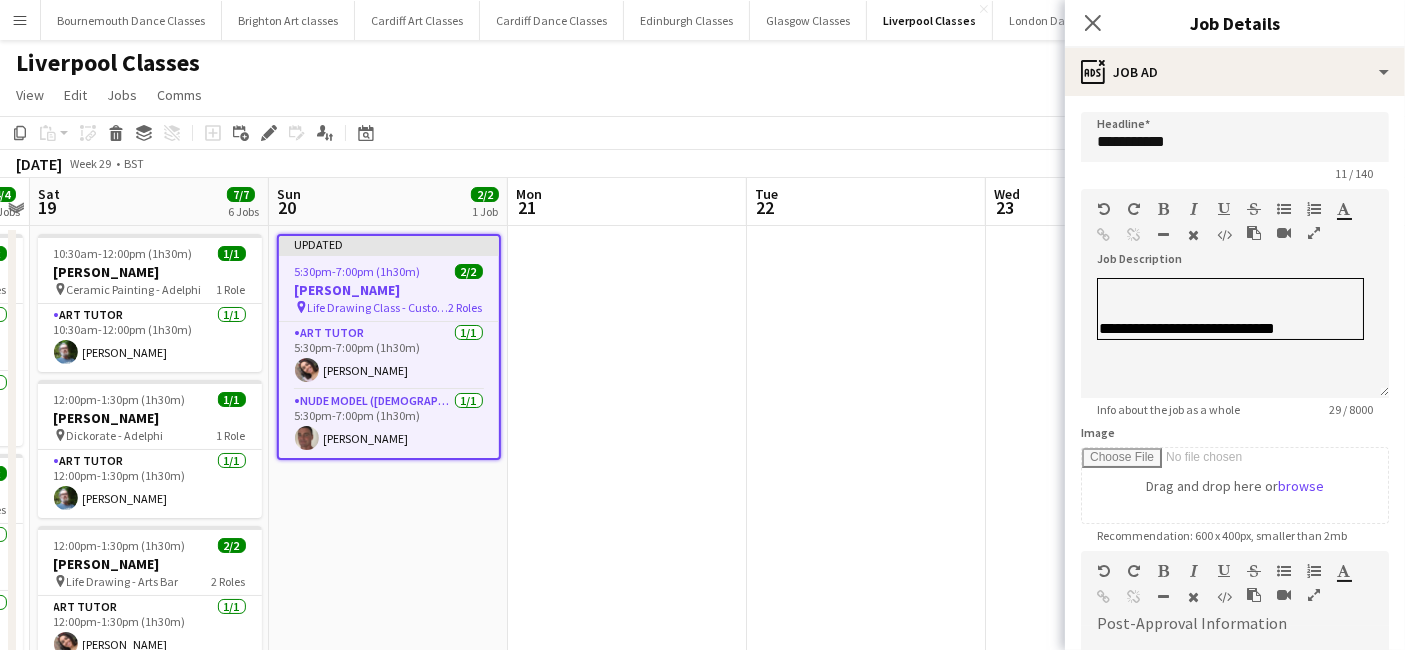 scroll, scrollTop: 0, scrollLeft: 0, axis: both 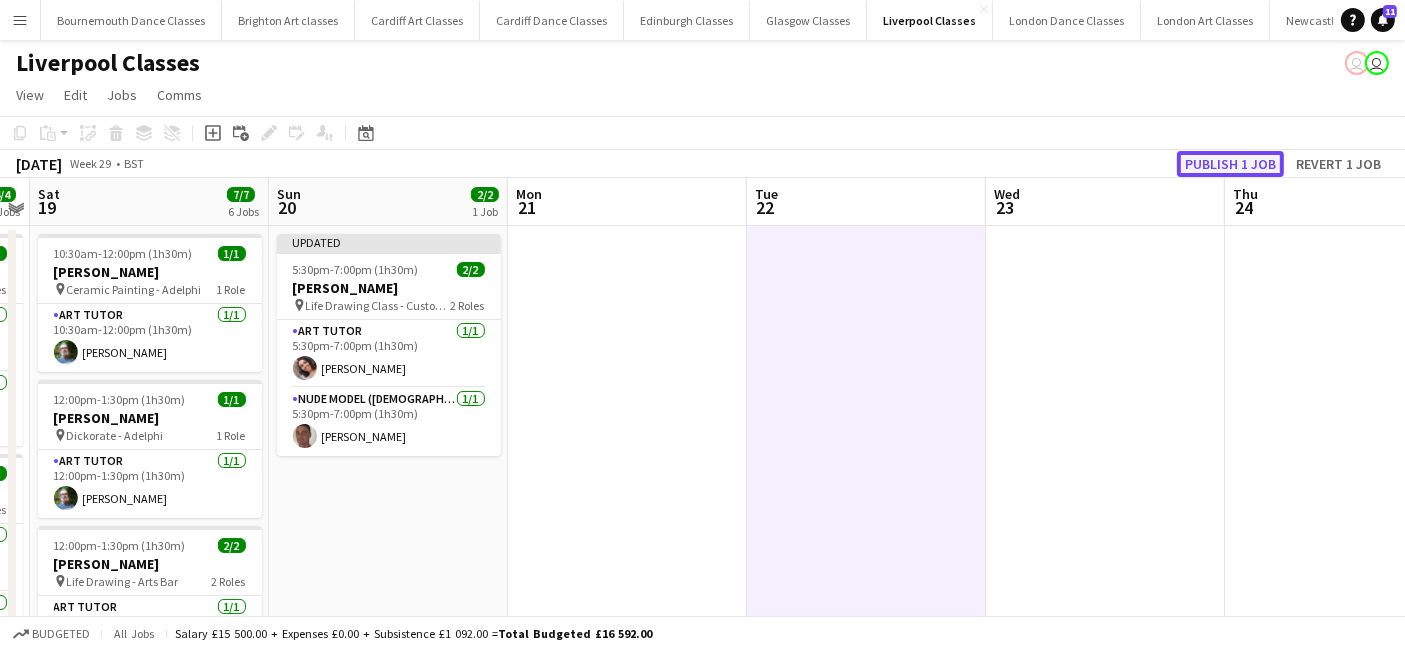 click on "Publish 1 job" 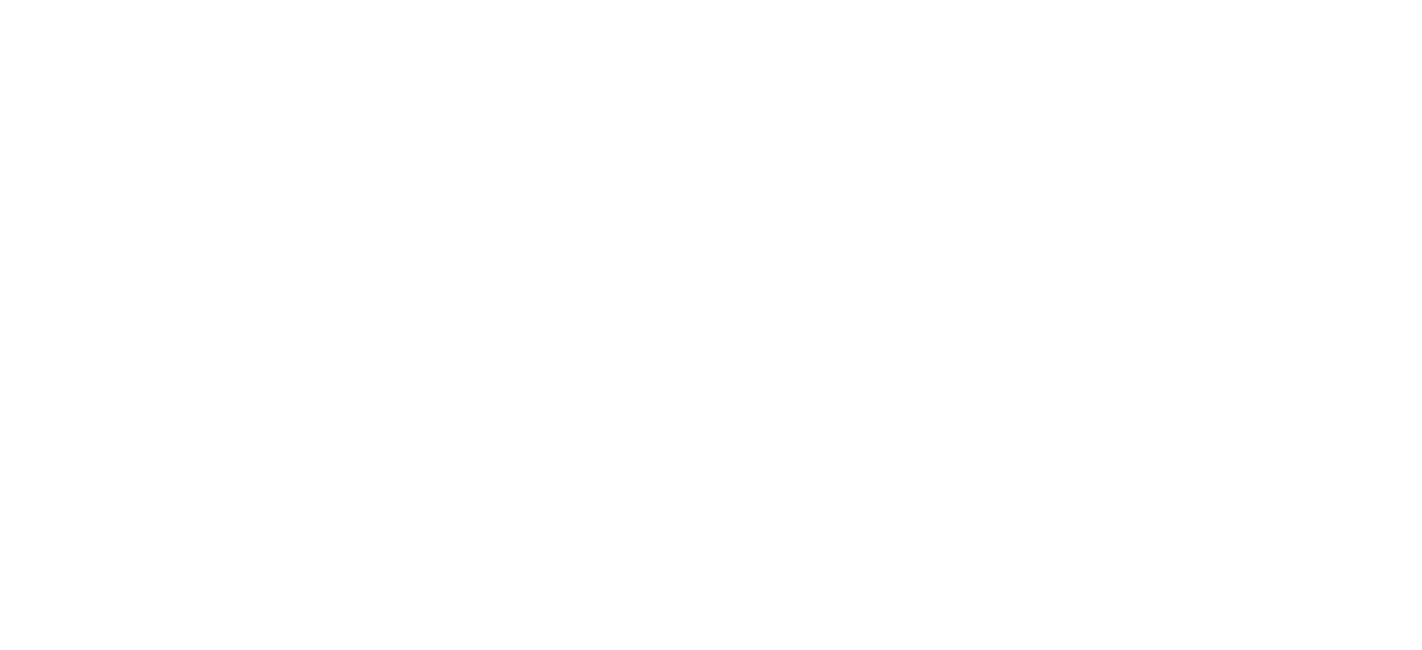 scroll, scrollTop: 0, scrollLeft: 0, axis: both 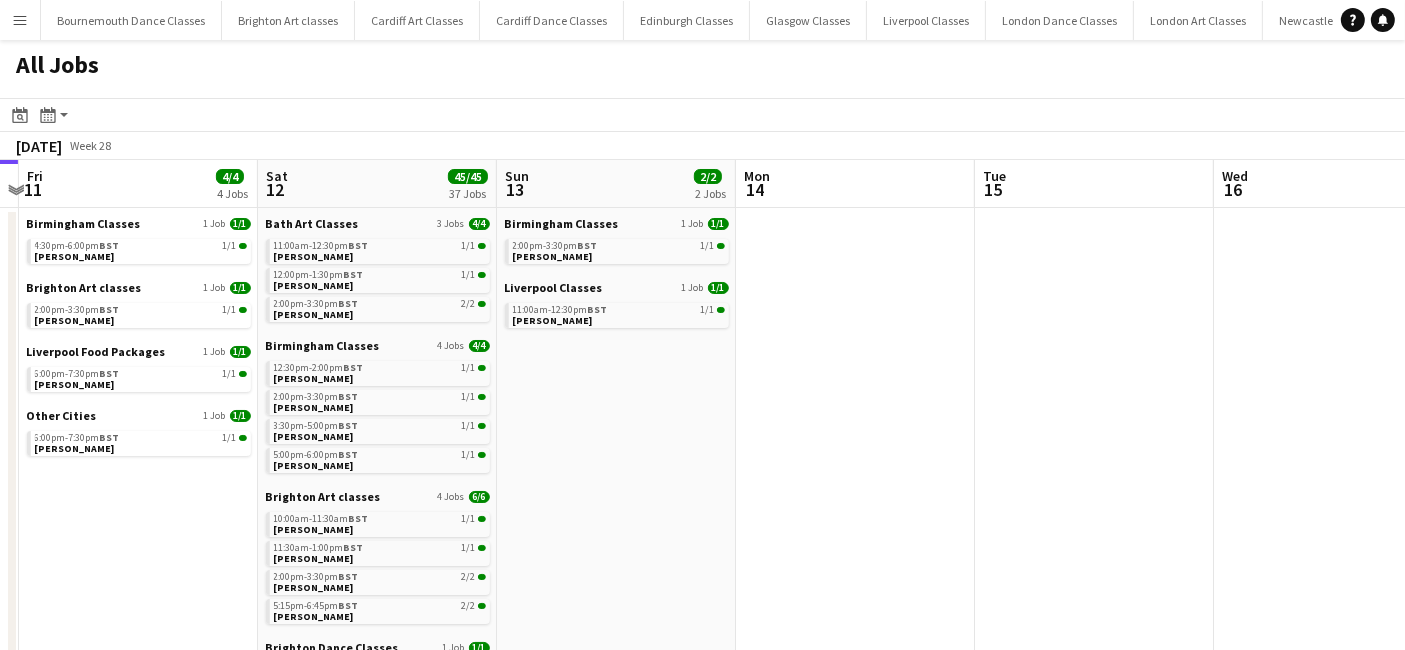 drag, startPoint x: 1115, startPoint y: 454, endPoint x: 416, endPoint y: 454, distance: 699 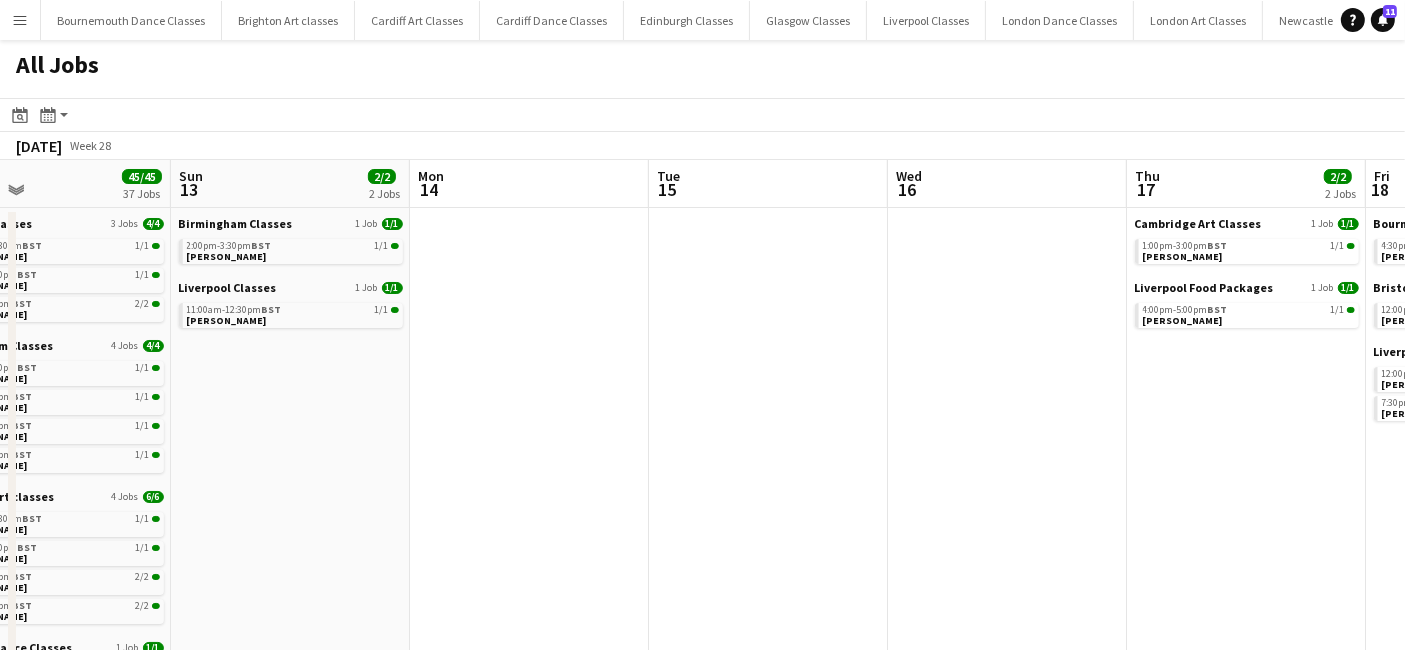 scroll, scrollTop: 0, scrollLeft: 618, axis: horizontal 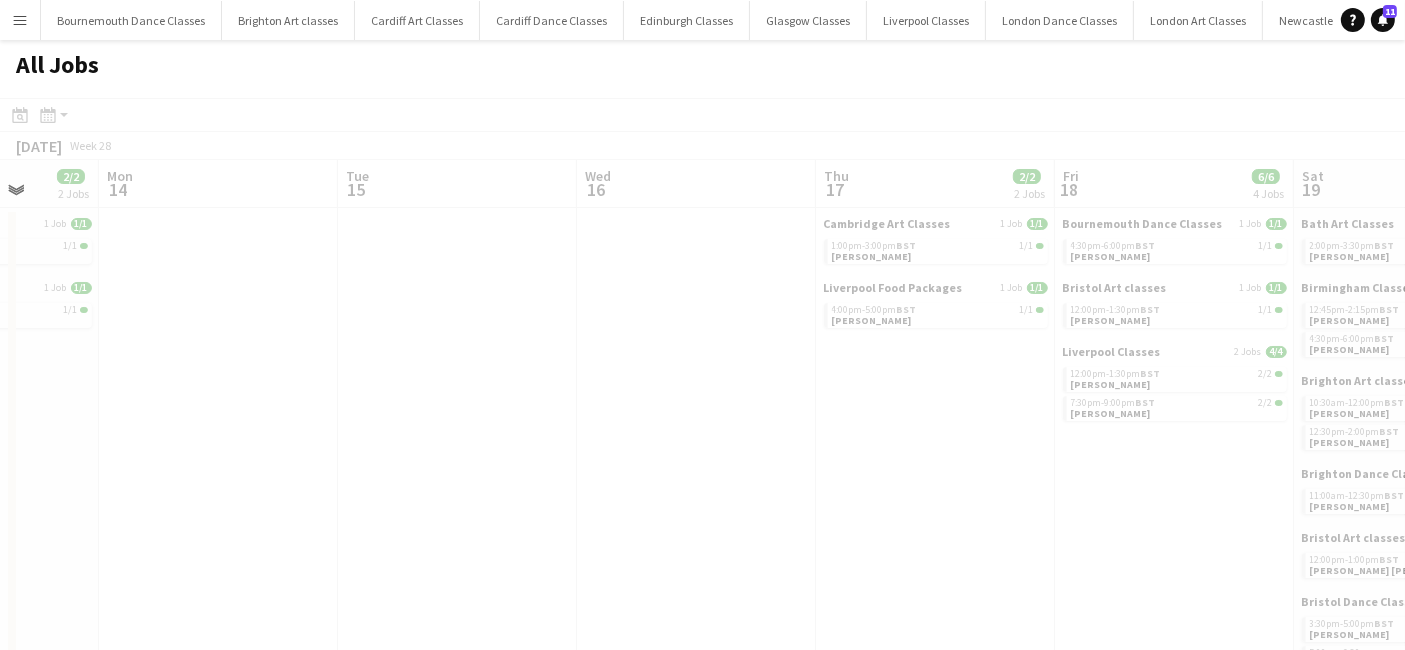 drag, startPoint x: 1104, startPoint y: 466, endPoint x: 719, endPoint y: 466, distance: 385 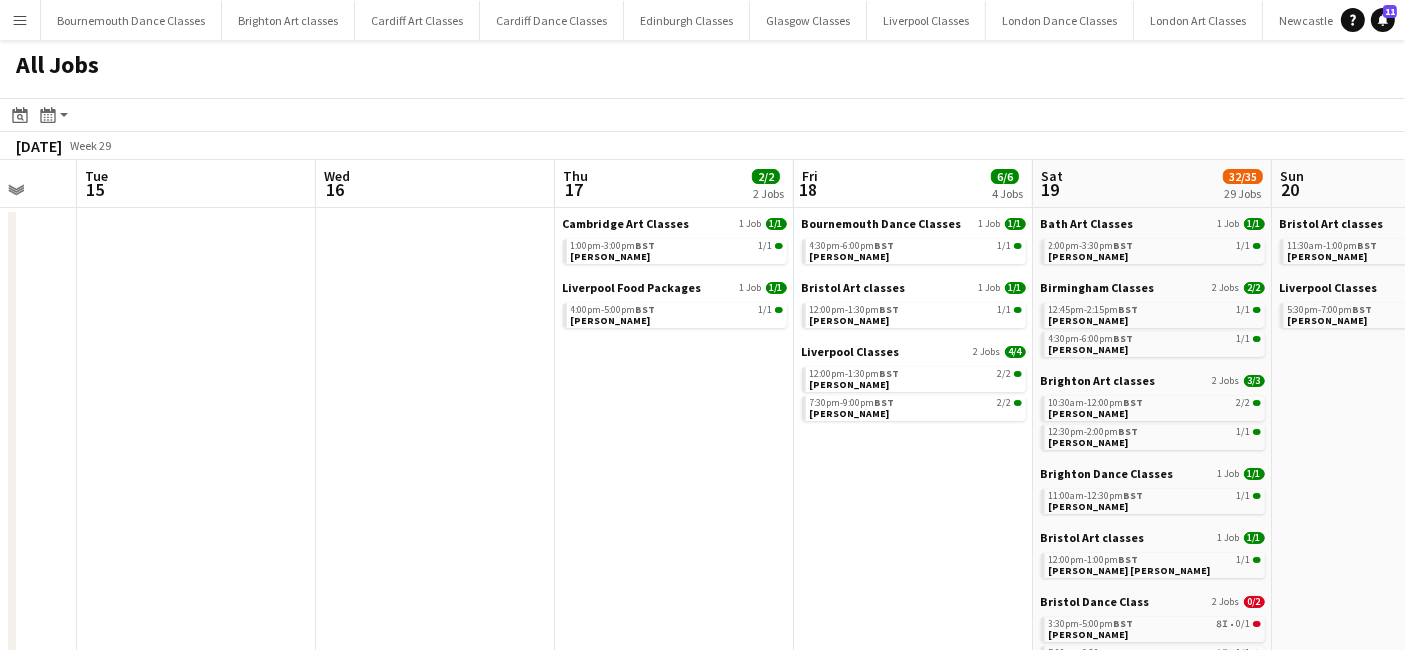 drag, startPoint x: 934, startPoint y: 495, endPoint x: 441, endPoint y: 481, distance: 493.19873 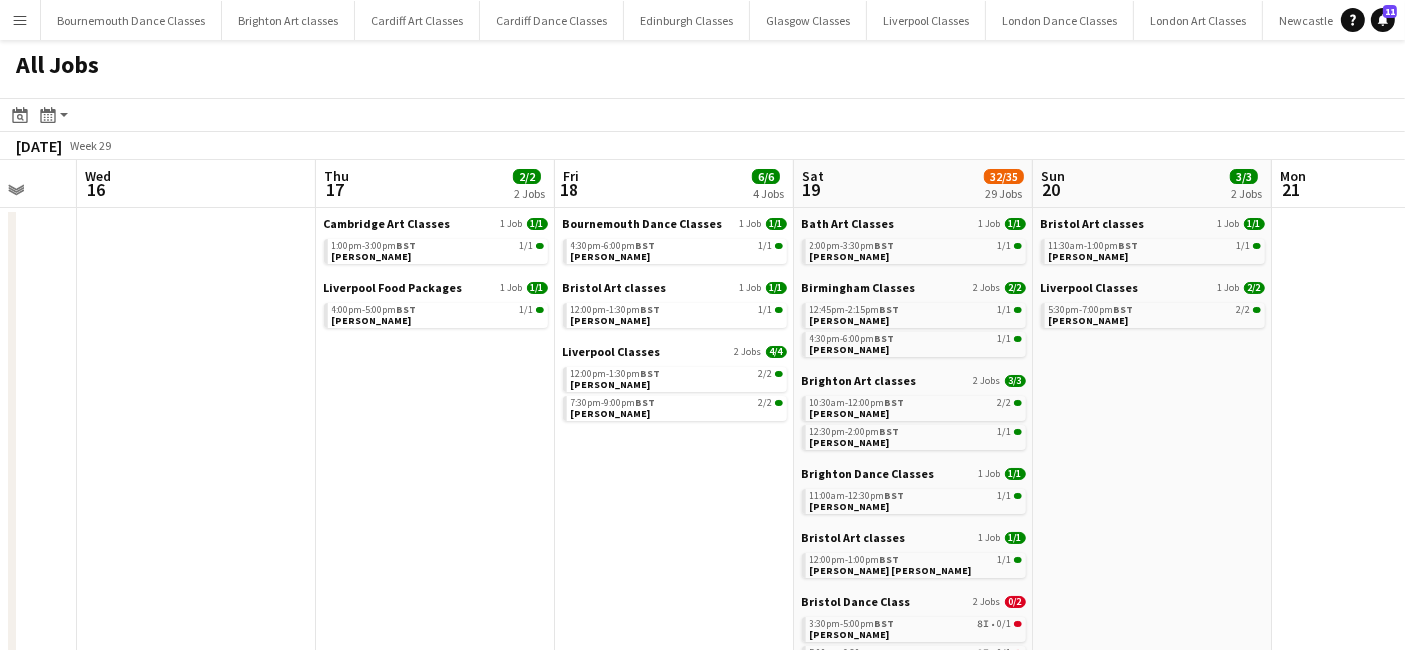 scroll, scrollTop: 0, scrollLeft: 647, axis: horizontal 